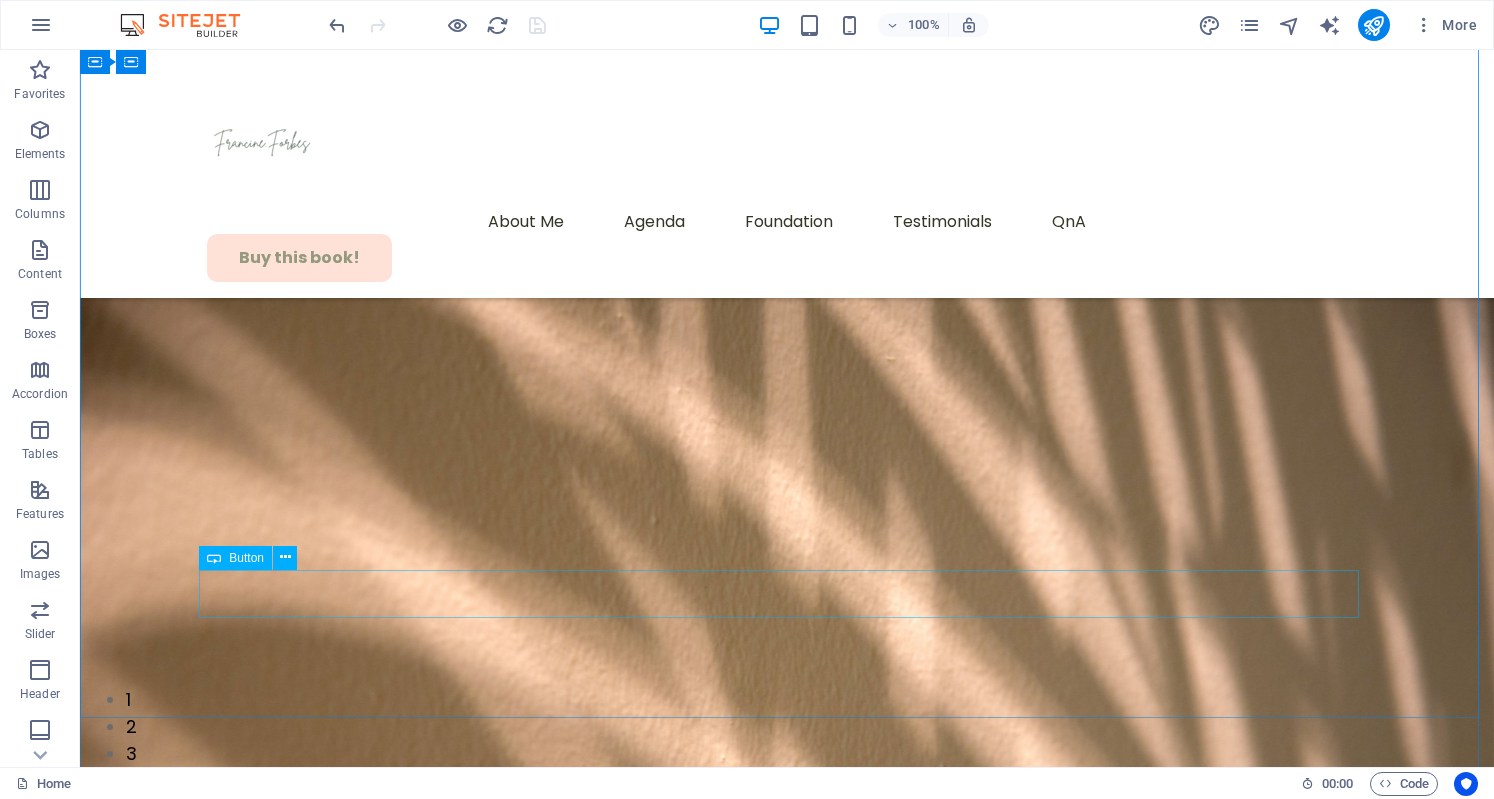 scroll, scrollTop: 439, scrollLeft: 0, axis: vertical 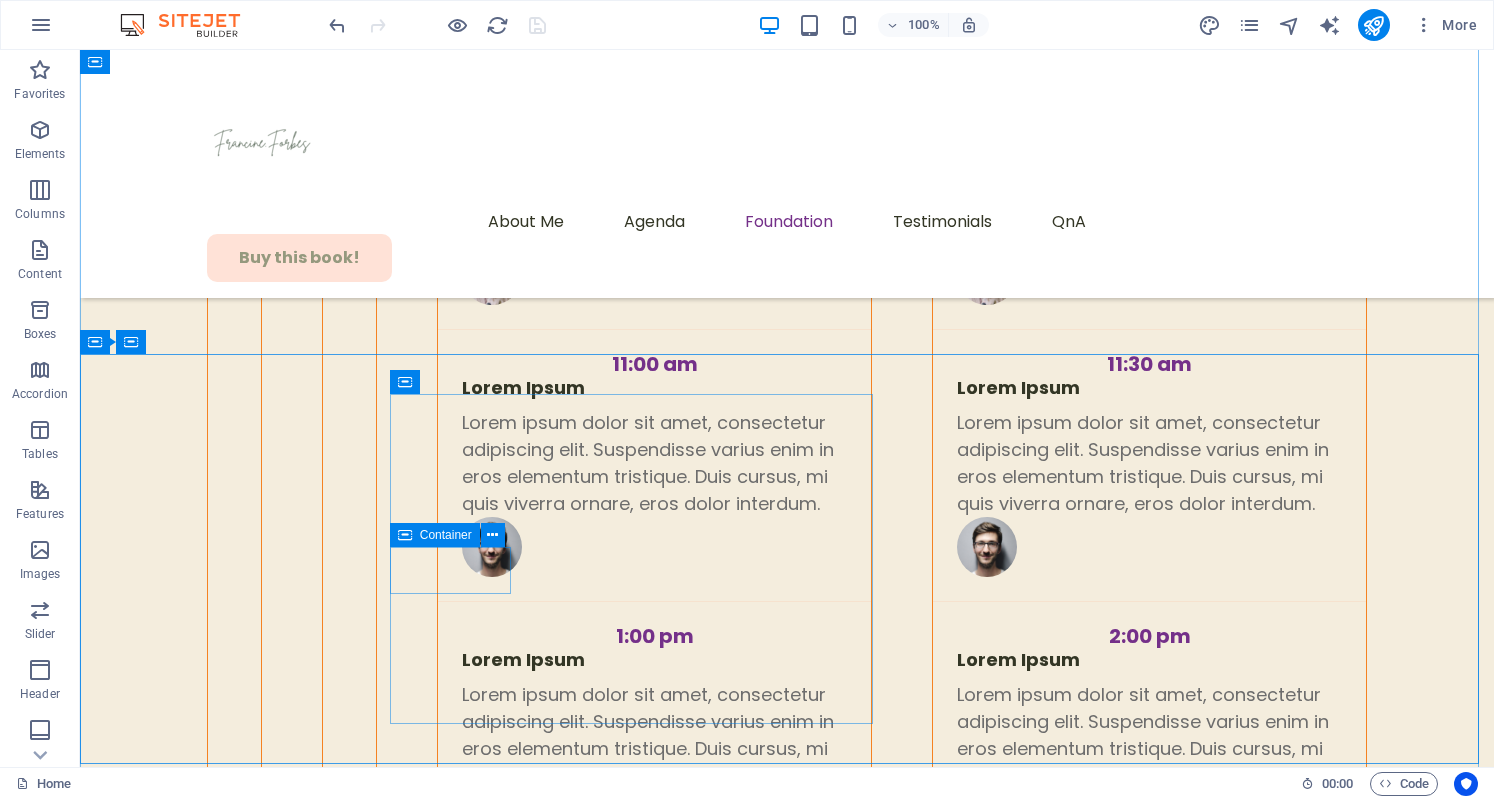 click on "Integrity" at bounding box center [633, 4157] 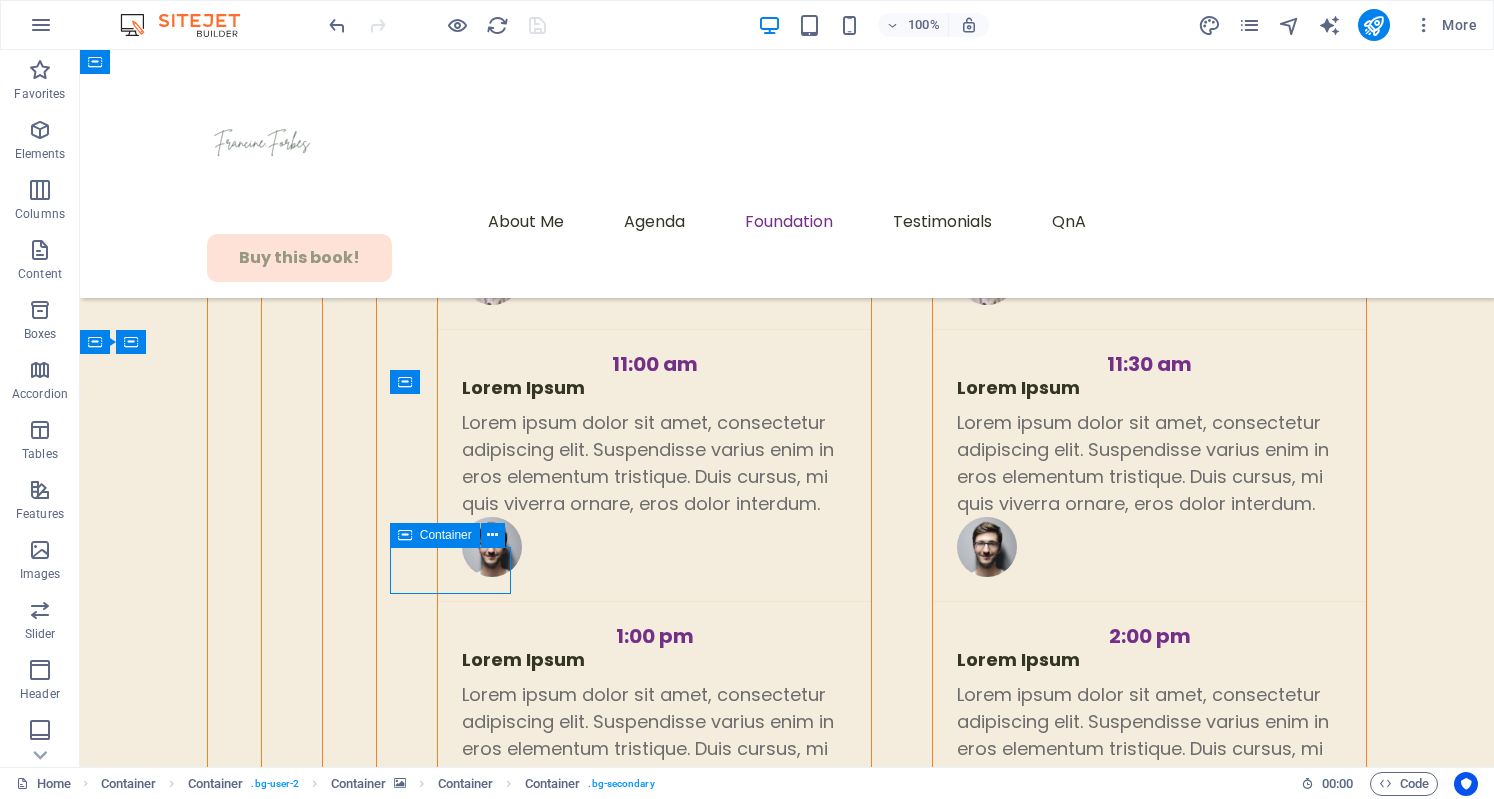 click on "Integrity" at bounding box center [633, 4157] 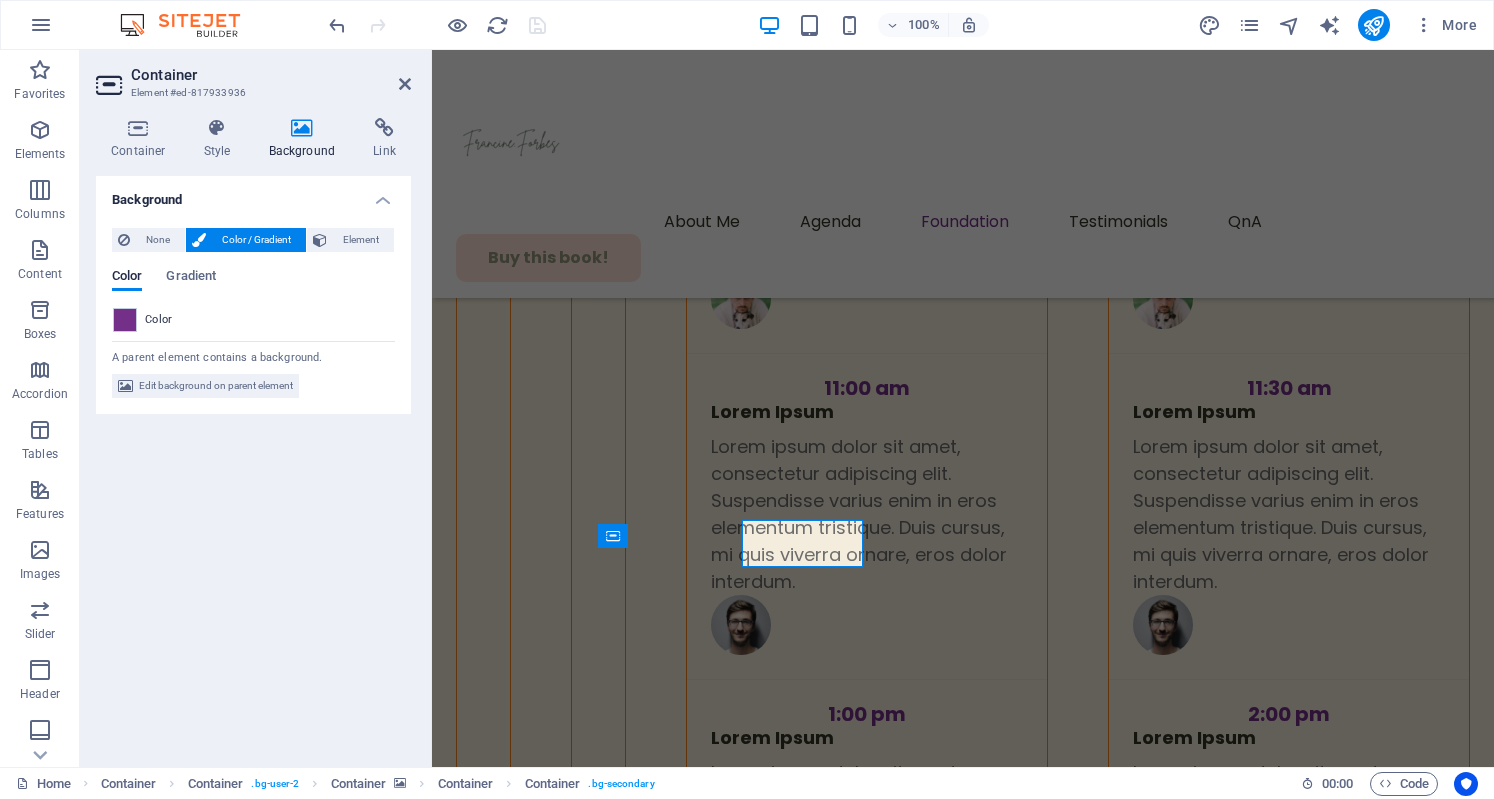 scroll, scrollTop: 6048, scrollLeft: 0, axis: vertical 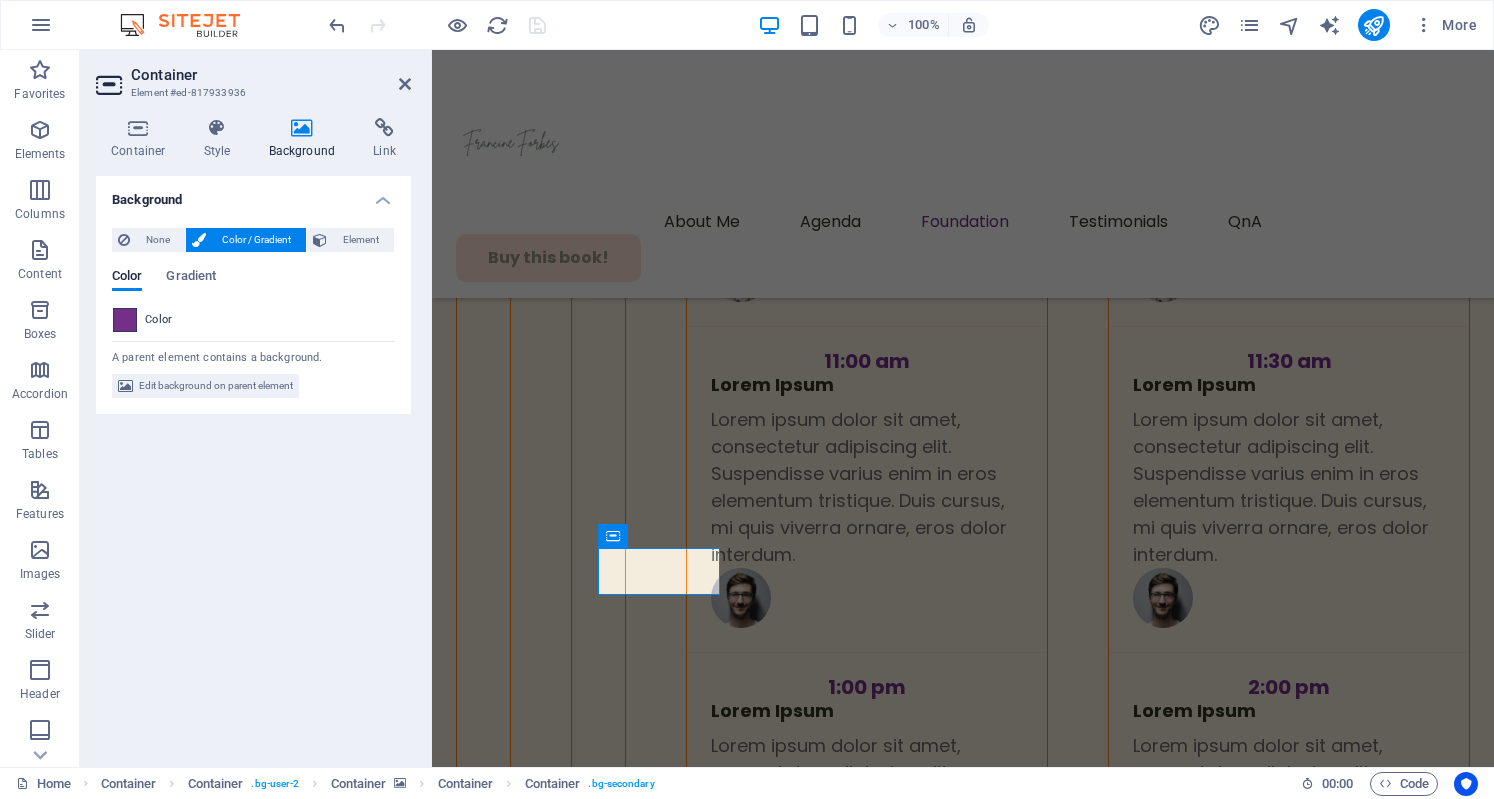 click at bounding box center [125, 320] 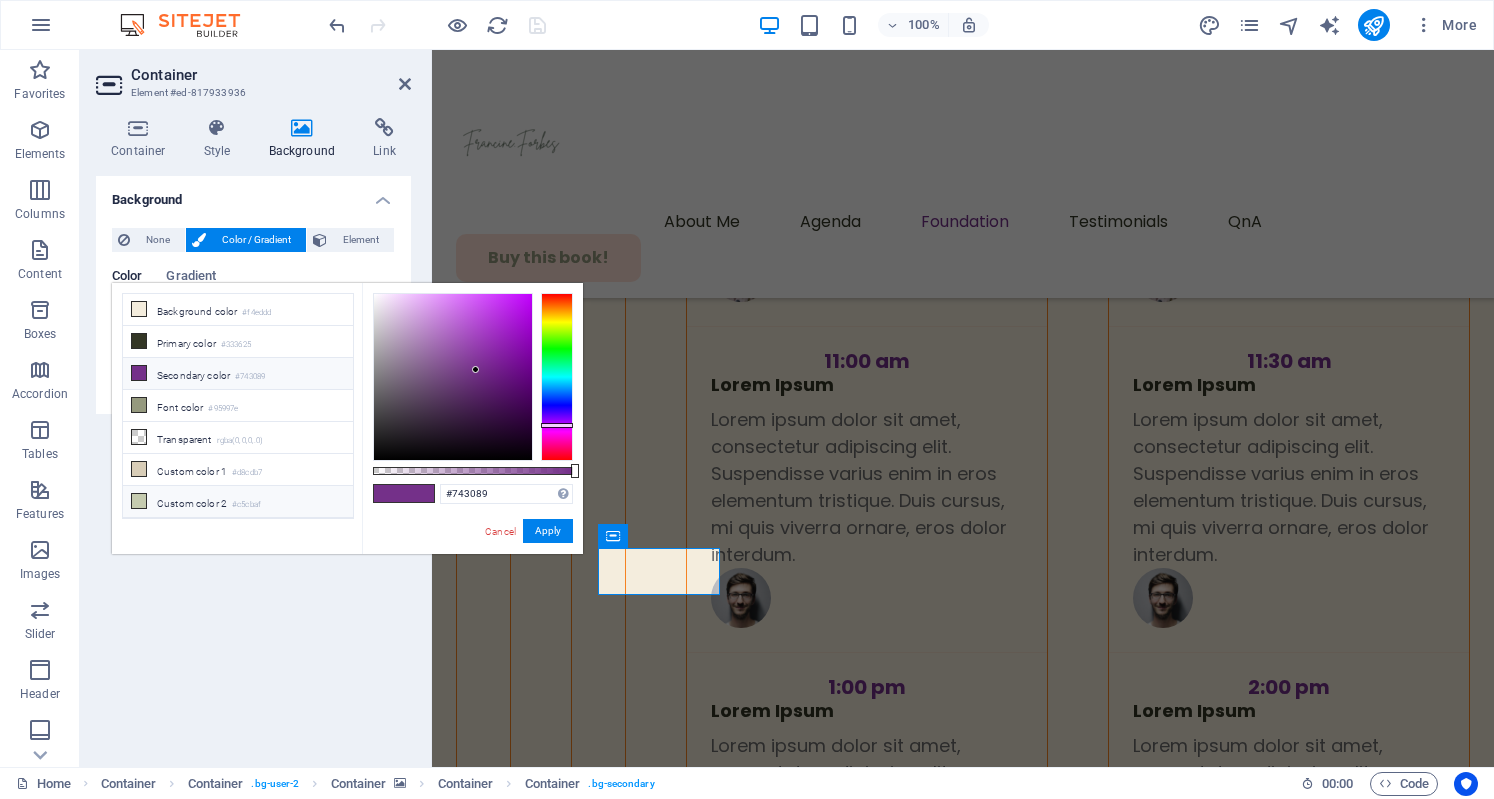 click on "Custom color 2
#c5cbaf" at bounding box center [238, 502] 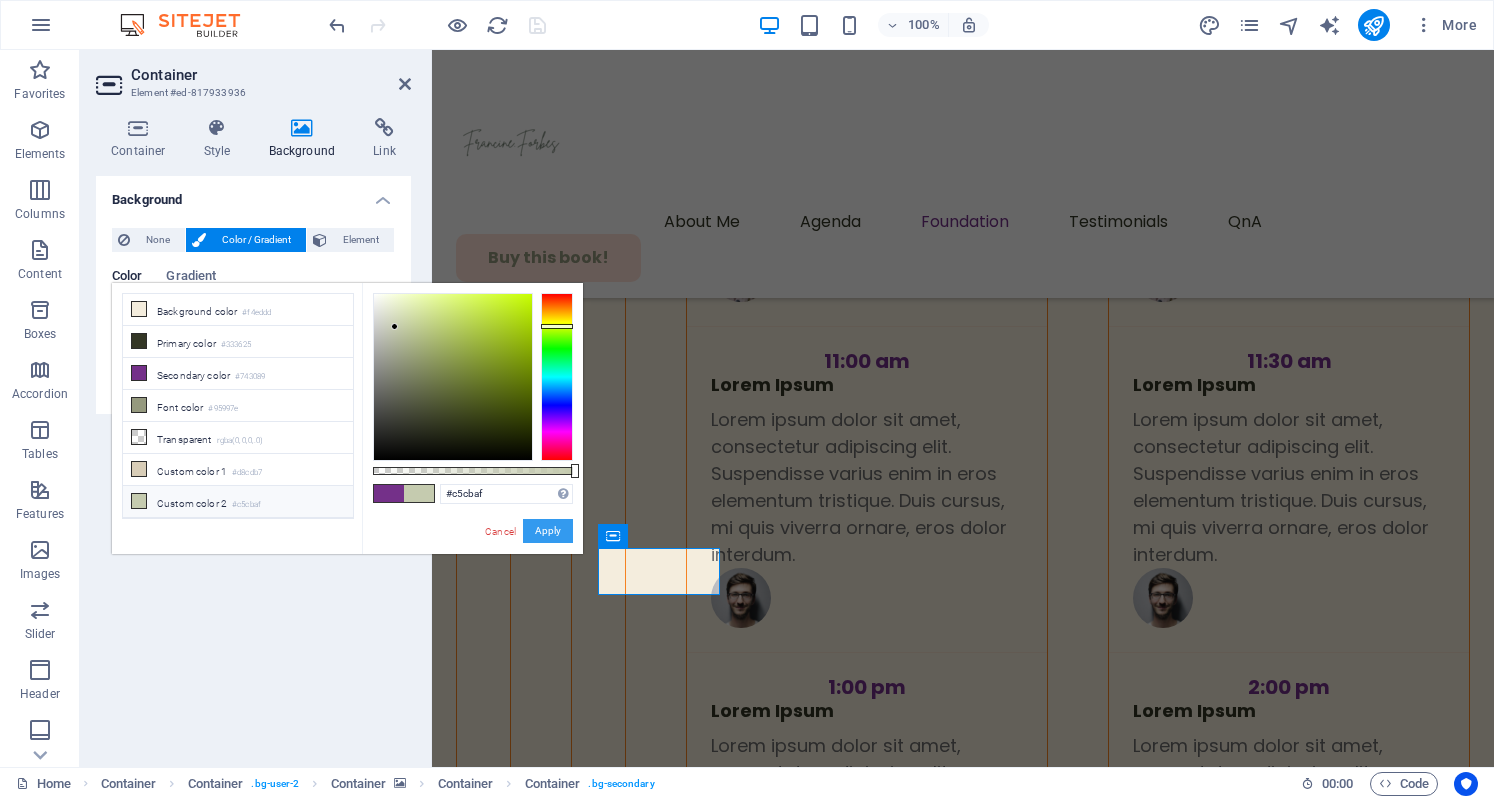 click on "Apply" at bounding box center [548, 531] 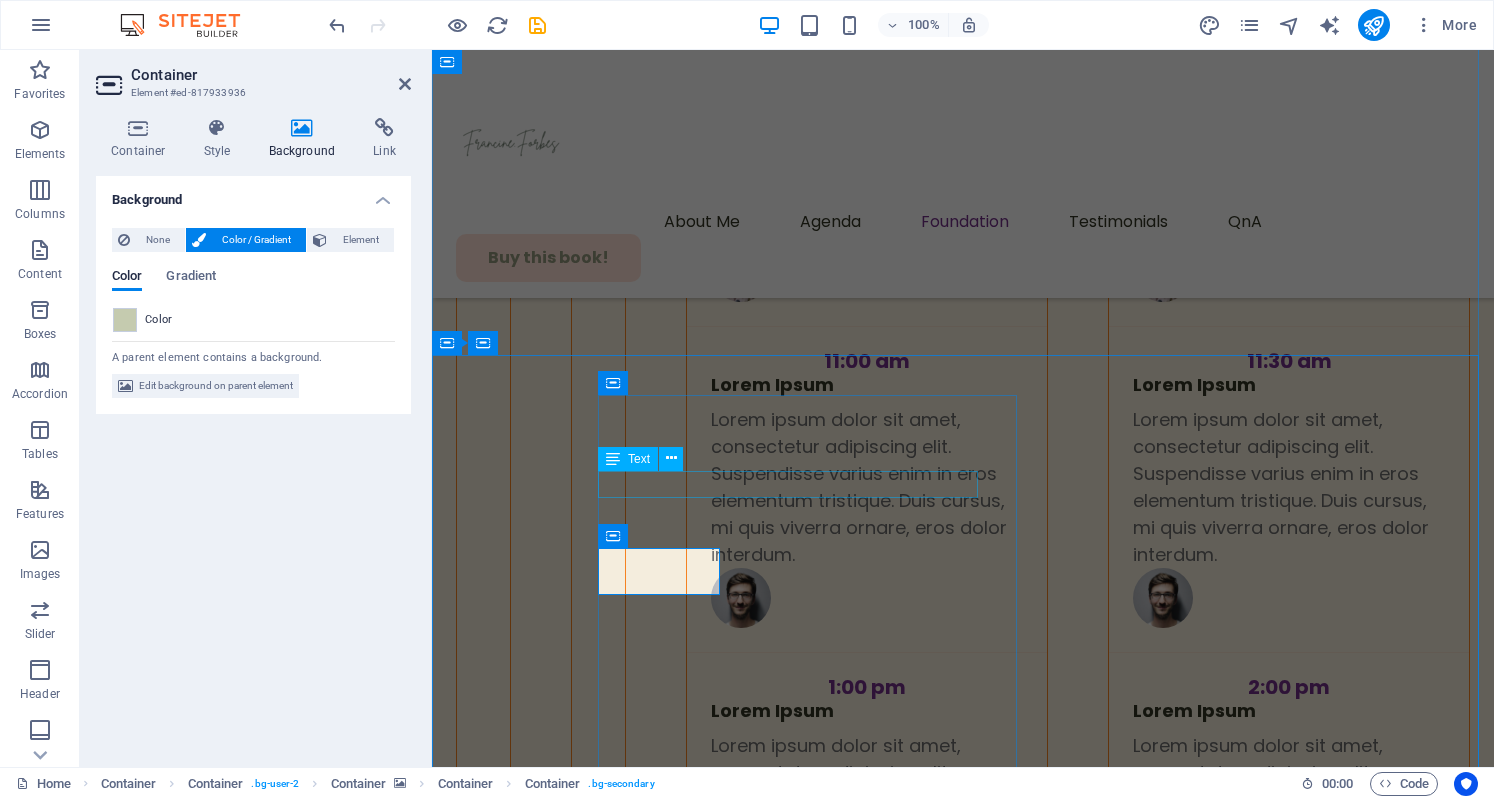 click on "Here's what keeps us grounded:" at bounding box center (815, 4369) 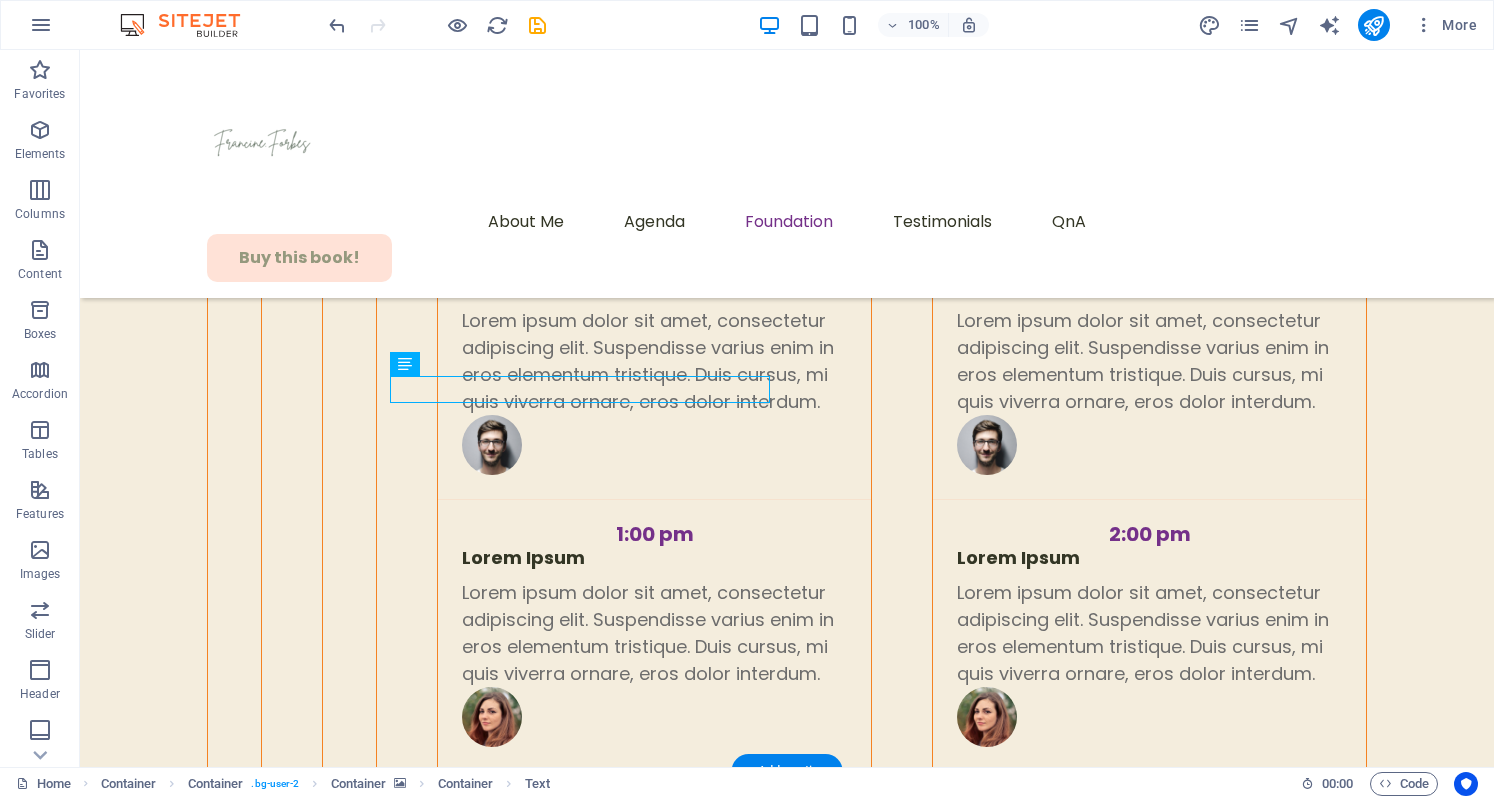 scroll, scrollTop: 6107, scrollLeft: 0, axis: vertical 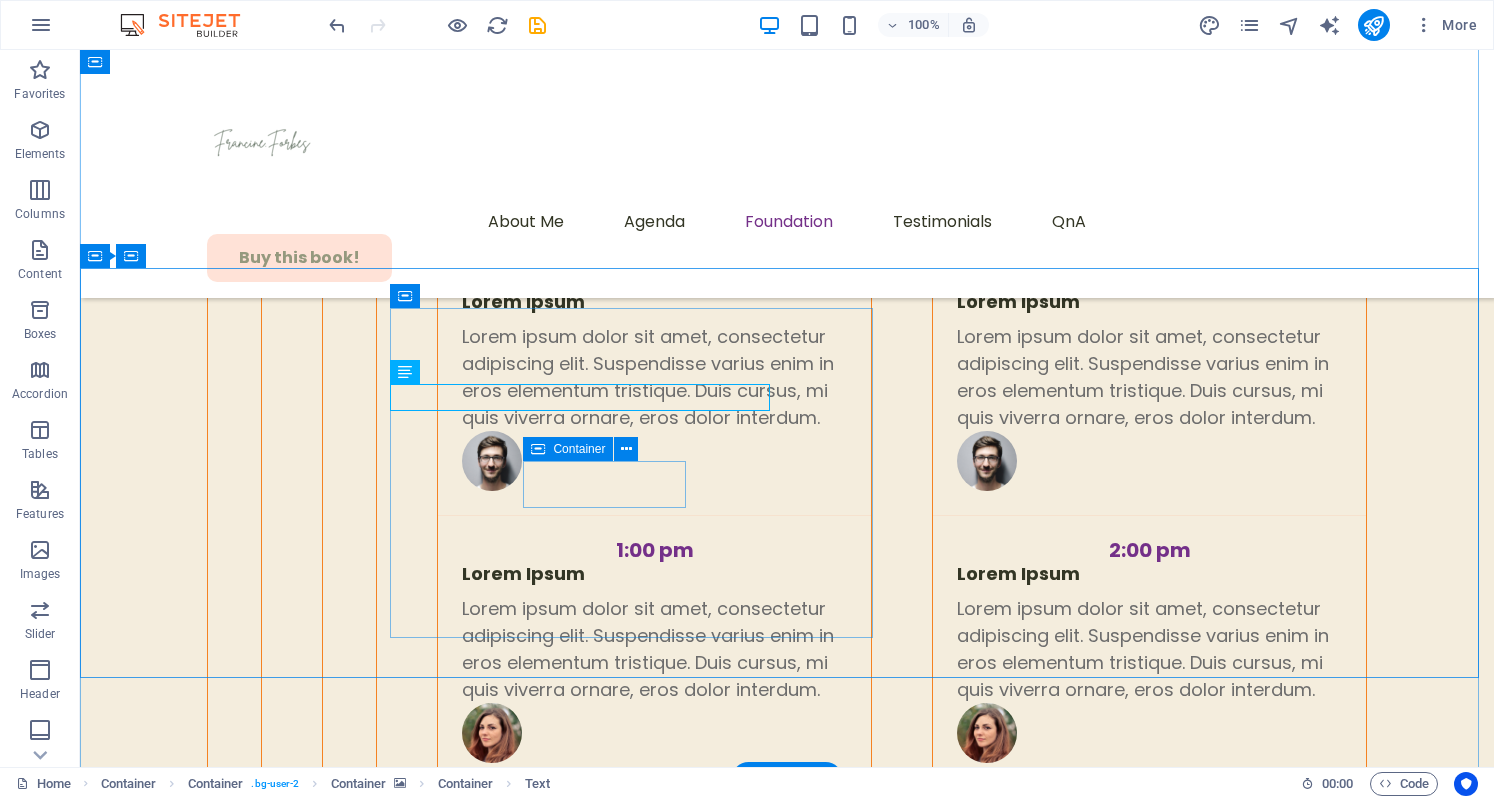 click on "Compassion" at bounding box center [633, 4130] 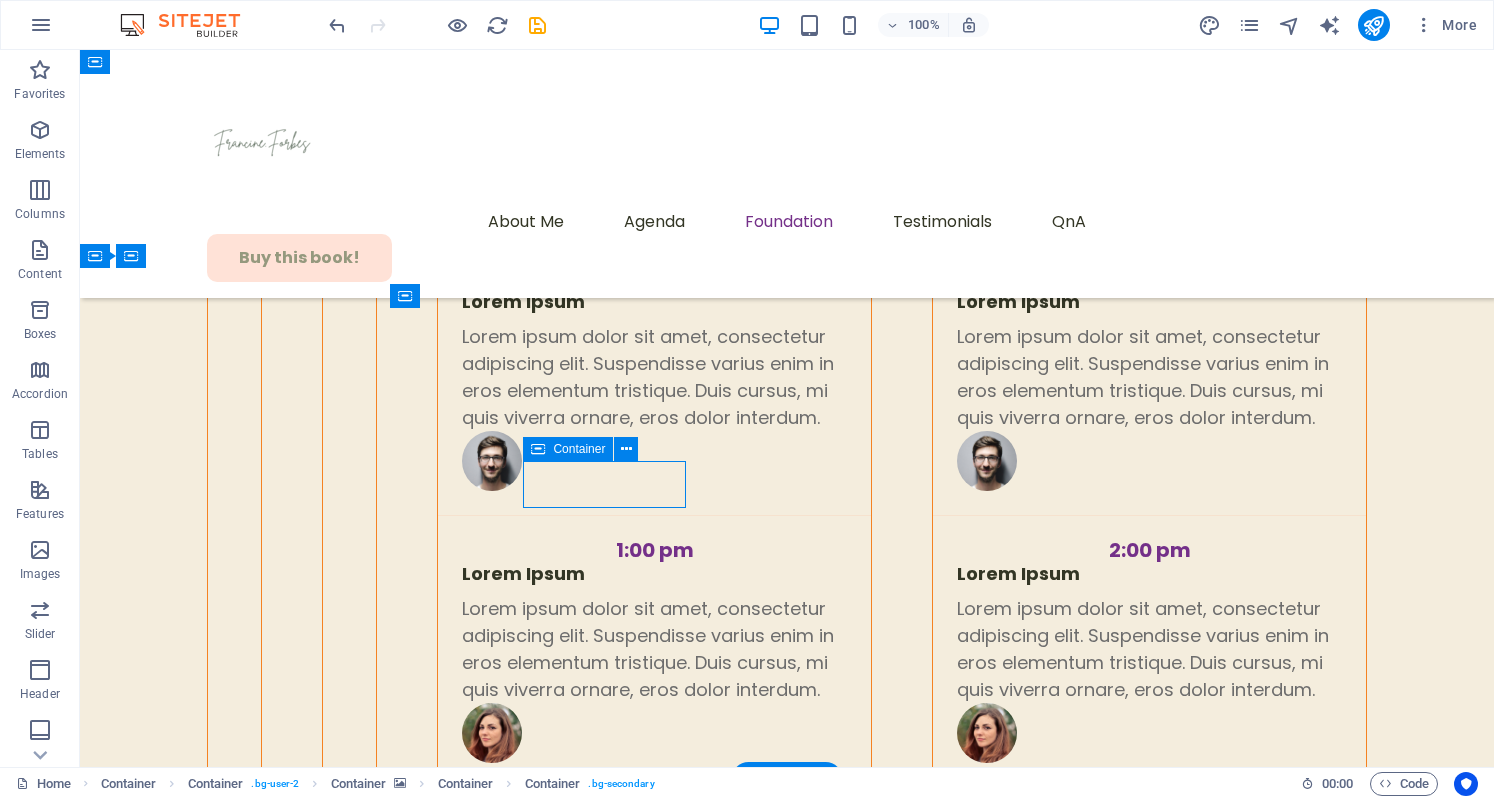 click on "Compassion" at bounding box center [633, 4130] 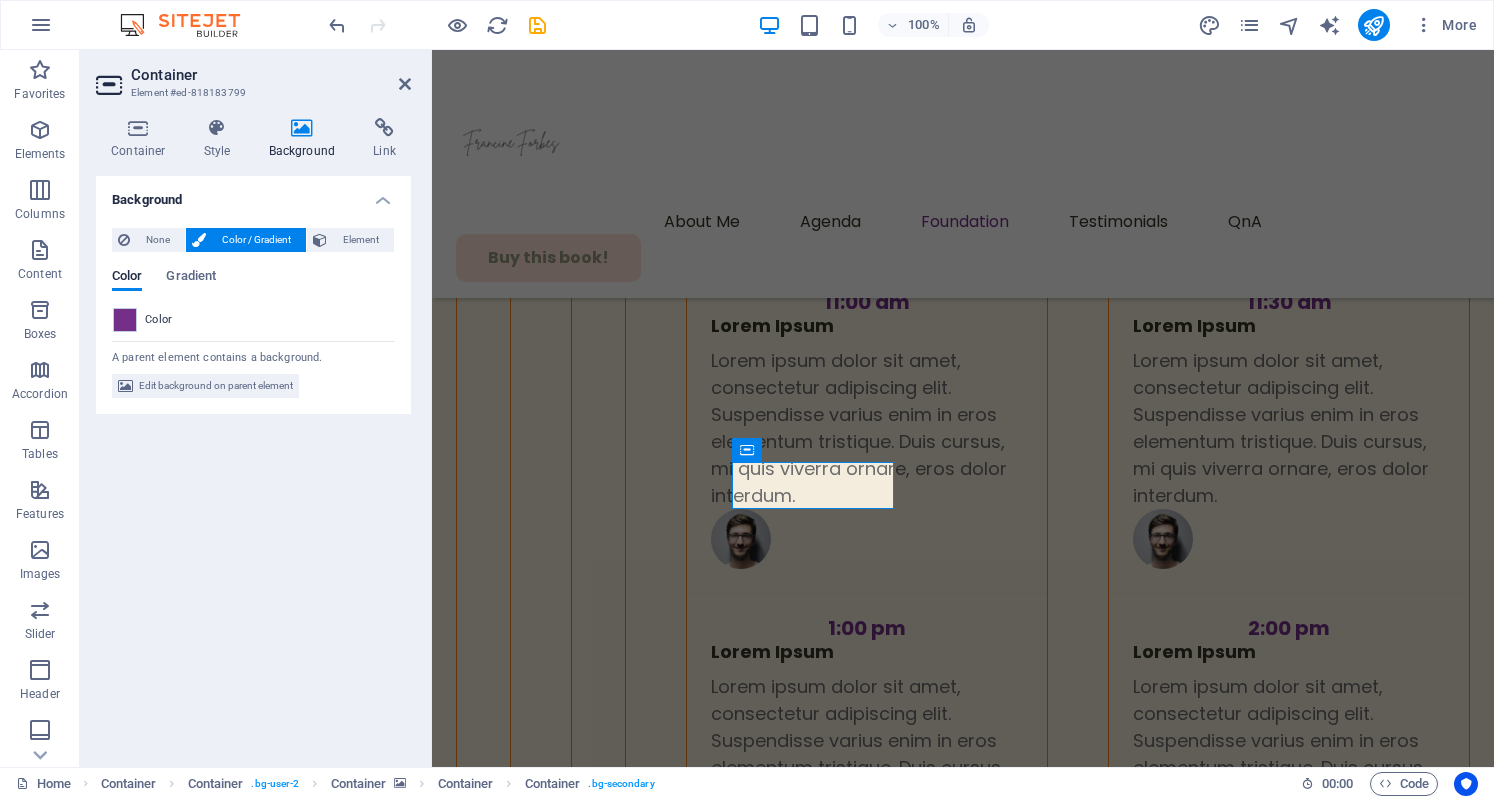scroll, scrollTop: 6134, scrollLeft: 0, axis: vertical 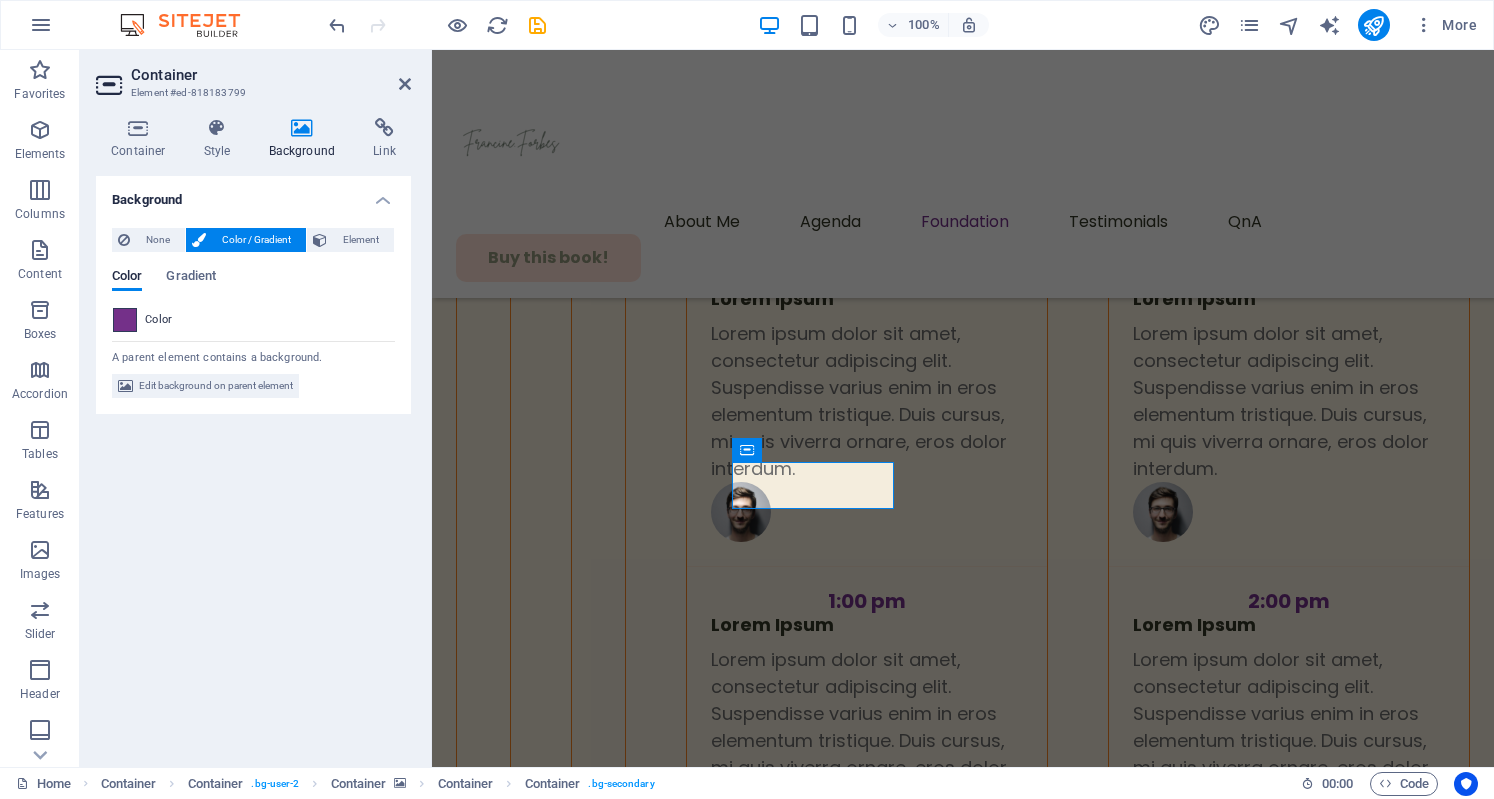 click at bounding box center [125, 320] 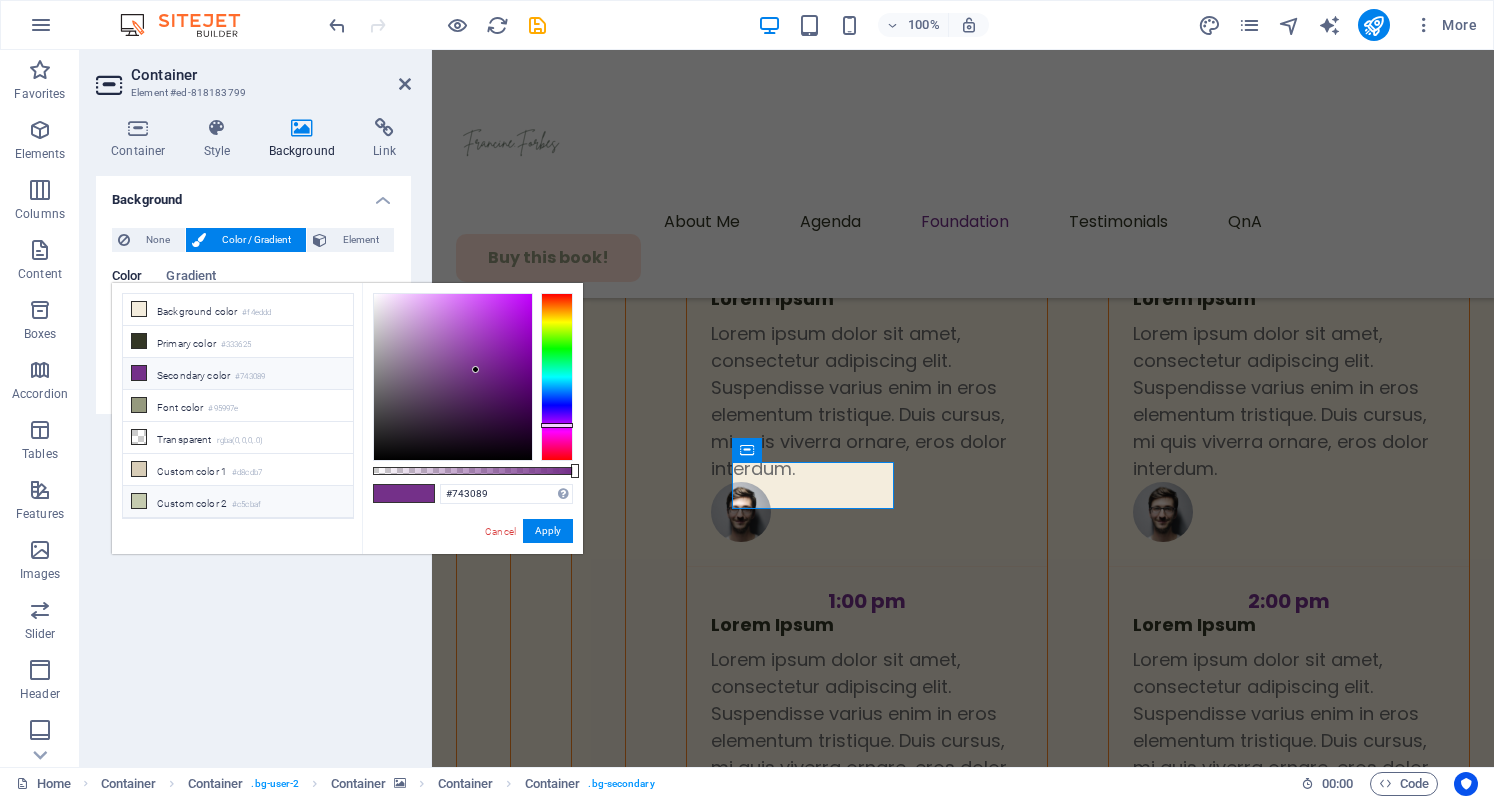 click on "Custom color 2
#c5cbaf" at bounding box center (238, 502) 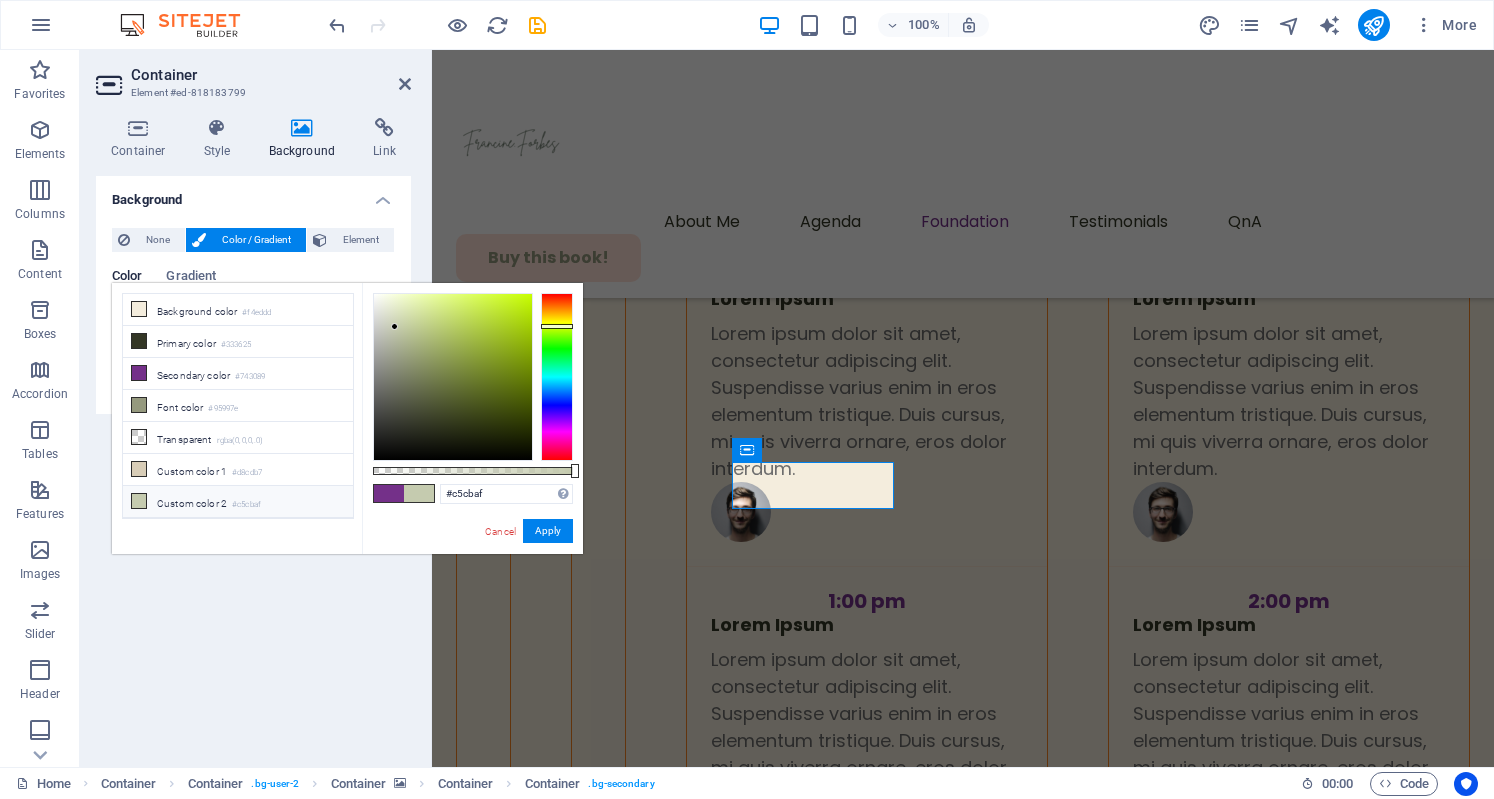 click on "Custom color 2
#c5cbaf" at bounding box center [238, 502] 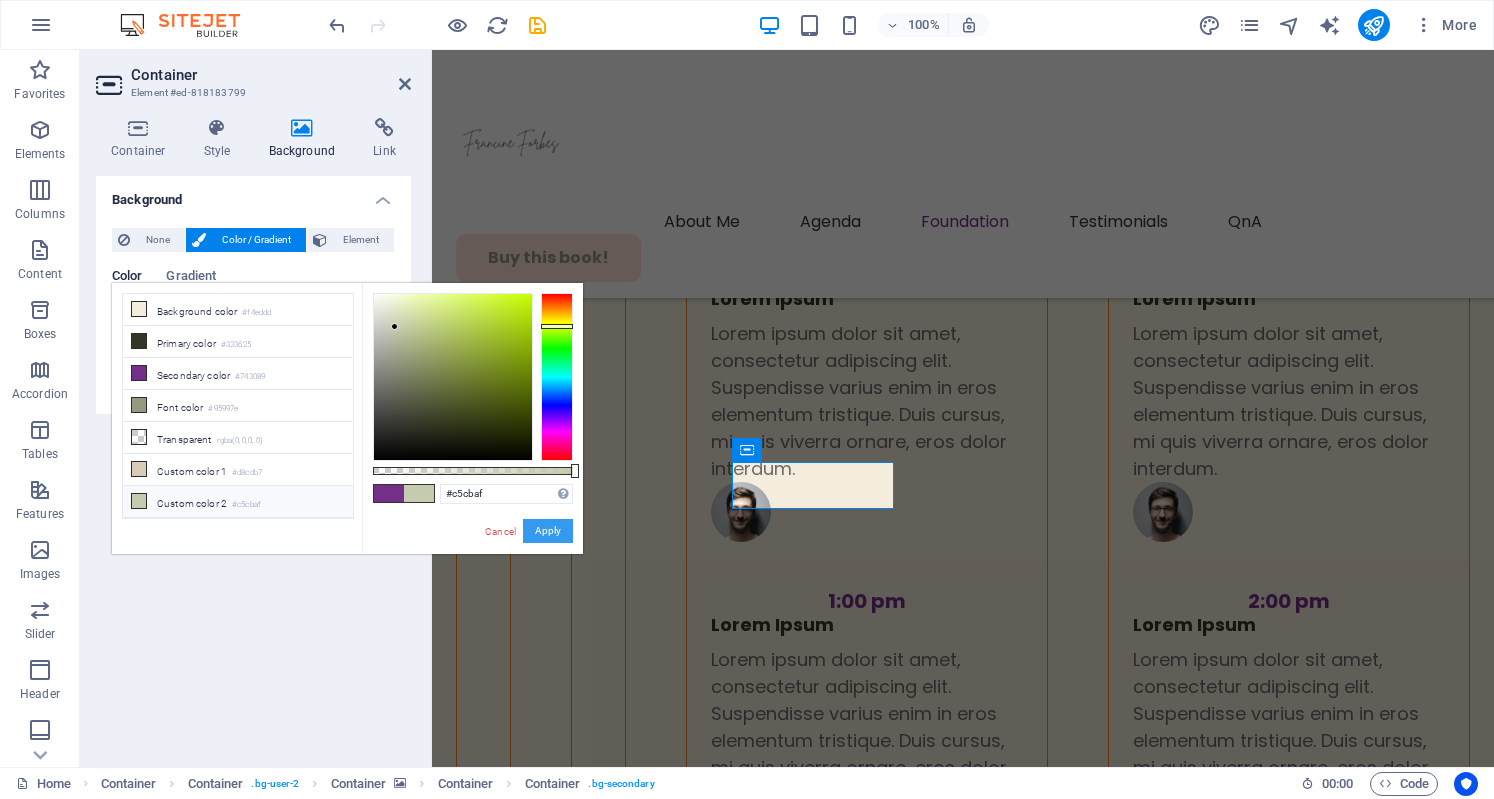 click on "Apply" at bounding box center [548, 531] 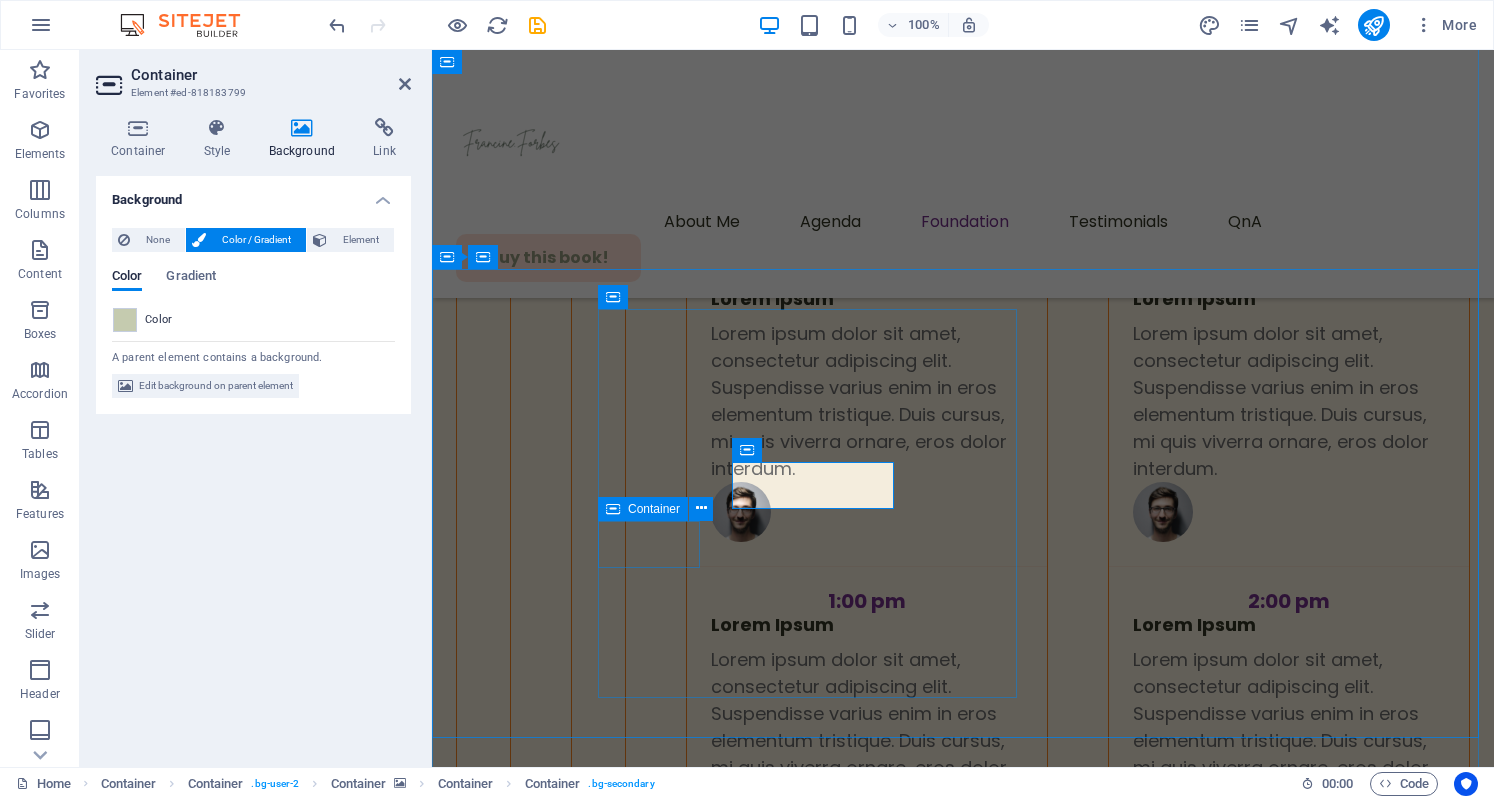 click on "Equity" at bounding box center (809, 4488) 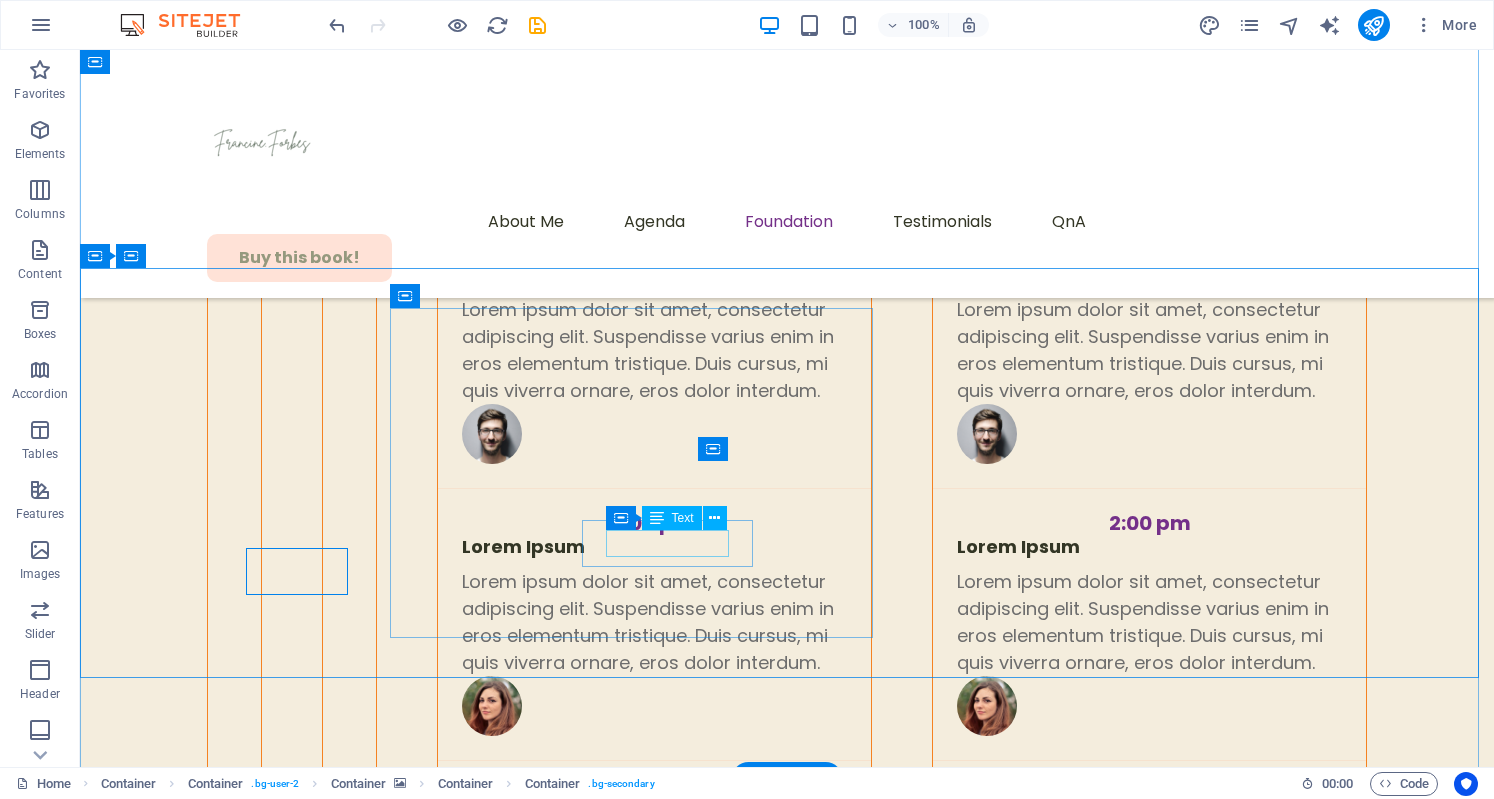 scroll, scrollTop: 6107, scrollLeft: 0, axis: vertical 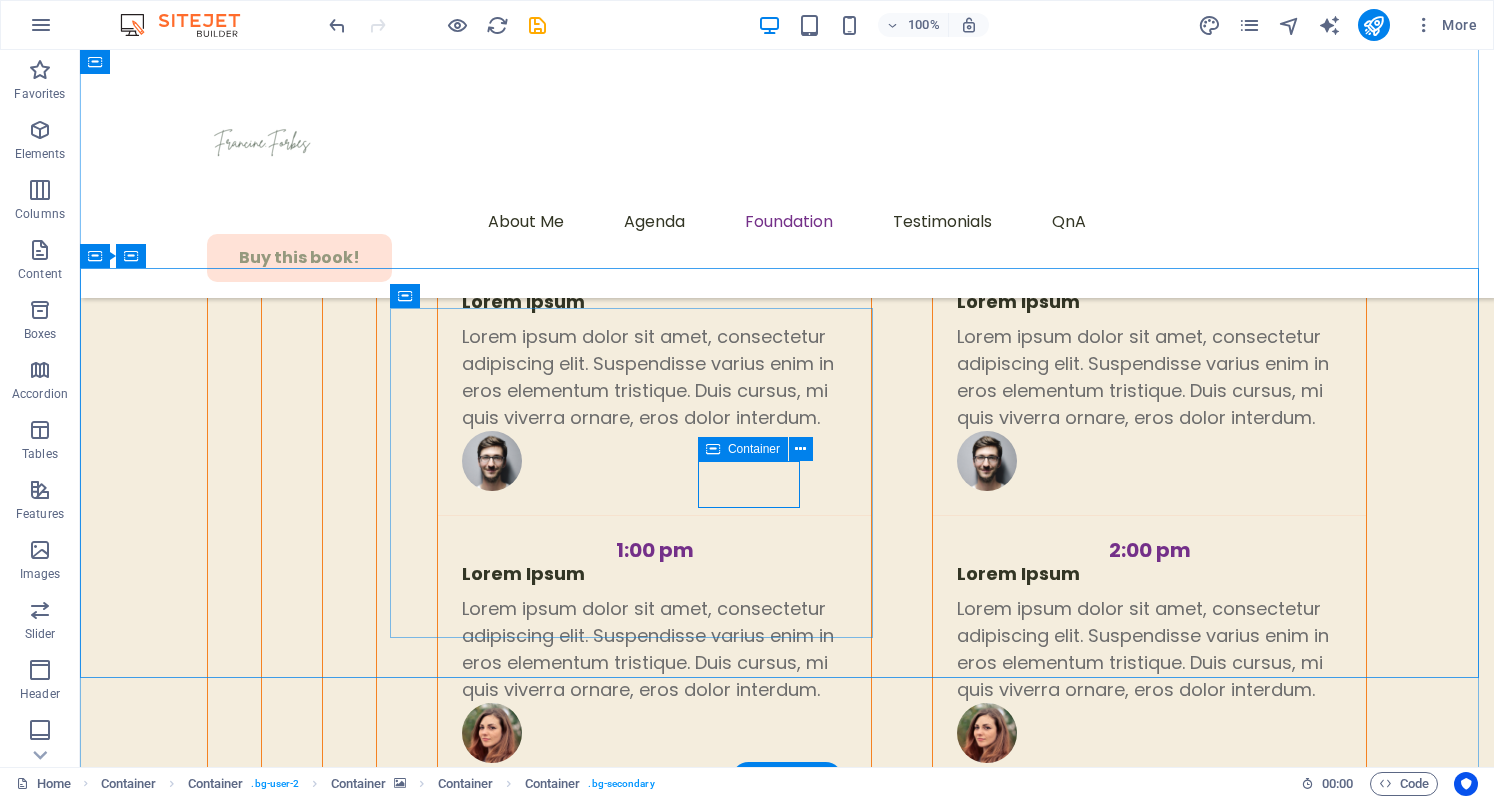 click on "Equity" at bounding box center (633, 4189) 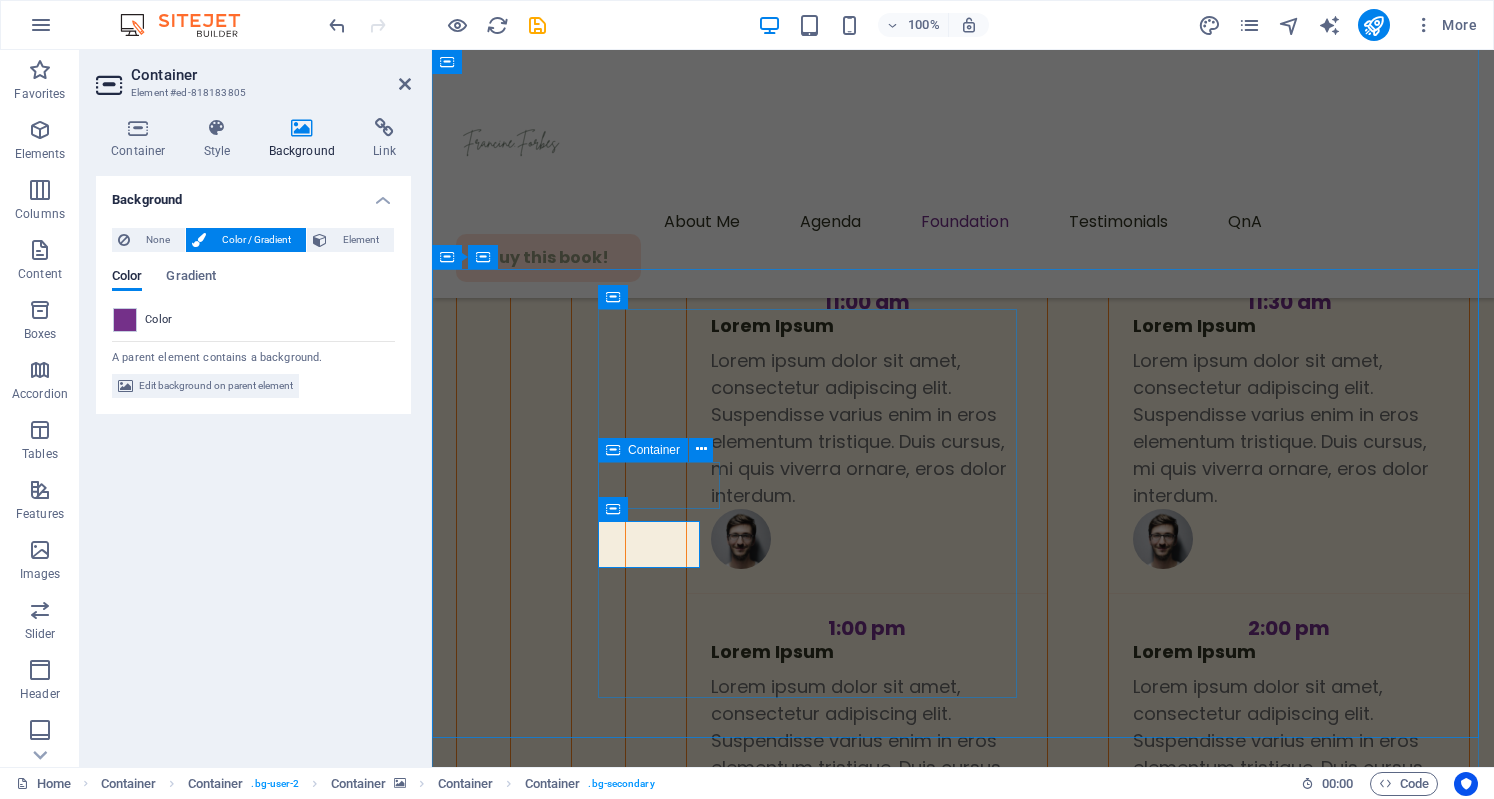 scroll, scrollTop: 6134, scrollLeft: 0, axis: vertical 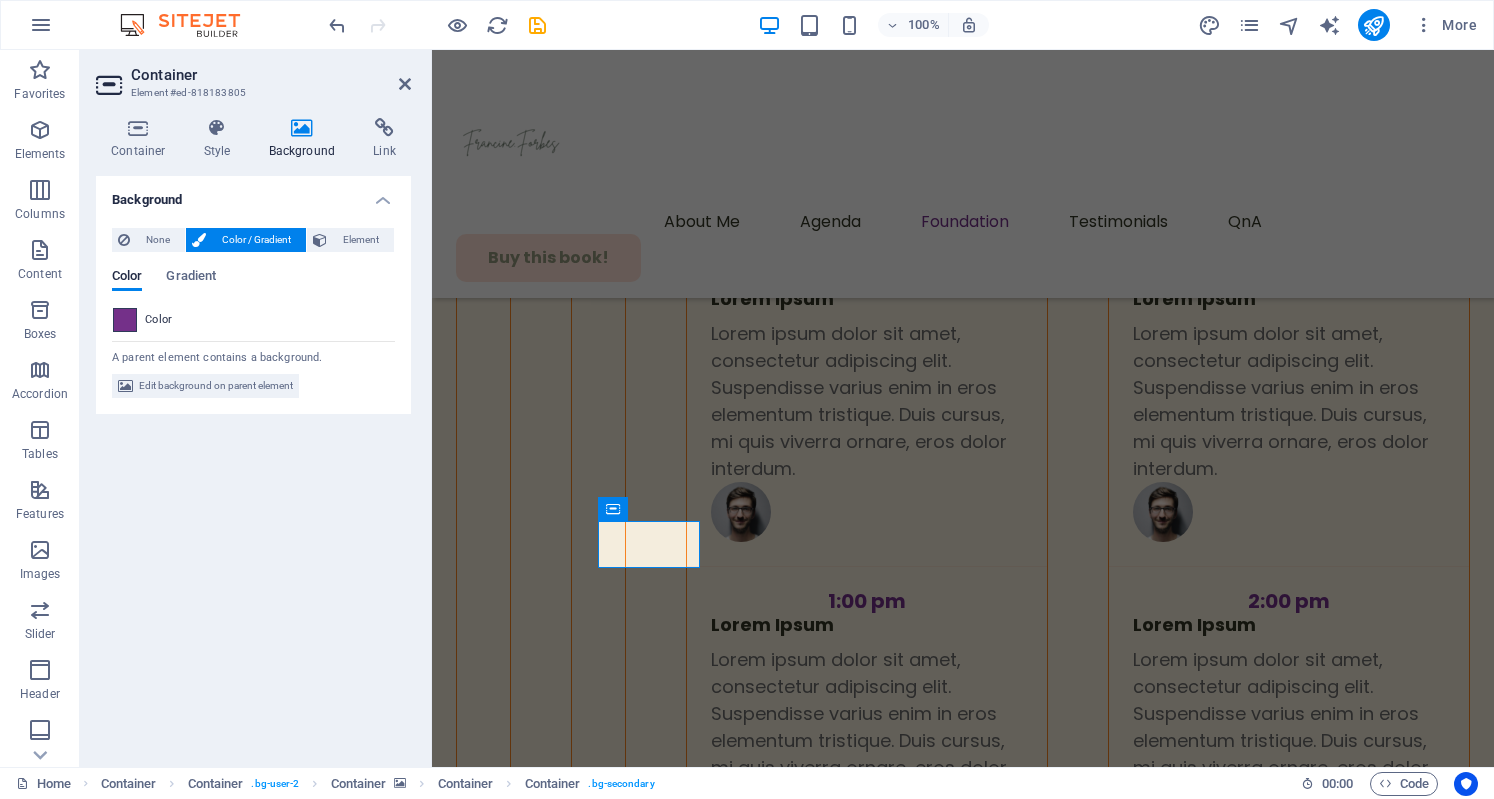 click at bounding box center (125, 320) 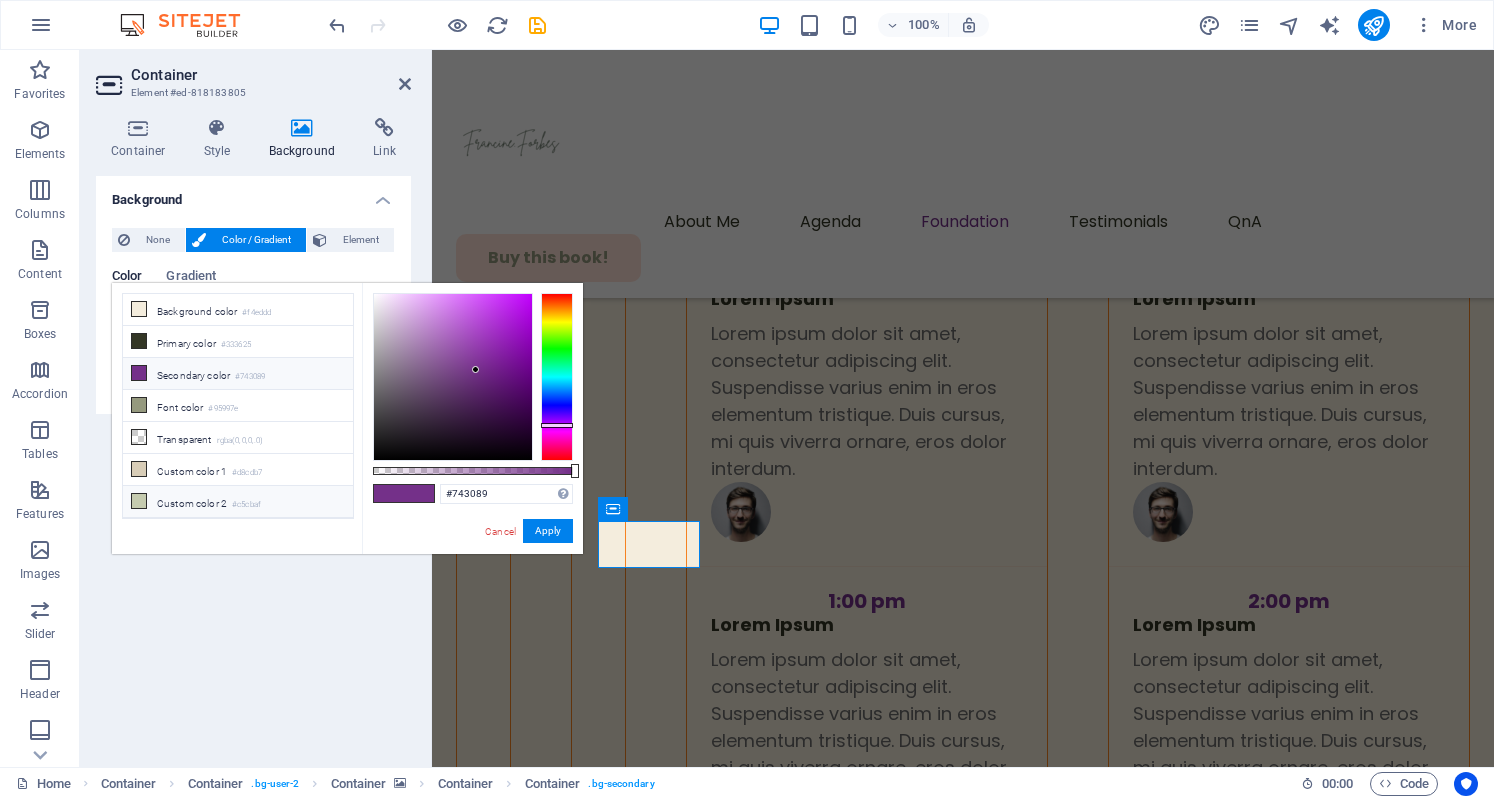click on "Custom color 2
#c5cbaf" at bounding box center (238, 502) 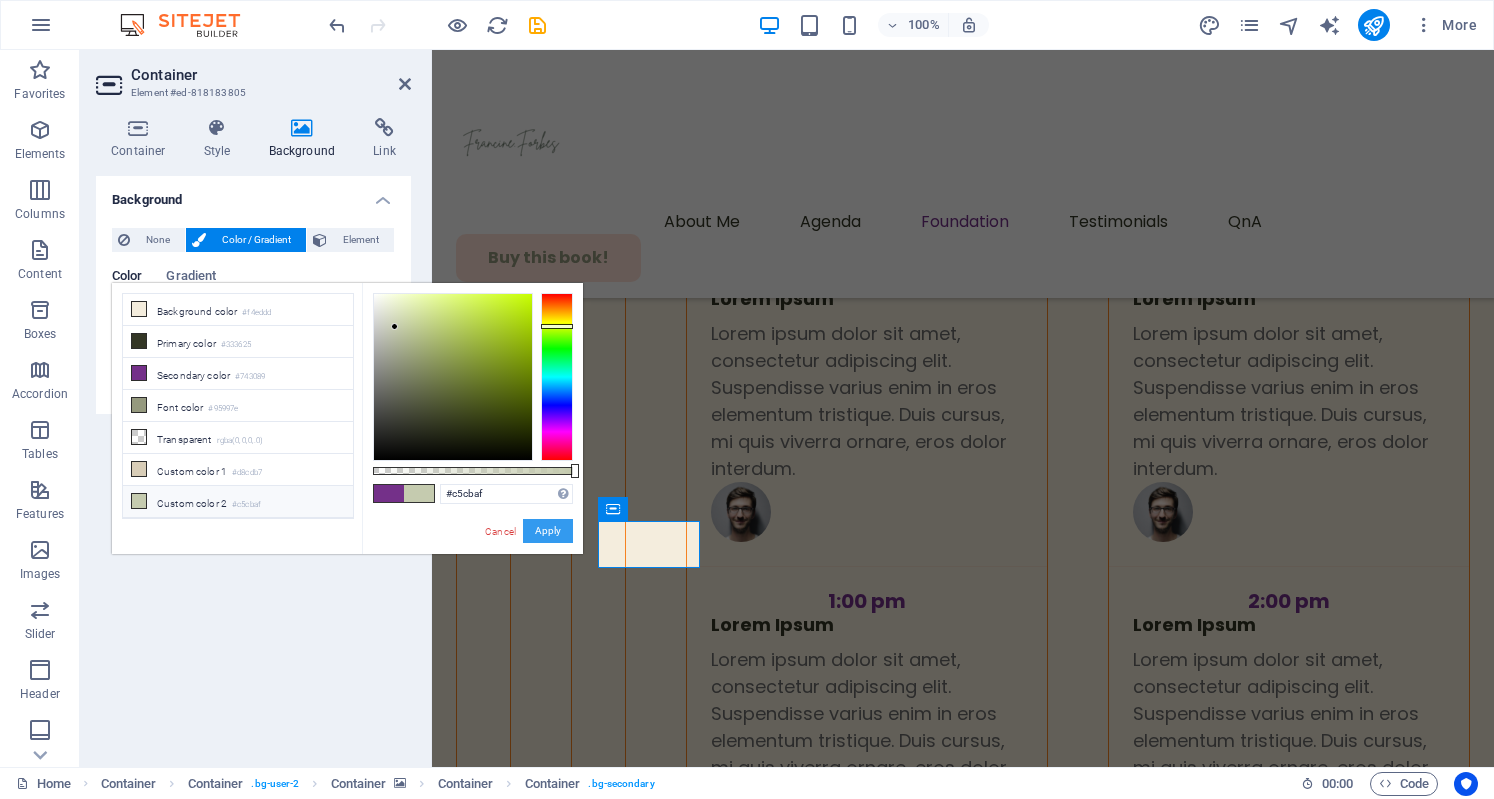 click on "Apply" at bounding box center (548, 531) 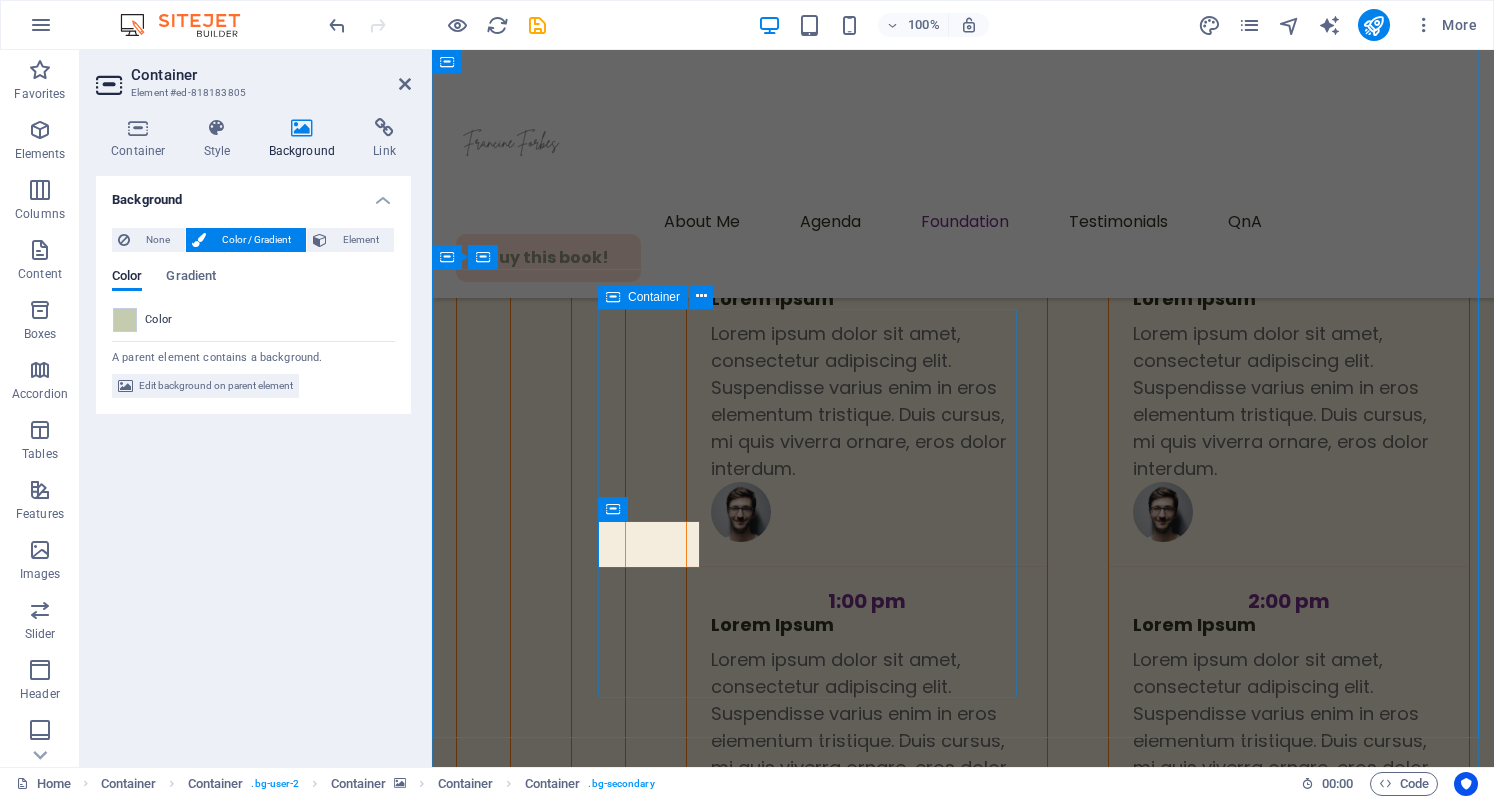 click on "Core Values Here's what keeps us grounded: Integrity Compassion Equity Empowerment Collaboration Innovation Purpose Driven" at bounding box center [815, 4471] 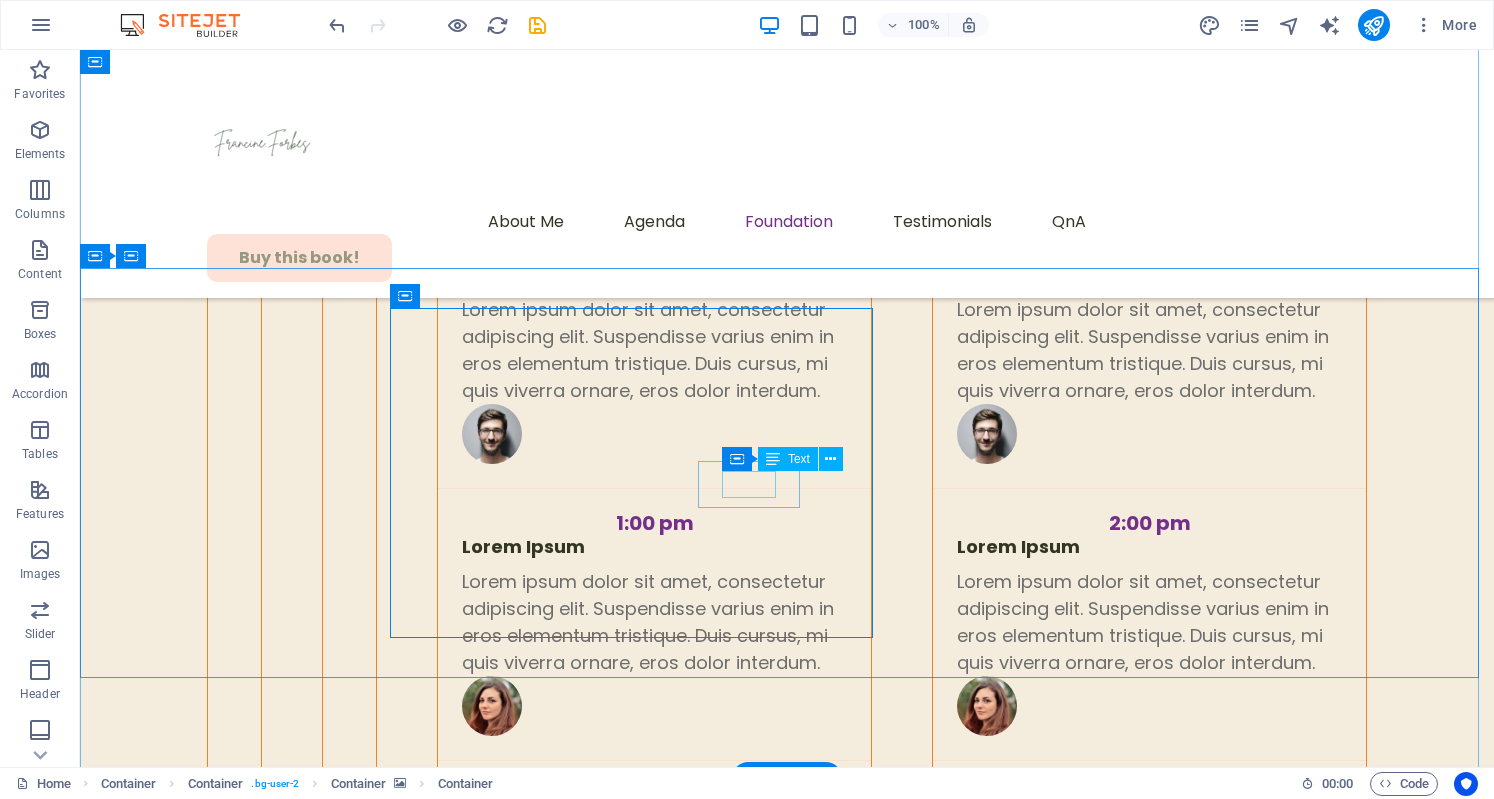 scroll, scrollTop: 6107, scrollLeft: 0, axis: vertical 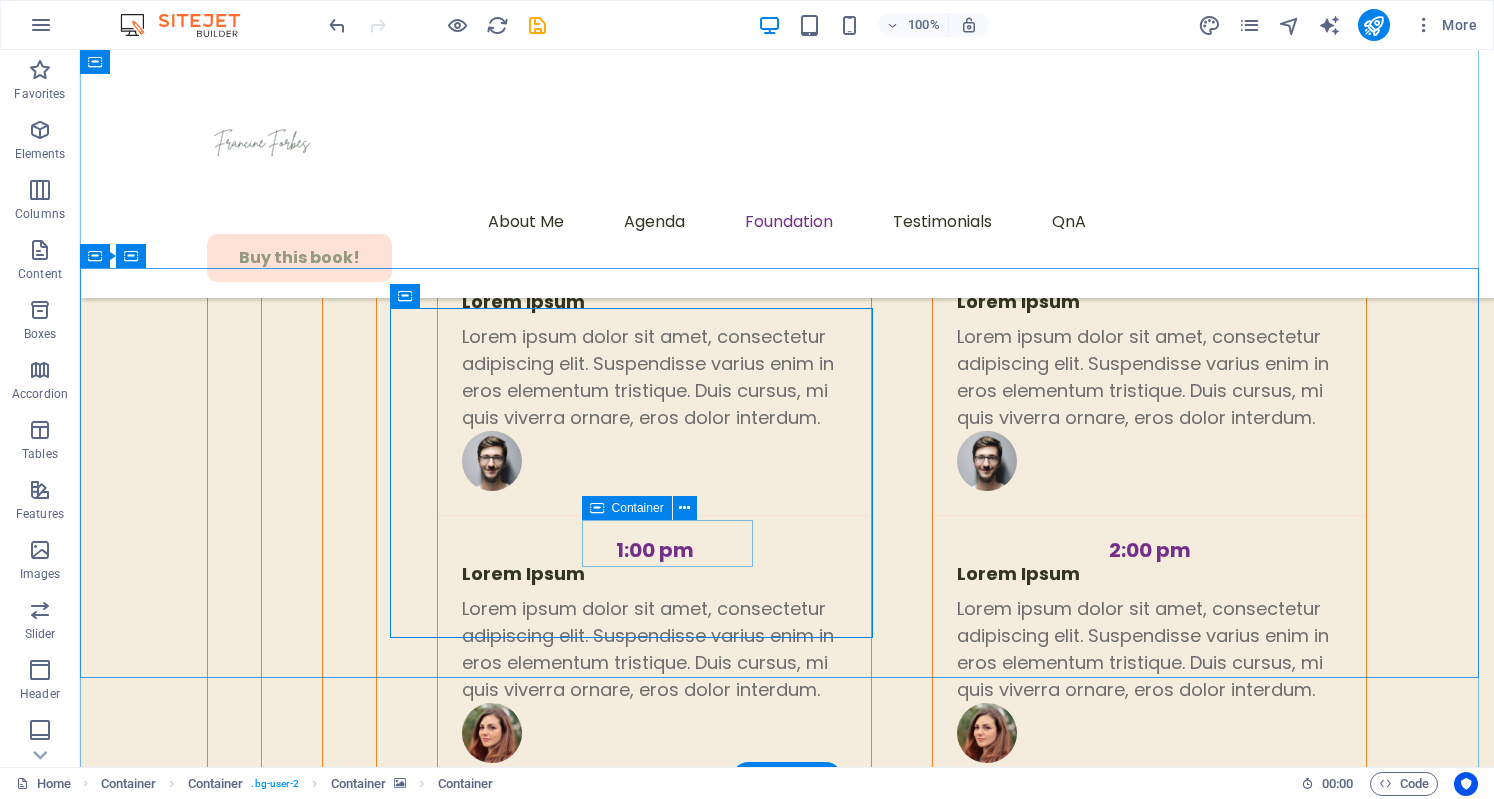 click on "Collaboration" at bounding box center [633, 4307] 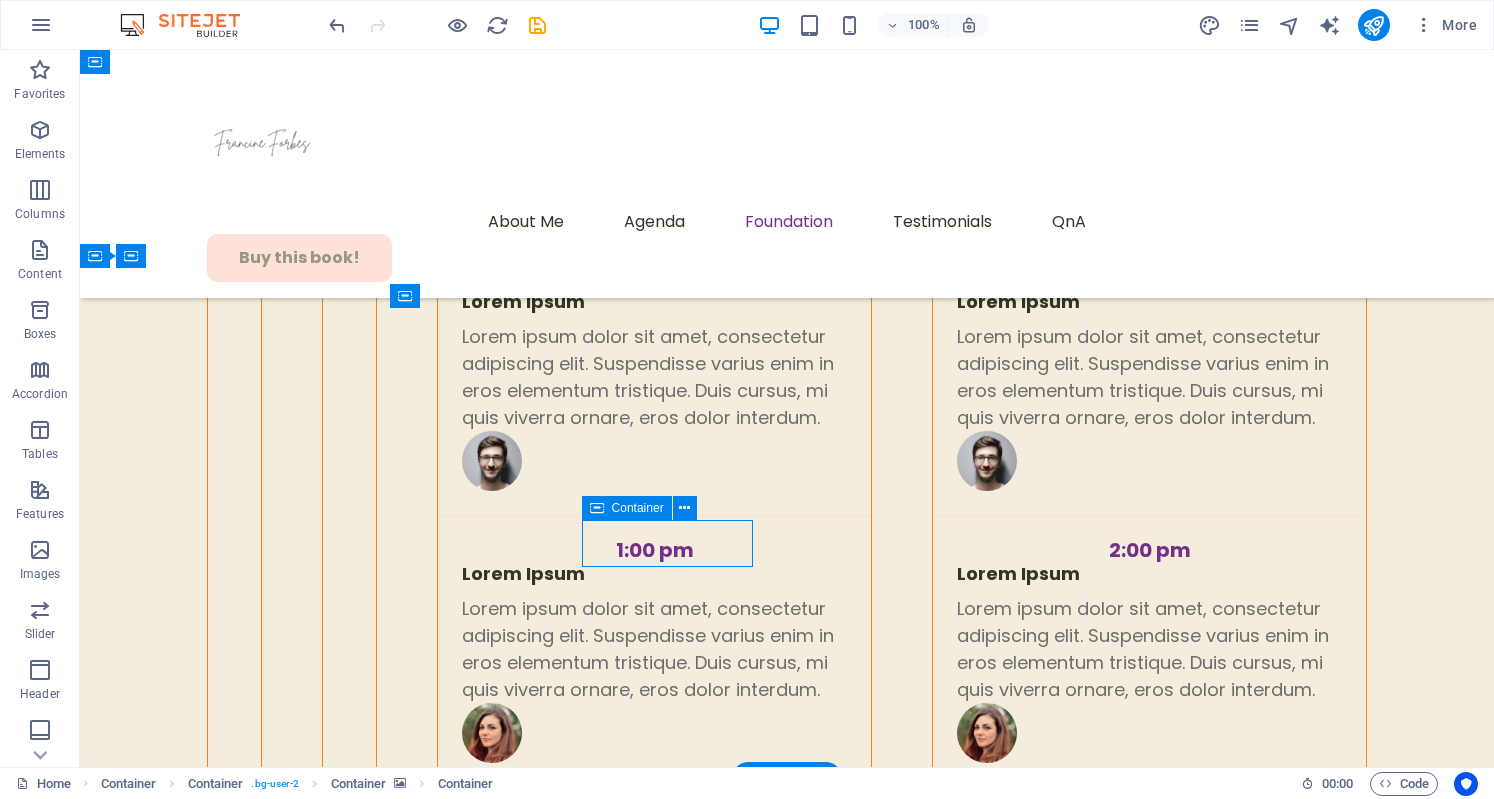 click on "Collaboration" at bounding box center [633, 4307] 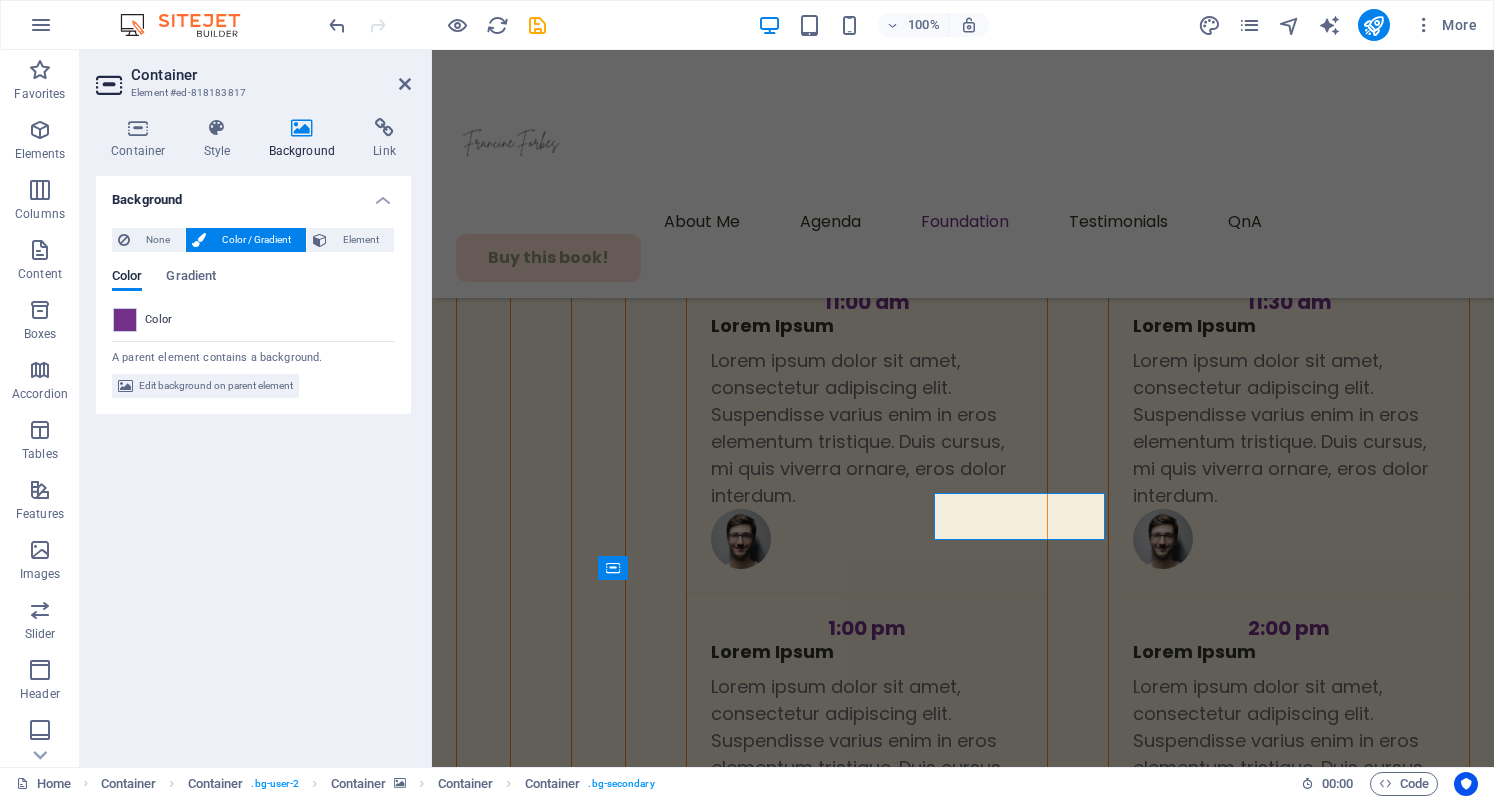 scroll, scrollTop: 6134, scrollLeft: 0, axis: vertical 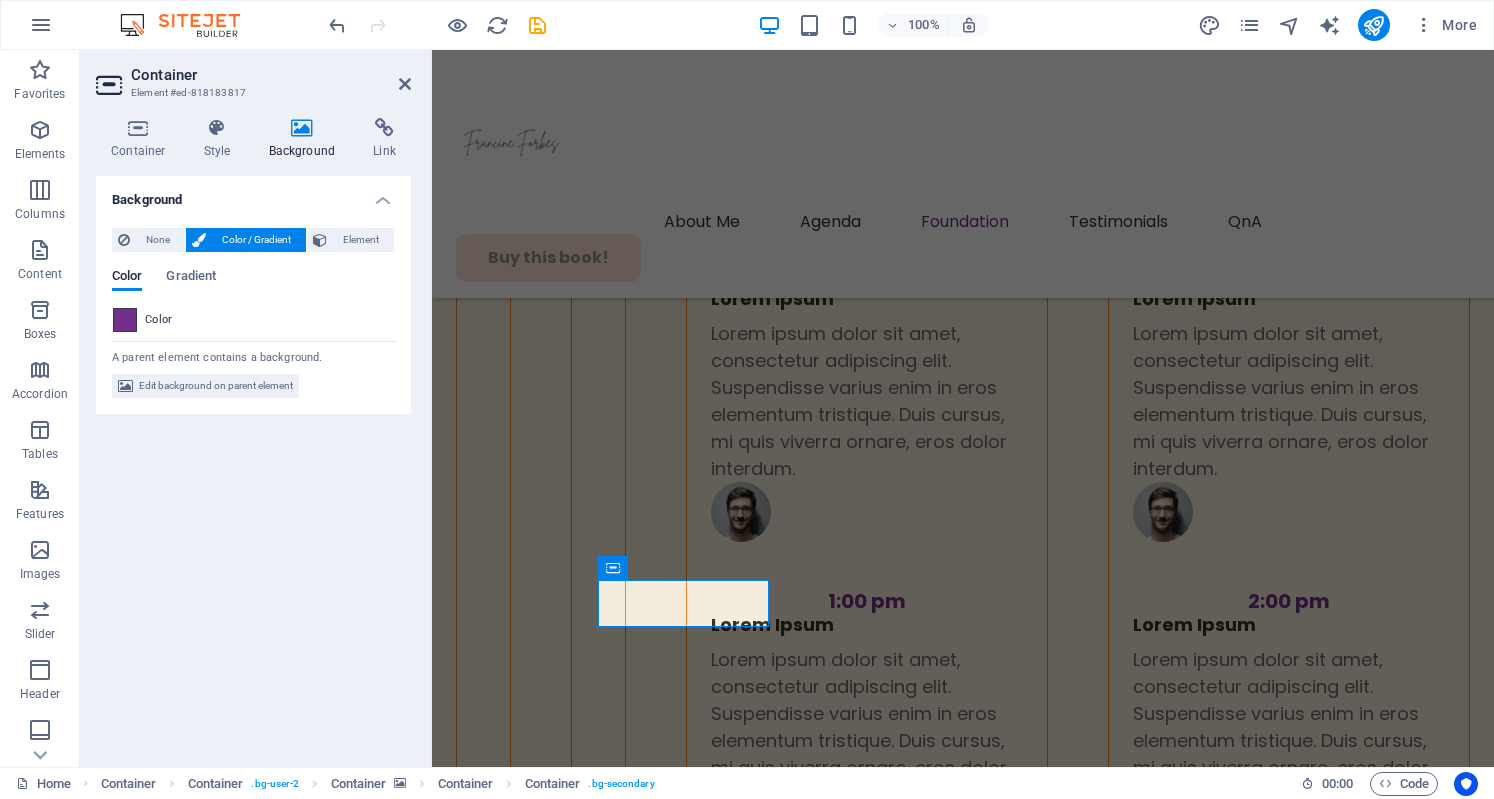 click at bounding box center (125, 320) 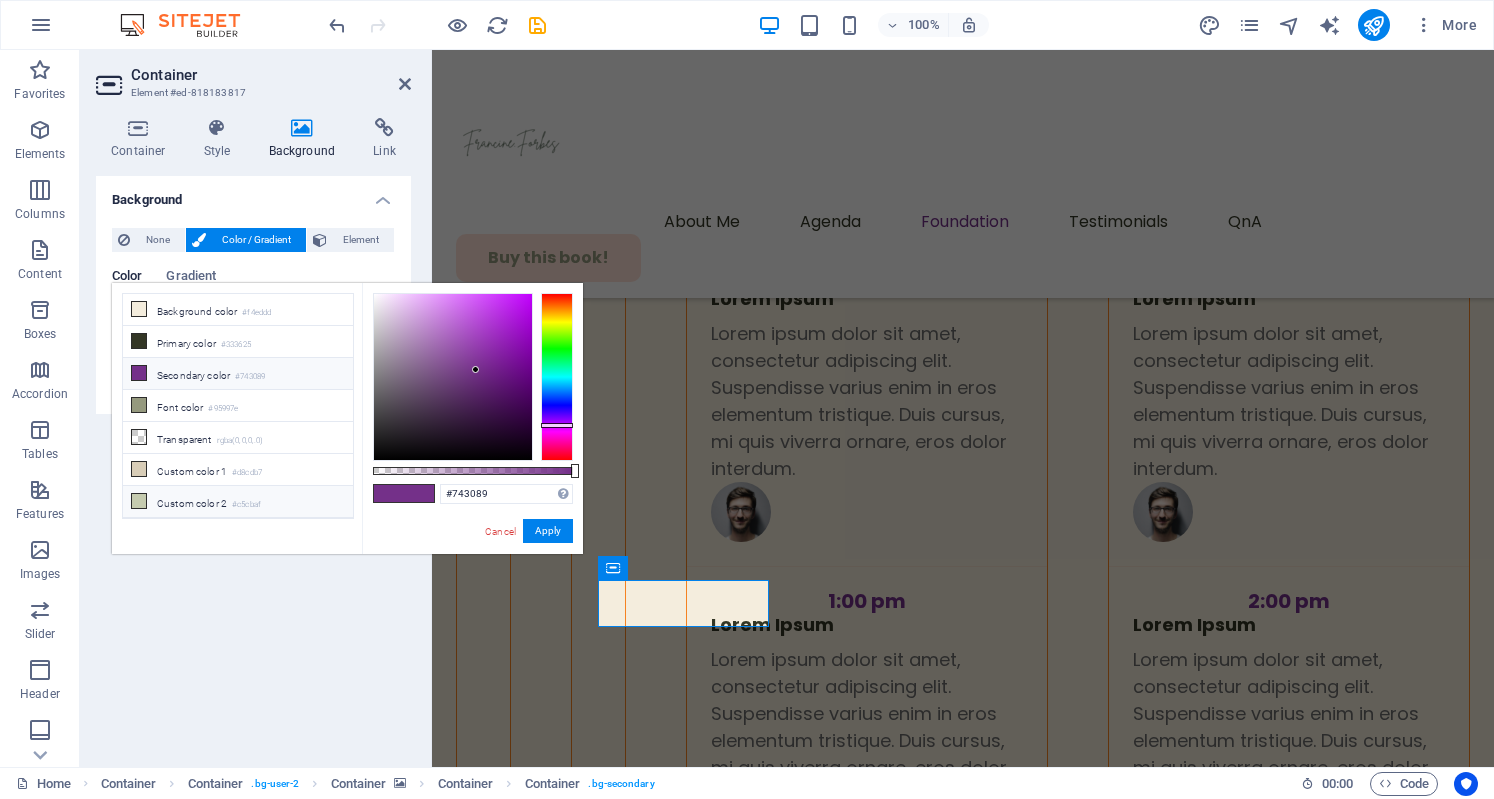 click on "Custom color 2
#c5cbaf" at bounding box center (238, 502) 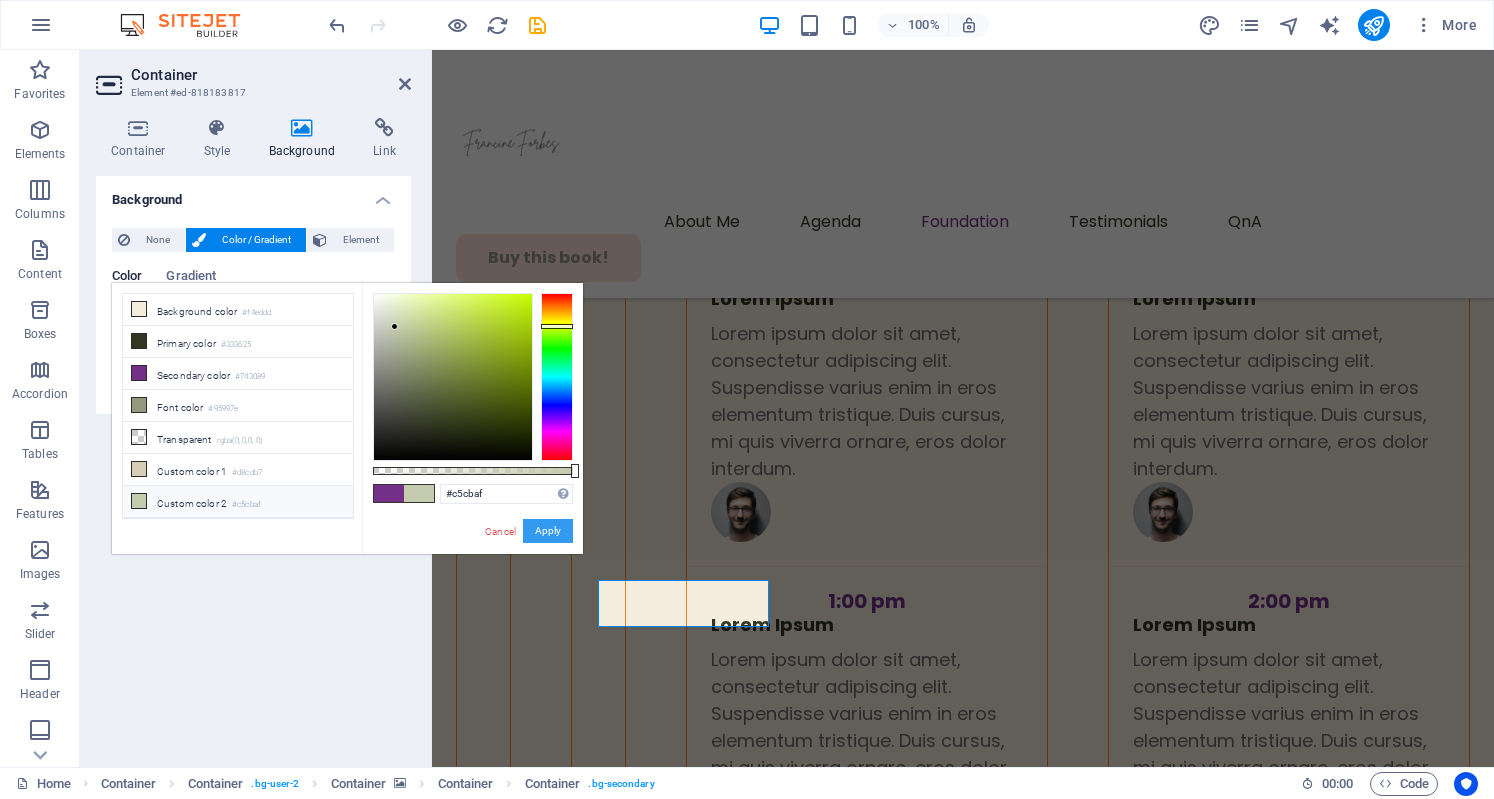 click on "Apply" at bounding box center (548, 531) 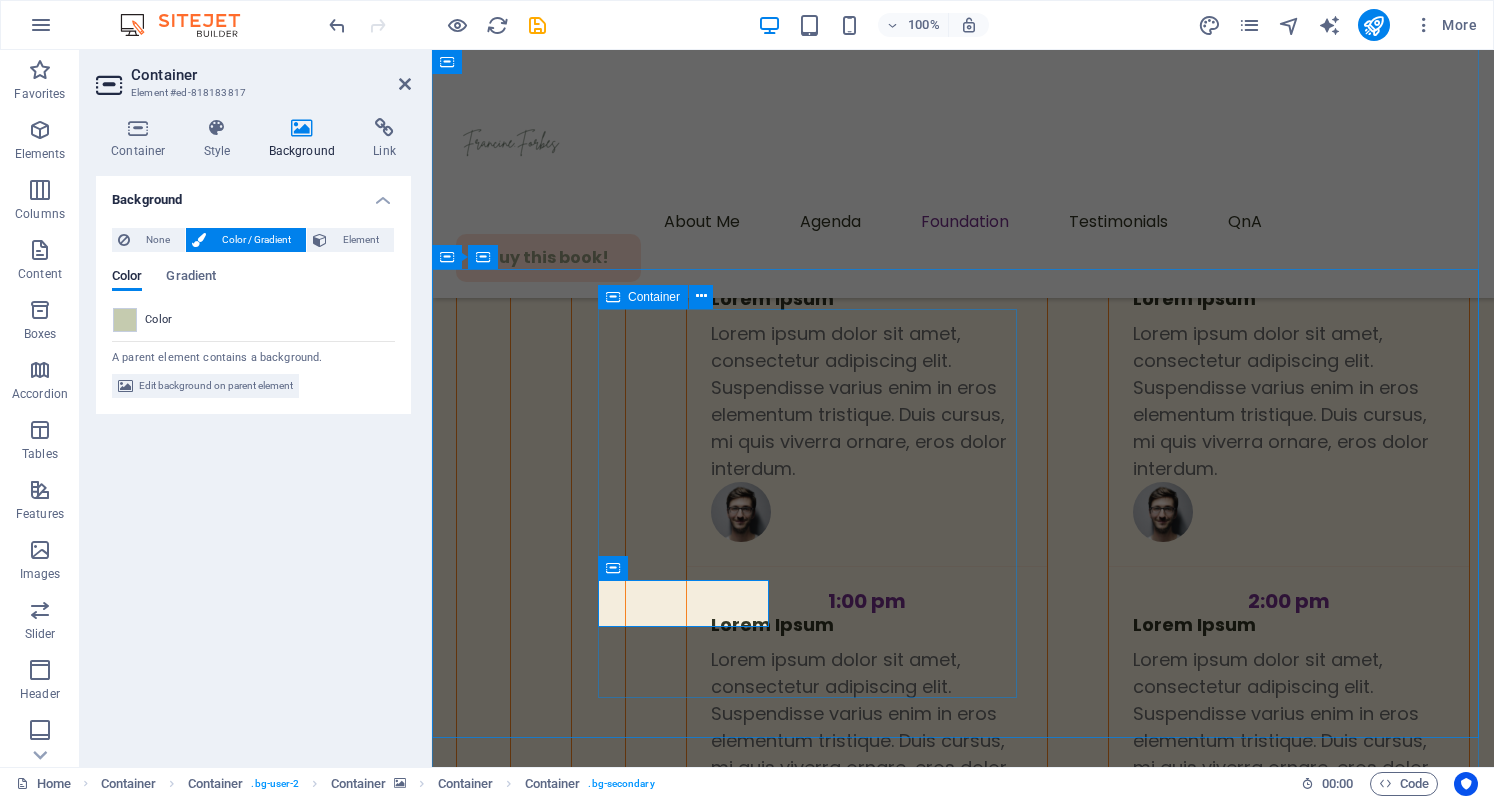click on "Core Values Here's what keeps us grounded: Integrity Compassion Equity Empowerment Collaboration Innovation Purpose Driven" at bounding box center [815, 4471] 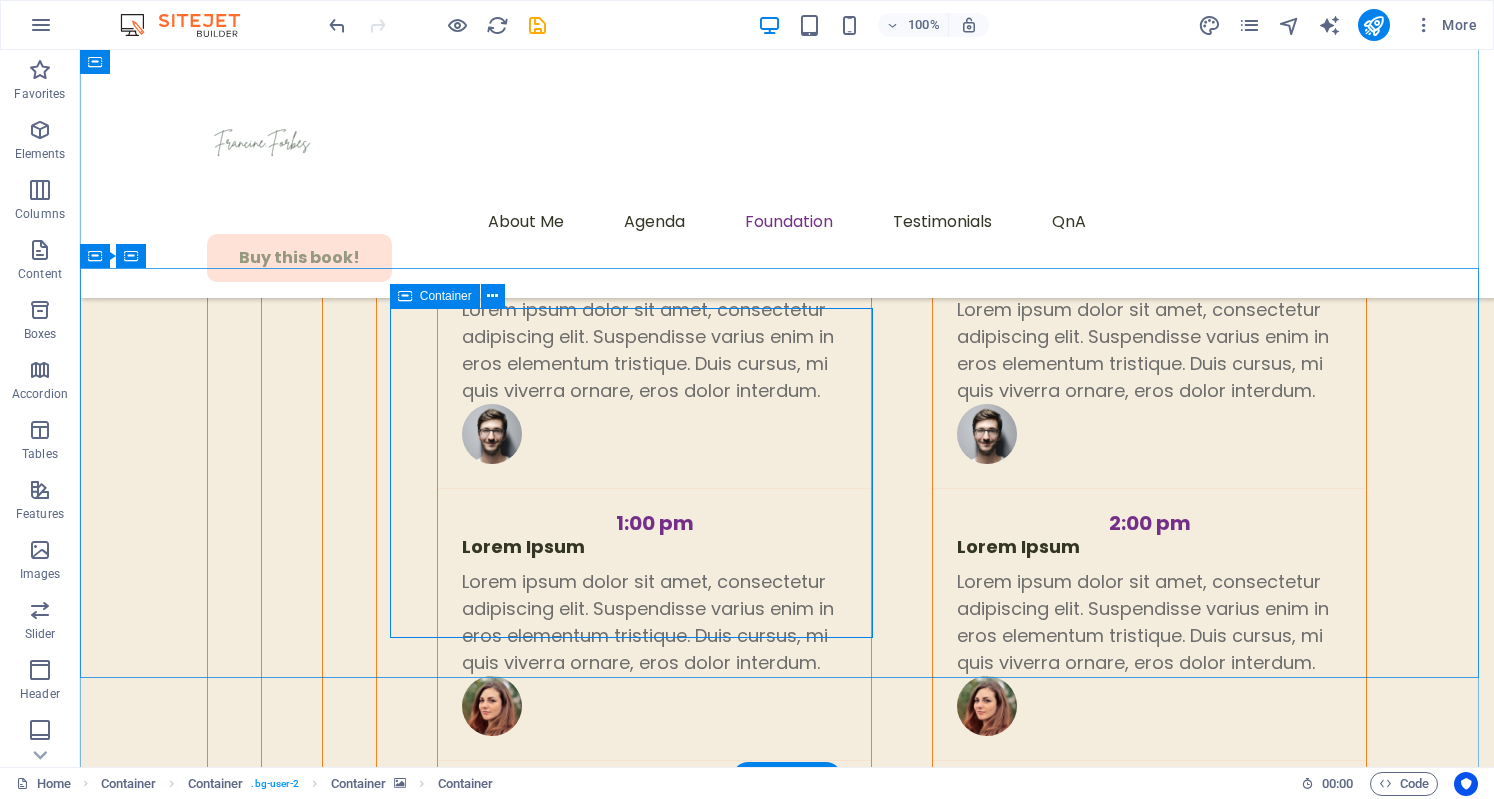 scroll, scrollTop: 6107, scrollLeft: 0, axis: vertical 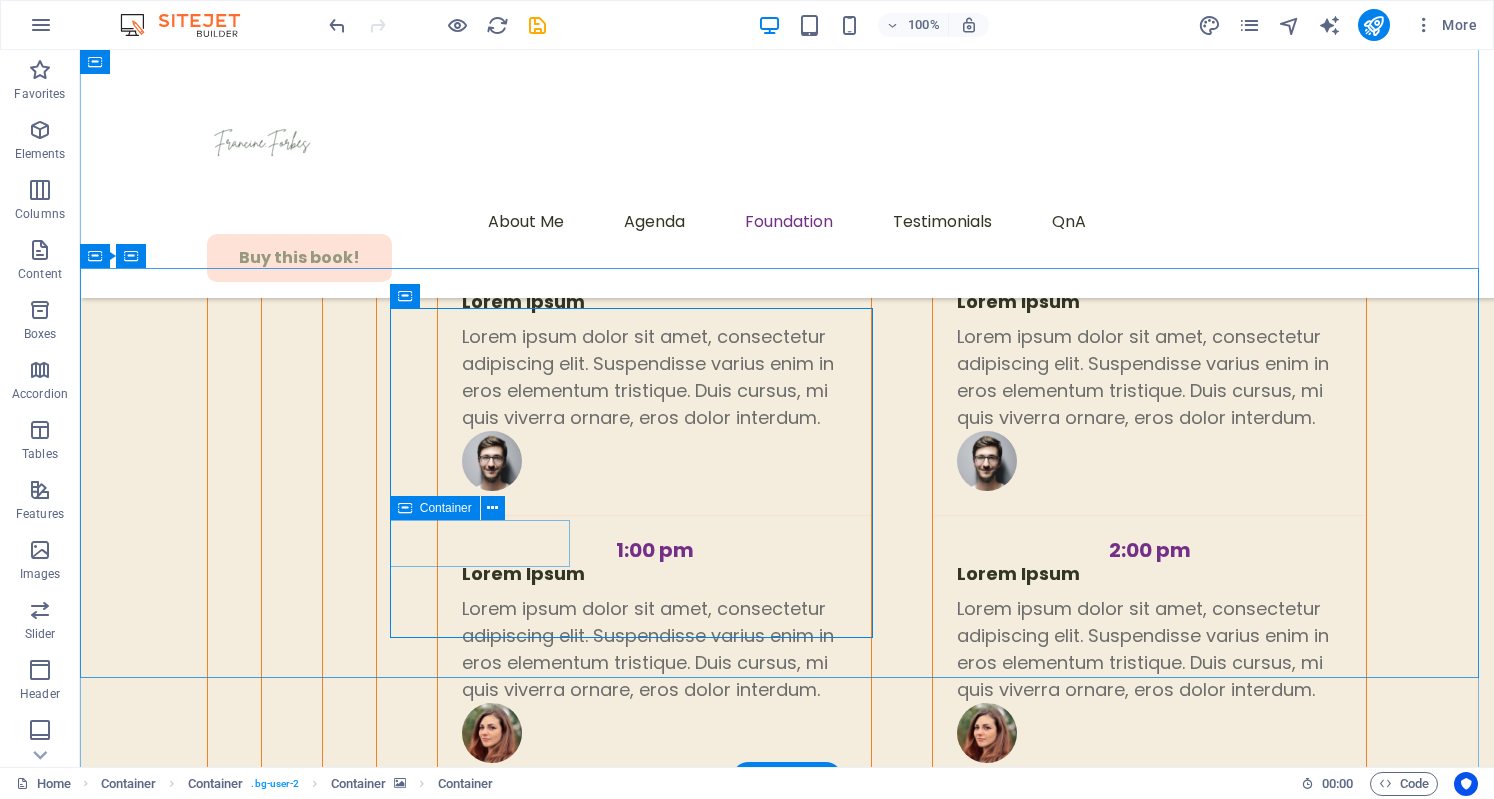 click on "Empowerment" at bounding box center (633, 4248) 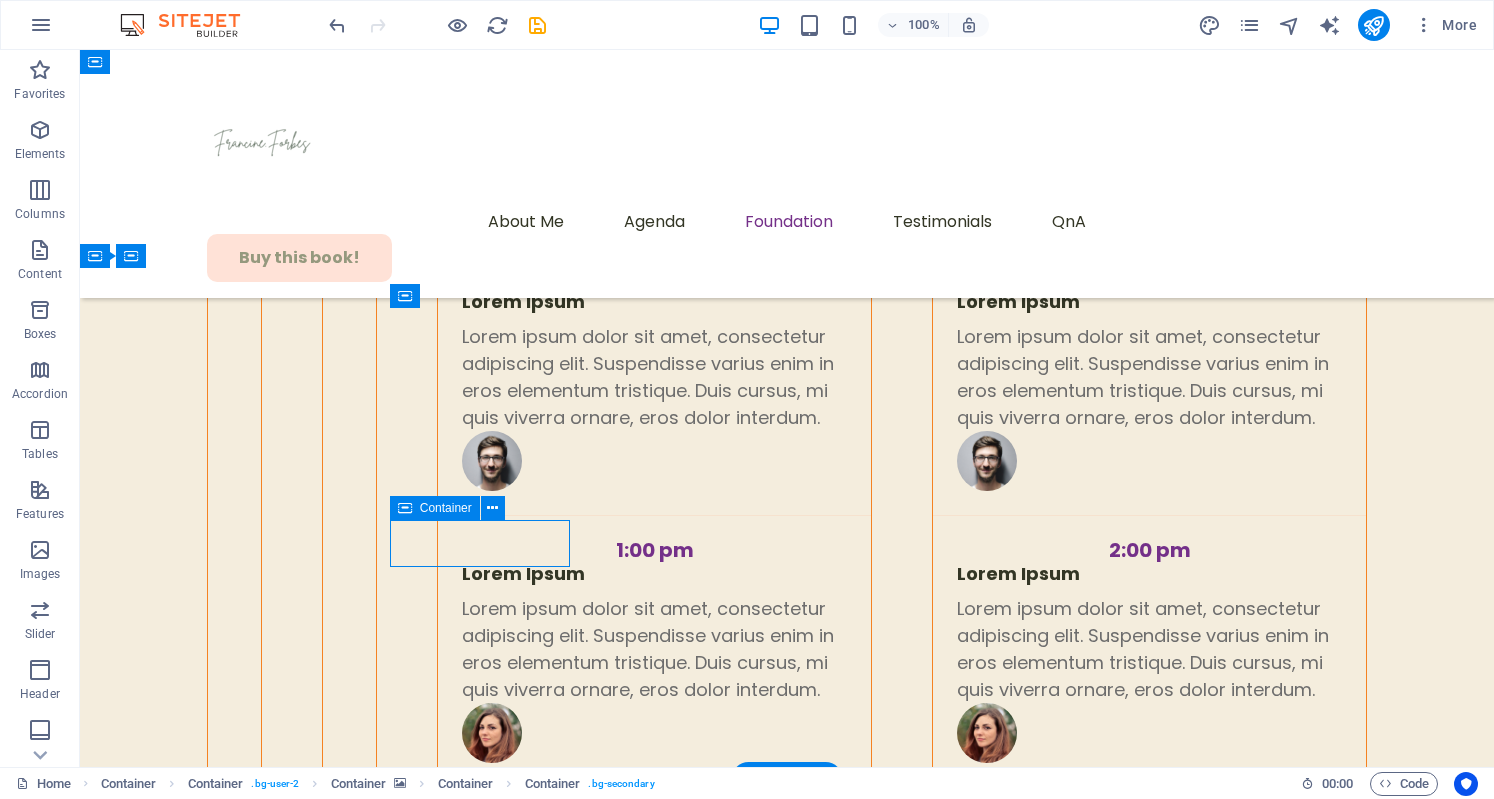 click on "Empowerment" at bounding box center [633, 4248] 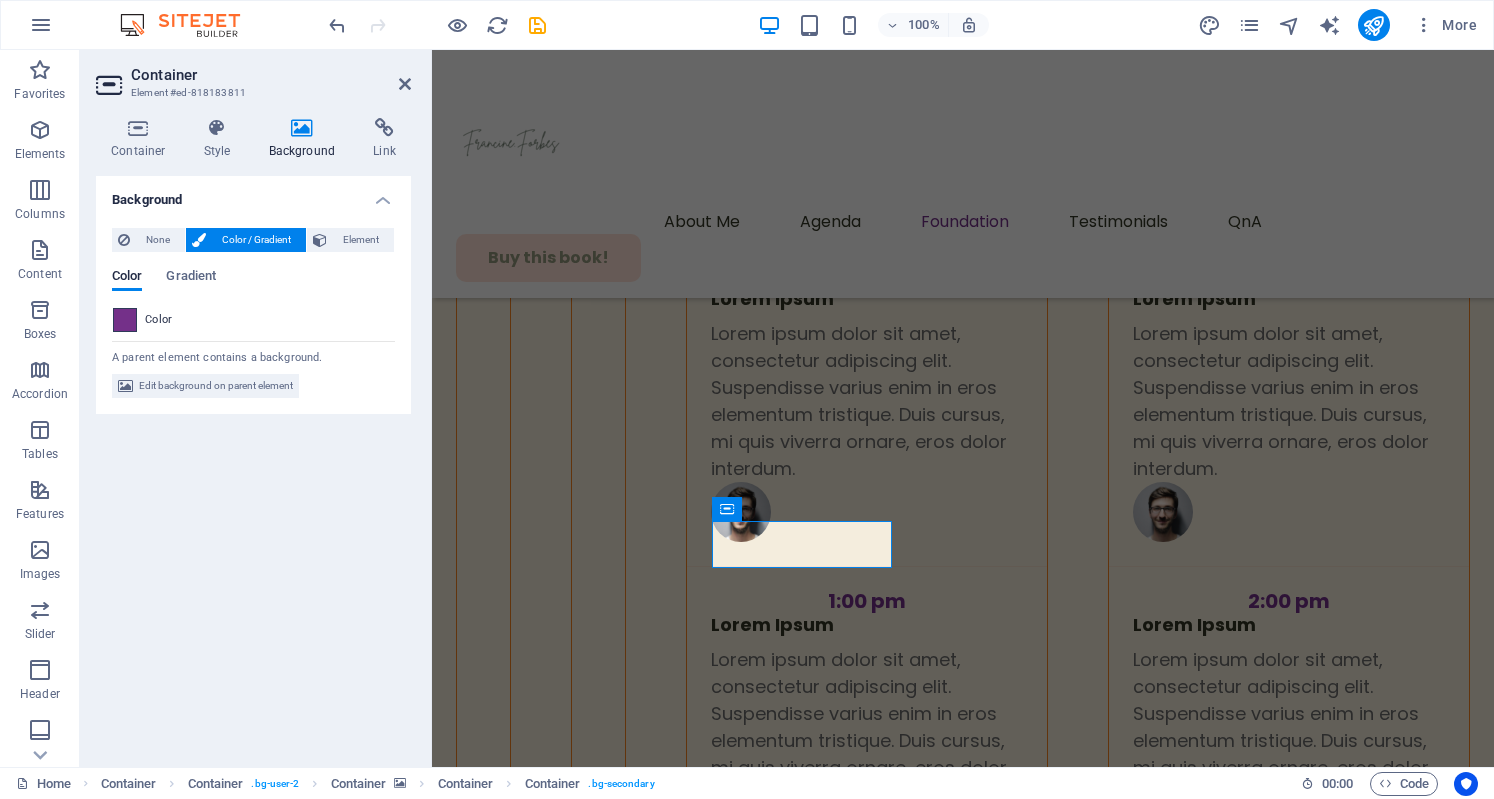 click at bounding box center (125, 320) 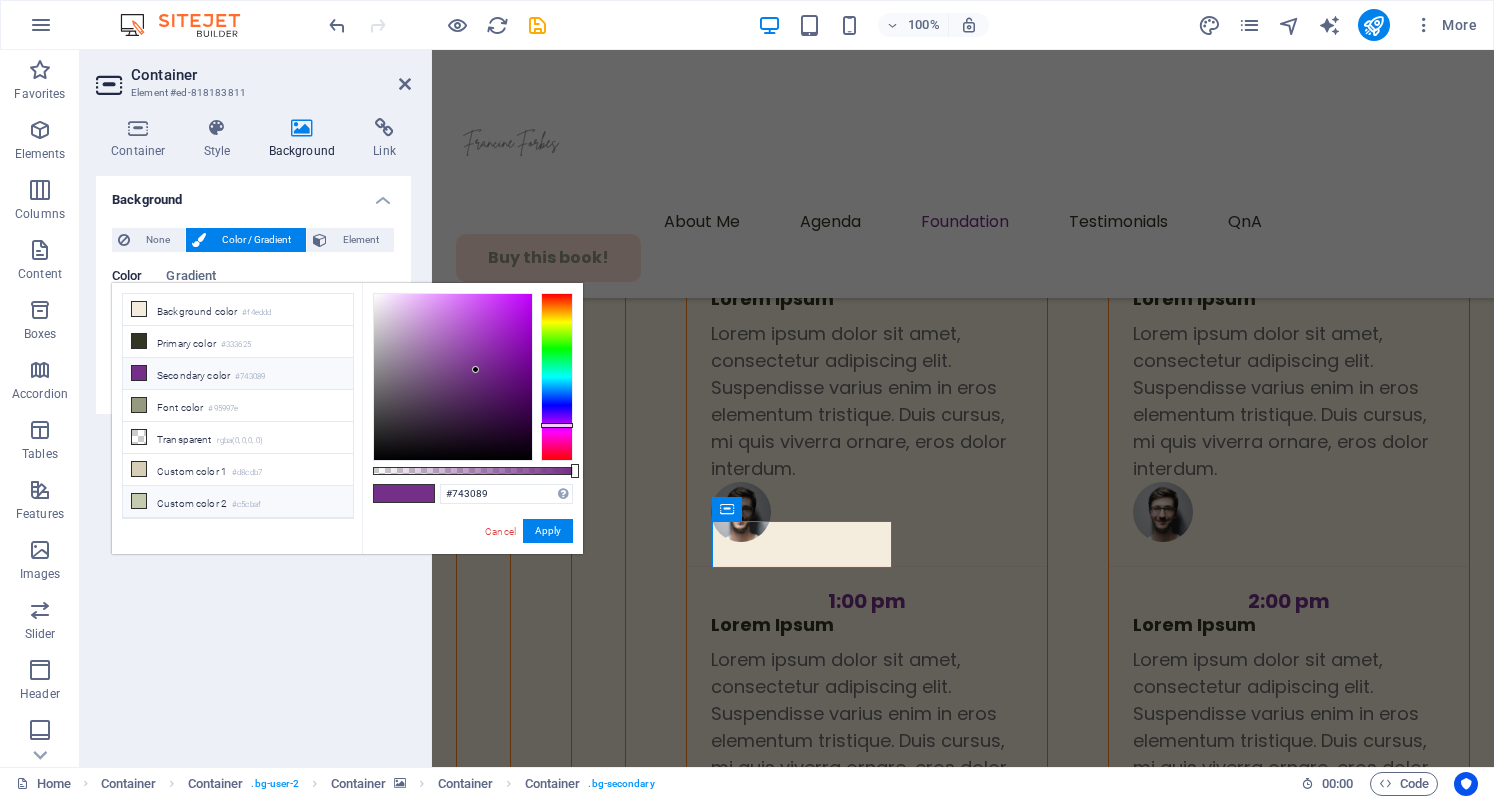 click on "#c5cbaf" at bounding box center [246, 505] 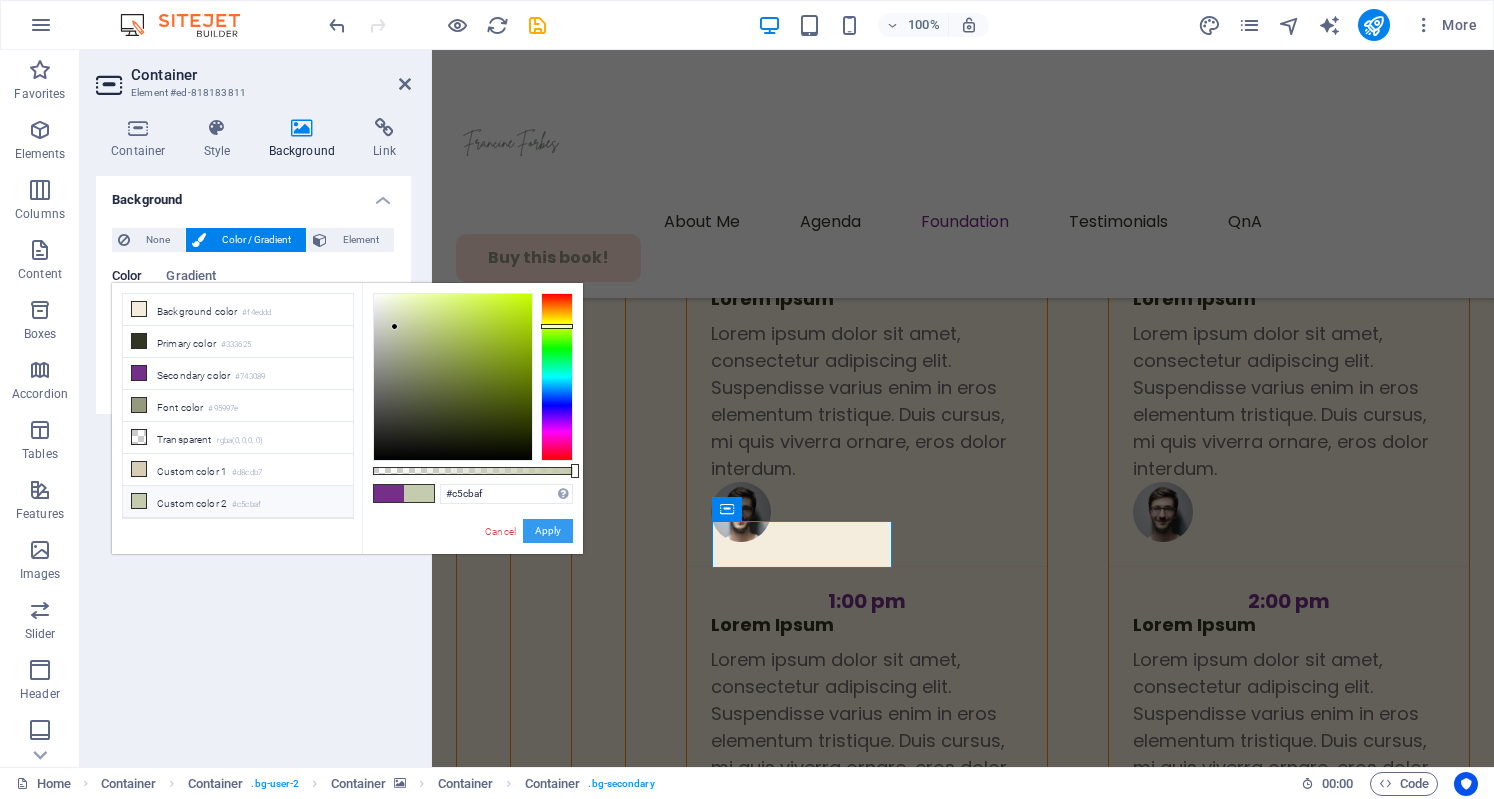 click on "Apply" at bounding box center [548, 531] 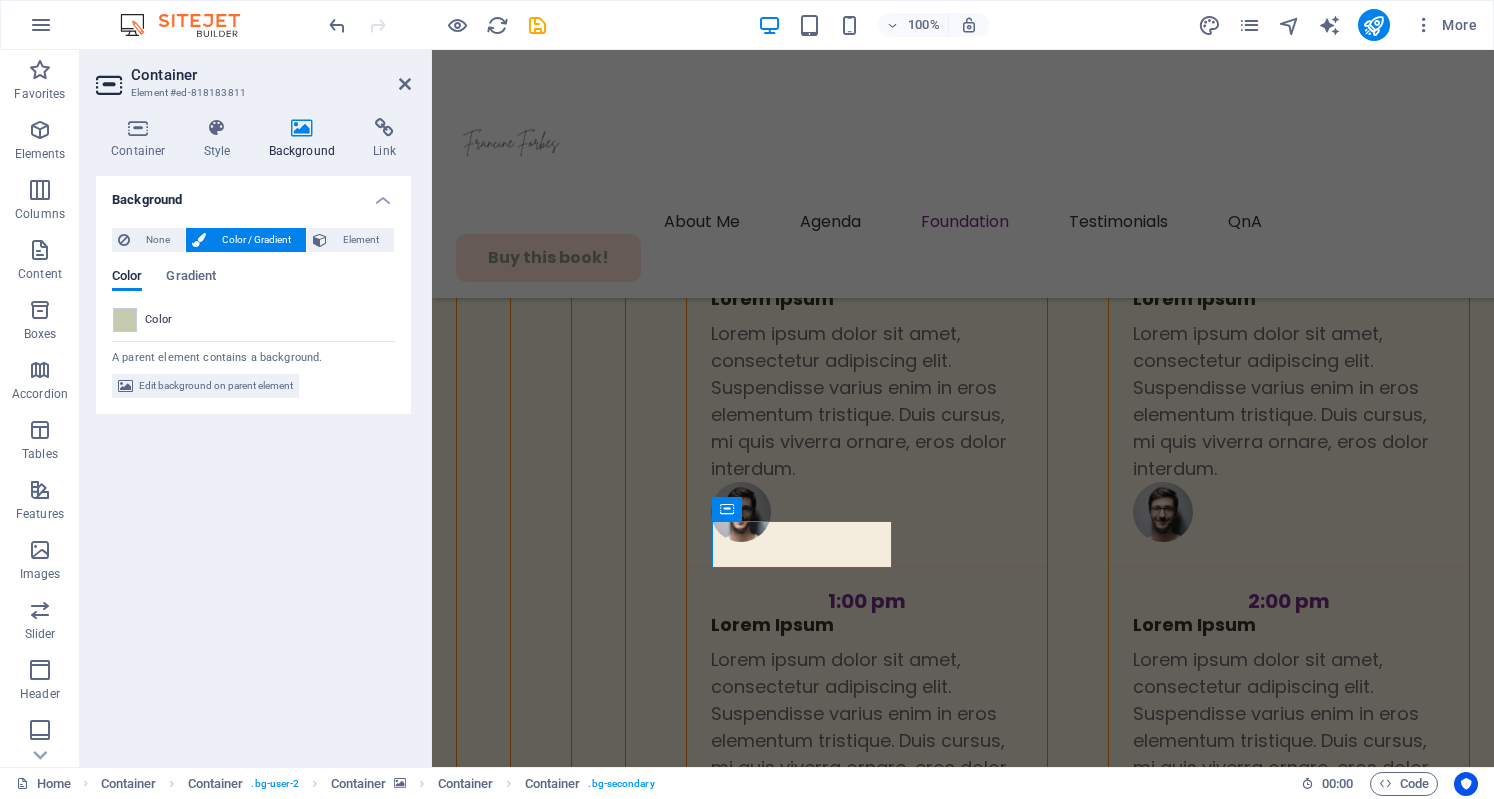 click at bounding box center [963, 3919] 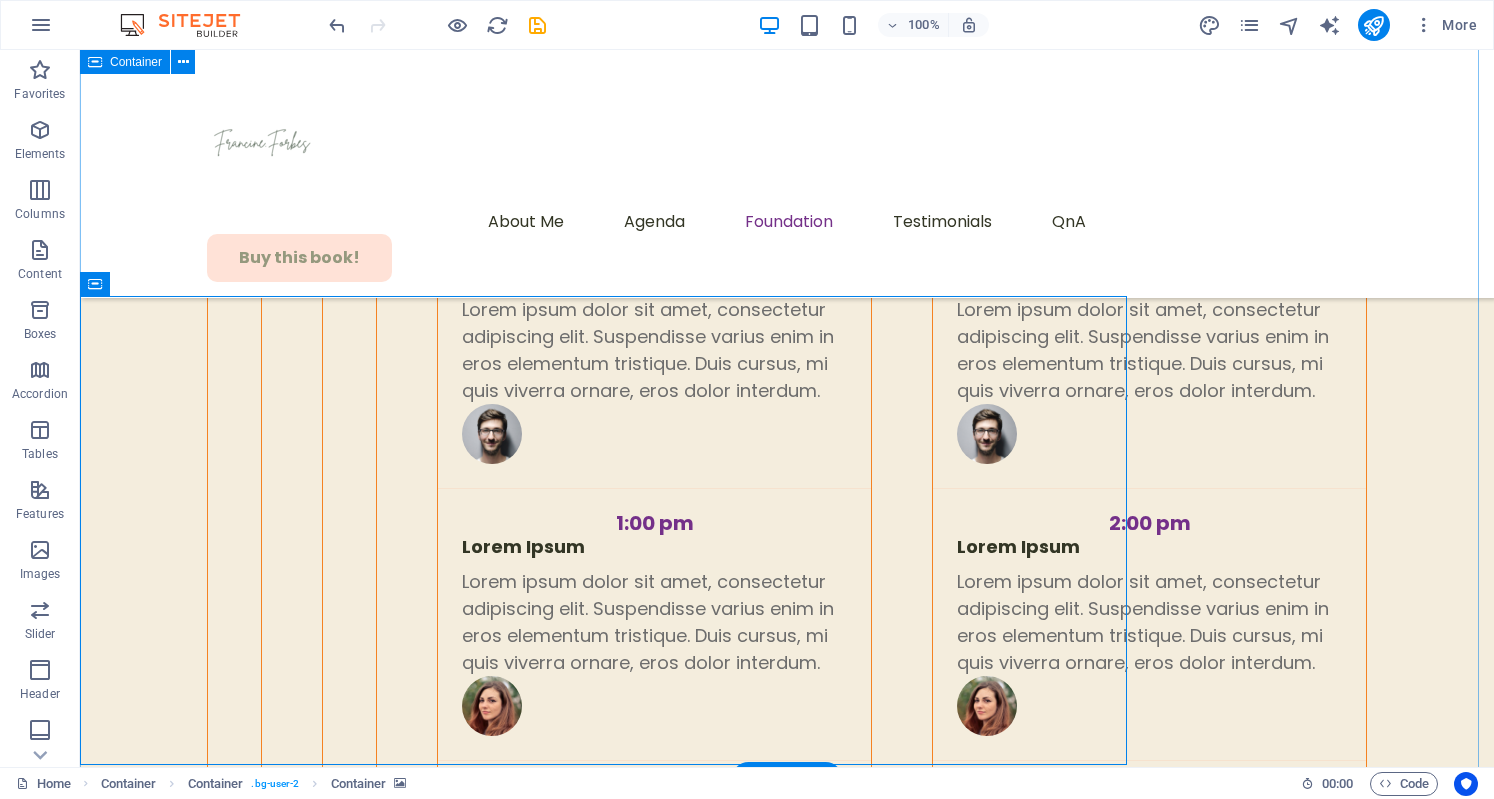 scroll, scrollTop: 6107, scrollLeft: 0, axis: vertical 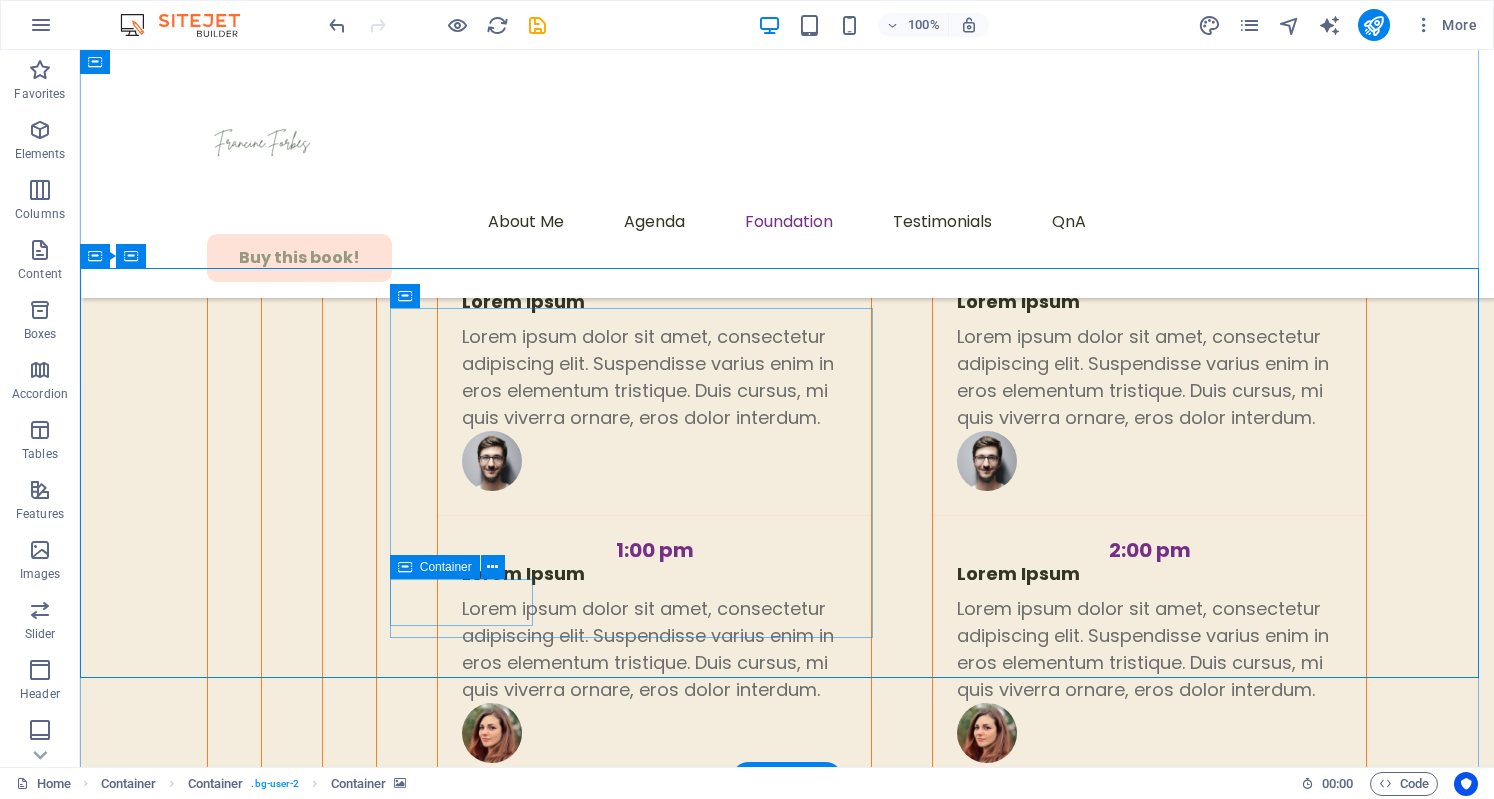 click on "Innovation" at bounding box center (633, 4366) 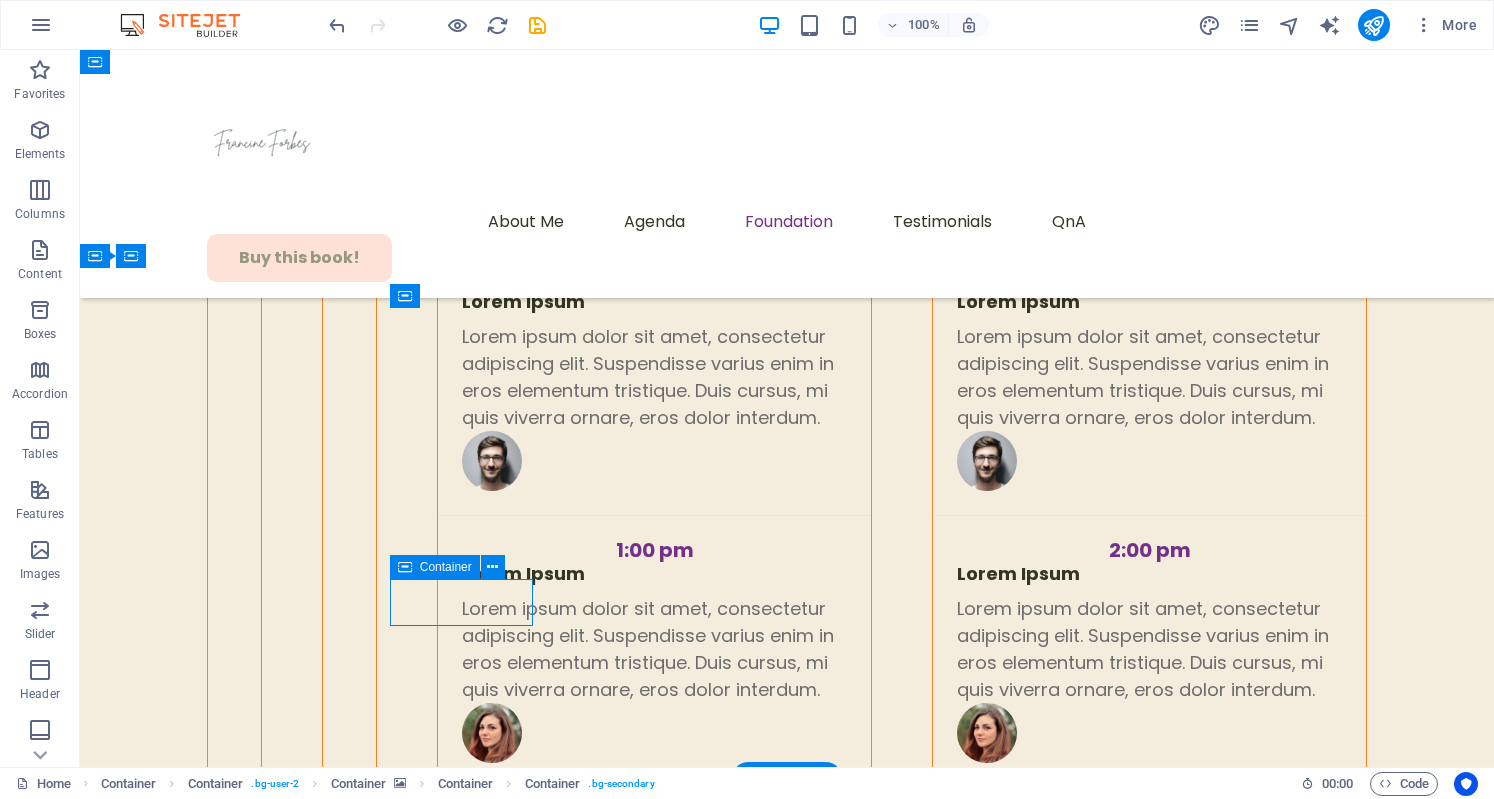 click on "Innovation" at bounding box center [633, 4366] 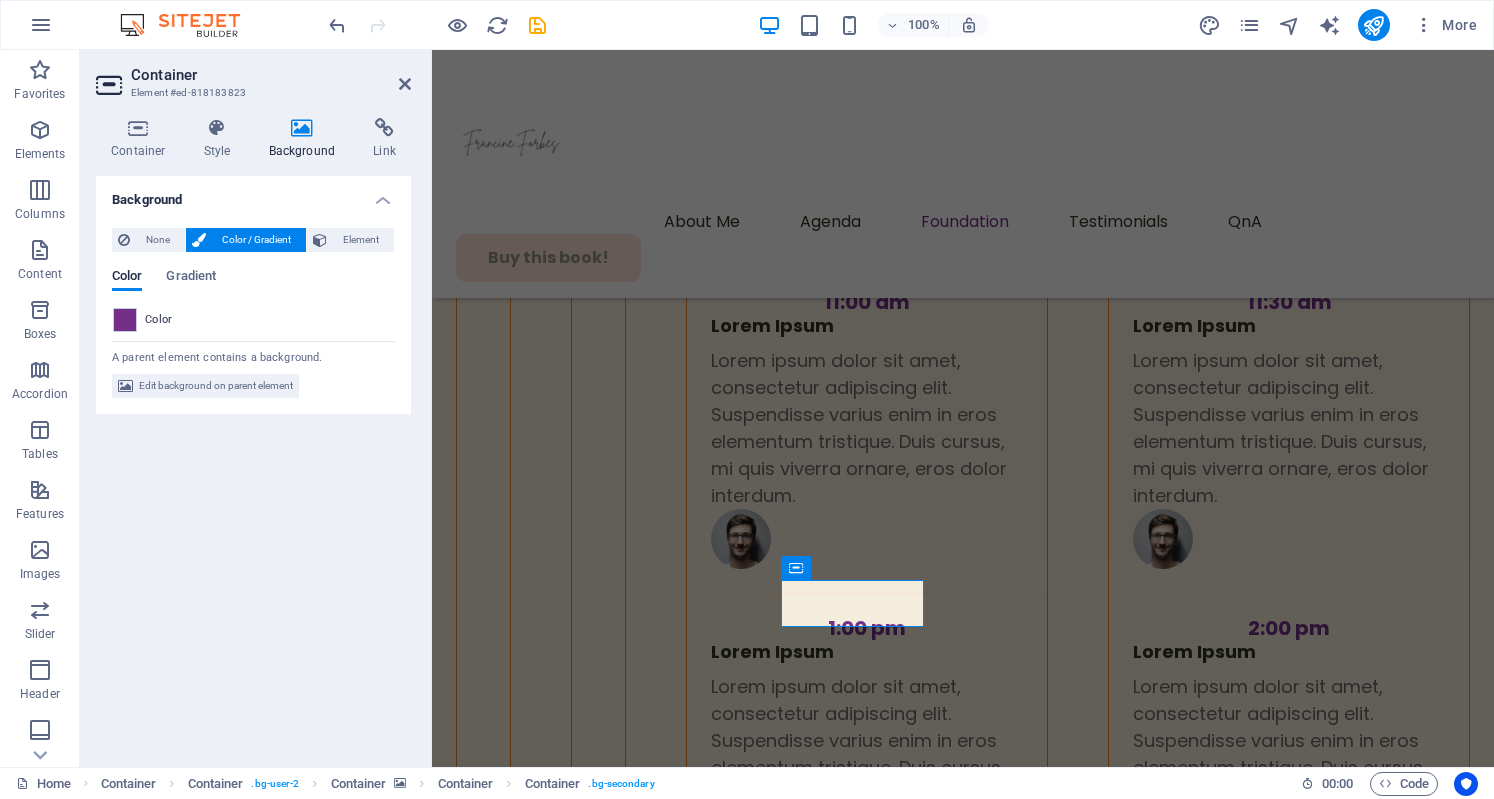 scroll, scrollTop: 6134, scrollLeft: 0, axis: vertical 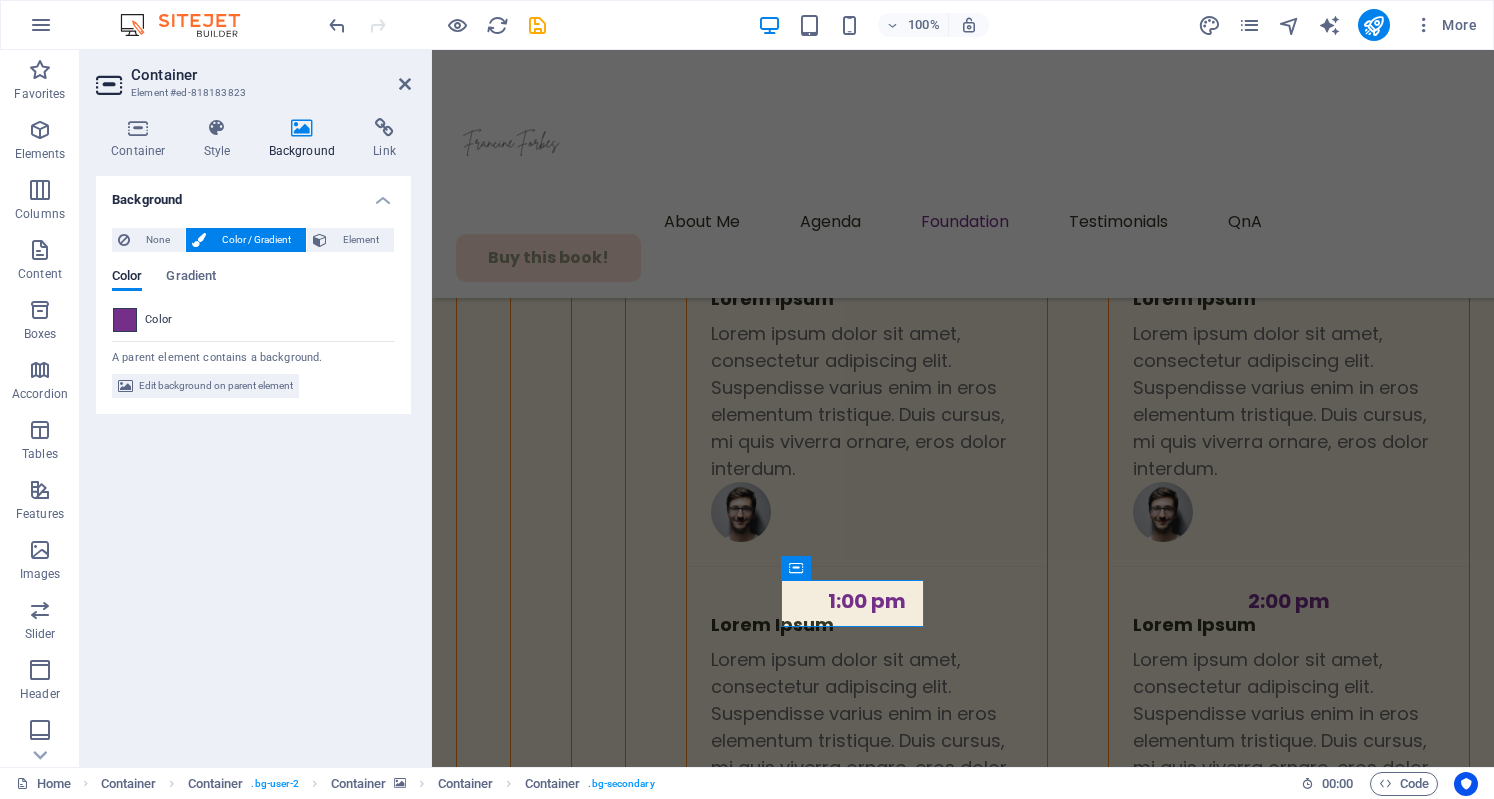 click at bounding box center (125, 320) 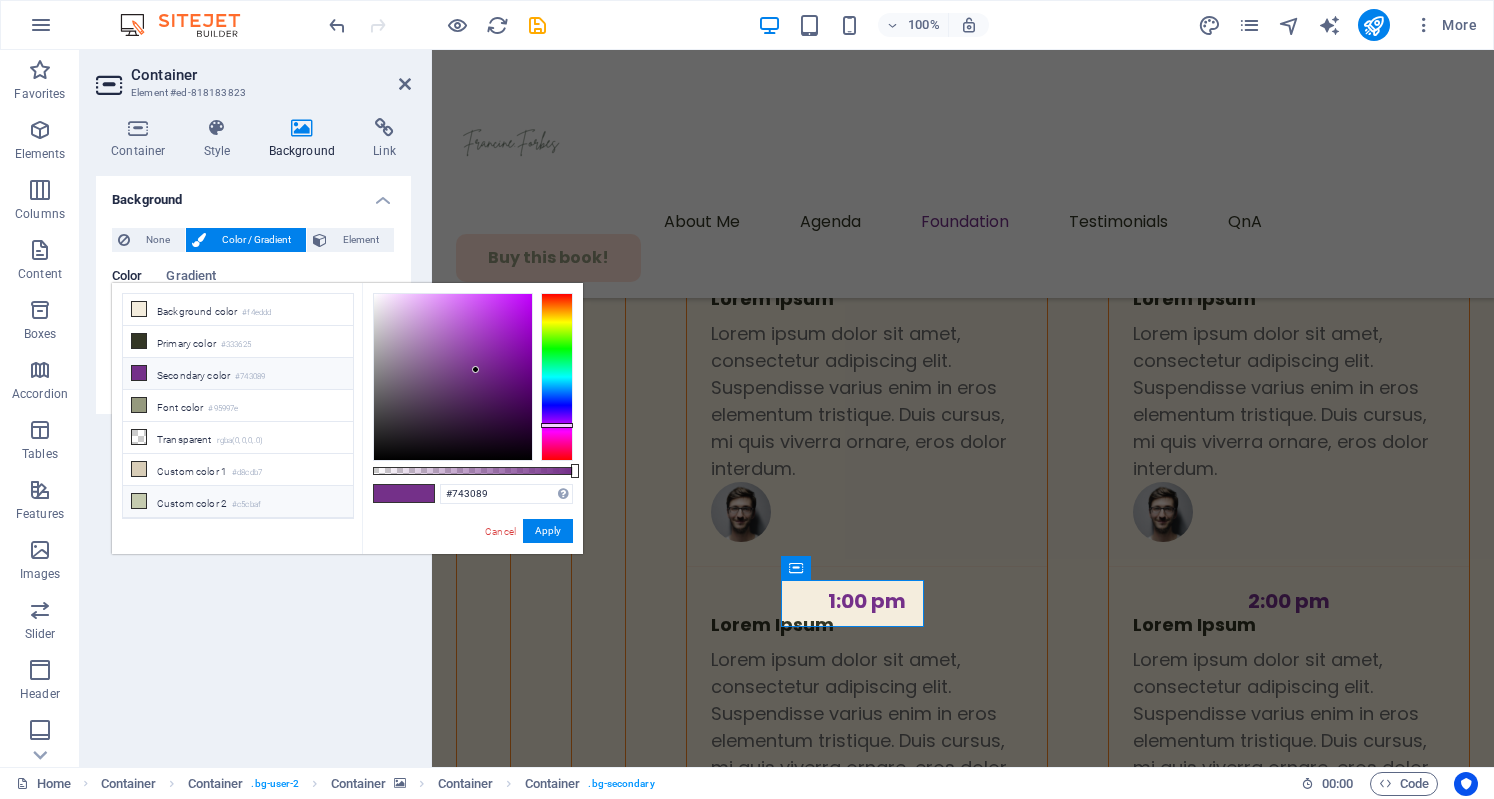 click on "Custom color 2
#c5cbaf" at bounding box center [238, 502] 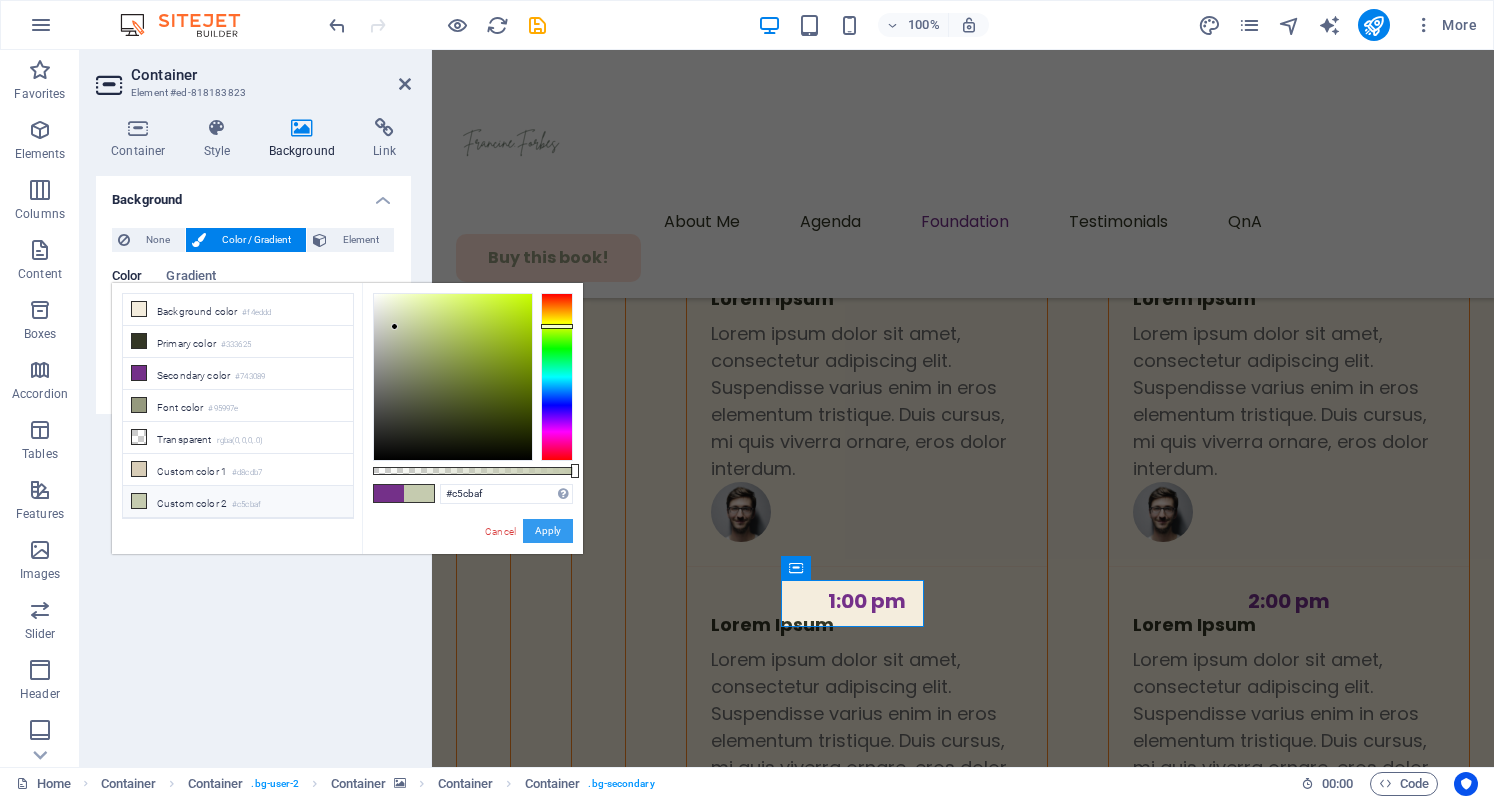 click on "Apply" at bounding box center (548, 531) 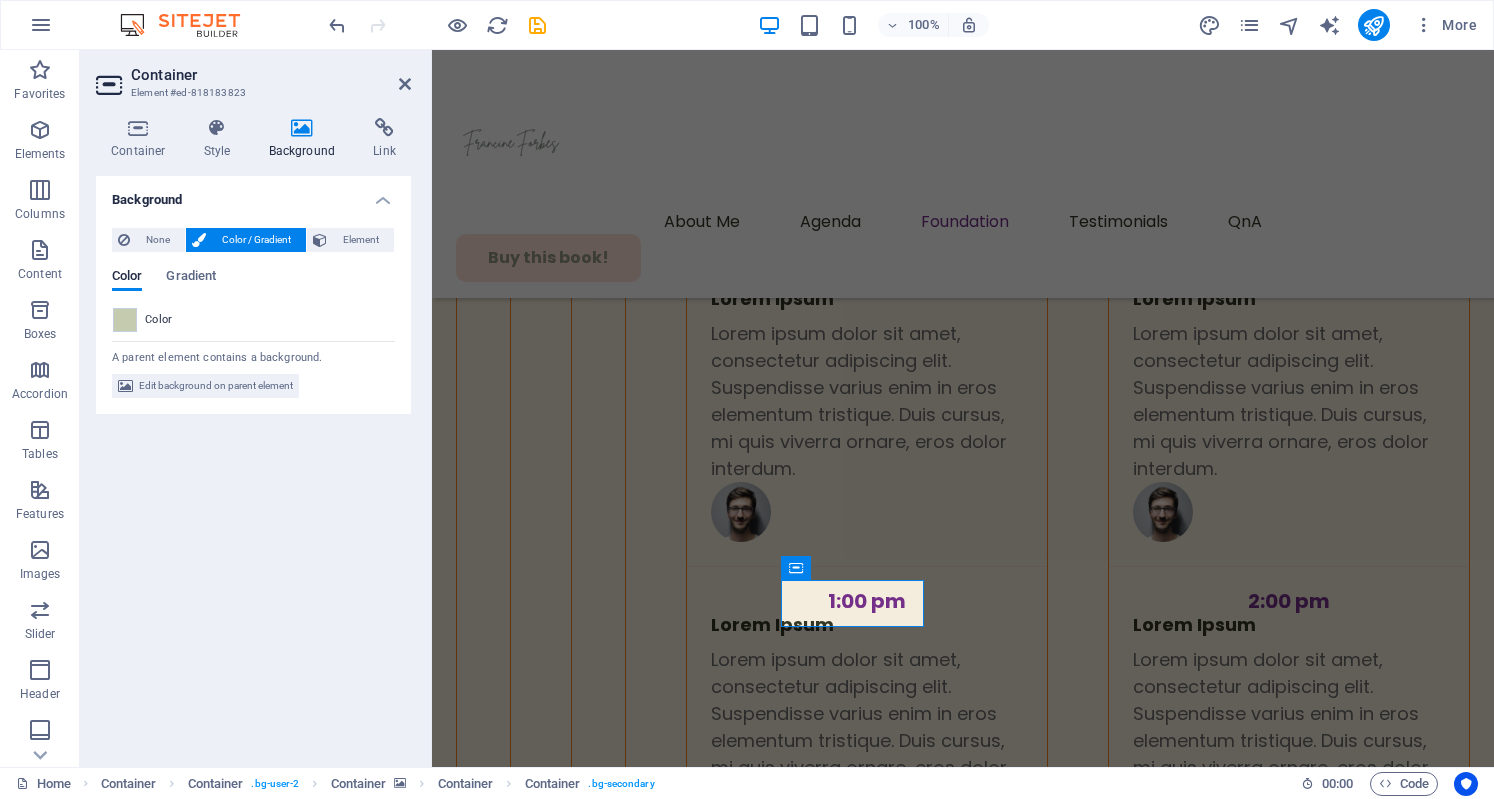 click at bounding box center (963, 3919) 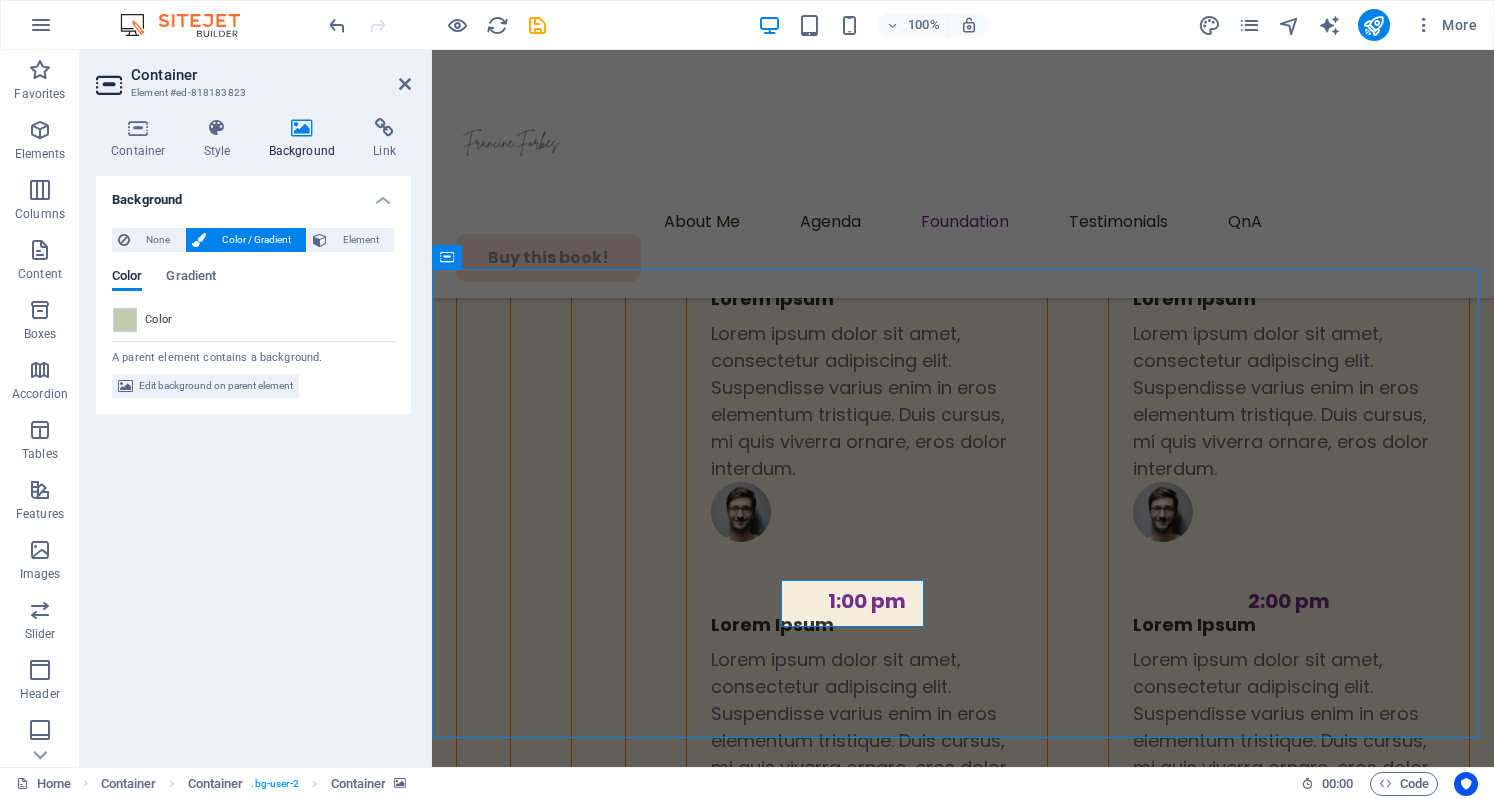 scroll, scrollTop: 6107, scrollLeft: 0, axis: vertical 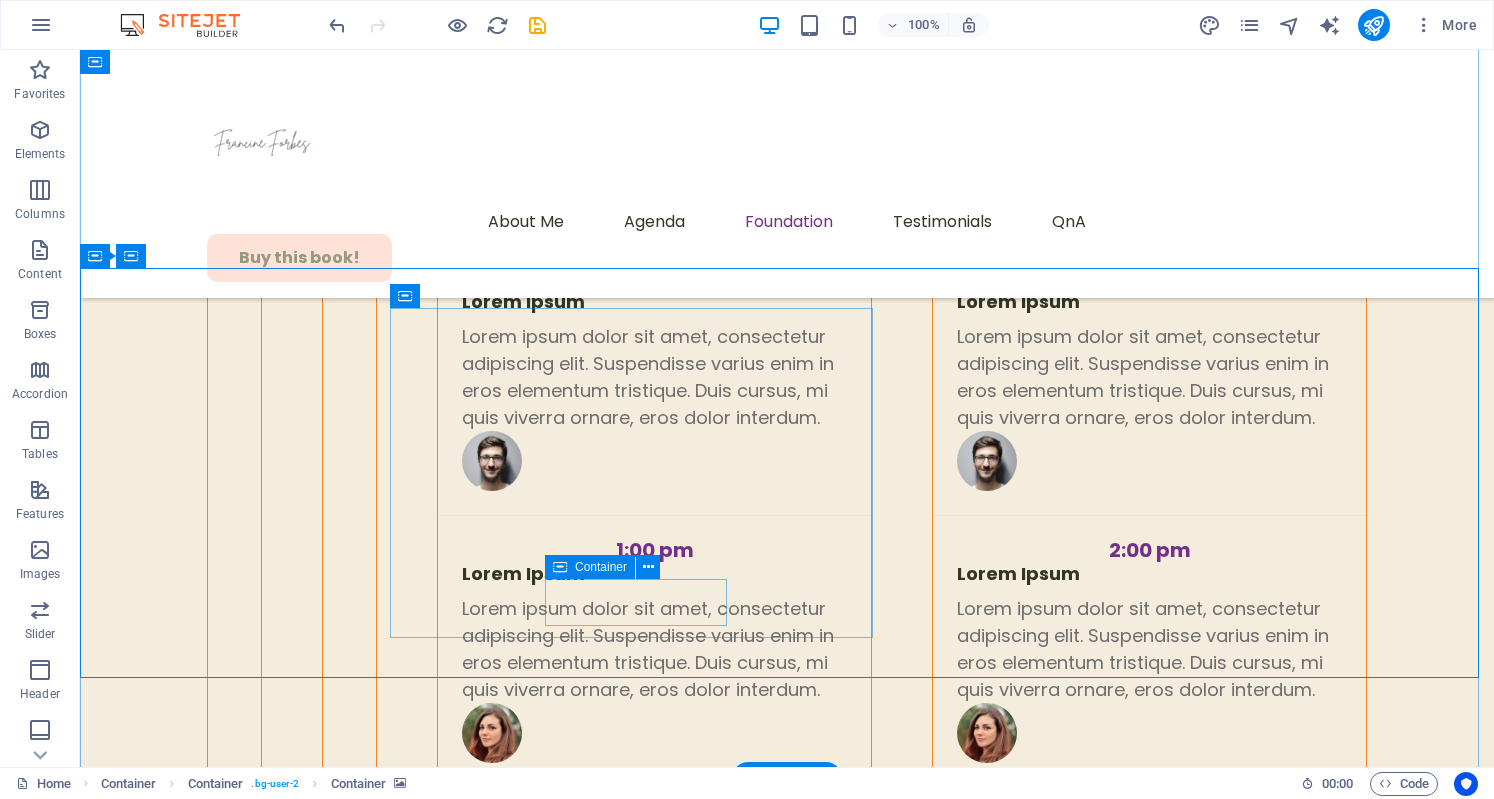 click on "Purpose Driven" at bounding box center [633, 4425] 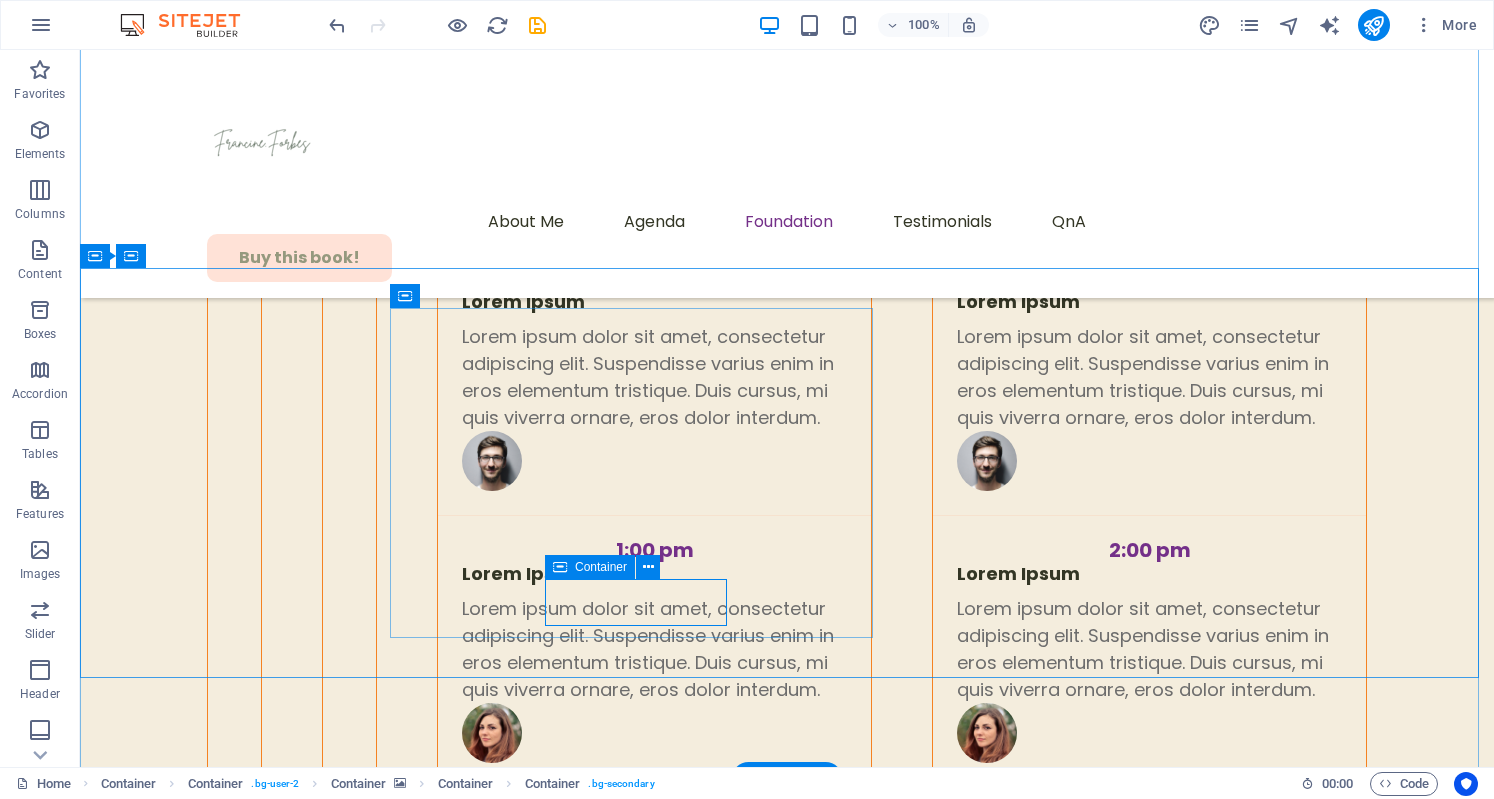 click on "Purpose Driven" at bounding box center [633, 4425] 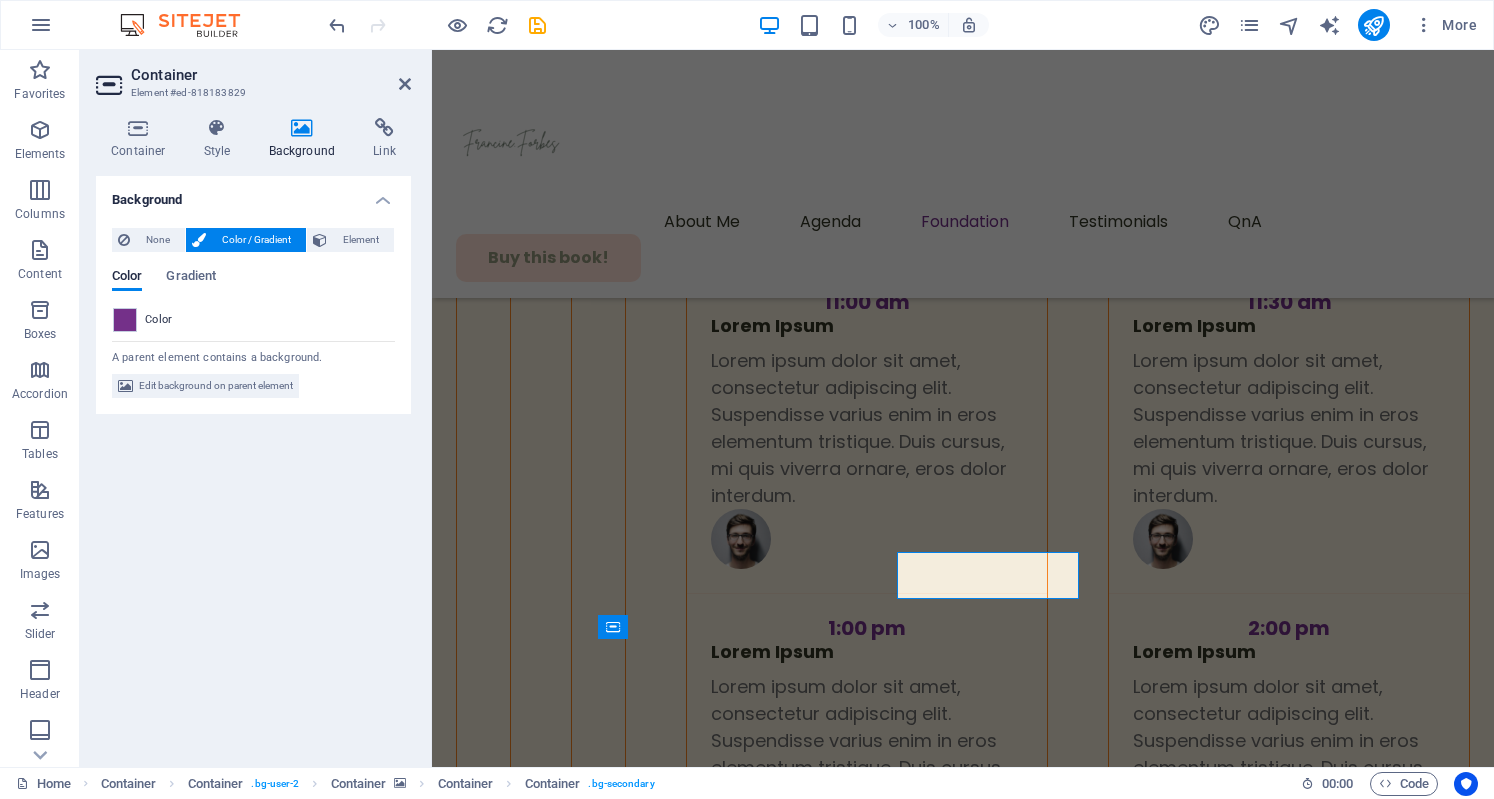 scroll, scrollTop: 6134, scrollLeft: 0, axis: vertical 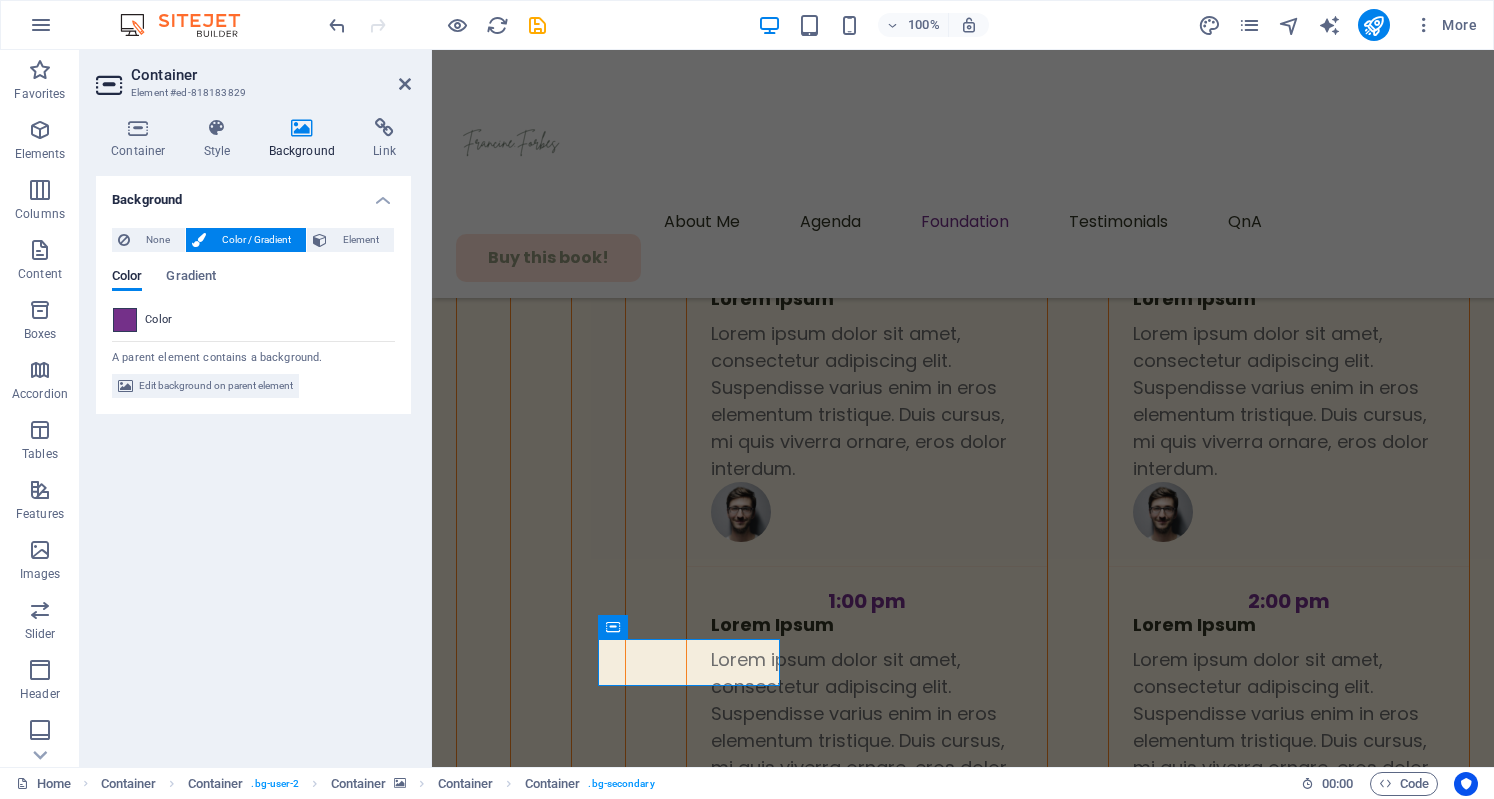 click at bounding box center (125, 320) 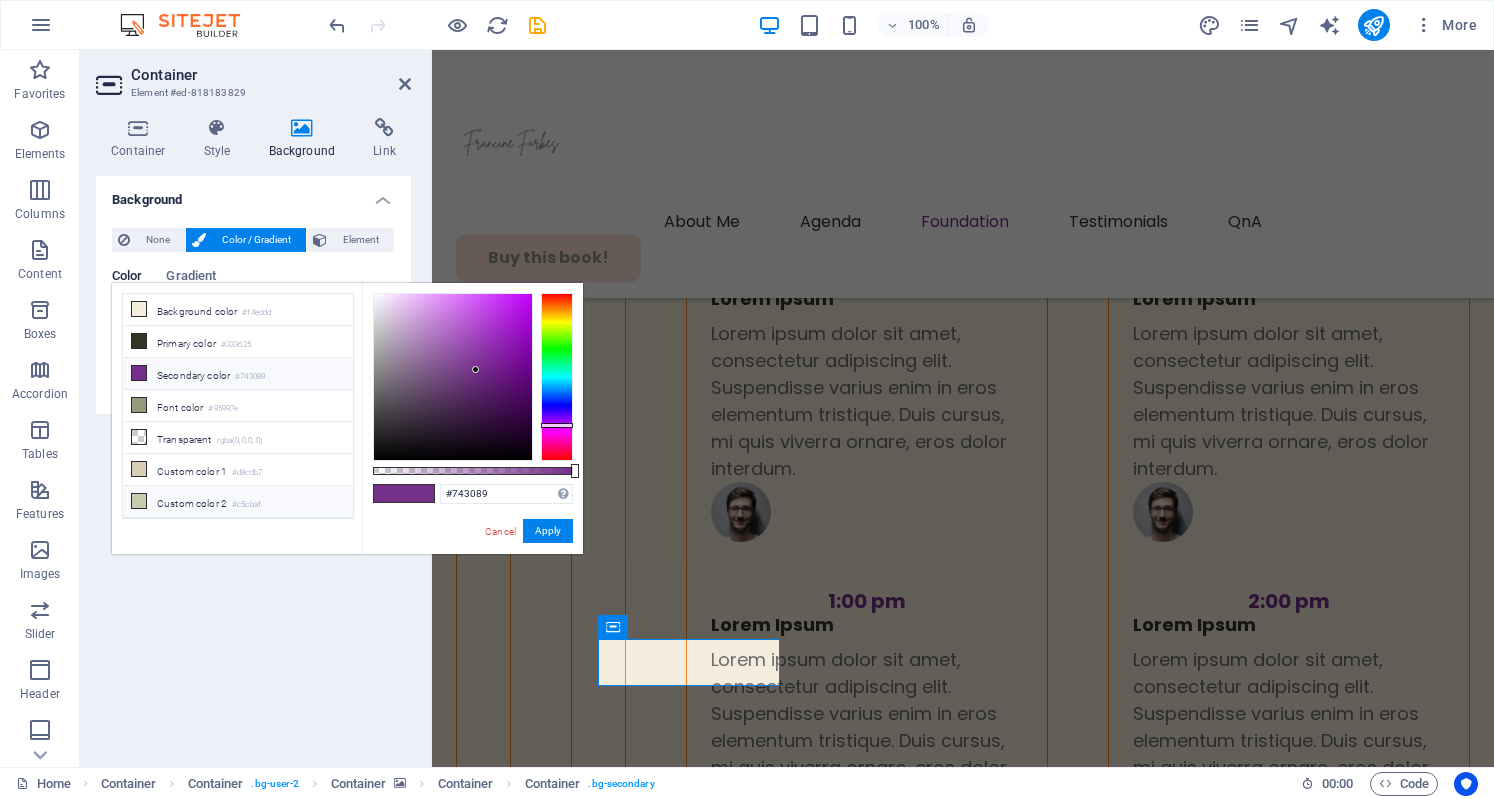 click on "Custom color 2
#c5cbaf" at bounding box center [238, 502] 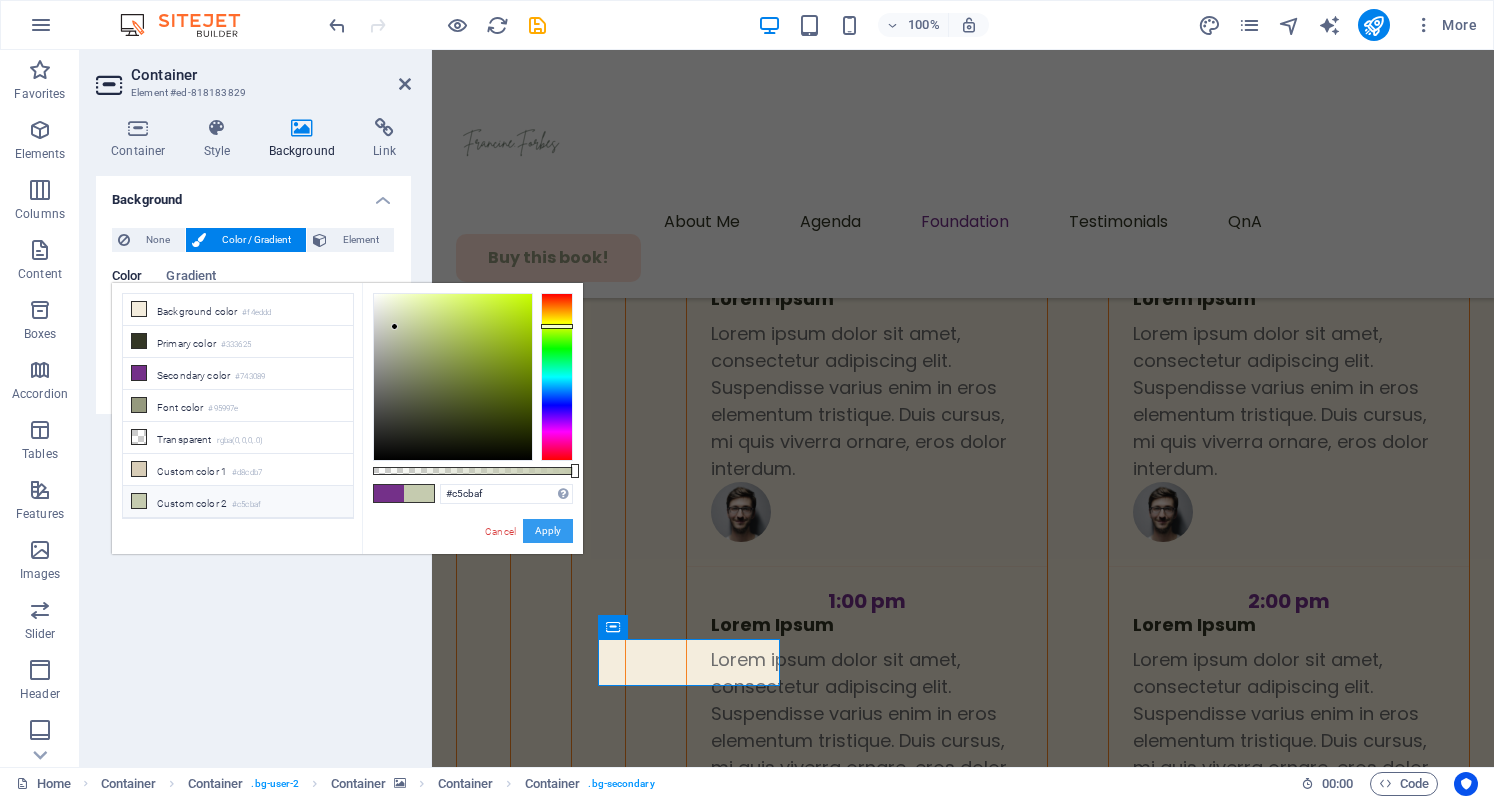 click on "Apply" at bounding box center [548, 531] 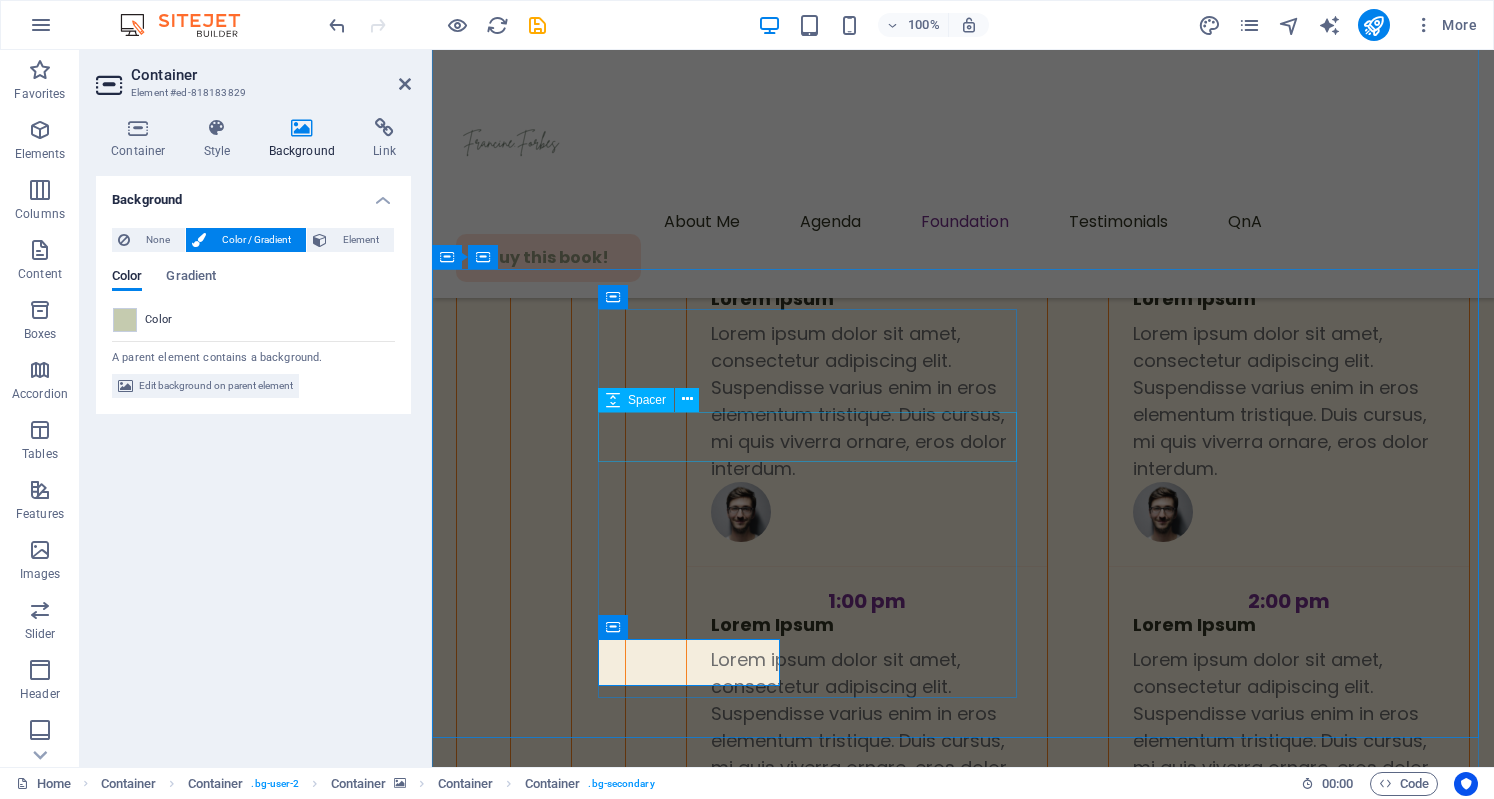 click at bounding box center (815, 4322) 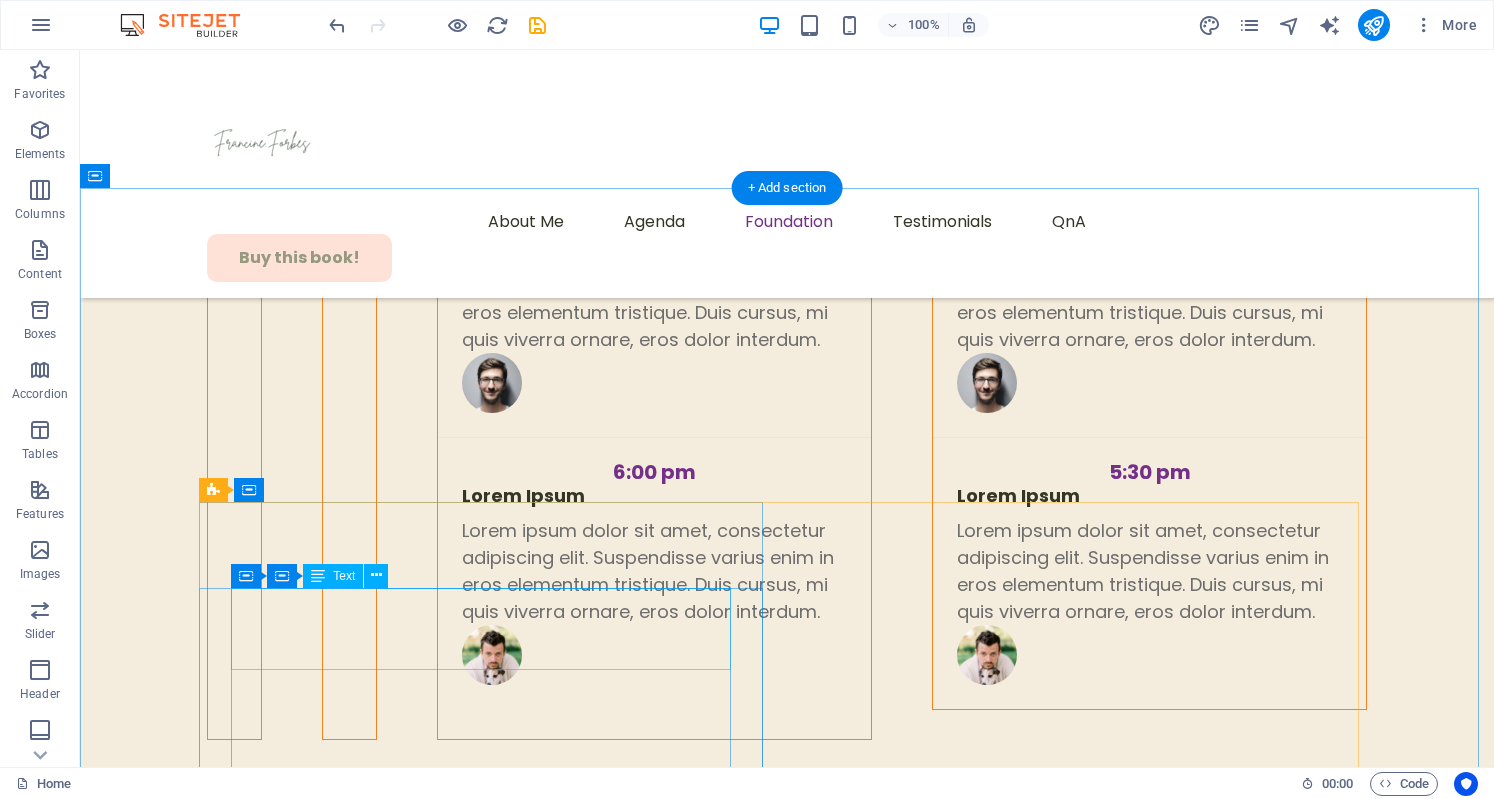 scroll, scrollTop: 6692, scrollLeft: 0, axis: vertical 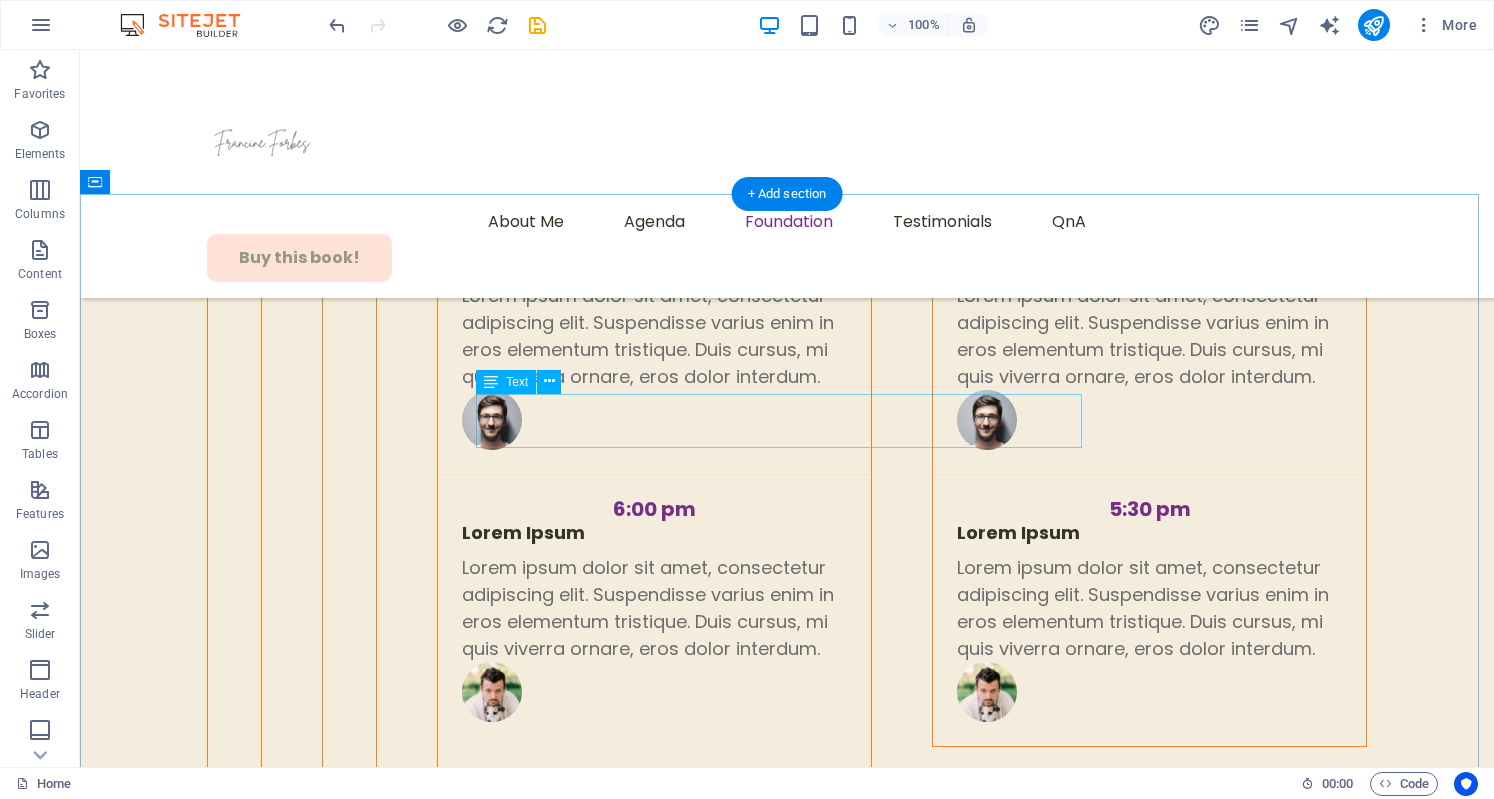 click on "Gain insight from [FIRST]'s book on how to  "Think, Act and Be Bold"  and  master a woman's journey to whole body wellness !" at bounding box center (787, 4229) 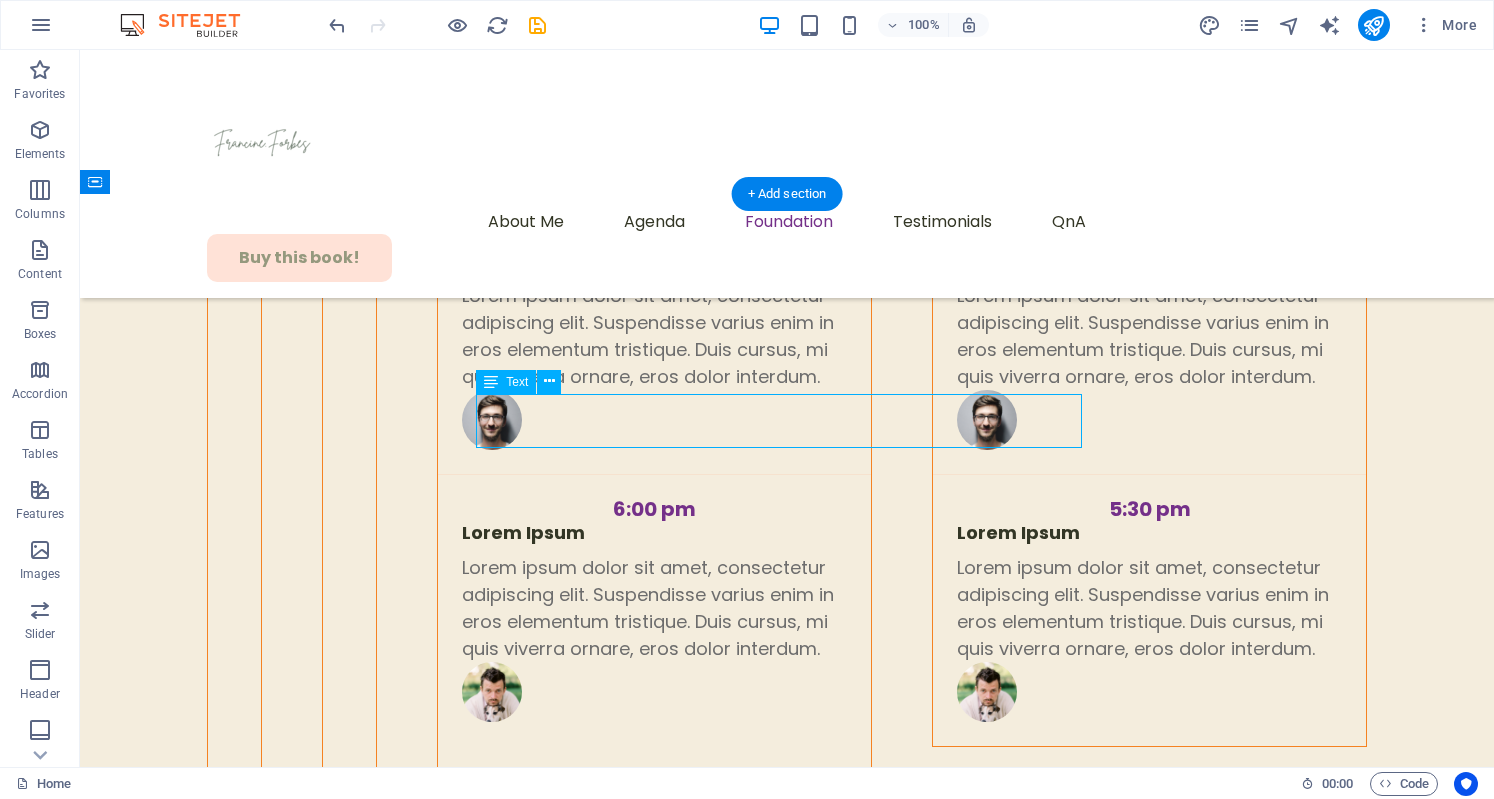 click on "Gain insight from [FIRST]'s book on how to  "Think, Act and Be Bold"  and  master a woman's journey to whole body wellness !" at bounding box center (787, 4229) 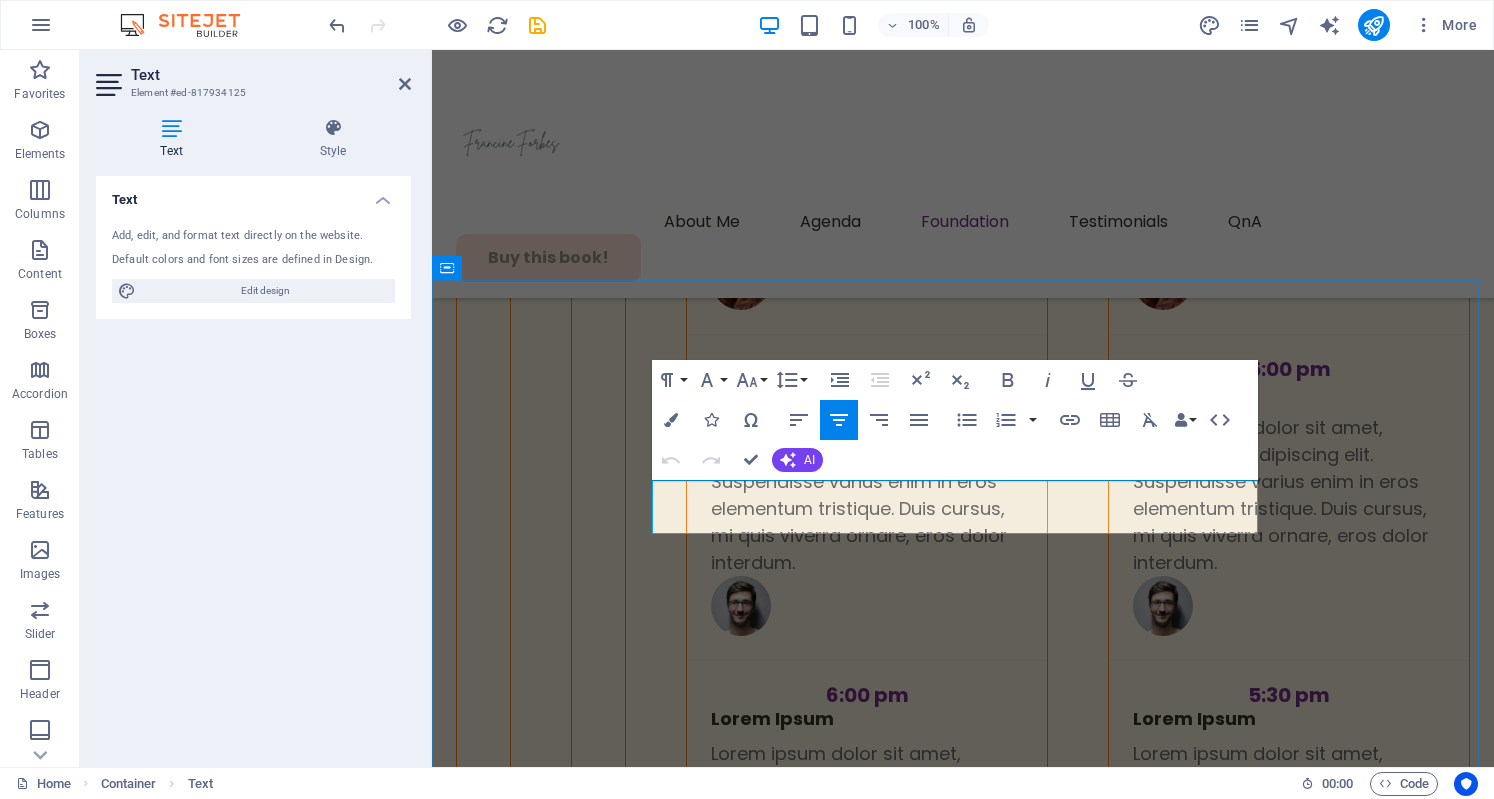 click on "Gain insight from [FIRST]'s book on how to  "Think, Act and Be Bold"  and  master a woman's journey to whole body wellness !" at bounding box center (963, 4510) 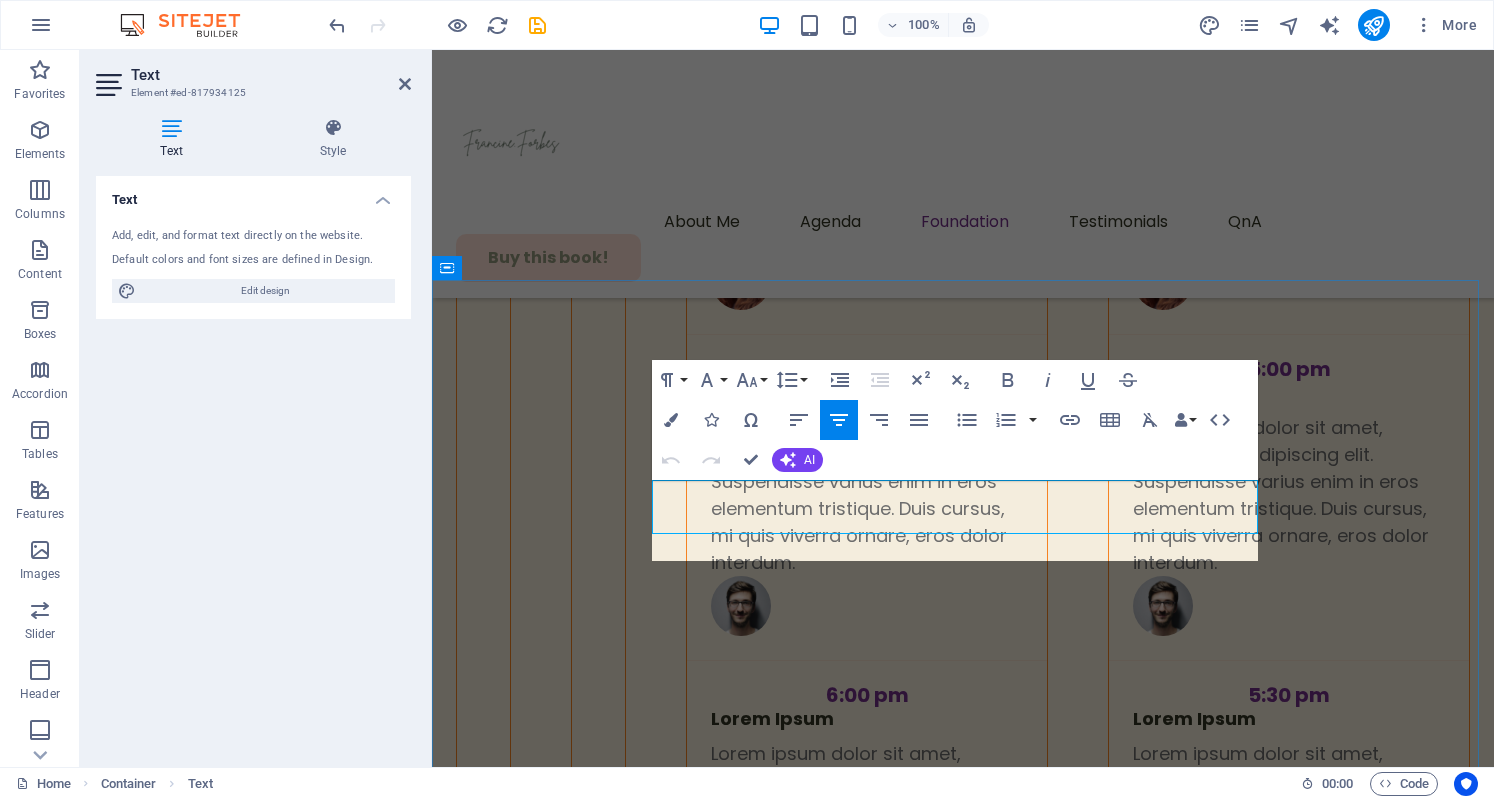 scroll, scrollTop: 1550, scrollLeft: 2, axis: both 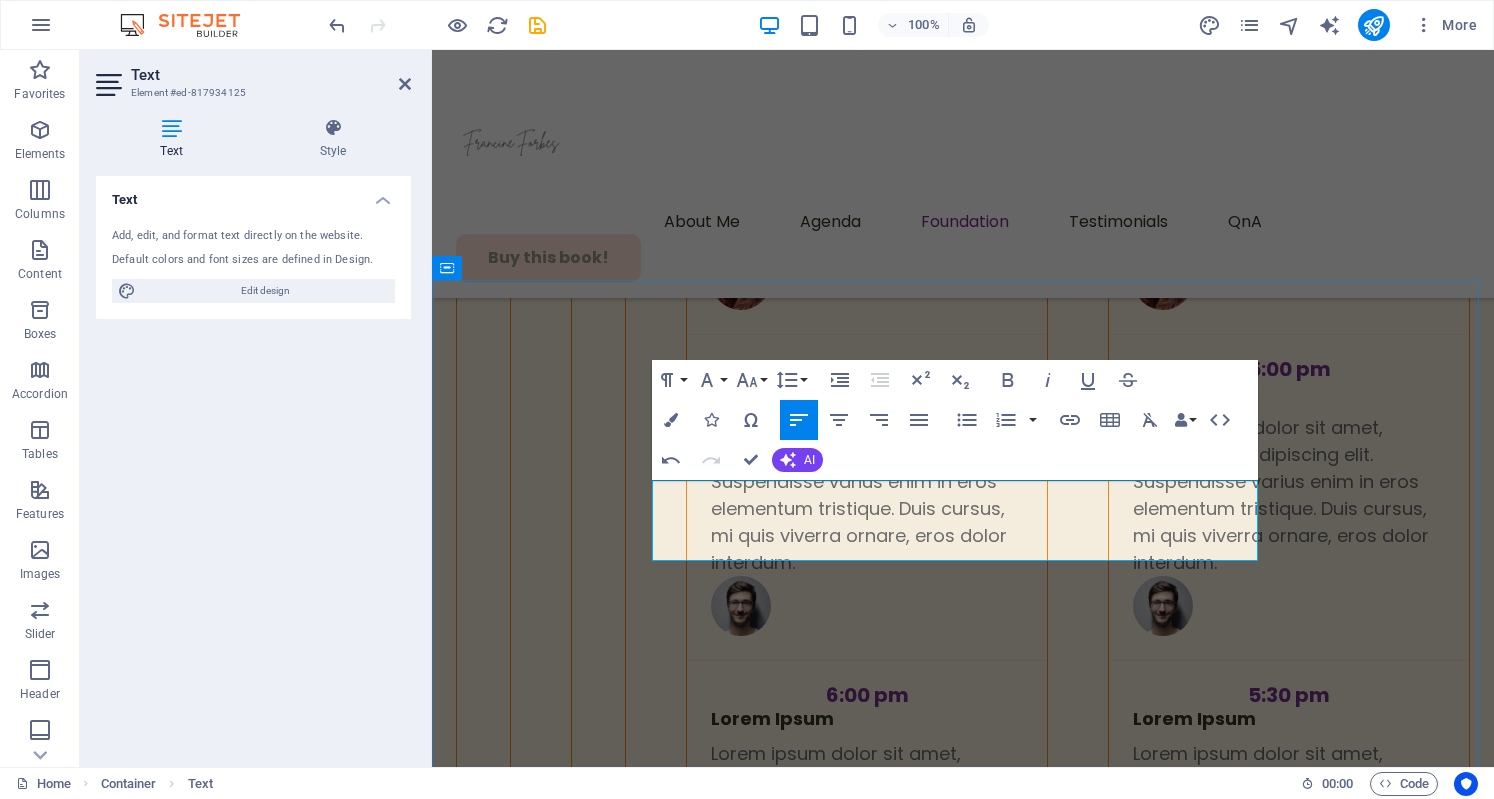 click on "initiatives that:" at bounding box center (963, 4582) 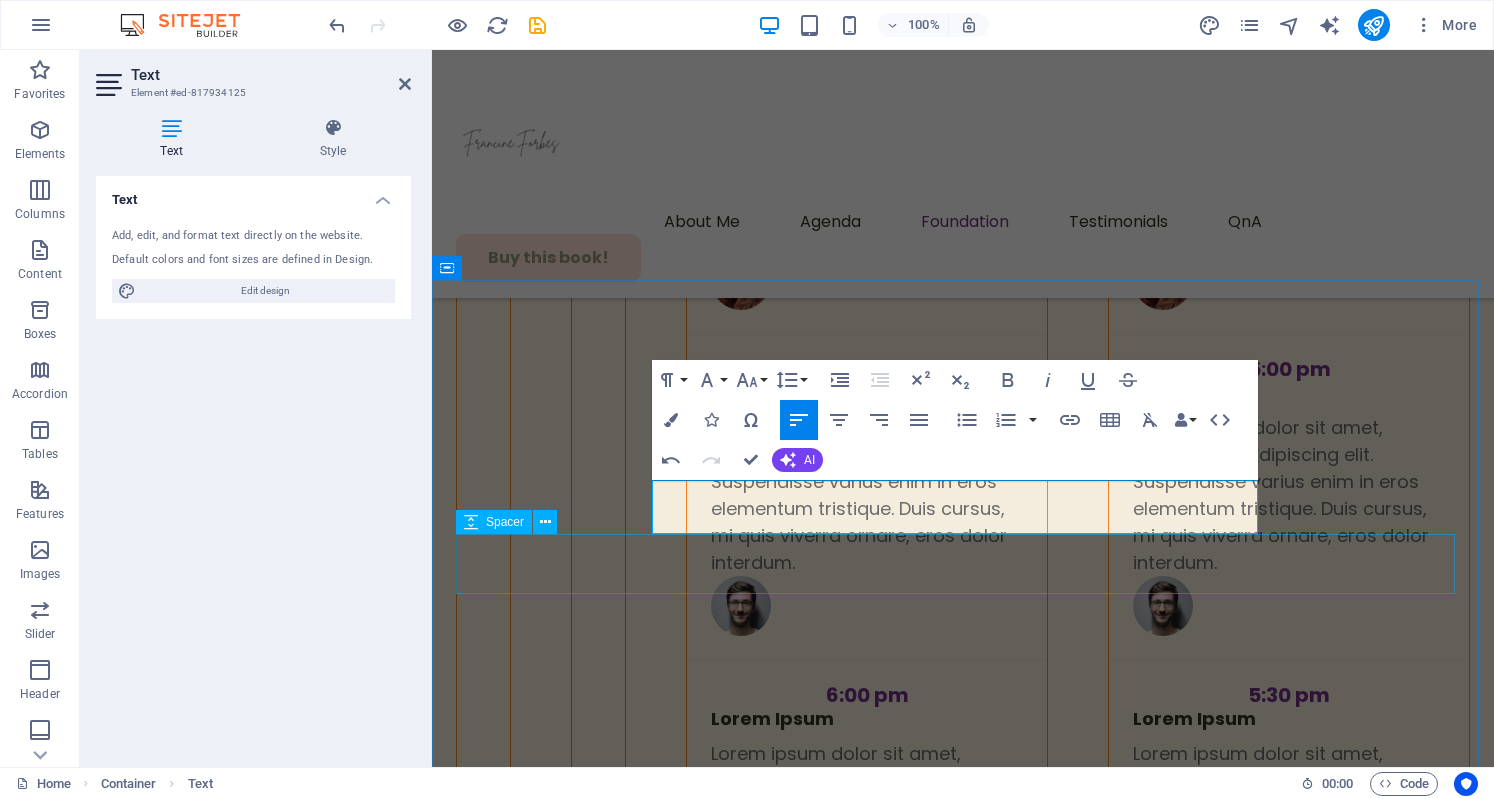 type 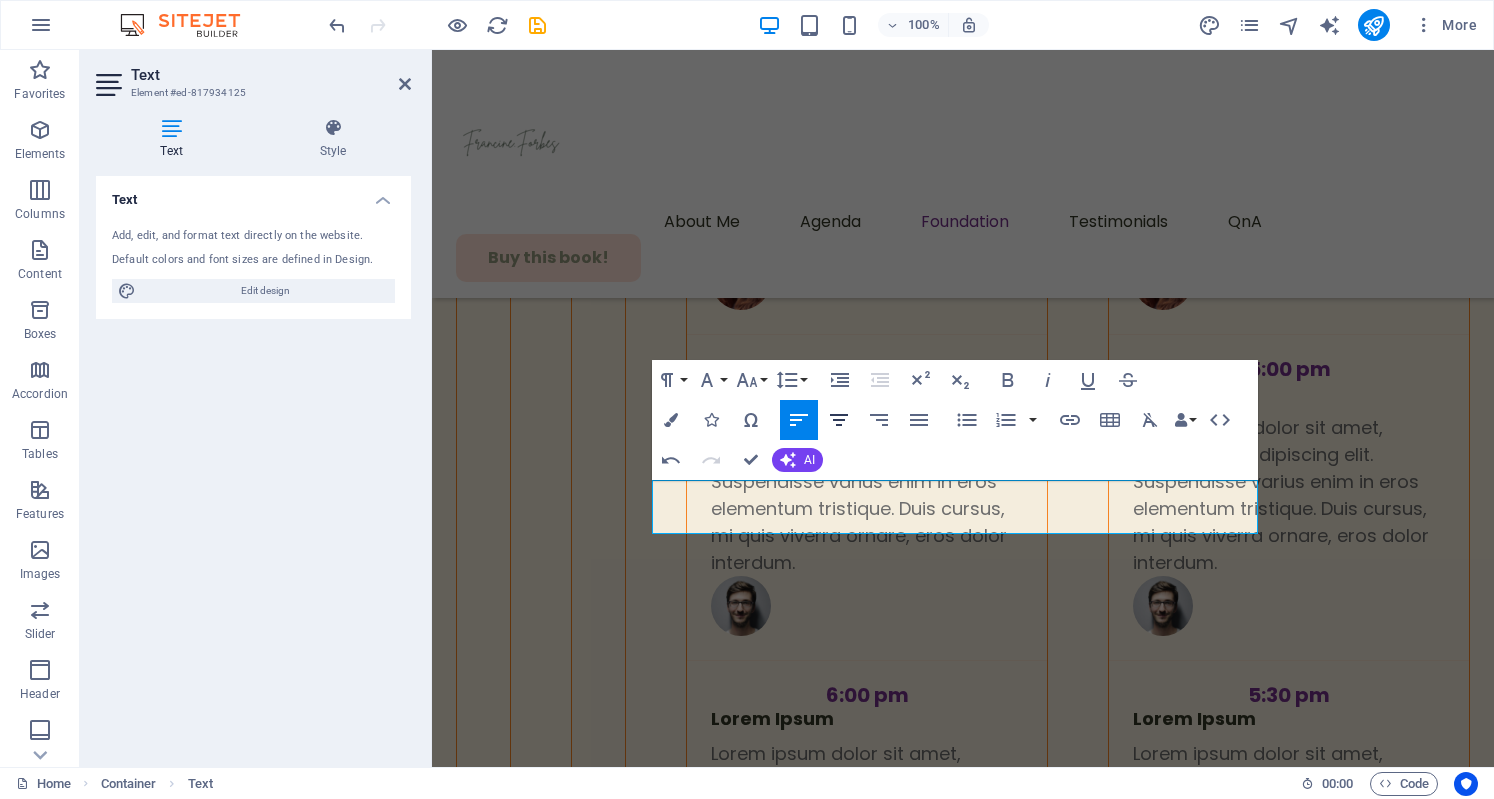 click 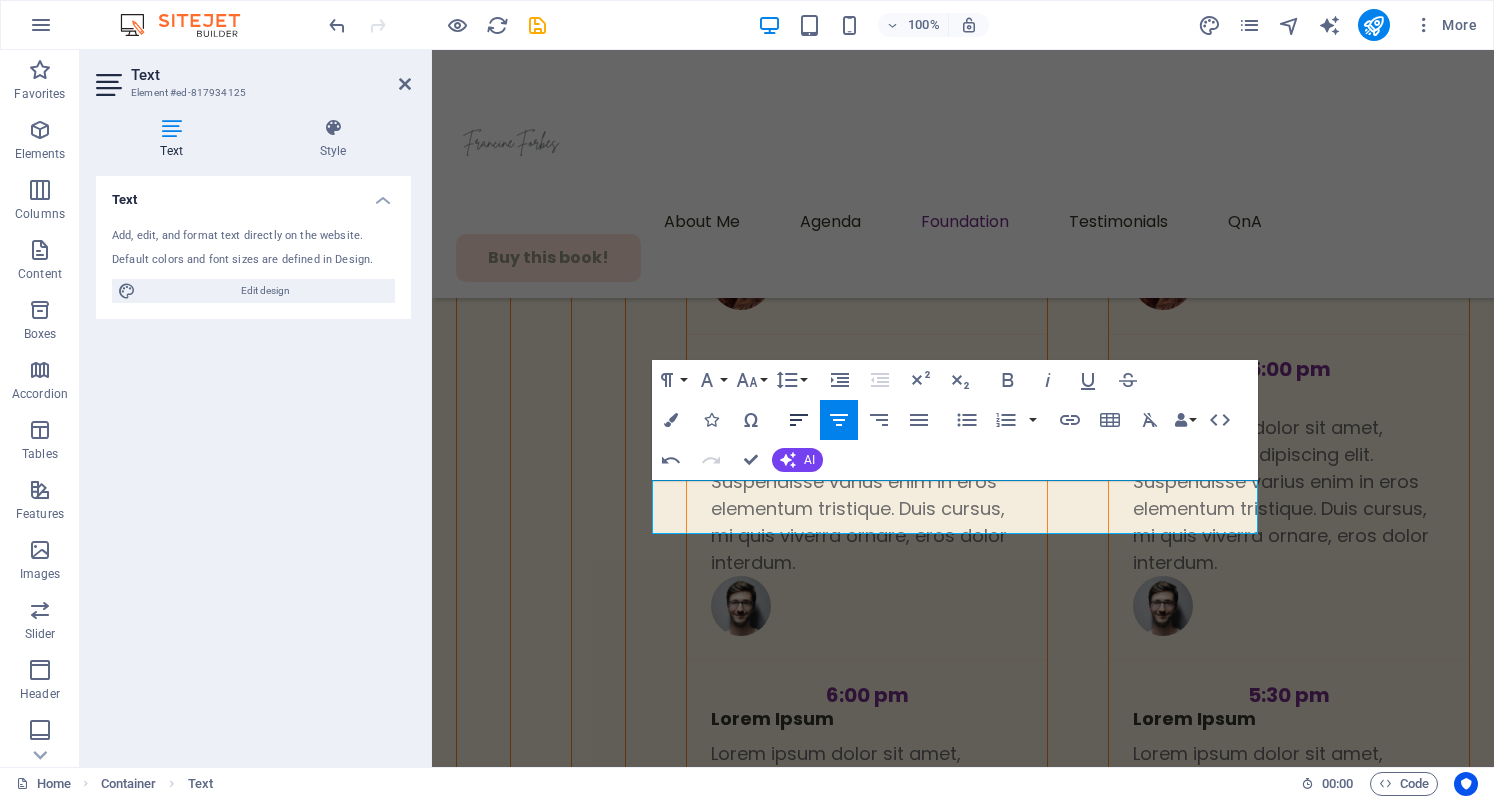 click 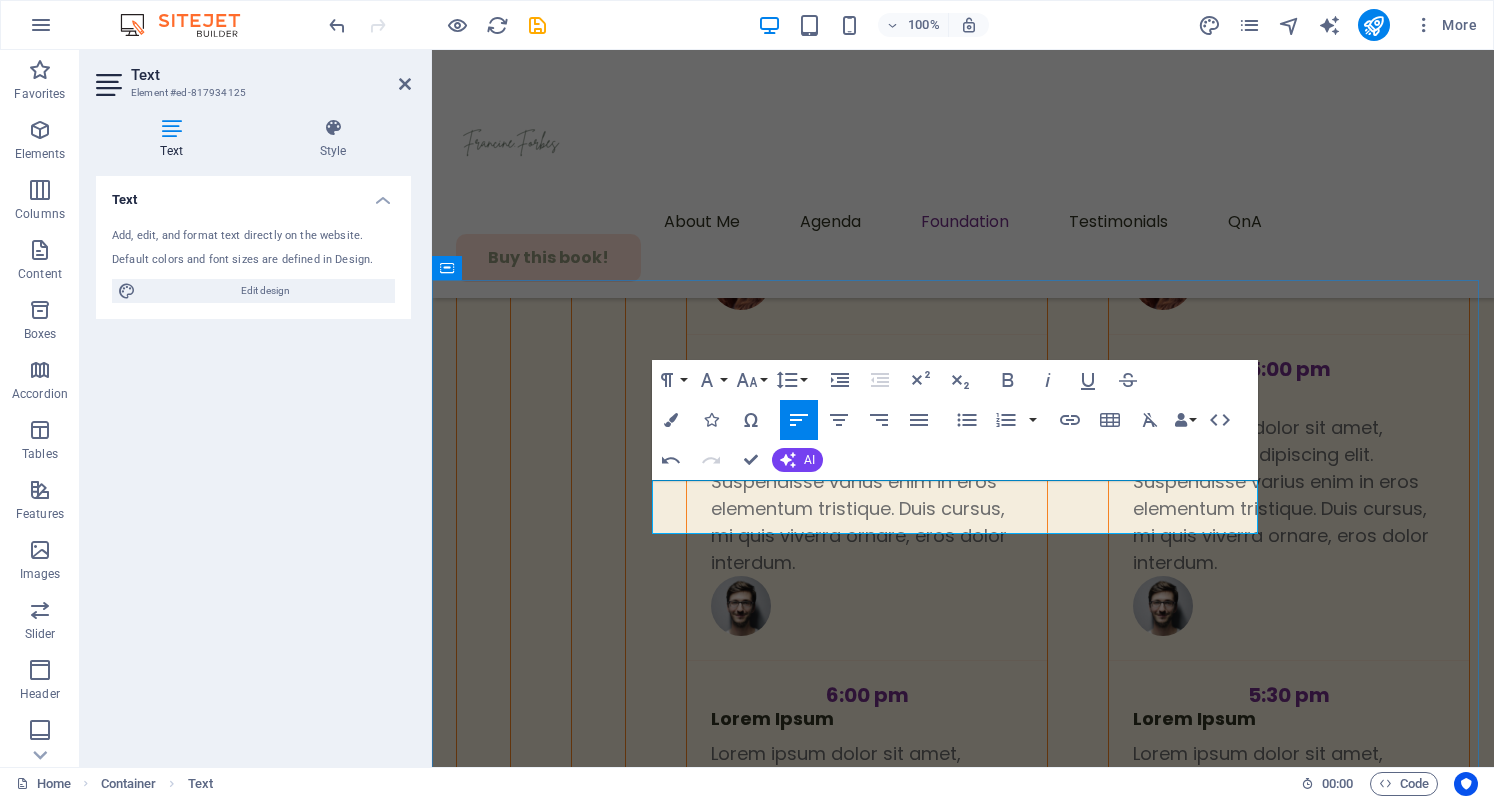 click on "We believe wellness is a basic right, not a luxury. The Foundation develops and supports initiatives that:" at bounding box center [963, 4555] 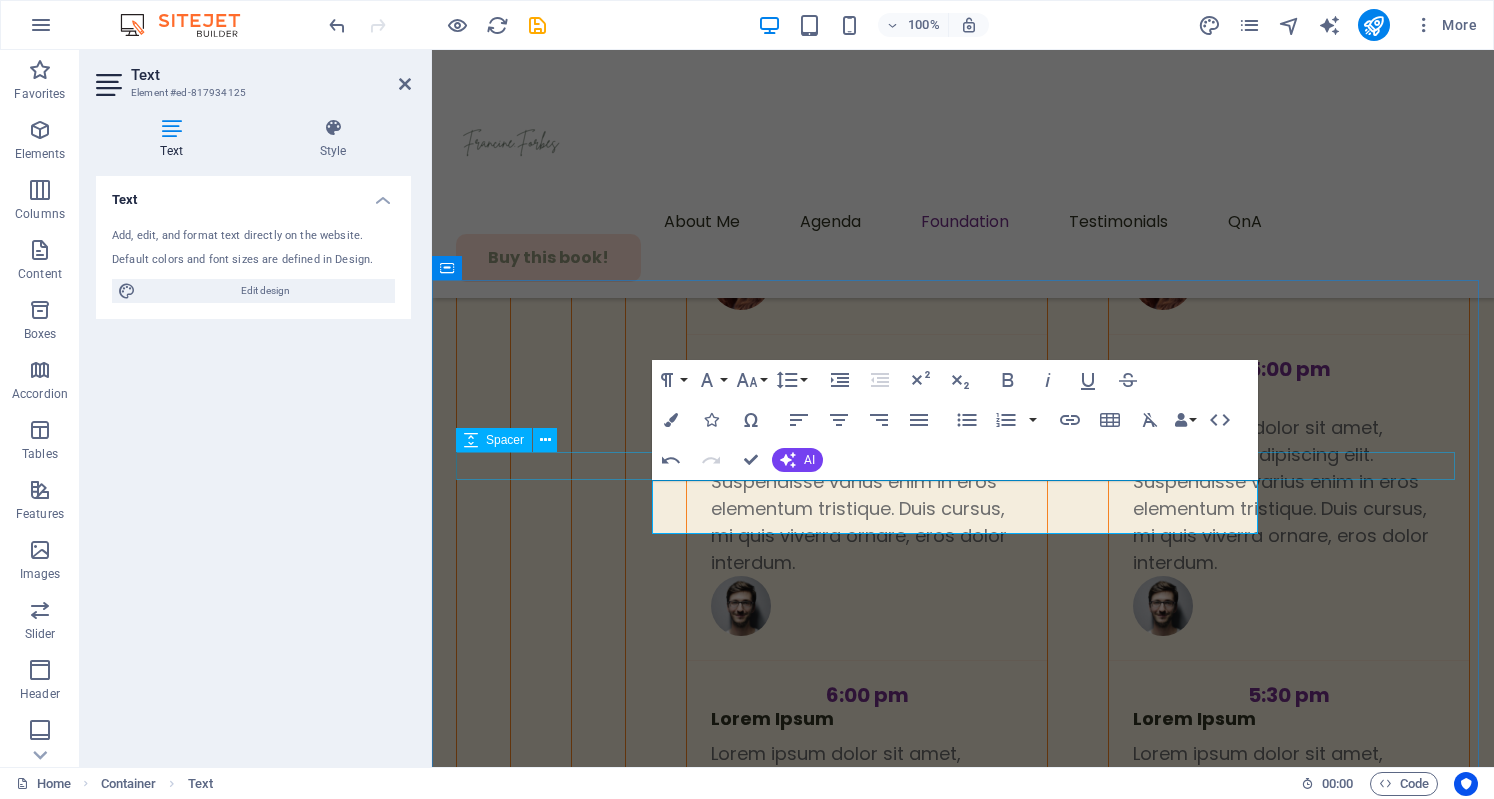 click on "Spacer" at bounding box center (513, 440) 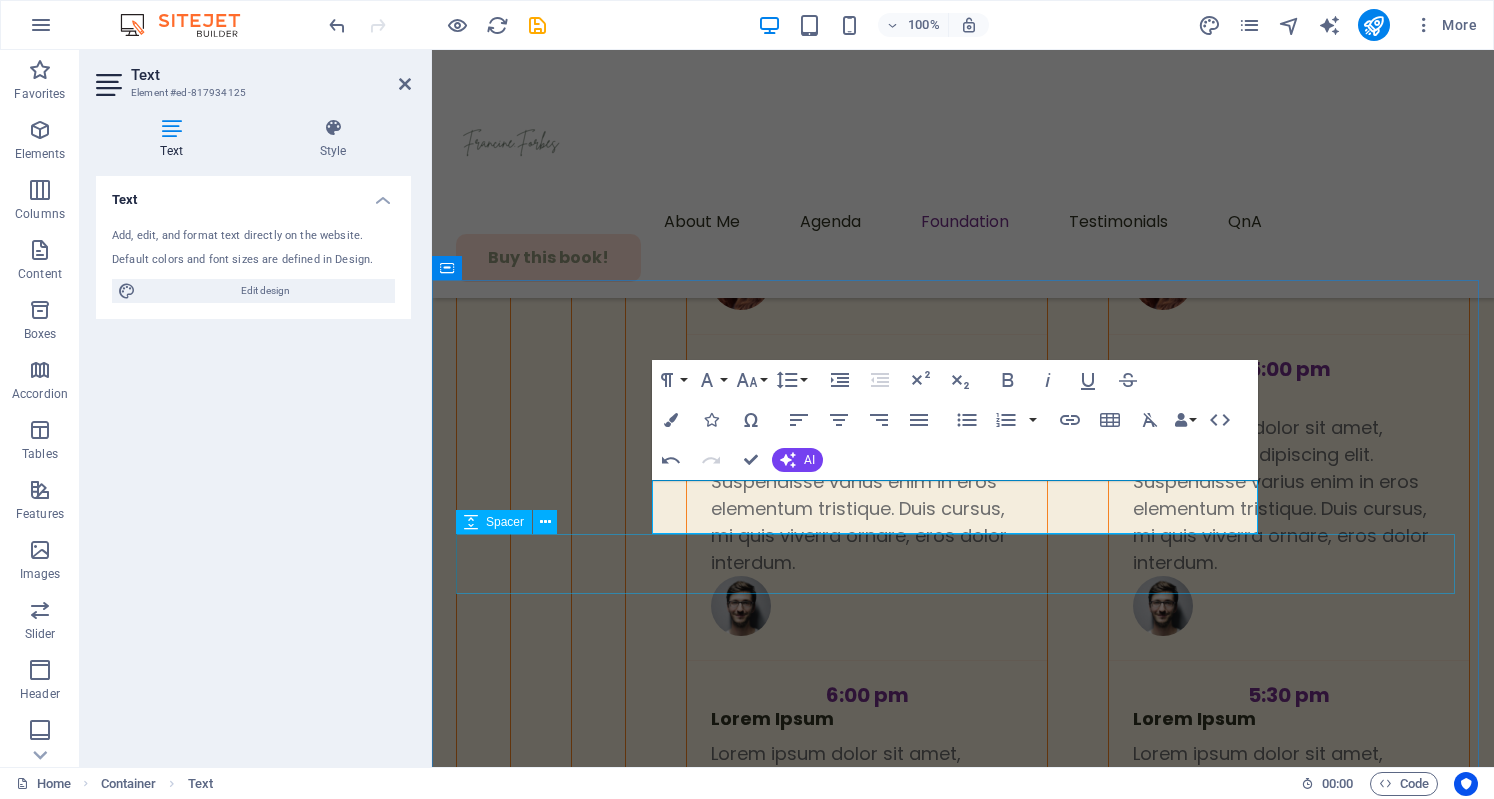 click at bounding box center [963, 4626] 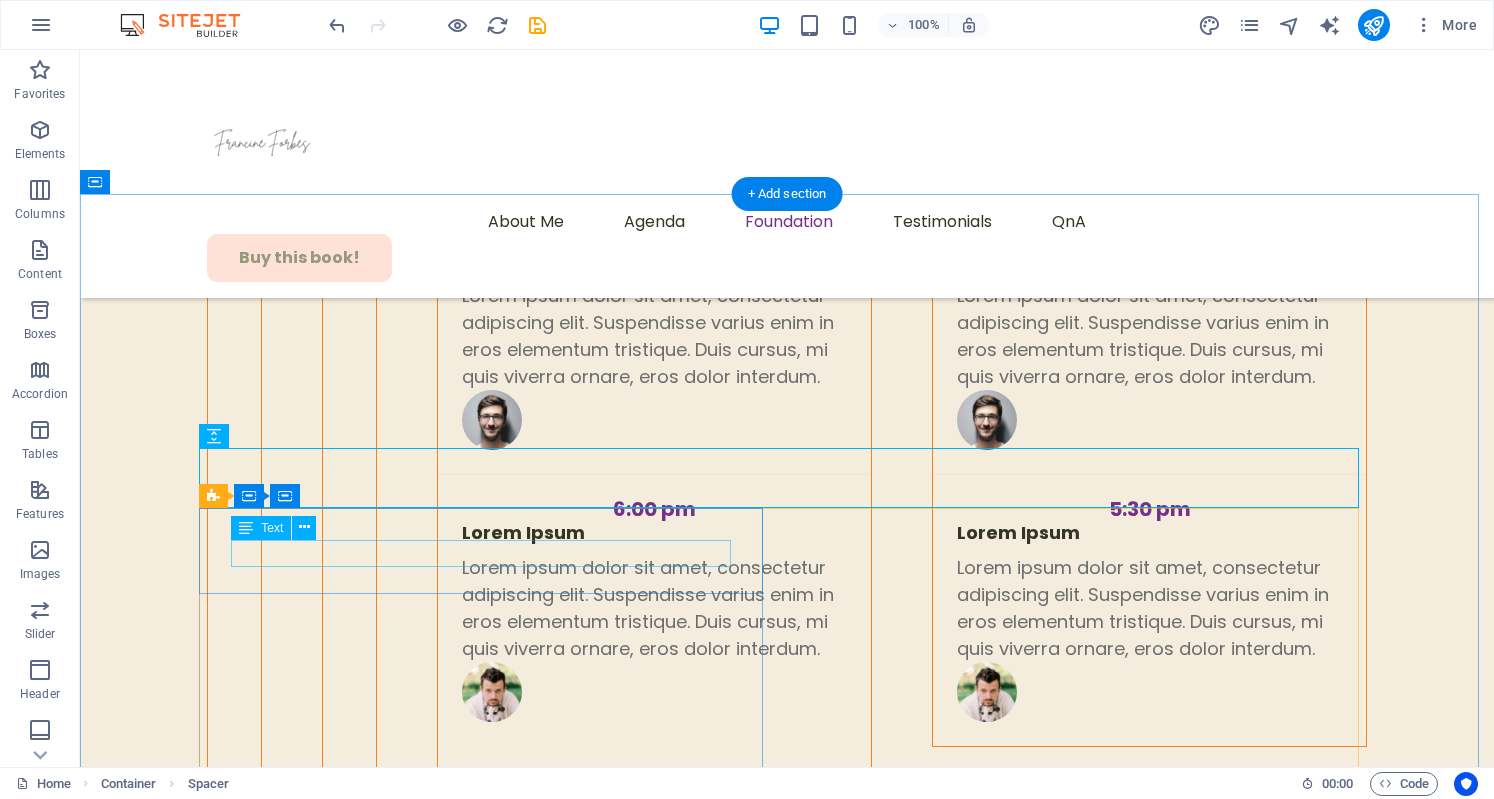click on "Regular Ticket" at bounding box center [787, 4383] 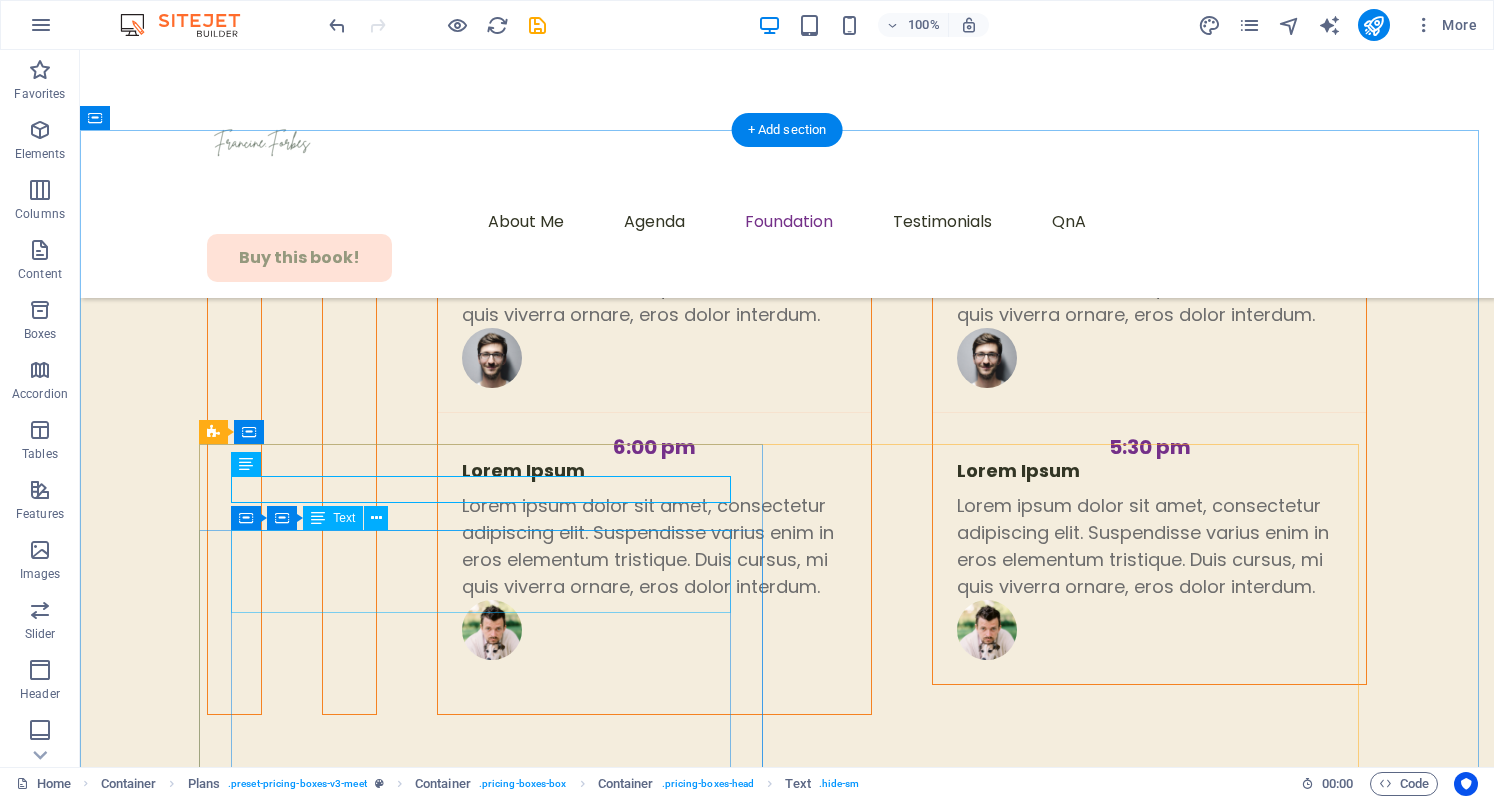 scroll, scrollTop: 6755, scrollLeft: 0, axis: vertical 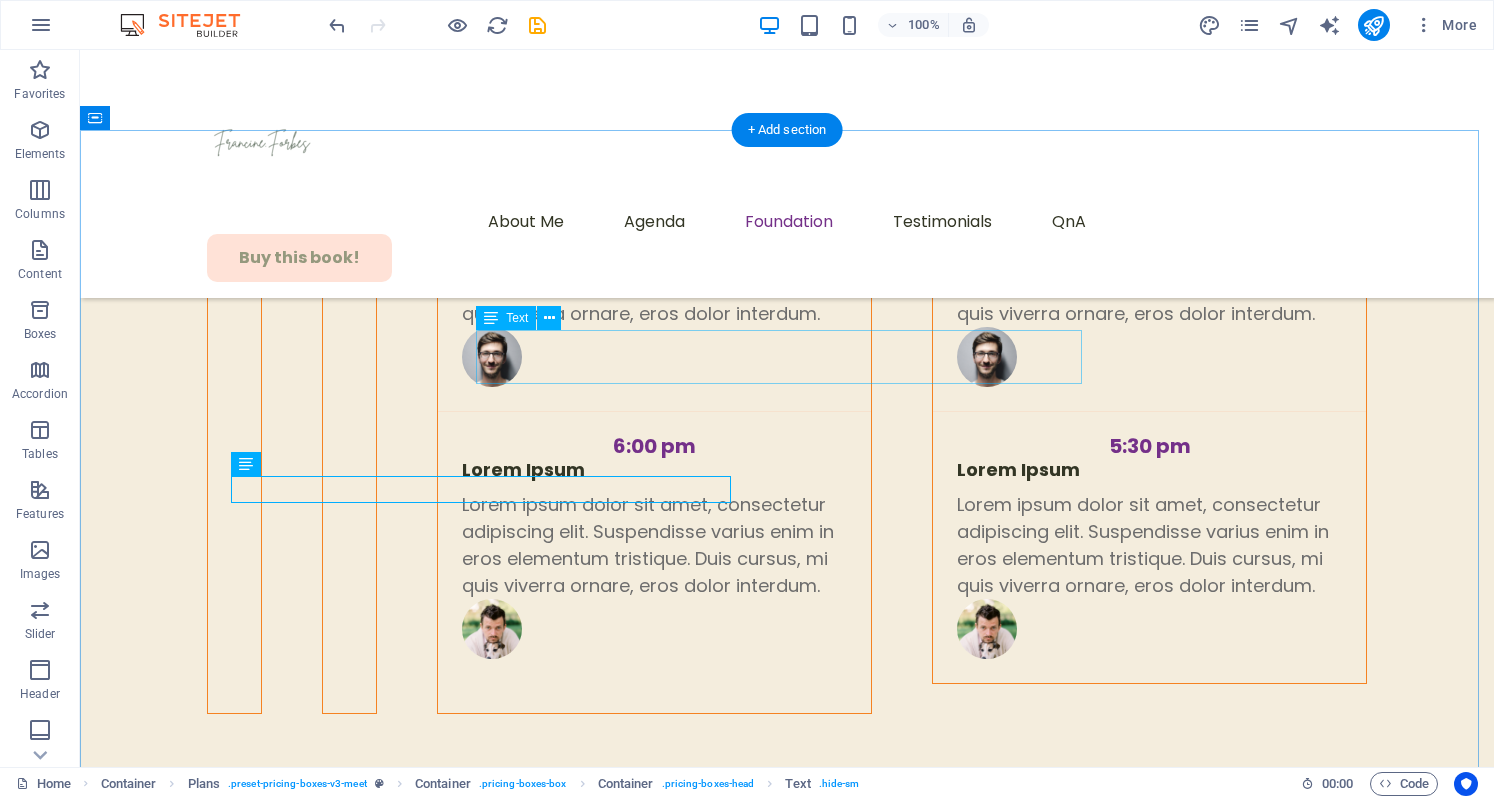 click on "We believe wellness is a basic right, not a luxury.  The Foundation develops and supports initiatives that:" at bounding box center (787, 4180) 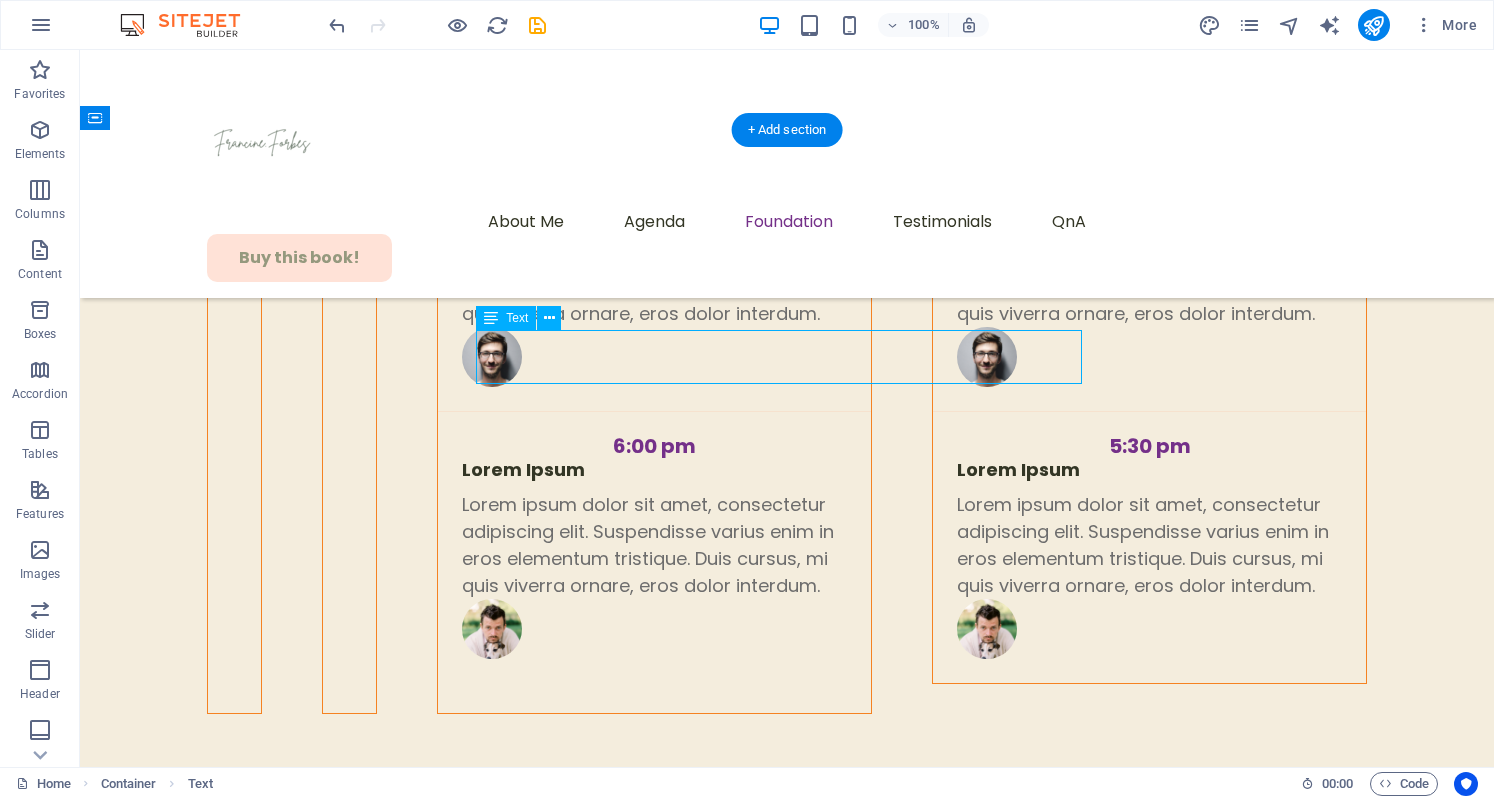 click on "We believe wellness is a basic right, not a luxury.  The Foundation develops and supports initiatives that:" at bounding box center [787, 4180] 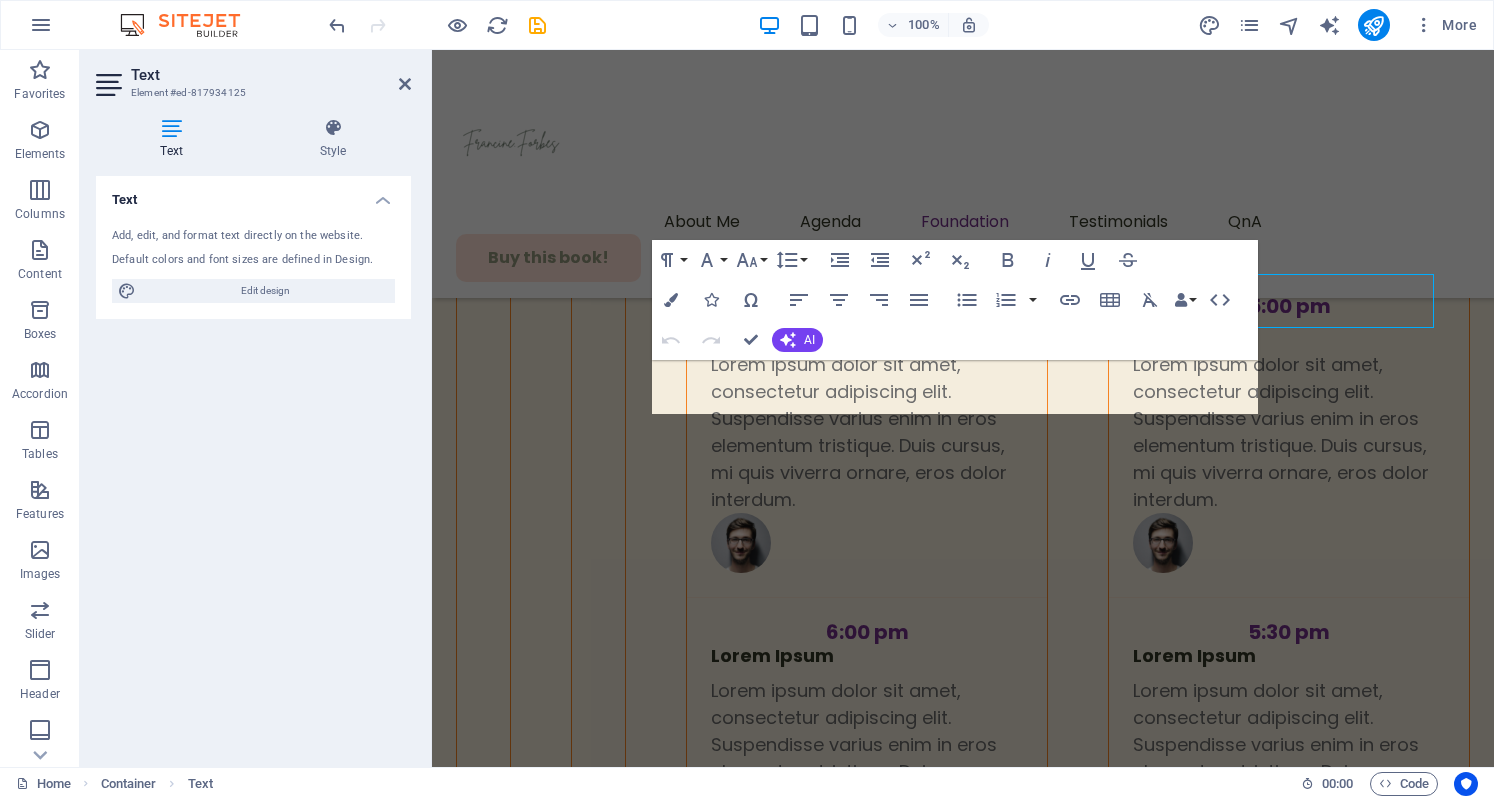 scroll, scrollTop: 6812, scrollLeft: 0, axis: vertical 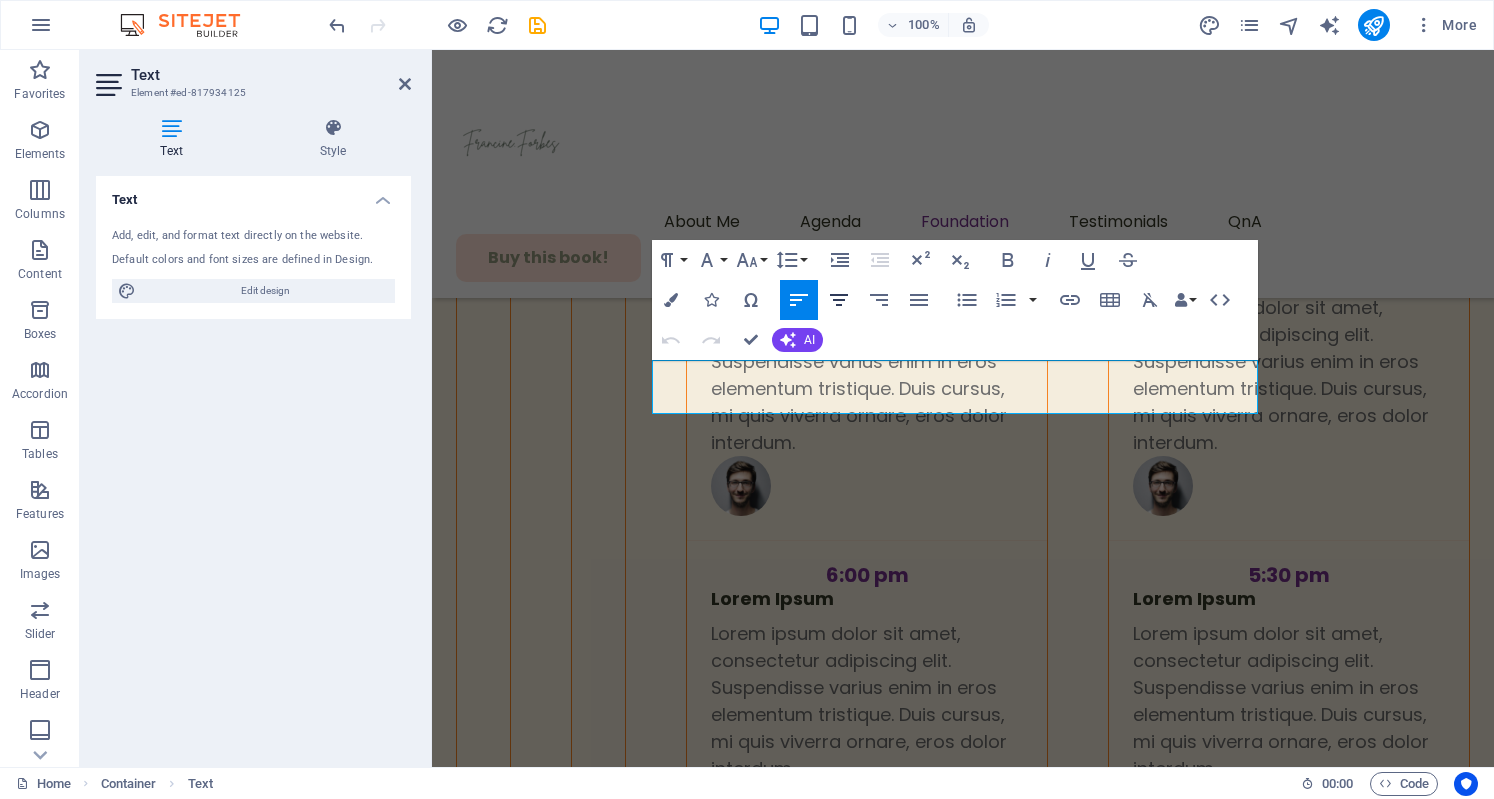 click 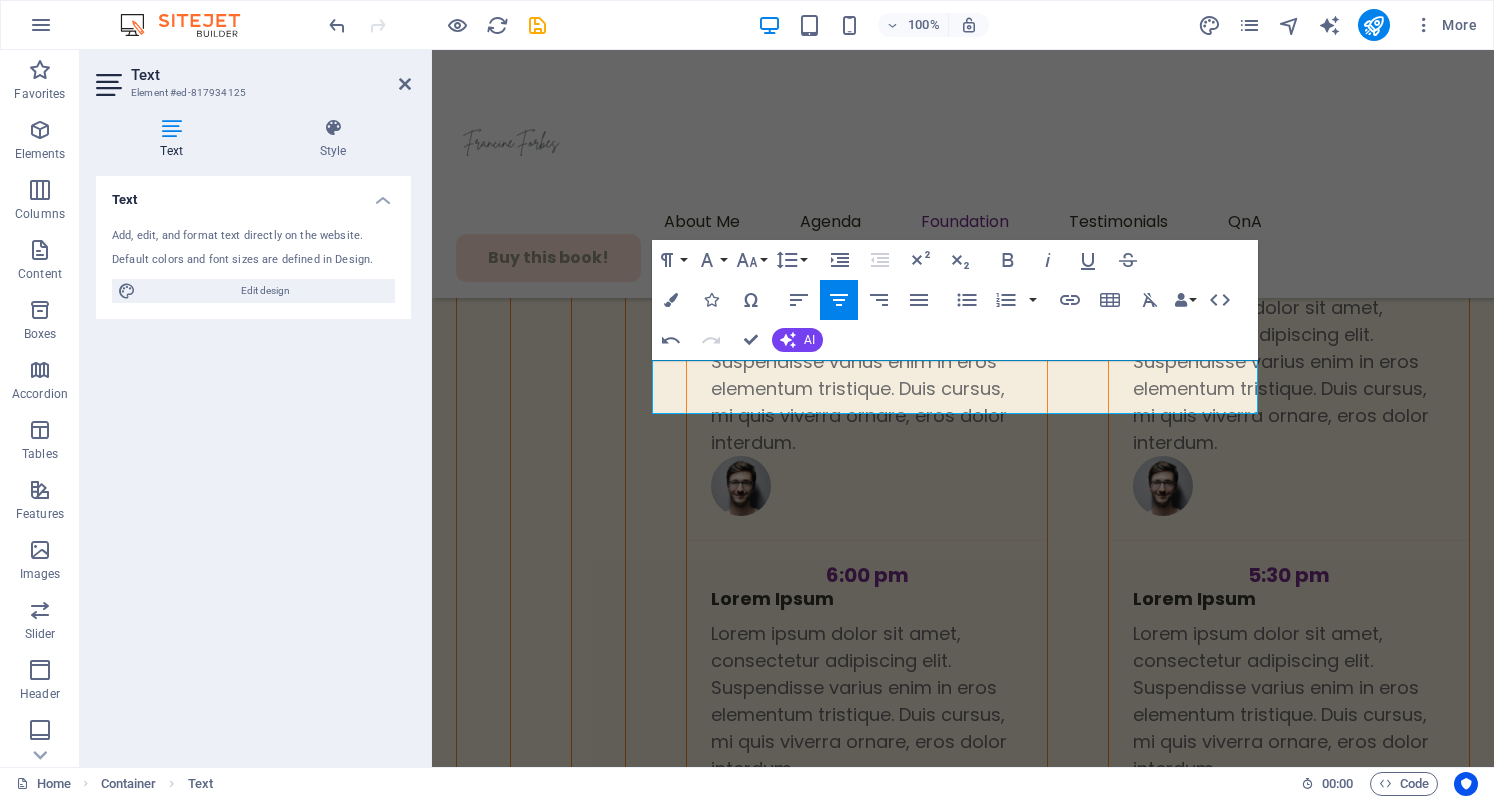 click 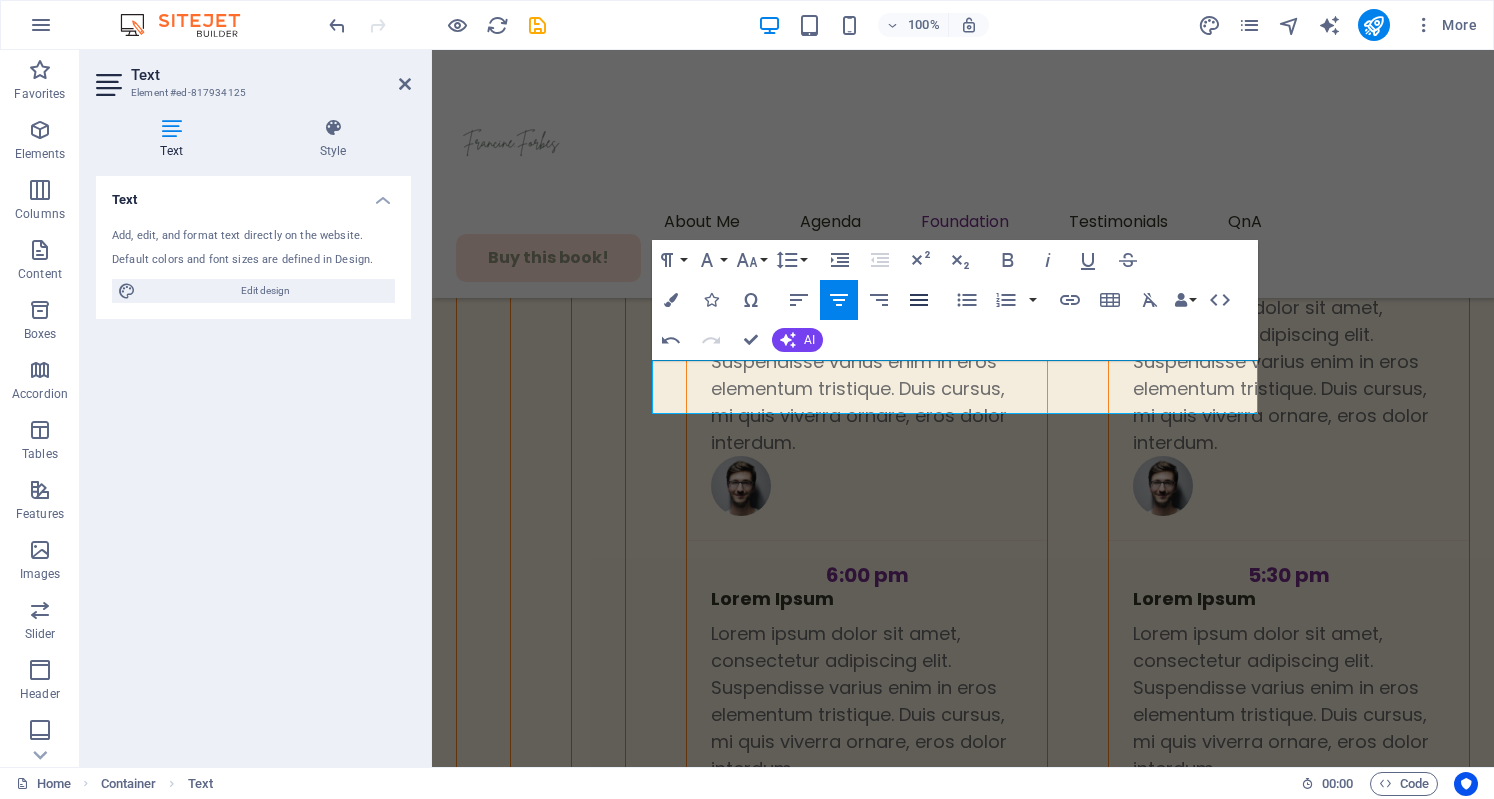 click 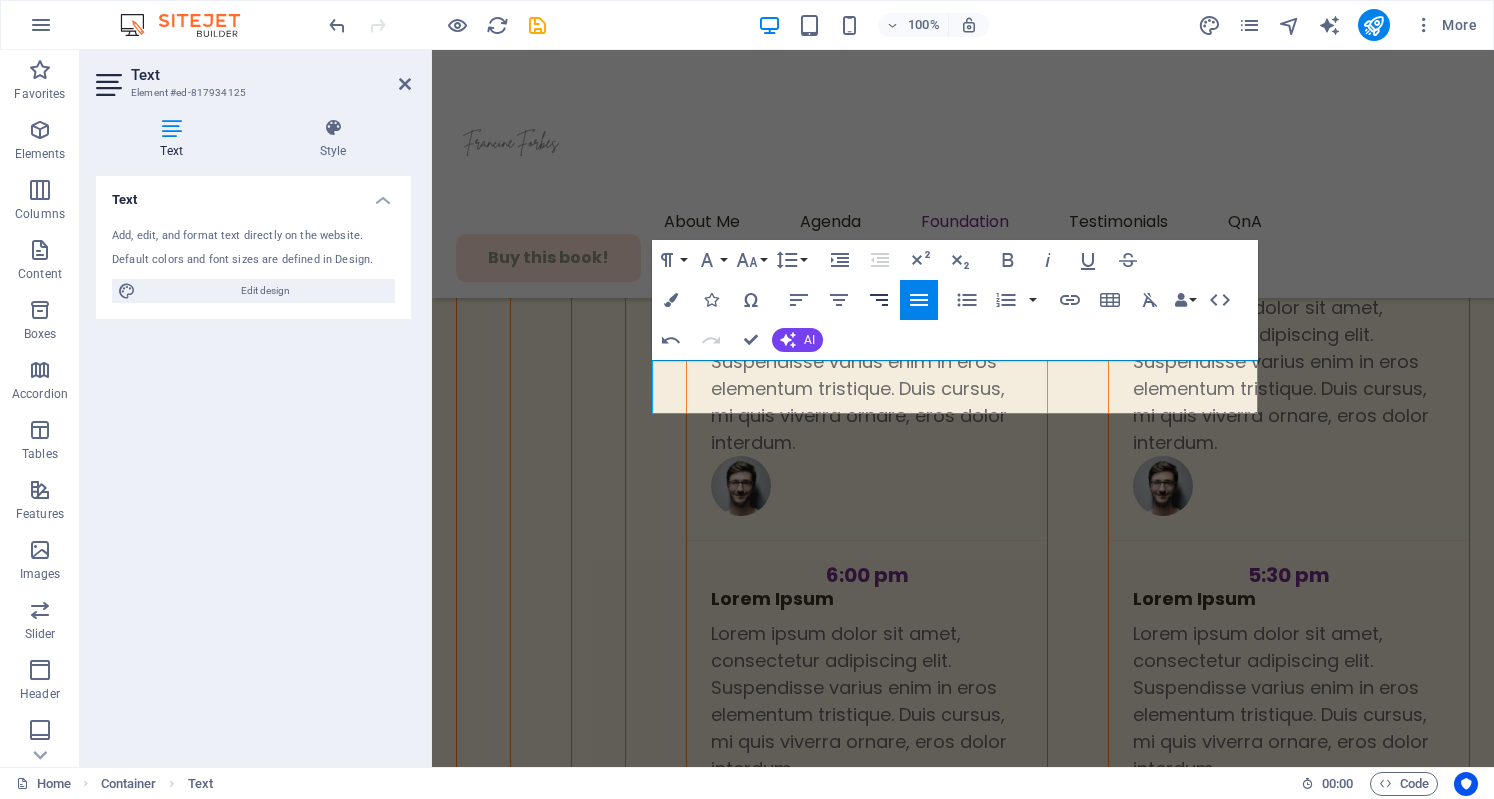 click 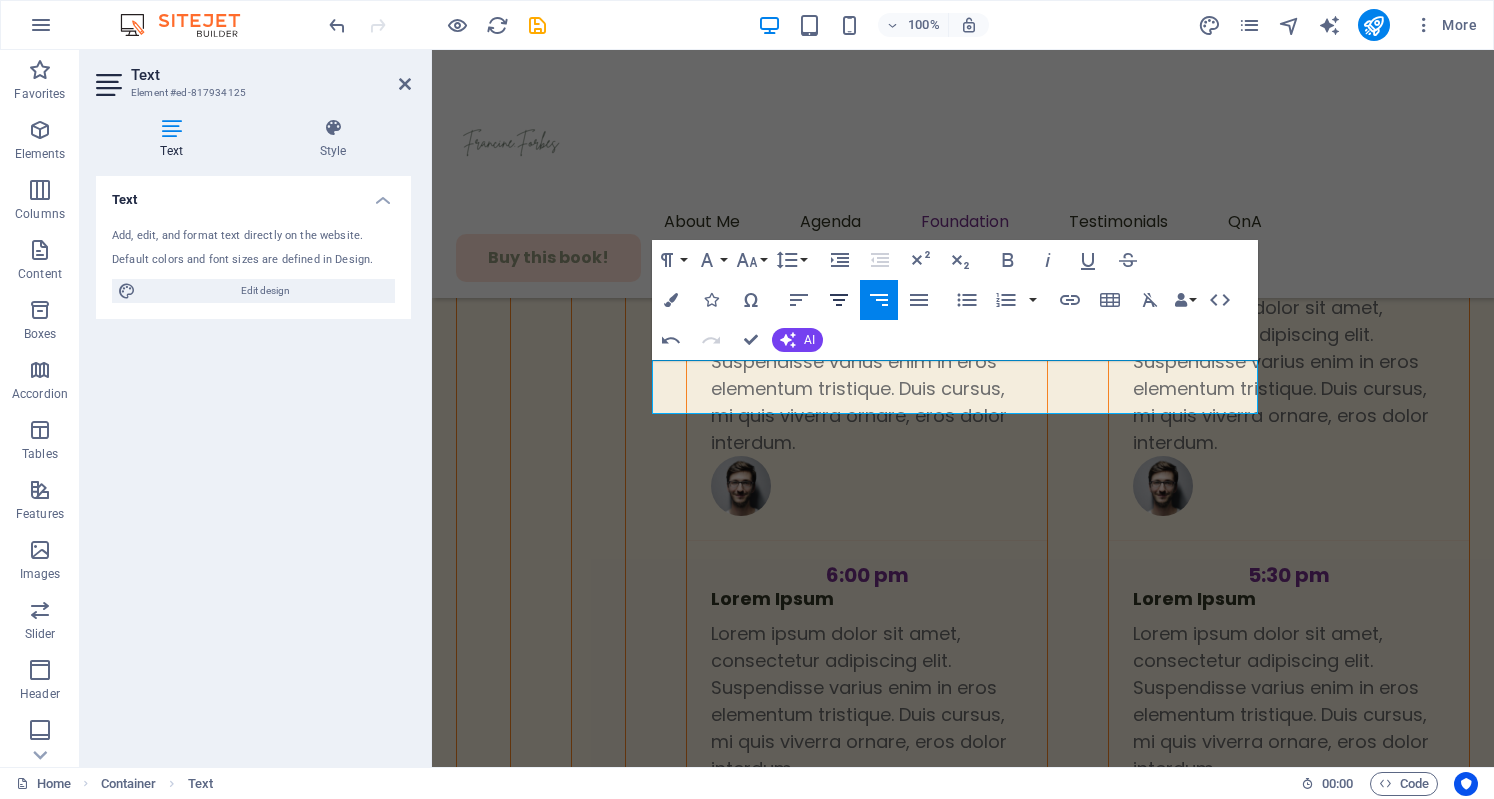 click 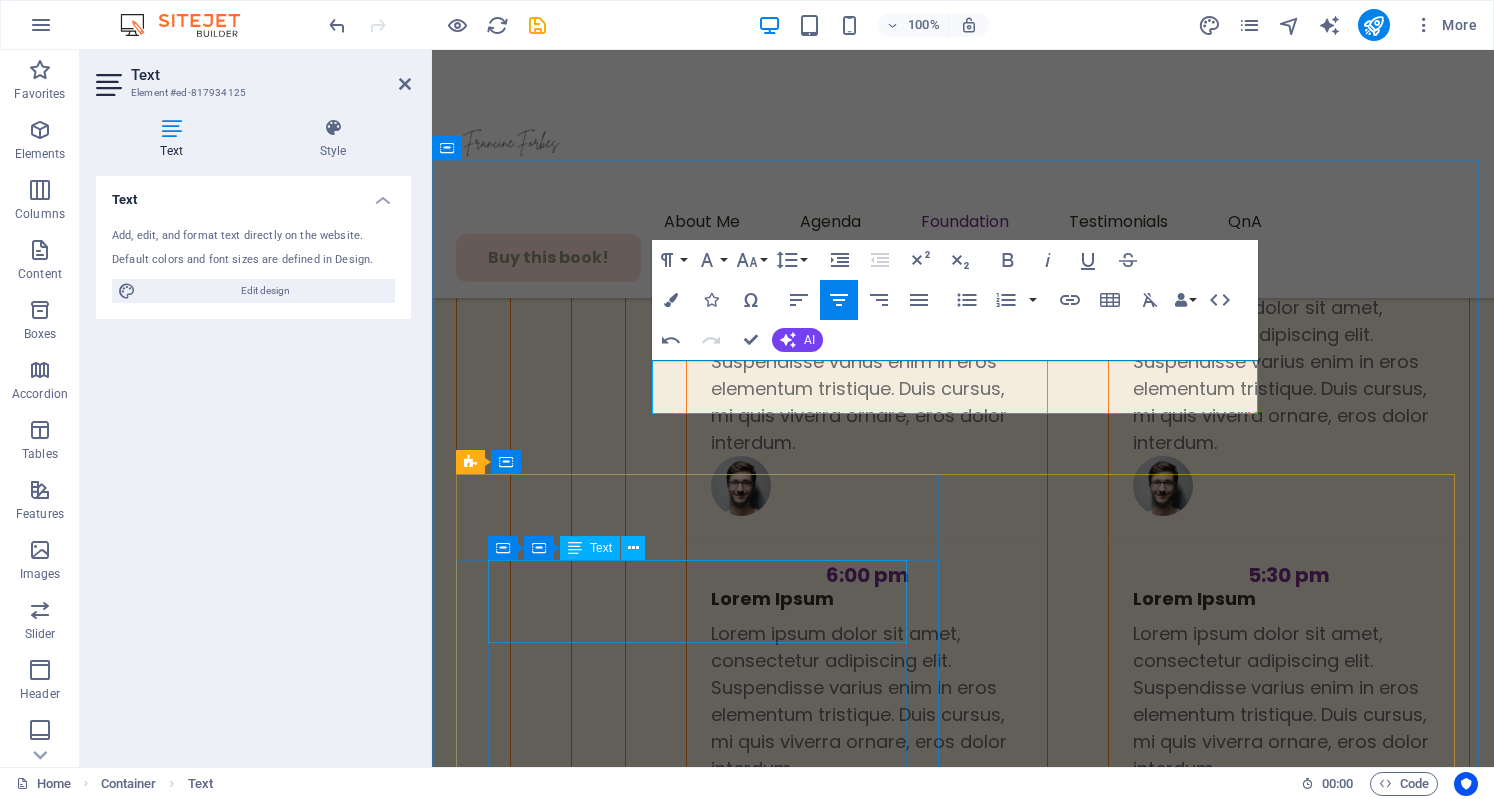 click on "$99" at bounding box center [963, 4671] 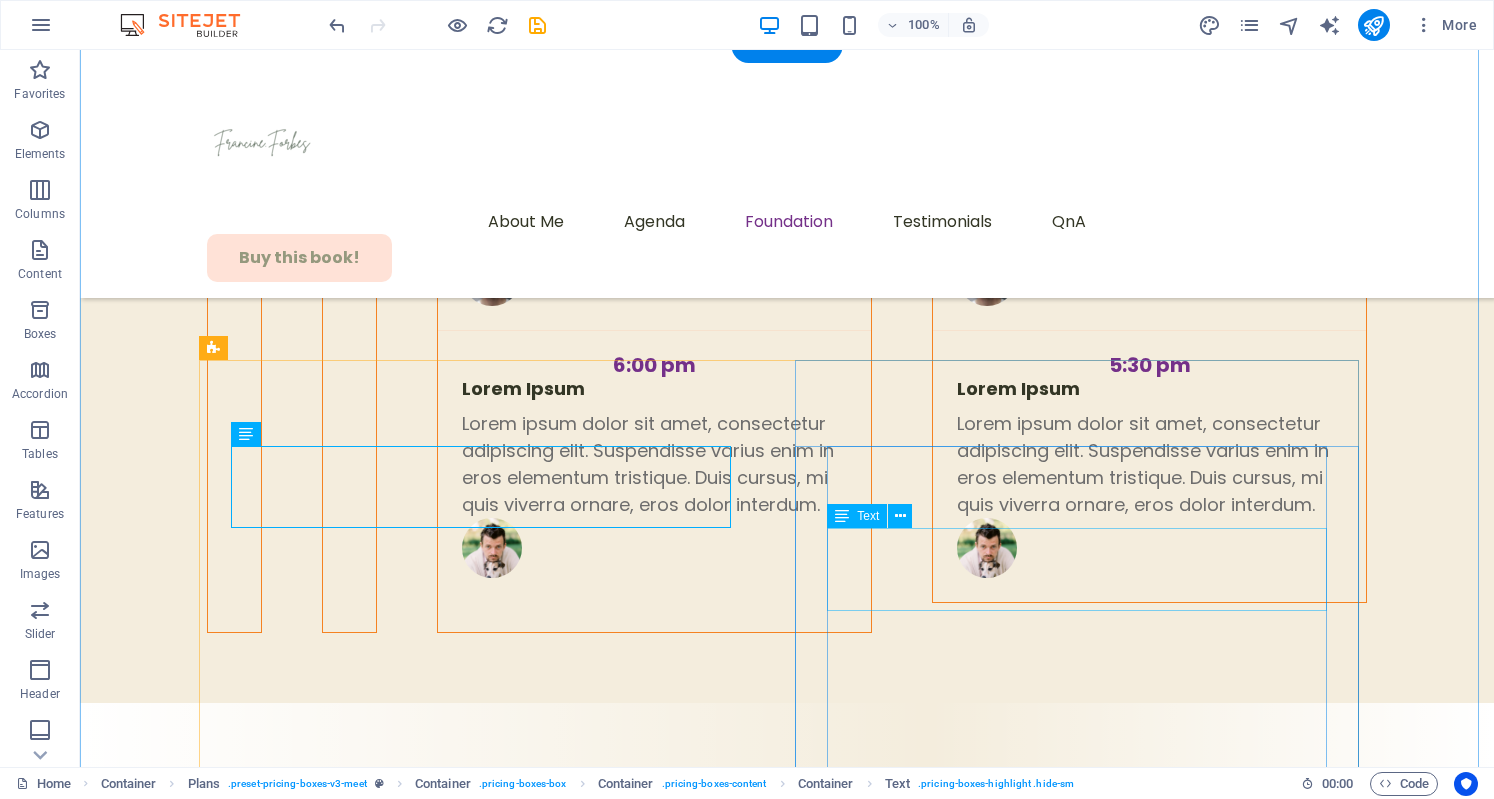 scroll, scrollTop: 6840, scrollLeft: 0, axis: vertical 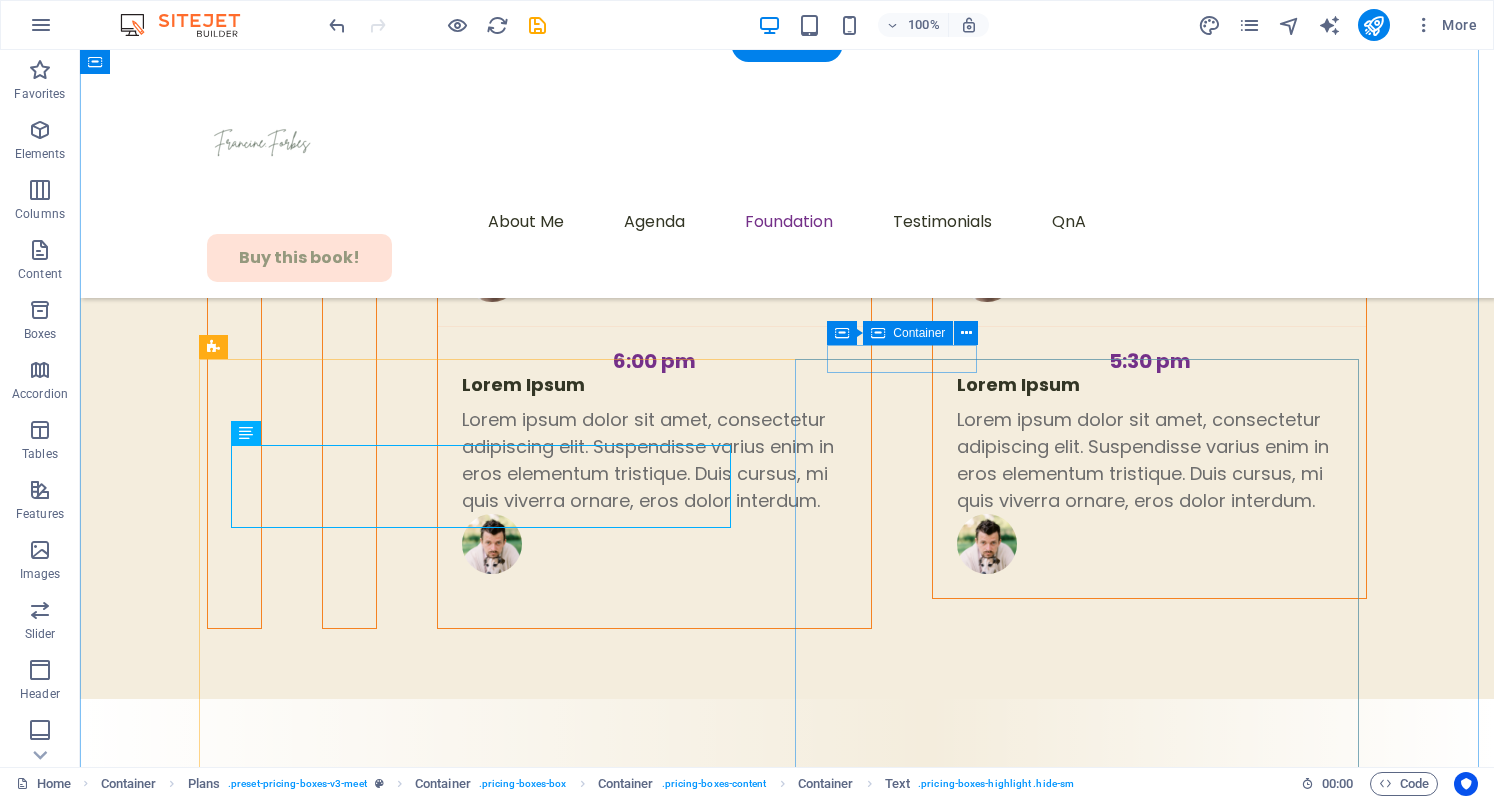 click on "Early Discount" at bounding box center [189, -6790] 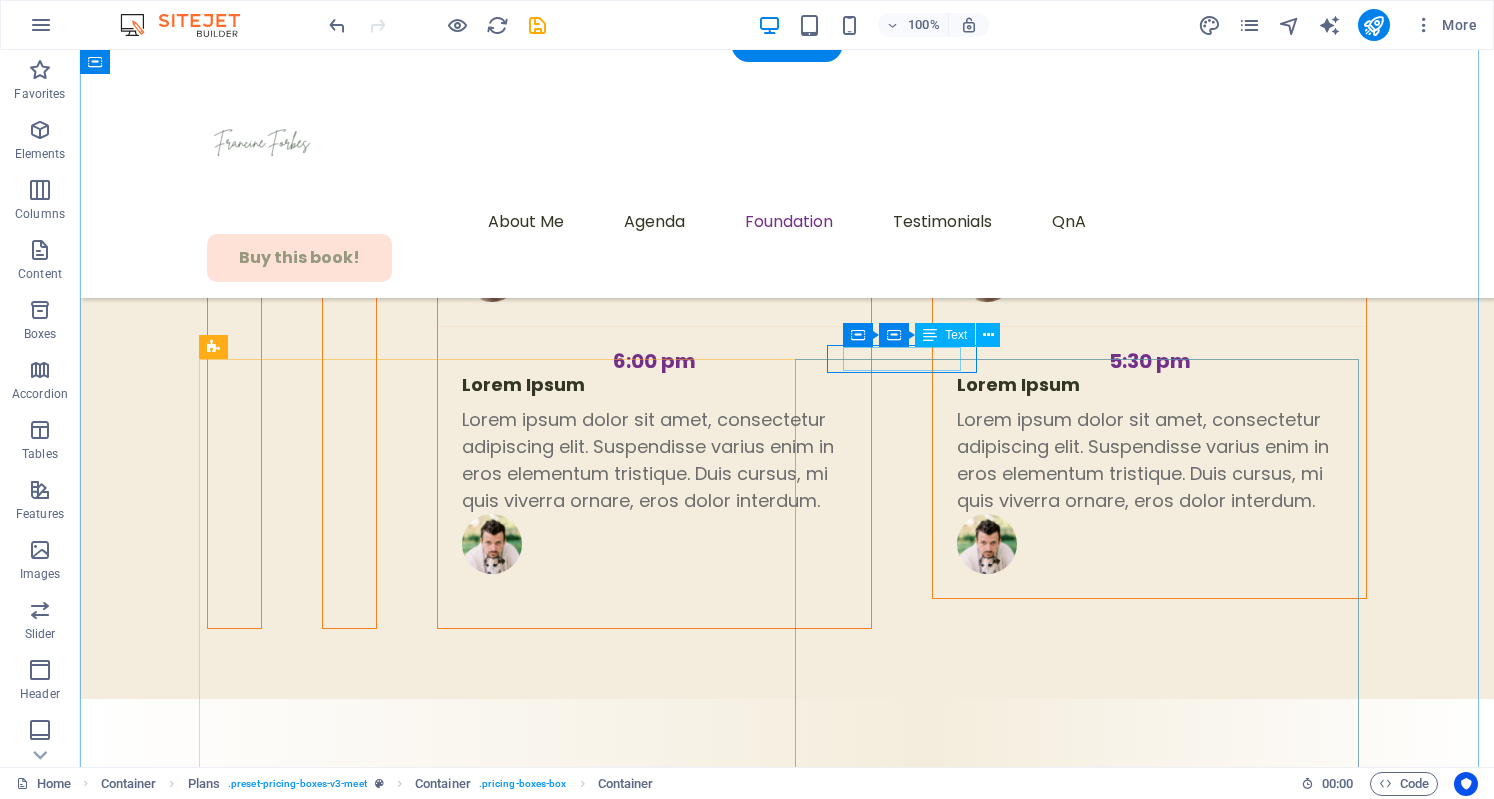 click on "Early Discount" at bounding box center [189, -6790] 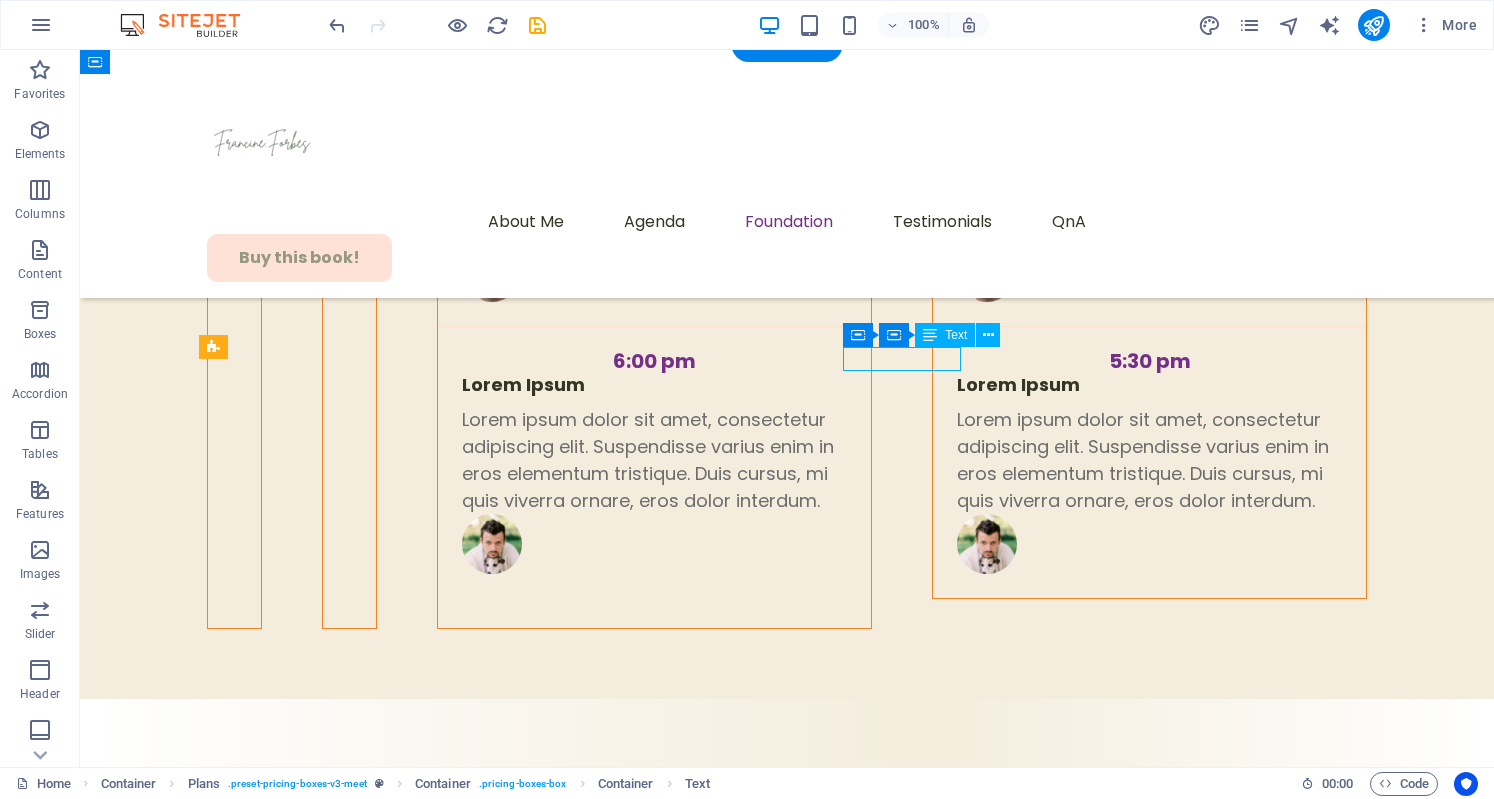 click on "Early Discount" at bounding box center [189, -6790] 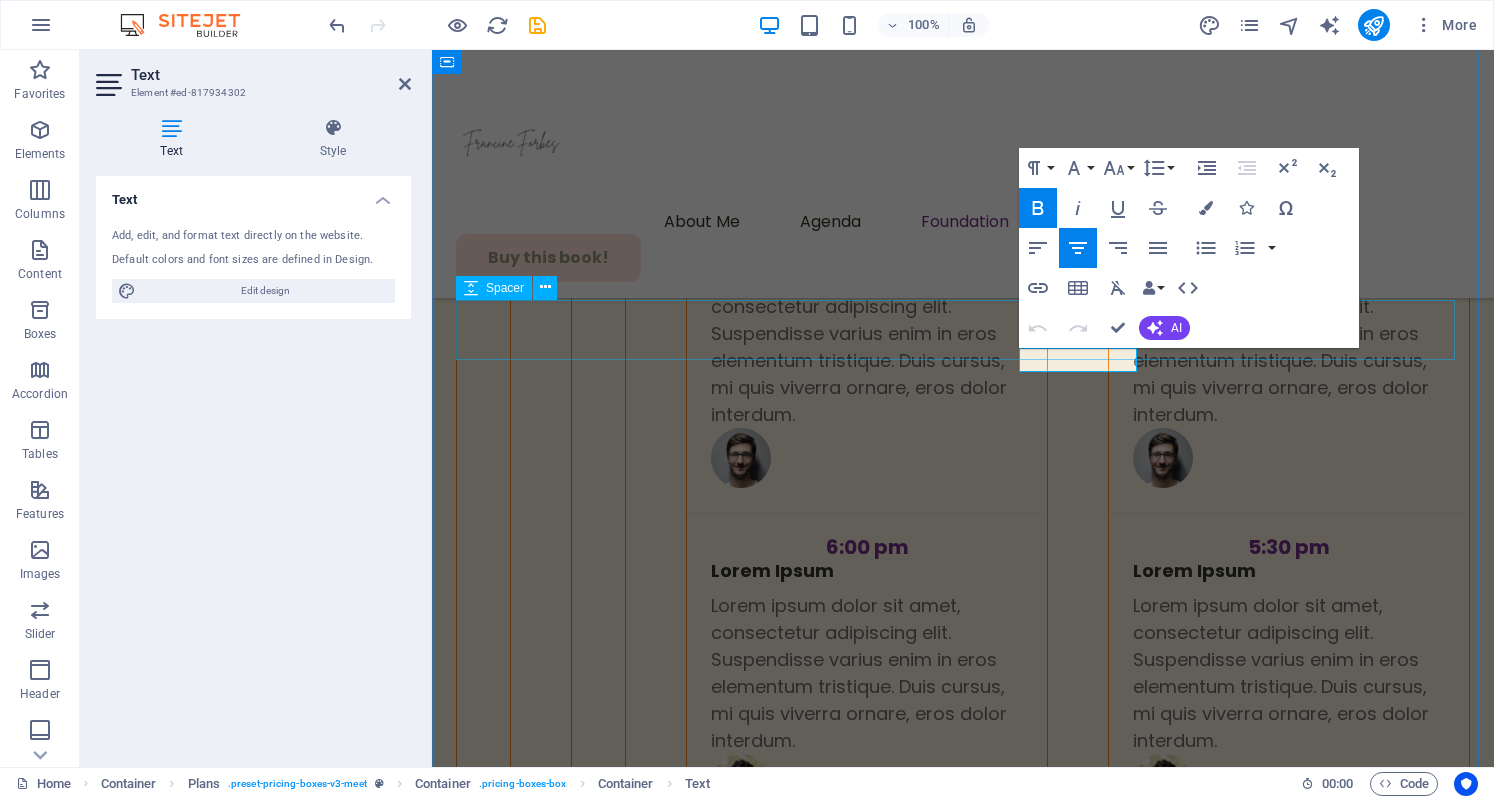 scroll, scrollTop: 6926, scrollLeft: 0, axis: vertical 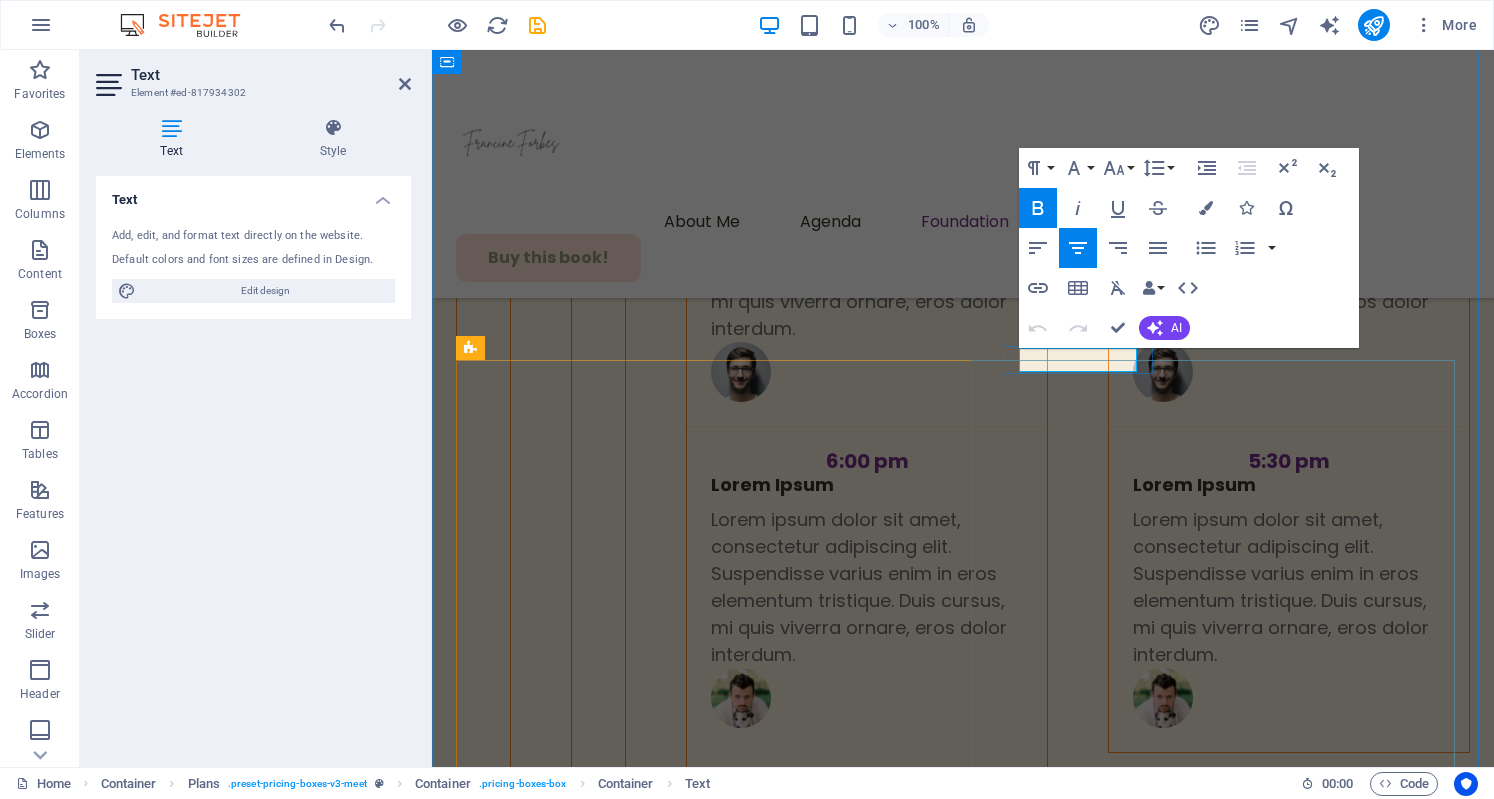 click on "Early Discount" at bounding box center [541, -6877] 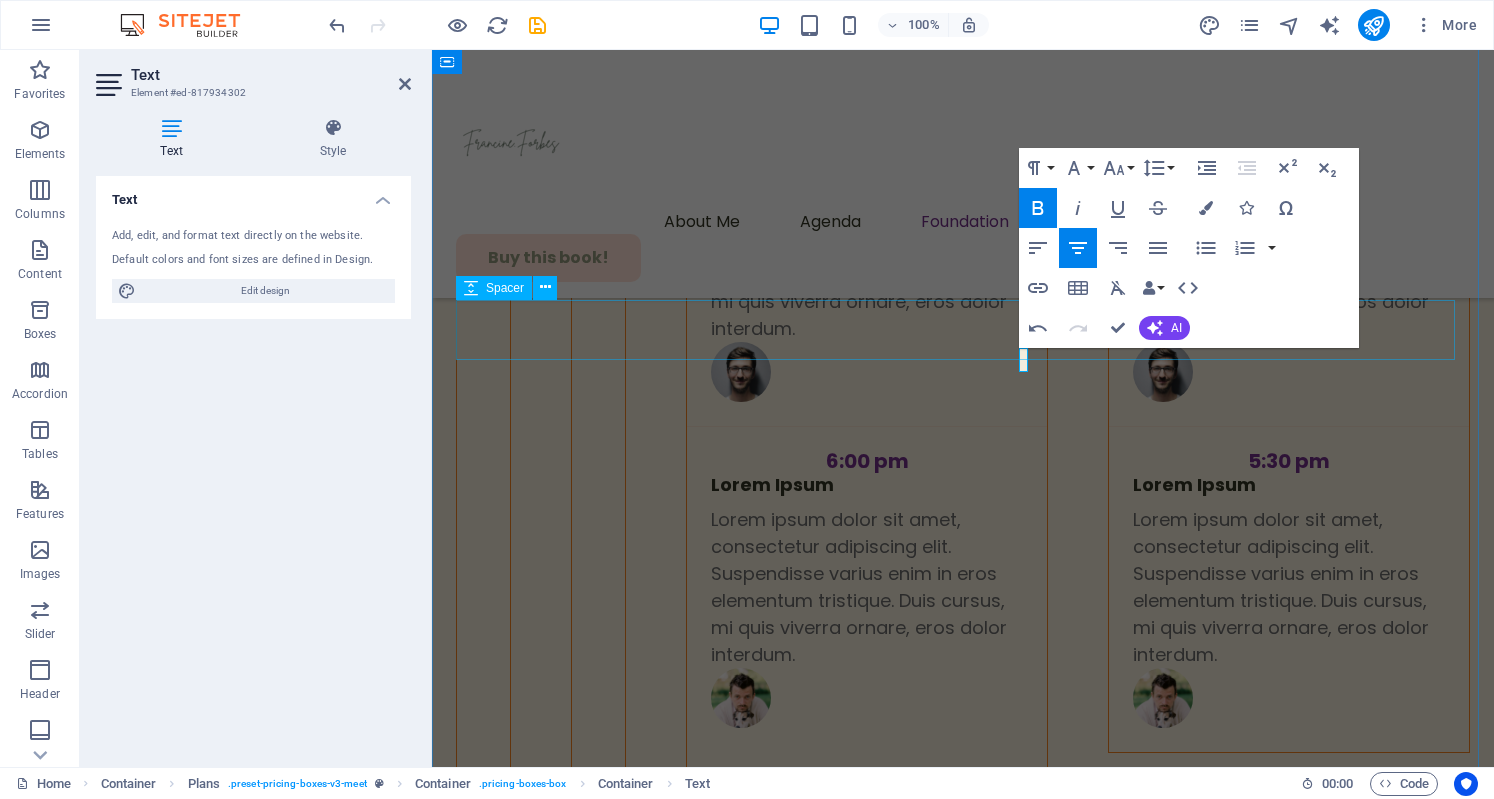 type 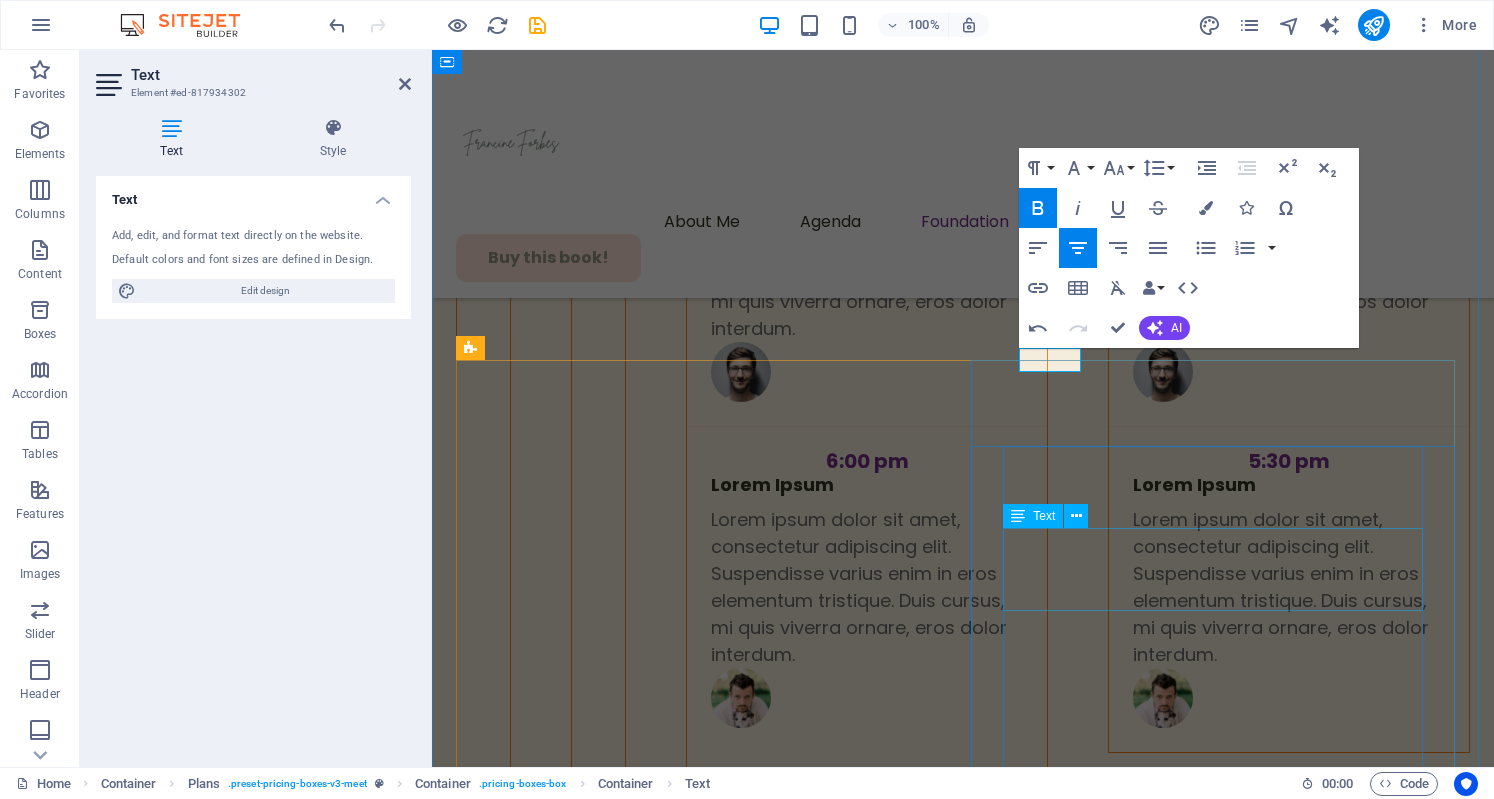 click on "$199   $229" at bounding box center [963, 5354] 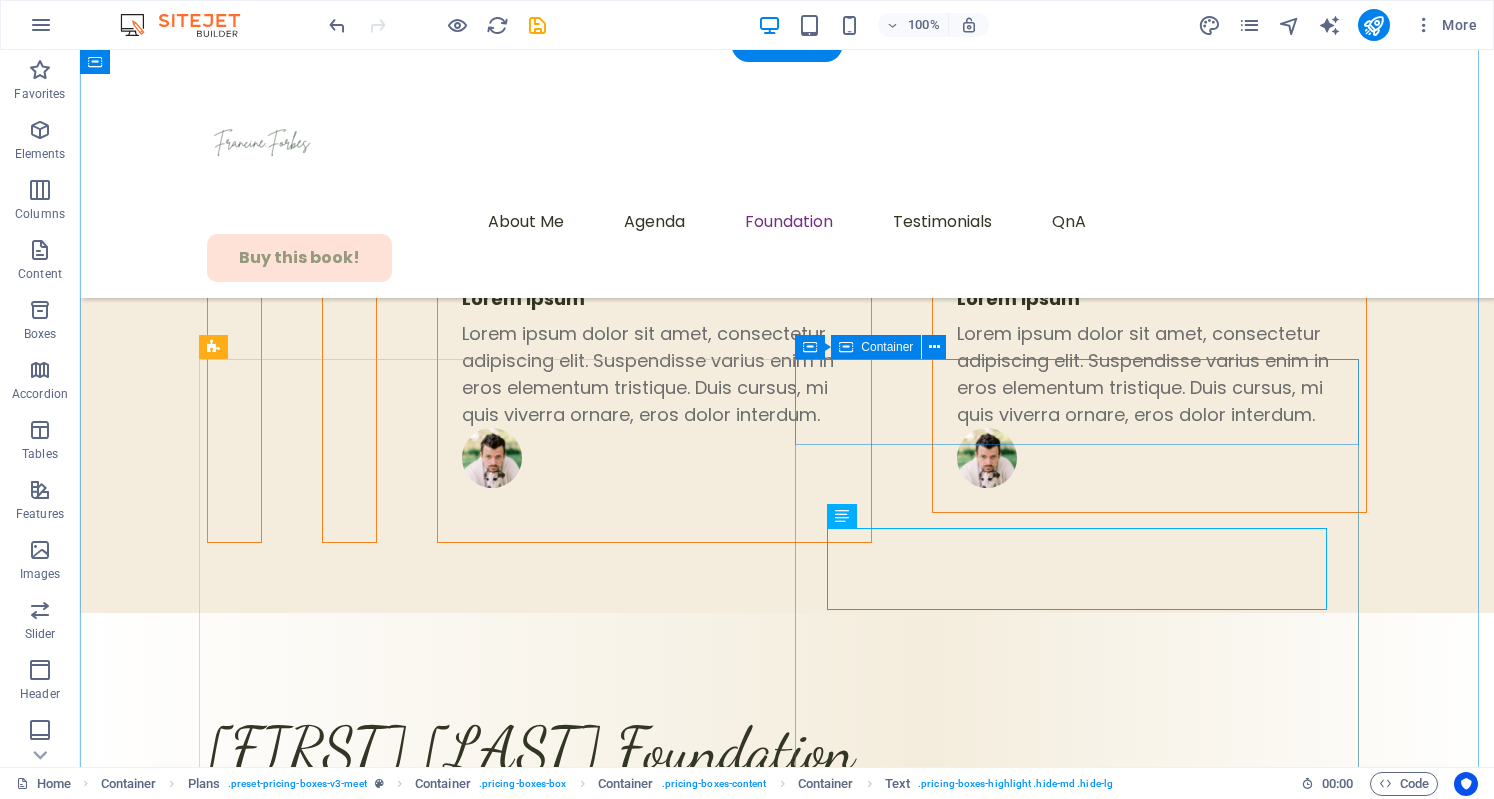scroll, scrollTop: 6840, scrollLeft: 0, axis: vertical 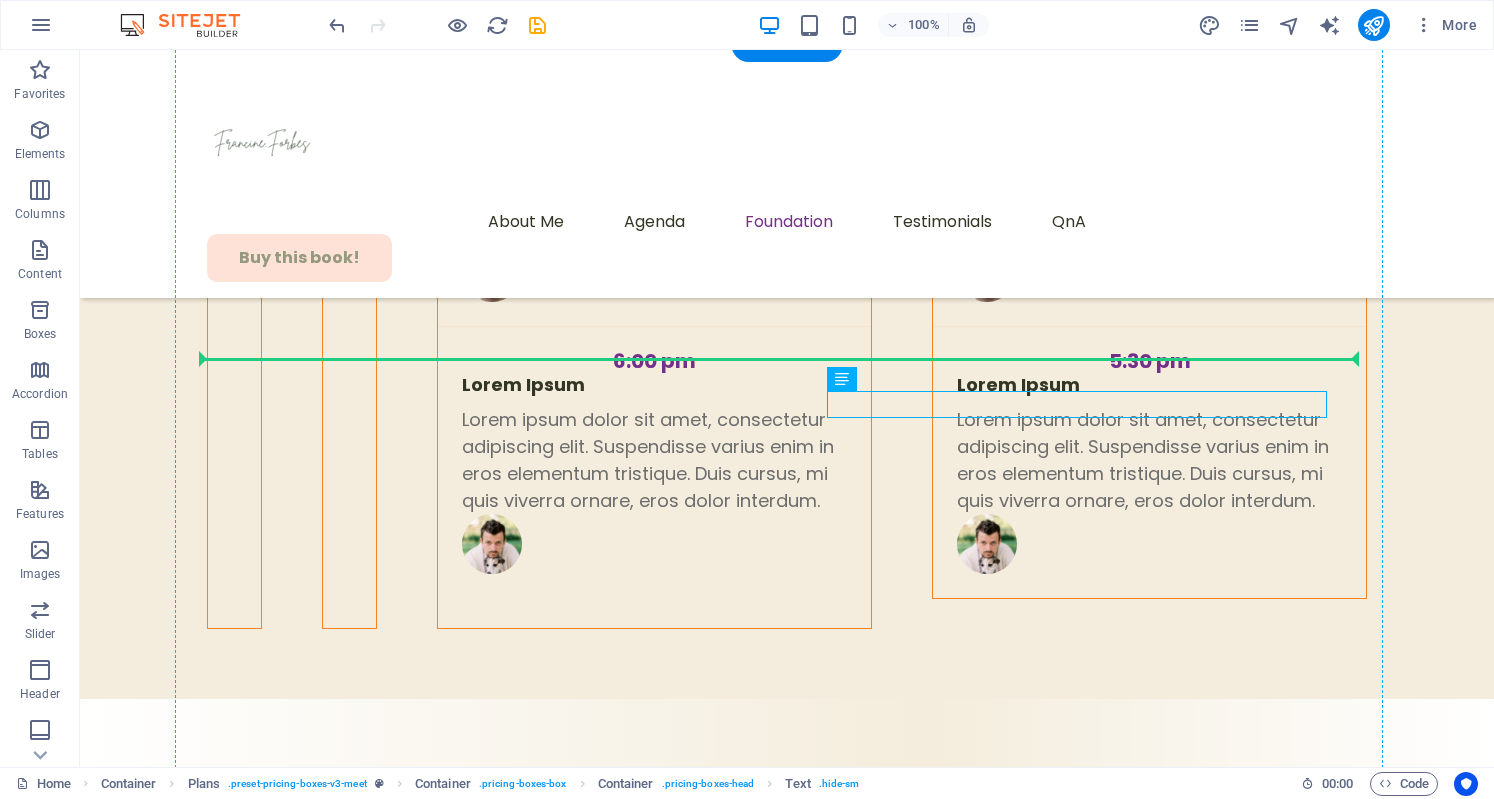 drag, startPoint x: 903, startPoint y: 399, endPoint x: 1040, endPoint y: 357, distance: 143.29341 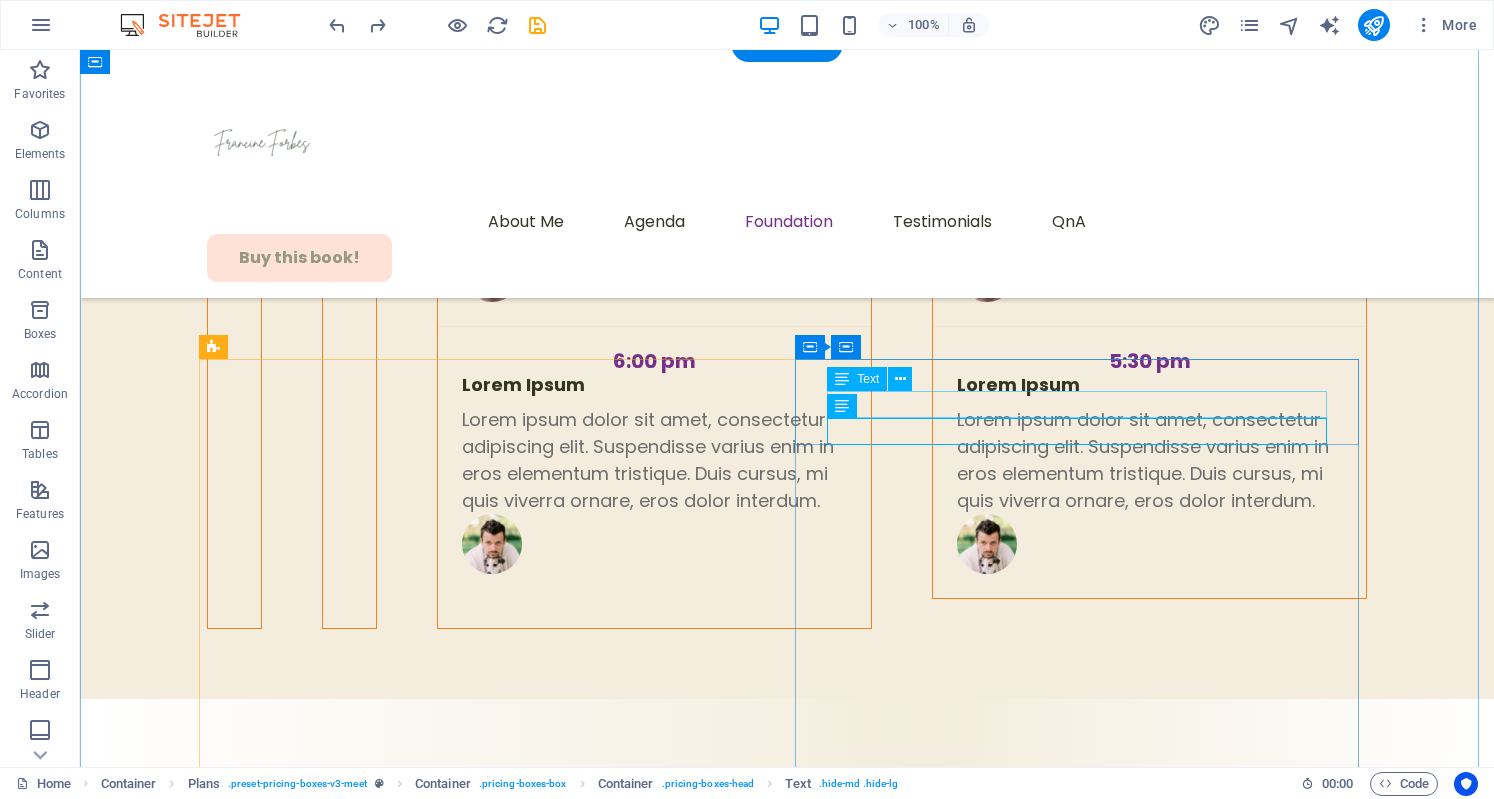 click on "VIP Ticket" at bounding box center [787, 4949] 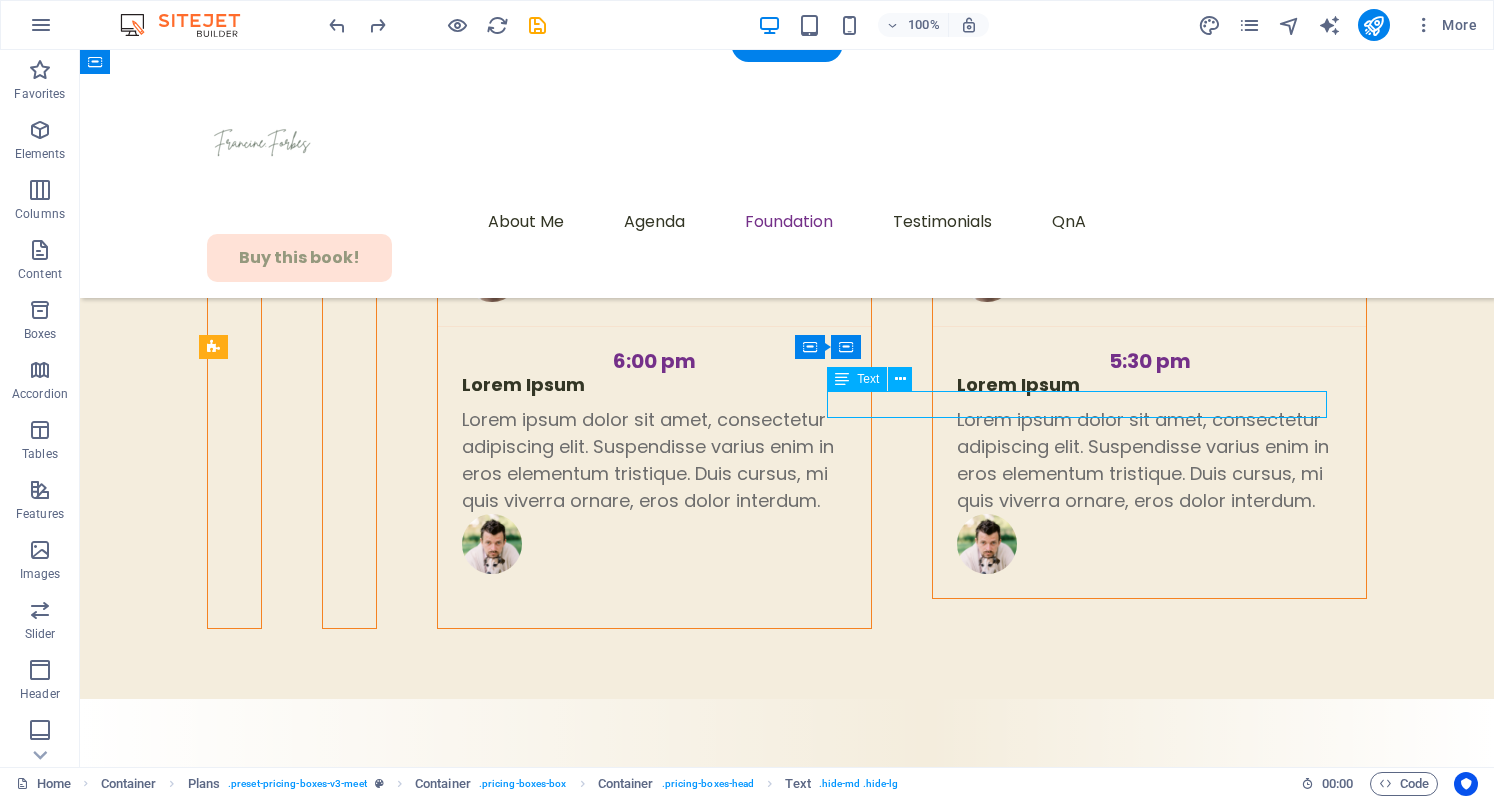 click on "VIP Ticket" at bounding box center [787, 4949] 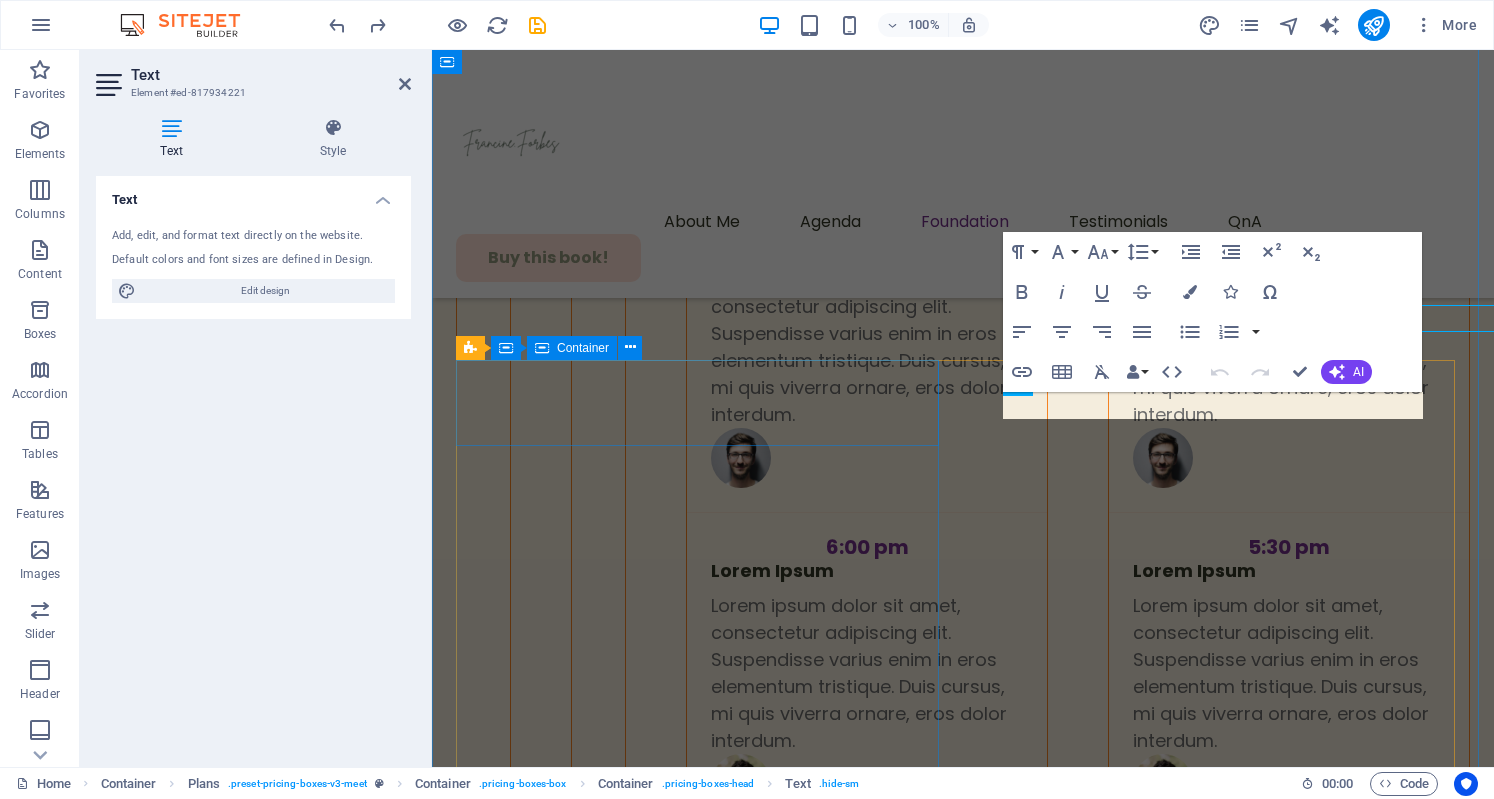 scroll, scrollTop: 6926, scrollLeft: 0, axis: vertical 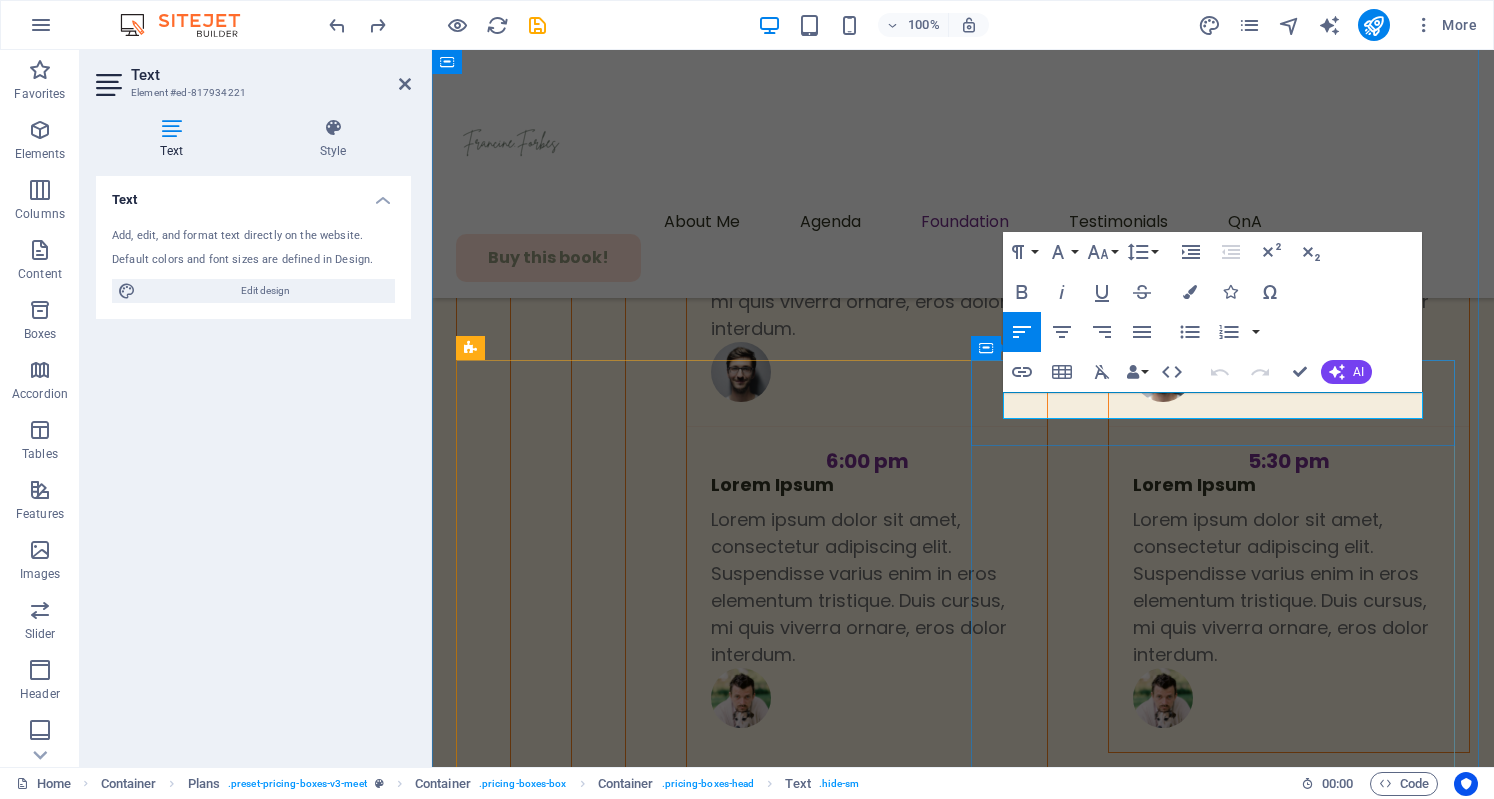 click on "VIP Ticket" at bounding box center [963, 5189] 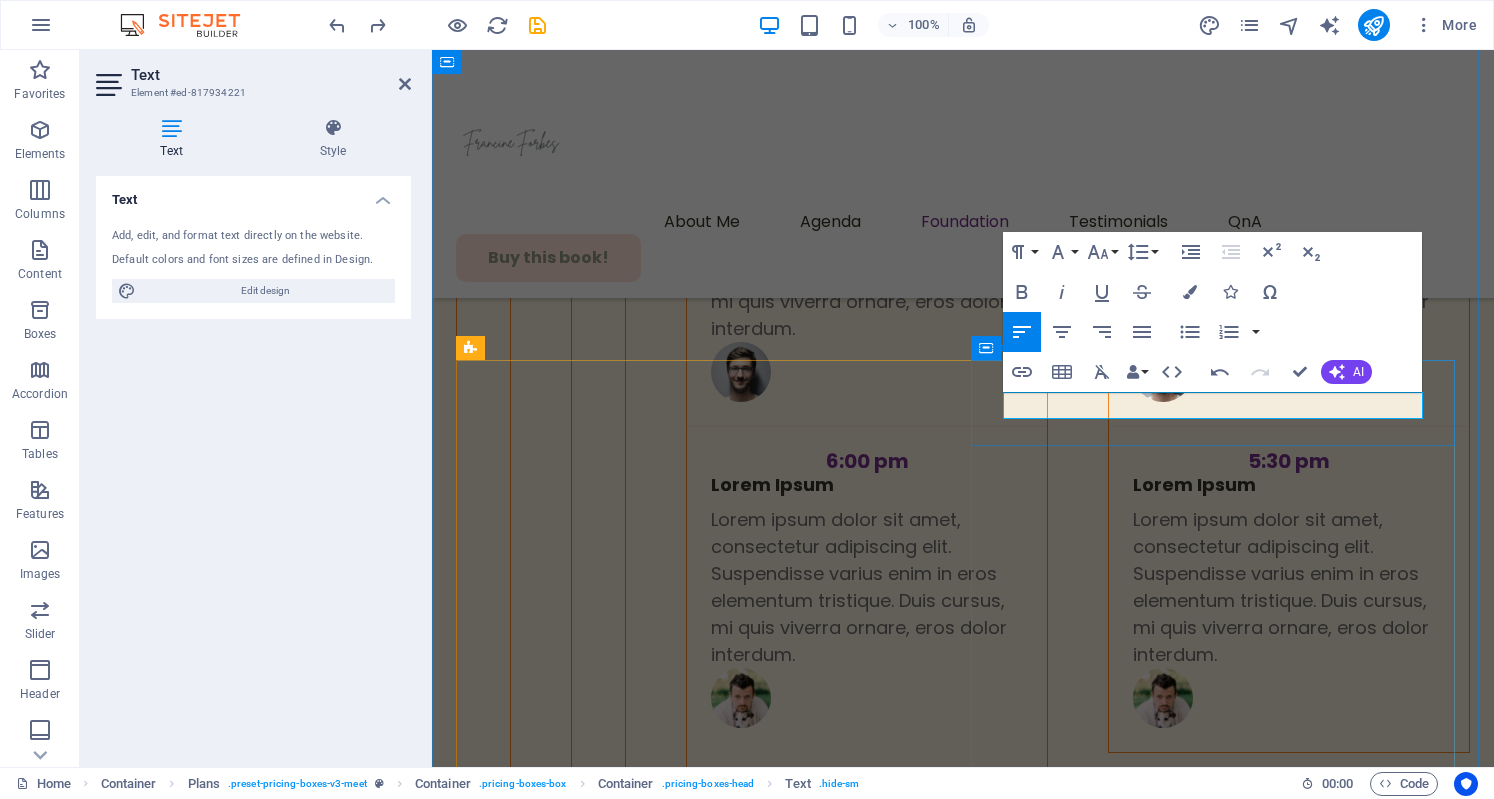 scroll, scrollTop: 0, scrollLeft: 10, axis: horizontal 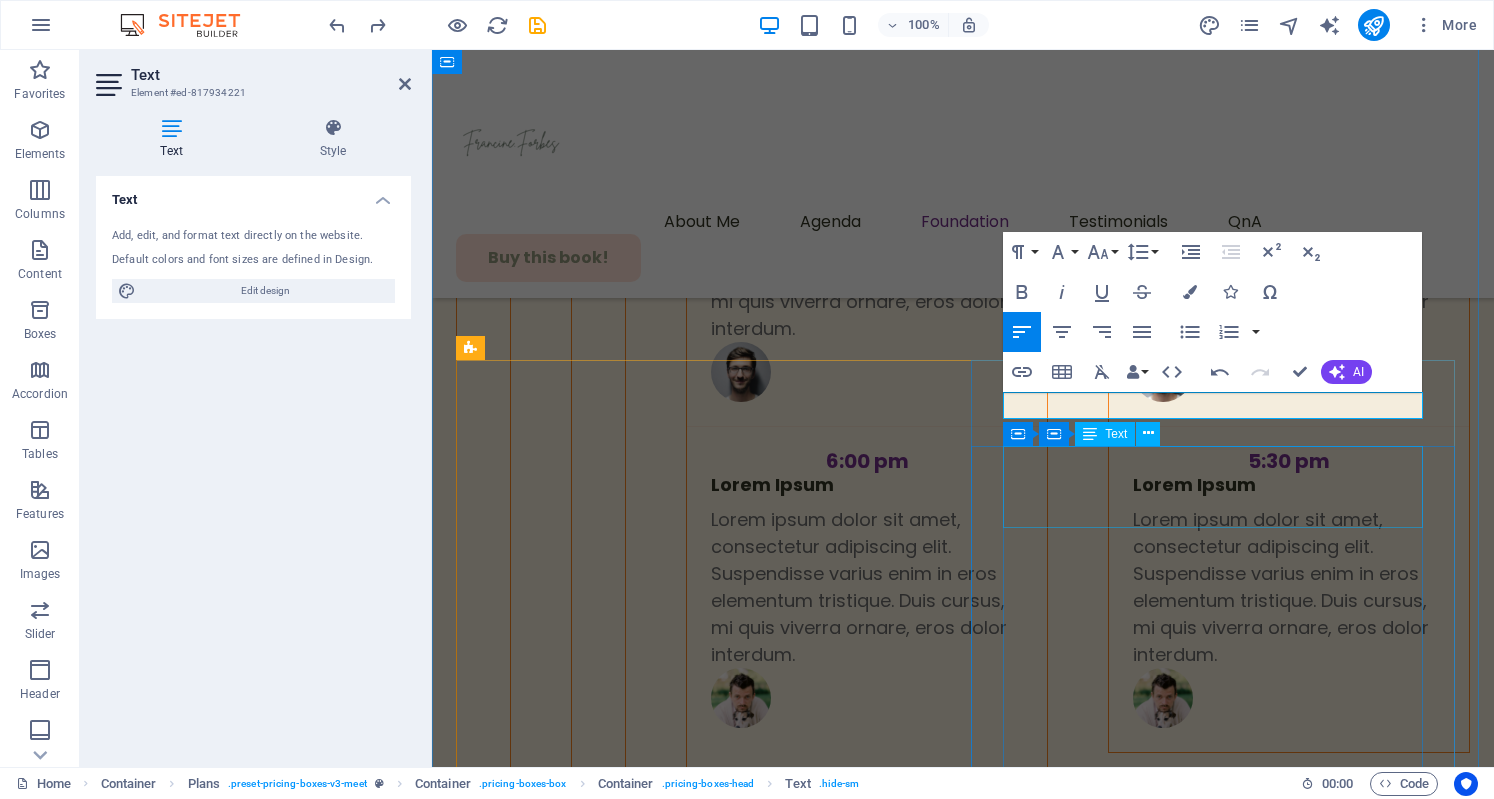 click on "$199   $229" at bounding box center [963, 5271] 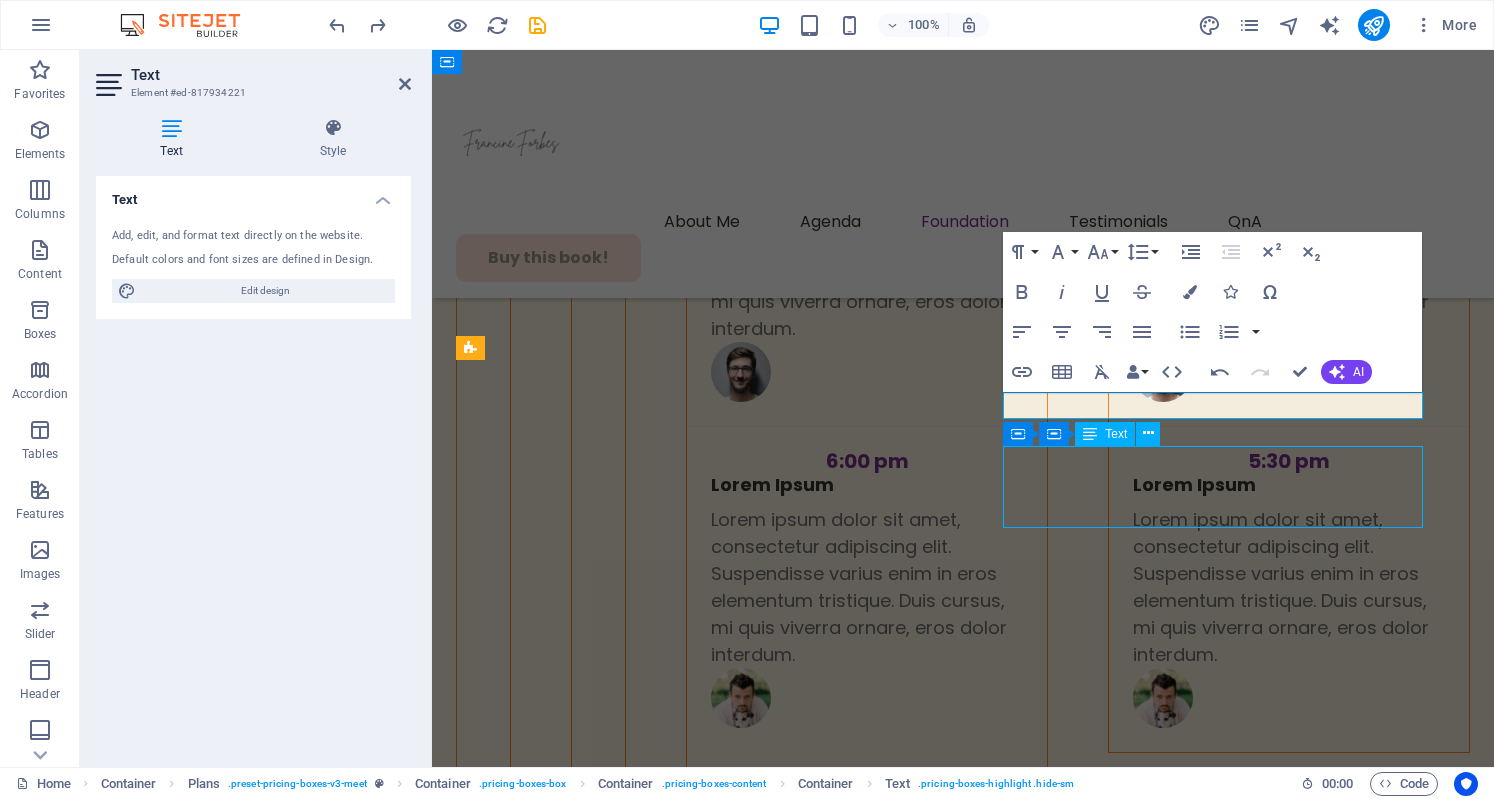 scroll, scrollTop: 6840, scrollLeft: 0, axis: vertical 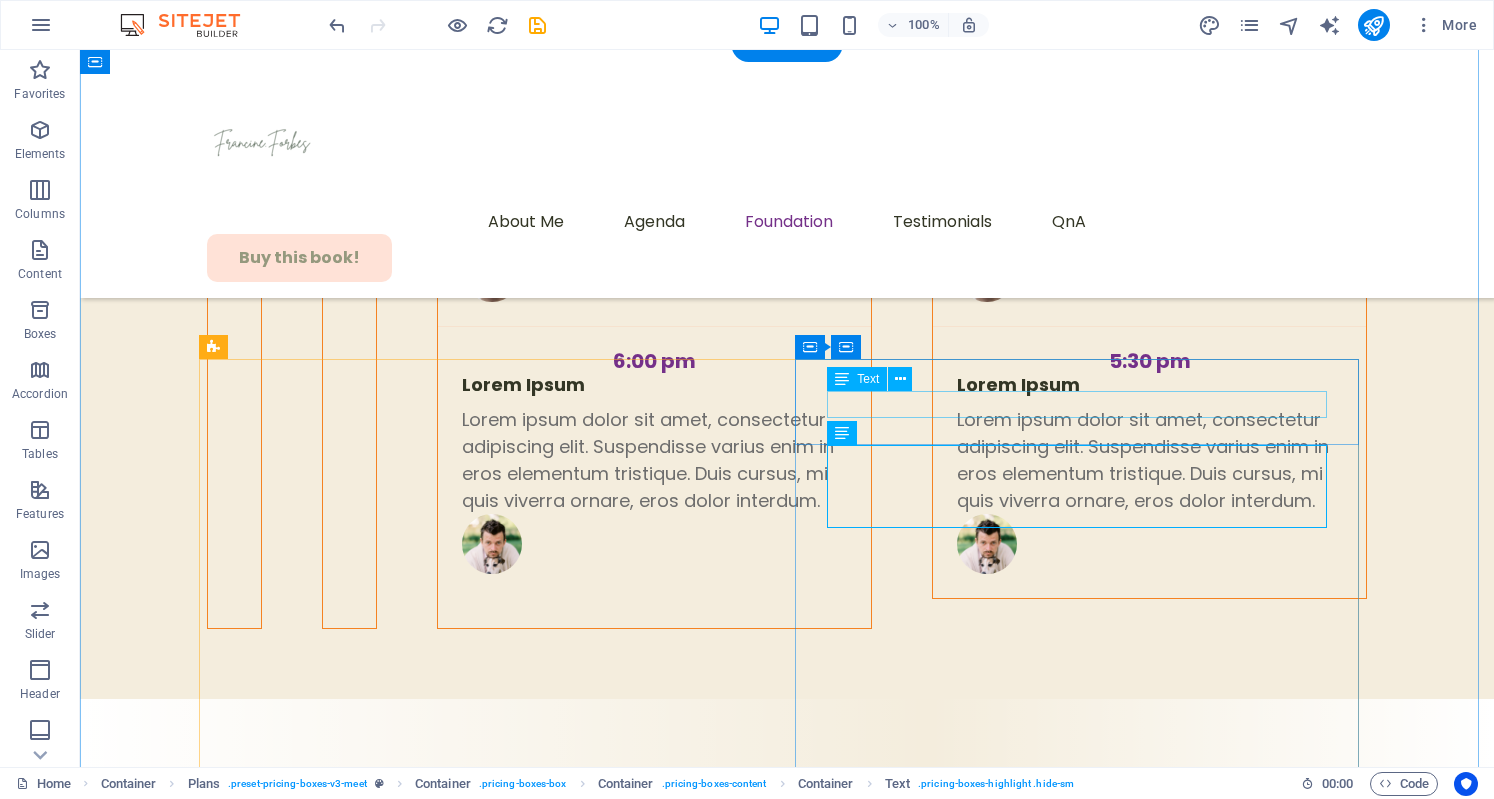click on "access to mental health care" at bounding box center (787, 4949) 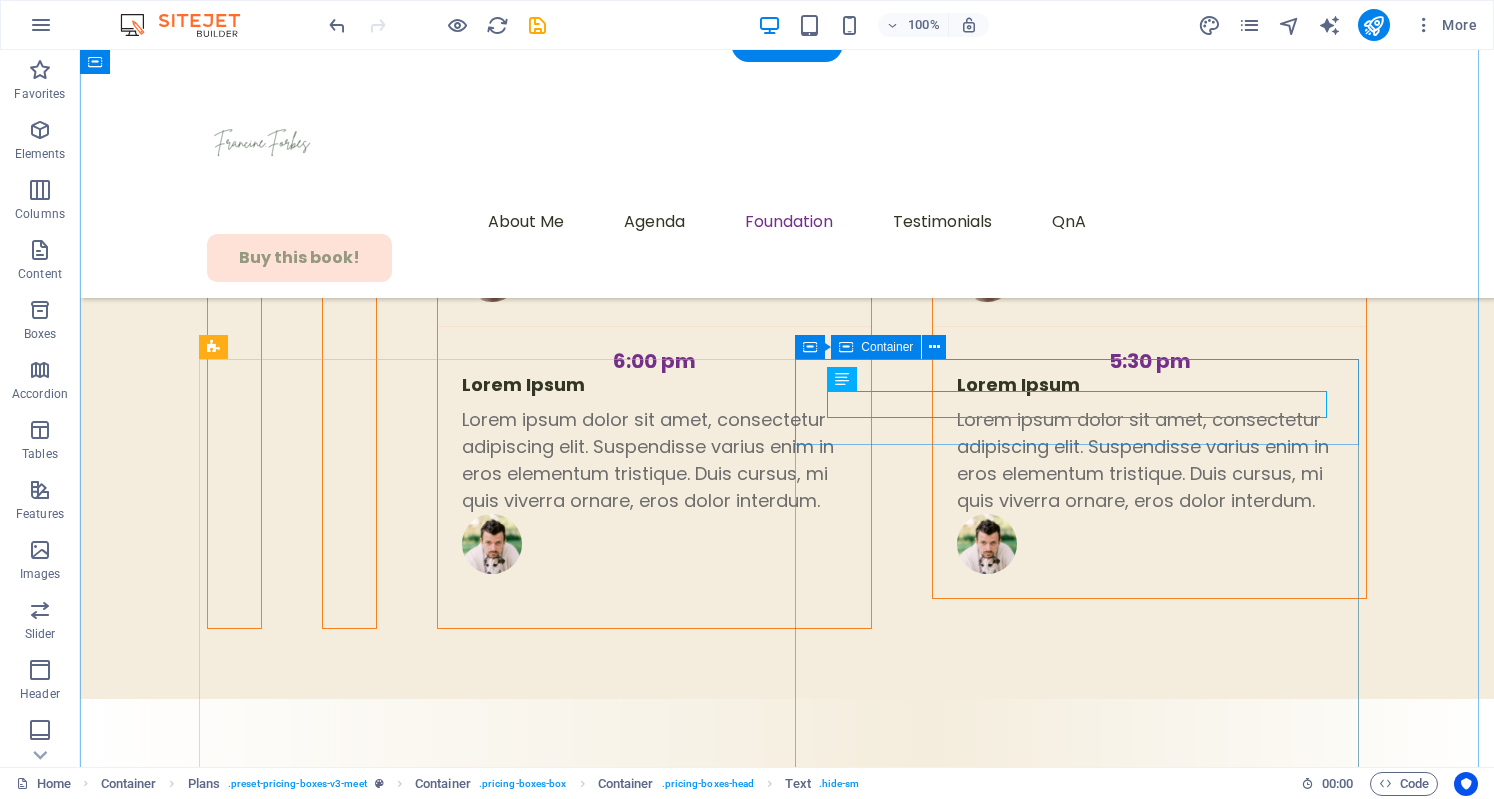 drag, startPoint x: 981, startPoint y: 394, endPoint x: 978, endPoint y: 371, distance: 23.194826 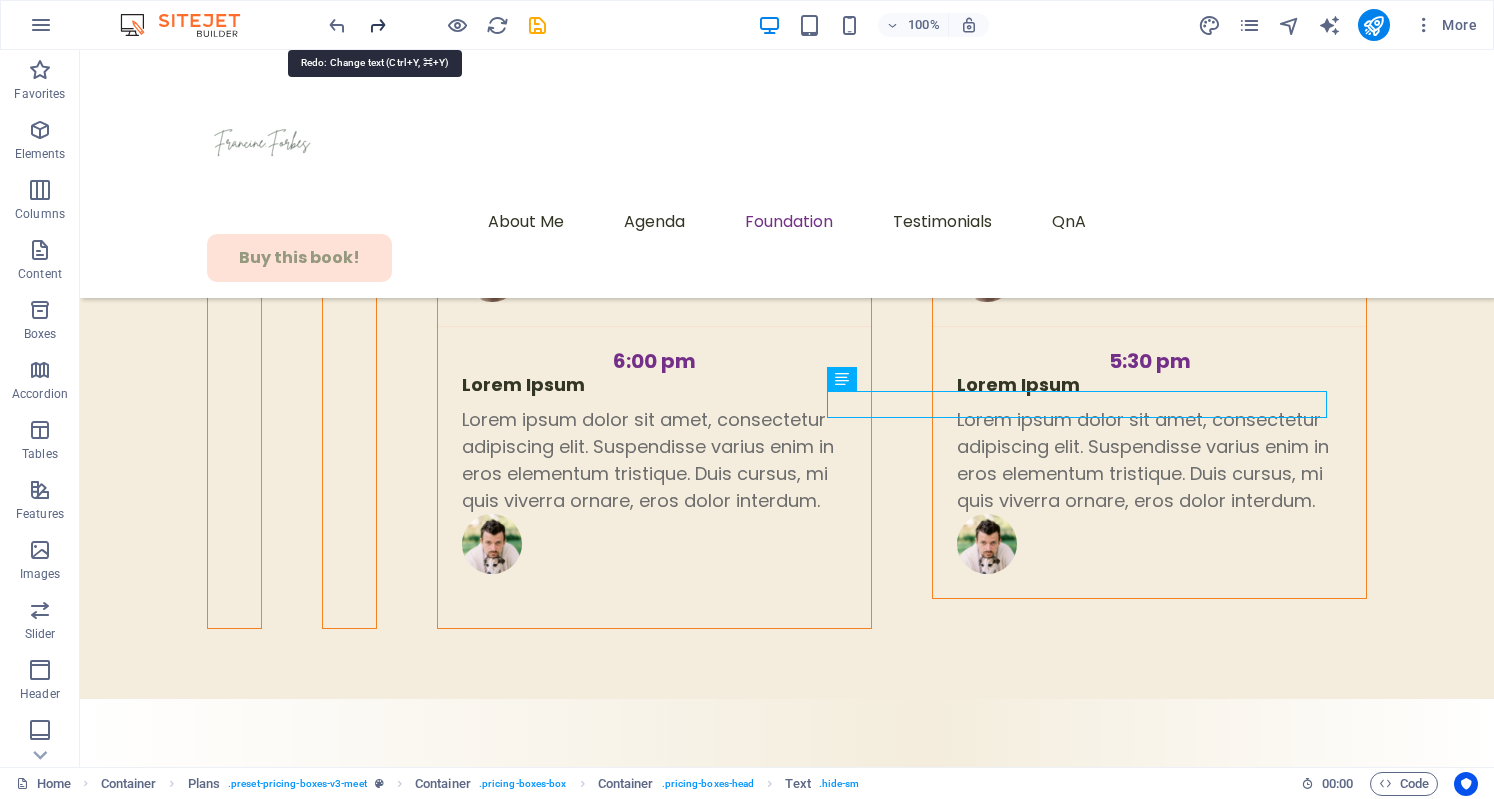 click at bounding box center (377, 25) 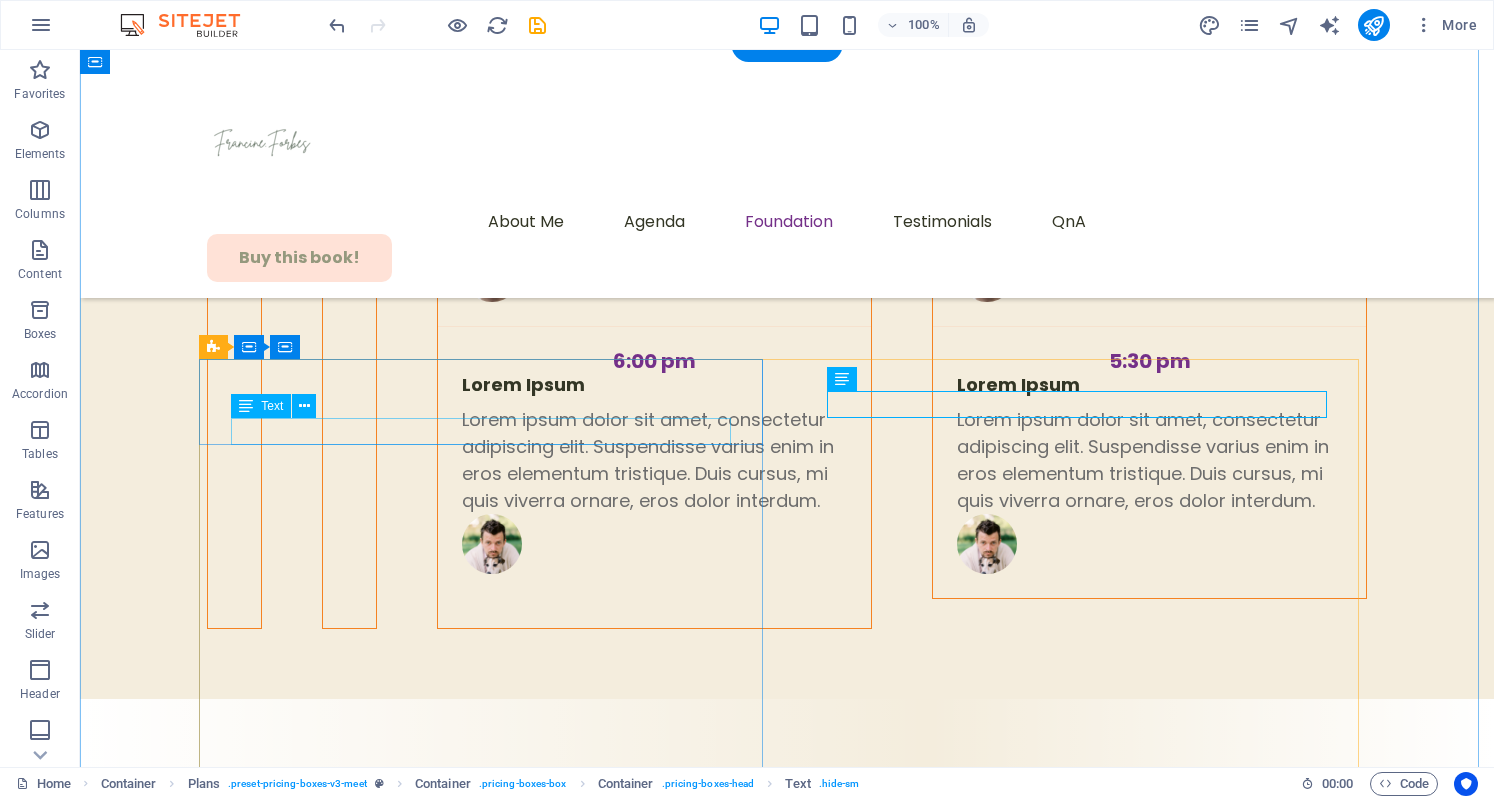 click on "Regular Ticket" at bounding box center (787, 4262) 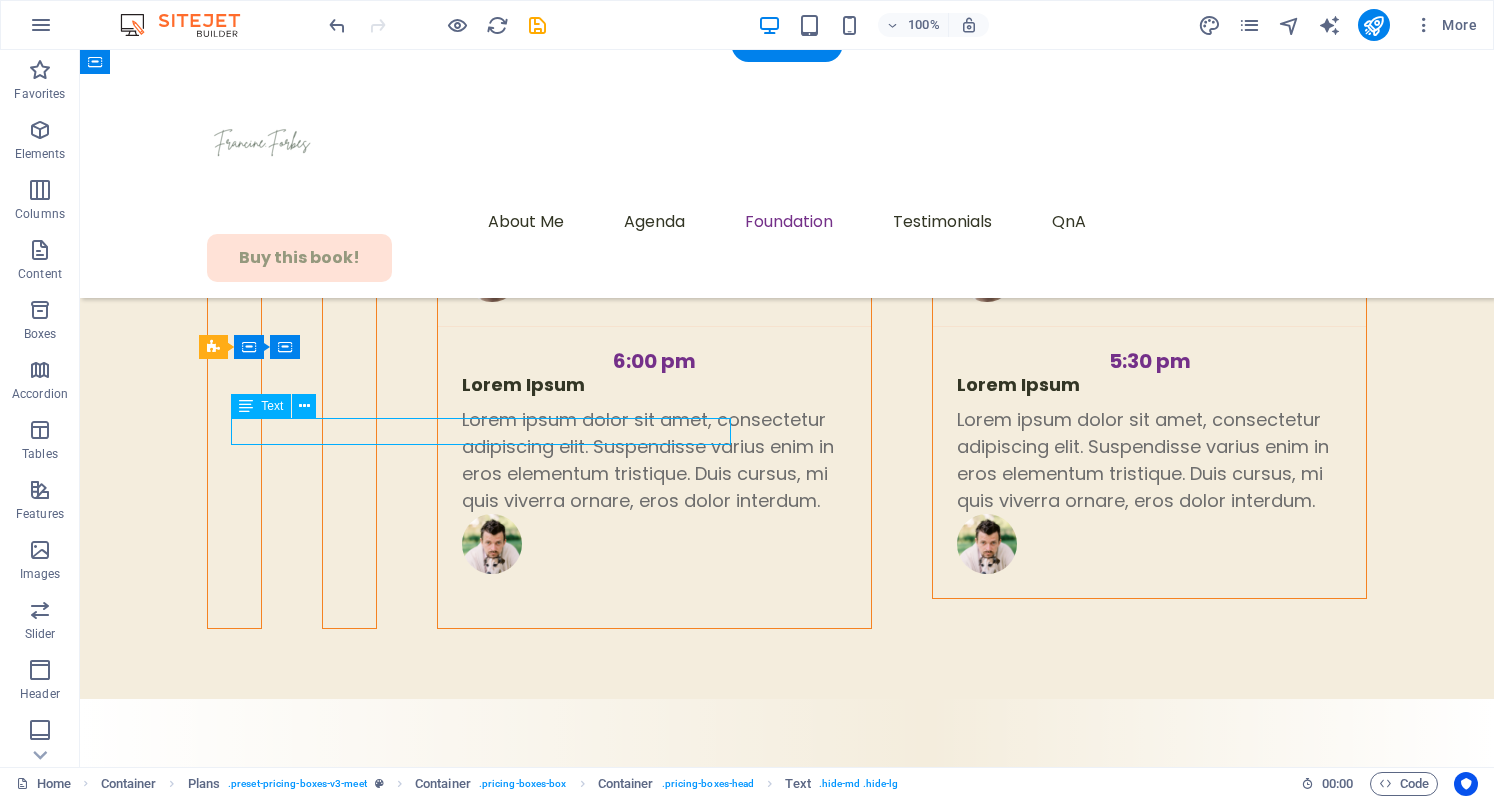 click on "Regular Ticket" at bounding box center [787, 4262] 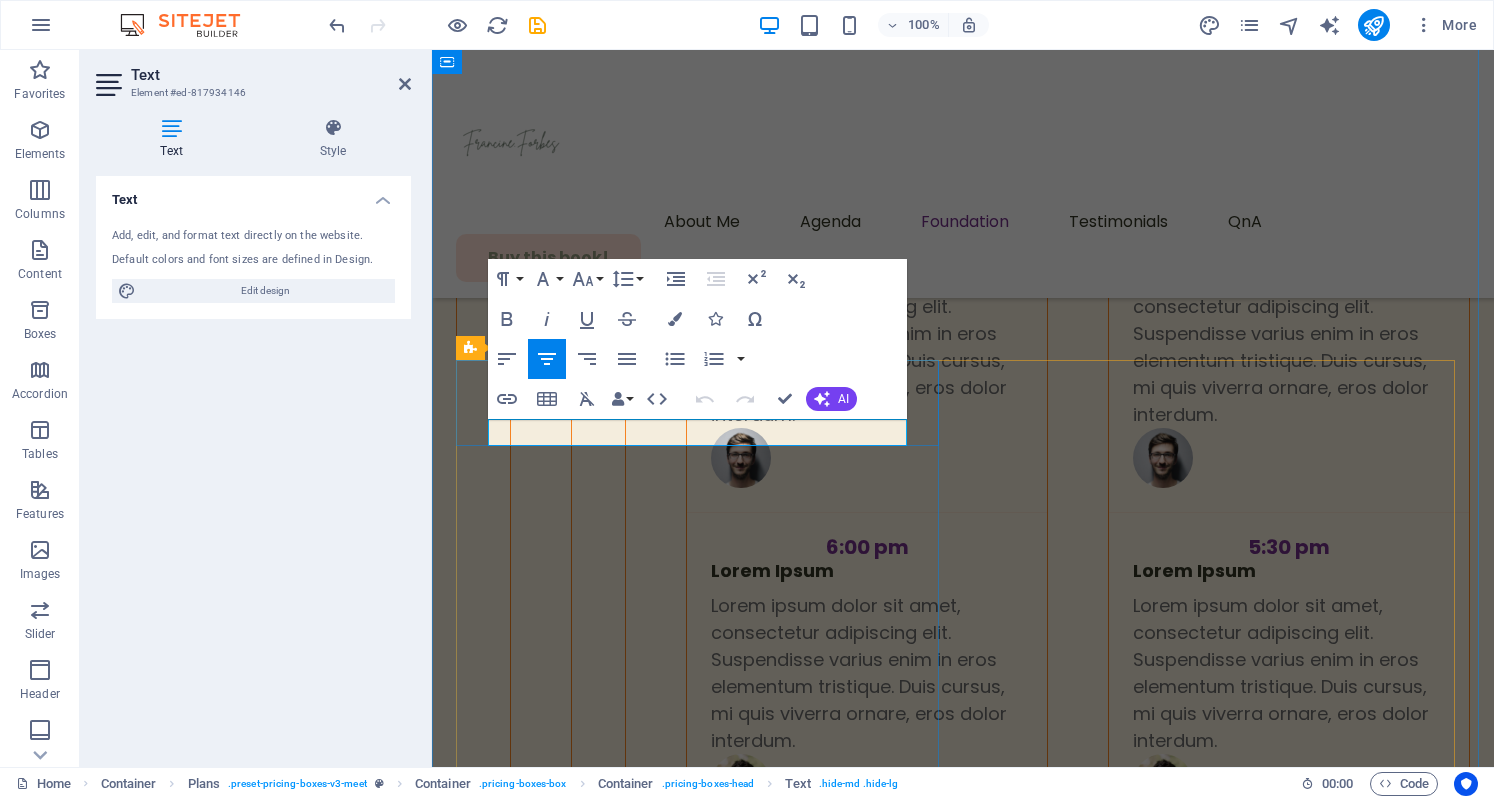 scroll, scrollTop: 6926, scrollLeft: 0, axis: vertical 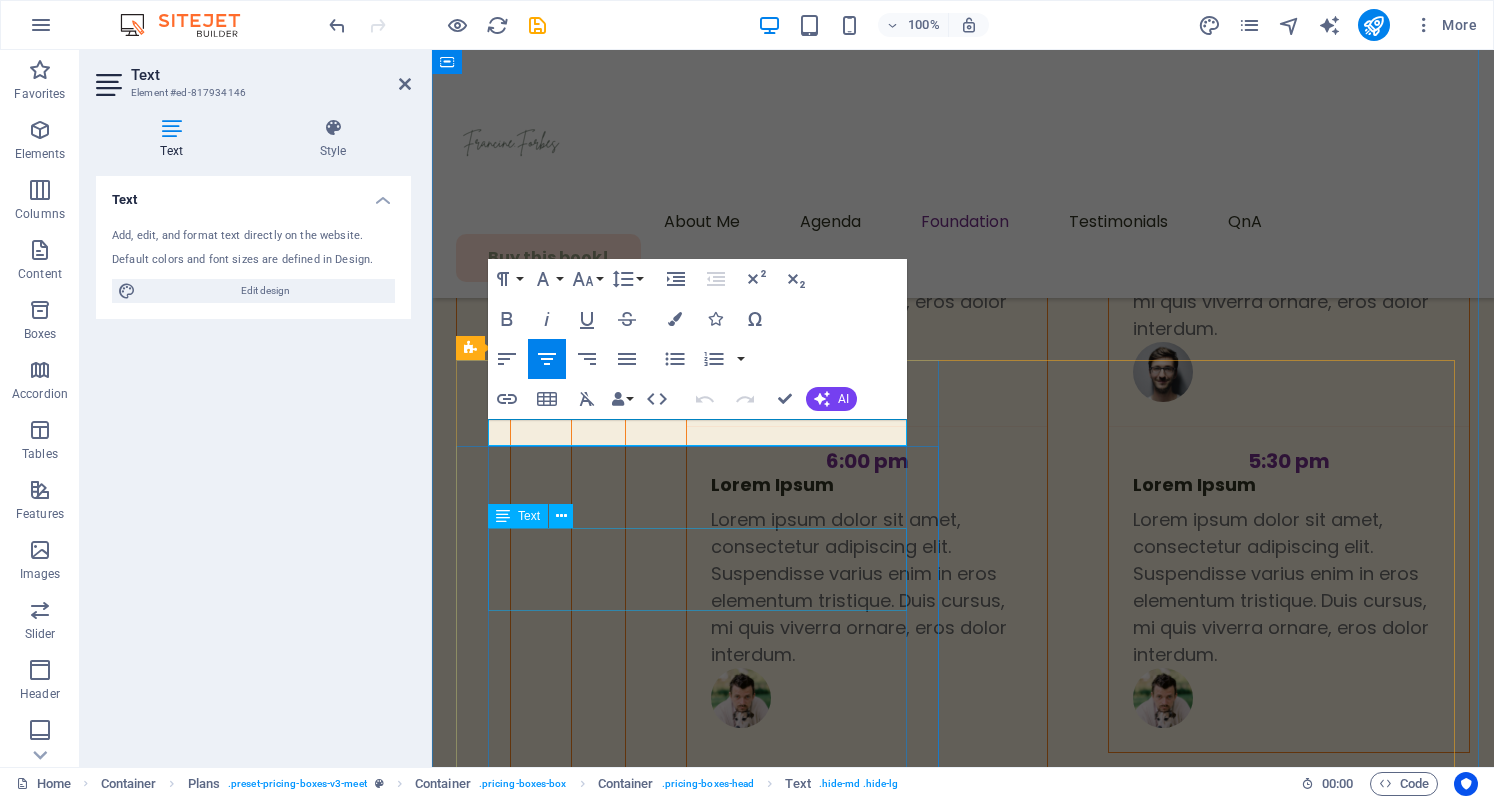 click on "$99" at bounding box center [963, 4640] 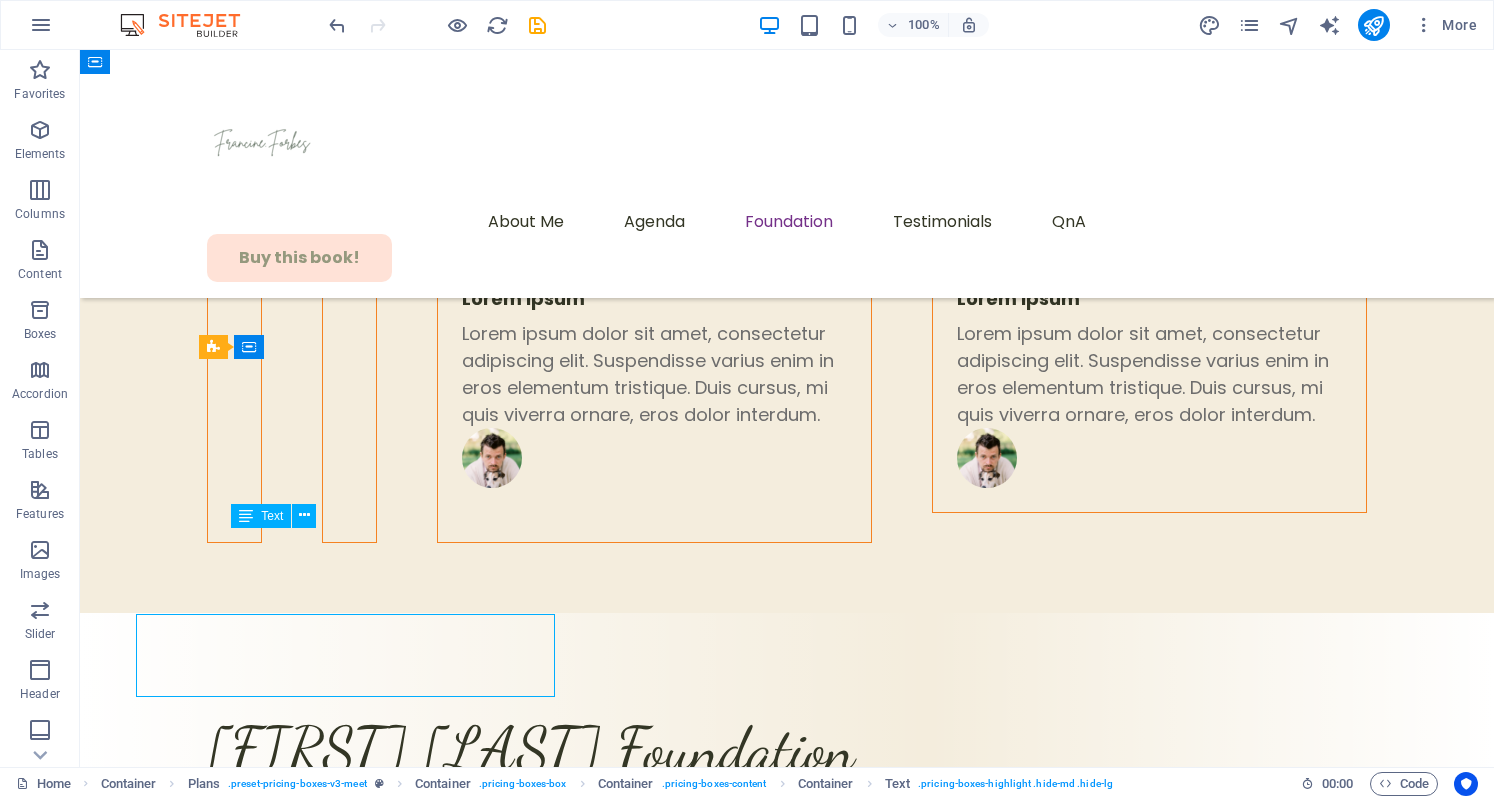scroll, scrollTop: 6840, scrollLeft: 0, axis: vertical 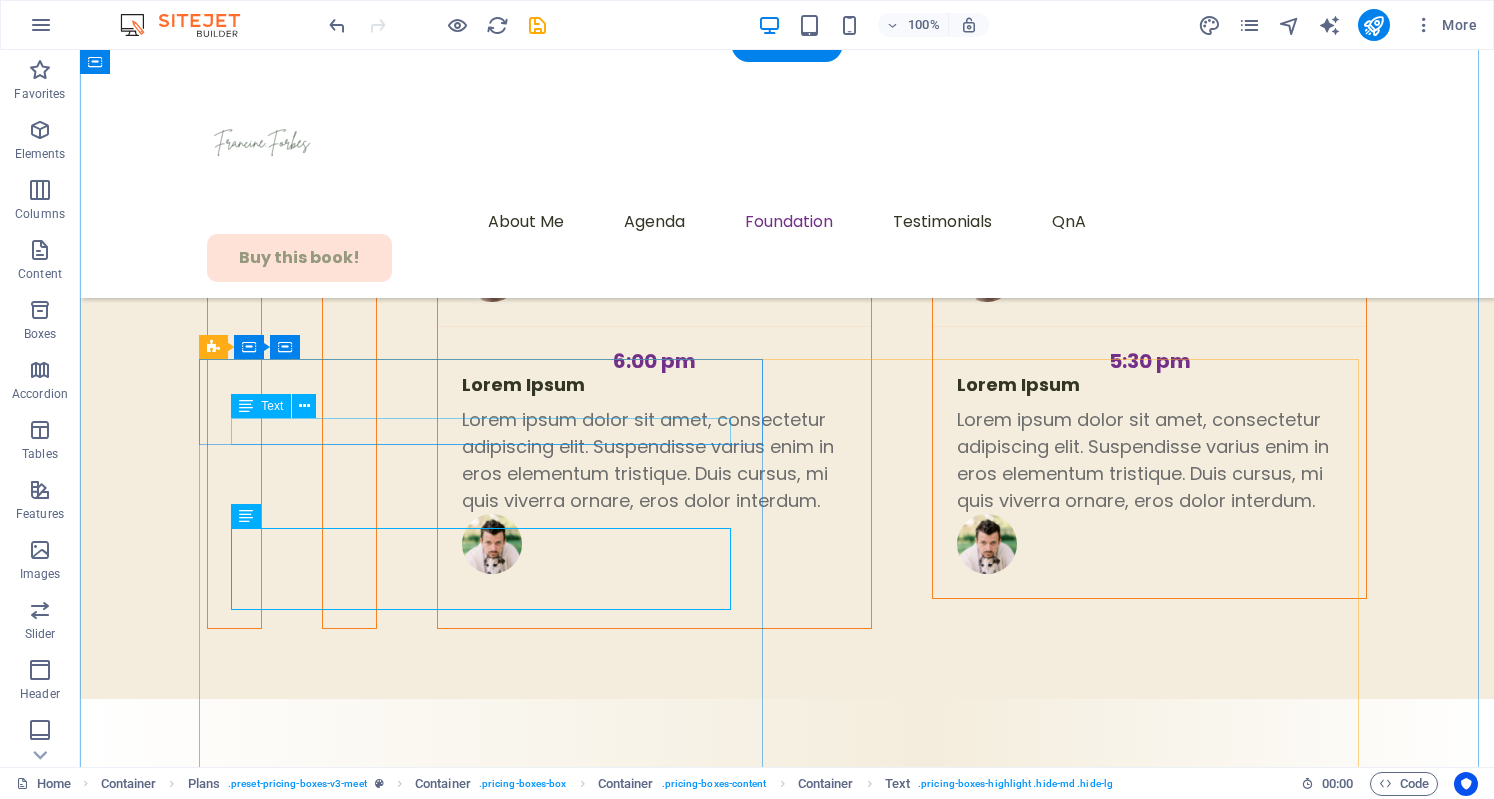 click on "Regular Ticket" at bounding box center (787, 4262) 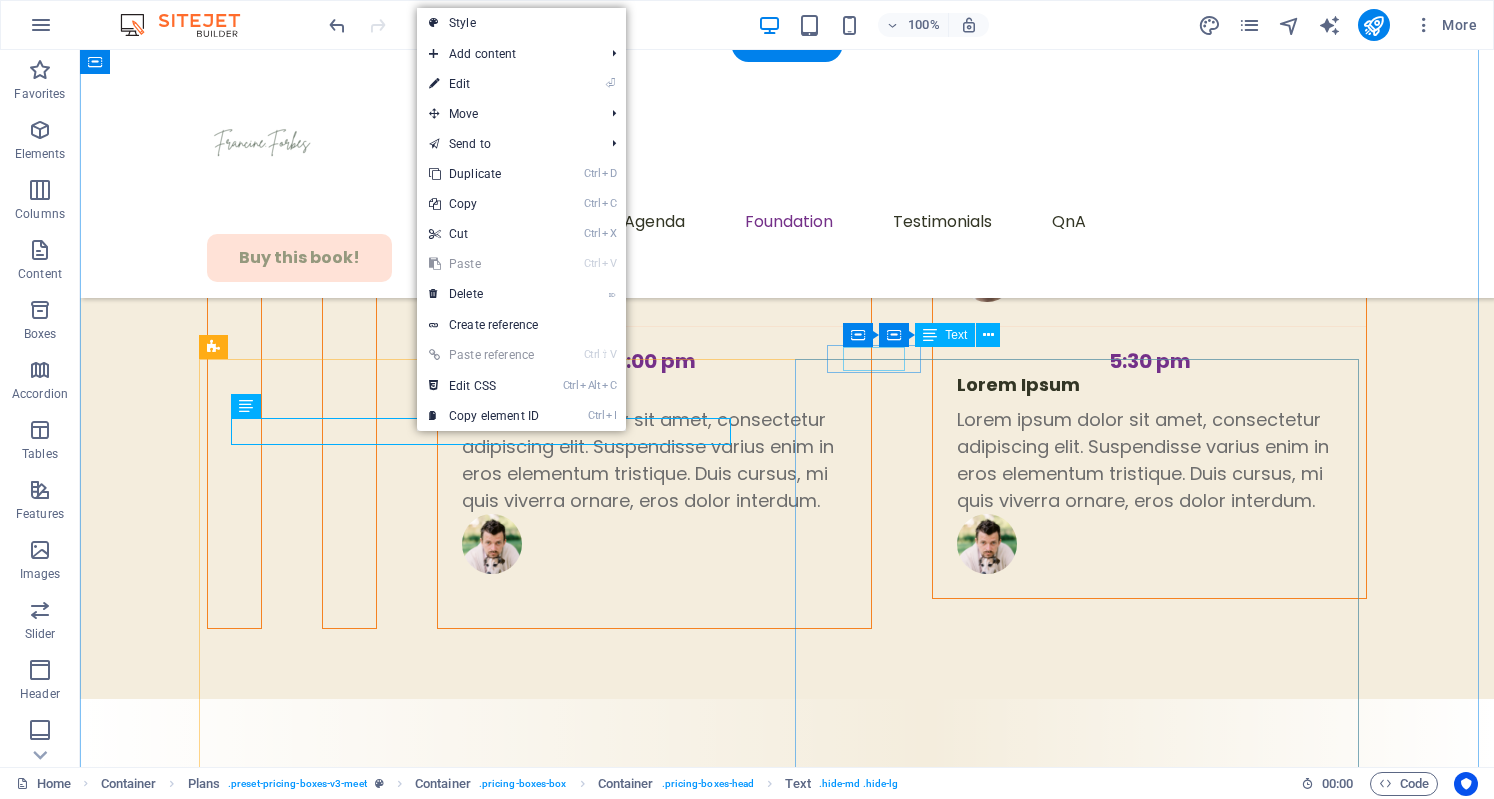 click on "Expand" at bounding box center (160, -6790) 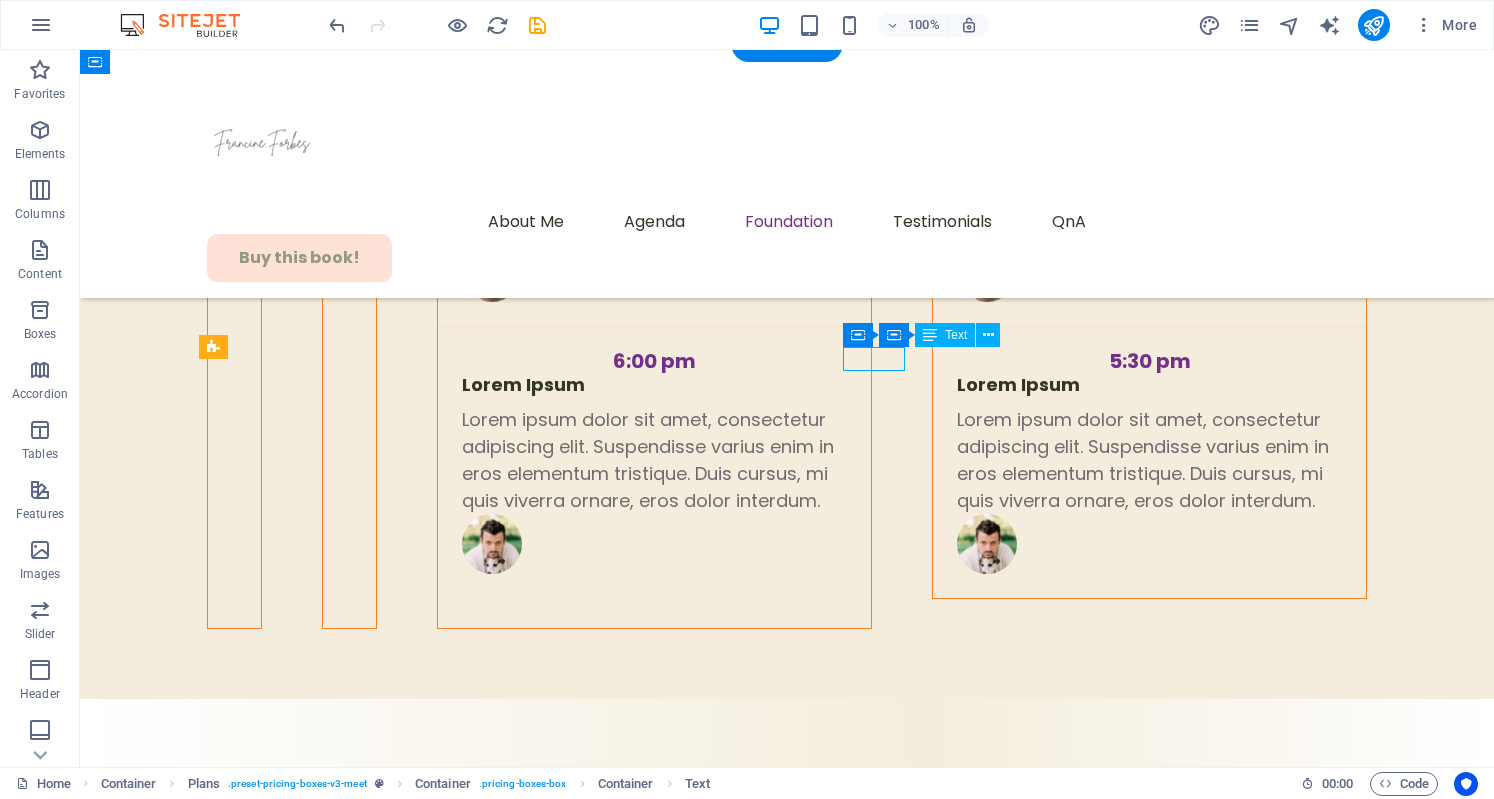 click on "Expand" at bounding box center [160, -6790] 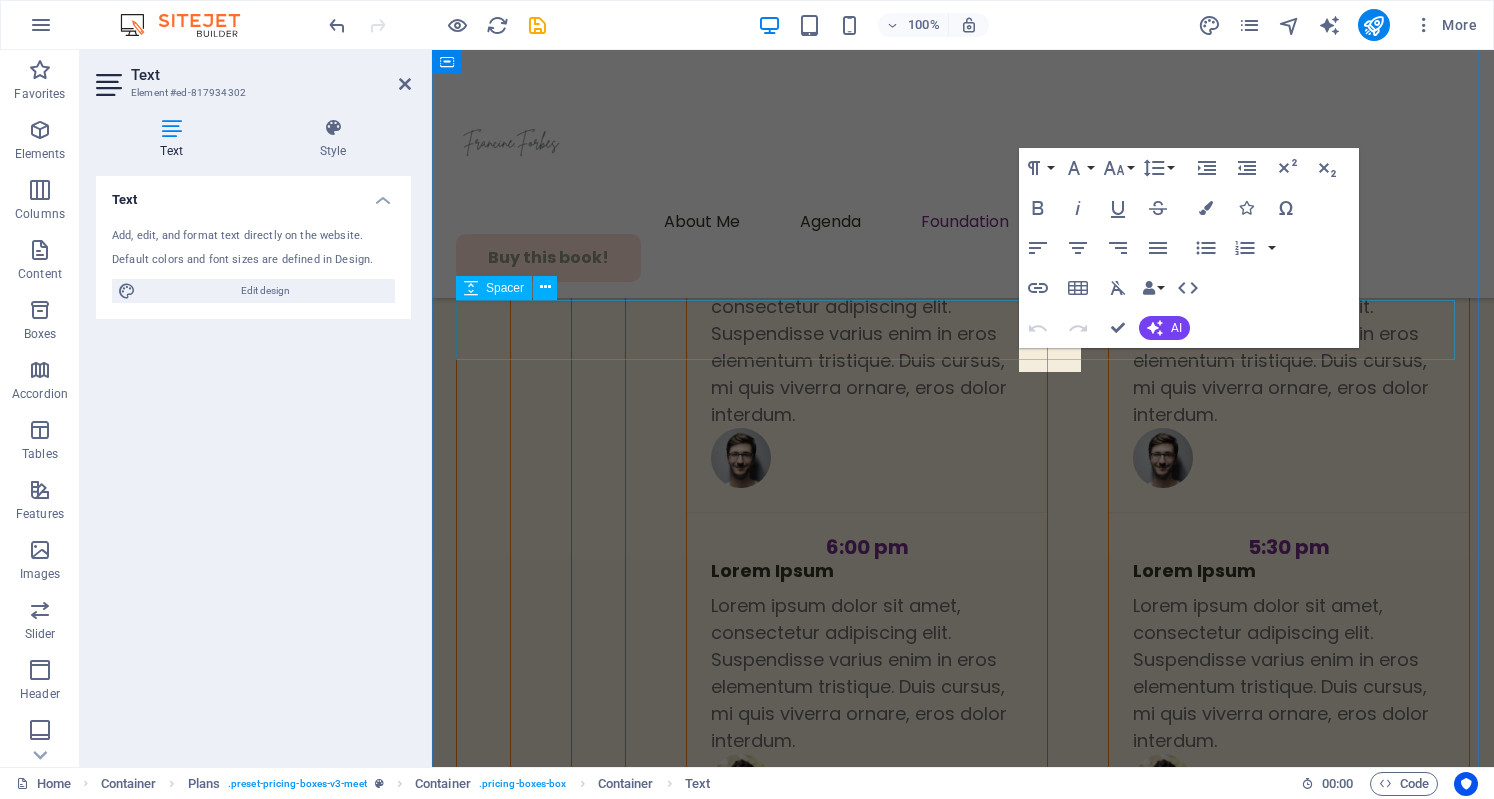 scroll, scrollTop: 6926, scrollLeft: 0, axis: vertical 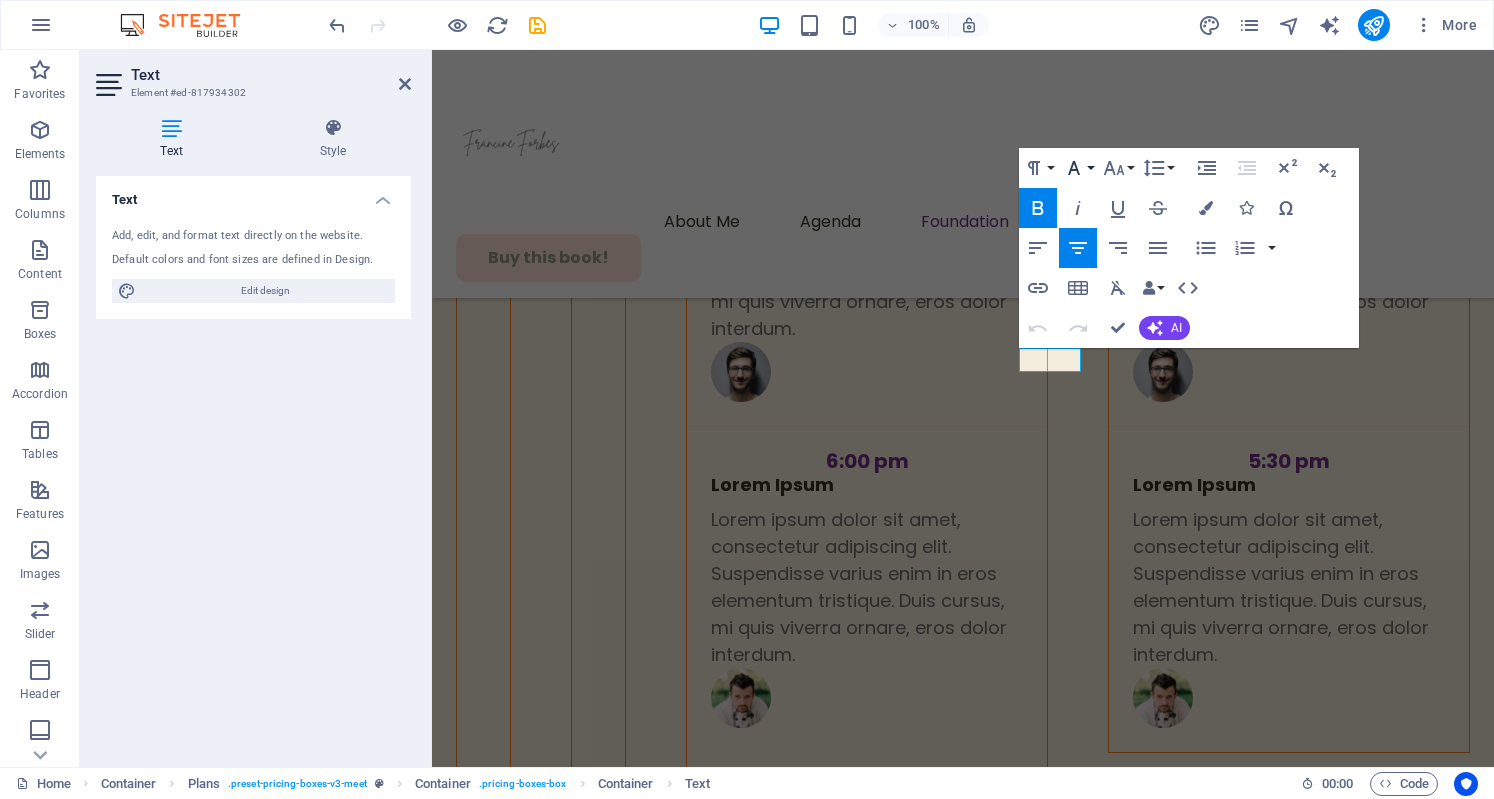 click 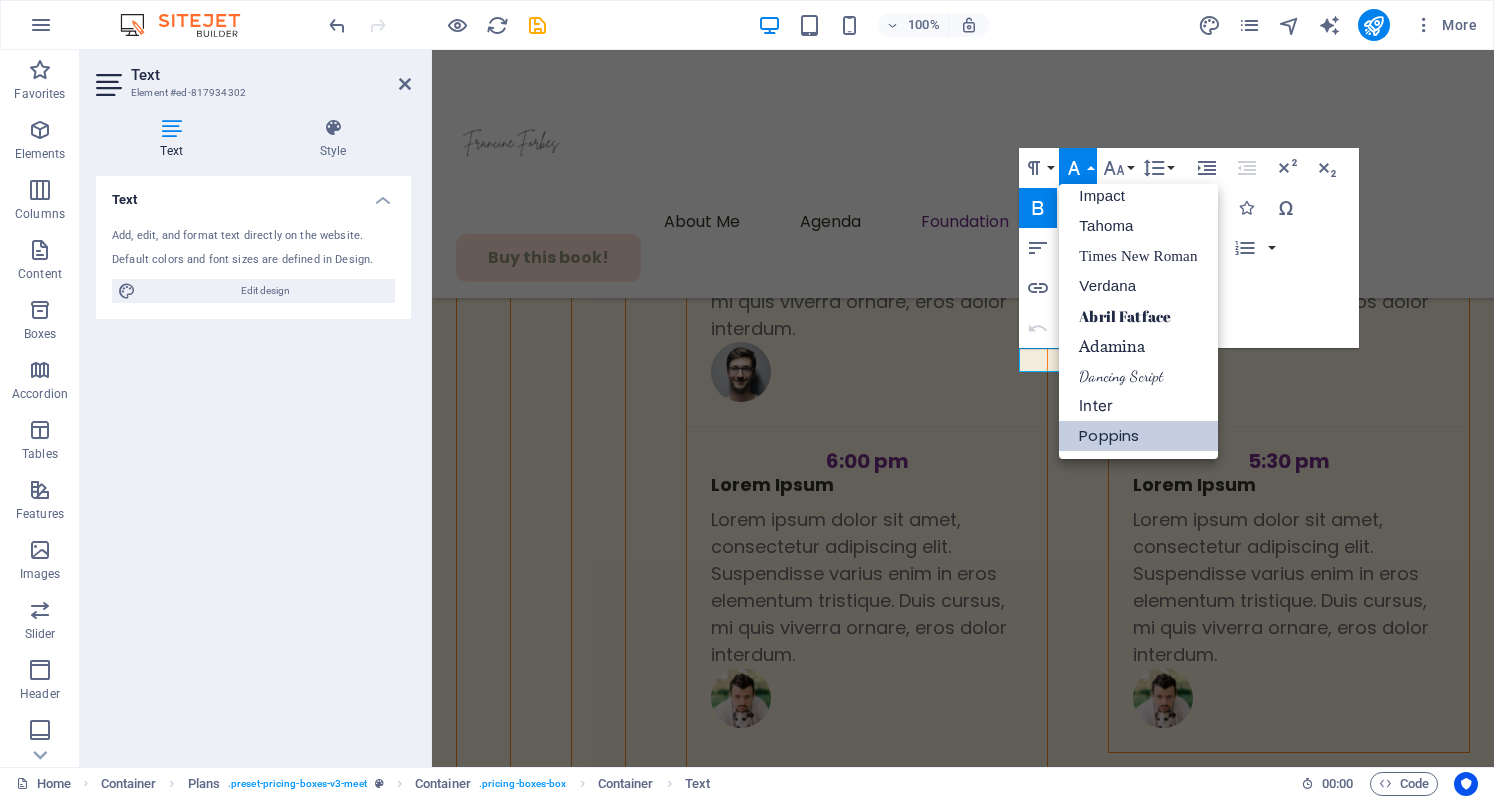 scroll, scrollTop: 70, scrollLeft: 0, axis: vertical 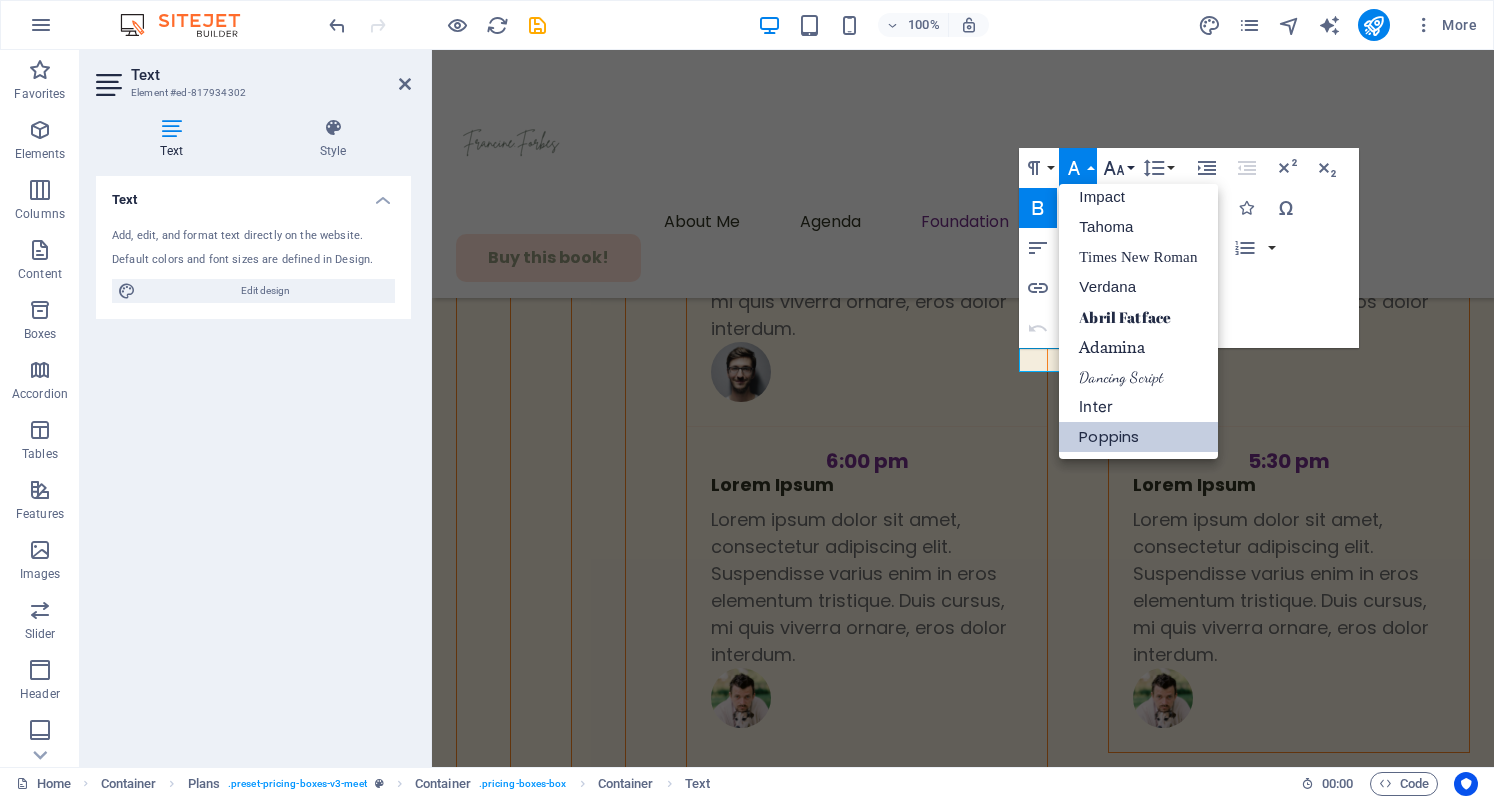 click 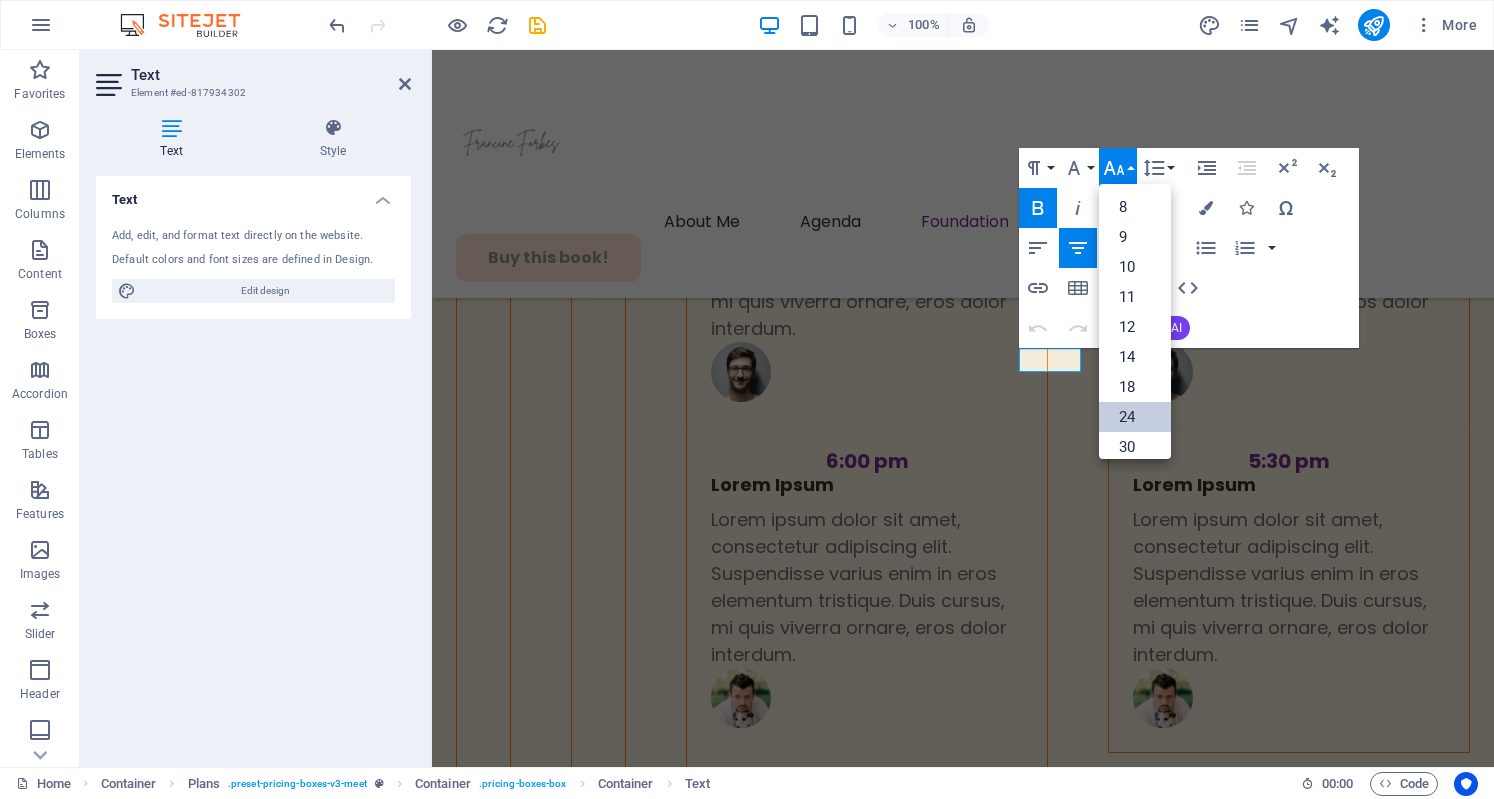 click on "24" at bounding box center [1135, 417] 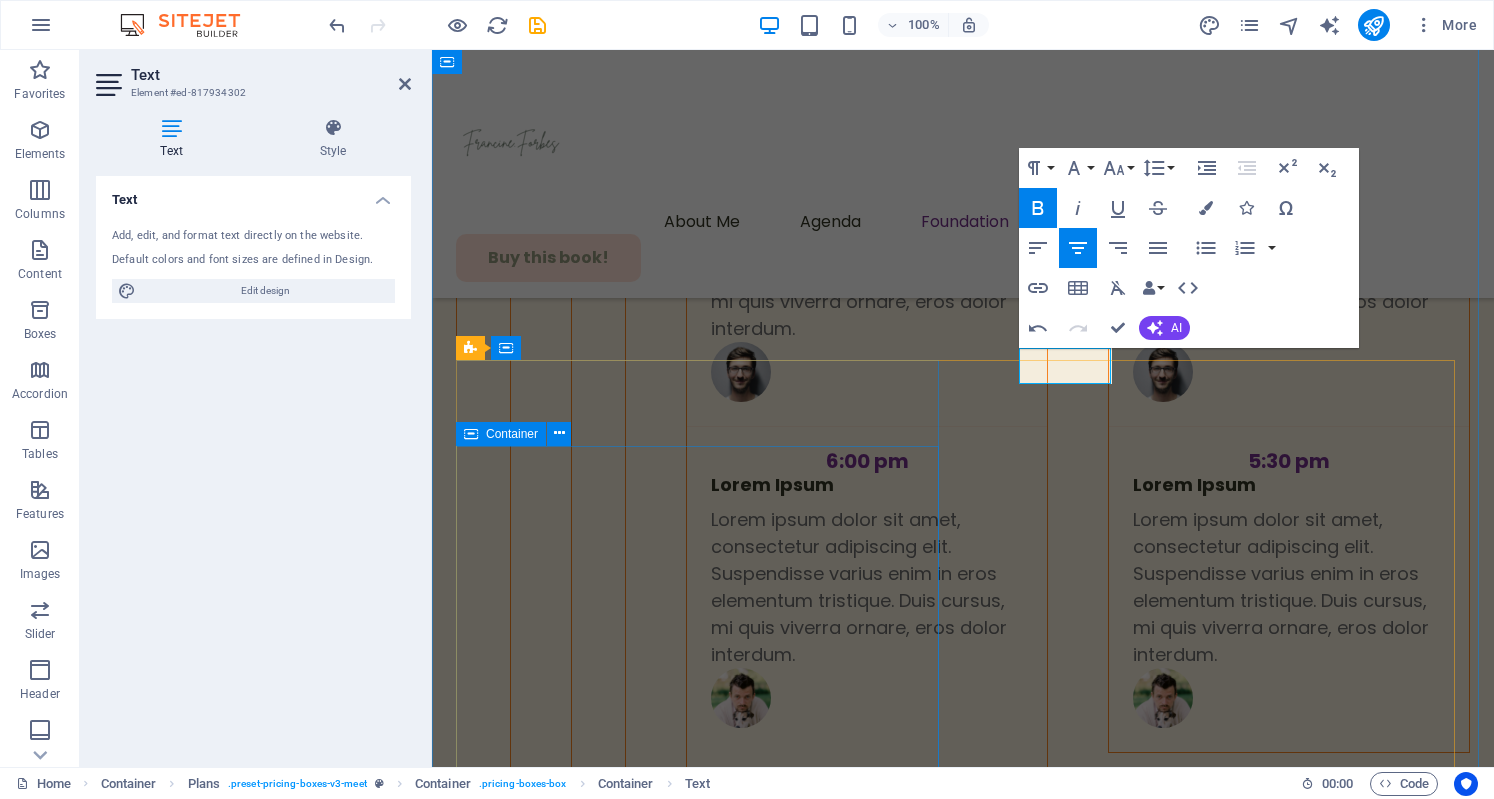 click on "$99 $99 Lorem ipsum dolor sit amet, consectetur adipiscing elit. Suspendisse varius enim in eros elementum tristique. Access to all general sessions Access to breakout sessions Conference materials and program Lunch and refreshments Get ticket" at bounding box center [963, 4818] 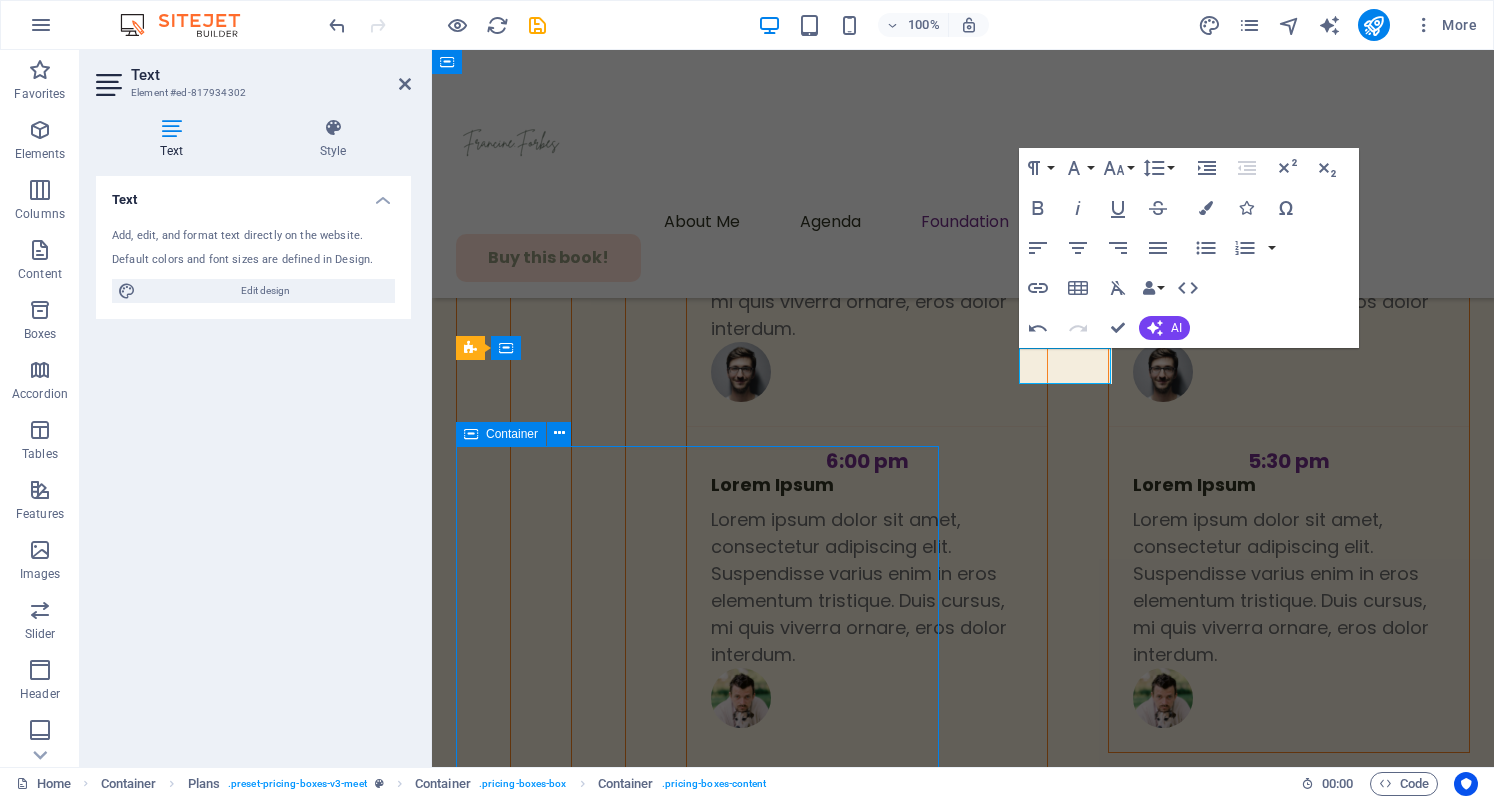 scroll, scrollTop: 6840, scrollLeft: 0, axis: vertical 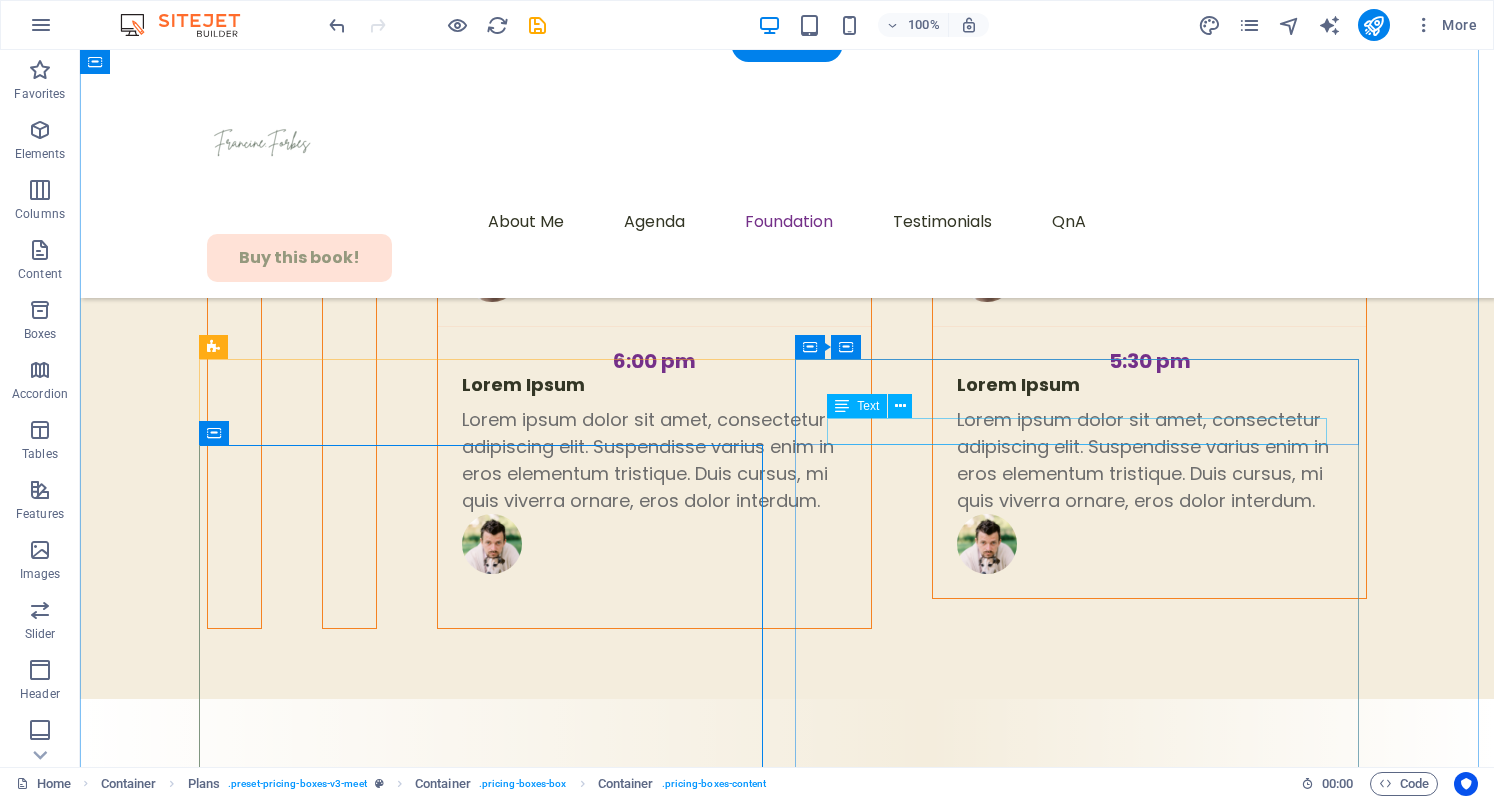 click on "VIP Ticket" at bounding box center (787, 4976) 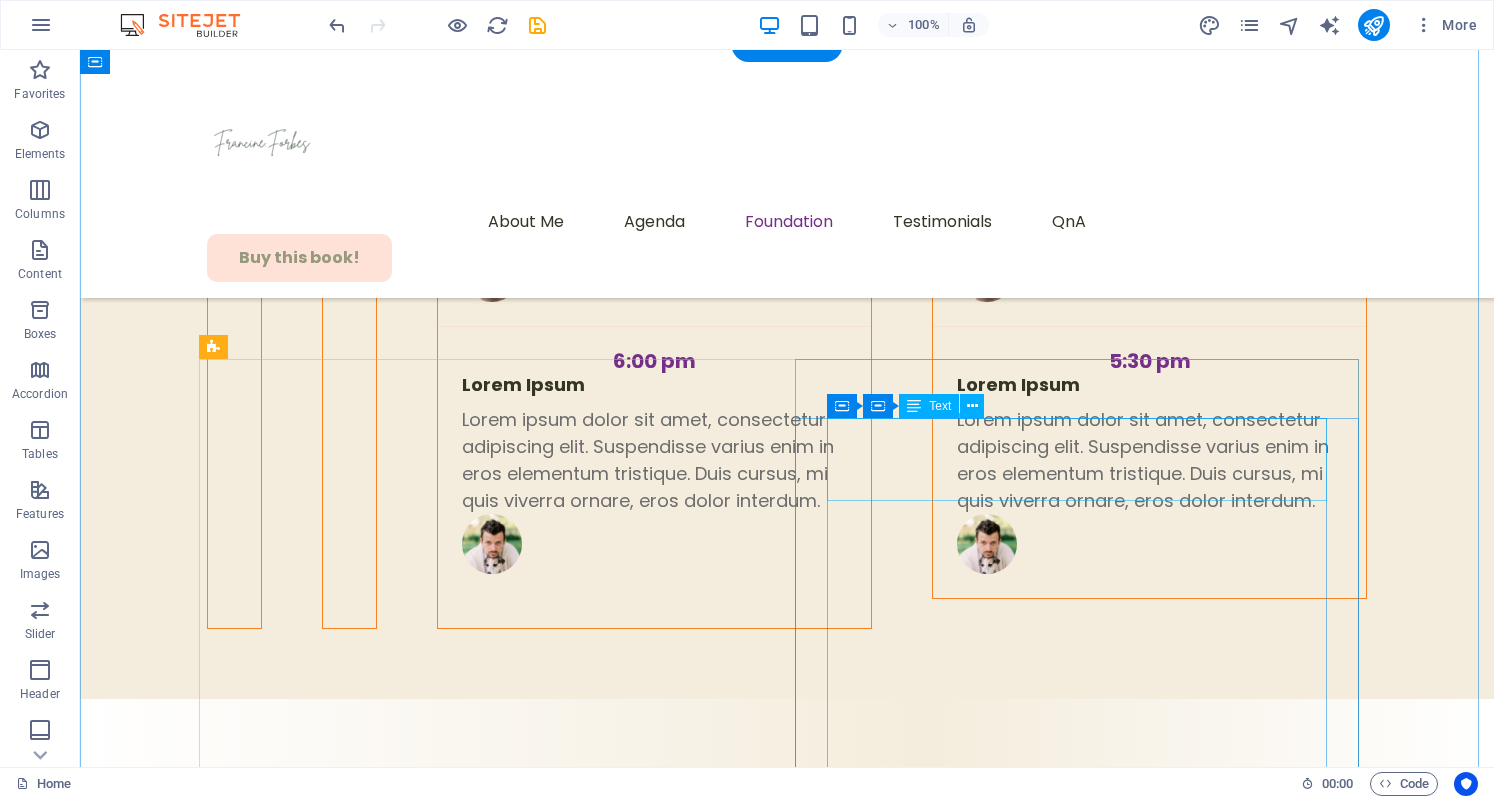 click on "$199   $229" at bounding box center [787, 5004] 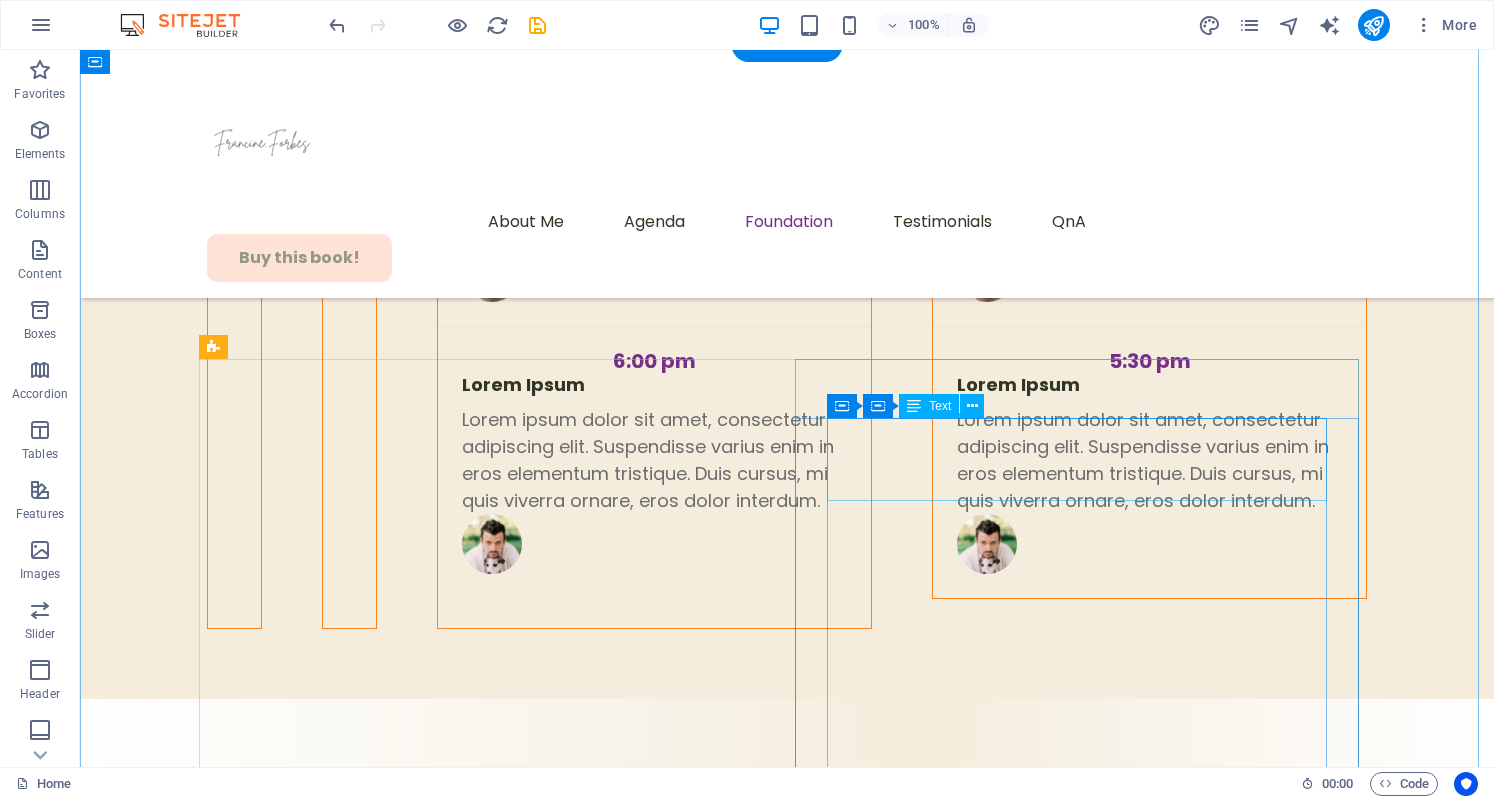 click on "$199   $229" at bounding box center (787, 5004) 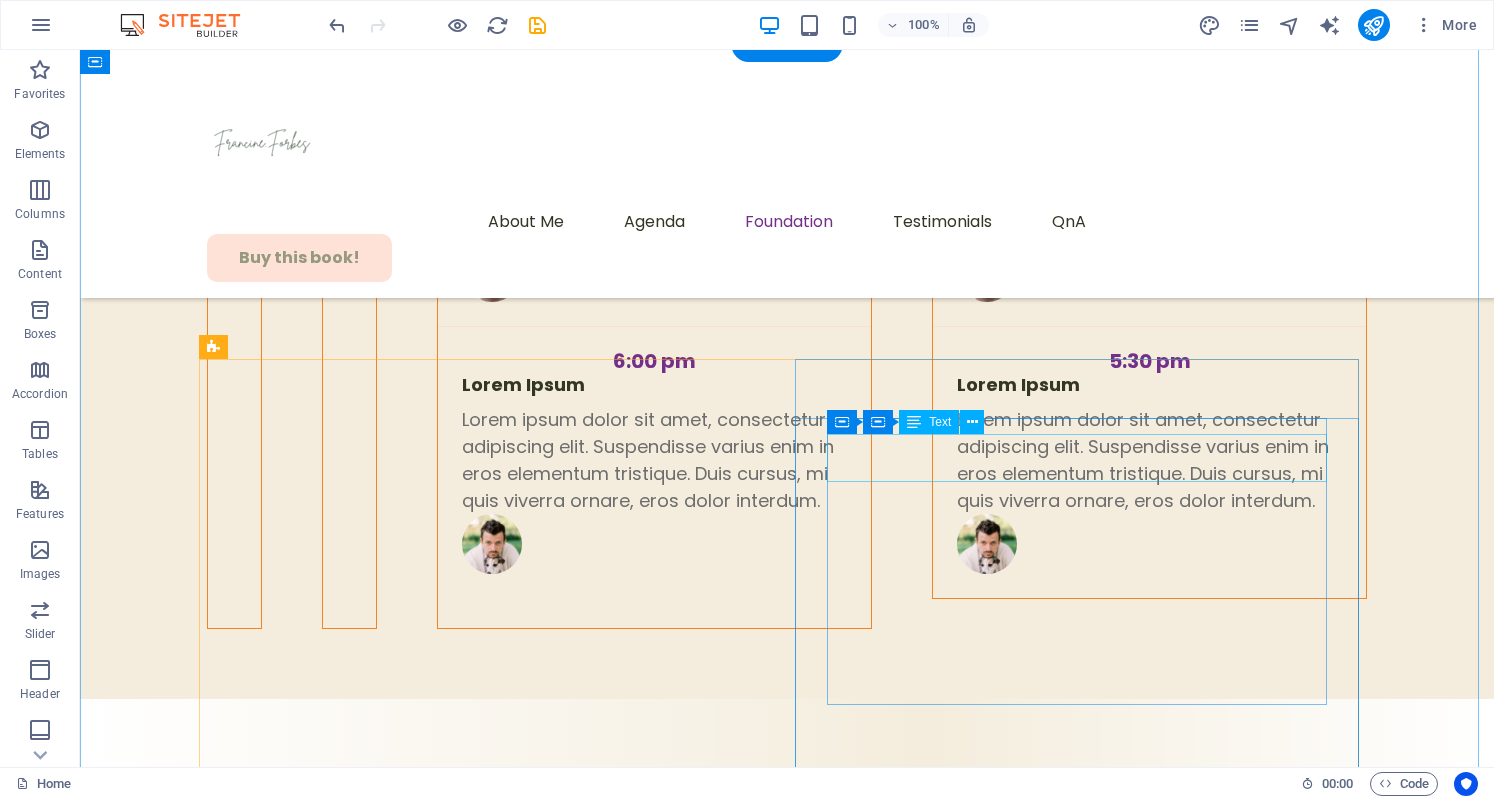 click on "Lorem ipsum dolor sit amet, consectetur adipiscing elit. Suspendisse varius enim in eros elementum tristique." at bounding box center [787, 5003] 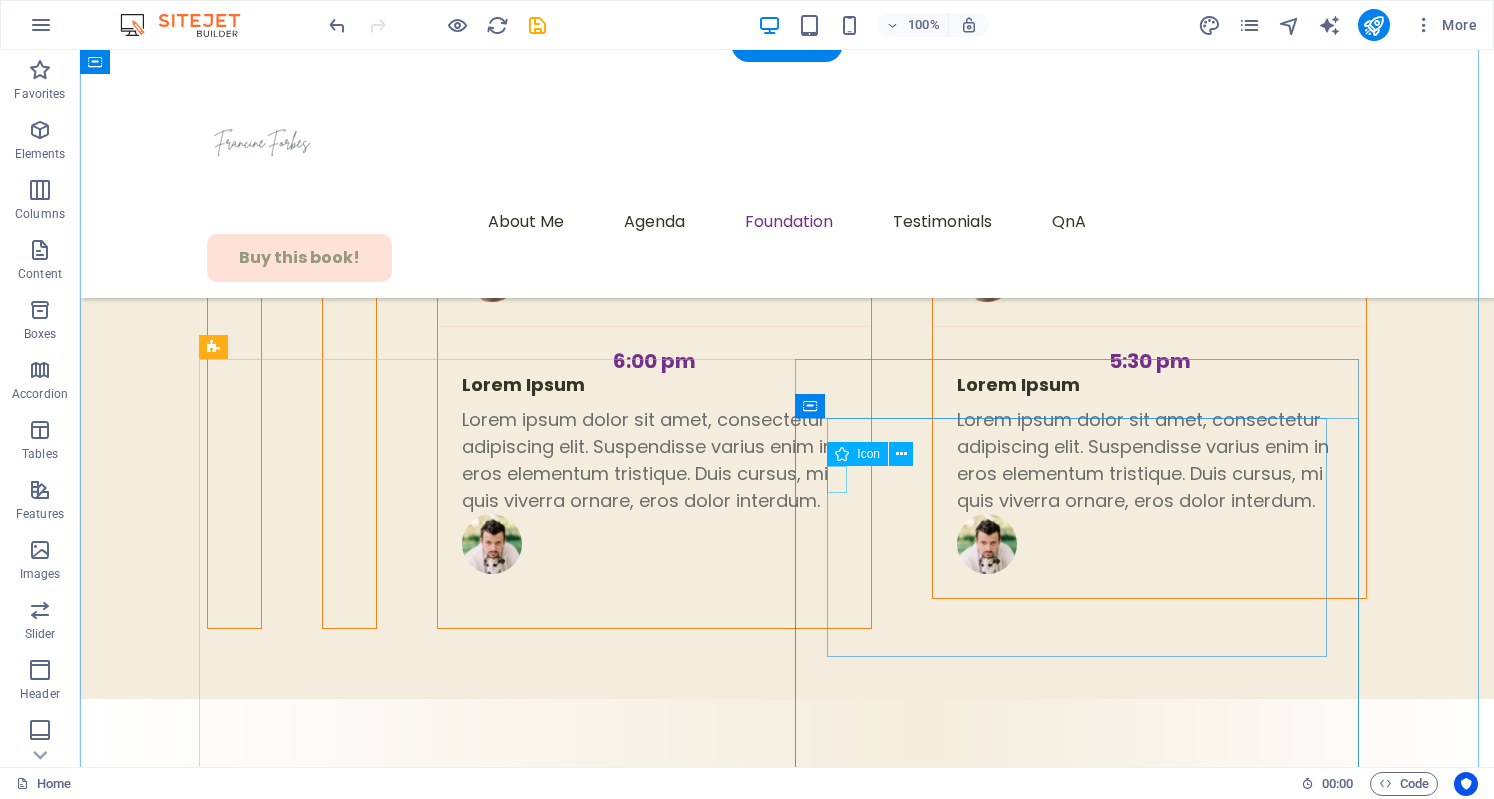 click at bounding box center [783, 5024] 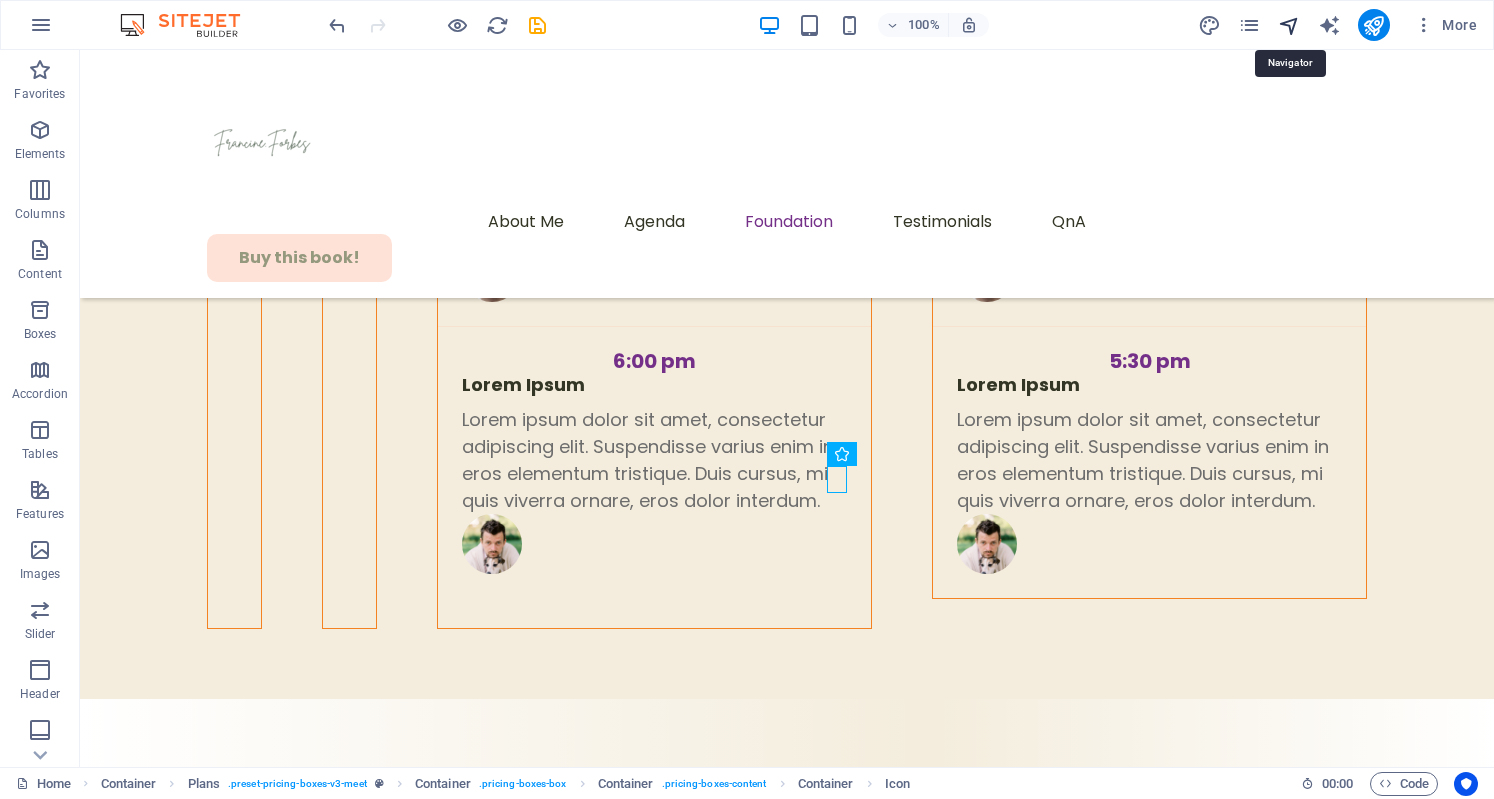 click at bounding box center [1289, 25] 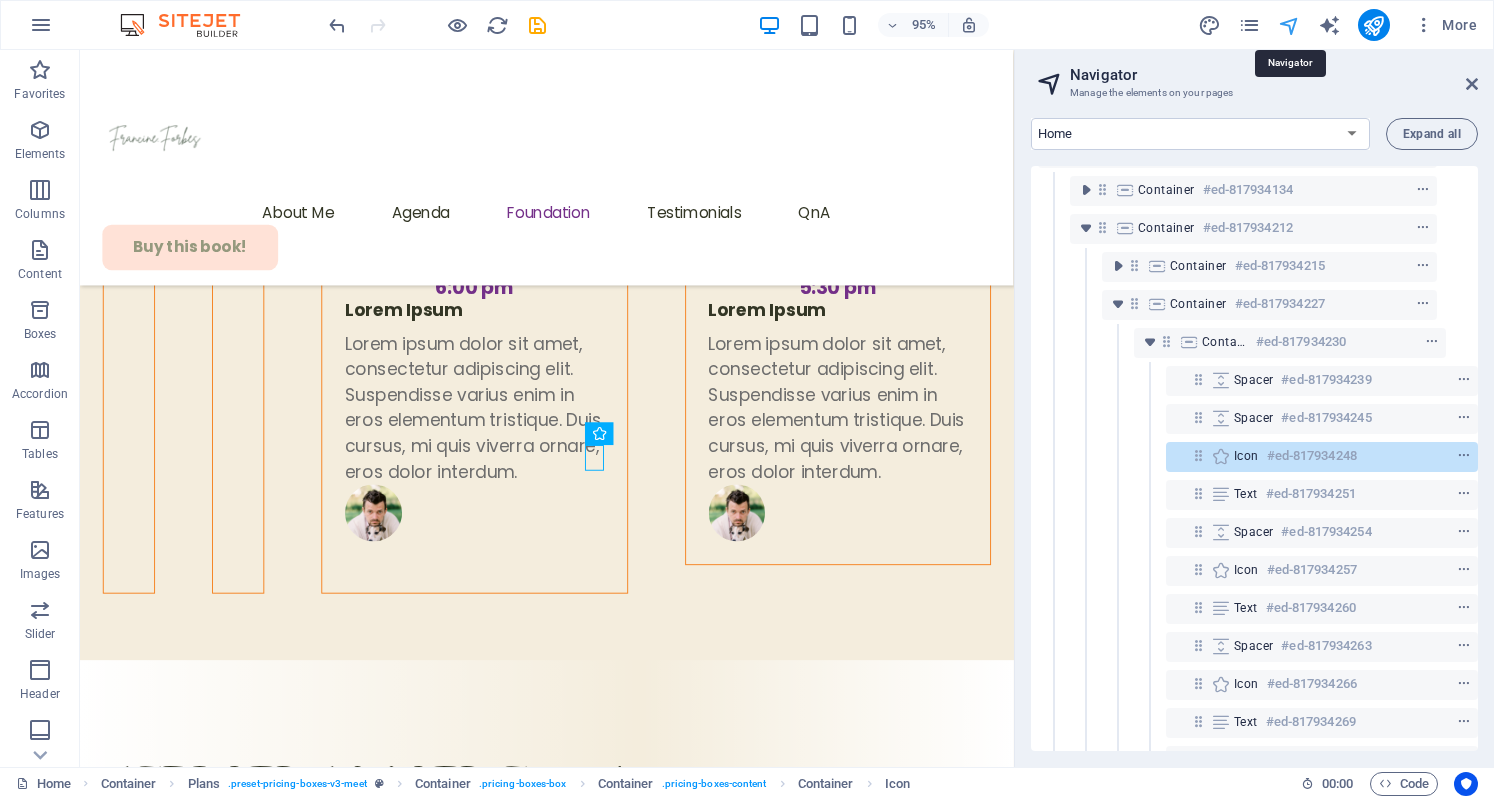 scroll, scrollTop: 384, scrollLeft: 36, axis: both 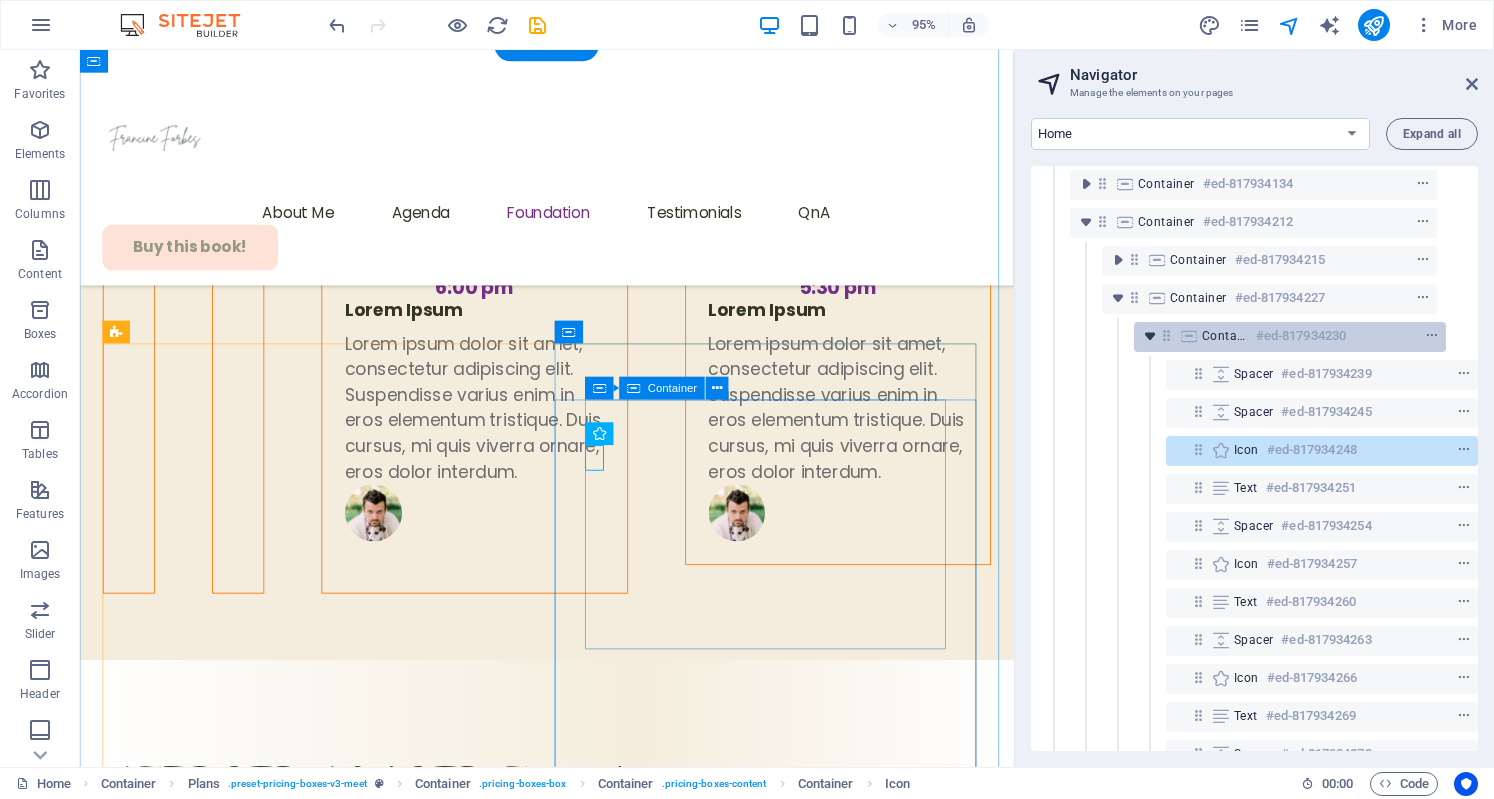 click at bounding box center [1150, 336] 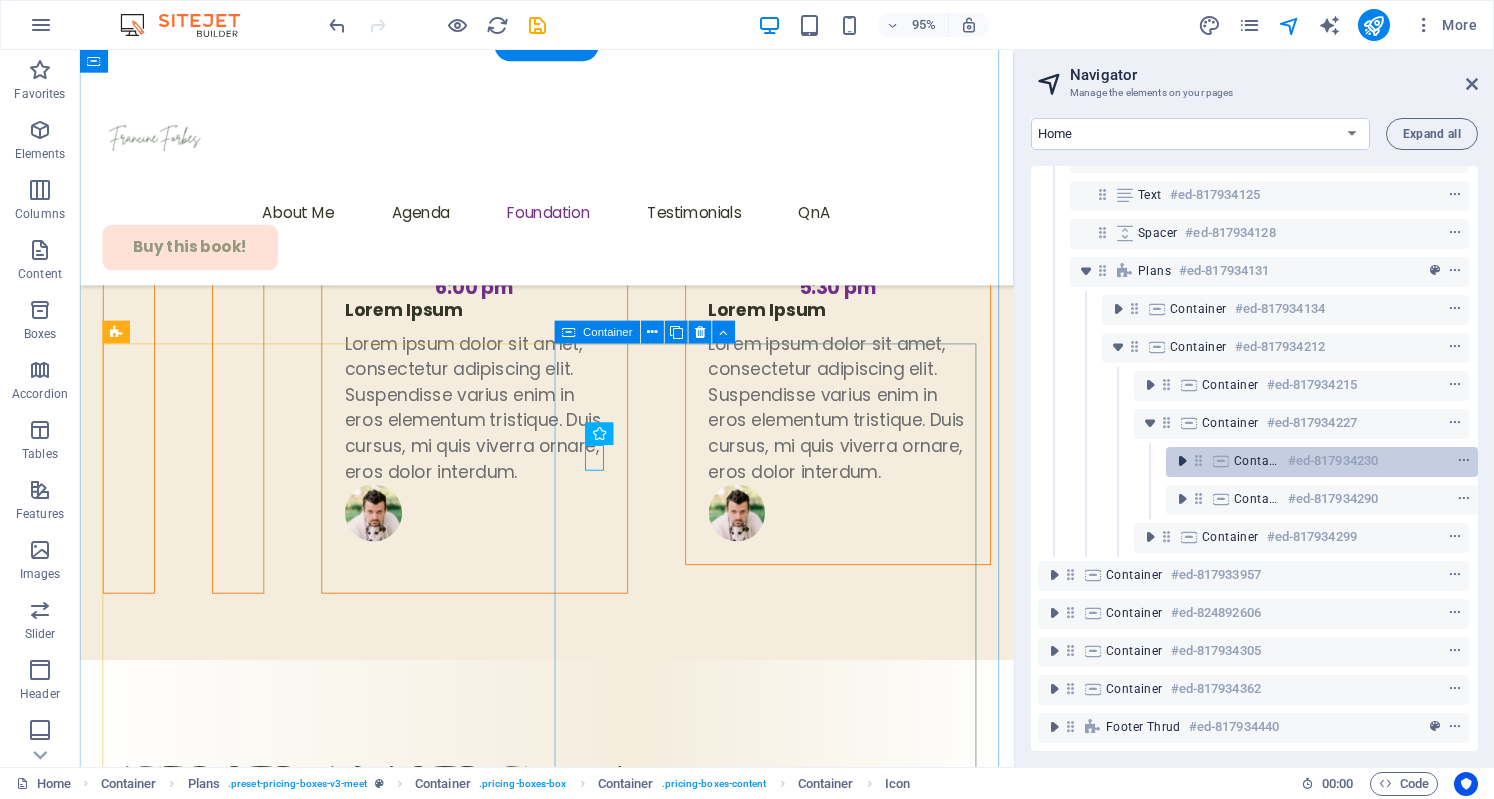 scroll, scrollTop: 274, scrollLeft: 4, axis: both 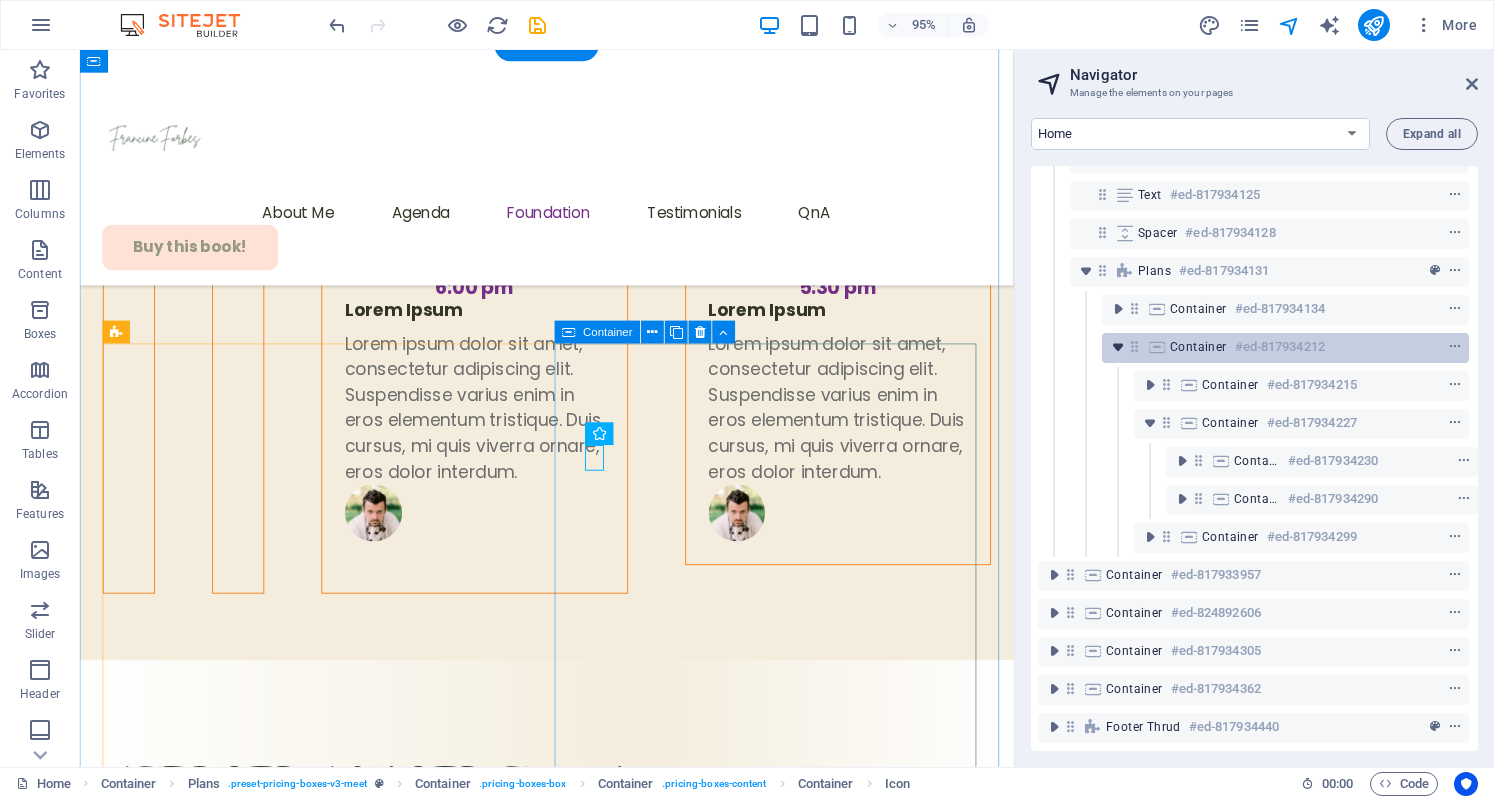 click at bounding box center (1118, 347) 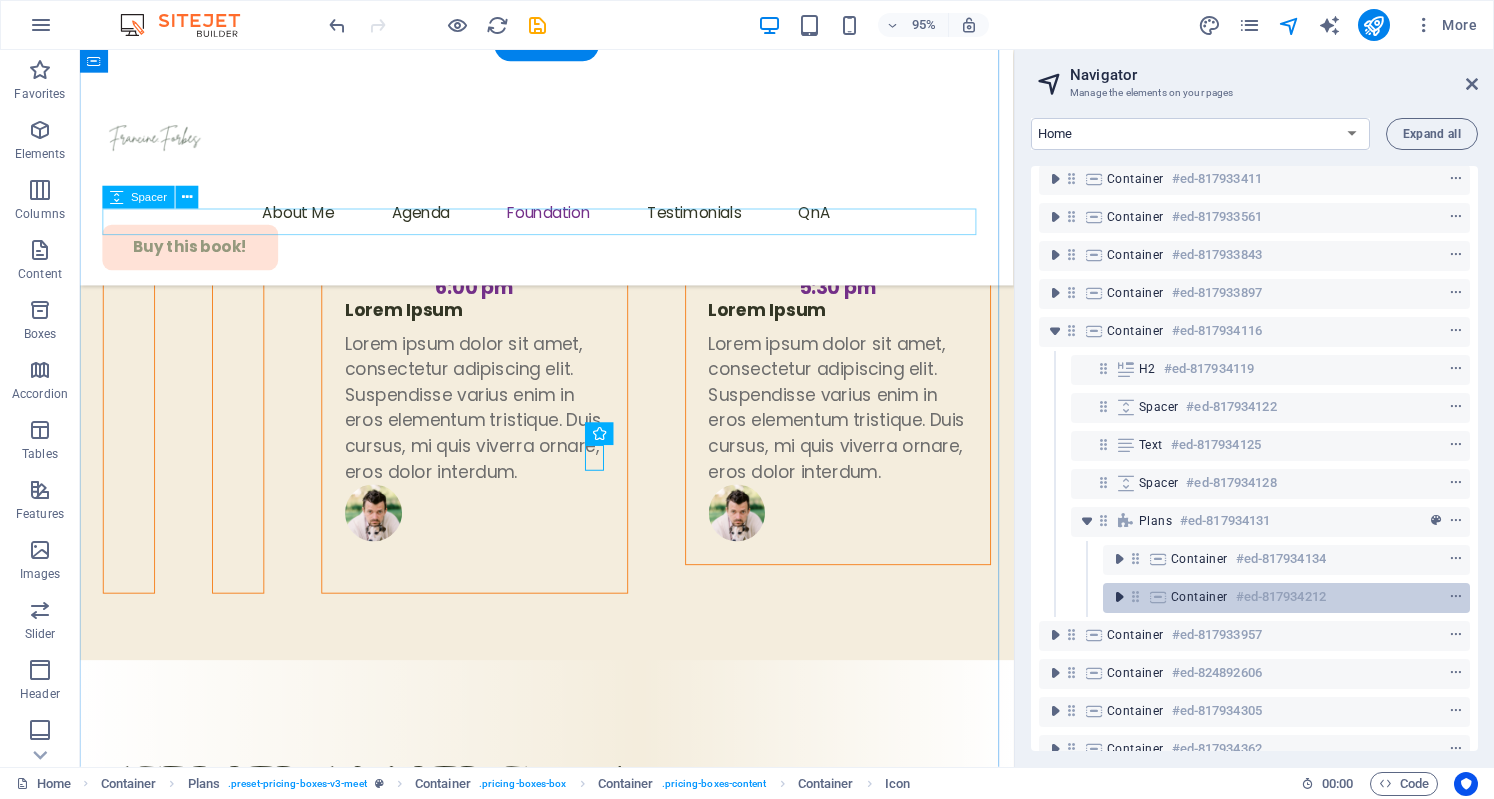 scroll, scrollTop: 0, scrollLeft: 0, axis: both 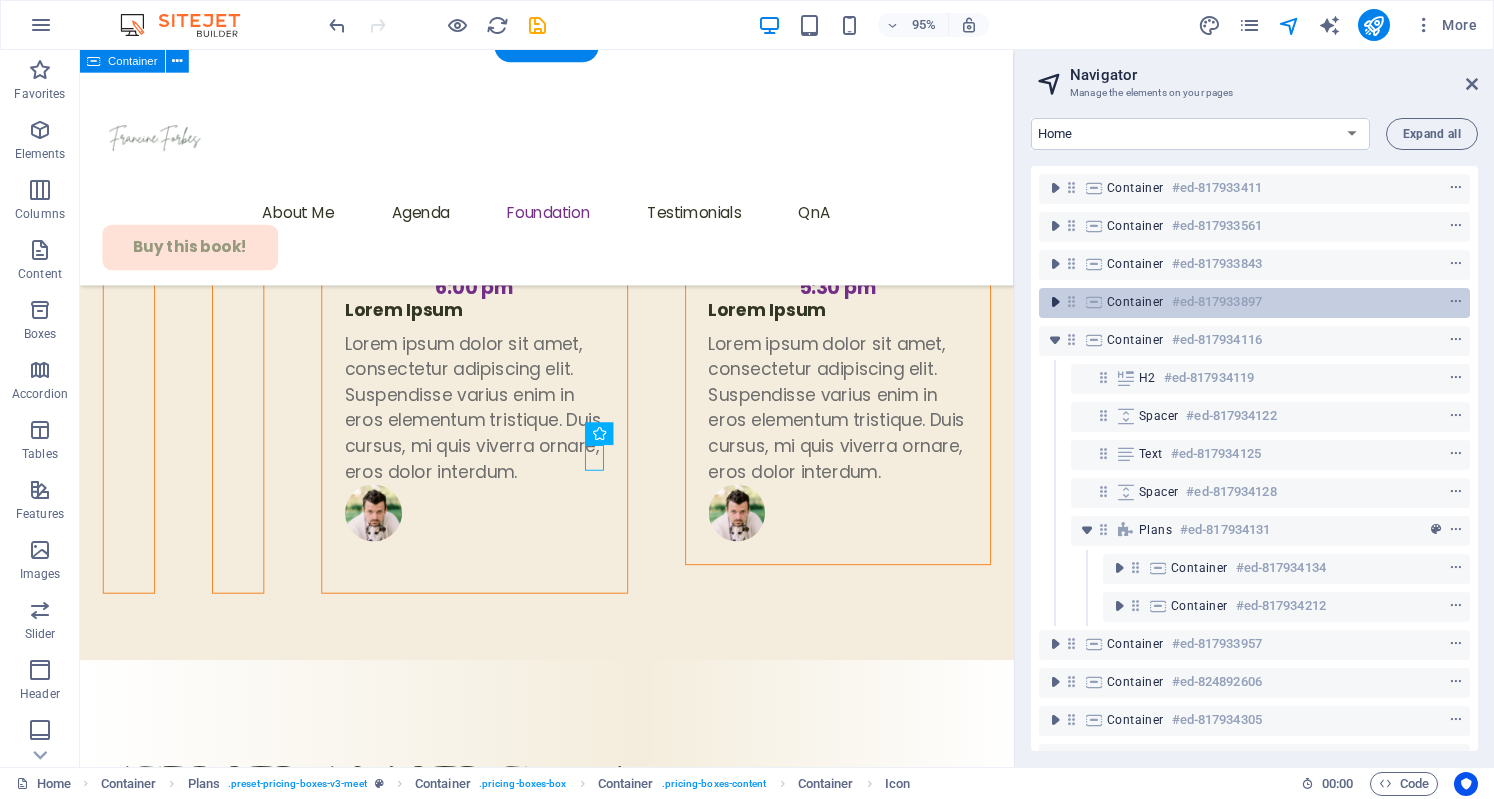 click at bounding box center [1055, 302] 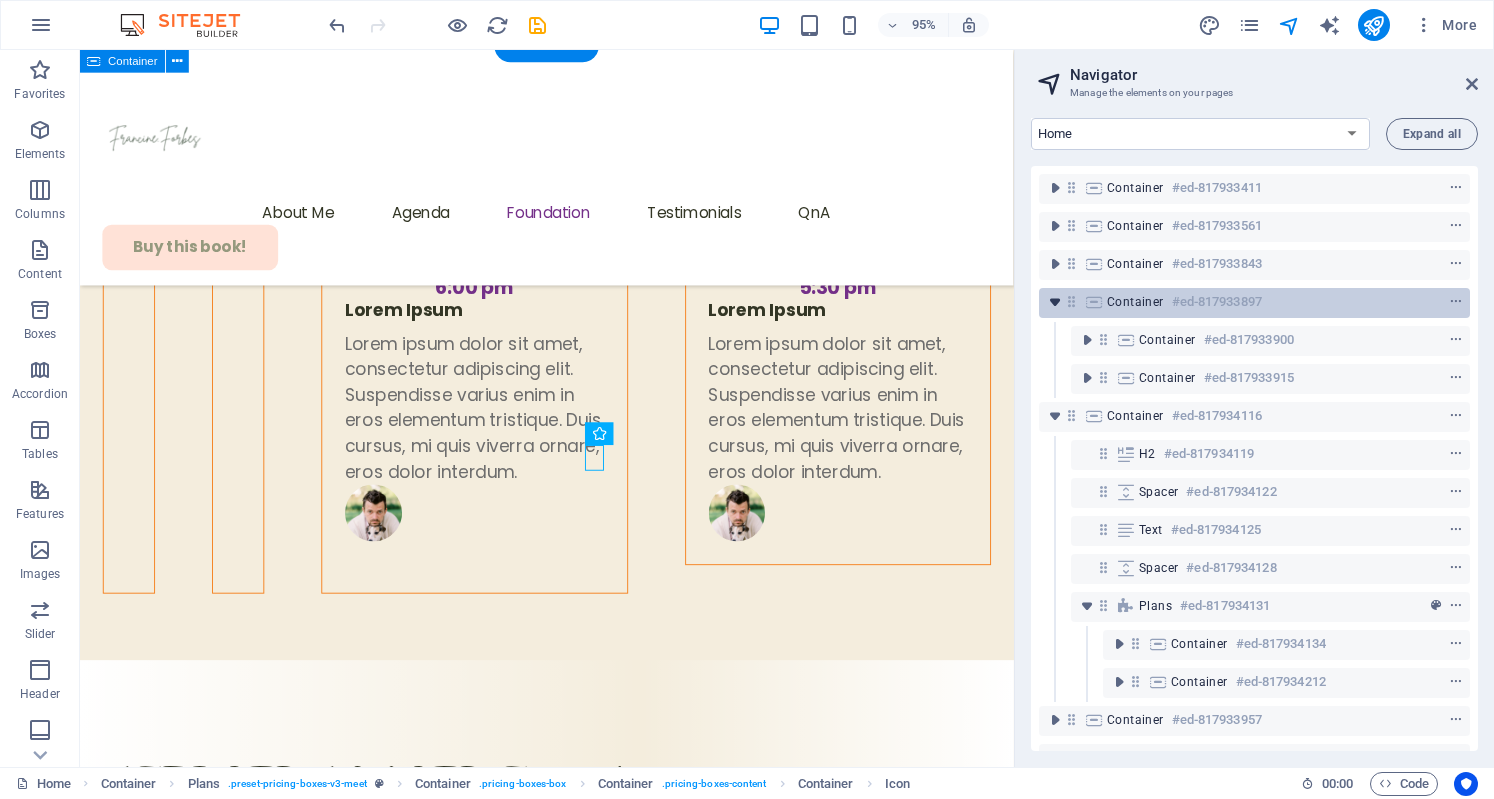 click at bounding box center (1055, 302) 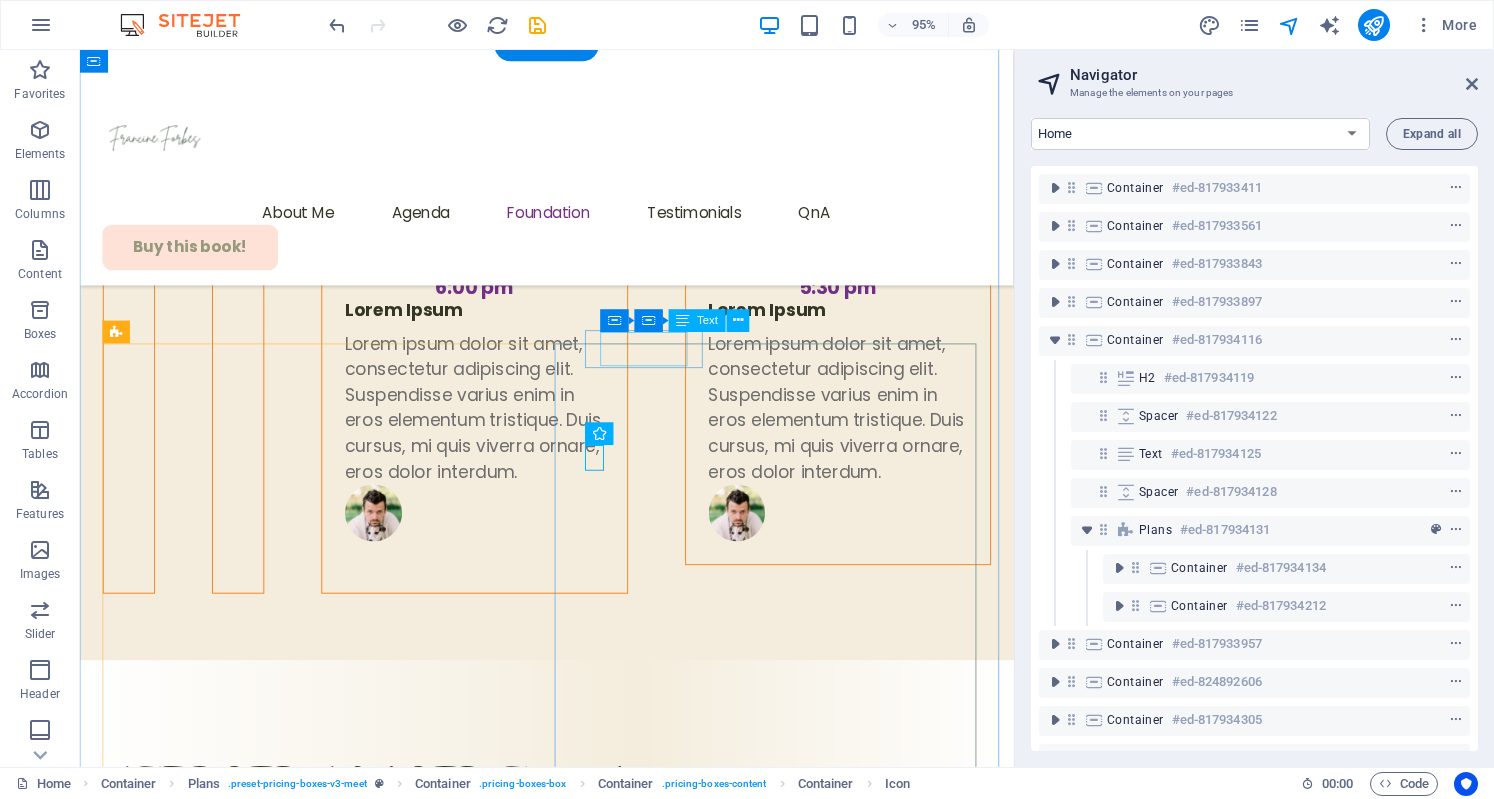 click on "Expand" at bounding box center (174, -6939) 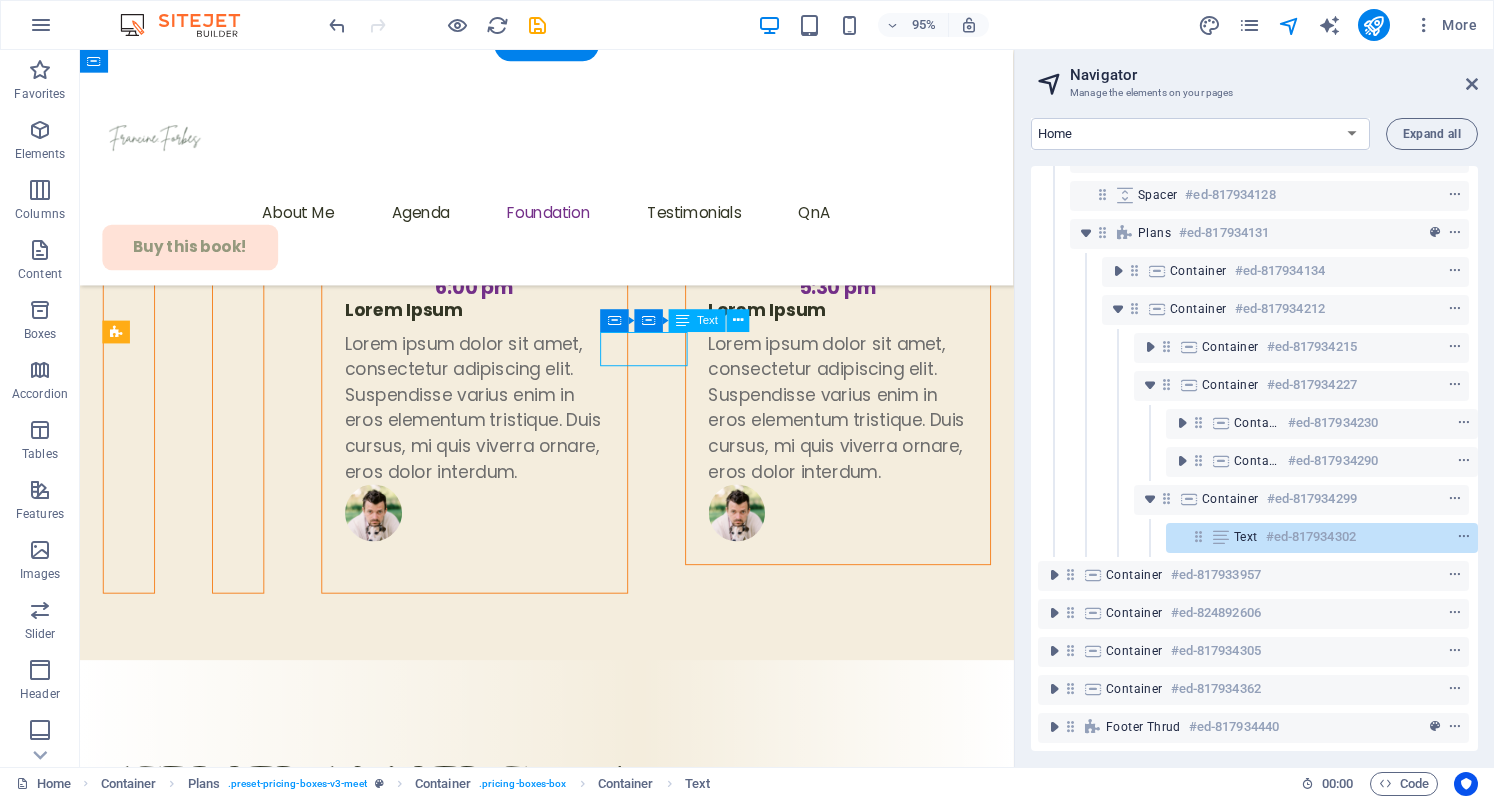 scroll, scrollTop: 312, scrollLeft: 4, axis: both 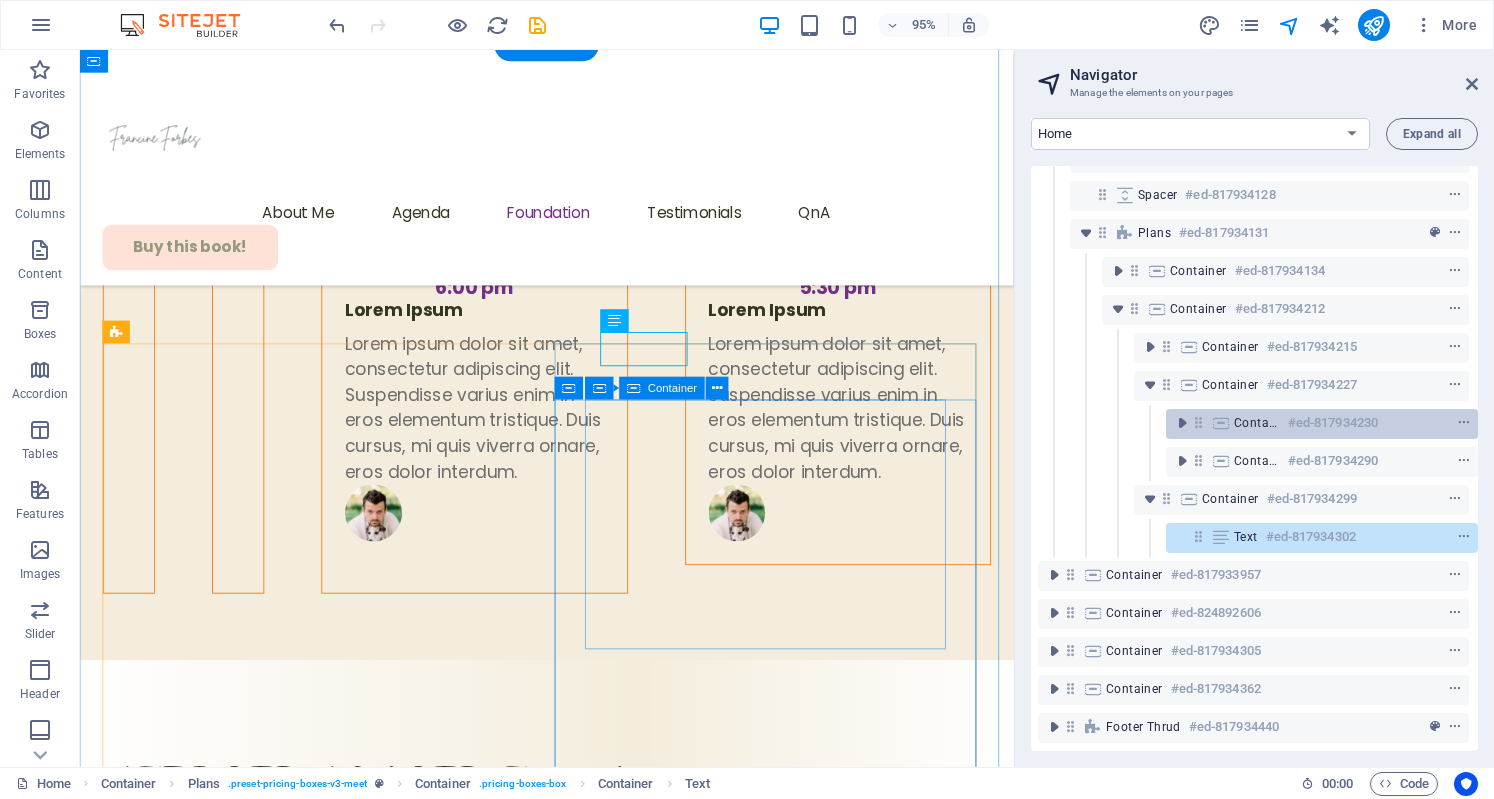 click on "Container #ed-817934230" at bounding box center (1322, 424) 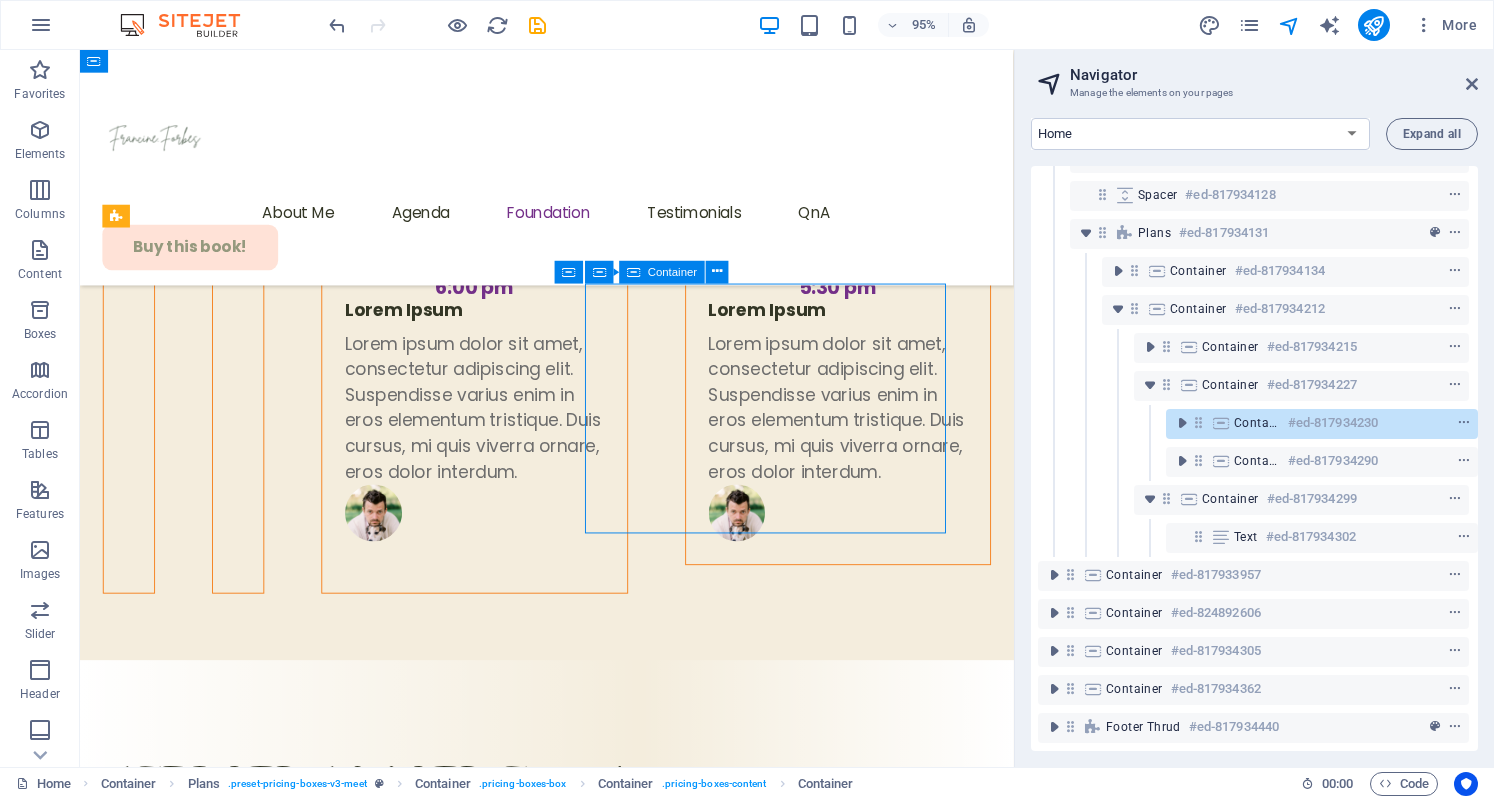 scroll, scrollTop: 7118, scrollLeft: 0, axis: vertical 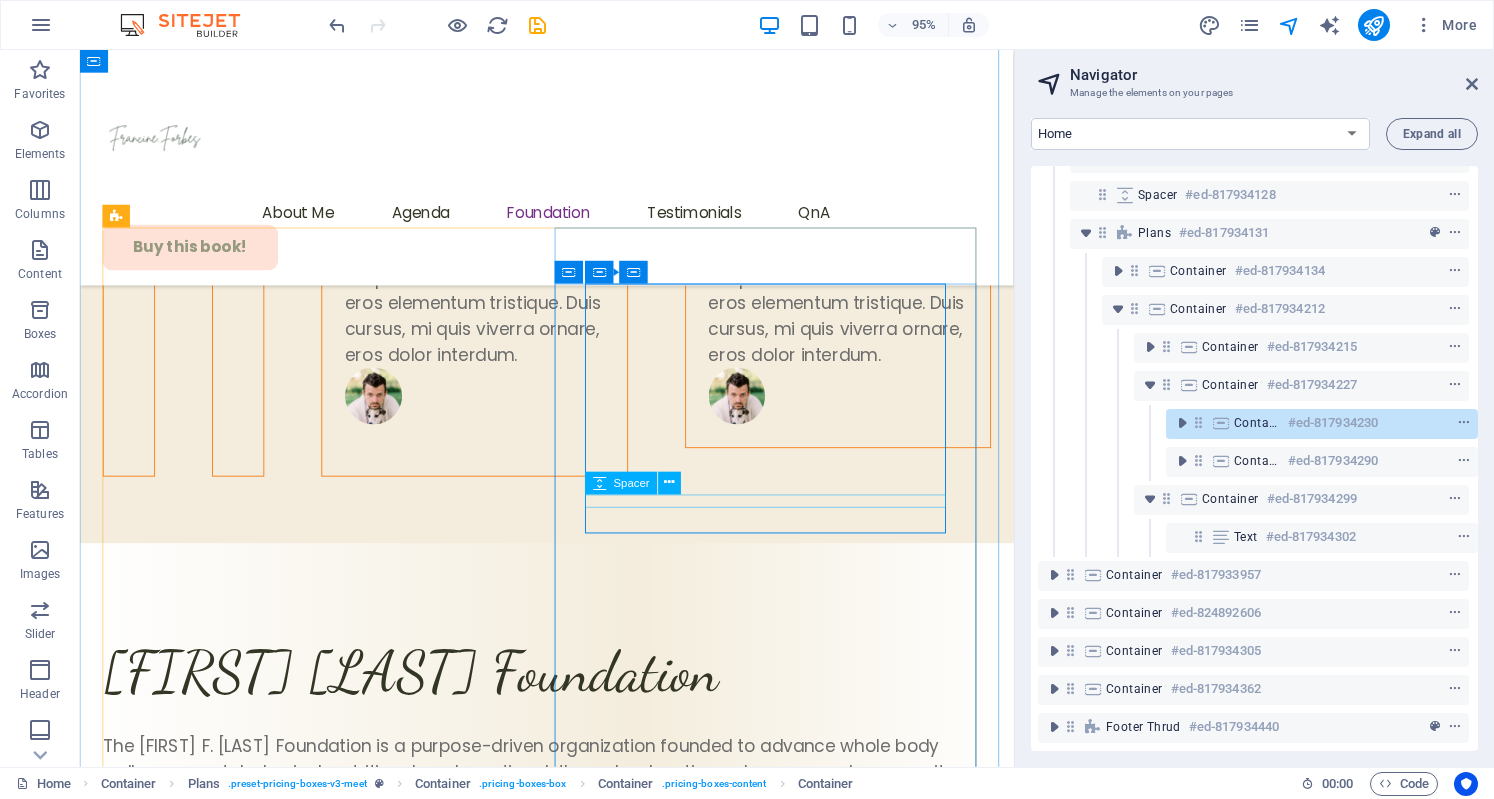 click at bounding box center (571, 5220) 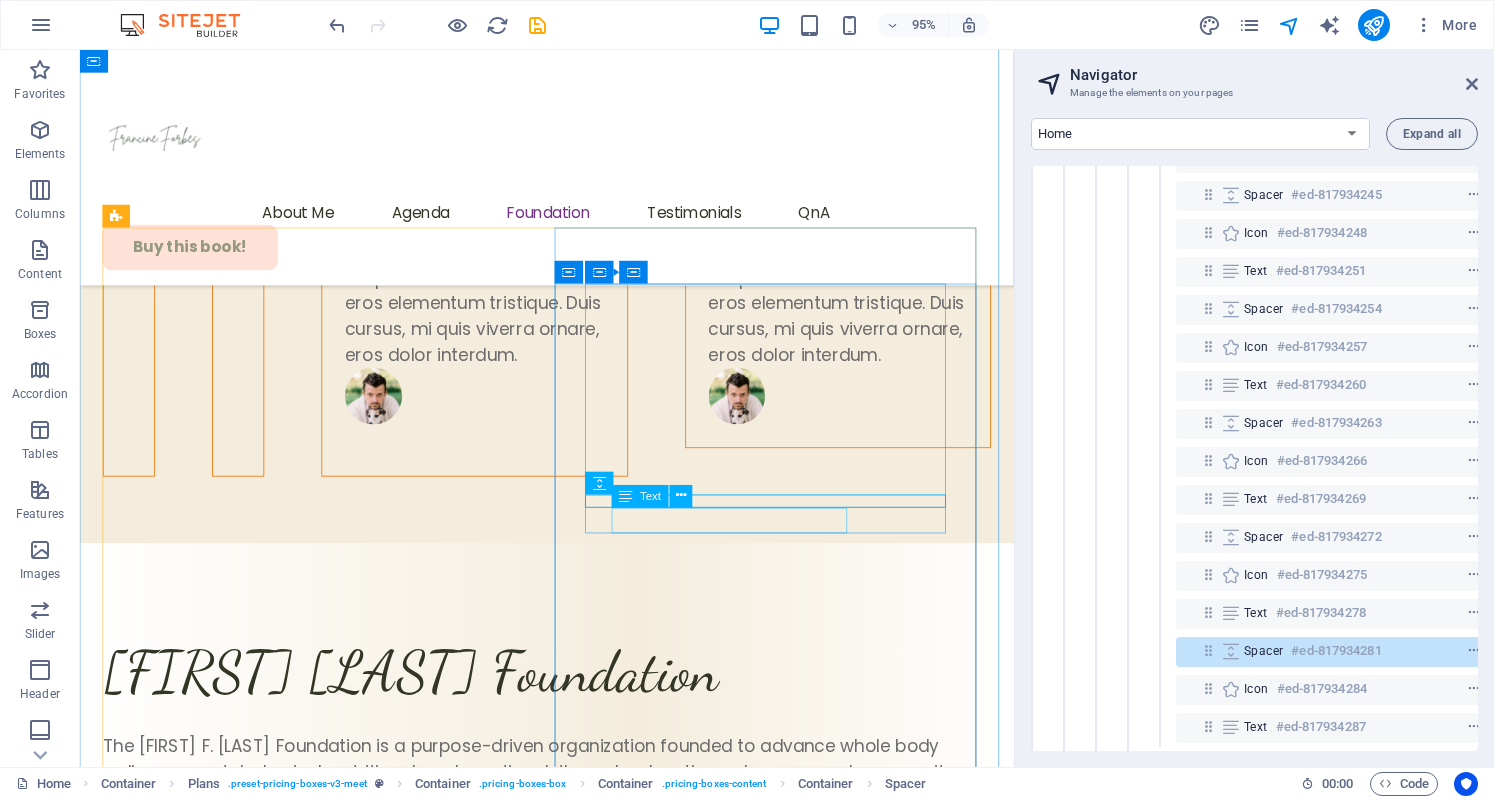 scroll, scrollTop: 802, scrollLeft: 36, axis: both 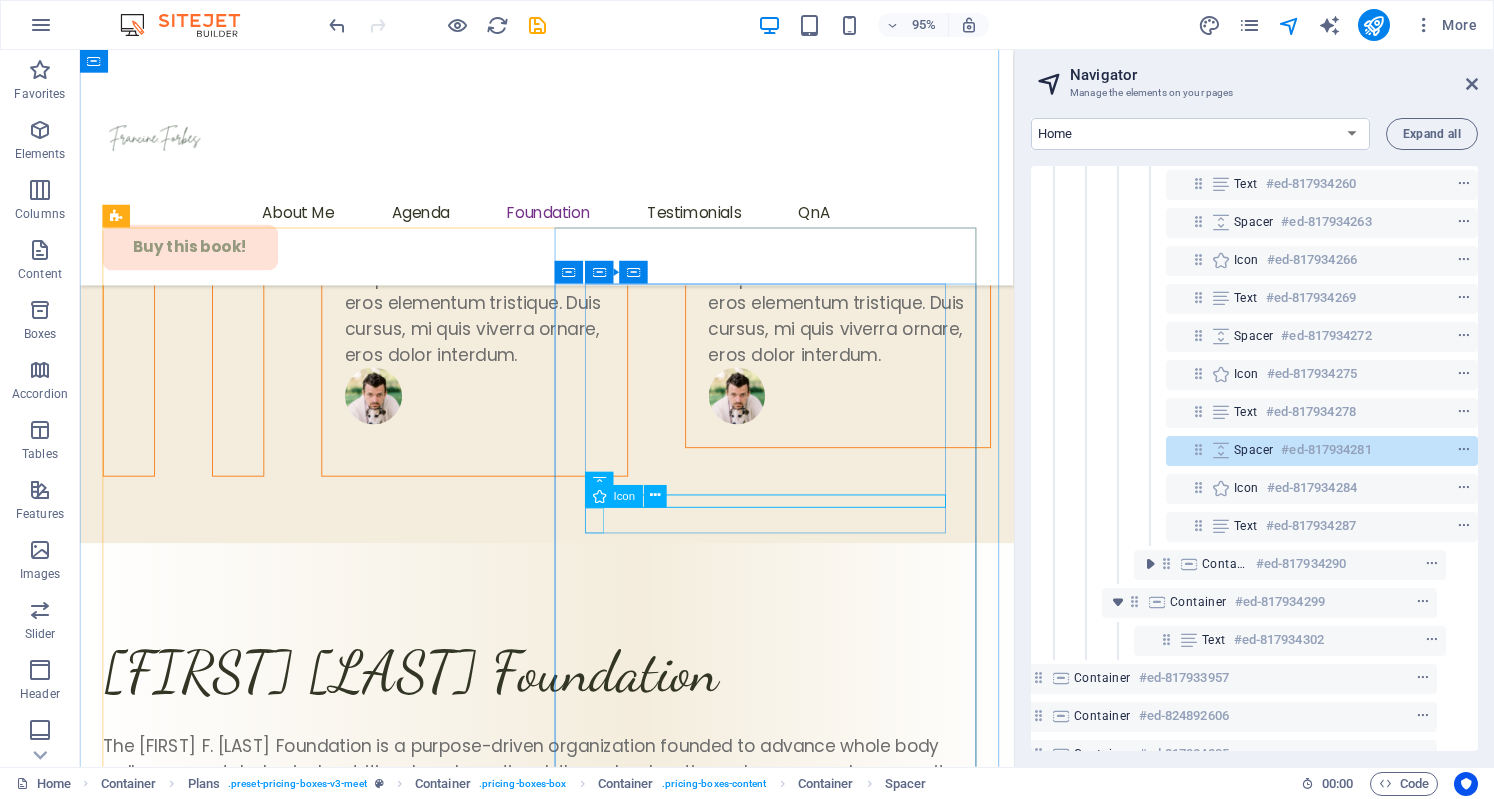 click at bounding box center (567, 5240) 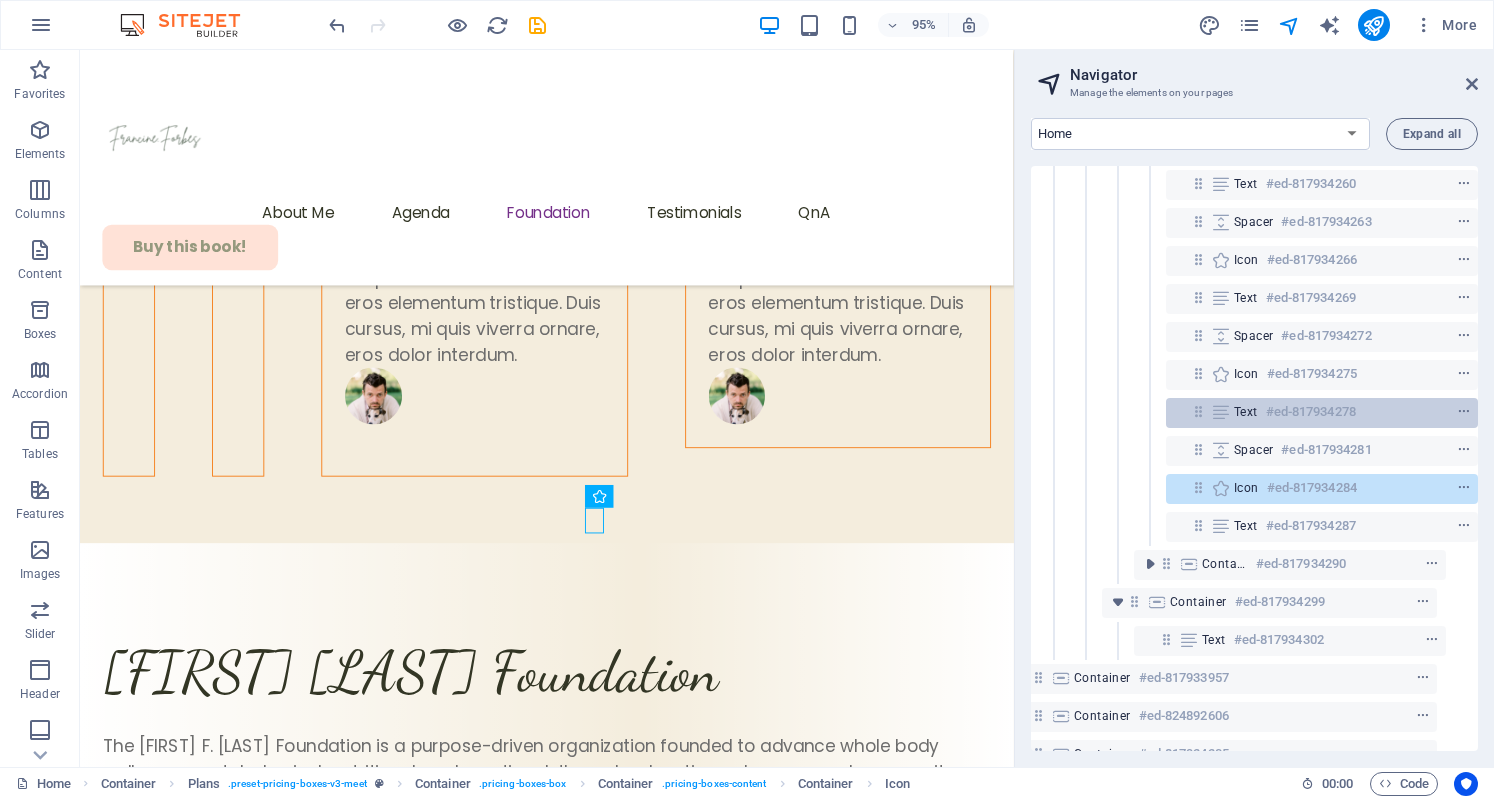 drag, startPoint x: 1263, startPoint y: 487, endPoint x: 1224, endPoint y: 397, distance: 98.08669 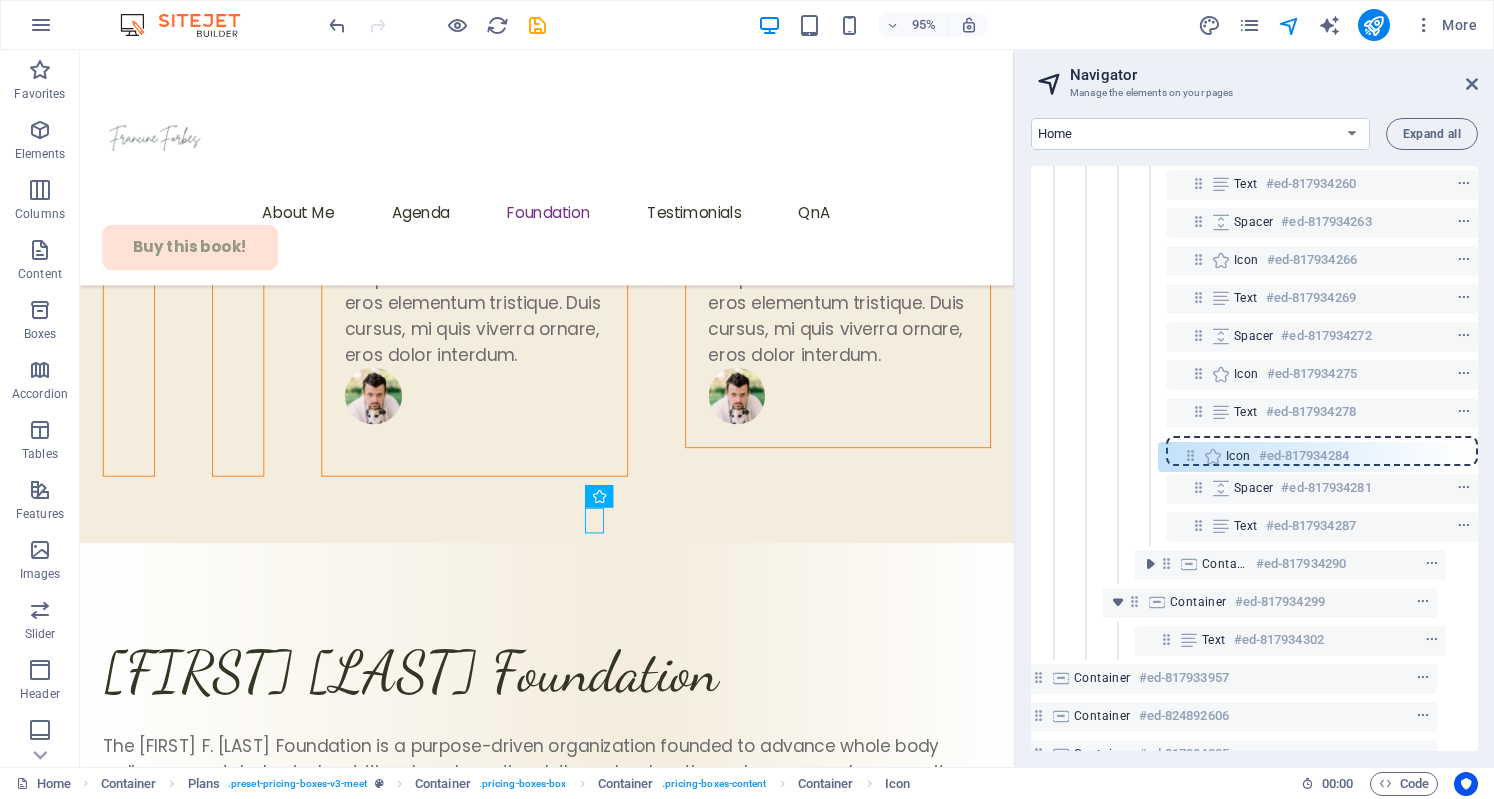 drag, startPoint x: 1190, startPoint y: 489, endPoint x: 1184, endPoint y: 451, distance: 38.470768 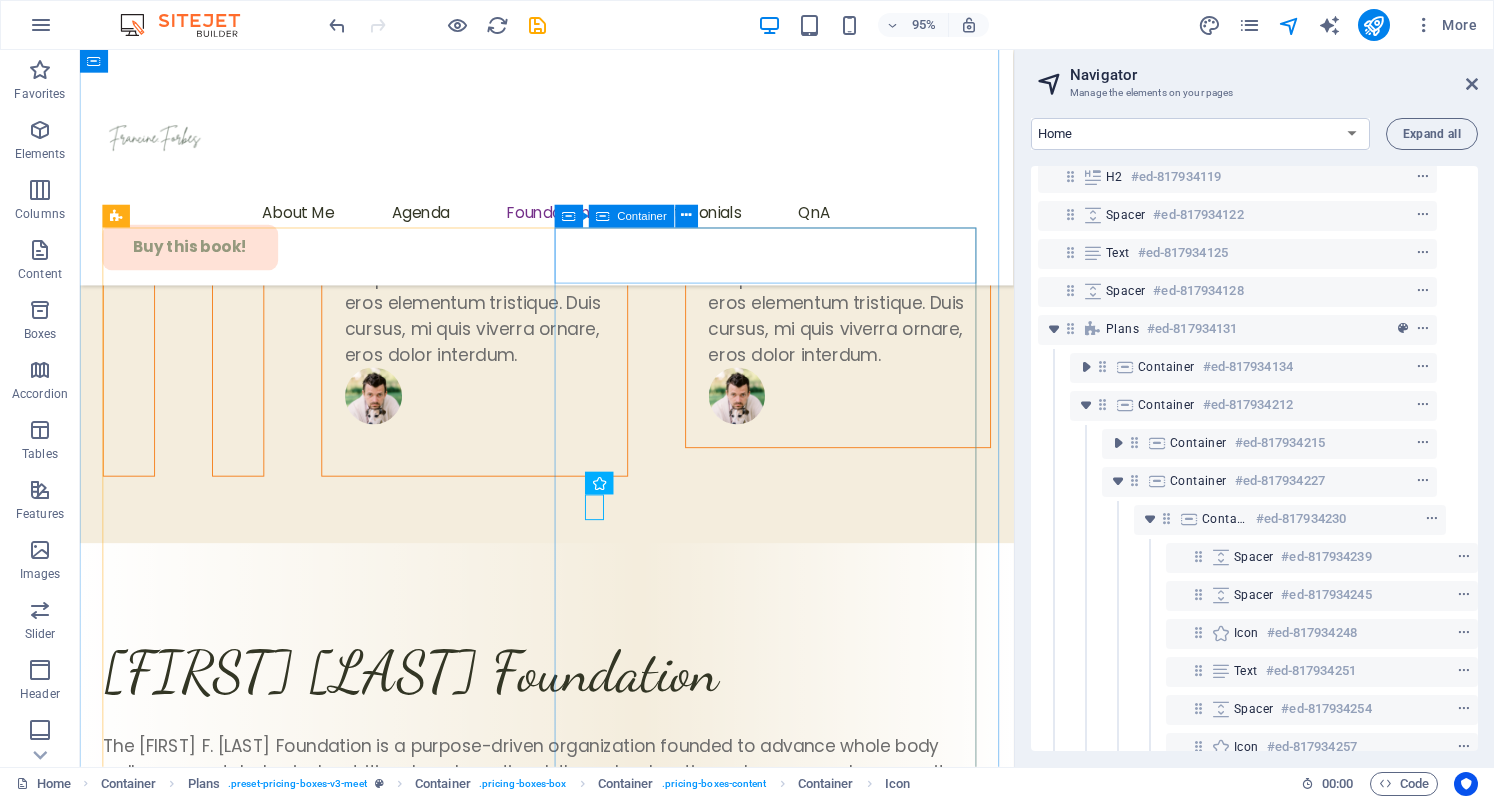 scroll, scrollTop: 199, scrollLeft: 36, axis: both 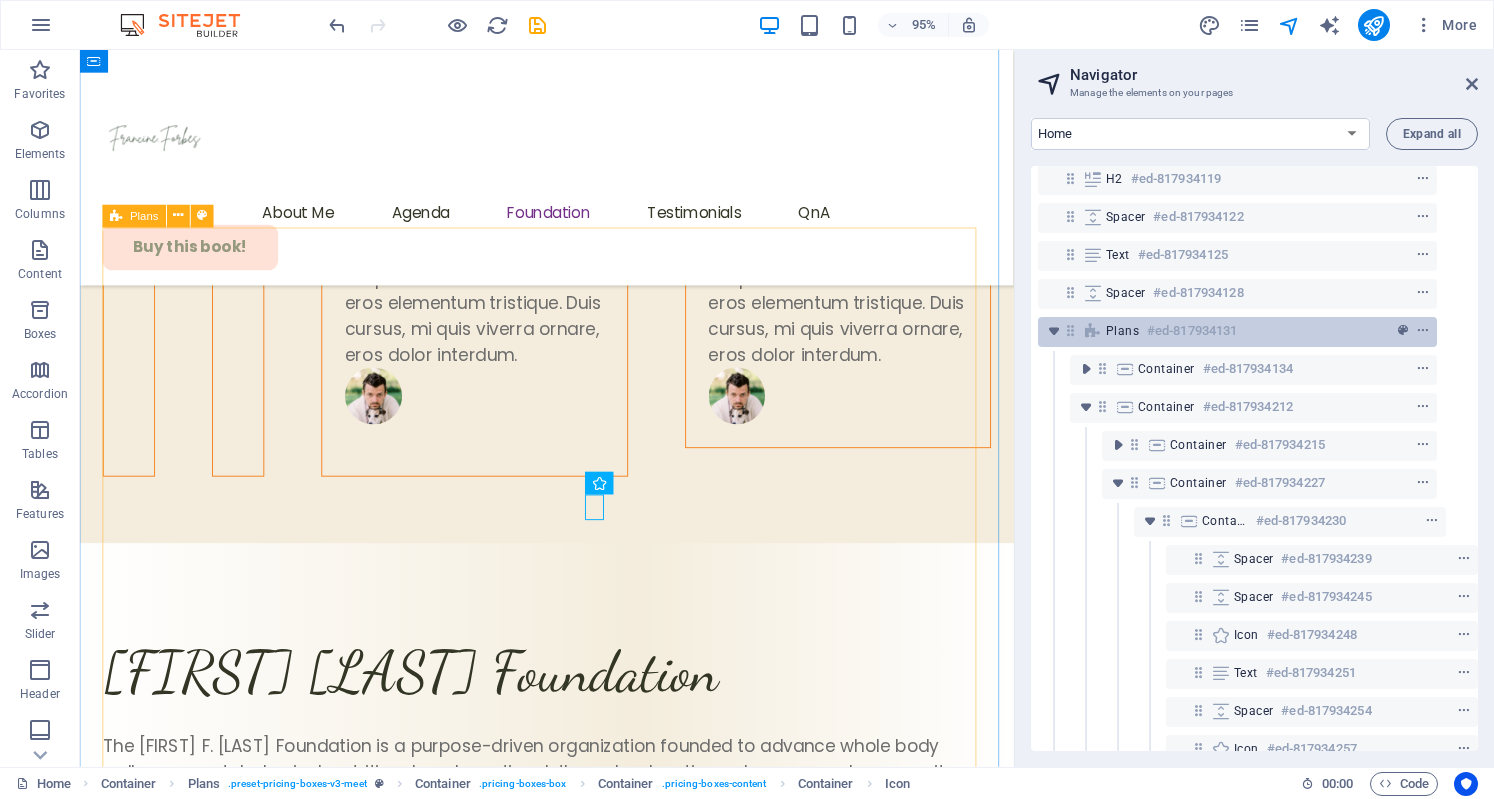 click on "#ed-817934131" at bounding box center [1192, 331] 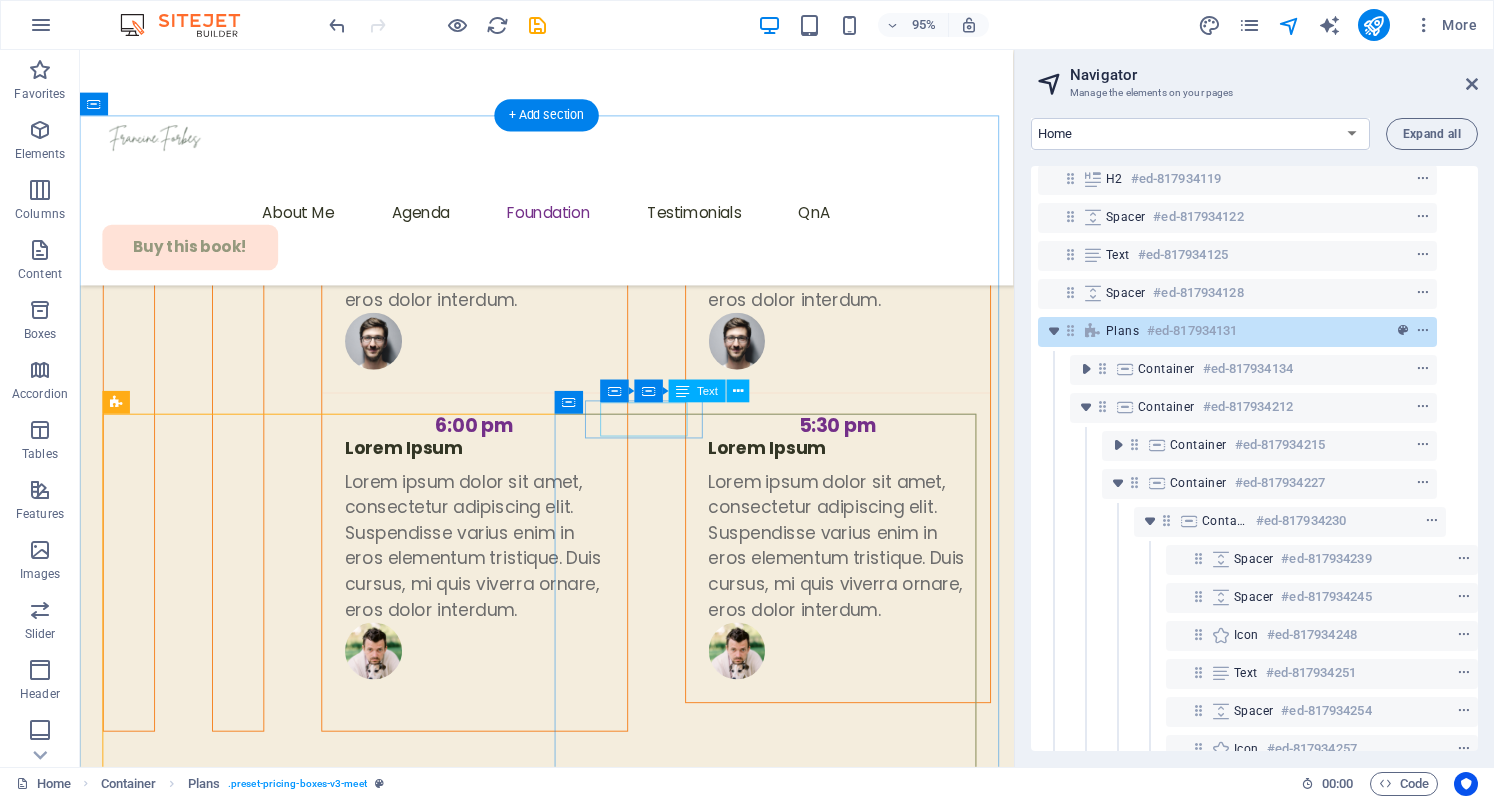 scroll, scrollTop: 6935, scrollLeft: 0, axis: vertical 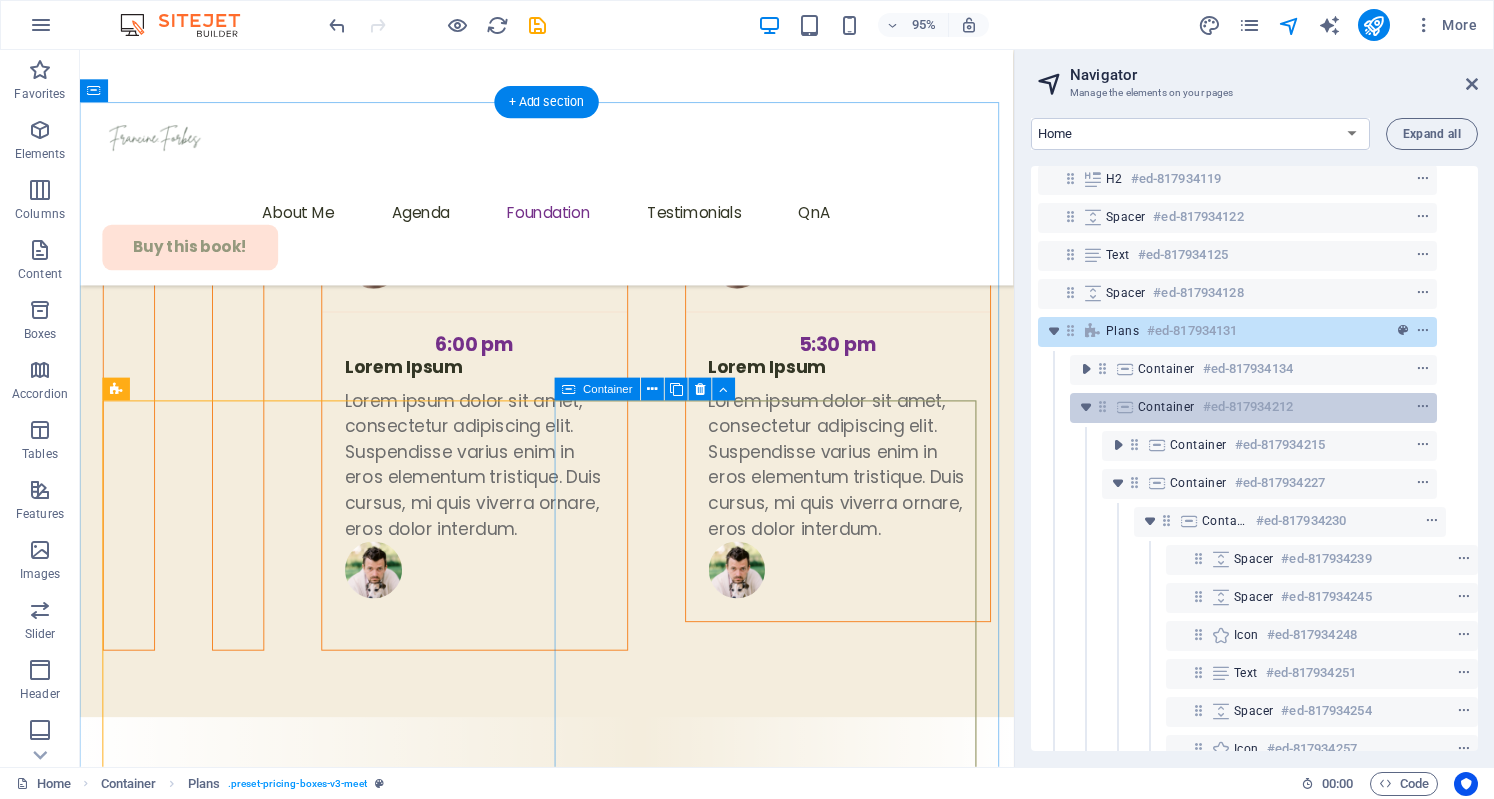 click on "Container" at bounding box center (1166, 407) 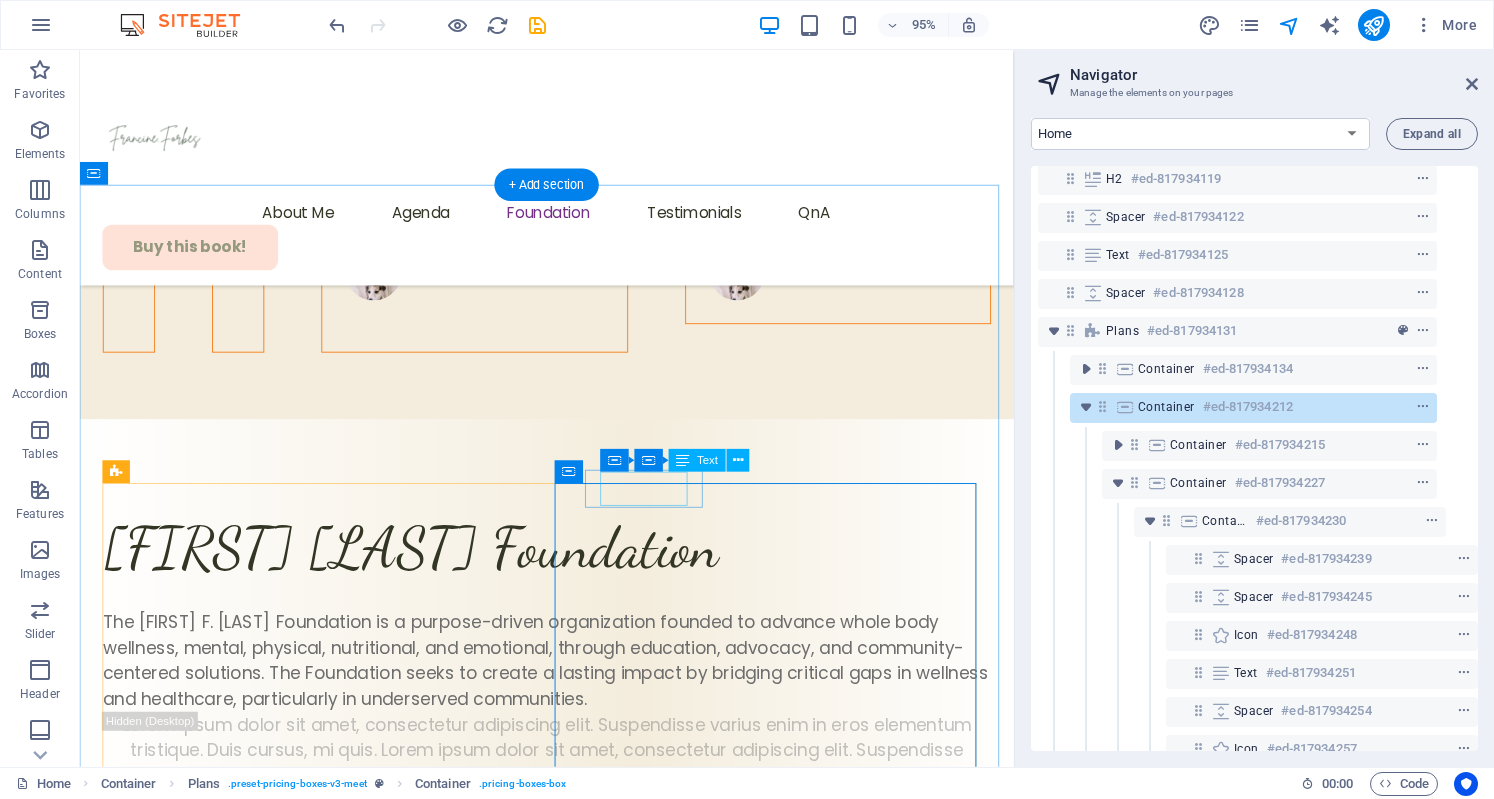 scroll, scrollTop: 6698, scrollLeft: 0, axis: vertical 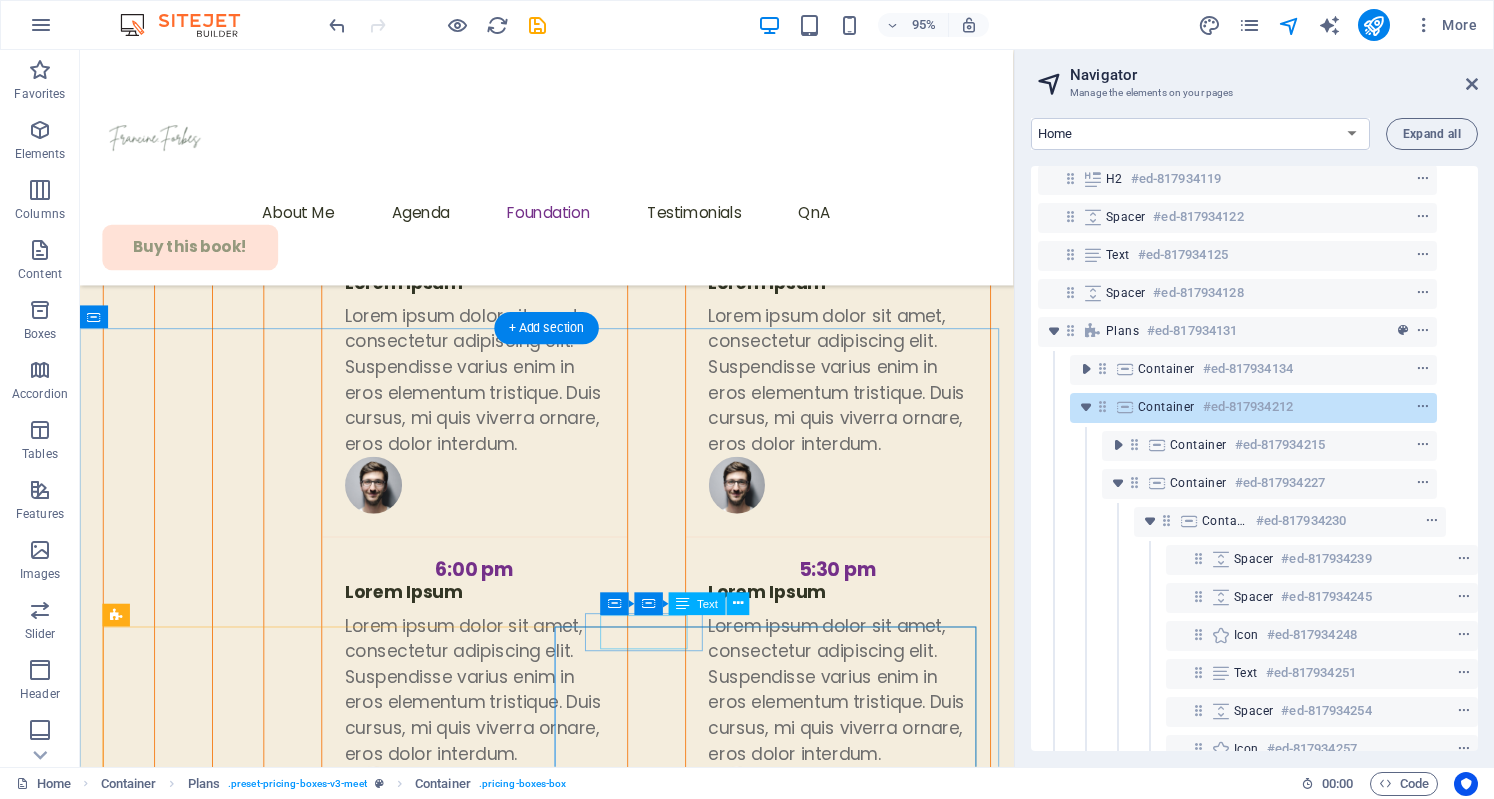click on "Expand" at bounding box center [174, -6642] 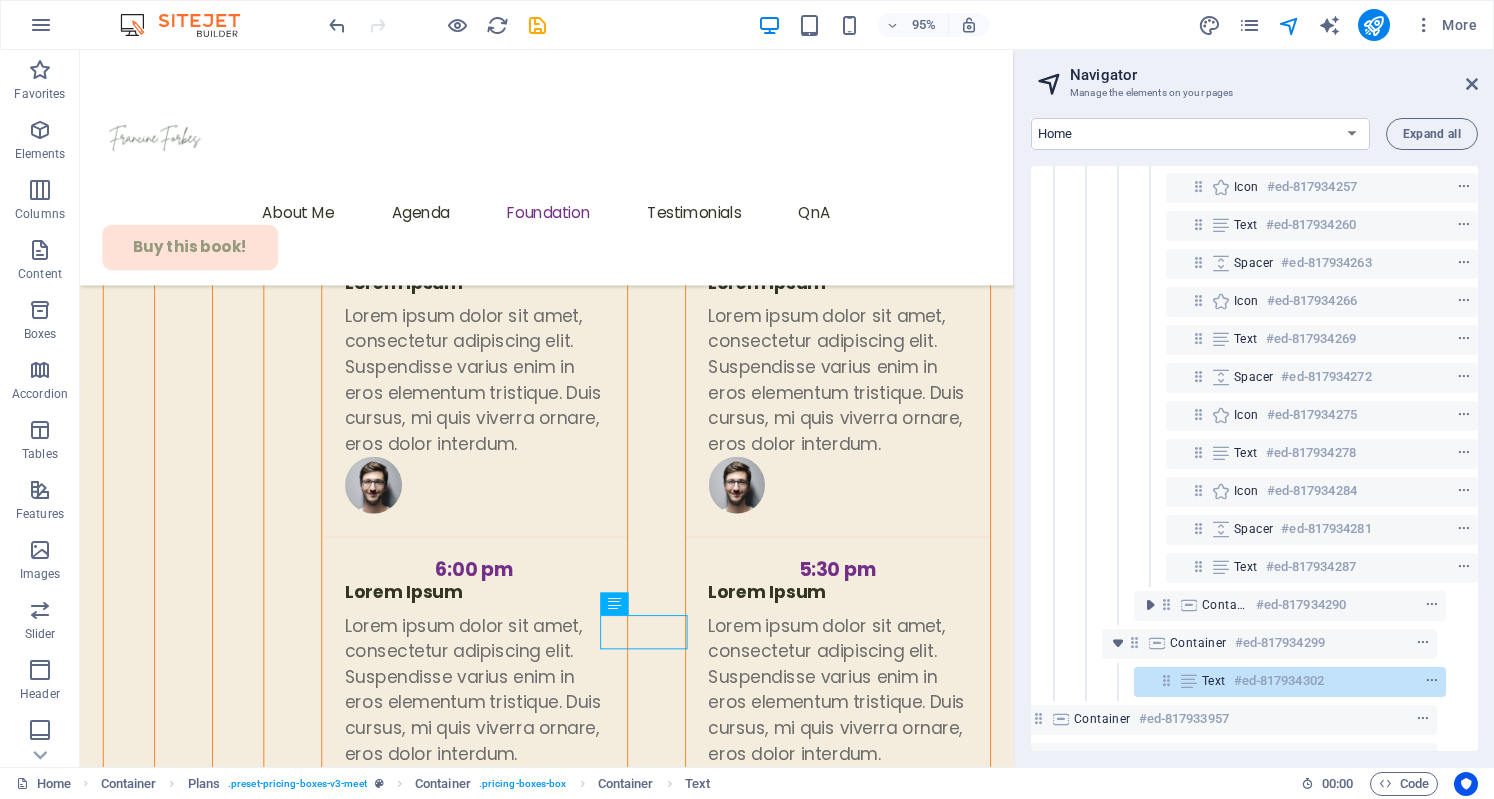 scroll, scrollTop: 762, scrollLeft: 36, axis: both 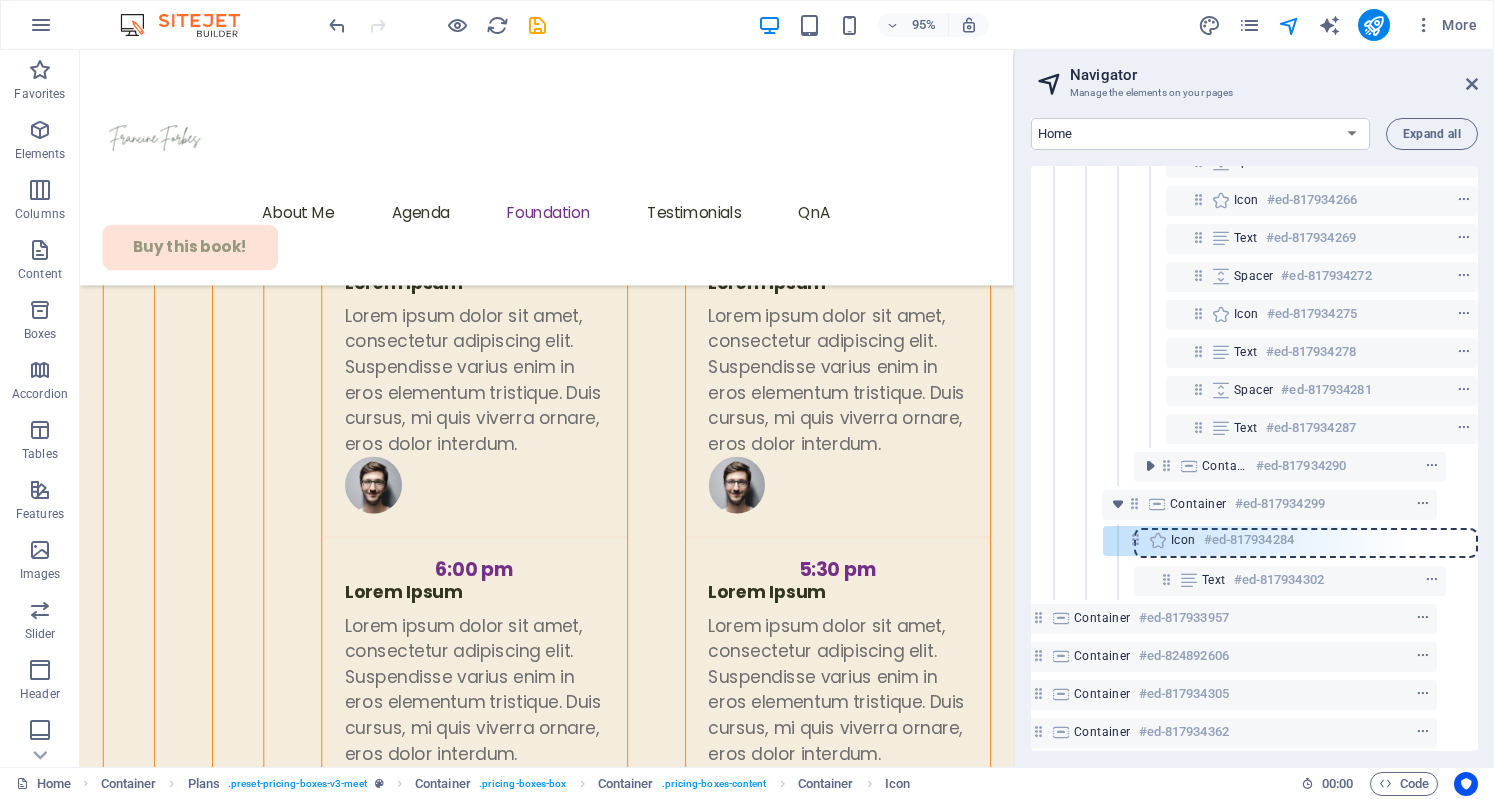 drag, startPoint x: 1192, startPoint y: 487, endPoint x: 1137, endPoint y: 543, distance: 78.492035 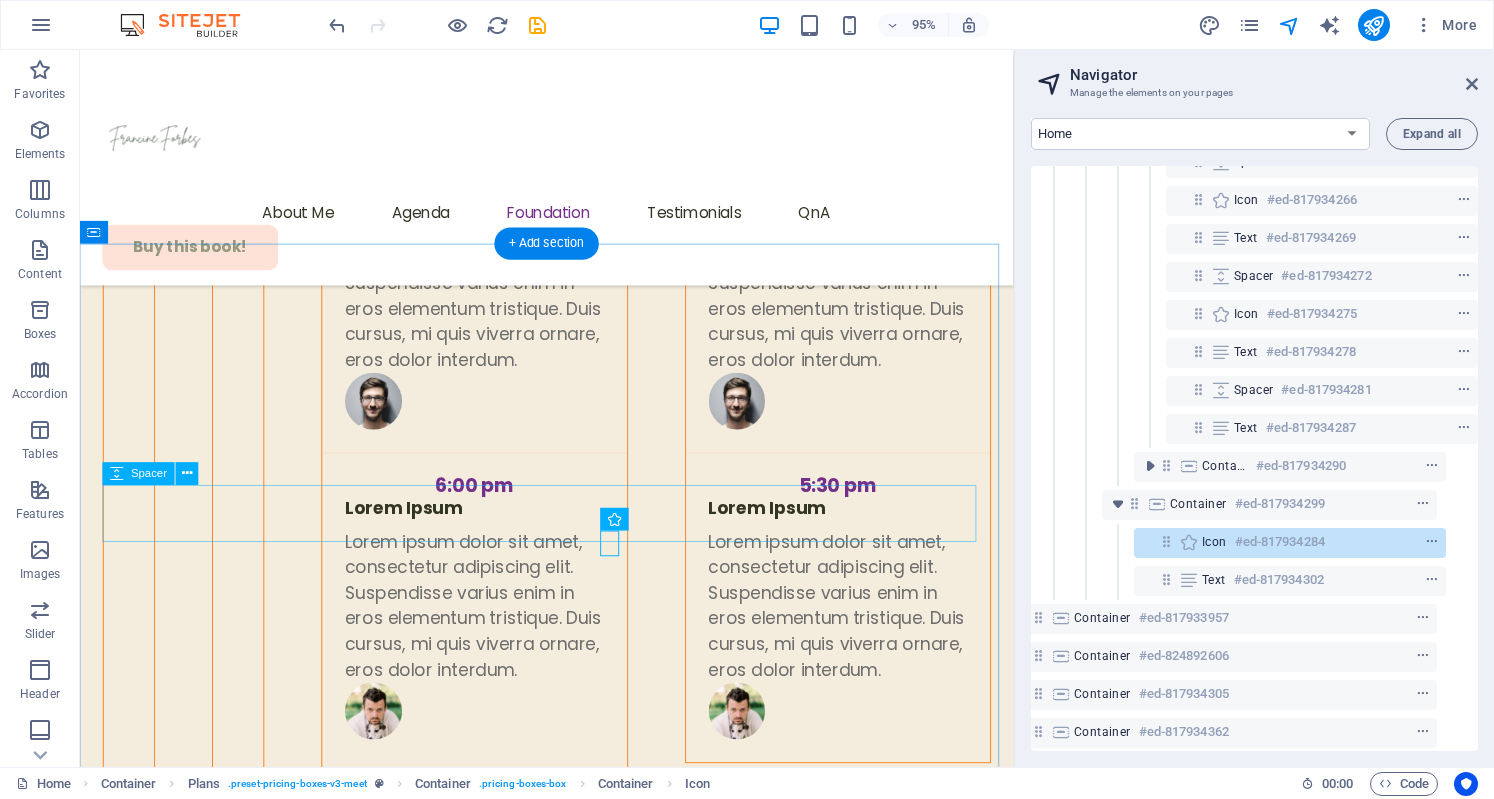 scroll, scrollTop: 6858, scrollLeft: 0, axis: vertical 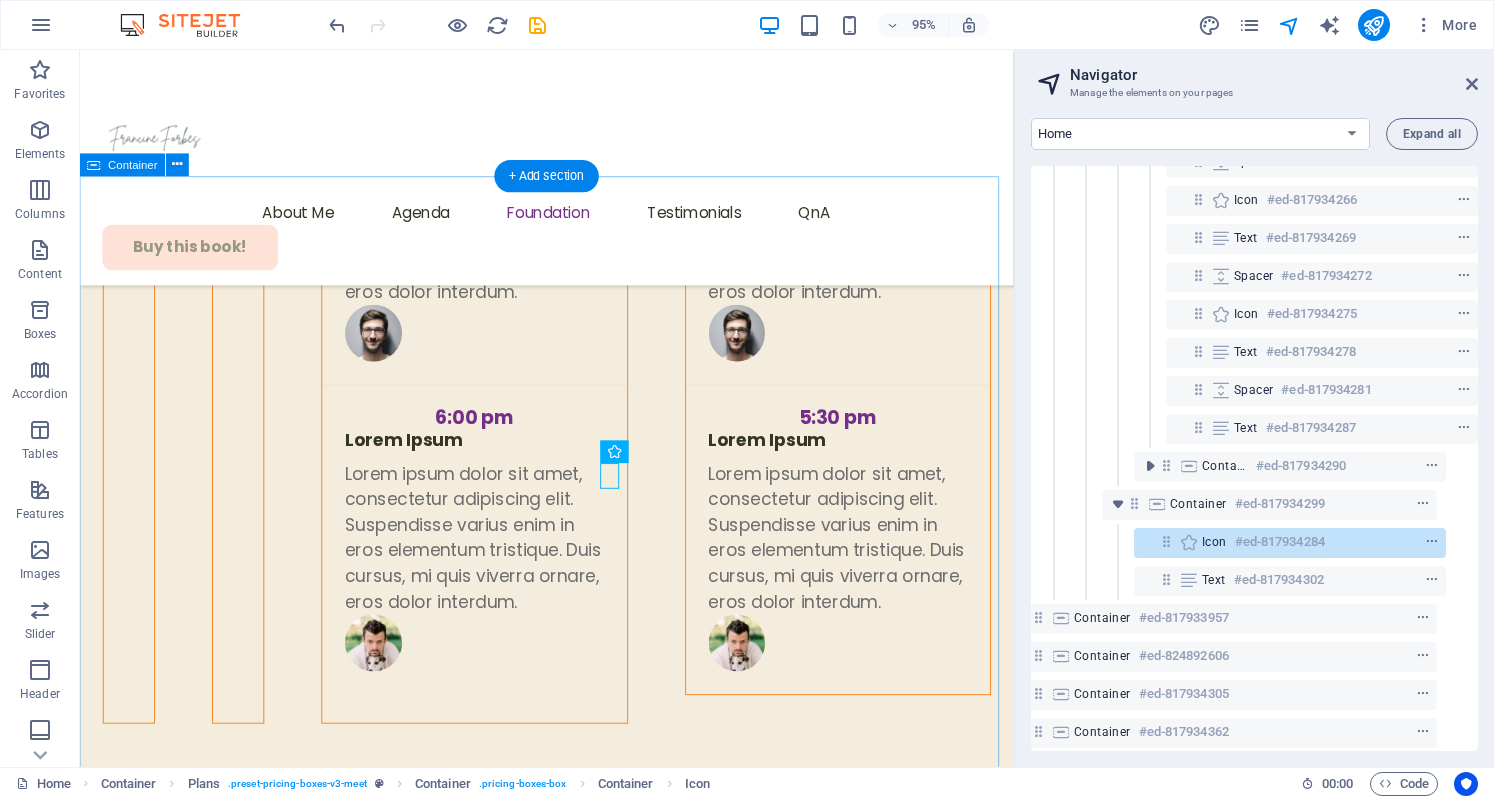 click on "What We Do We believe wellness is a basic right, not a luxury.  The Foundation develops and supports initiatives that: Regular Ticket Regular Ticket $99 $99 Lorem ipsum dolor sit amet, consectetur adipiscing elit. Suspendisse varius enim in eros elementum tristique. Access to all general sessions Access to breakout sessions Conference materials and program Lunch and refreshments Get ticket access to mental health care All features of a standard ticket Priority seating in all sessions Access to VIP lounge and networking area Exclusive Q&A sessions with keynote speakers VIP dinner with industry experts Get ticket Expand" at bounding box center [571, 4946] 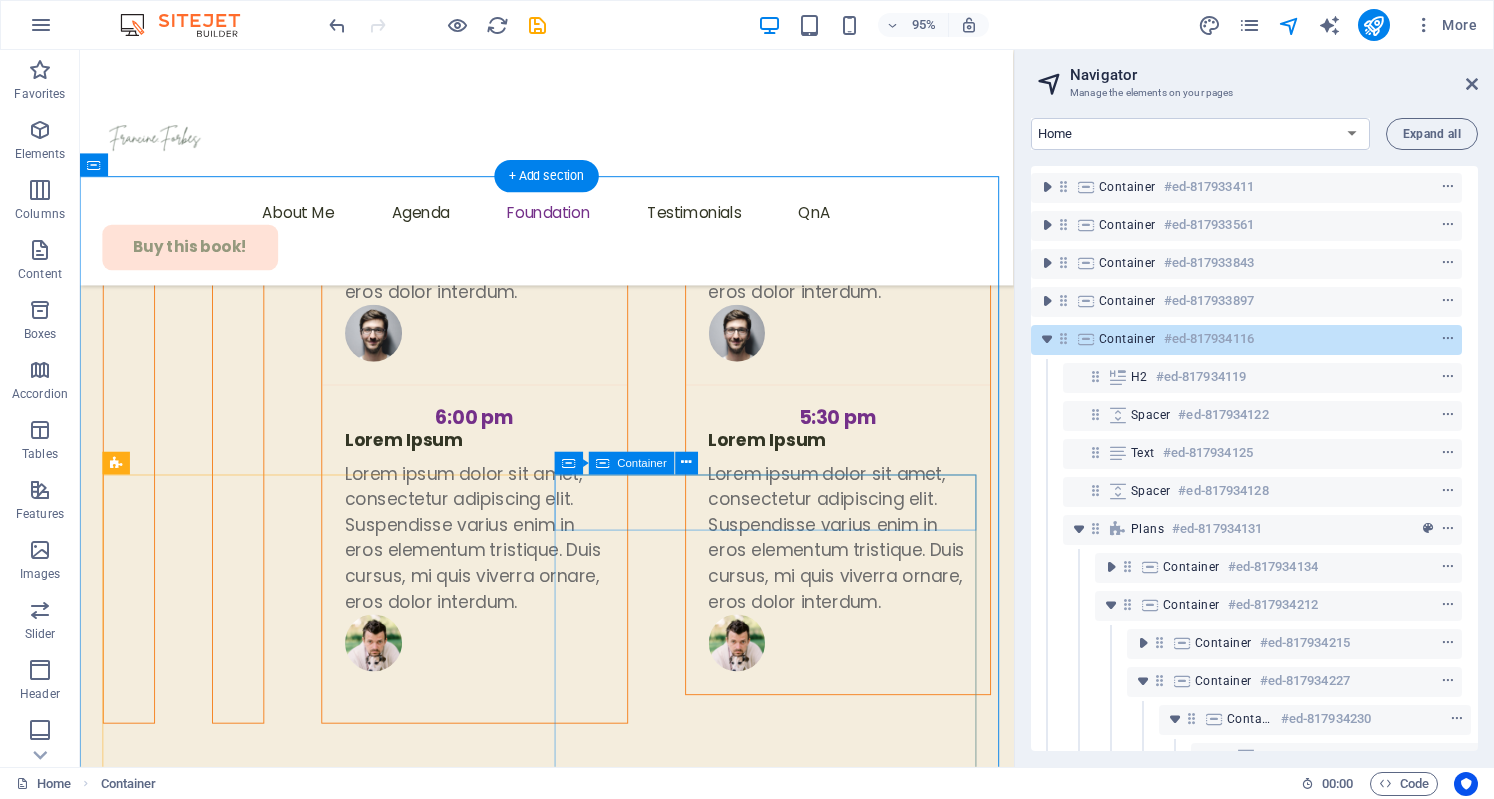 scroll, scrollTop: 0, scrollLeft: 8, axis: horizontal 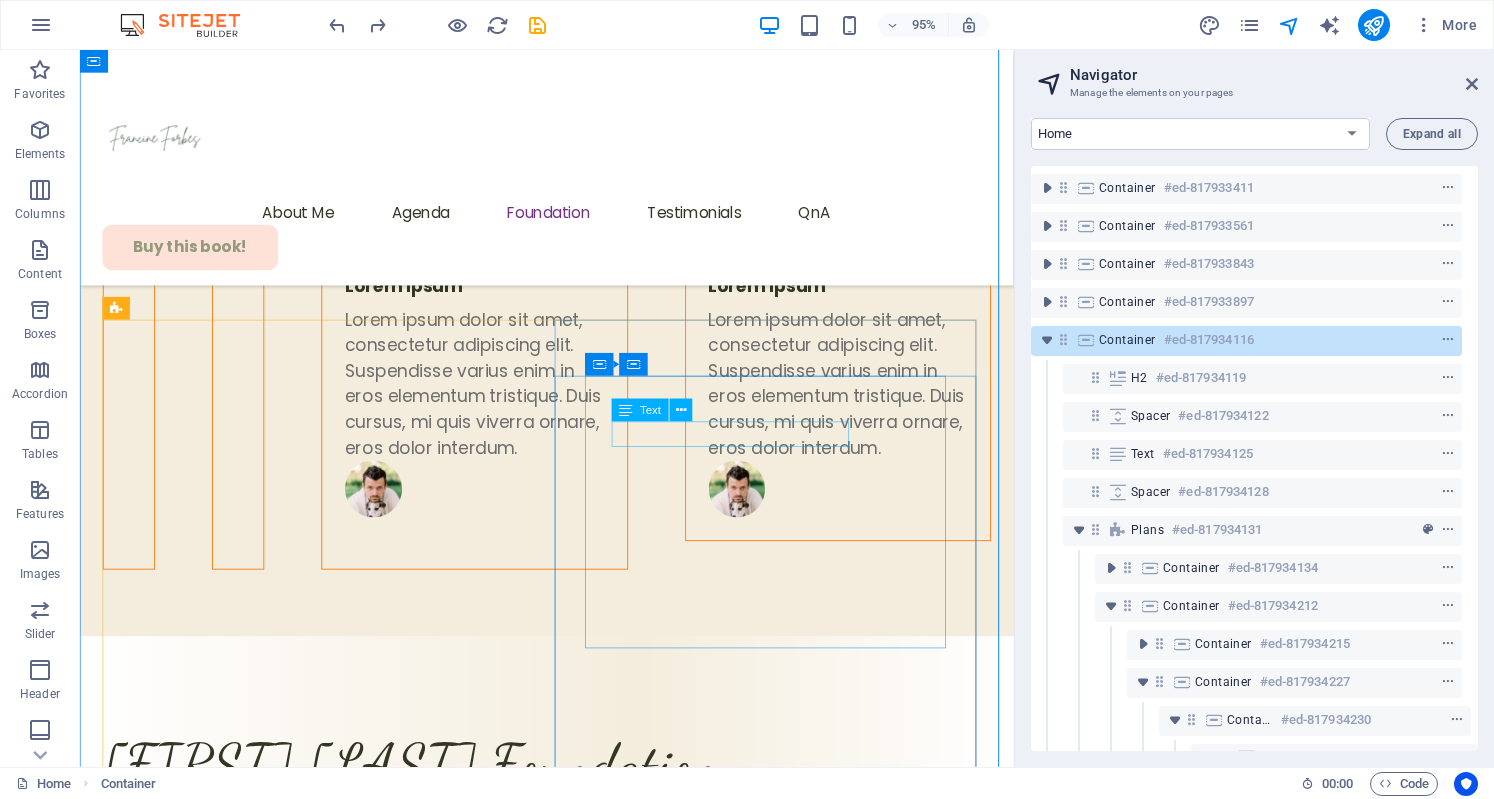click on "All features of a standard ticket" at bounding box center [571, 5104] 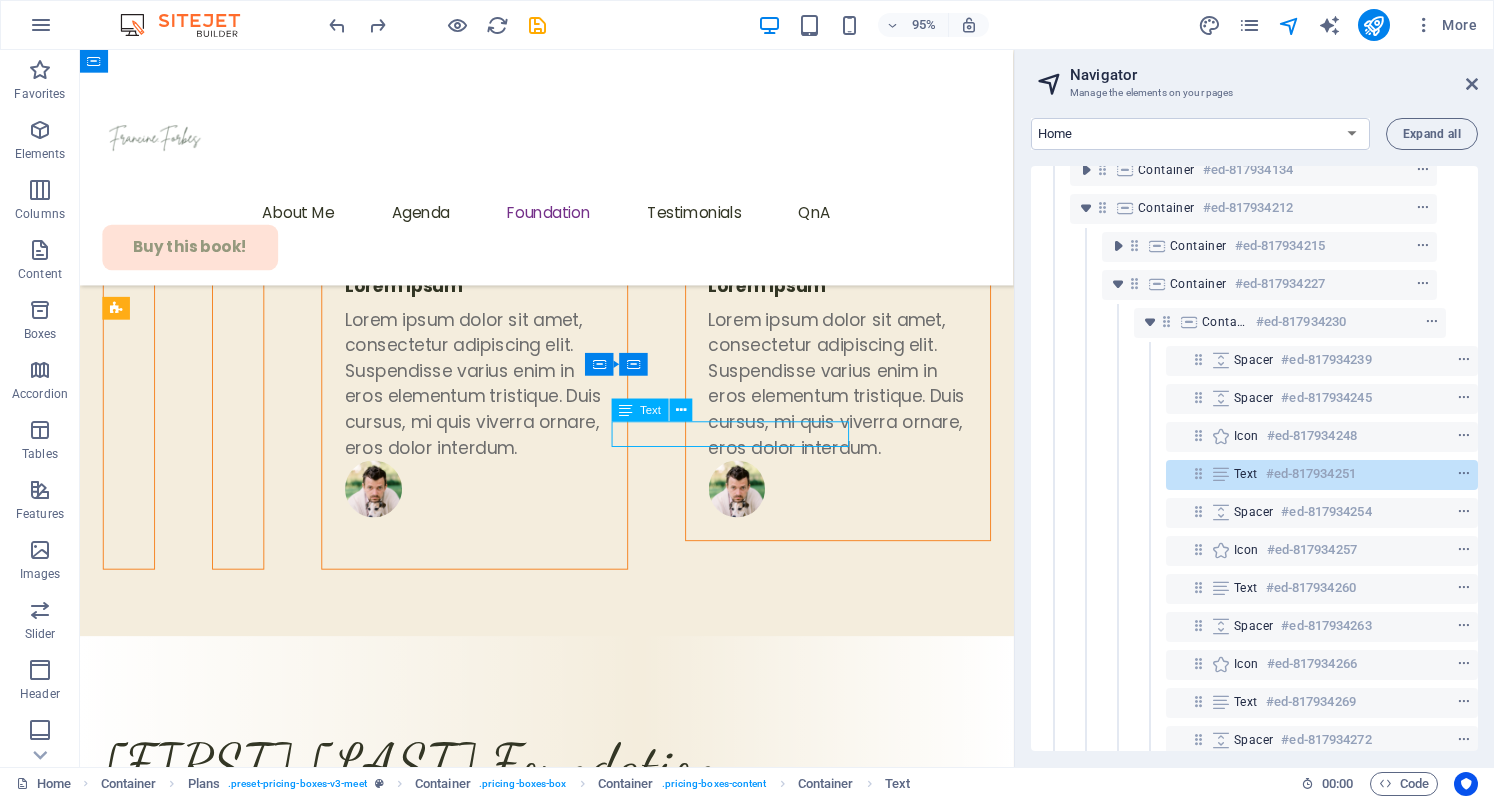scroll, scrollTop: 422, scrollLeft: 36, axis: both 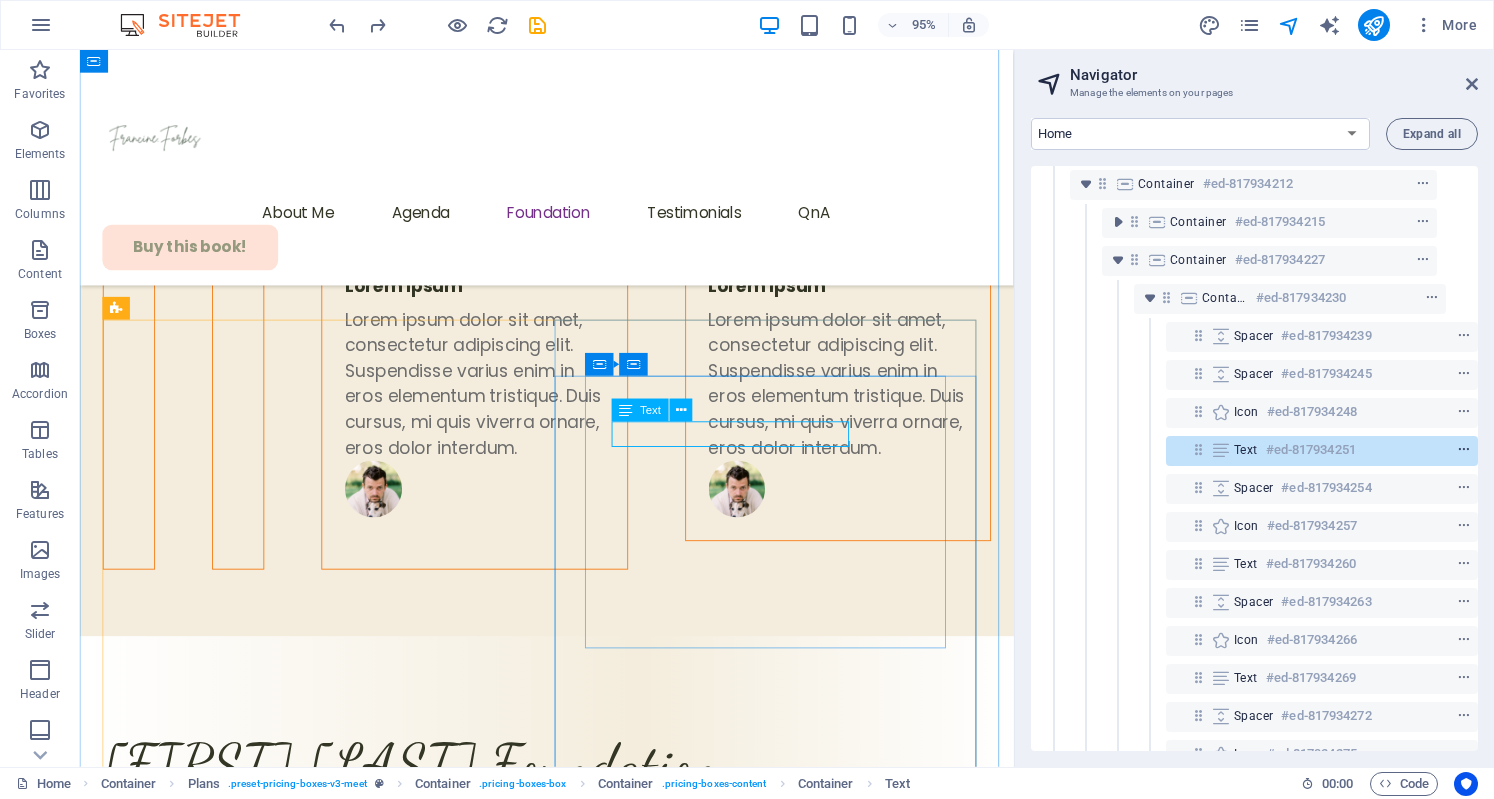 click at bounding box center (1464, 450) 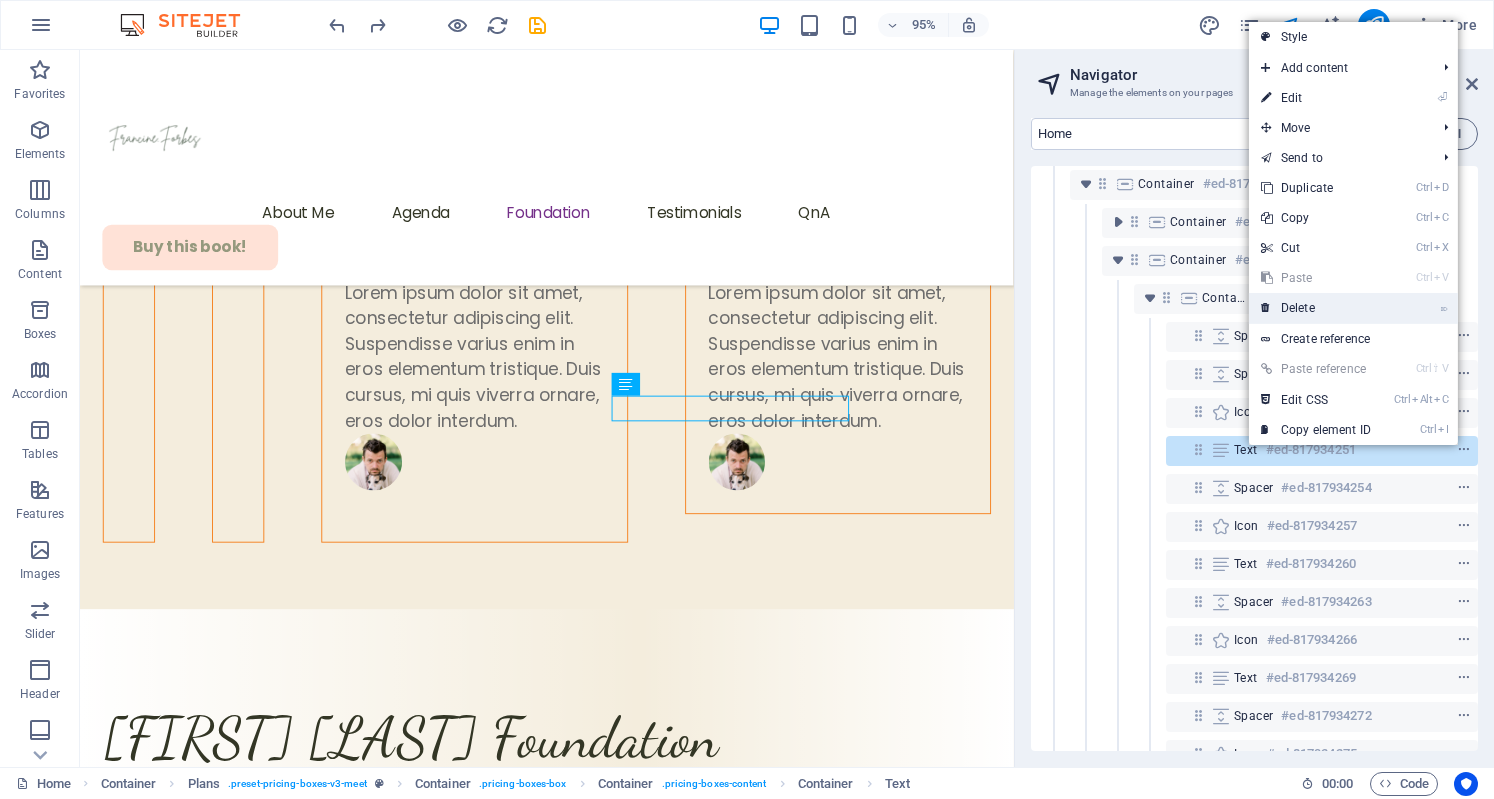 click on "⌦  Delete" at bounding box center [1316, 308] 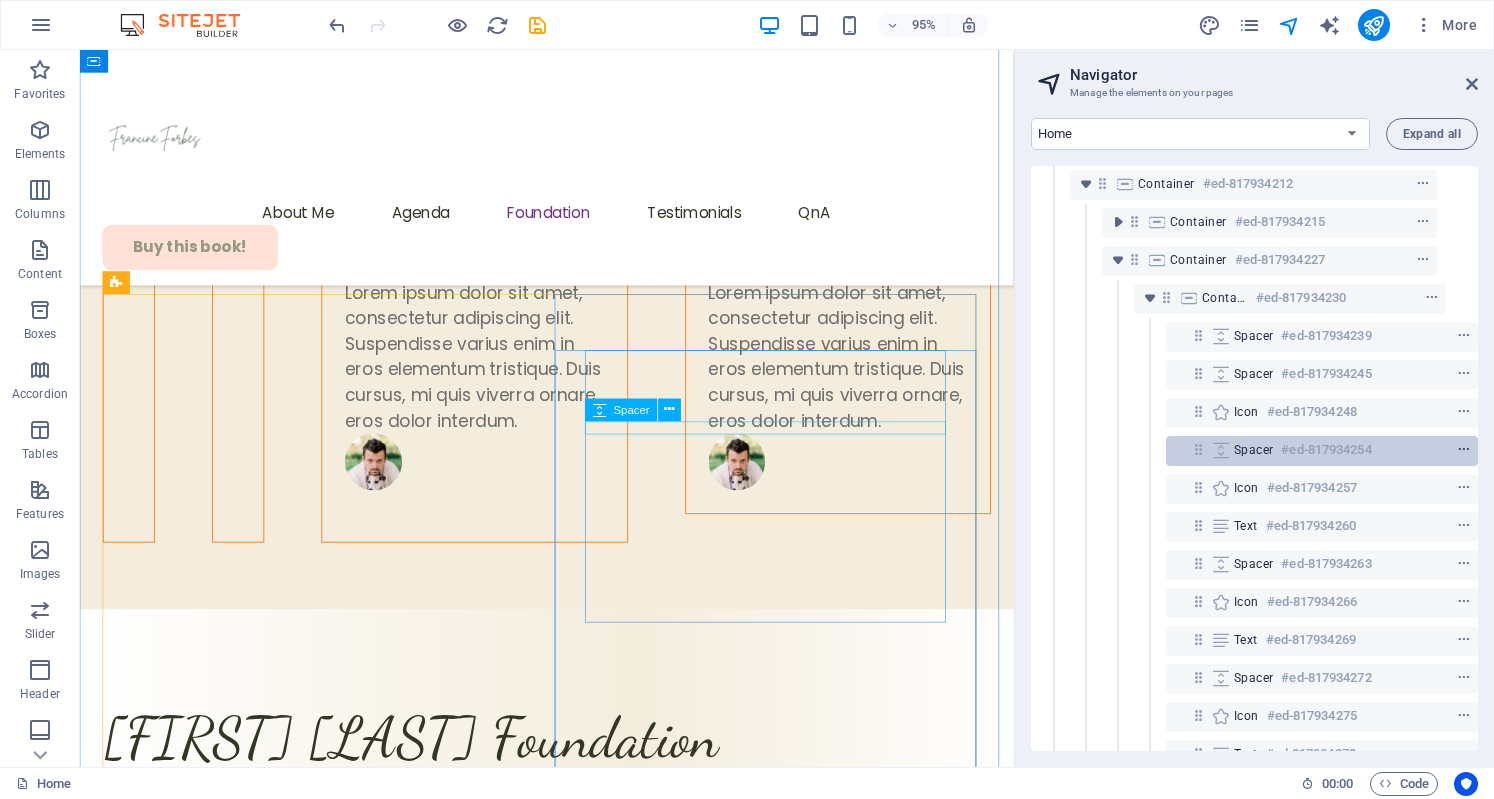 click at bounding box center (1464, 450) 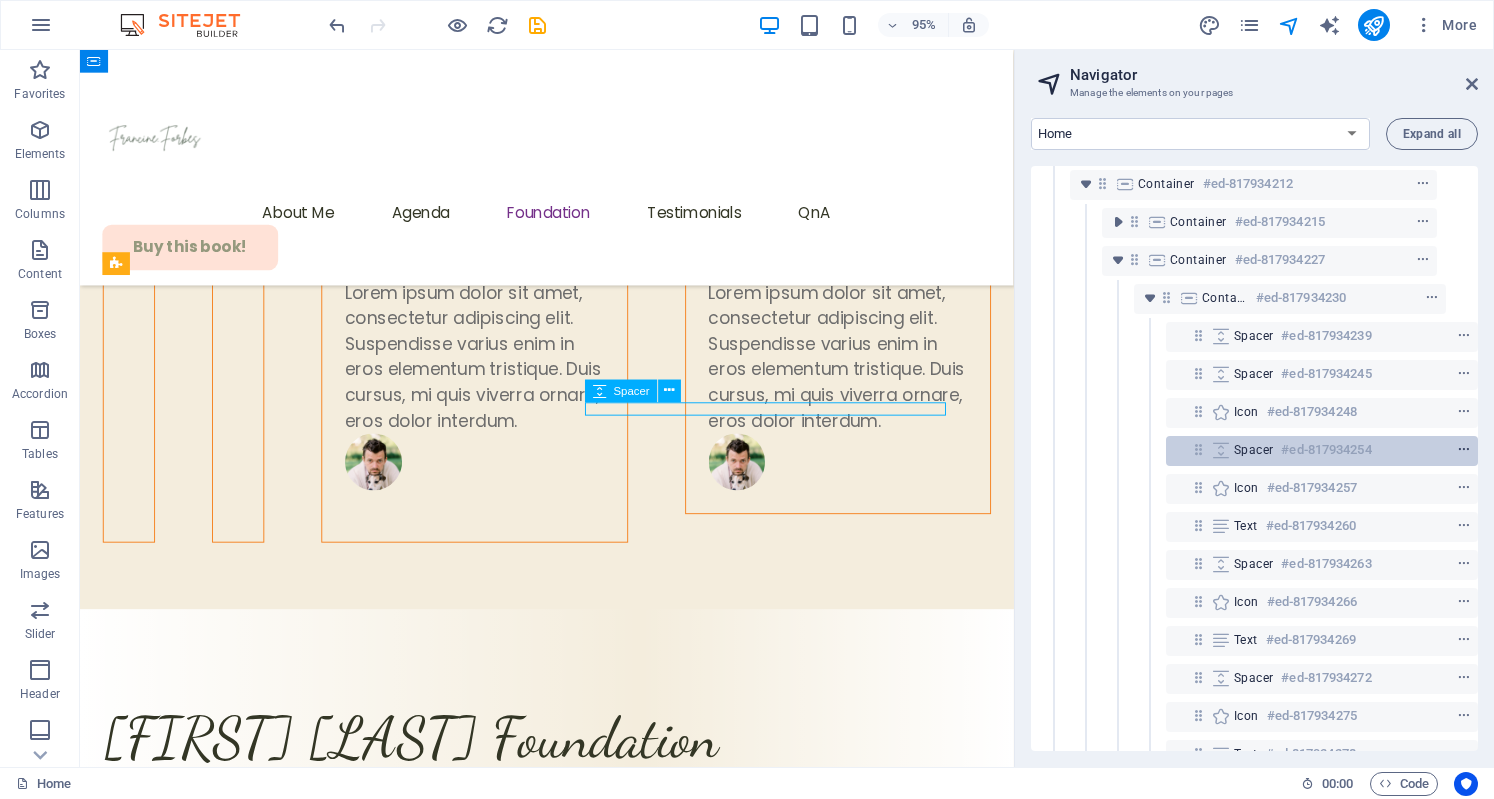 scroll, scrollTop: 7068, scrollLeft: 0, axis: vertical 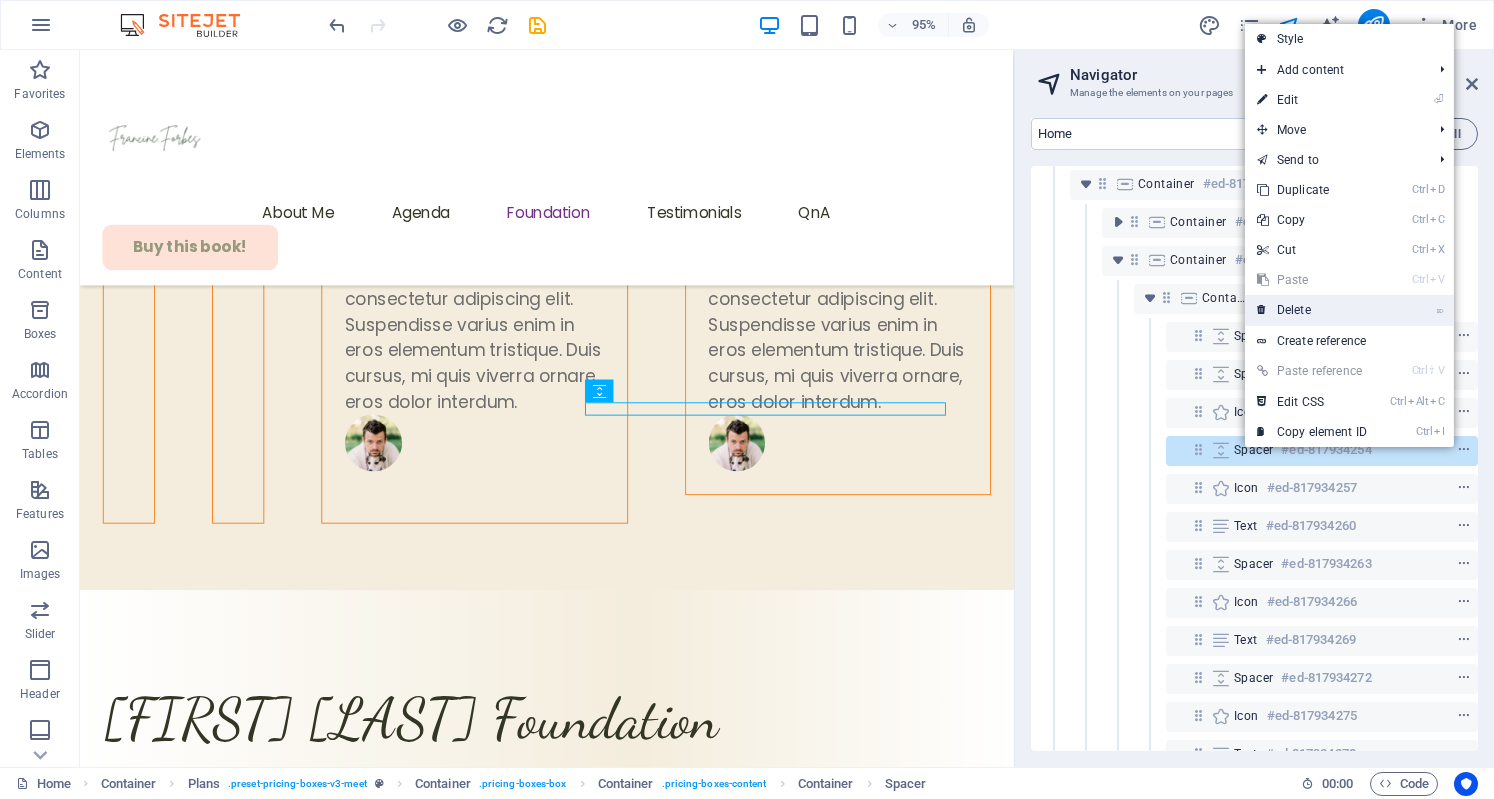 click on "⌦  Delete" at bounding box center (1312, 310) 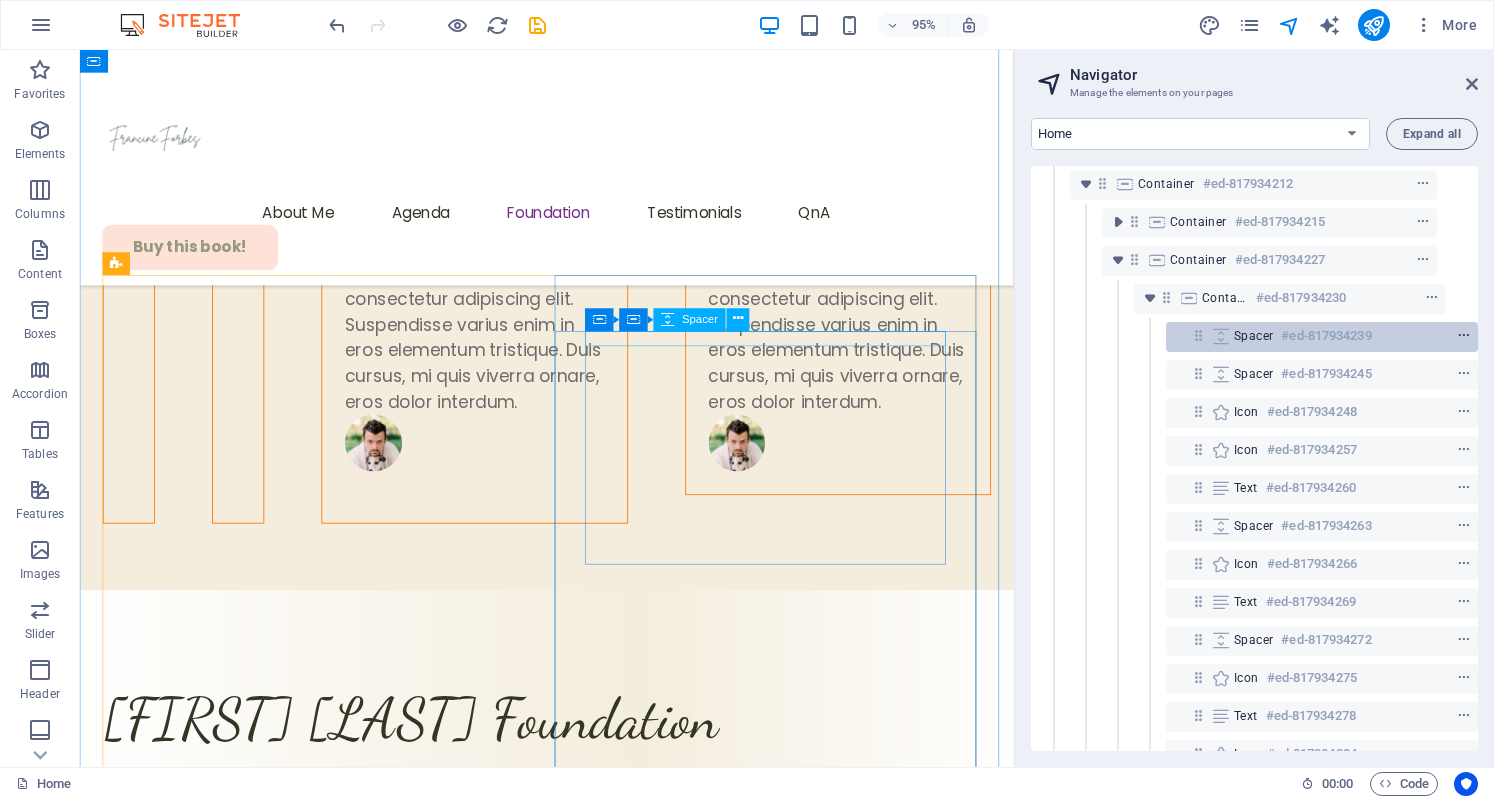 click at bounding box center (1464, 336) 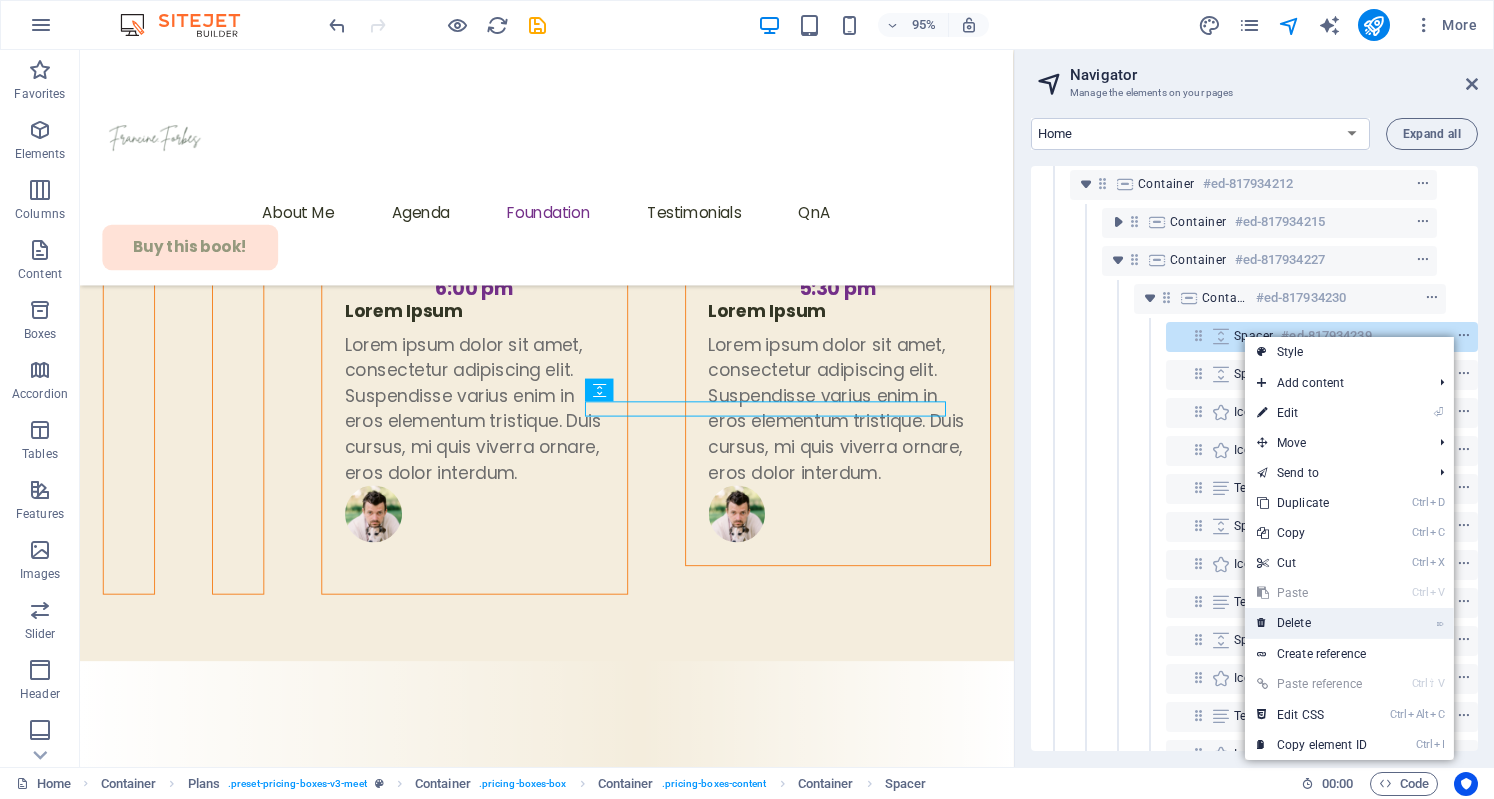 click on "⌦  Delete" at bounding box center [1312, 623] 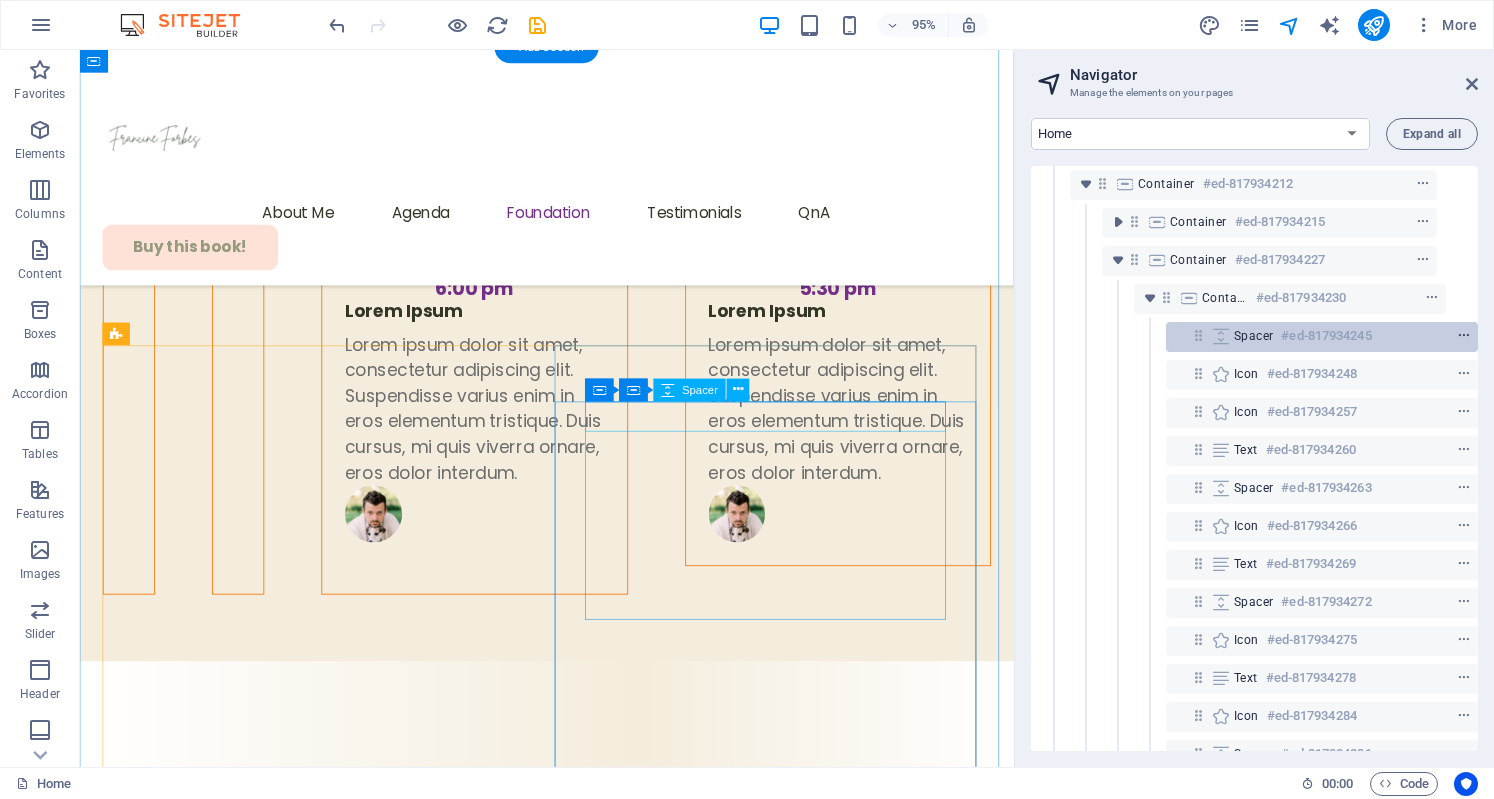 click at bounding box center (1464, 336) 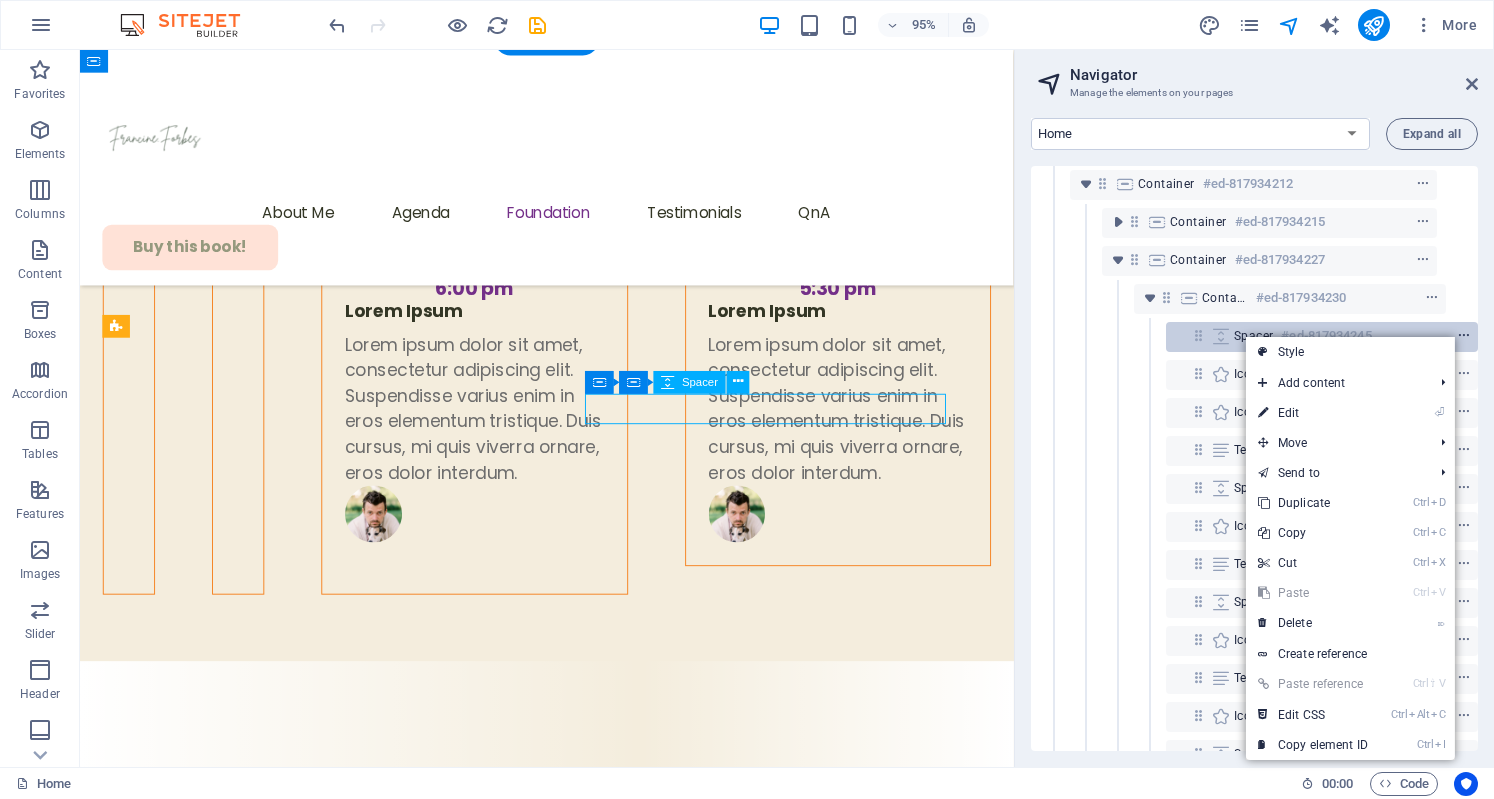 scroll, scrollTop: 7002, scrollLeft: 0, axis: vertical 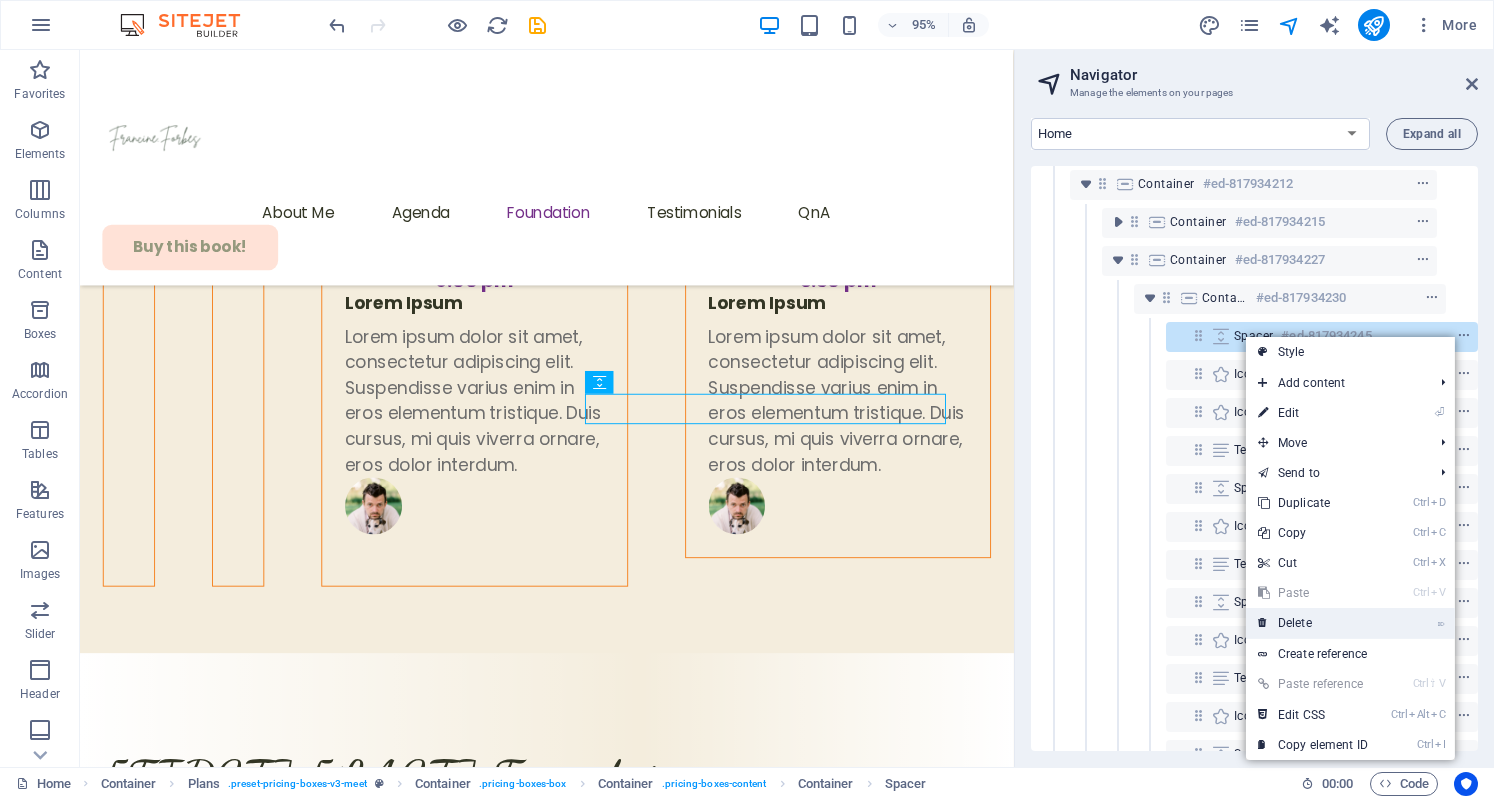 click on "⌦  Delete" at bounding box center [1313, 623] 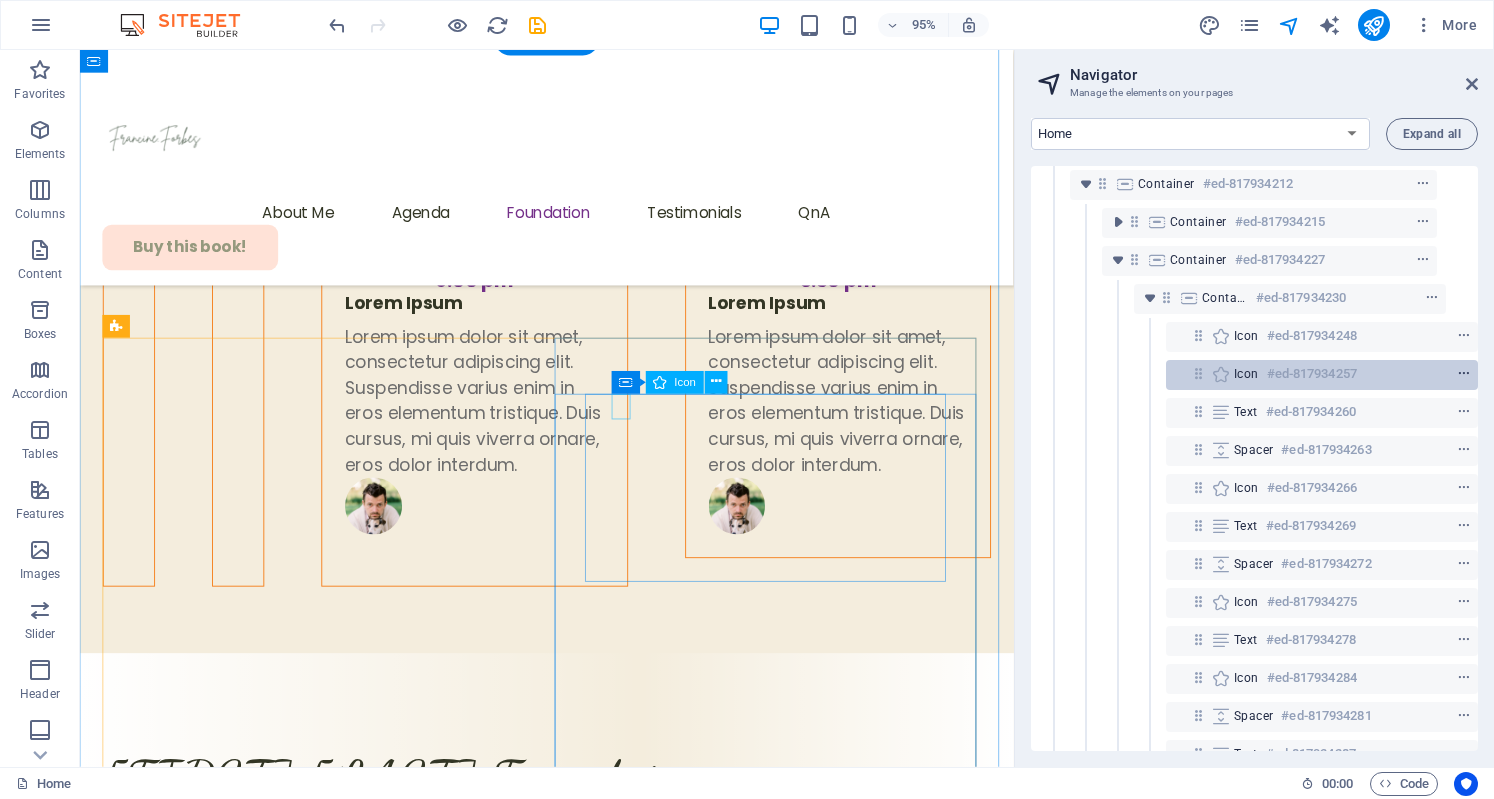 click at bounding box center (1464, 374) 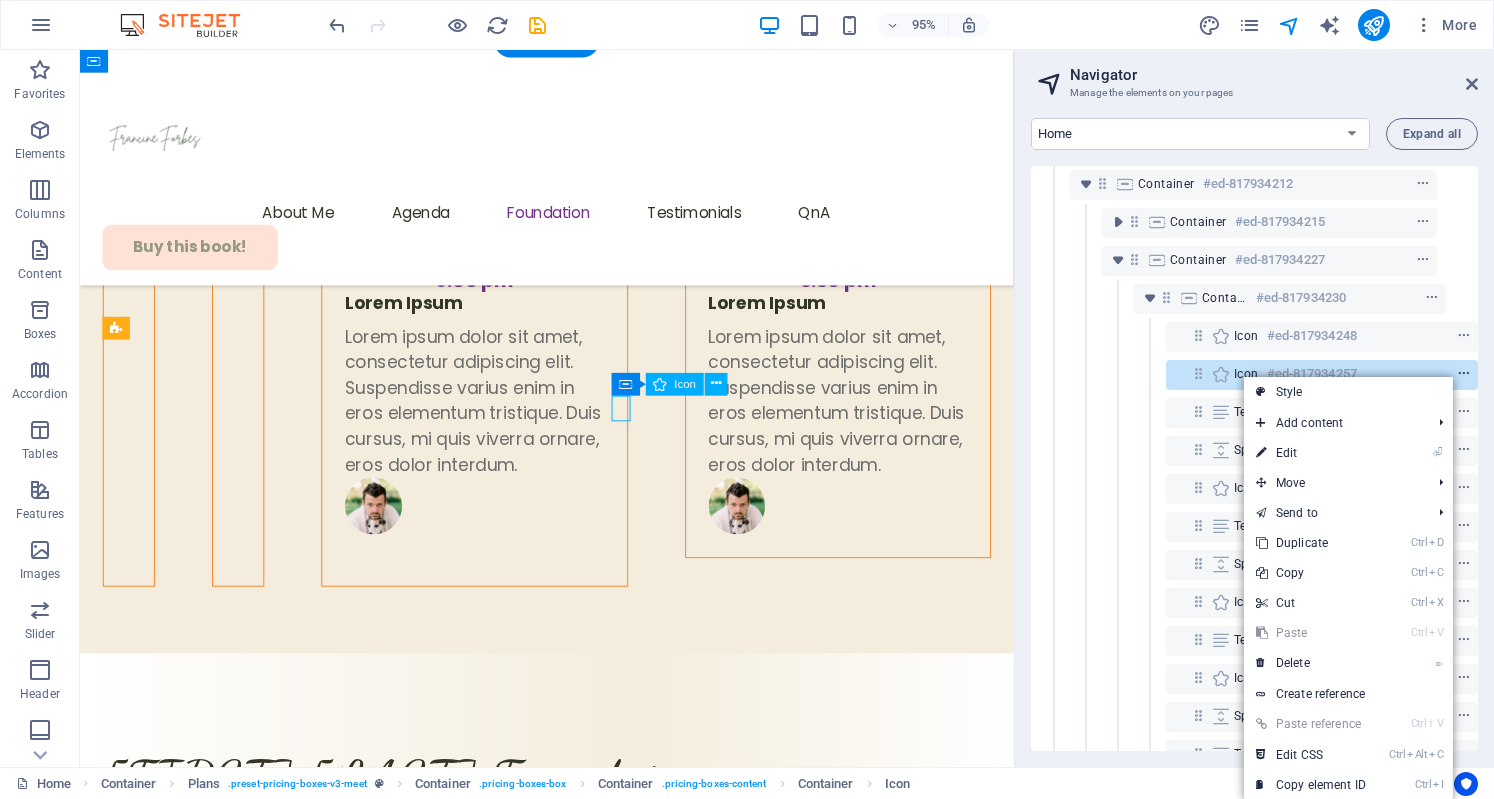 scroll, scrollTop: 7000, scrollLeft: 0, axis: vertical 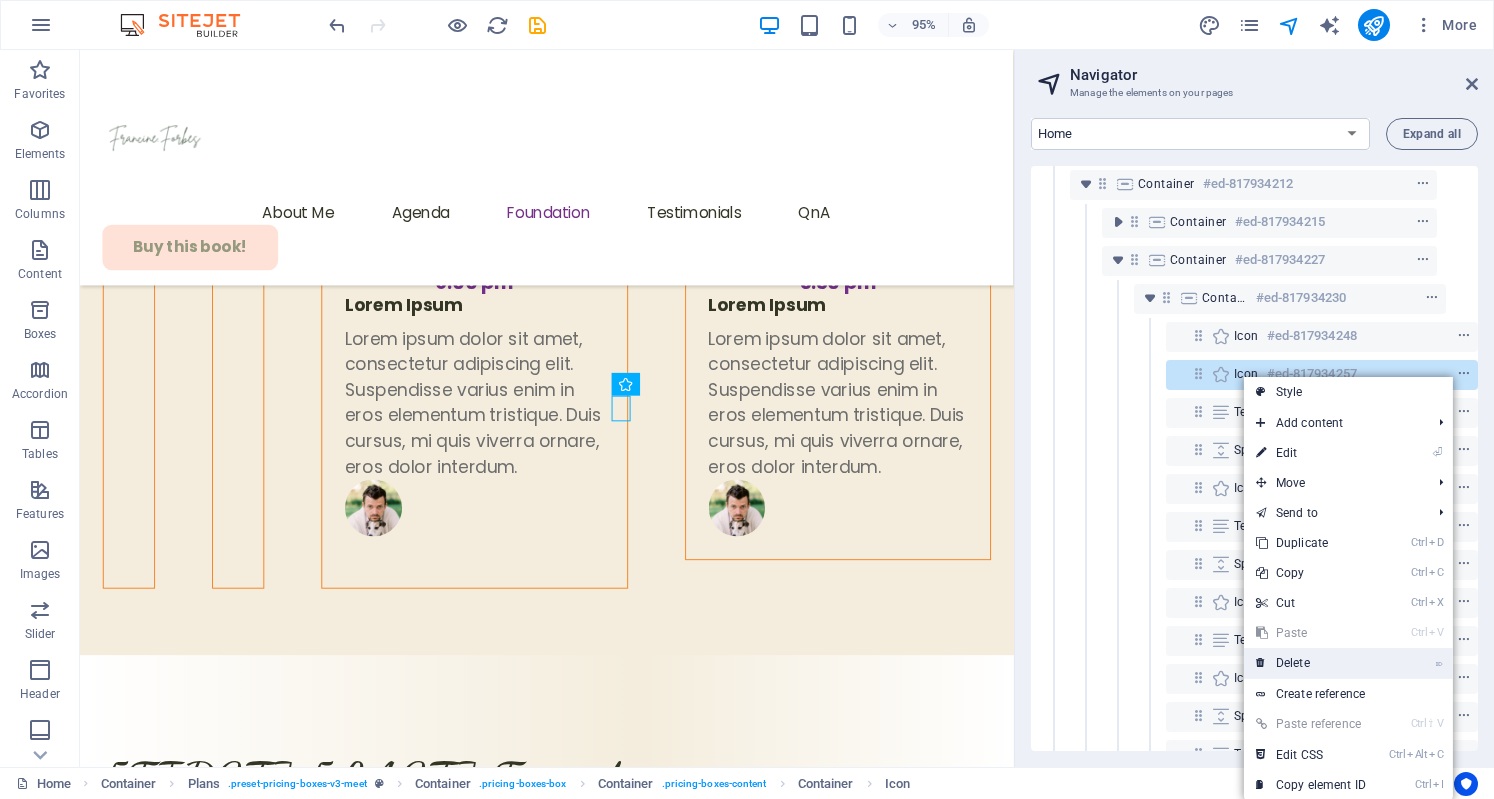 click on "⌦  Delete" at bounding box center (1311, 663) 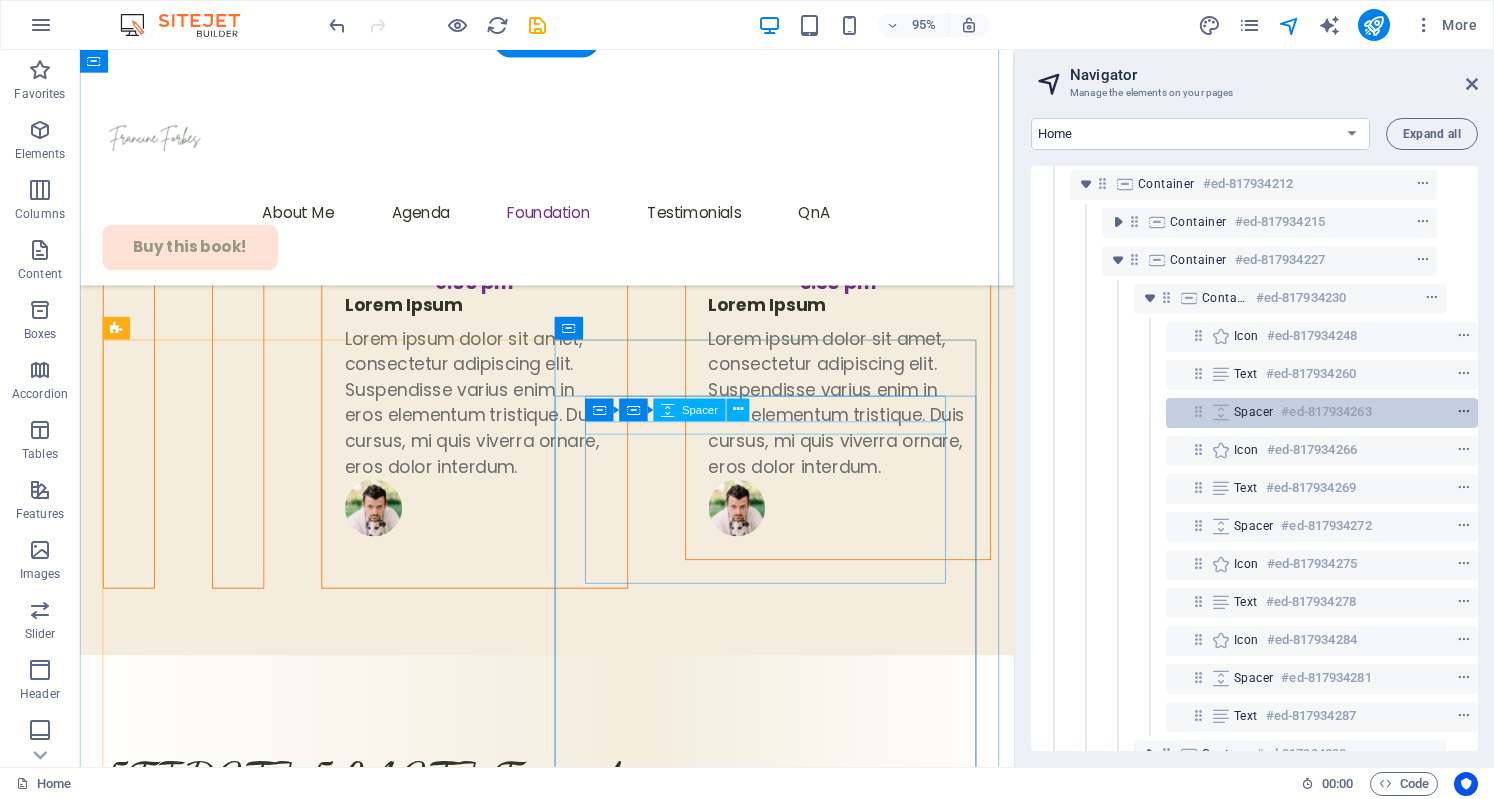click at bounding box center [1464, 412] 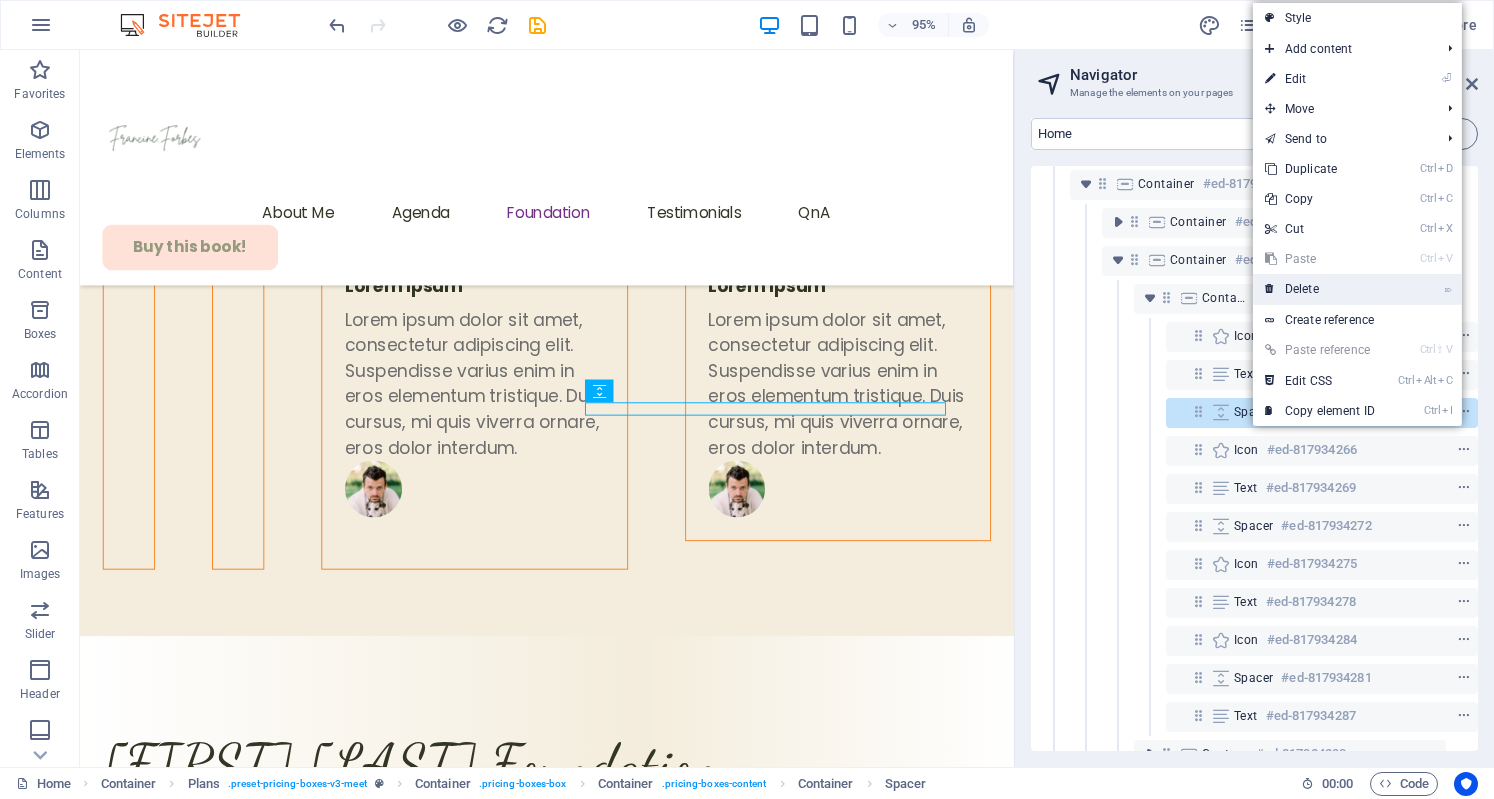 click on "⌦  Delete" at bounding box center [1320, 289] 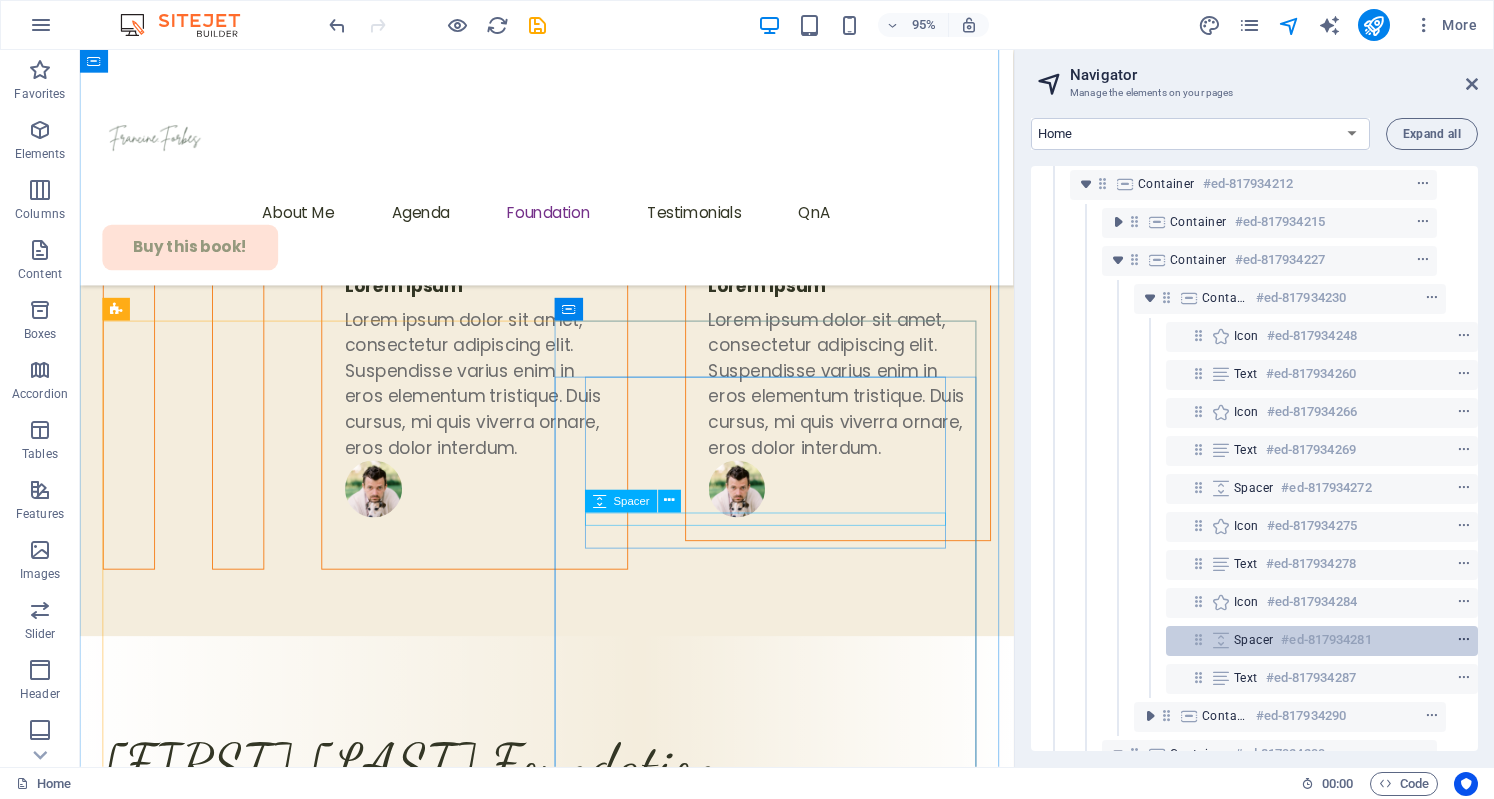click at bounding box center [1464, 640] 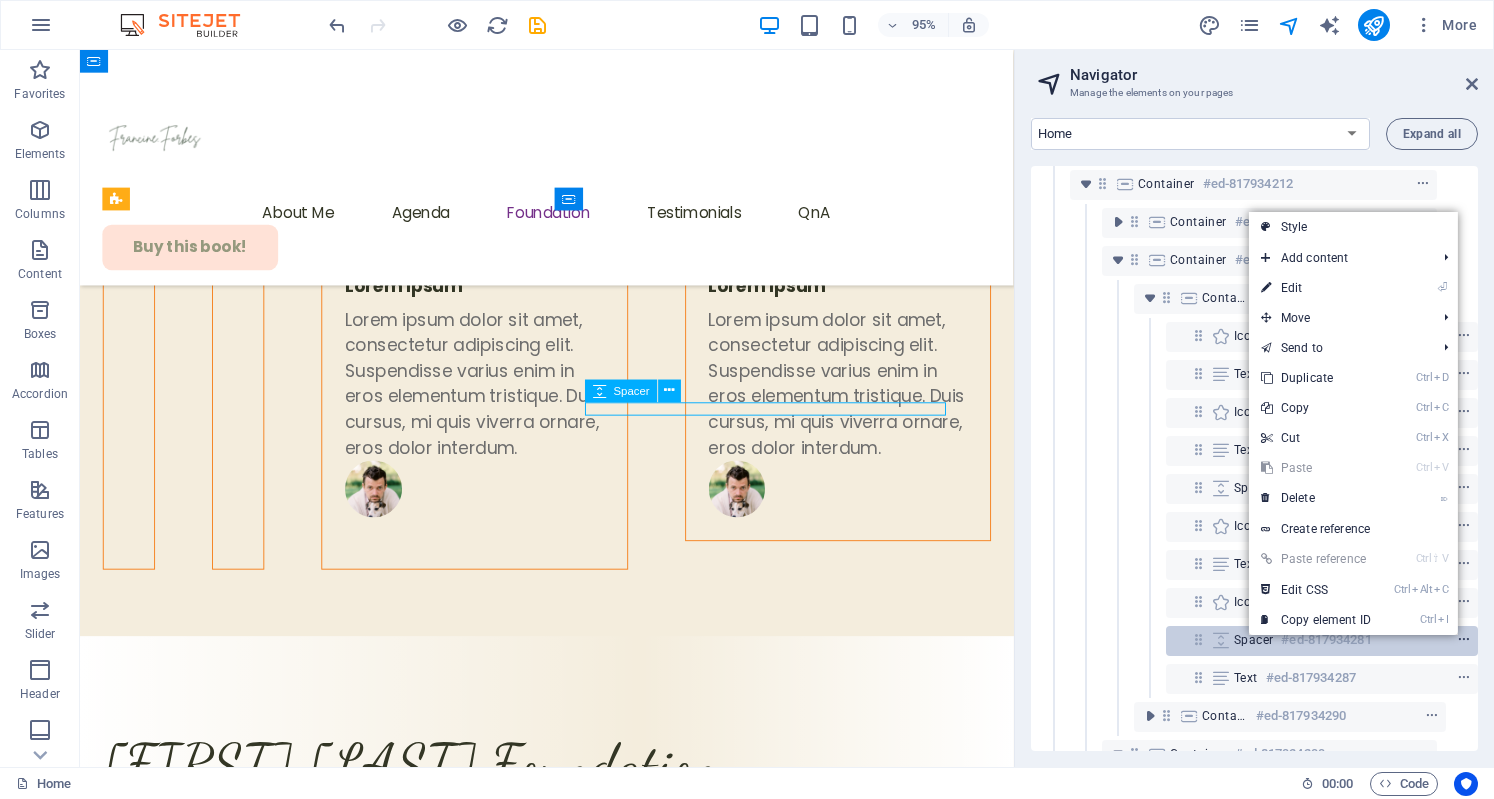 scroll, scrollTop: 7136, scrollLeft: 0, axis: vertical 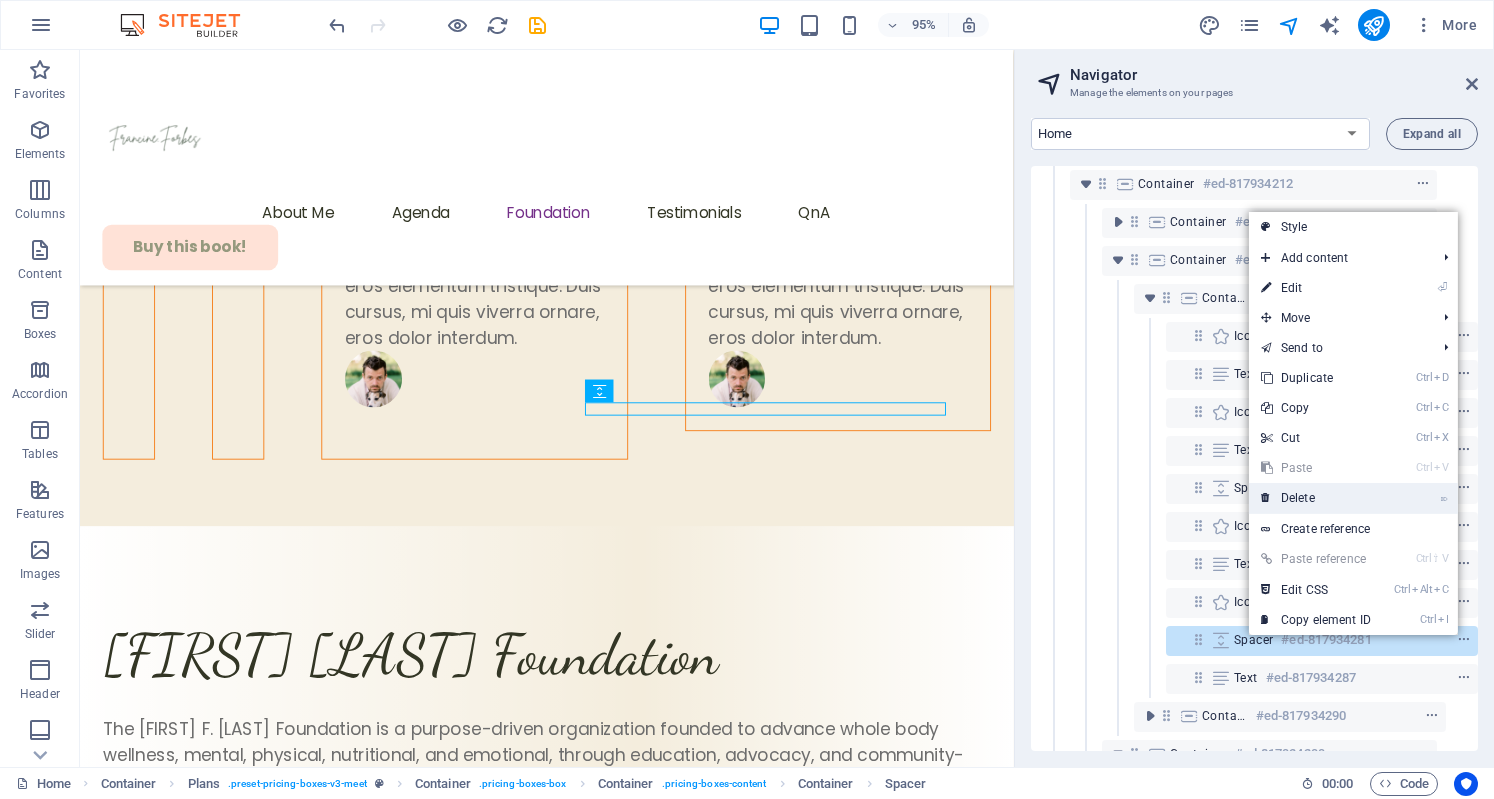 click on "⌦  Delete" at bounding box center [1316, 498] 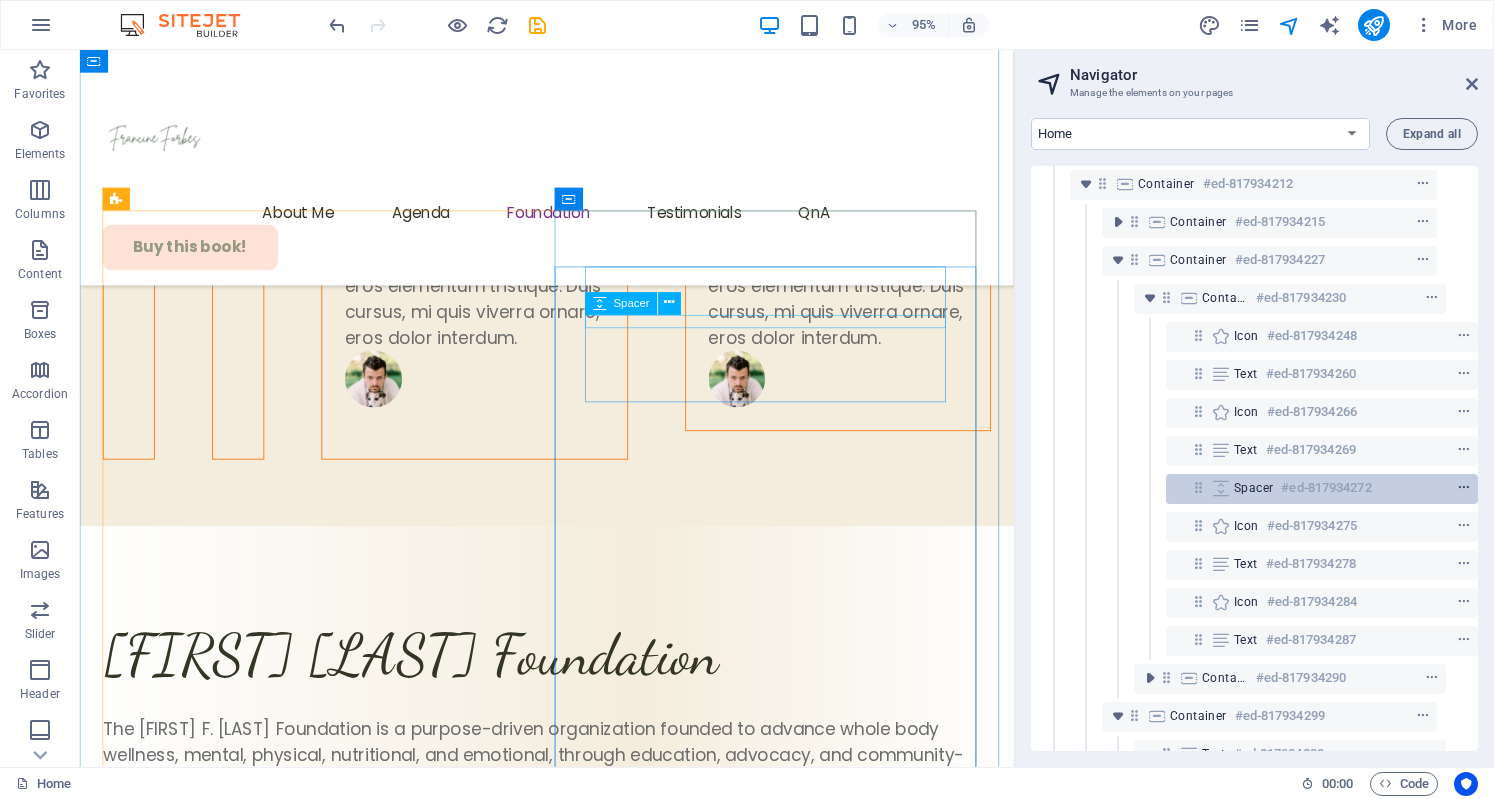 click at bounding box center (1464, 488) 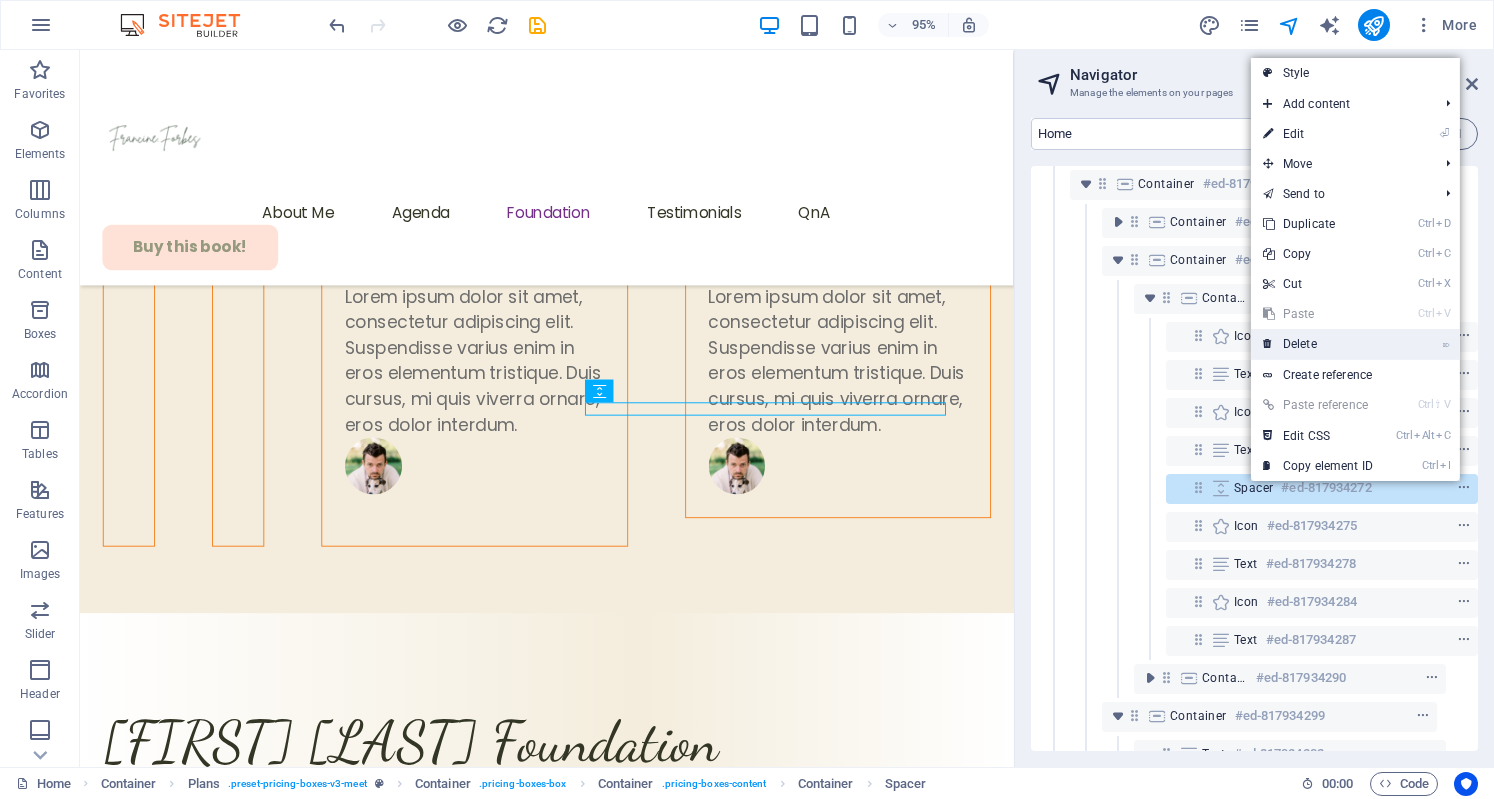 click on "⌦  Delete" at bounding box center (1318, 344) 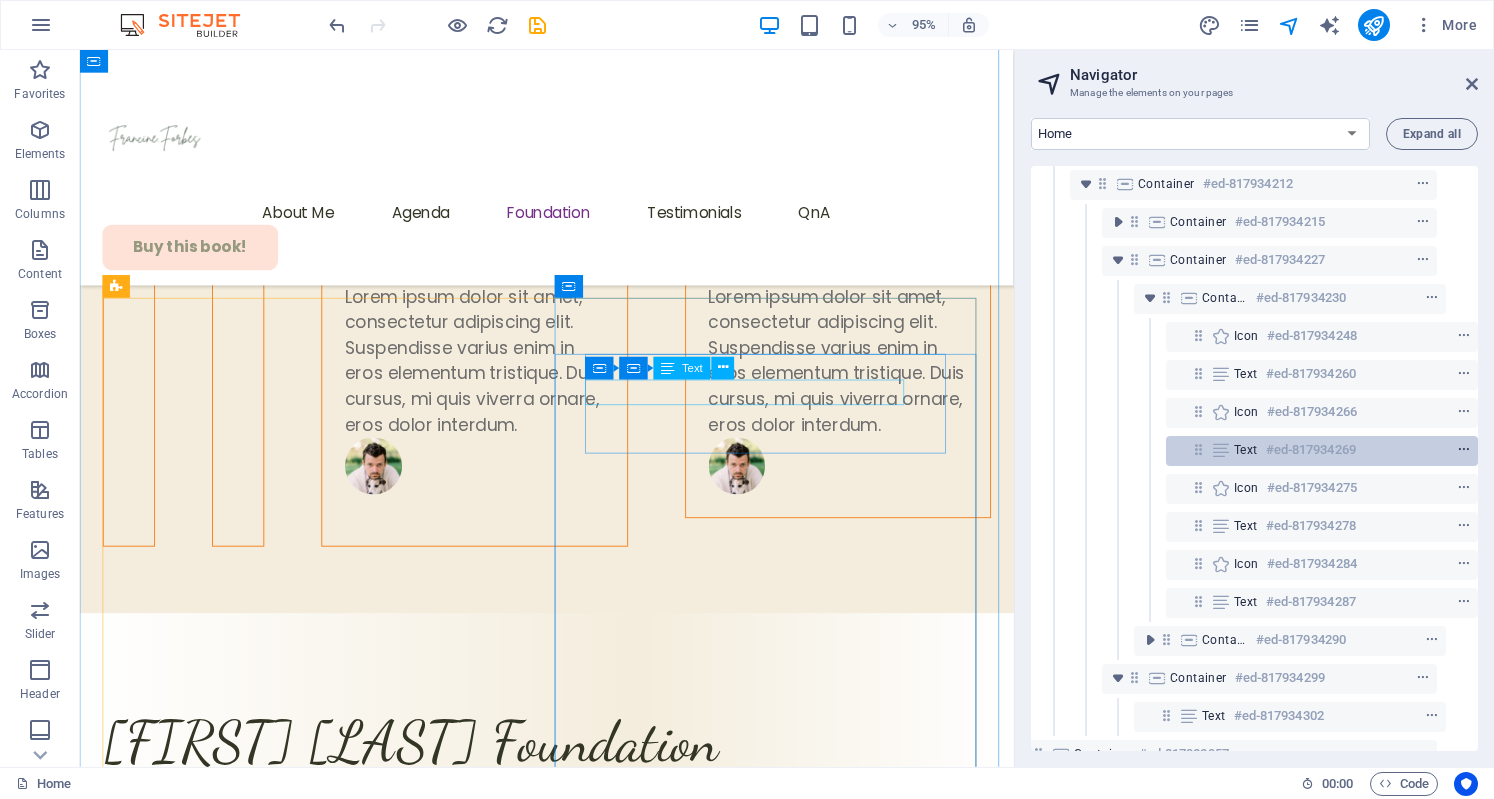 click at bounding box center (1464, 450) 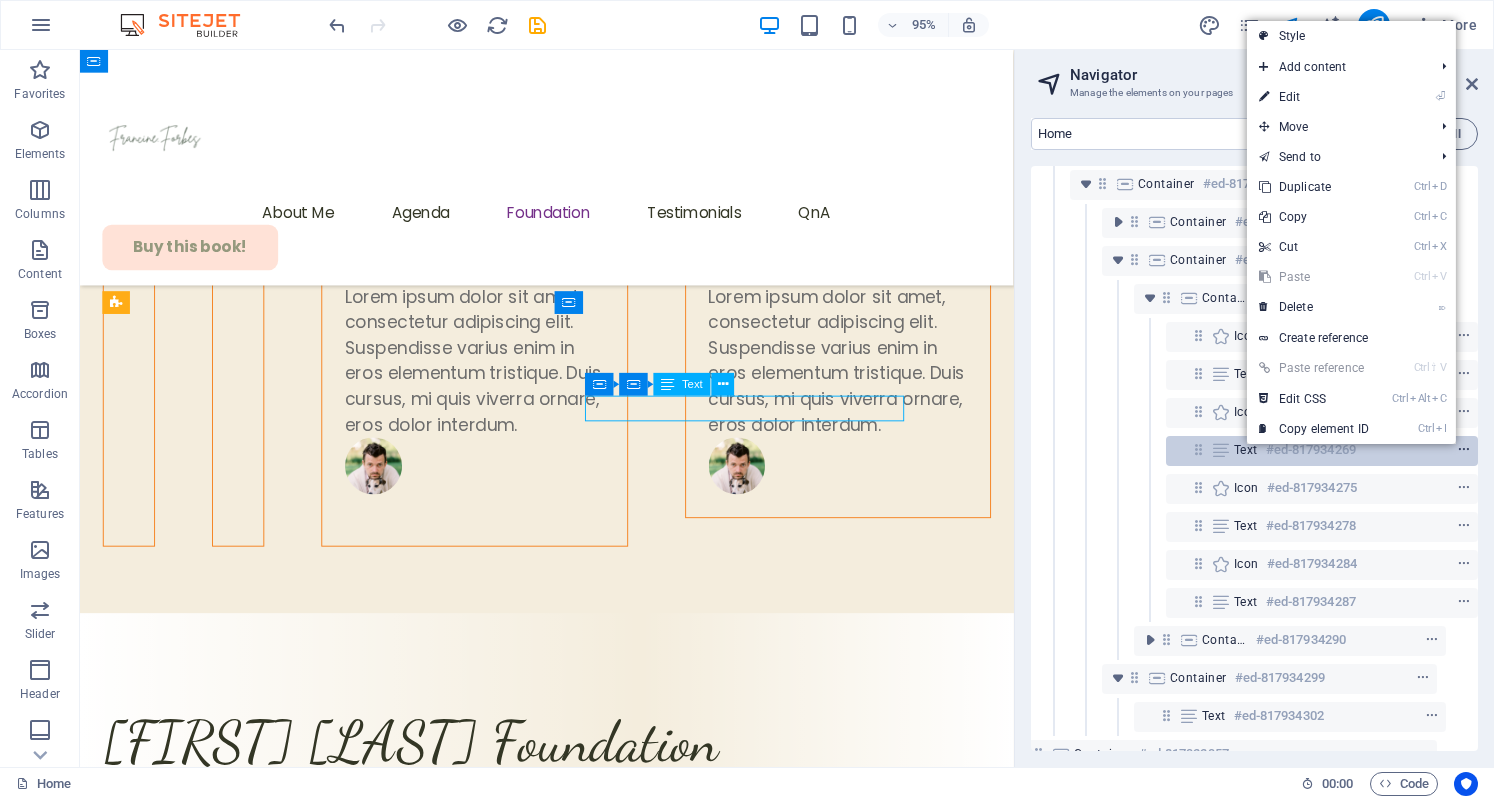 scroll, scrollTop: 7026, scrollLeft: 0, axis: vertical 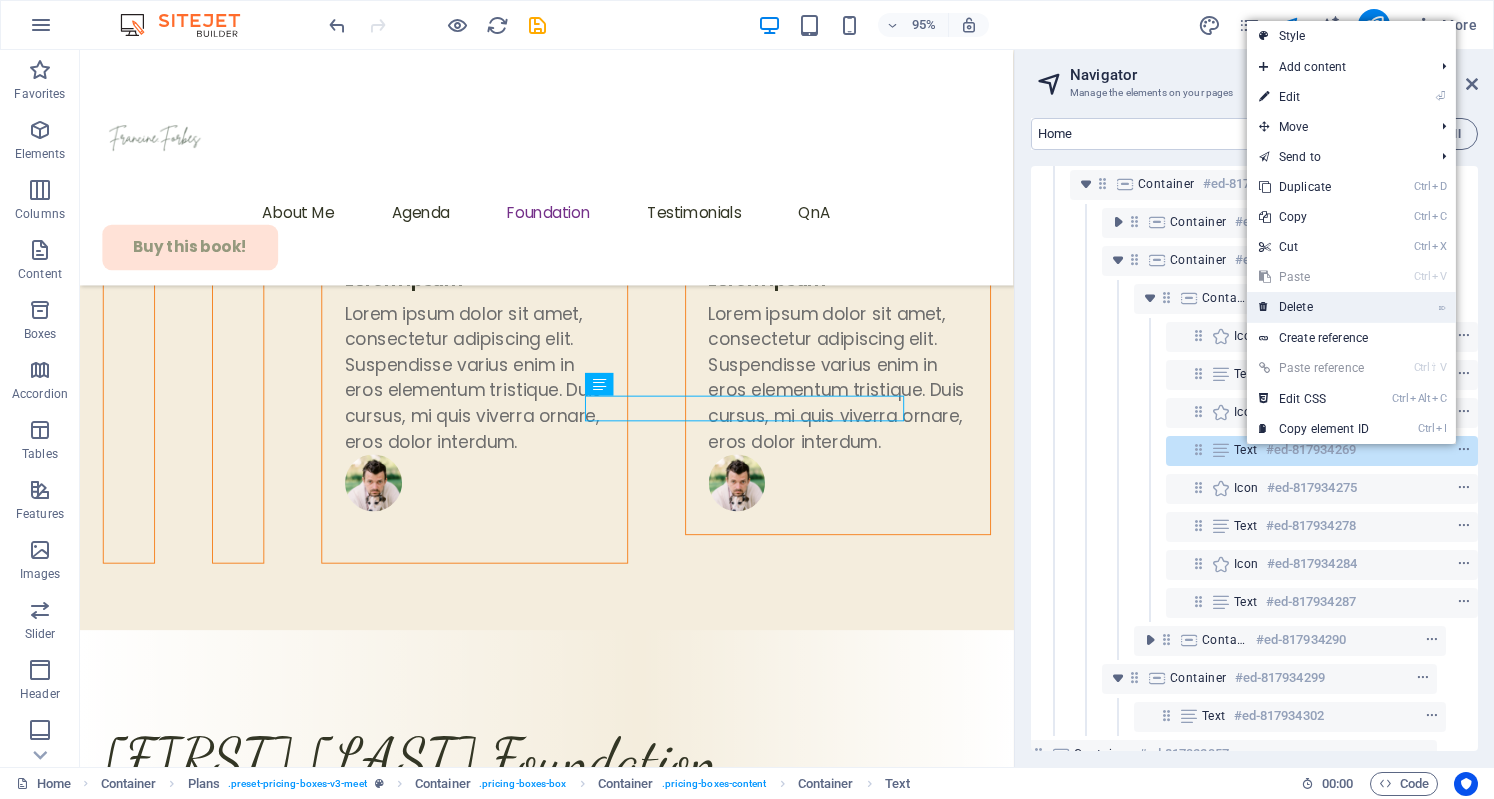 click on "⌦  Delete" at bounding box center (1314, 307) 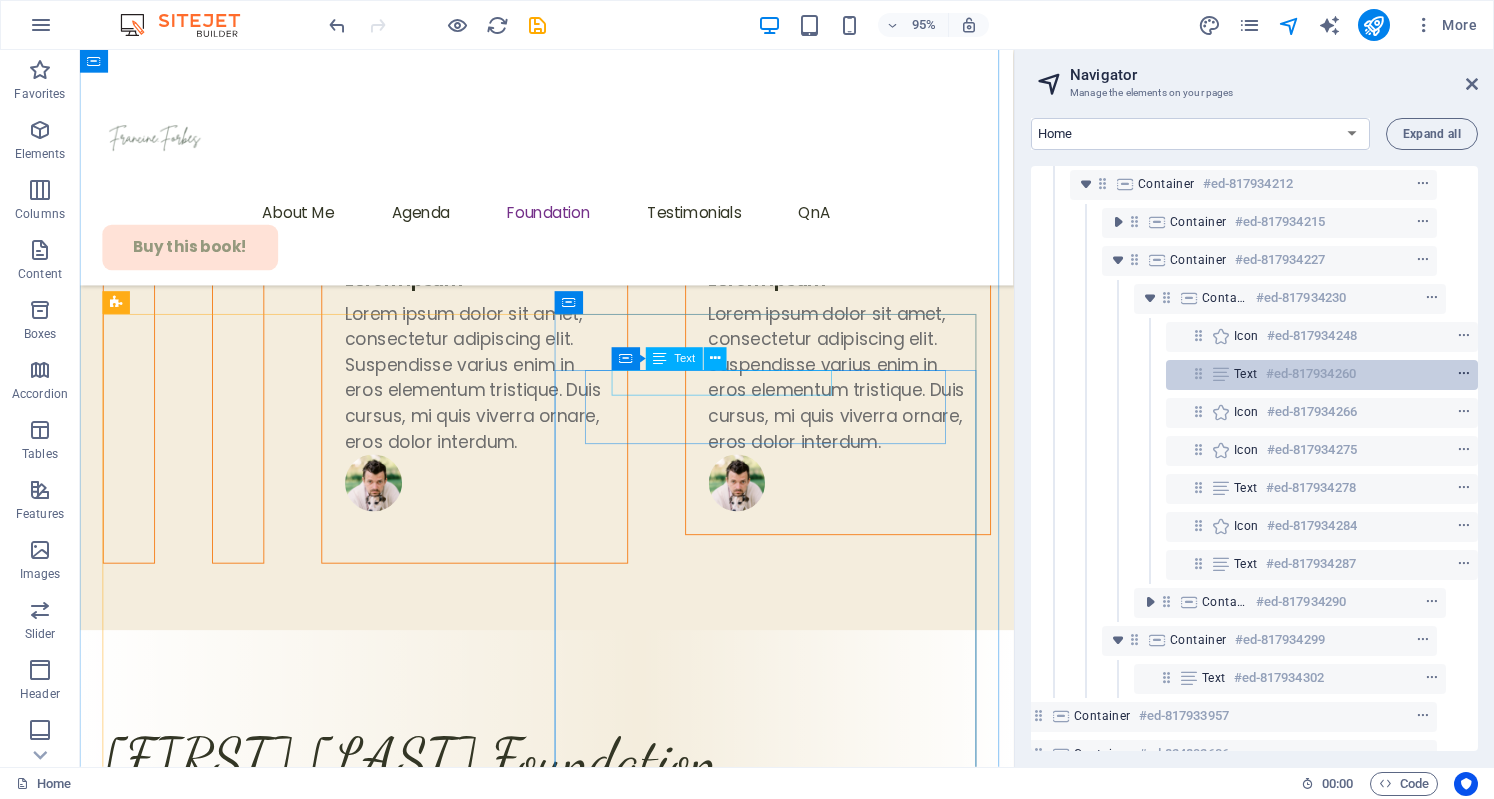 click at bounding box center (1464, 374) 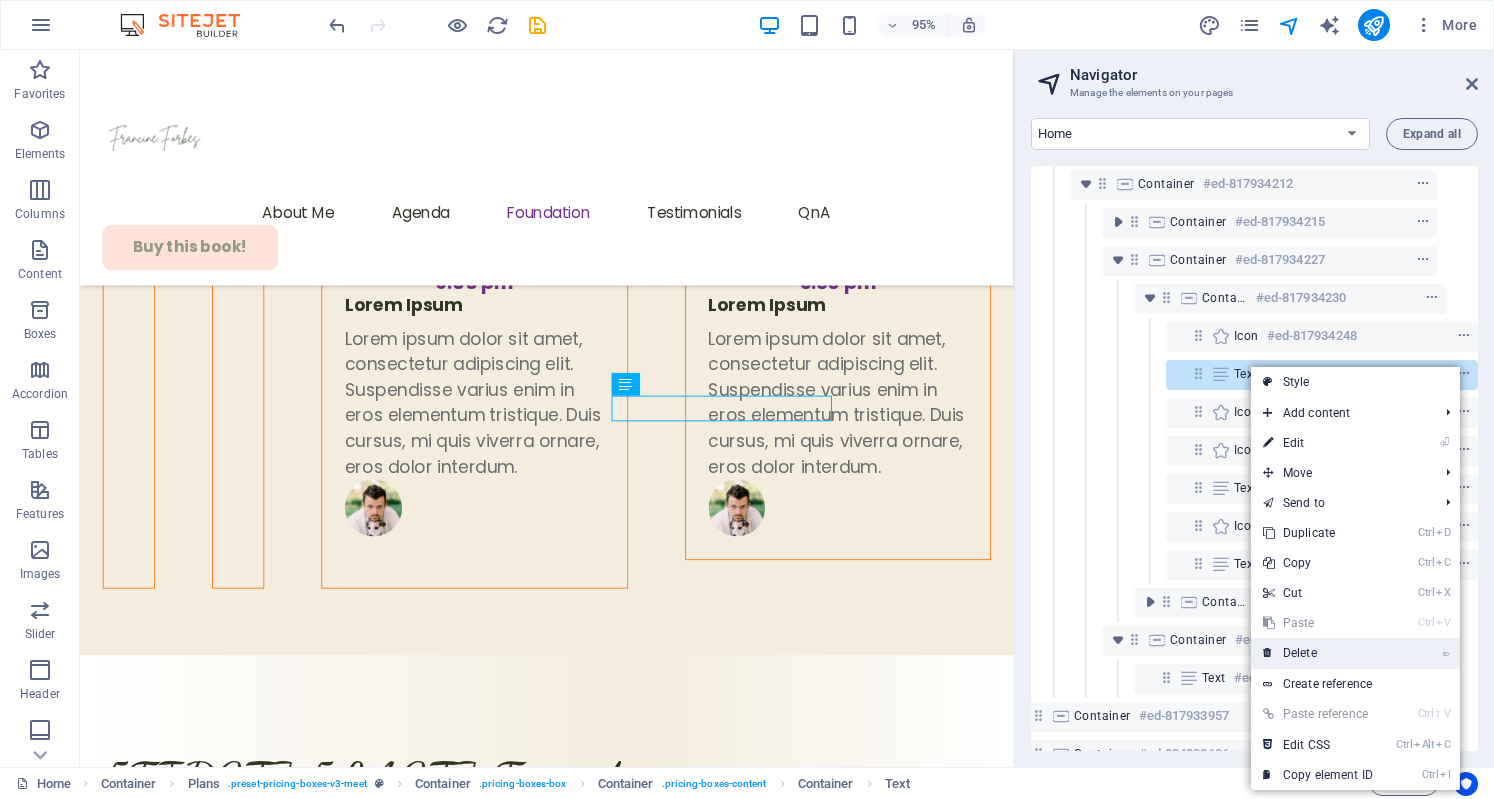 click on "⌦  Delete" at bounding box center (1318, 653) 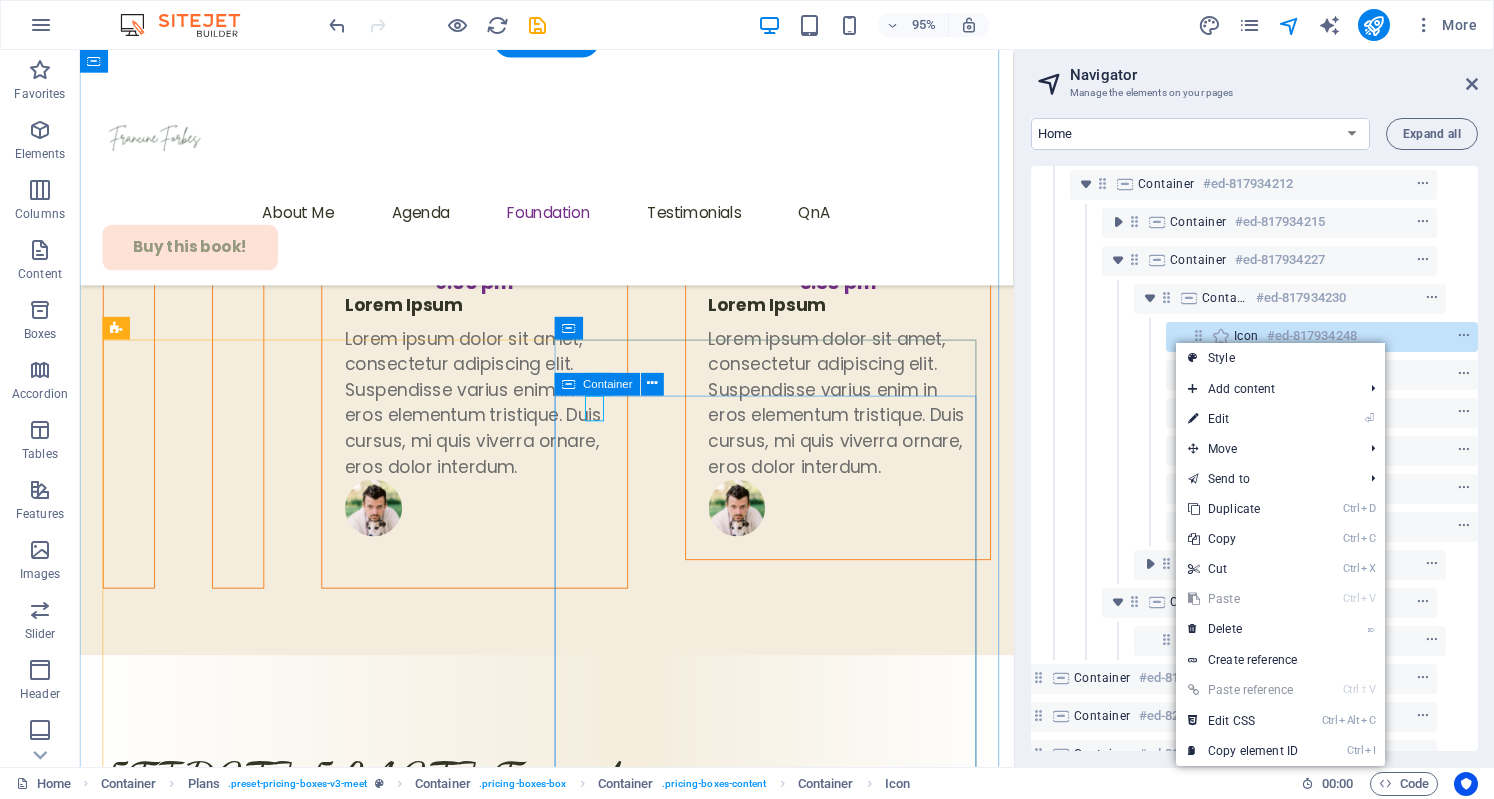 click on "Exclusive Q&A sessions with keynote speakers VIP dinner with industry experts Get ticket" at bounding box center [571, 5301] 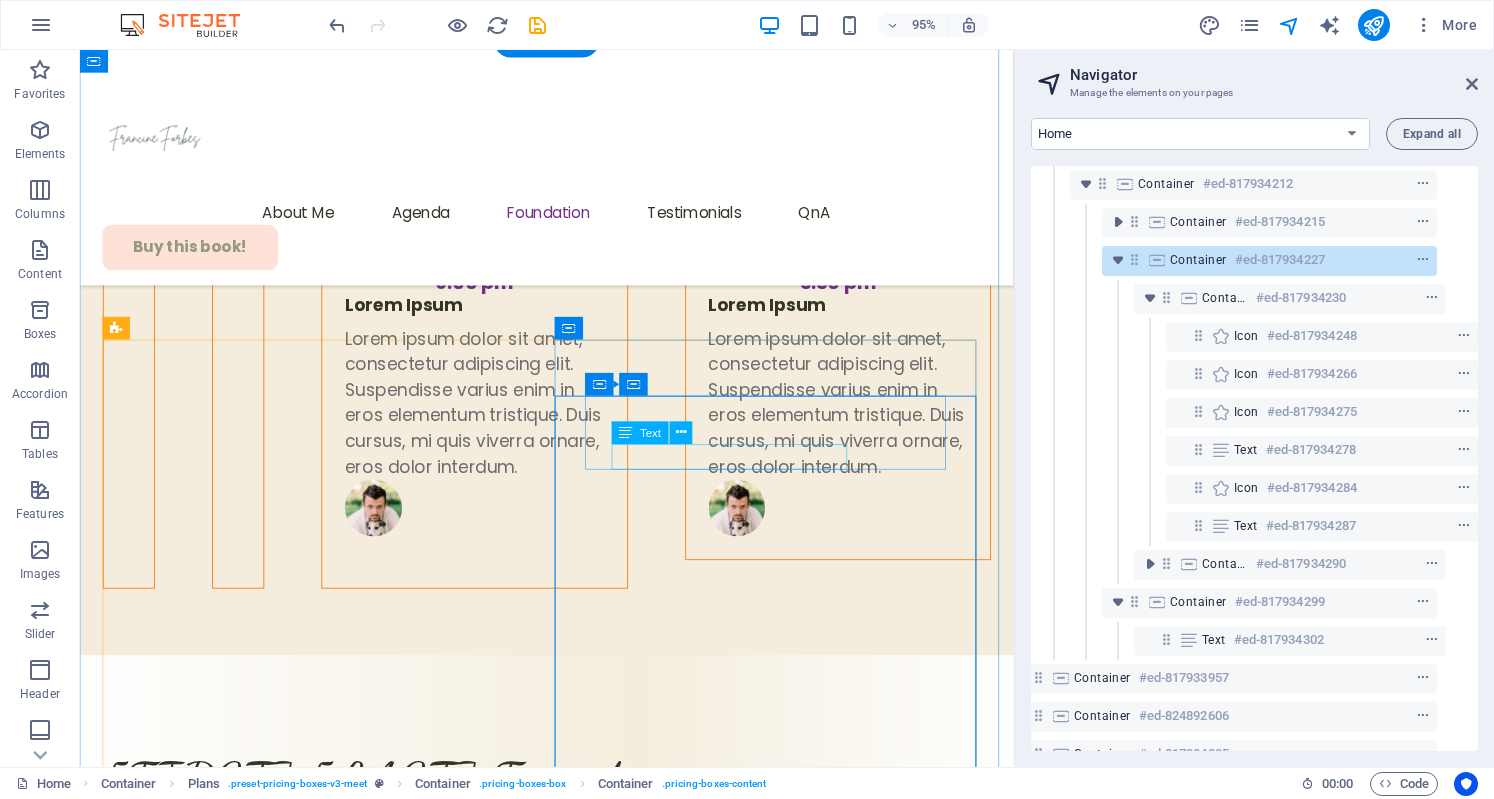 click on "VIP dinner with industry experts" at bounding box center (571, 5181) 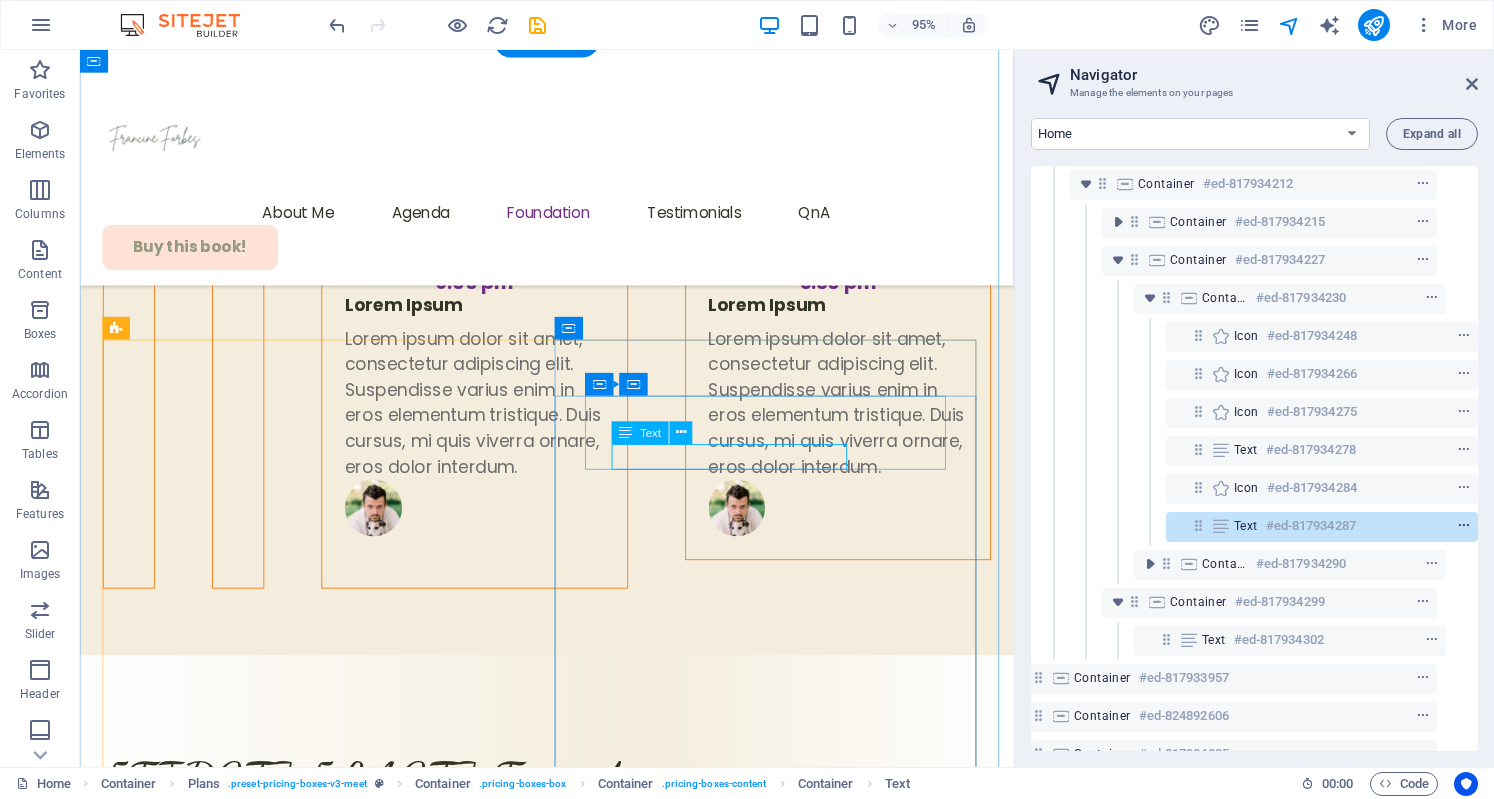 click at bounding box center (1464, 526) 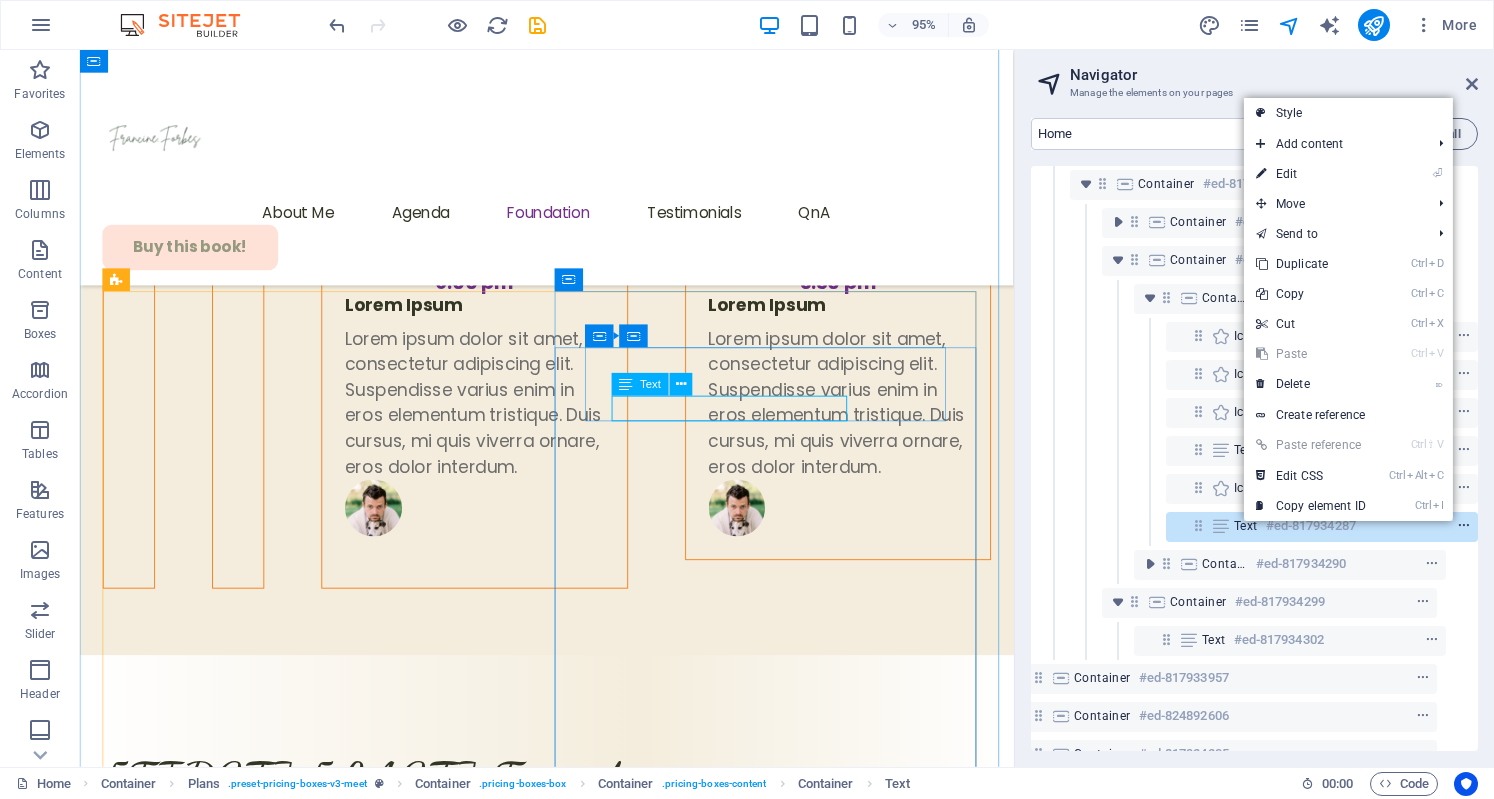 scroll, scrollTop: 7050, scrollLeft: 0, axis: vertical 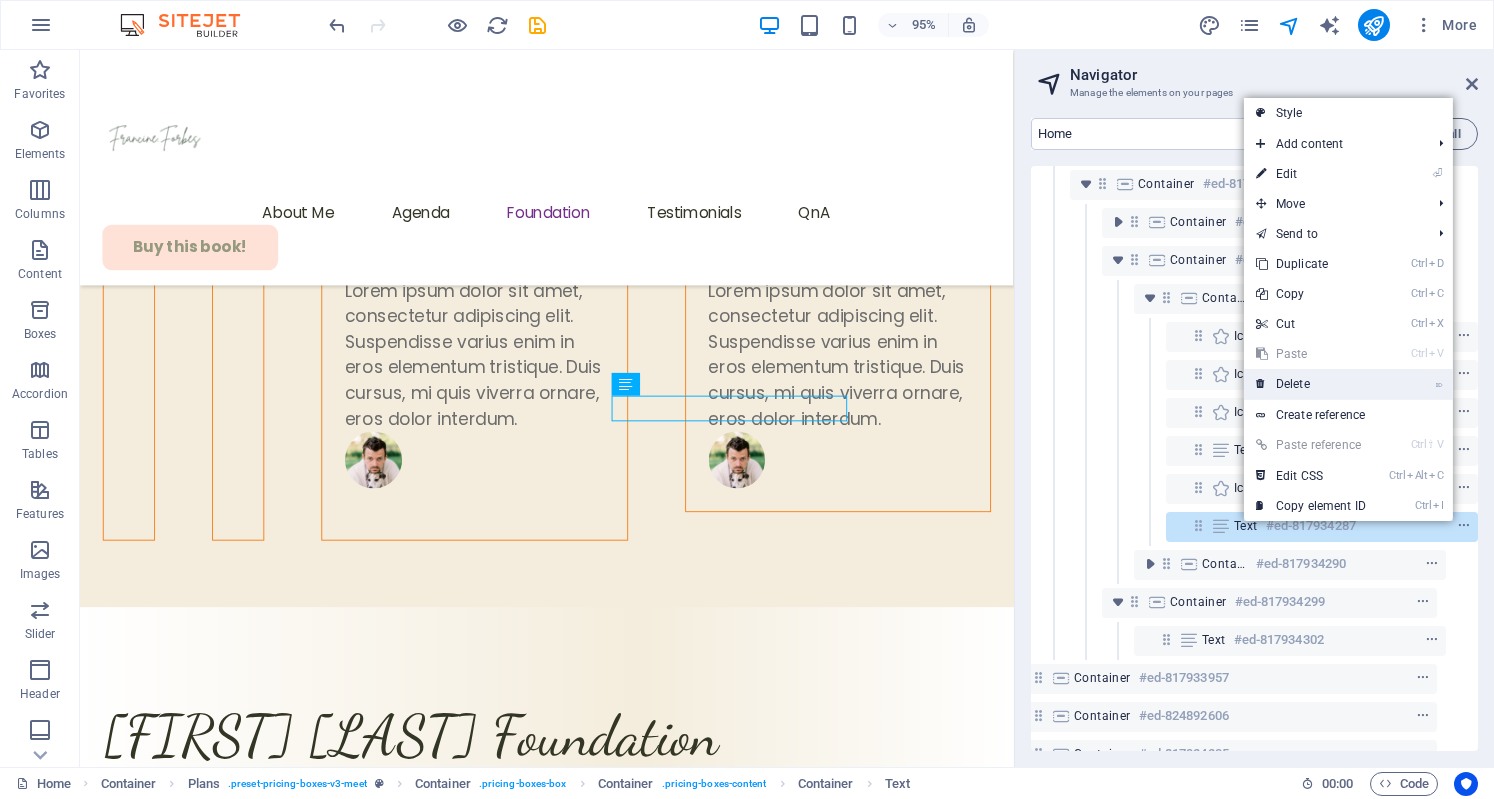 click on "⌦  Delete" at bounding box center (1311, 384) 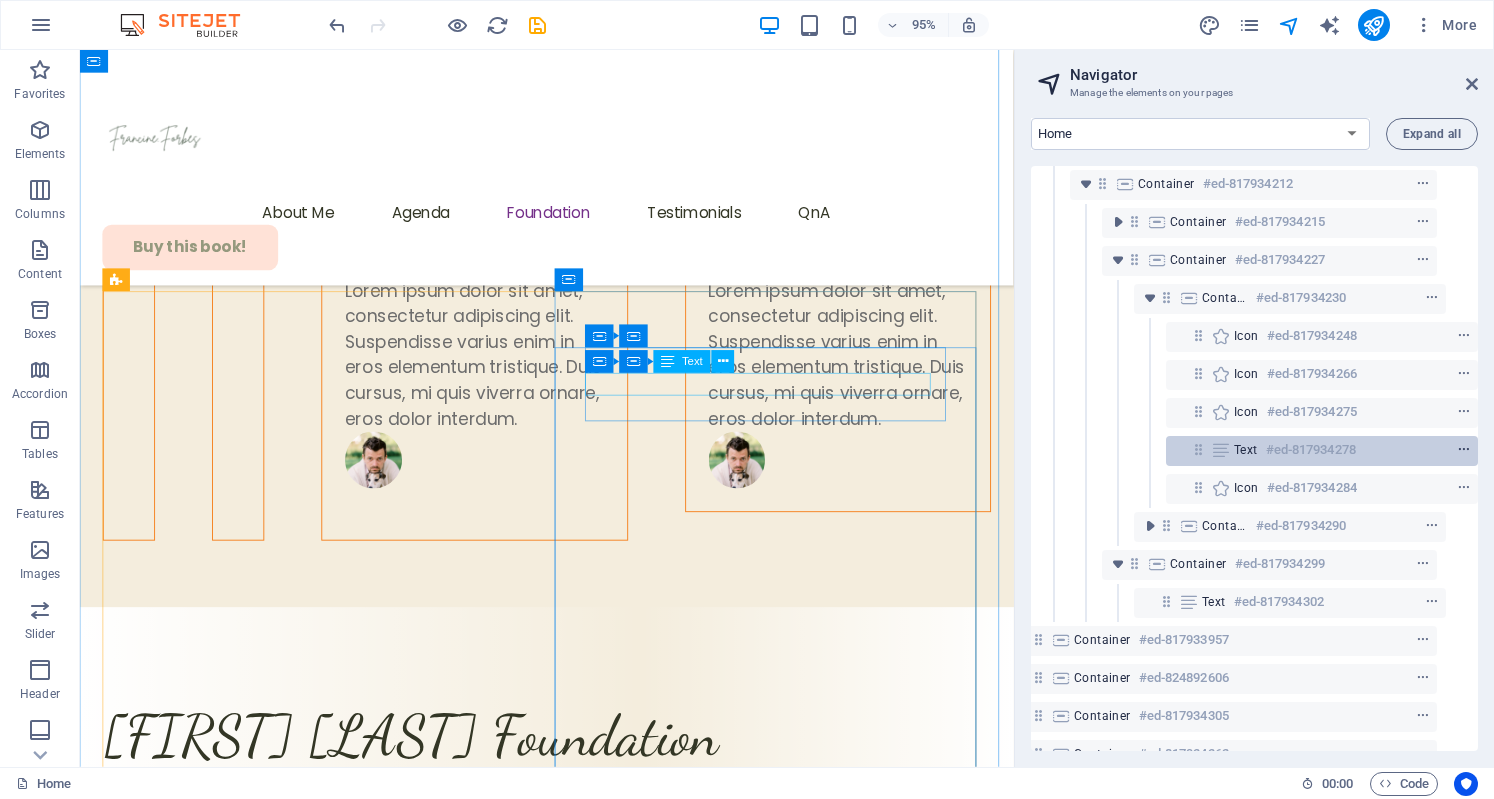 click at bounding box center [1464, 450] 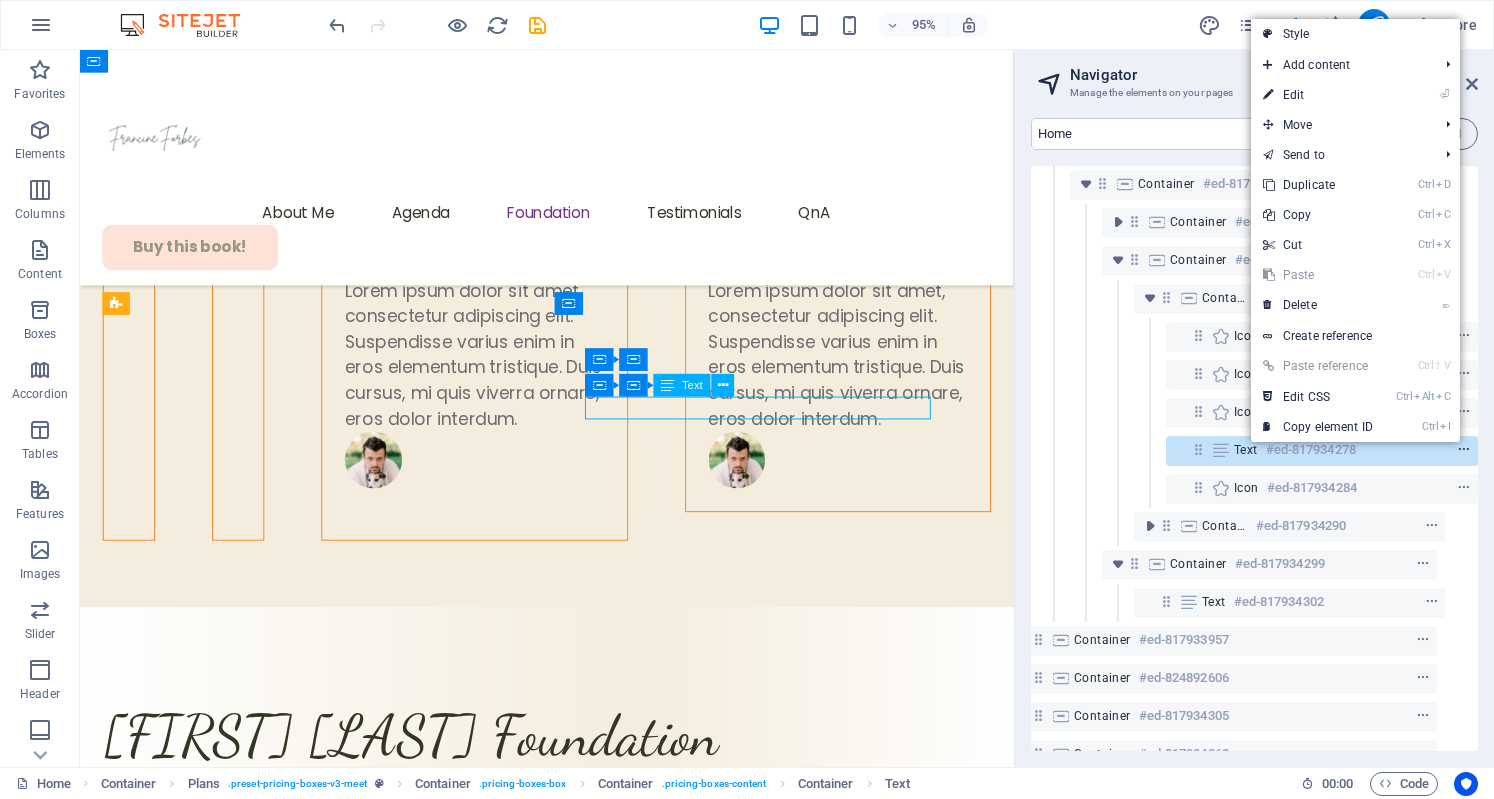 scroll, scrollTop: 7025, scrollLeft: 0, axis: vertical 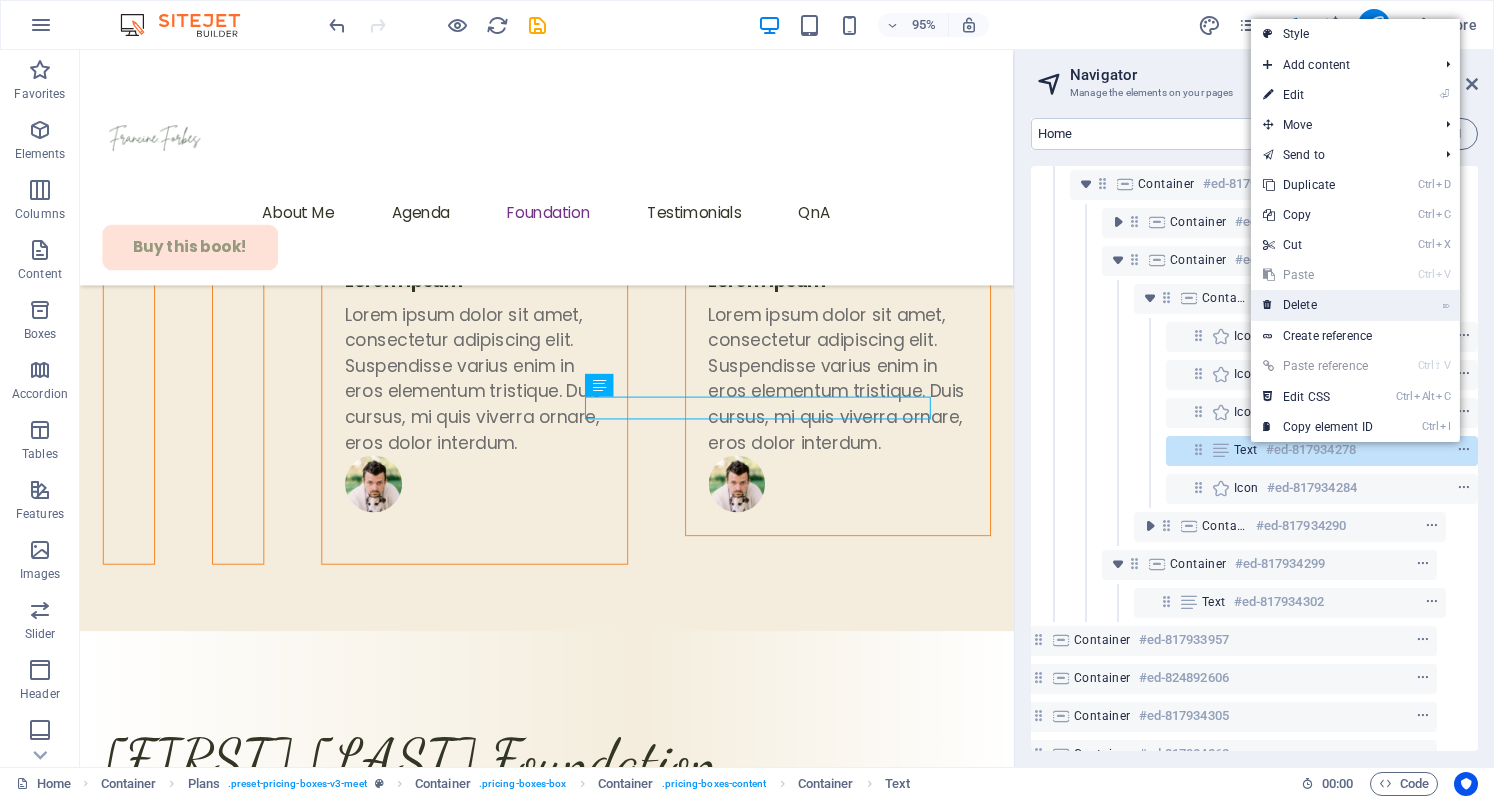 click on "⌦  Delete" at bounding box center (1318, 305) 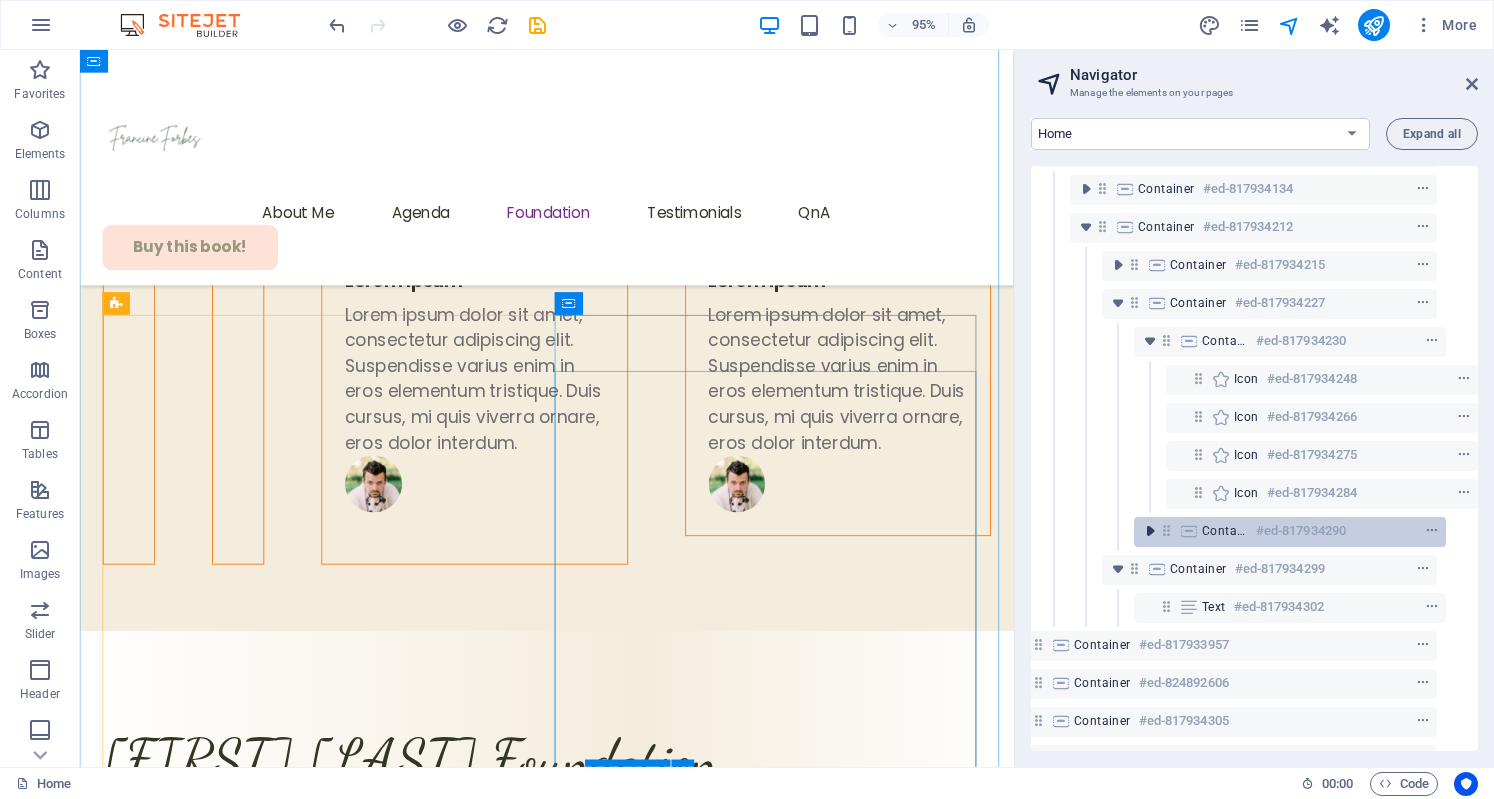 scroll, scrollTop: 363, scrollLeft: 36, axis: both 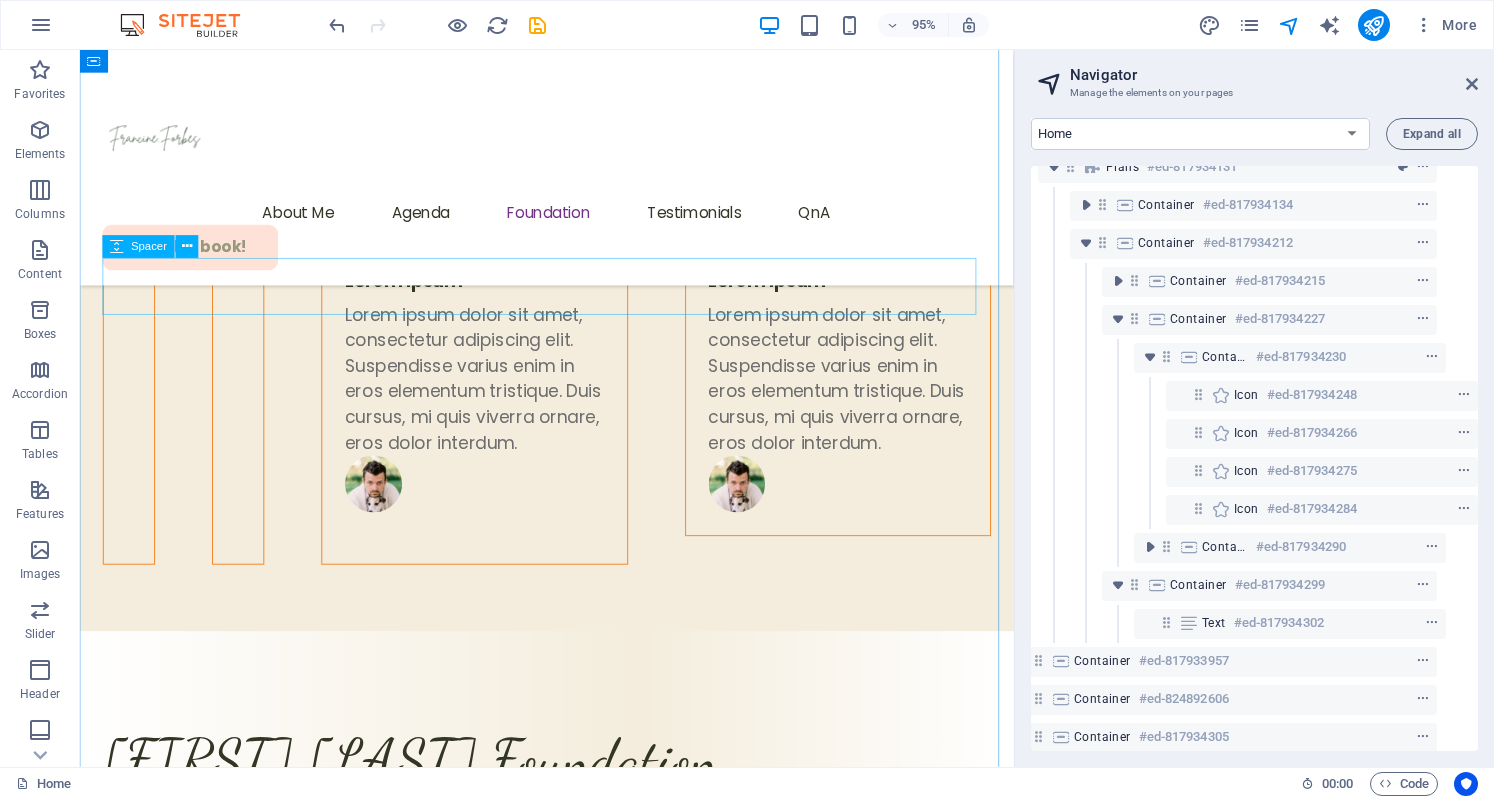 click at bounding box center [571, 4201] 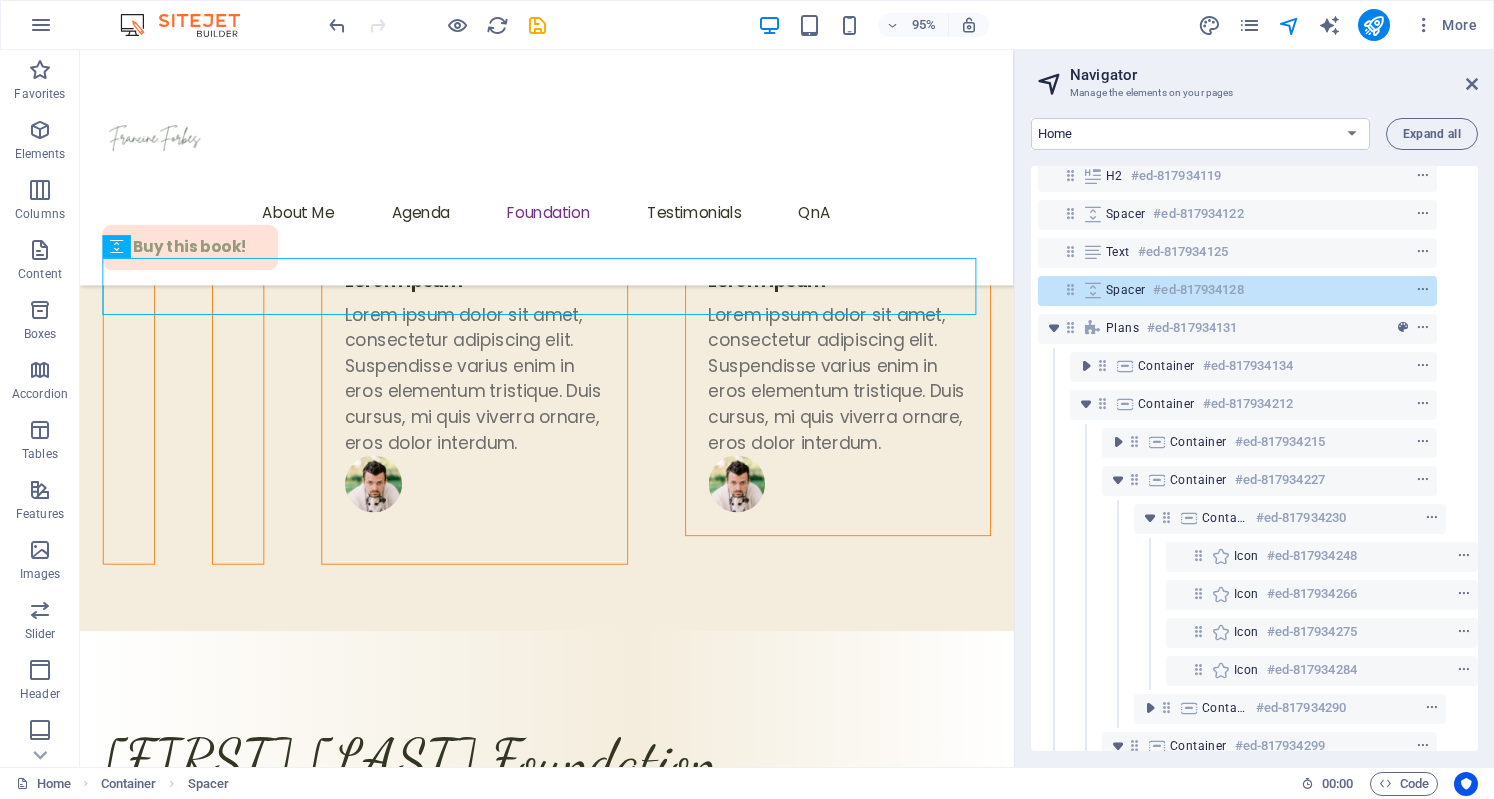 scroll, scrollTop: 196, scrollLeft: 36, axis: both 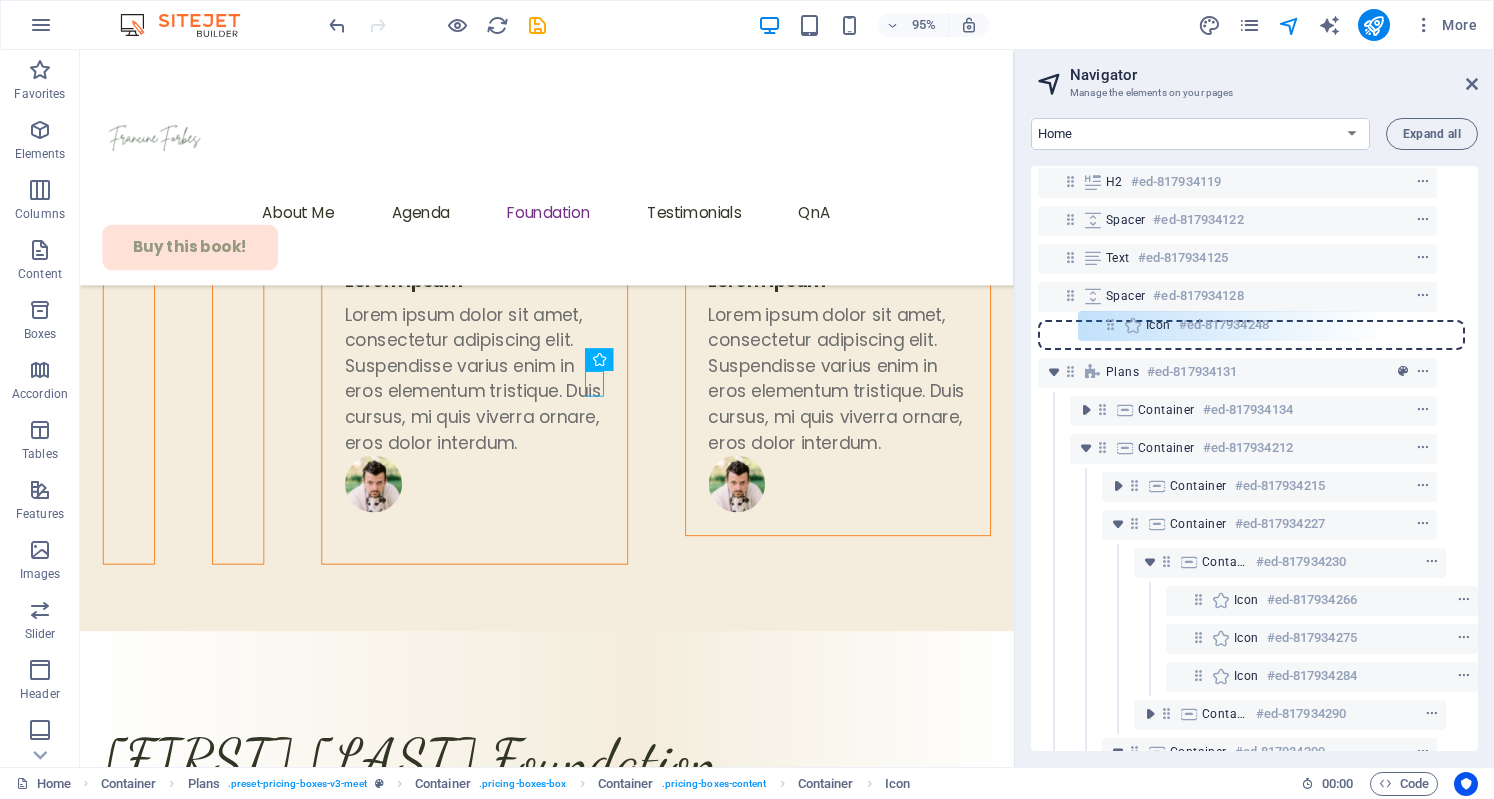 drag, startPoint x: 1194, startPoint y: 562, endPoint x: 1108, endPoint y: 319, distance: 257.7693 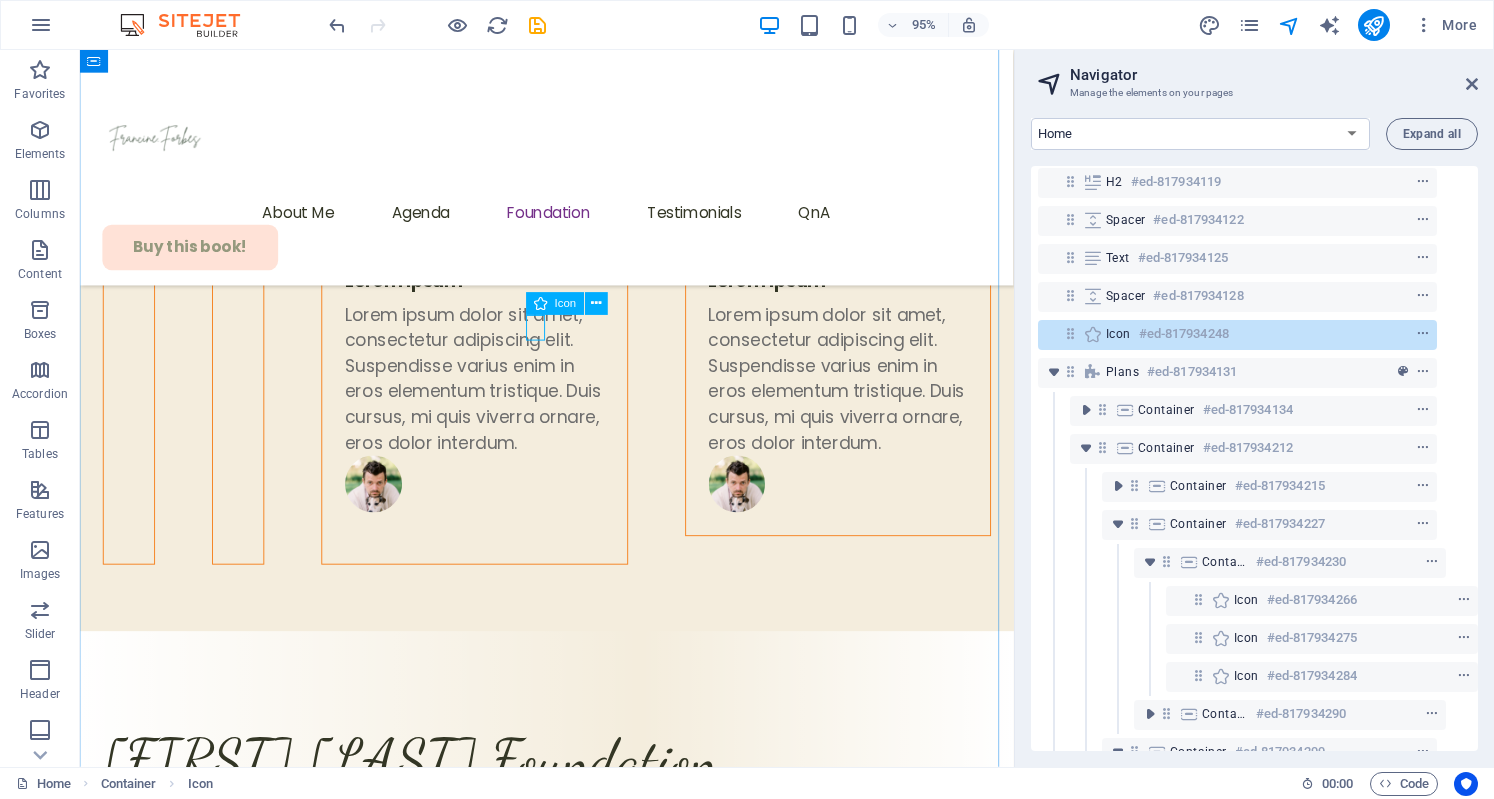 click at bounding box center (567, 4244) 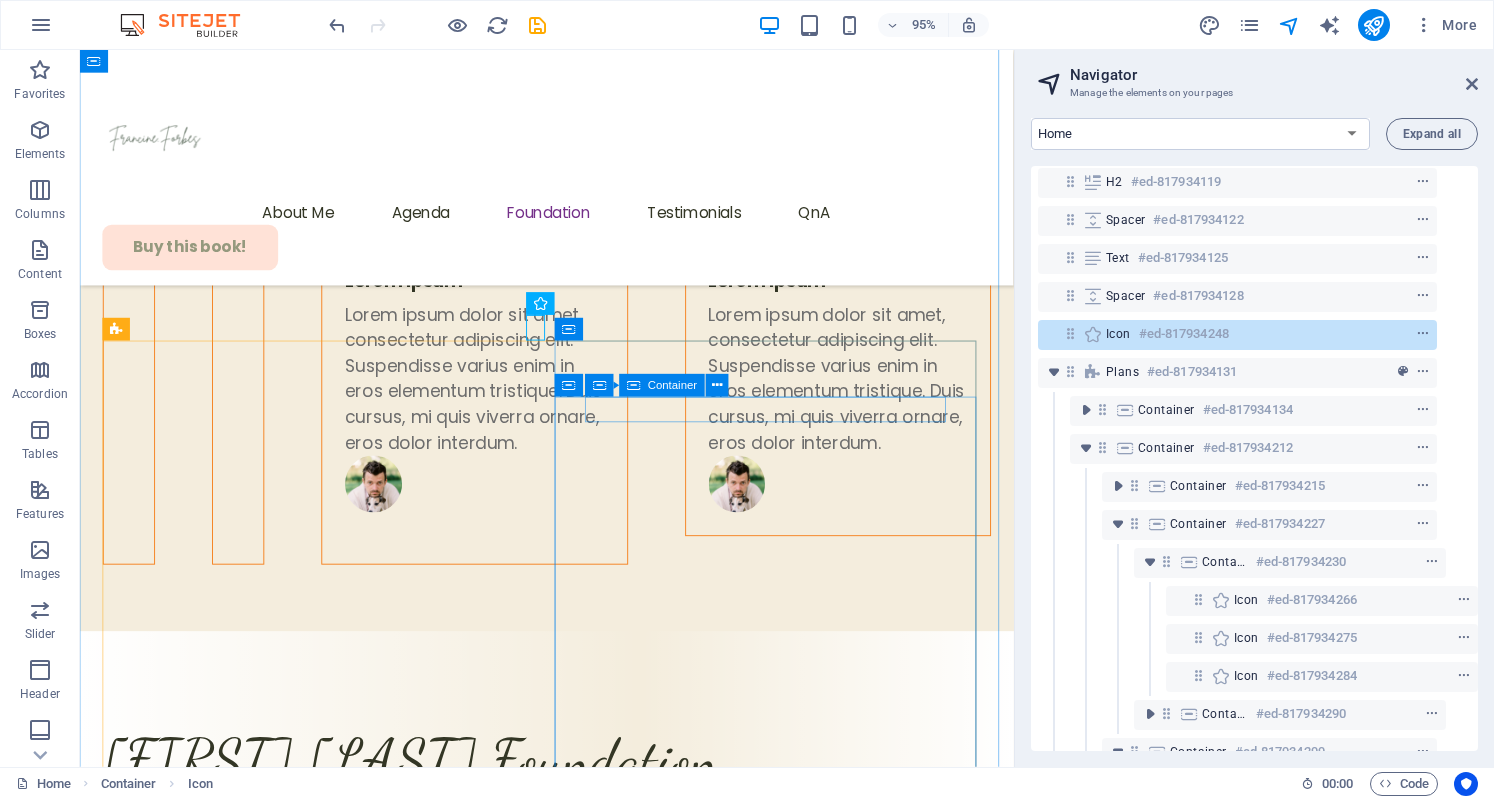 click on "Container   Container" at bounding box center [663, 386] 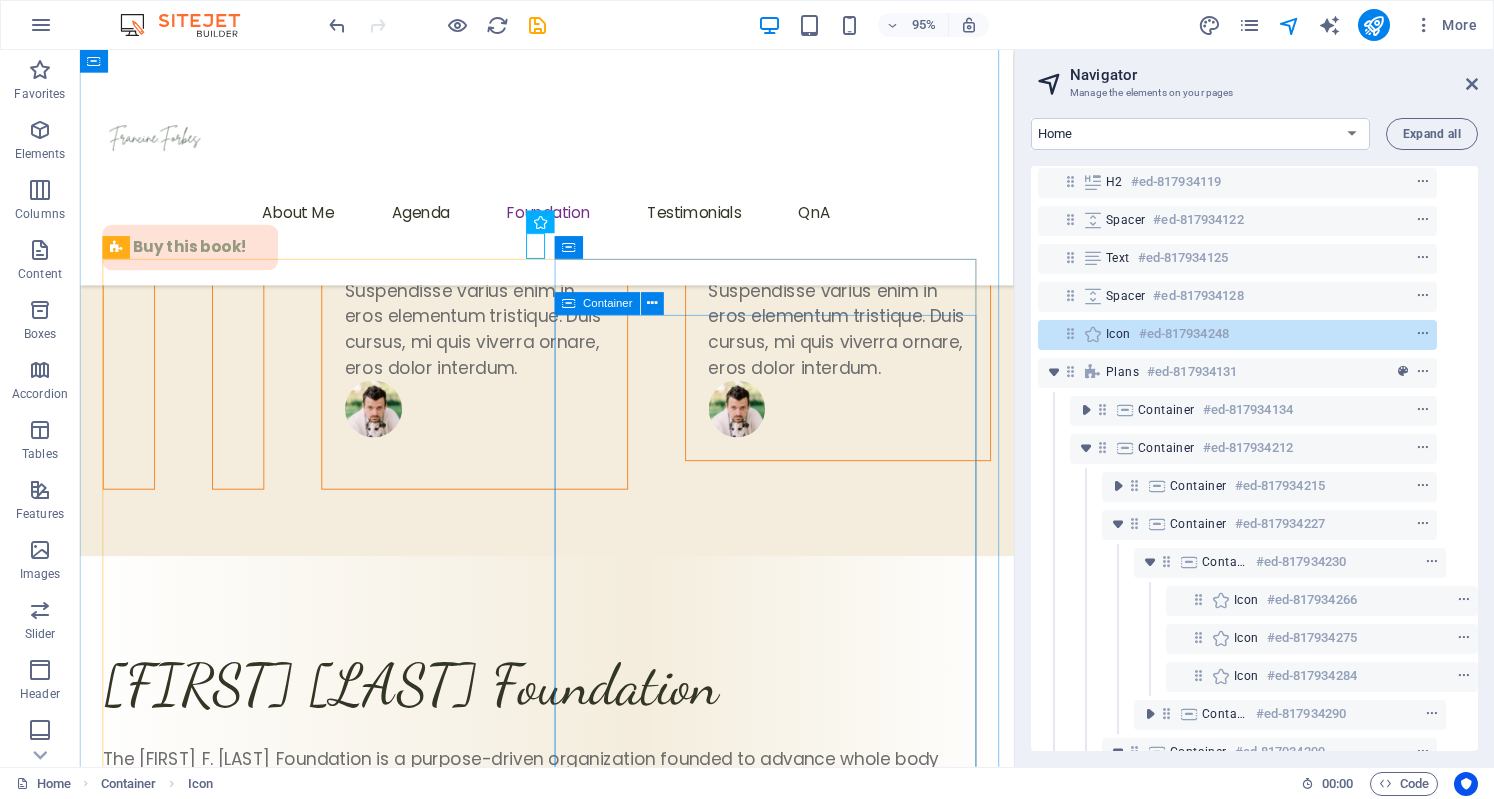 scroll, scrollTop: 7105, scrollLeft: 0, axis: vertical 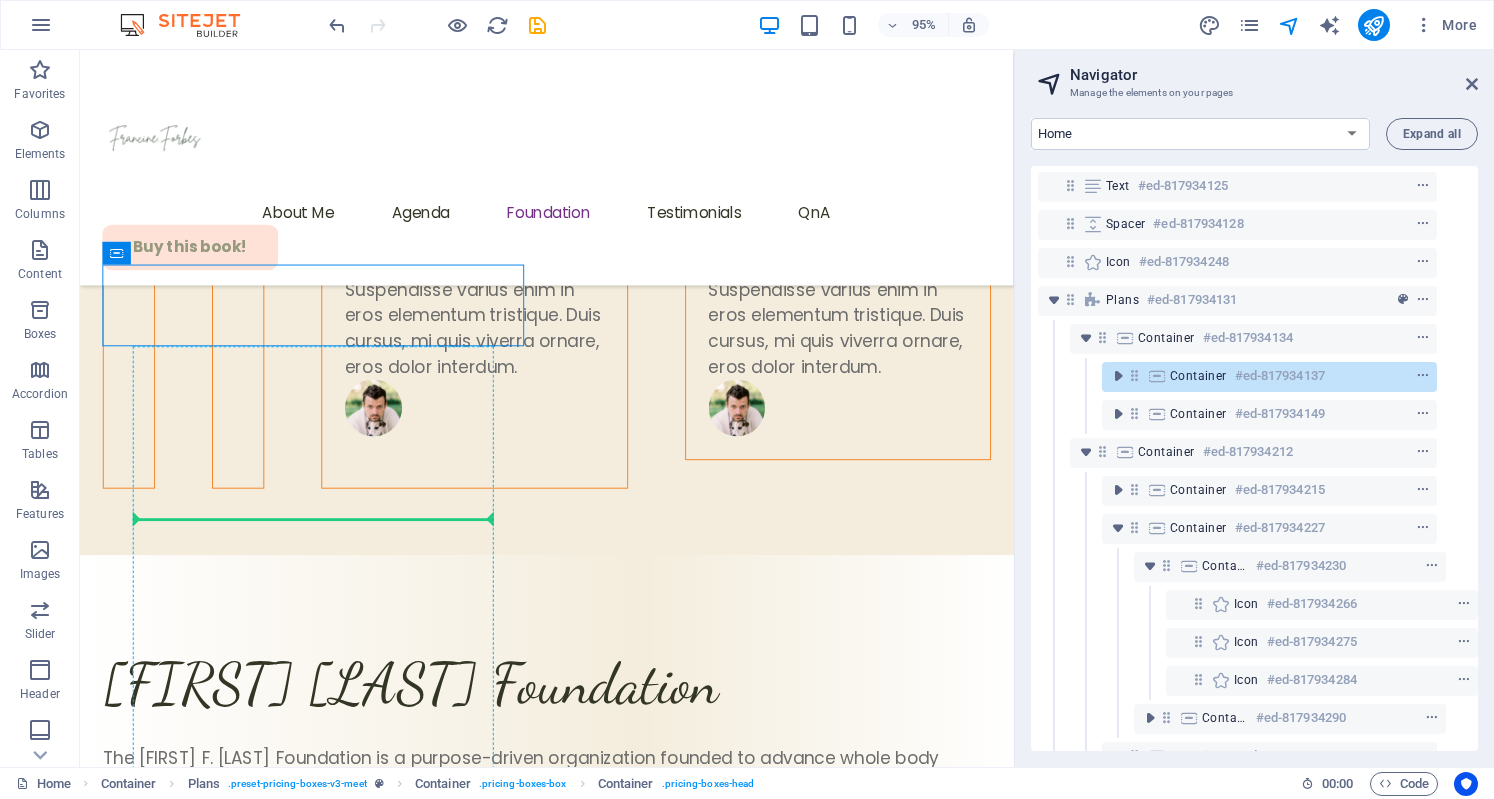drag, startPoint x: 362, startPoint y: 294, endPoint x: 380, endPoint y: 544, distance: 250.64716 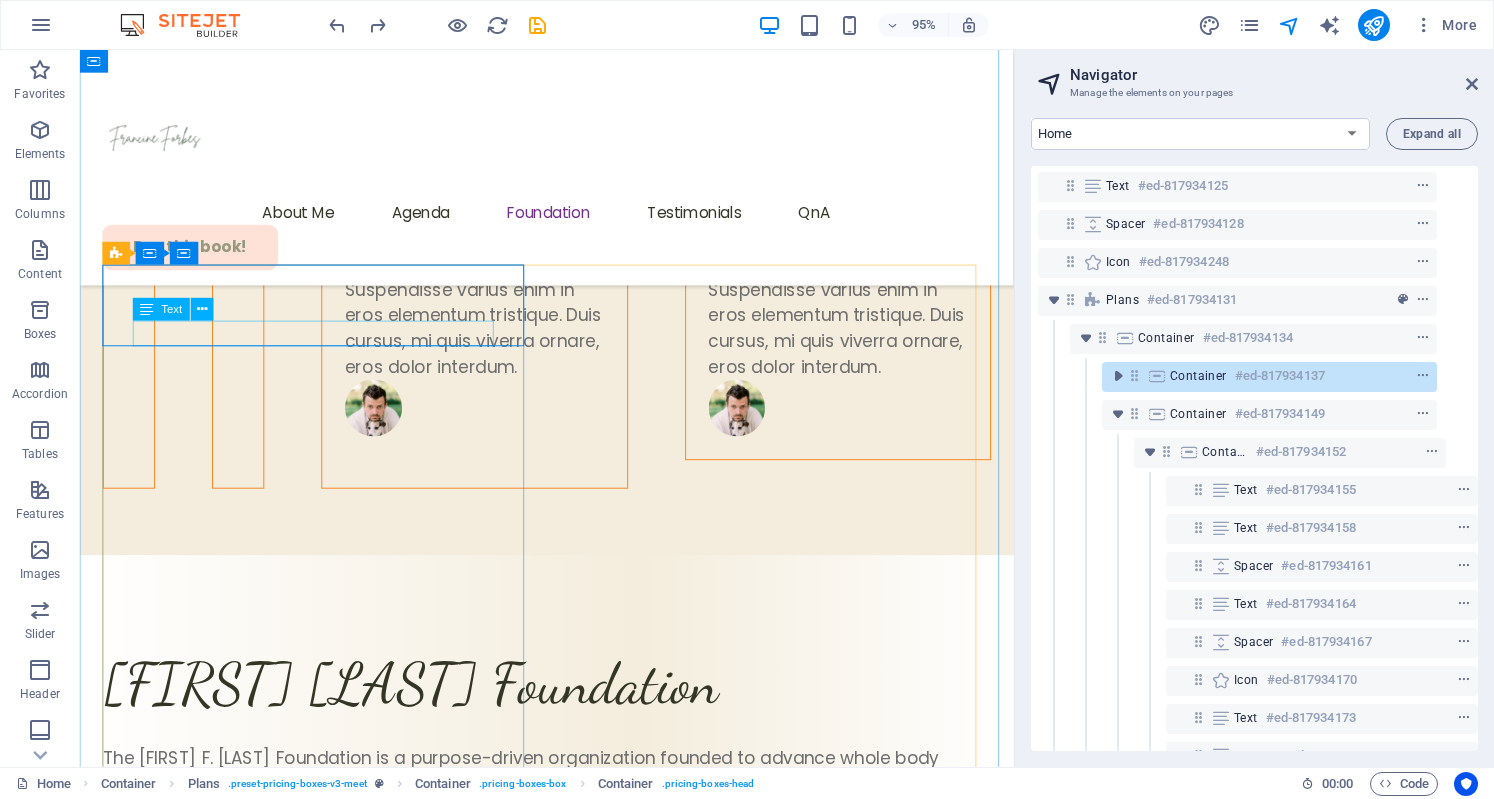 click on "Regular Ticket" at bounding box center [571, 4258] 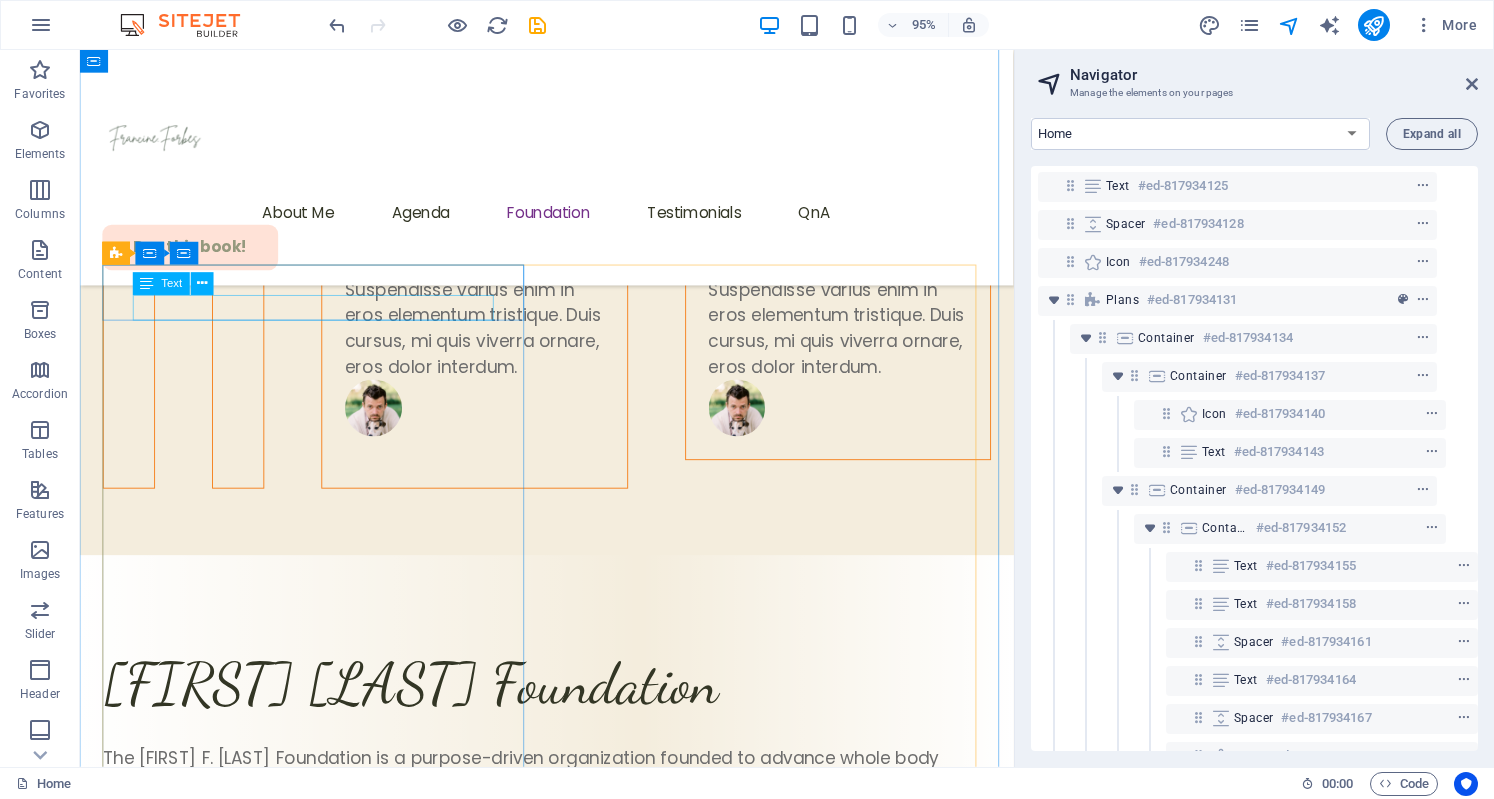 click on "Regular Ticket" at bounding box center (571, 4231) 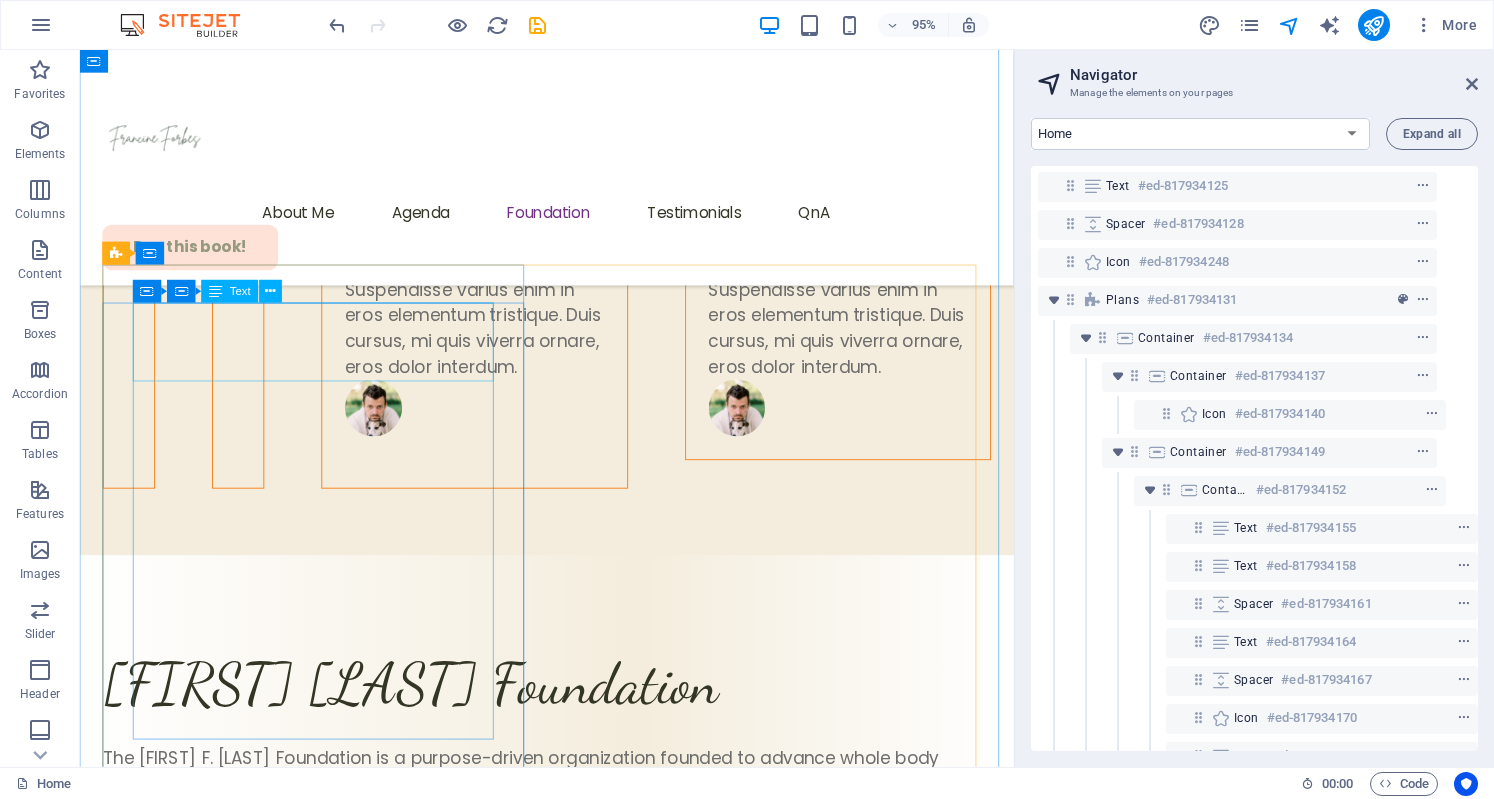 click on "$99" at bounding box center (571, 4259) 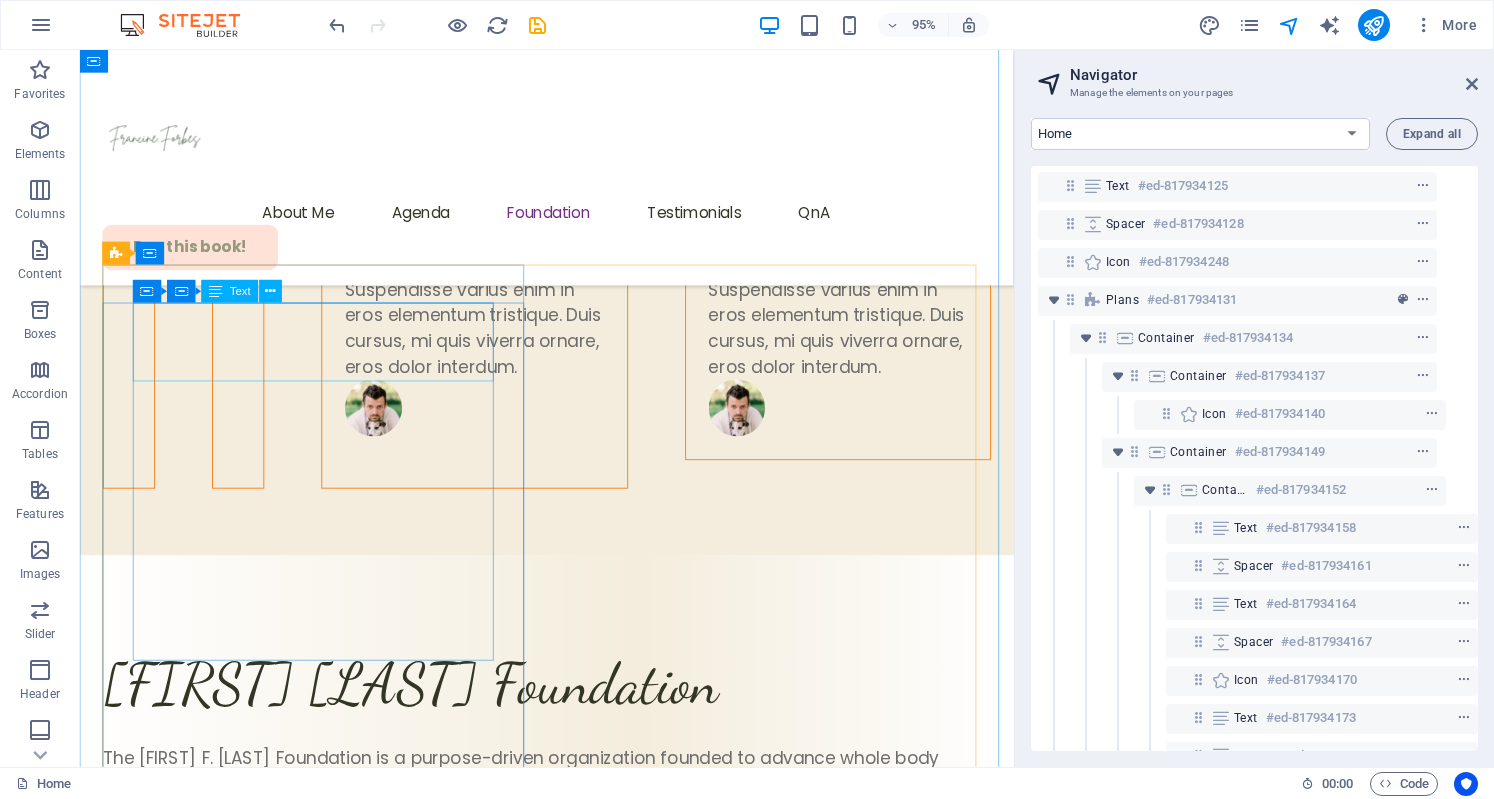 click on "$99" at bounding box center (571, 4259) 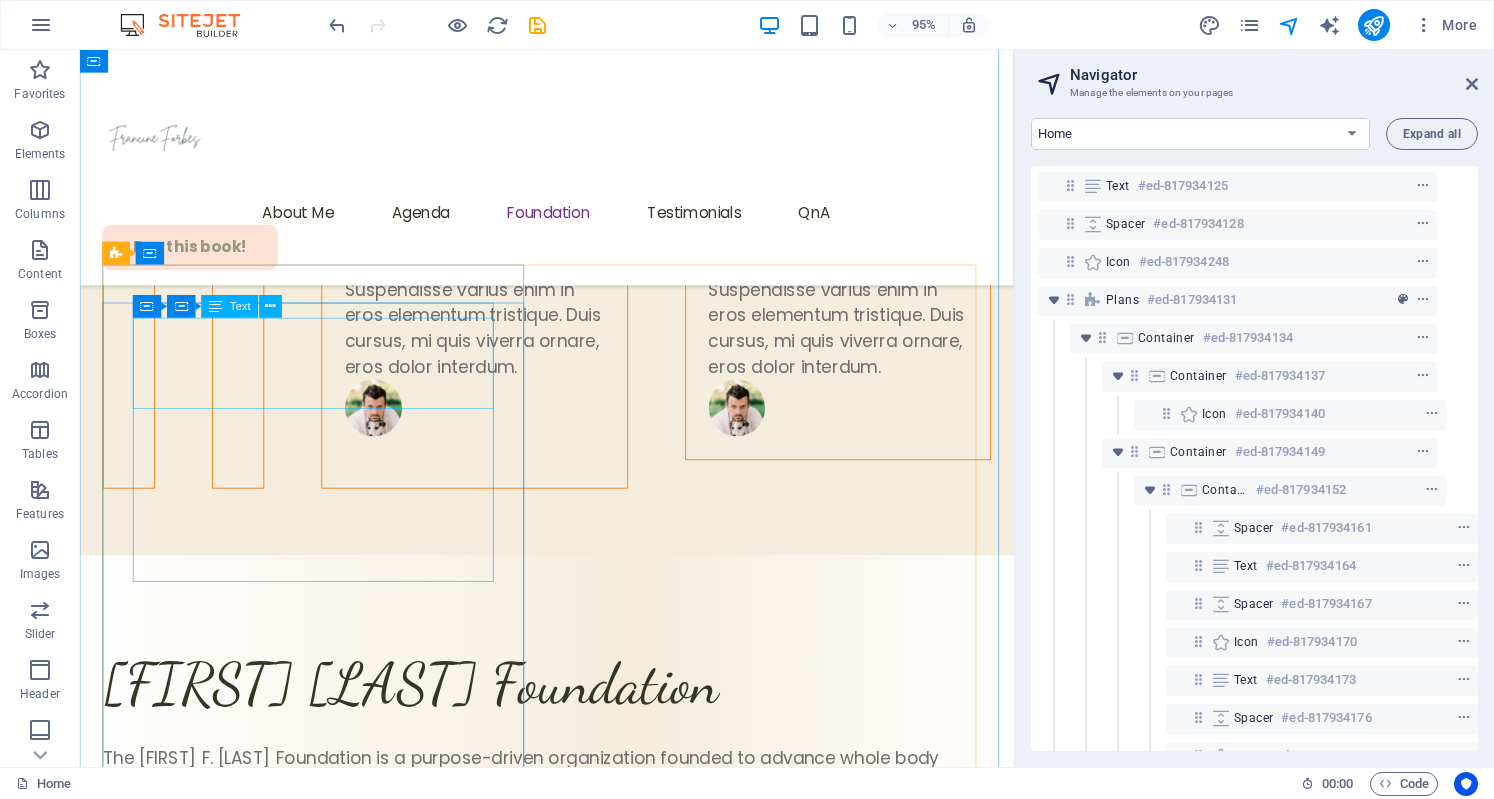 click on "Lorem ipsum dolor sit amet, consectetur adipiscing elit. Suspendisse varius enim in eros elementum tristique." at bounding box center (571, 4258) 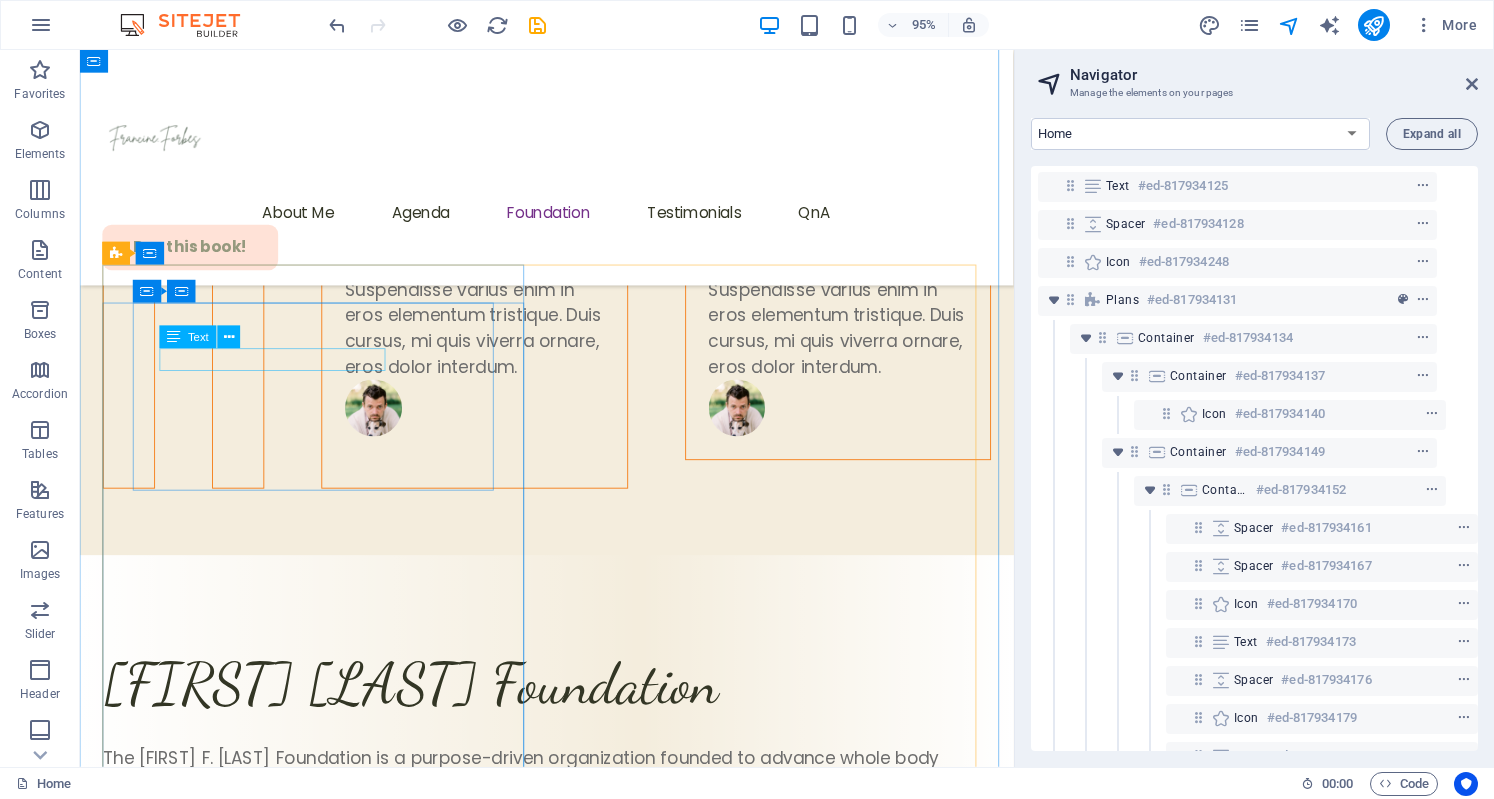 click on "Access to all general sessions" at bounding box center [571, 4305] 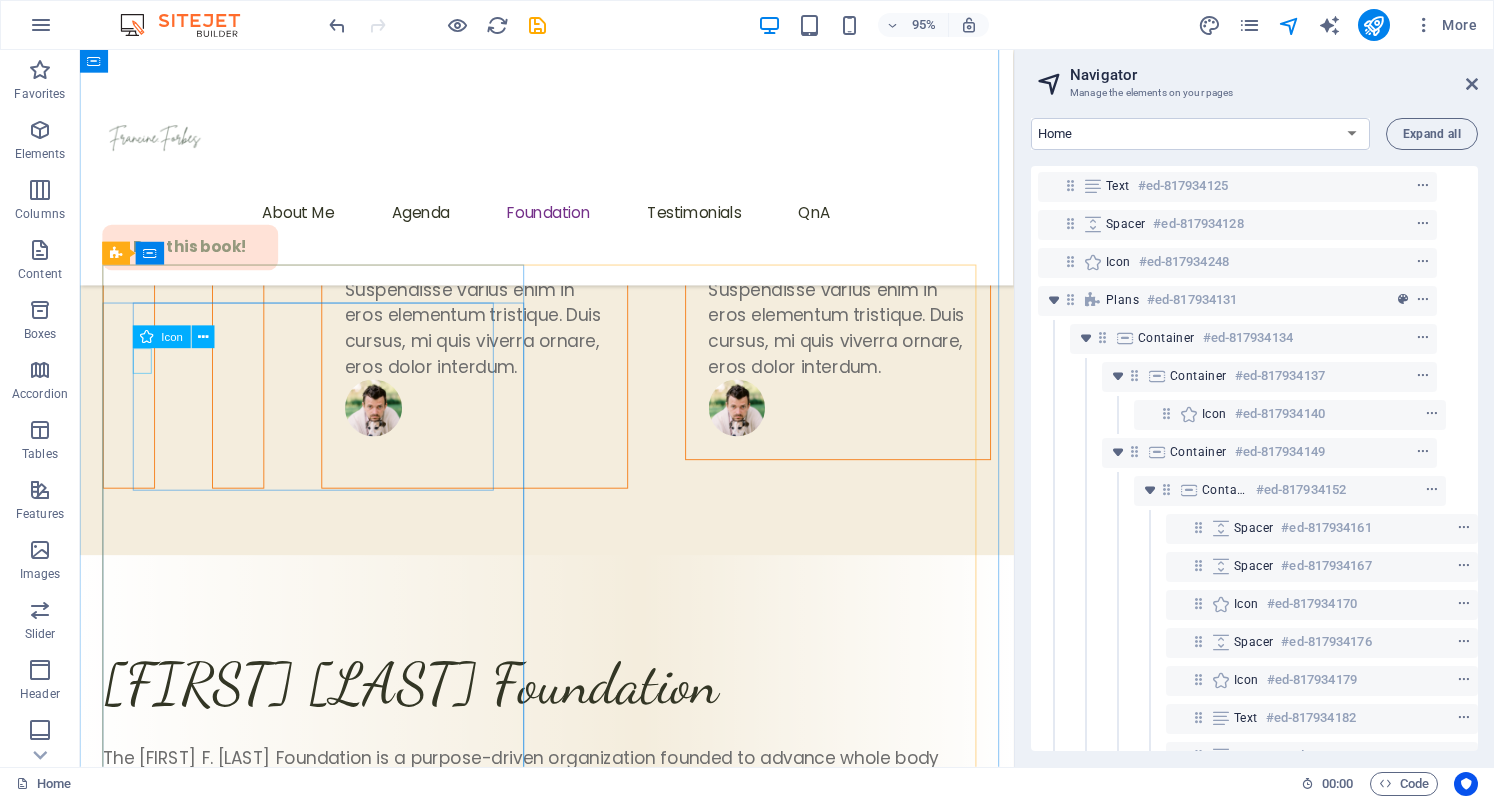 click at bounding box center [567, 4279] 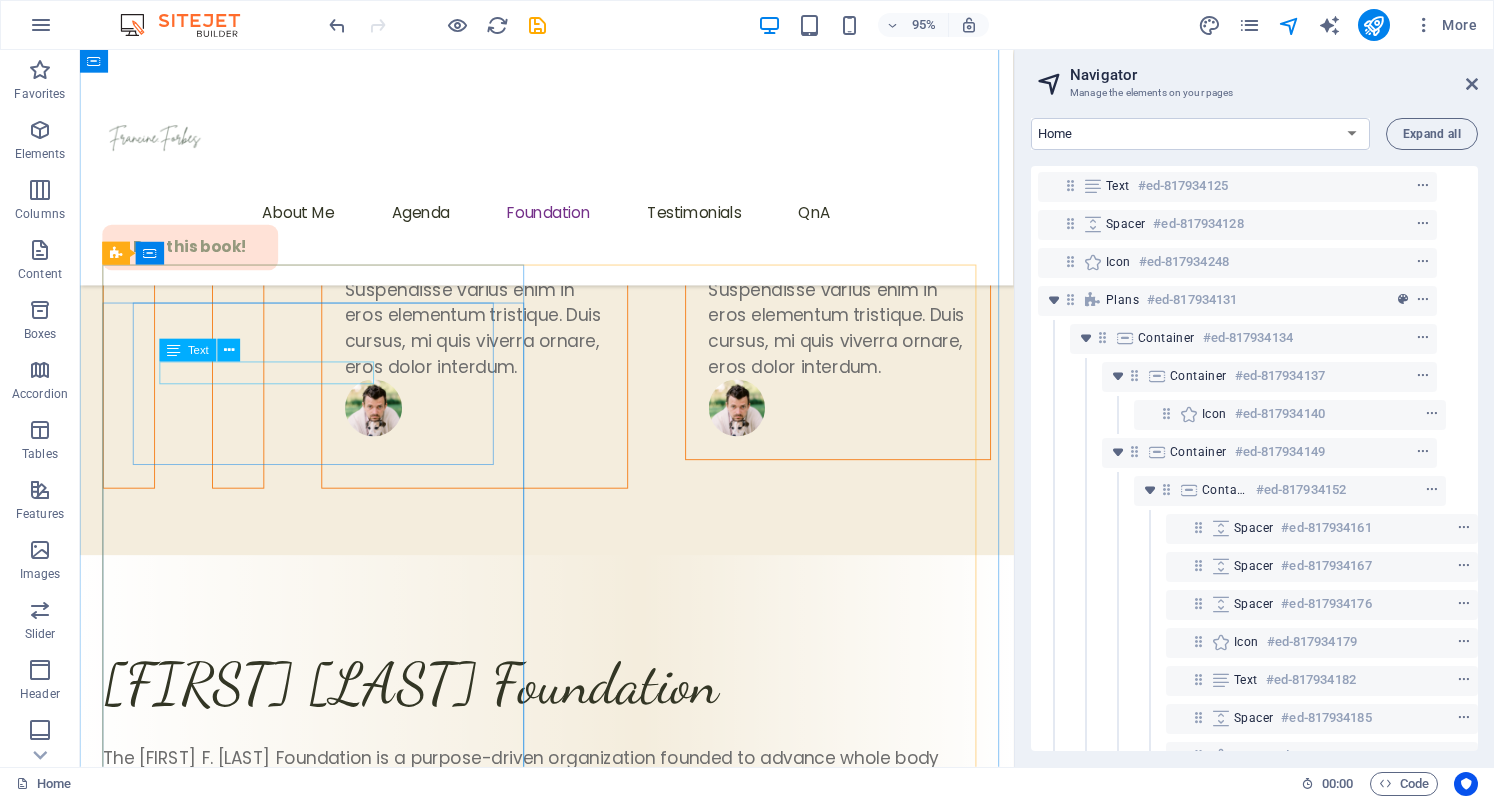 click on "Access to breakout sessions" at bounding box center (571, 4319) 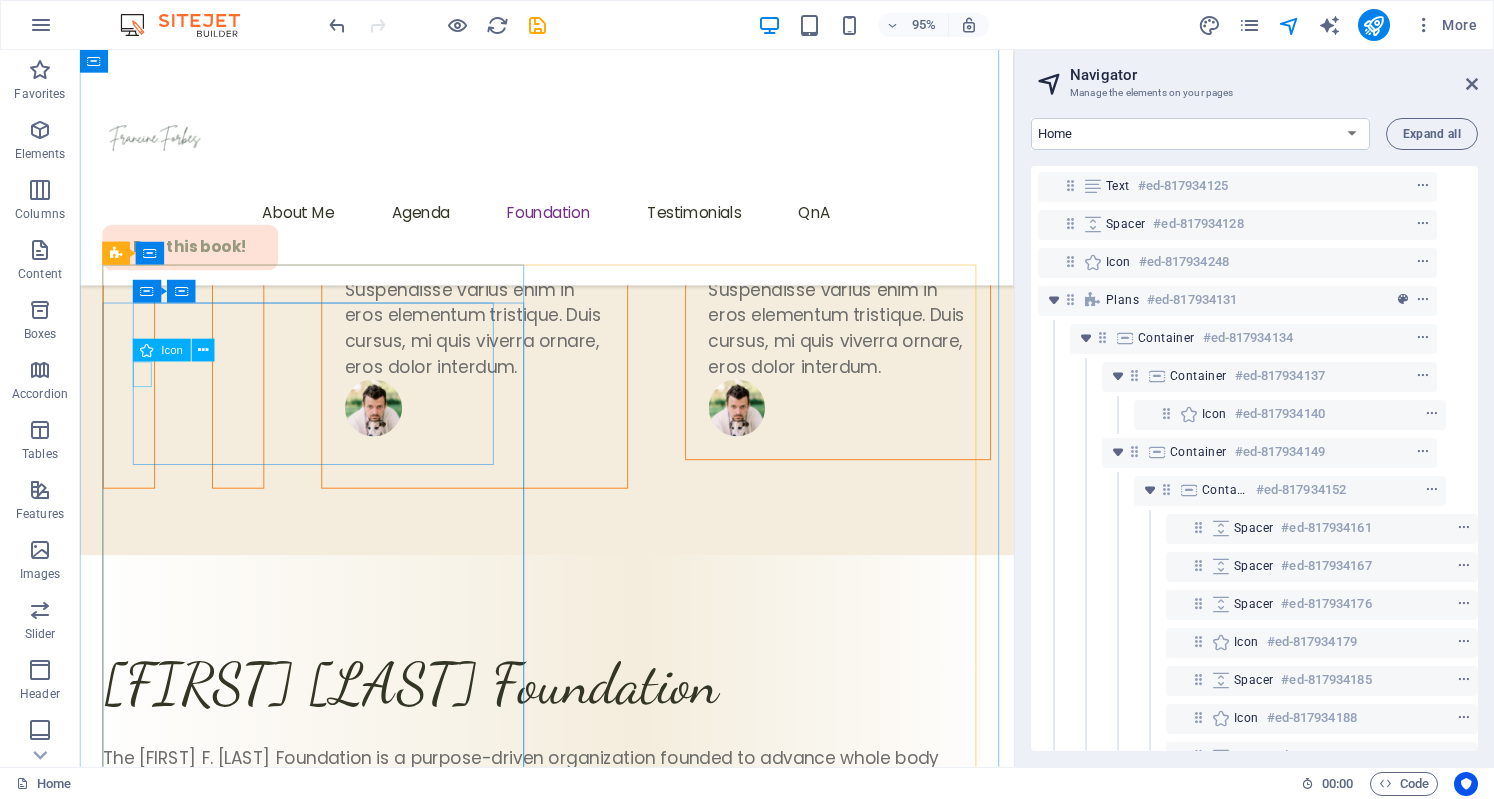 click at bounding box center [567, 4293] 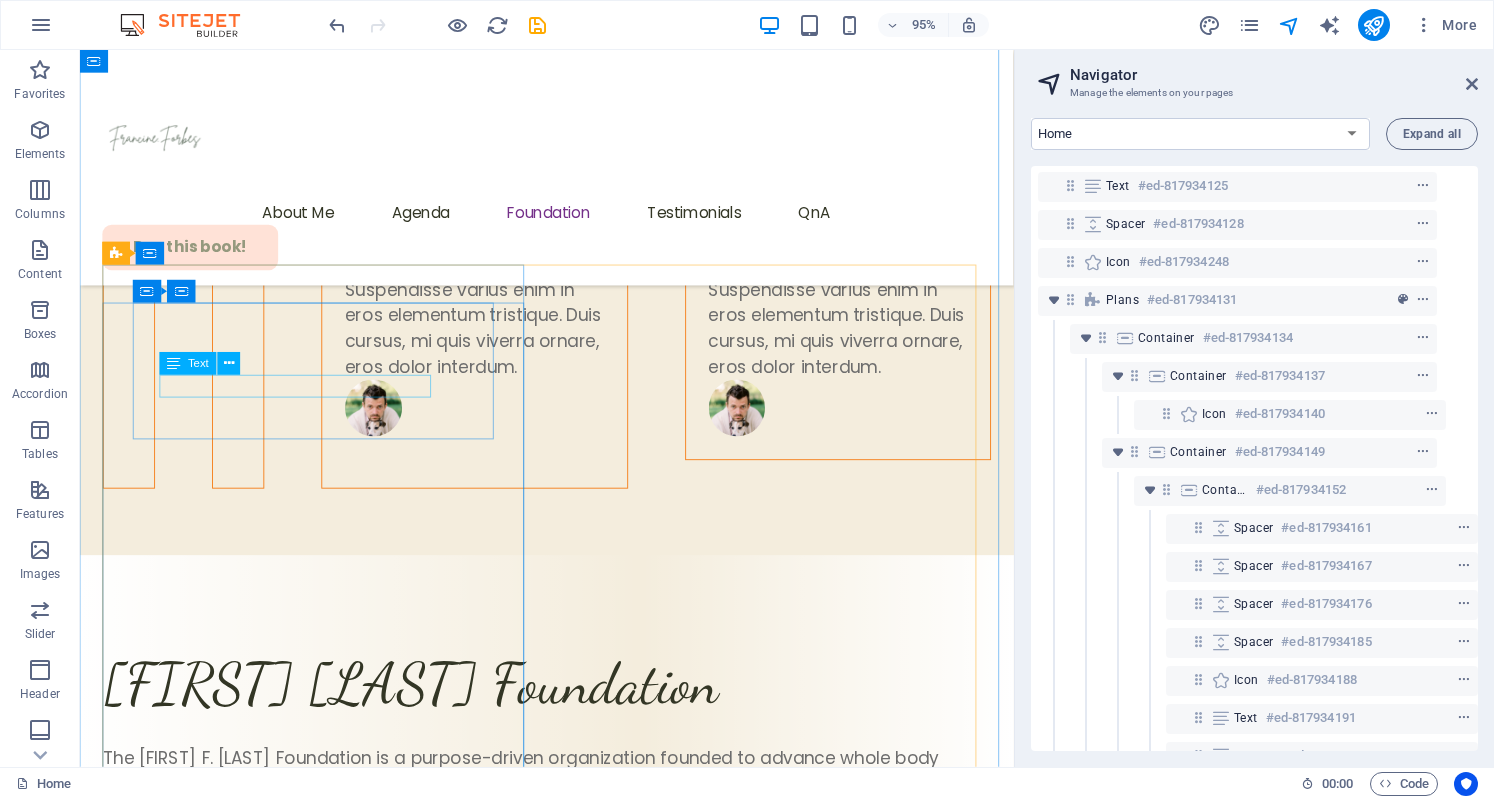 click on "Conference materials and program" at bounding box center (571, 4333) 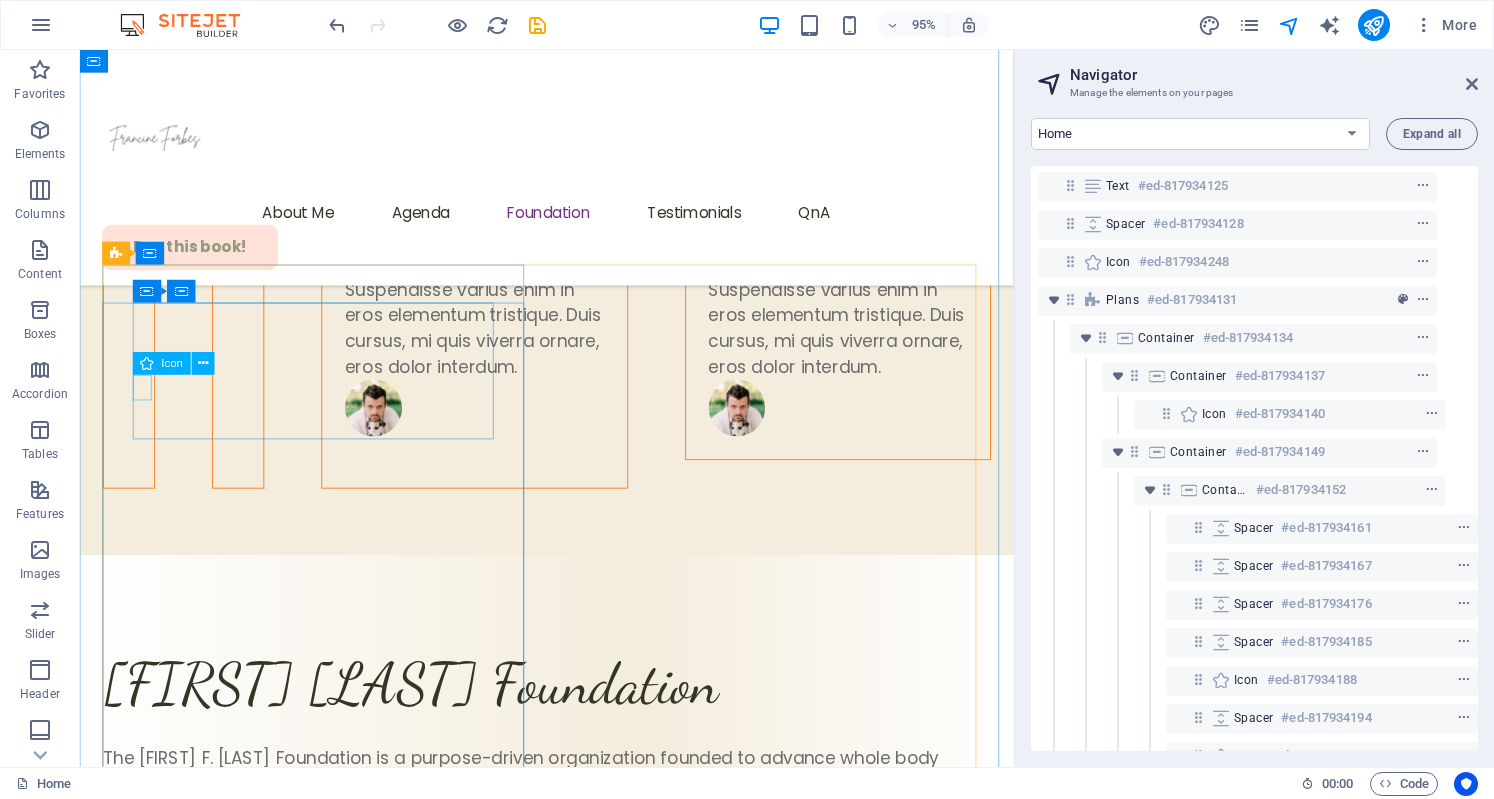 click at bounding box center (567, 4307) 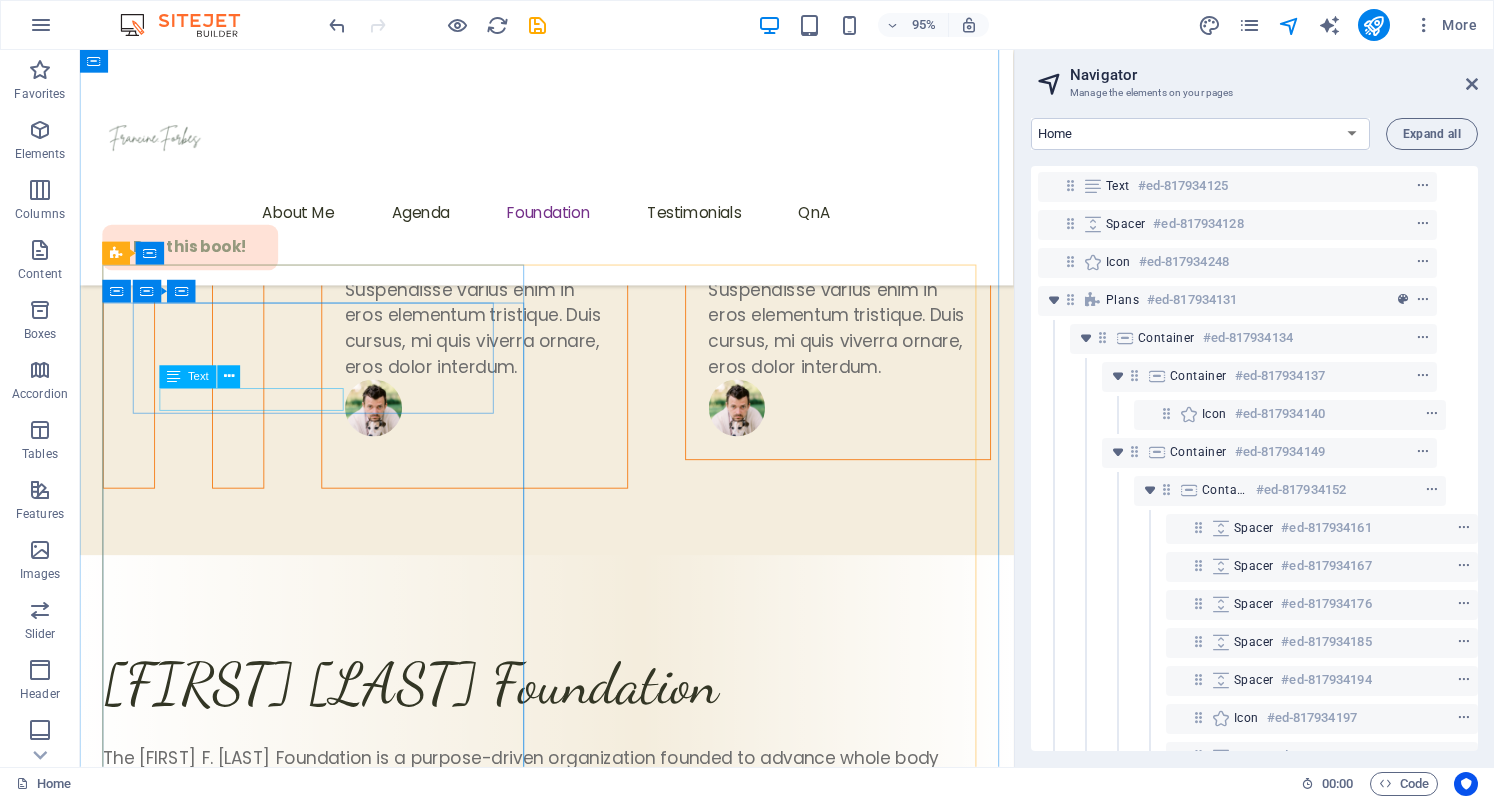 click on "Lunch and refreshments" at bounding box center (571, 4347) 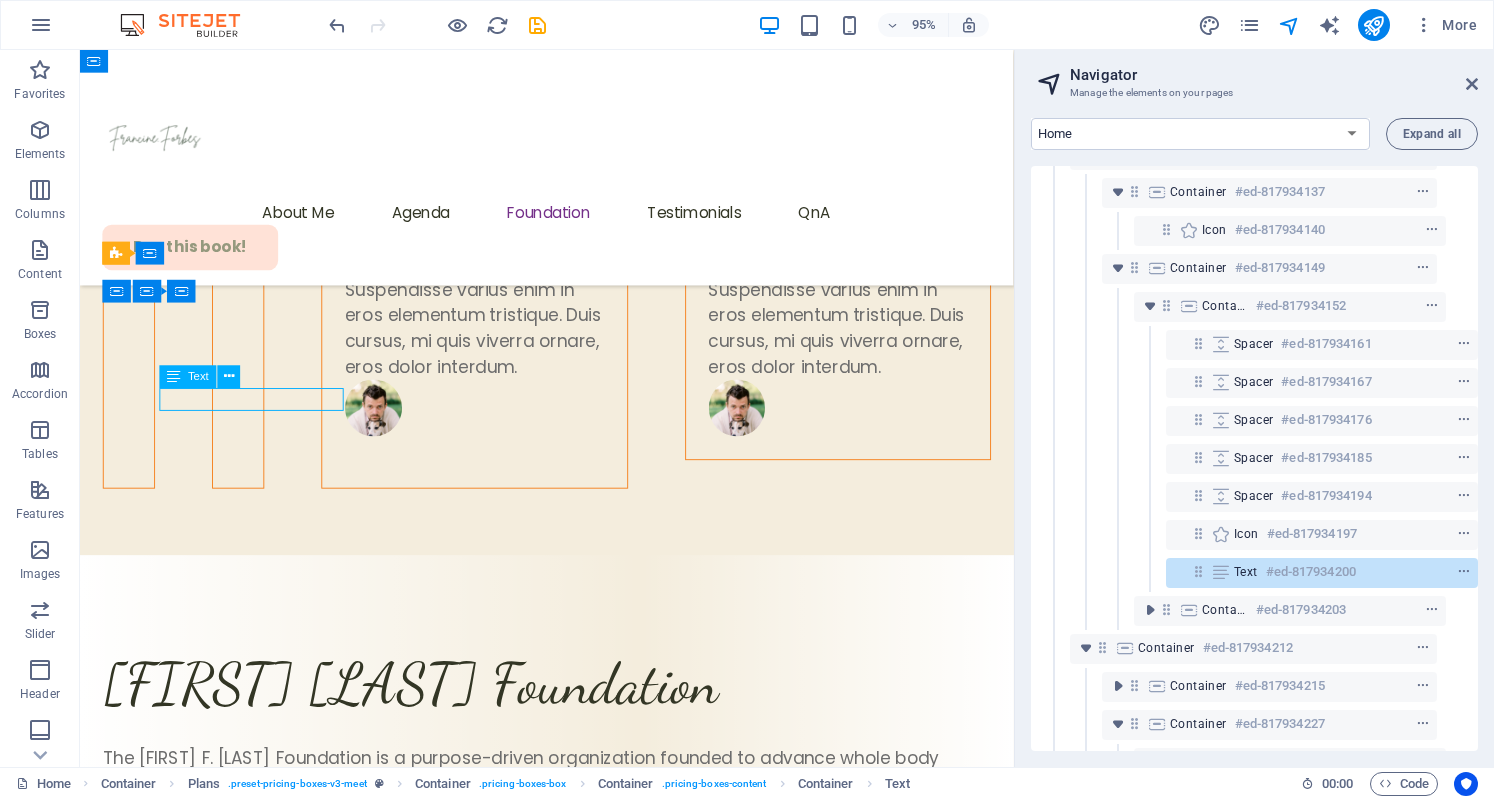 scroll, scrollTop: 574, scrollLeft: 36, axis: both 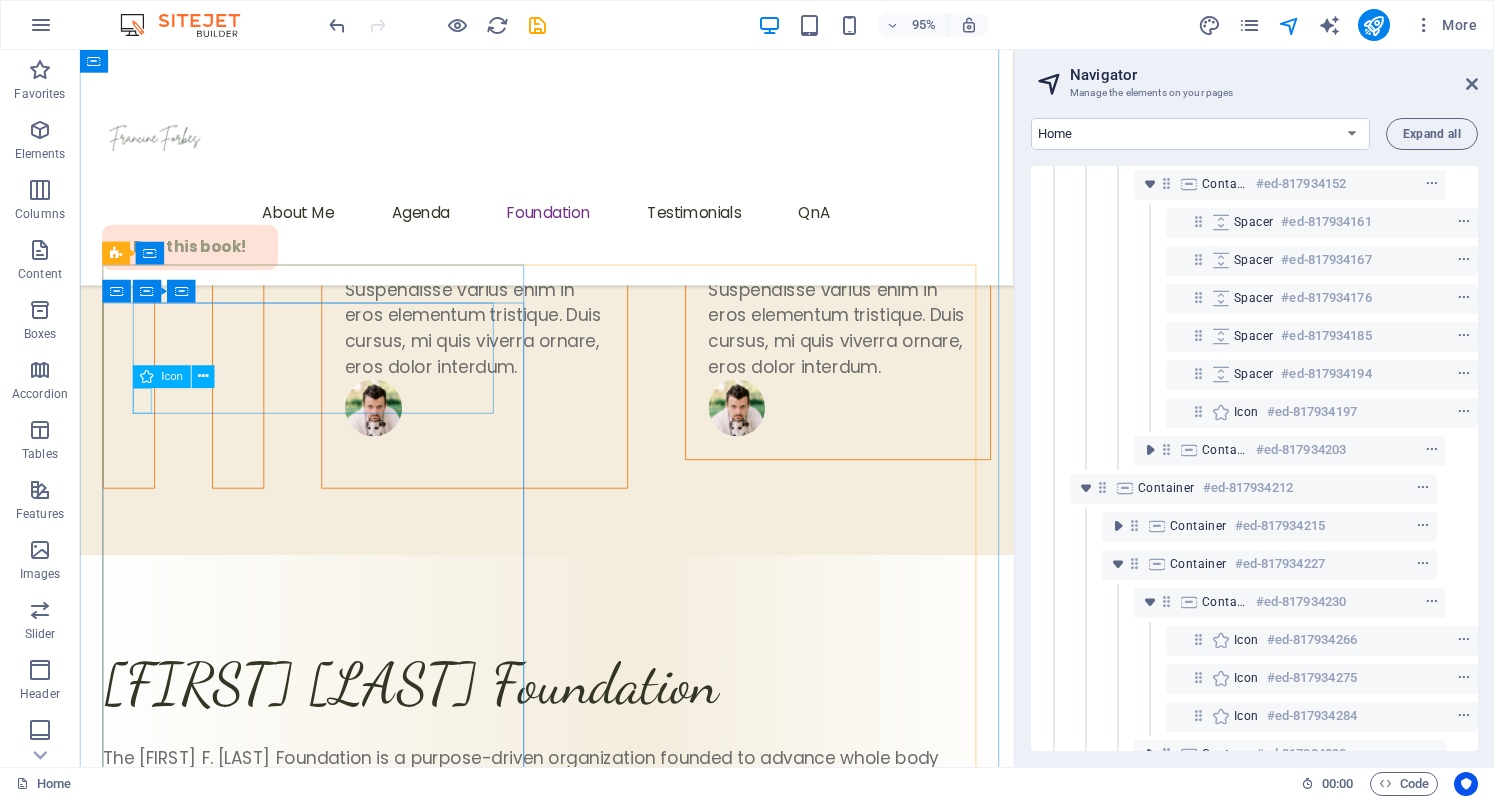 click at bounding box center [567, 4321] 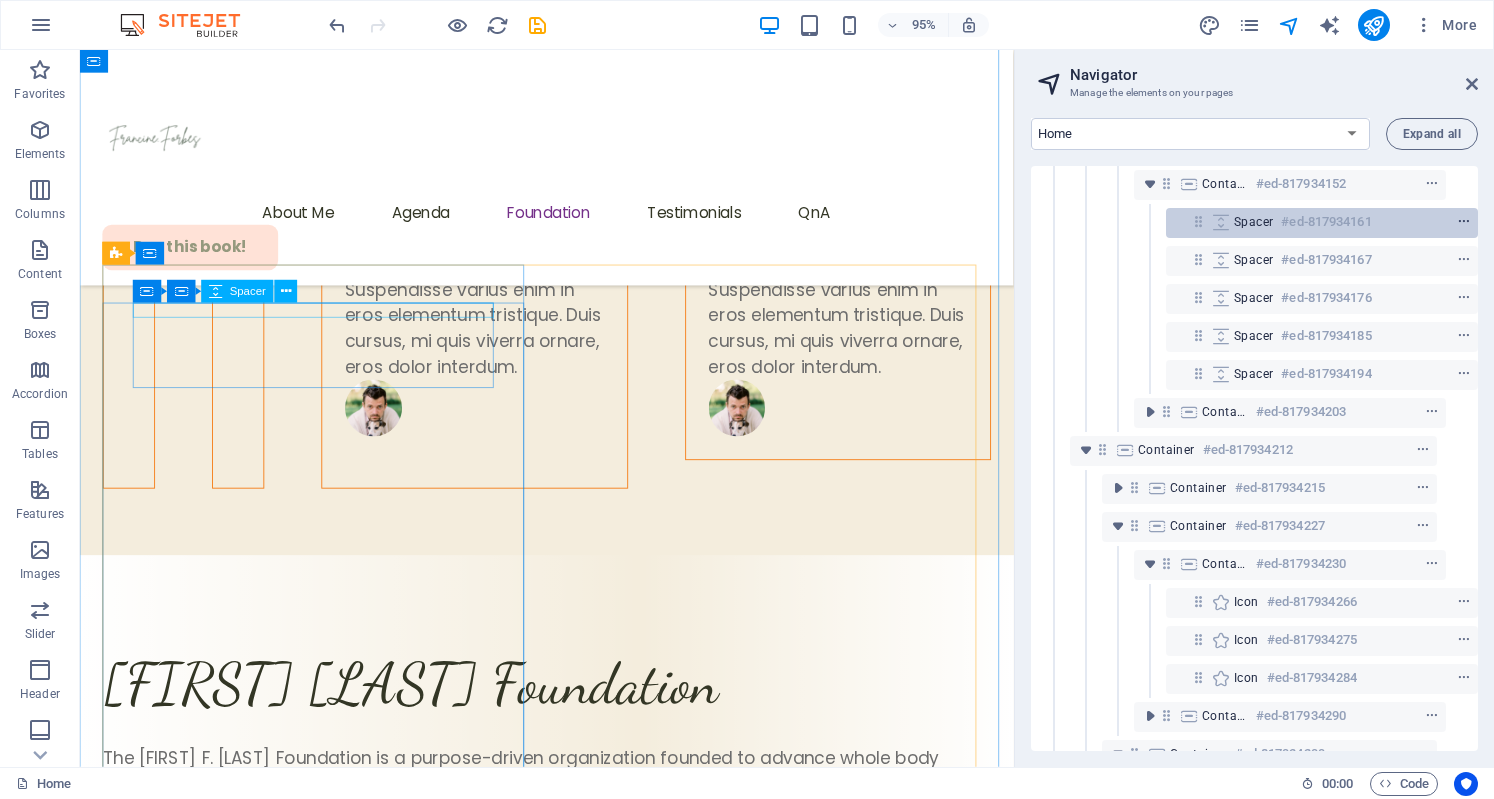 click at bounding box center [1464, 222] 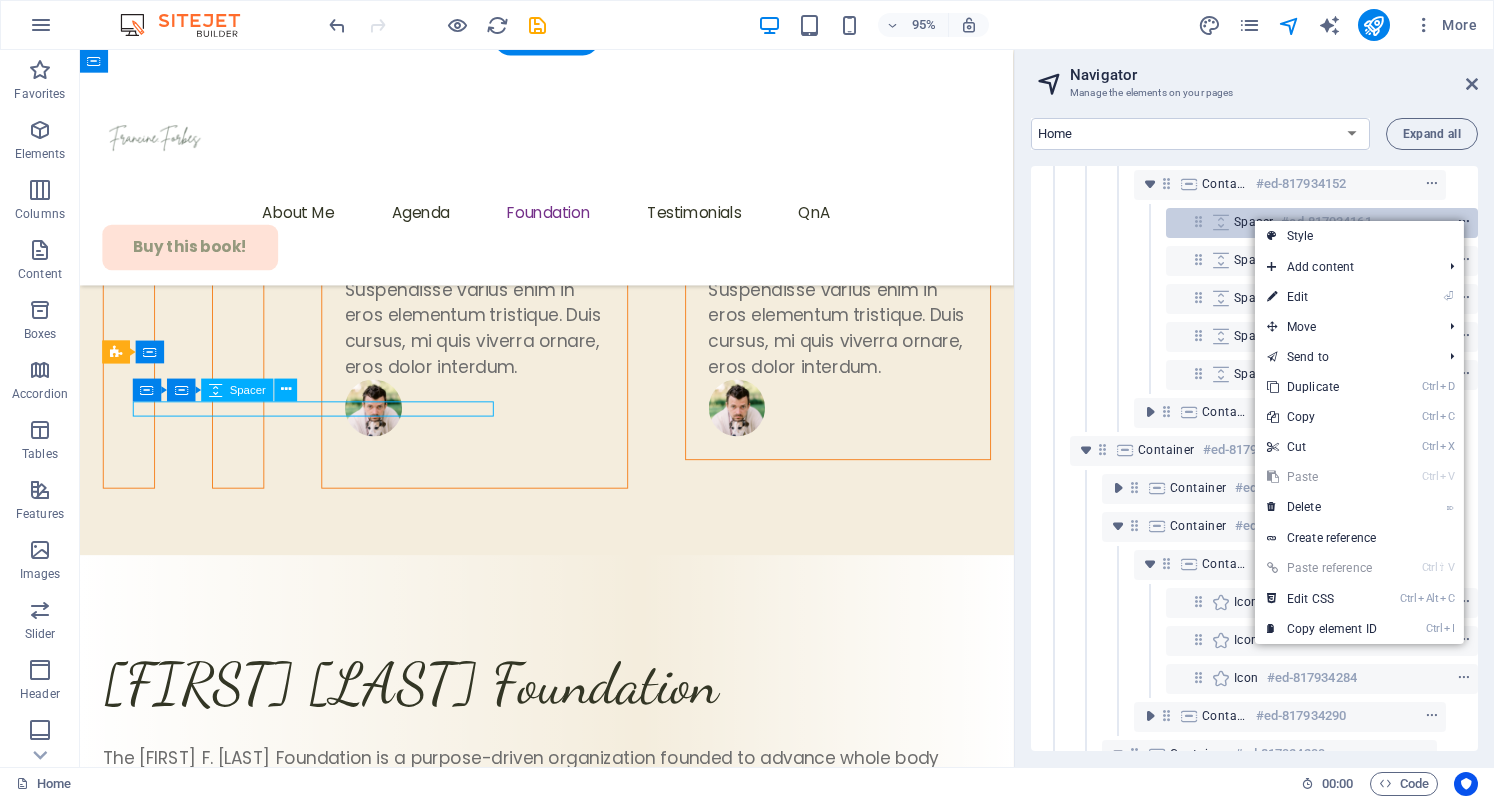 scroll, scrollTop: 7002, scrollLeft: 0, axis: vertical 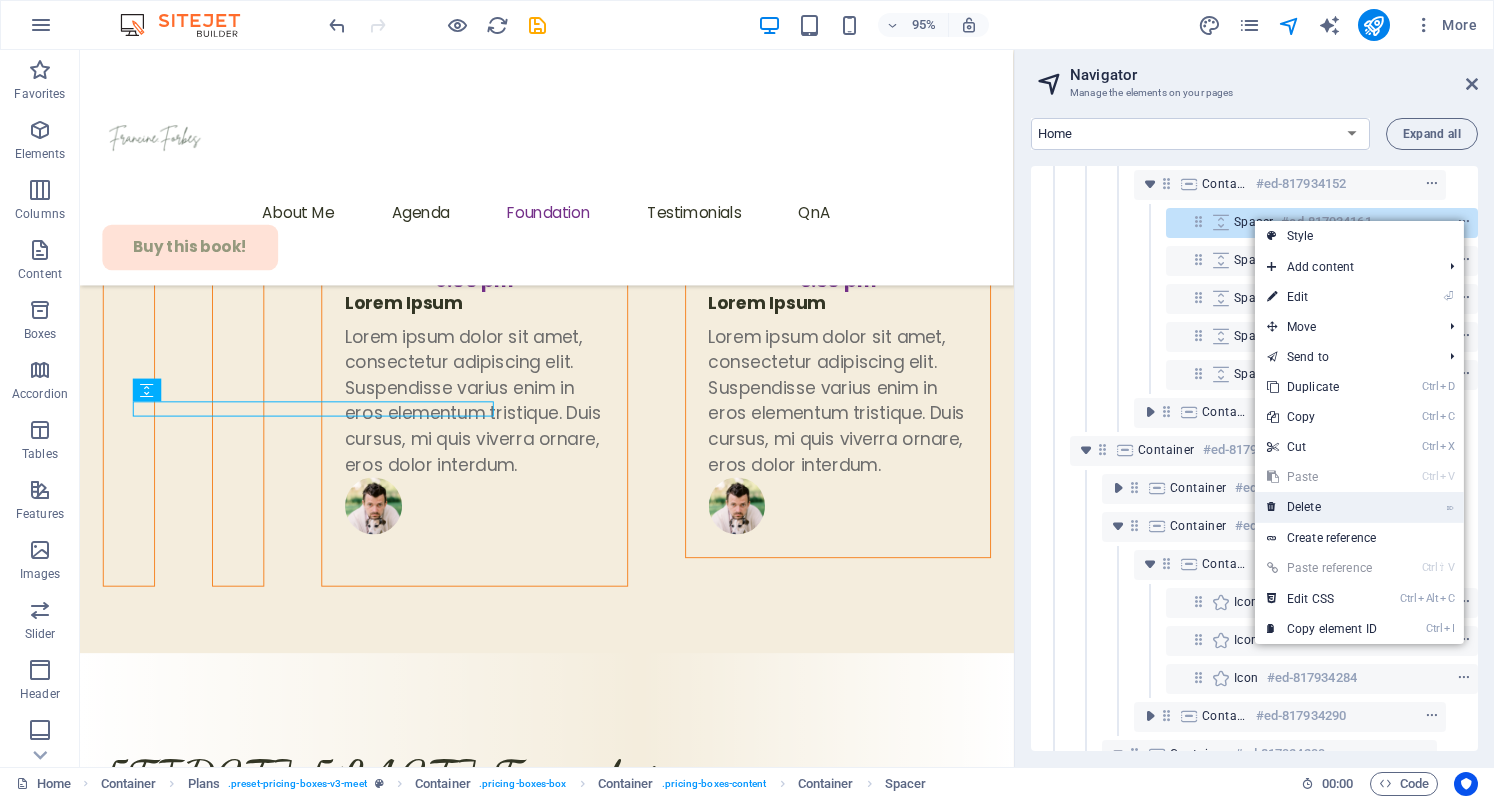 click on "⌦  Delete" at bounding box center [1322, 507] 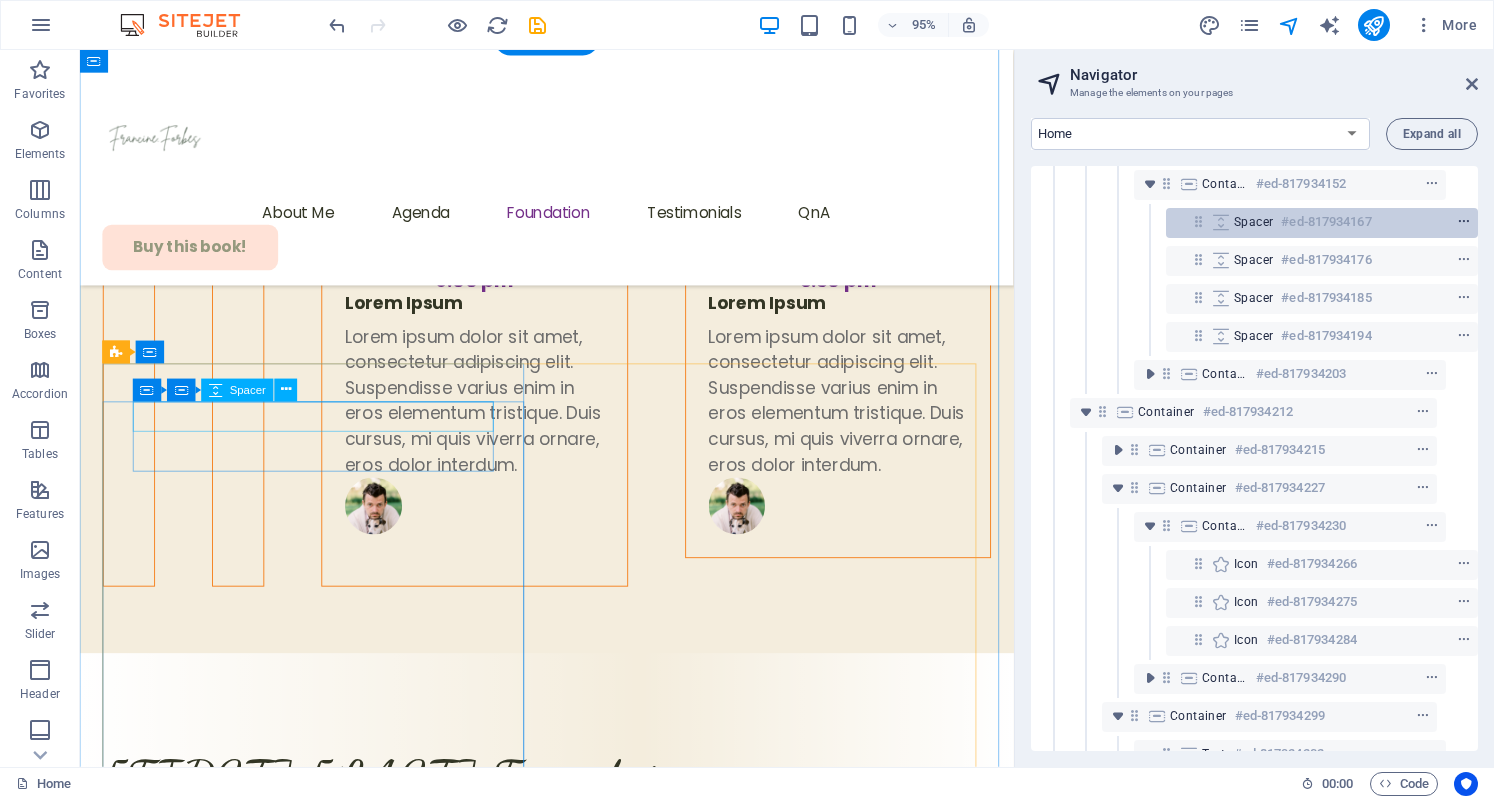 click at bounding box center (1464, 222) 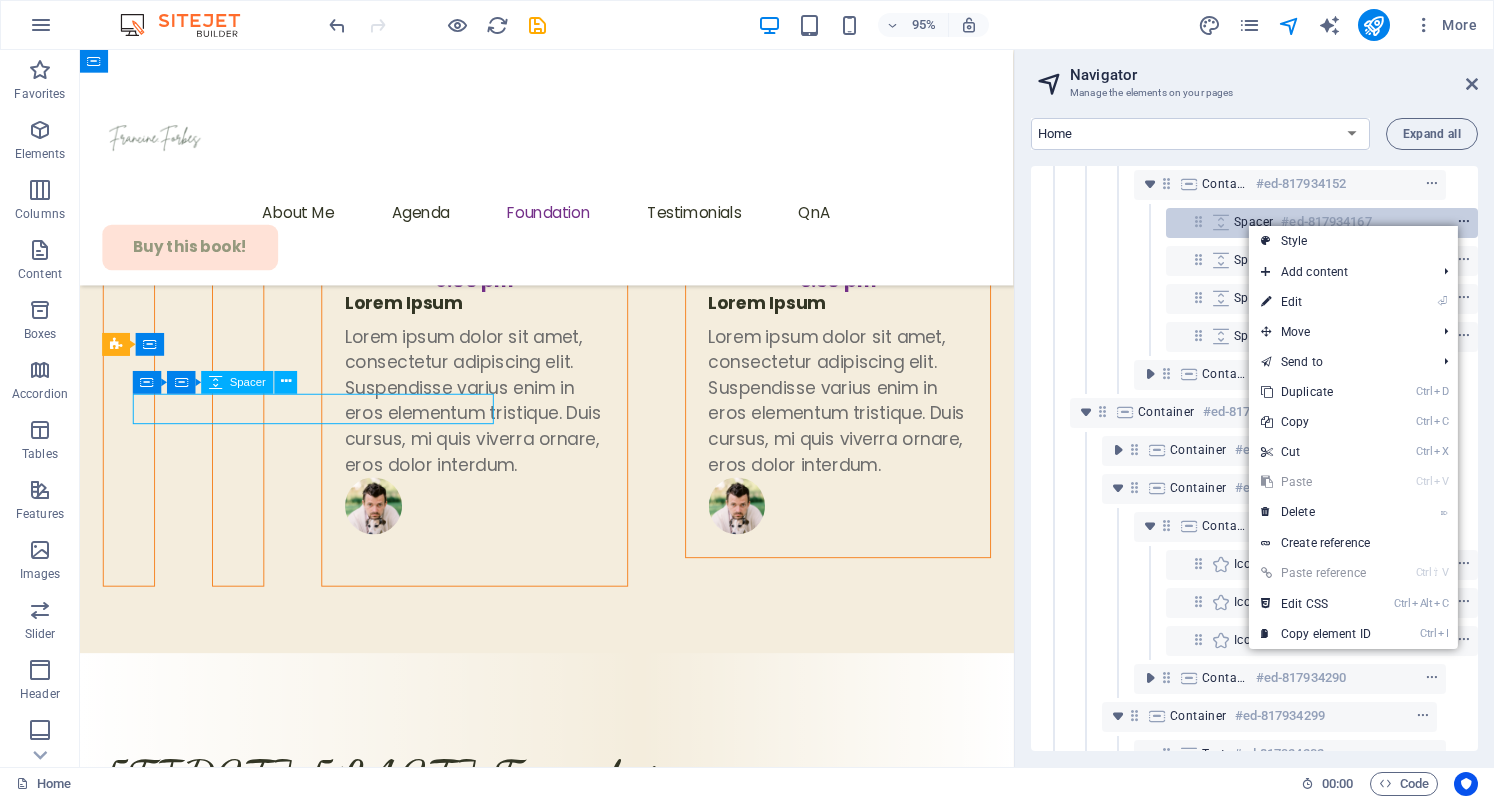 scroll, scrollTop: 7010, scrollLeft: 0, axis: vertical 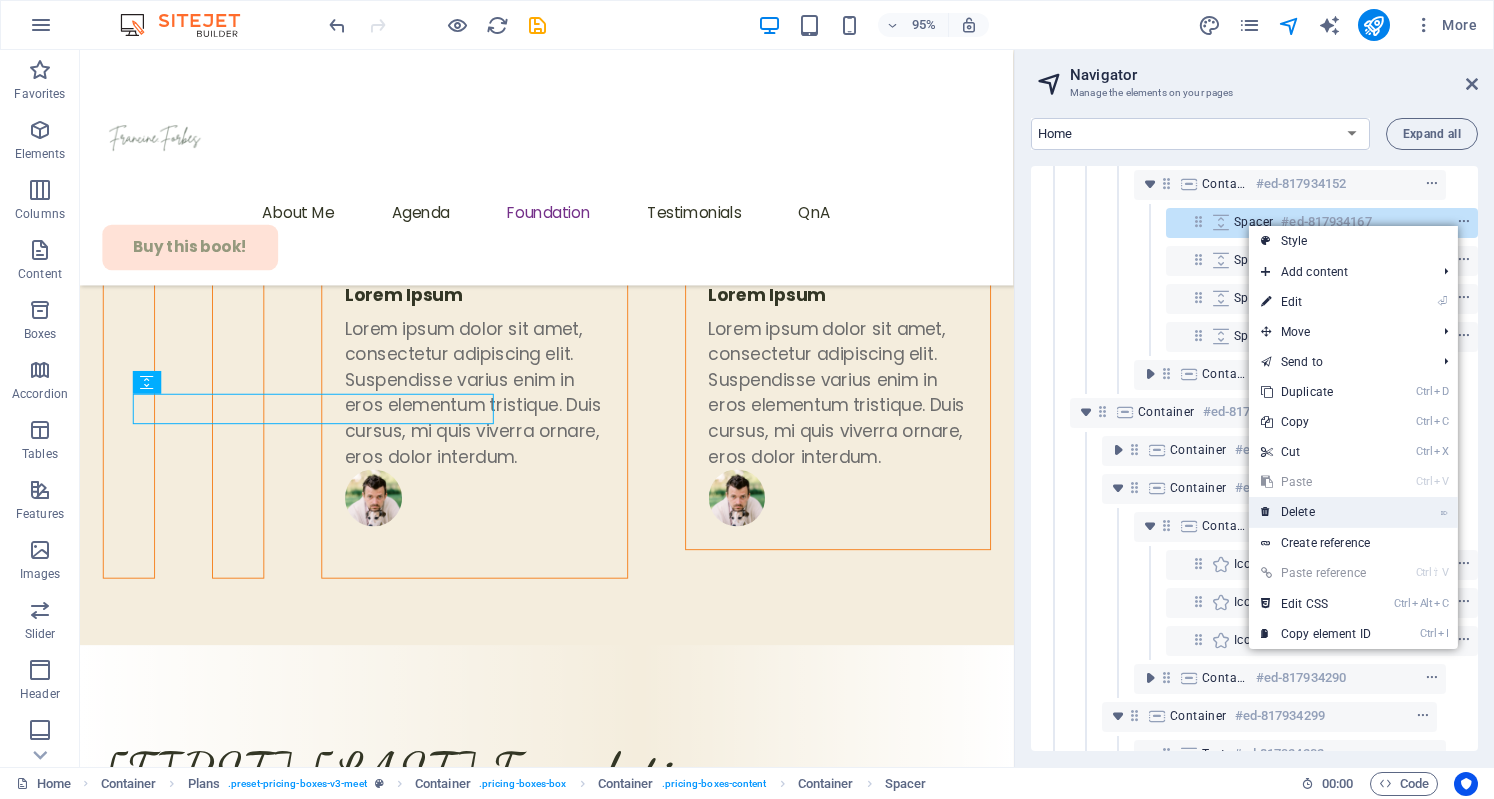 click on "⌦  Delete" at bounding box center (1316, 512) 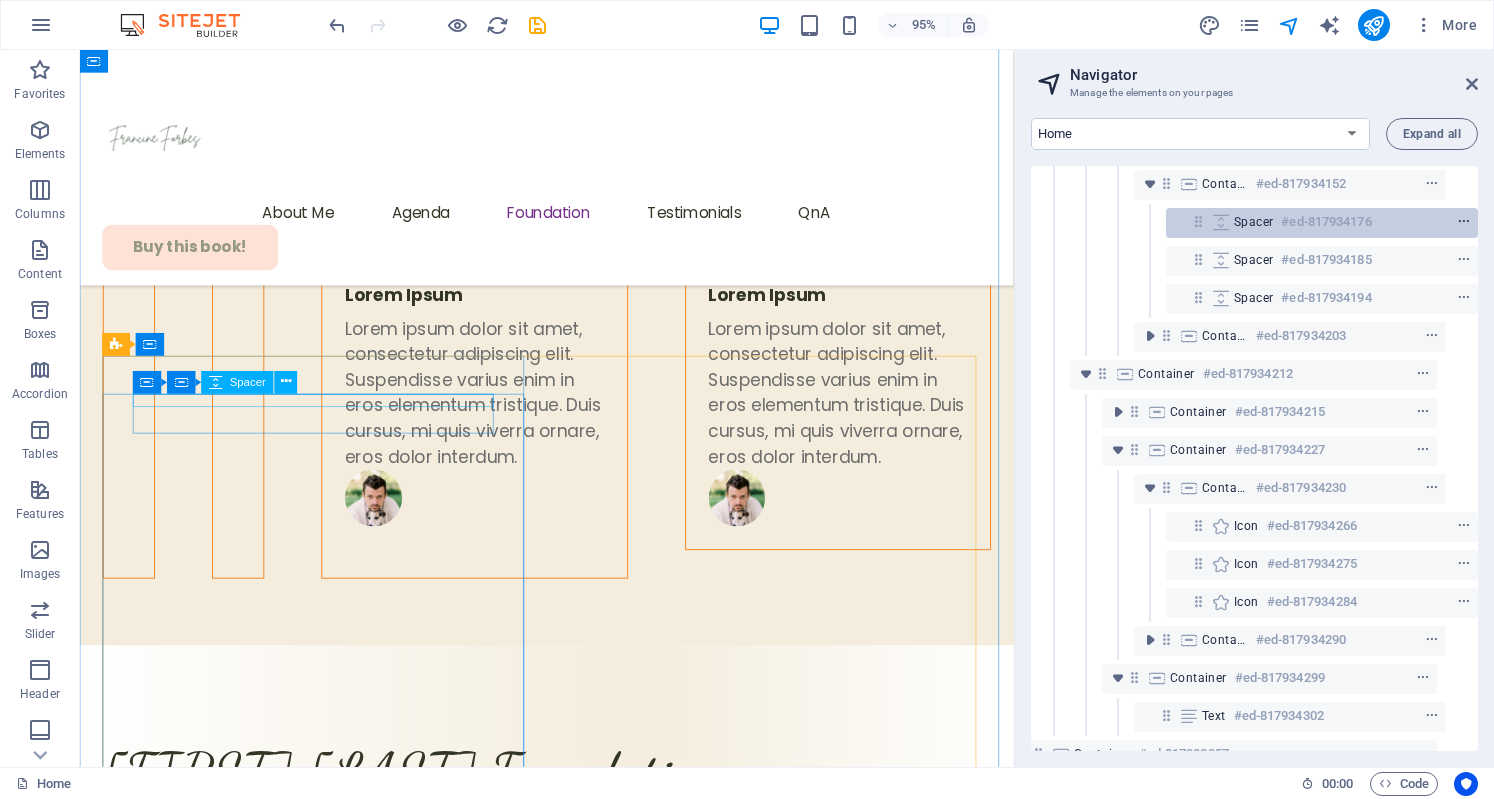 click at bounding box center (1464, 222) 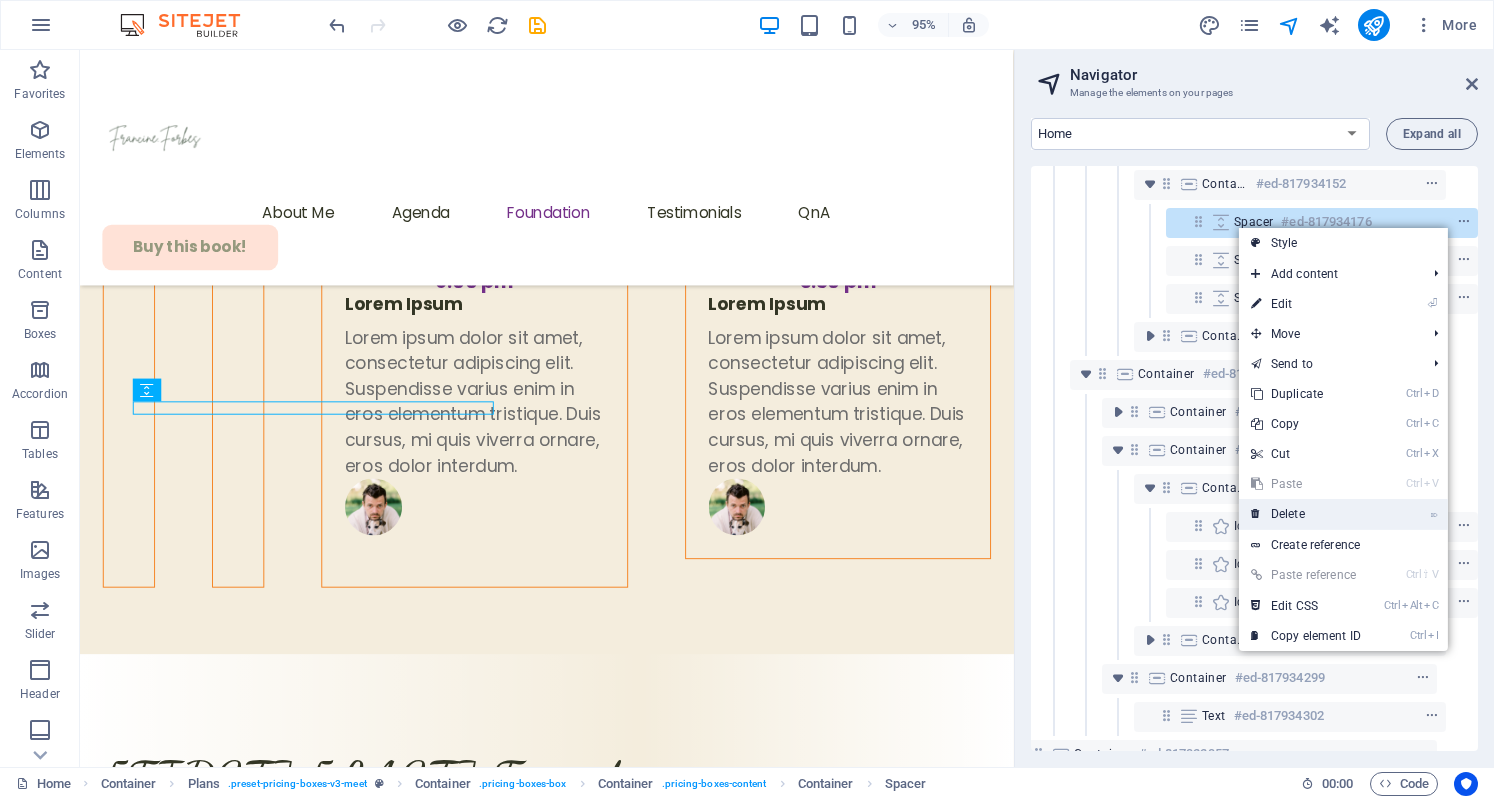 click on "⌦  Delete" at bounding box center (1306, 514) 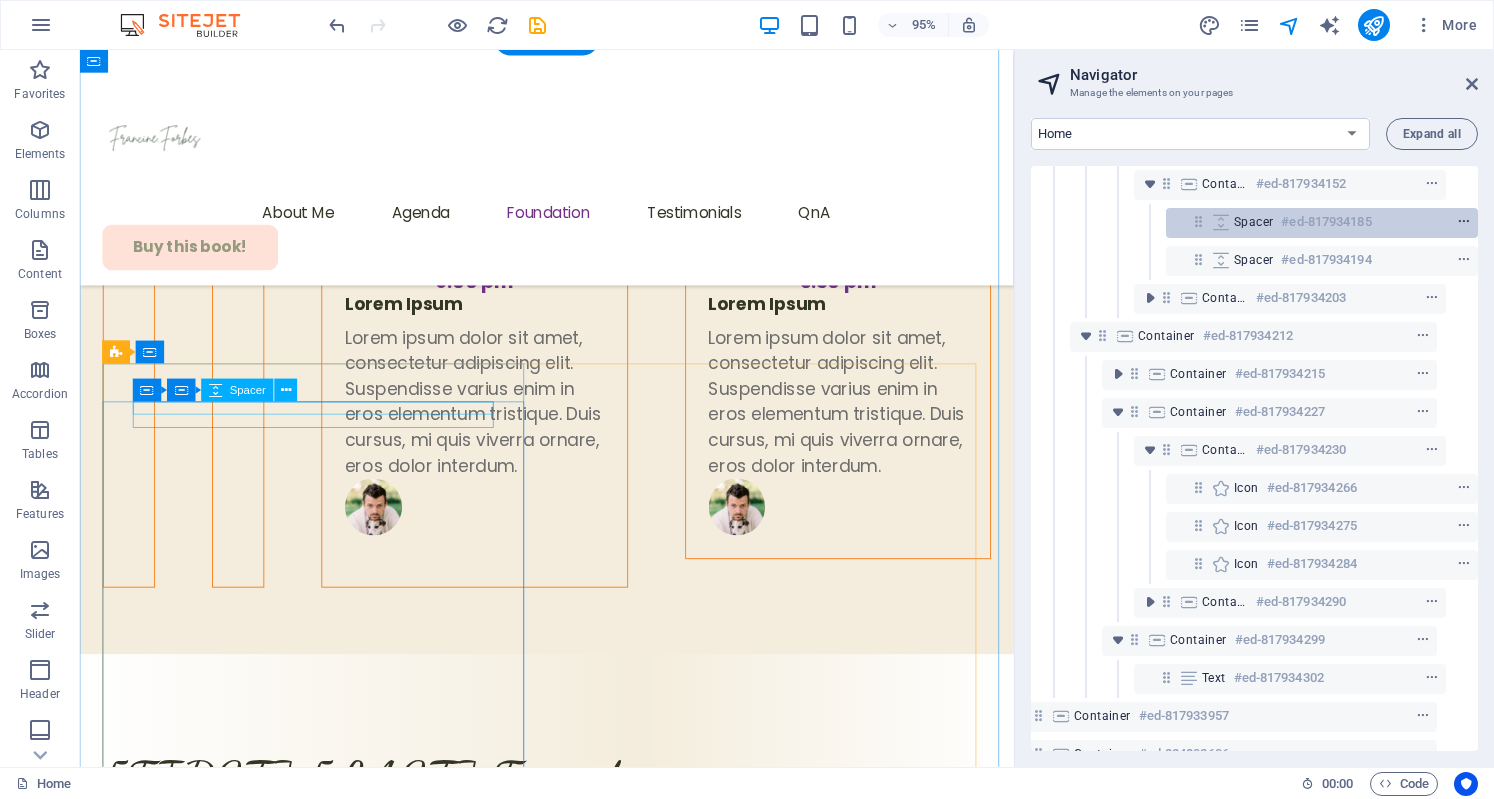 click at bounding box center [1464, 222] 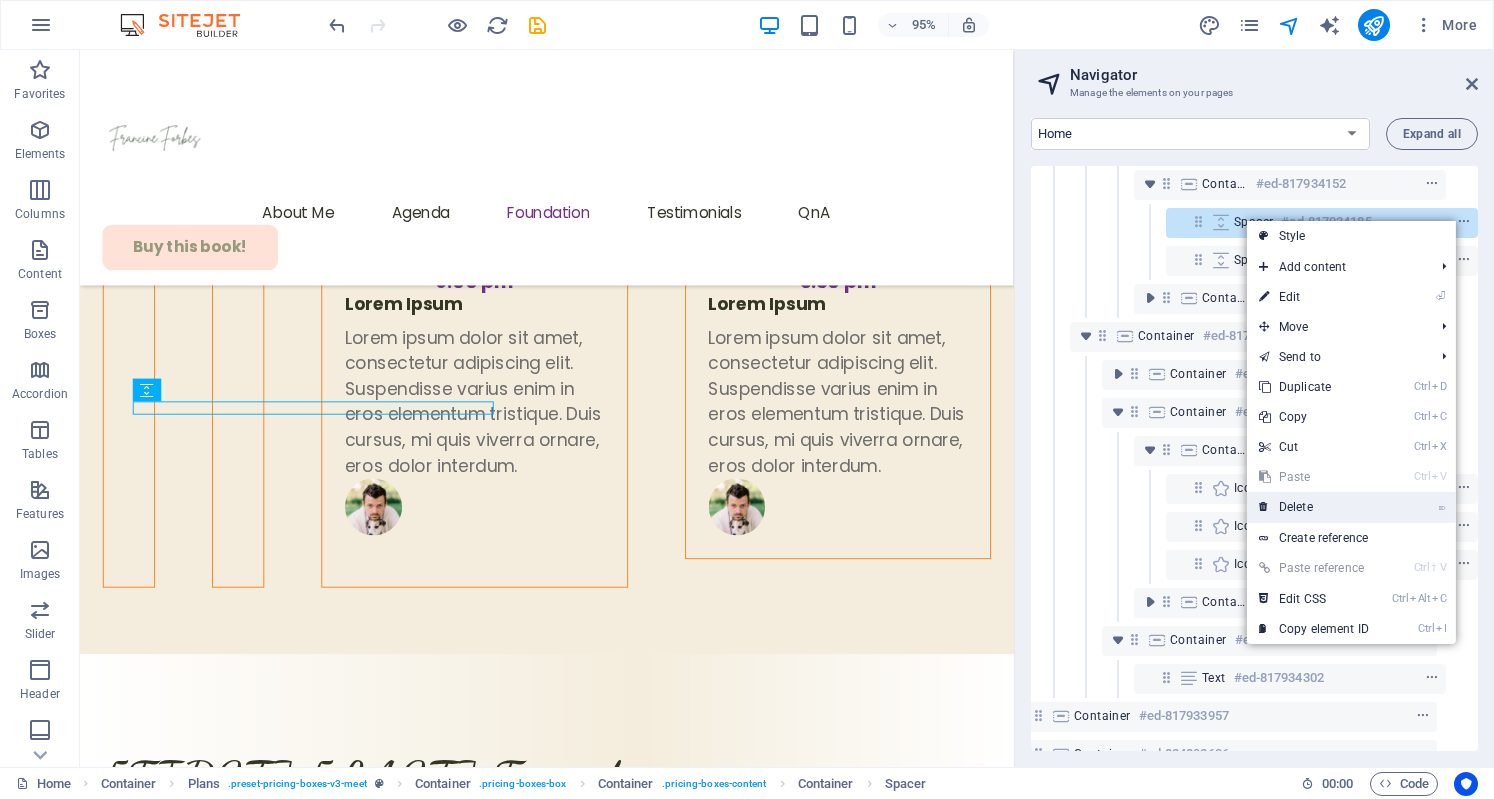 click on "⌦  Delete" at bounding box center (1314, 507) 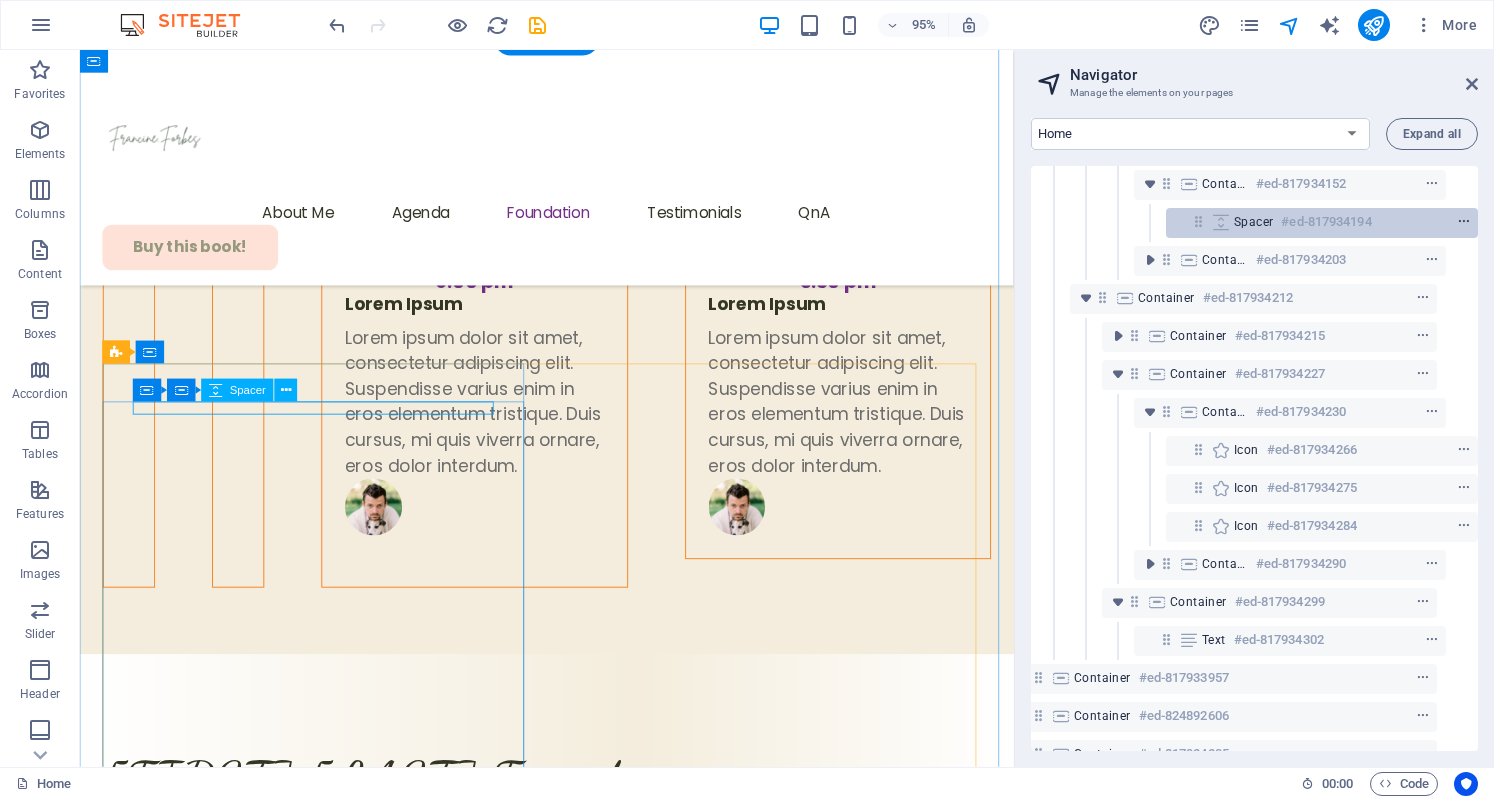 click at bounding box center [1464, 222] 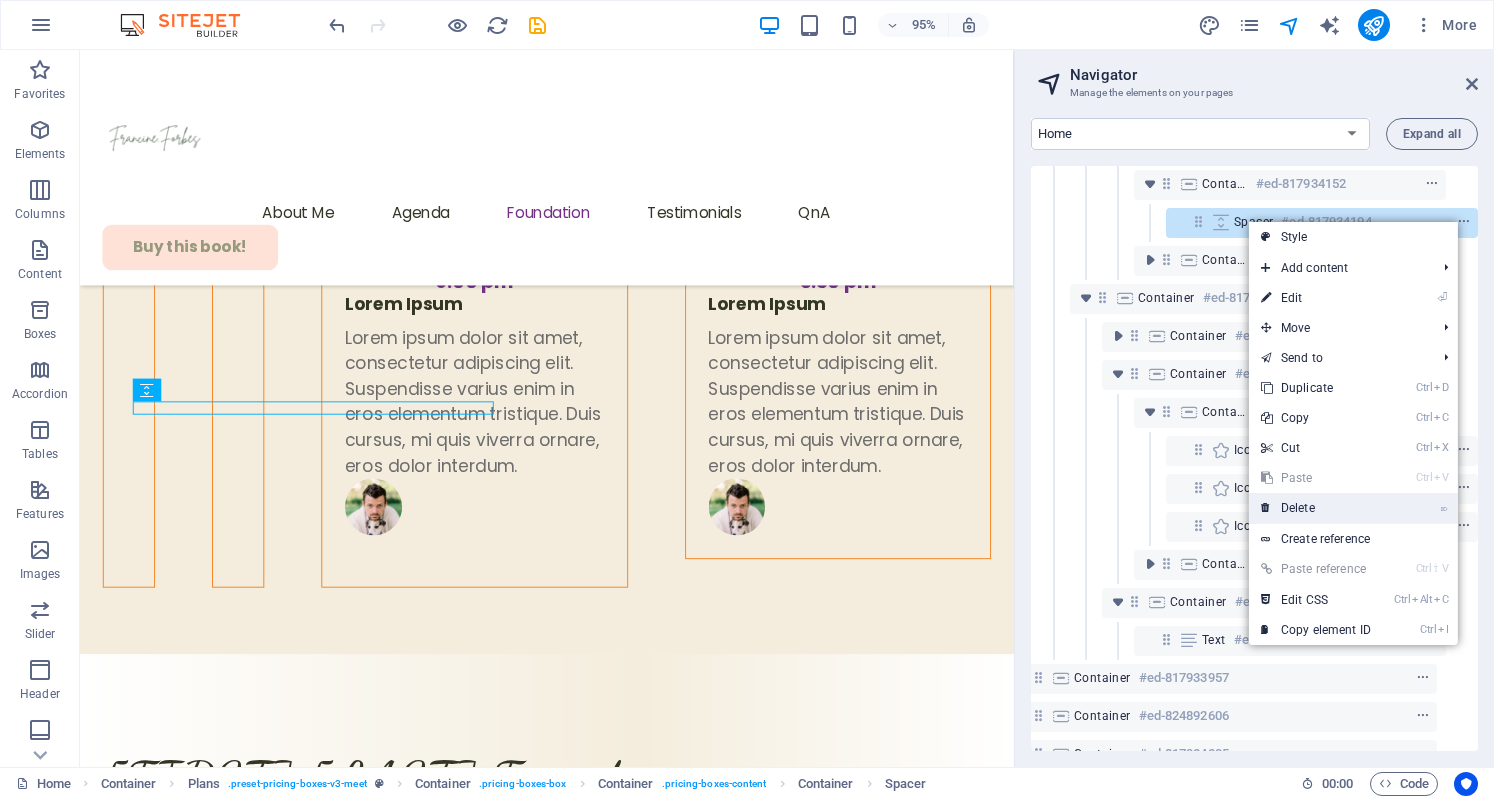 click on "⌦  Delete" at bounding box center (1316, 508) 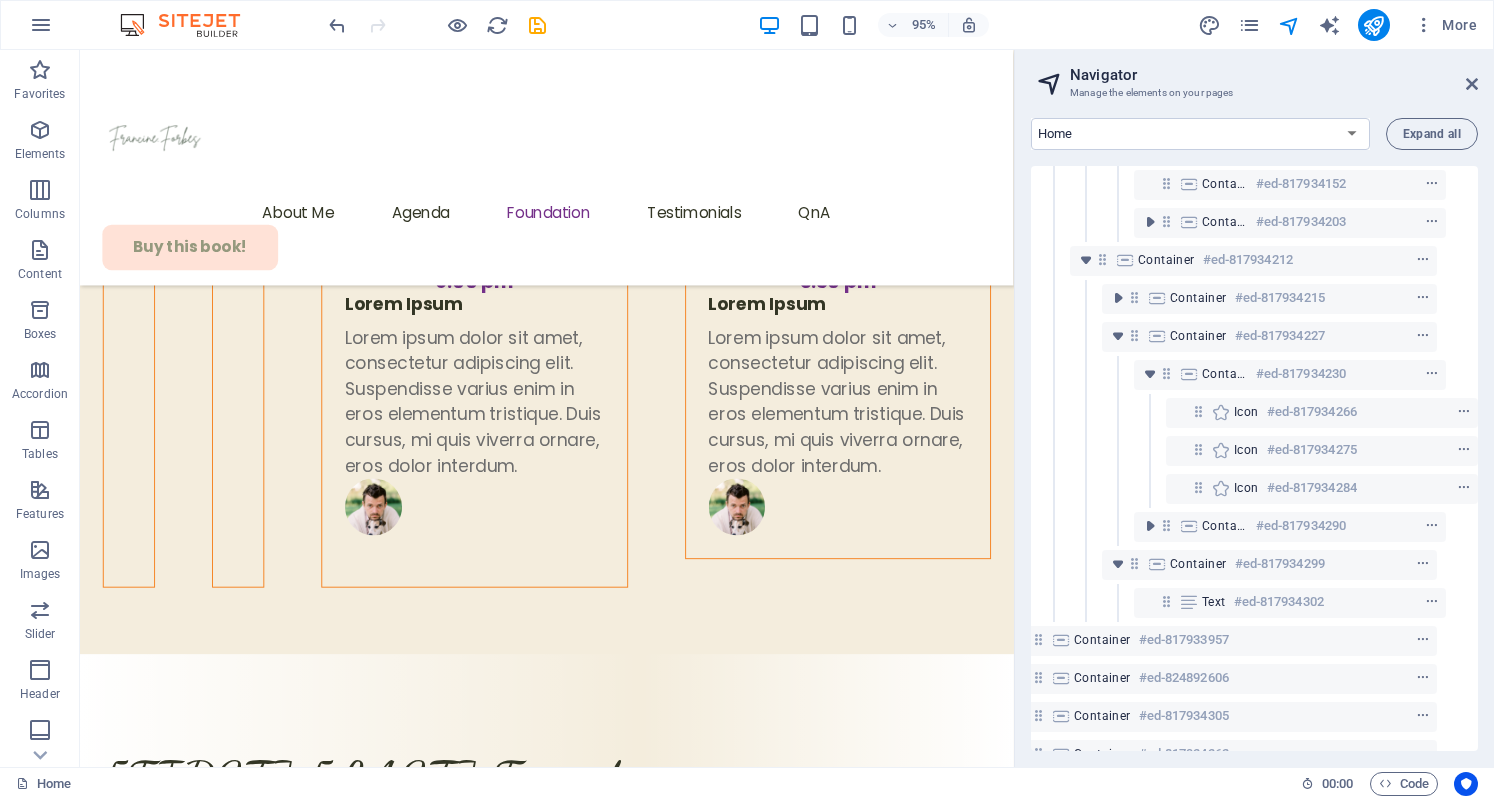 scroll, scrollTop: 496, scrollLeft: 36, axis: both 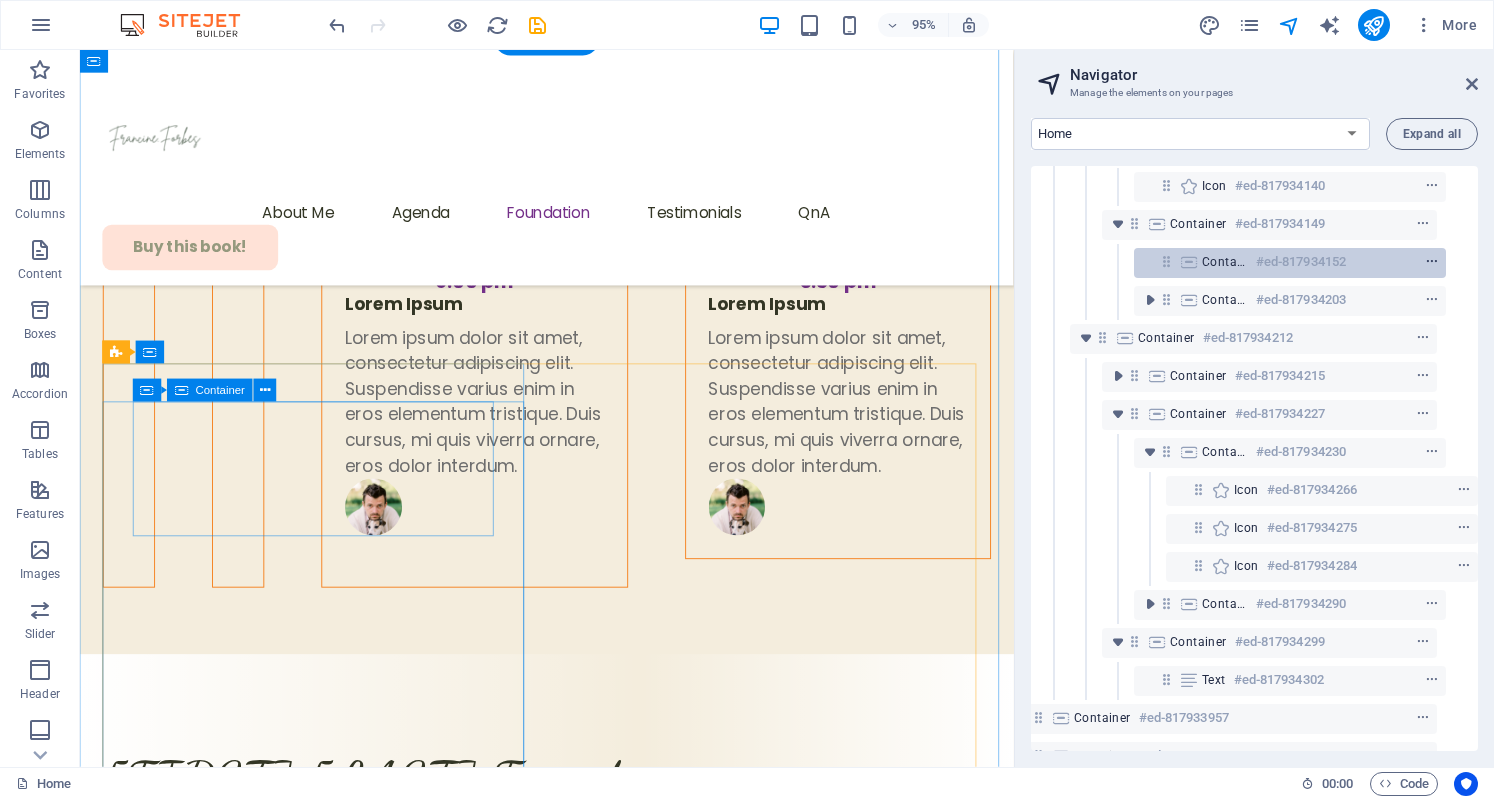 click at bounding box center [1432, 262] 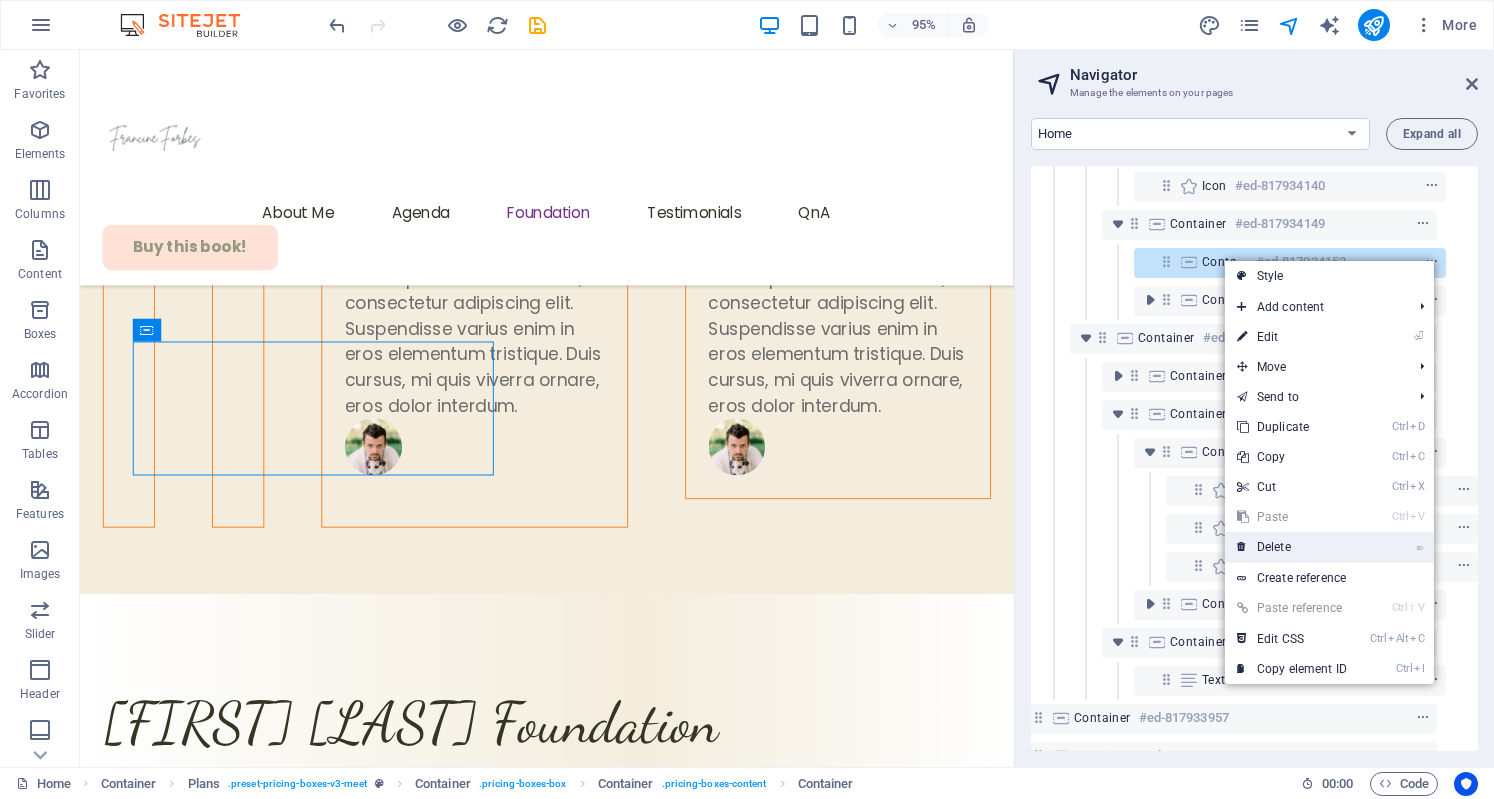 click on "⌦  Delete" at bounding box center (1292, 547) 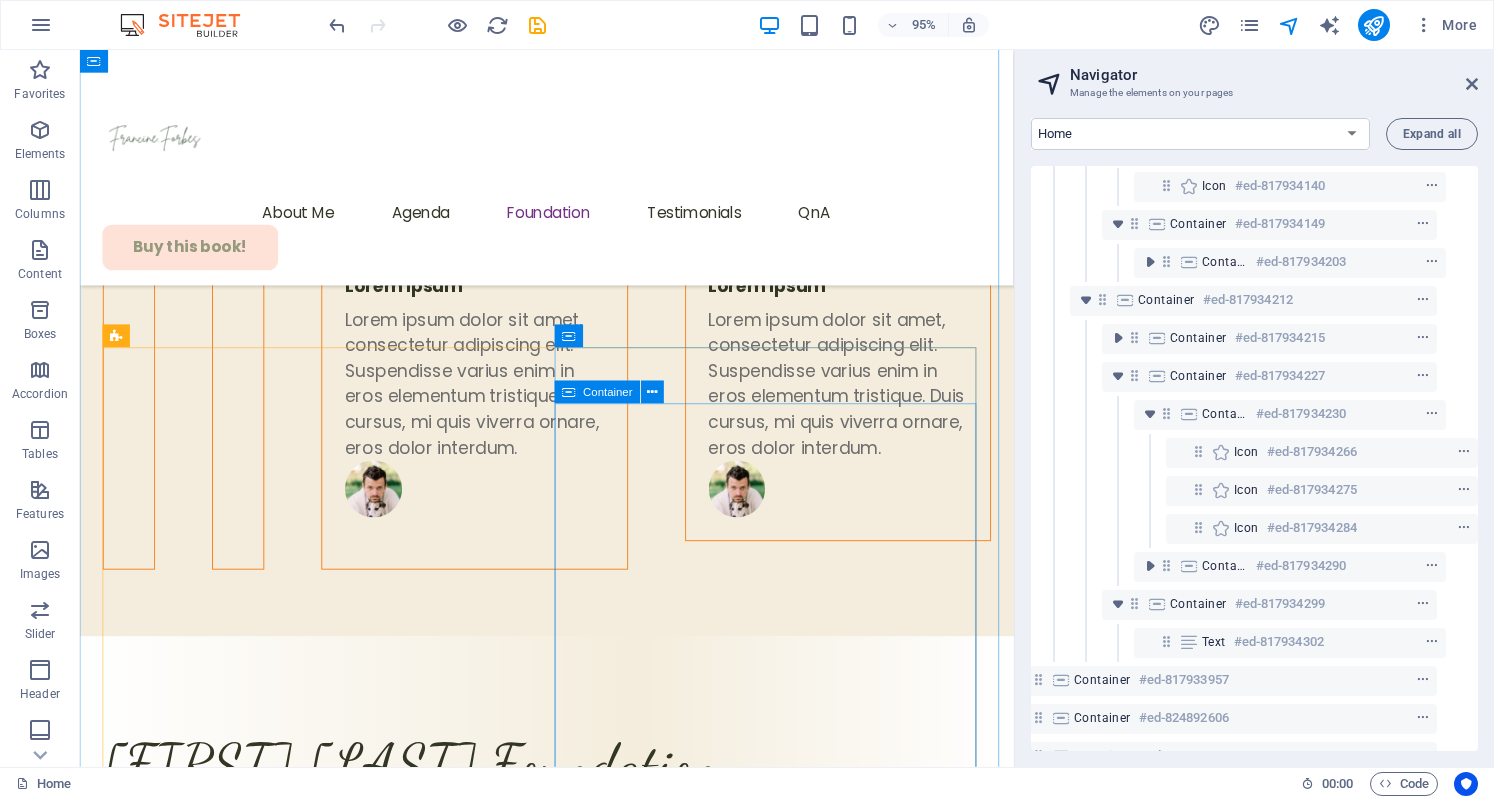 scroll, scrollTop: 7018, scrollLeft: 0, axis: vertical 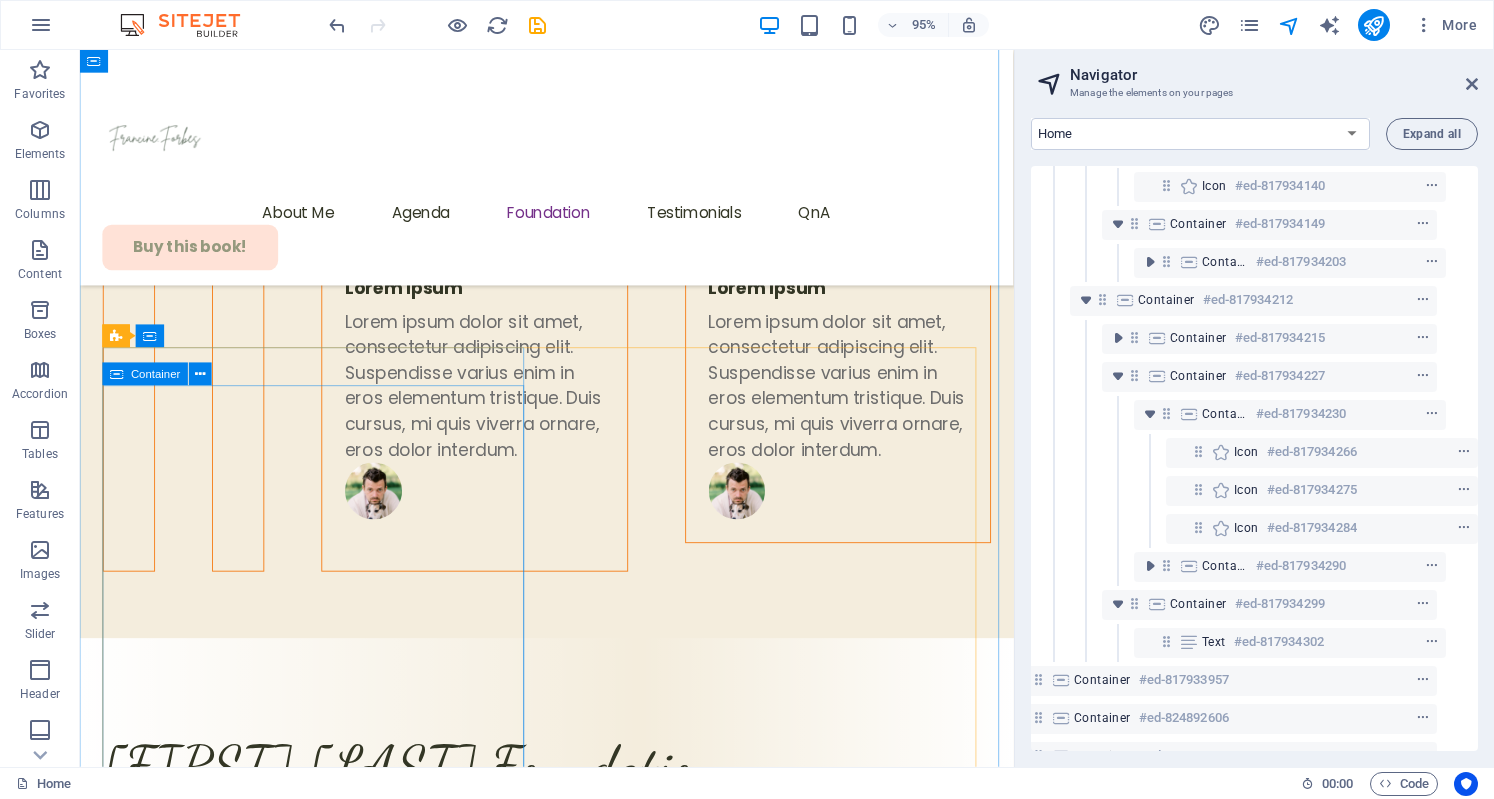 click on "Get ticket" at bounding box center (571, 4569) 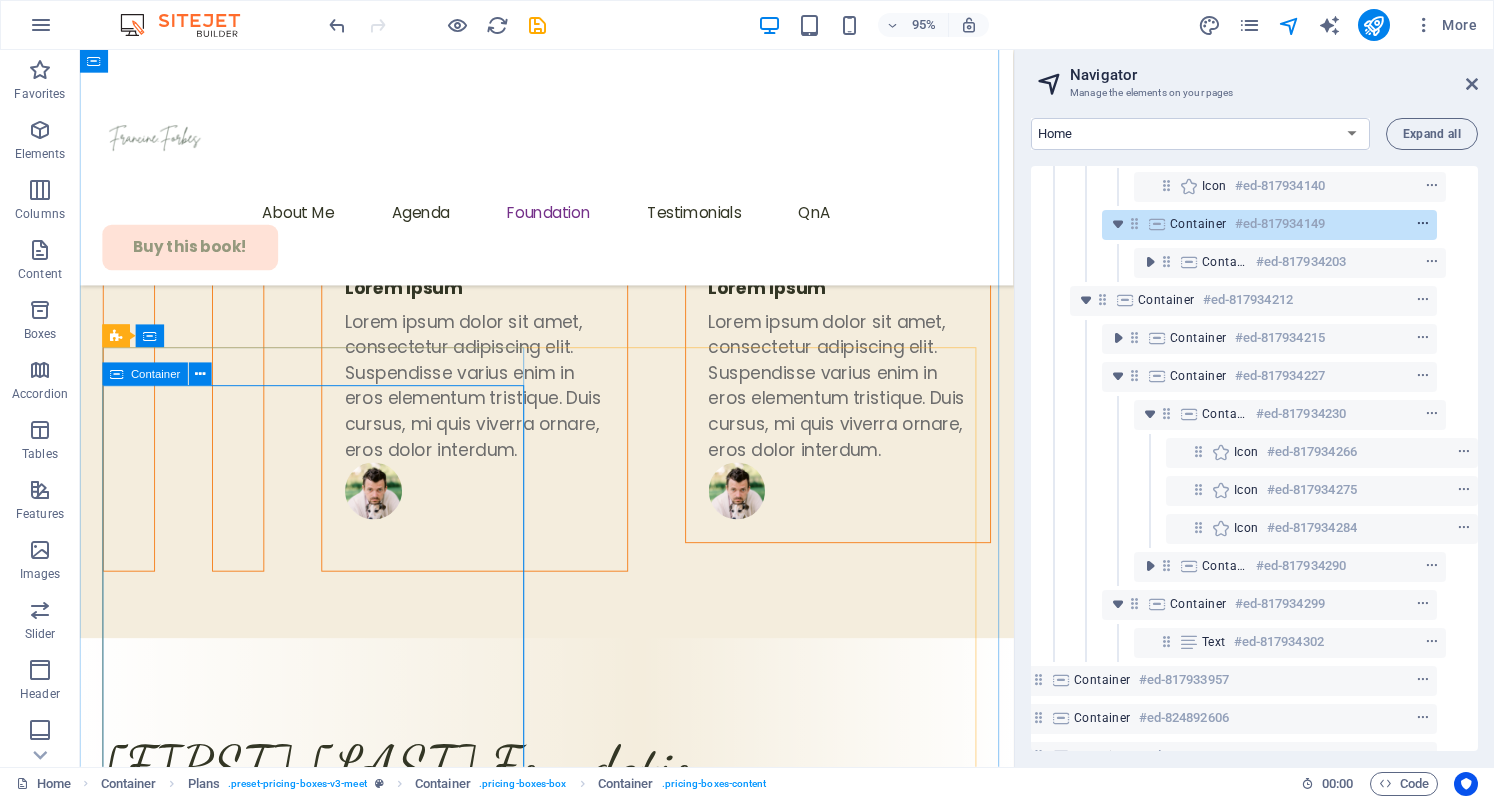 click at bounding box center [1423, 224] 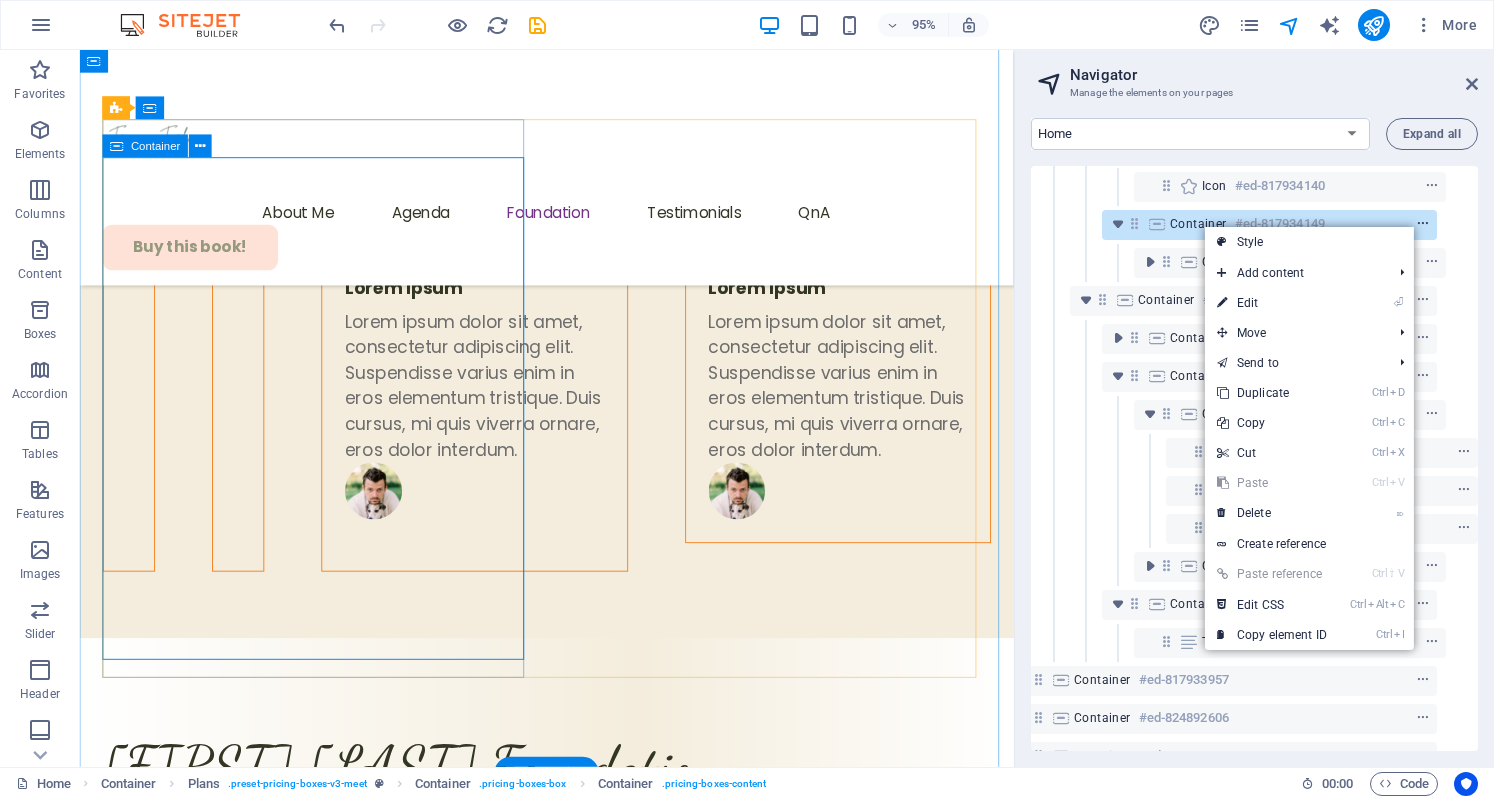 scroll, scrollTop: 7258, scrollLeft: 0, axis: vertical 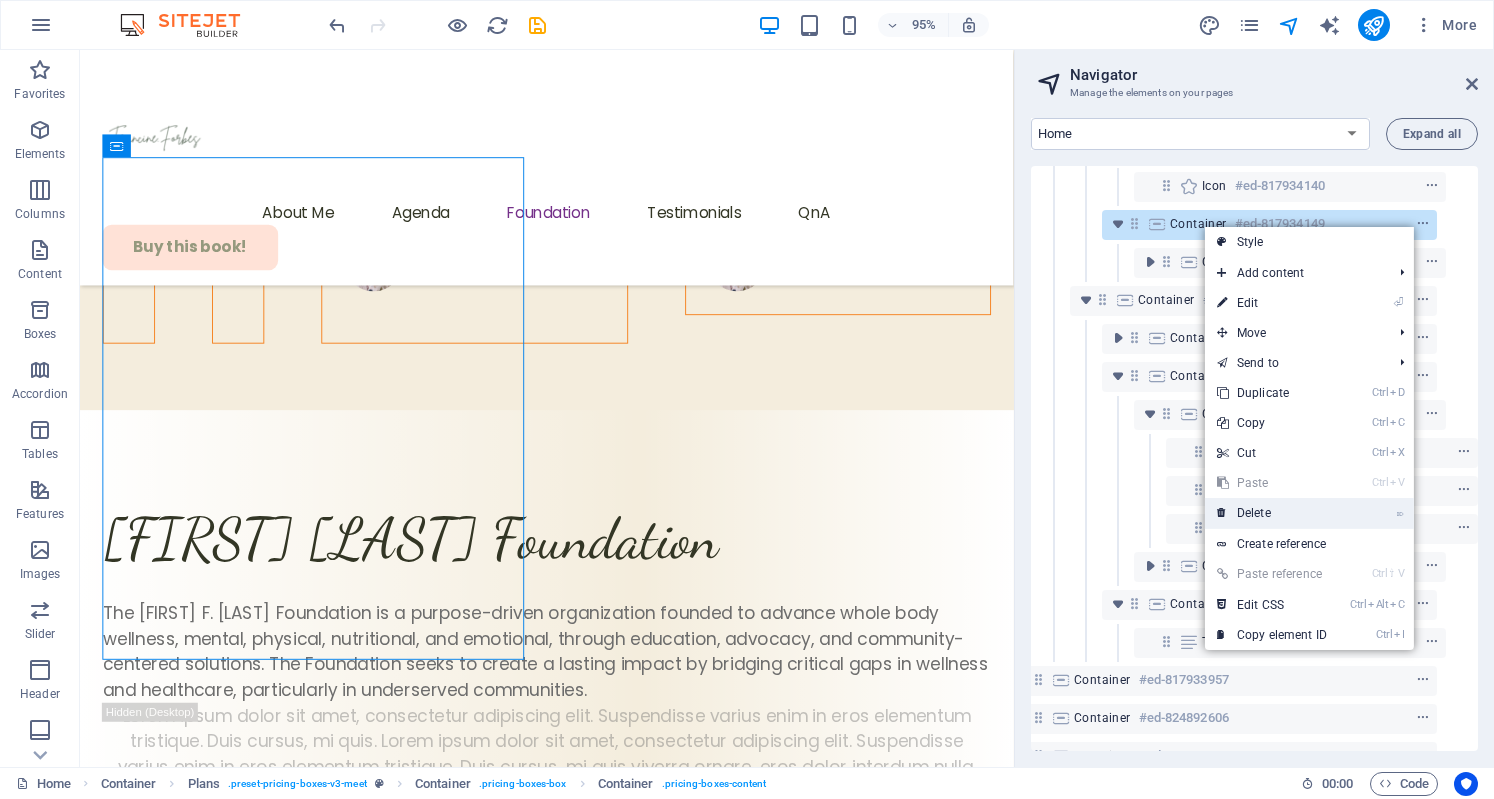 click on "⌦  Delete" at bounding box center [1272, 513] 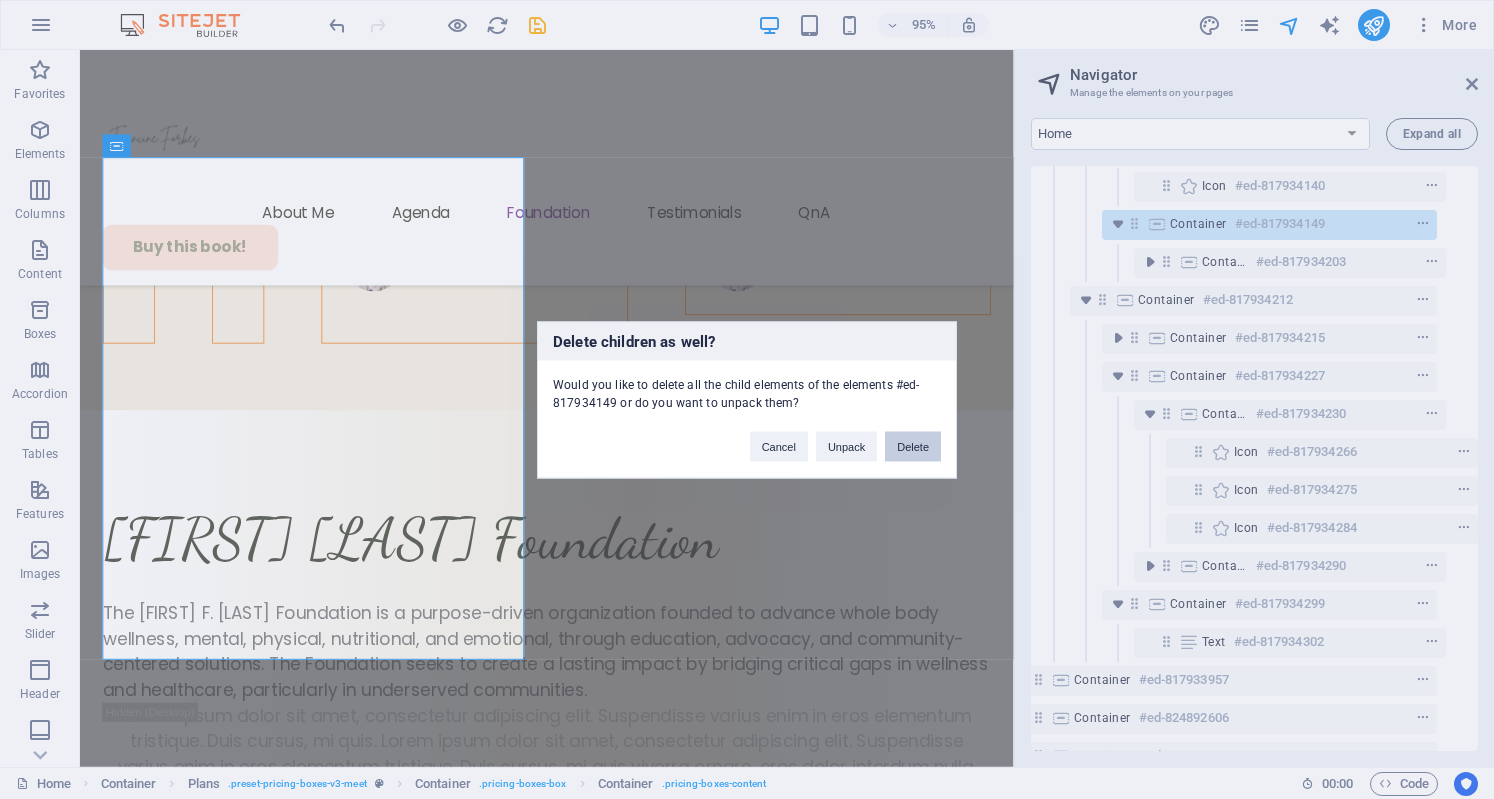 click on "Delete" at bounding box center [913, 446] 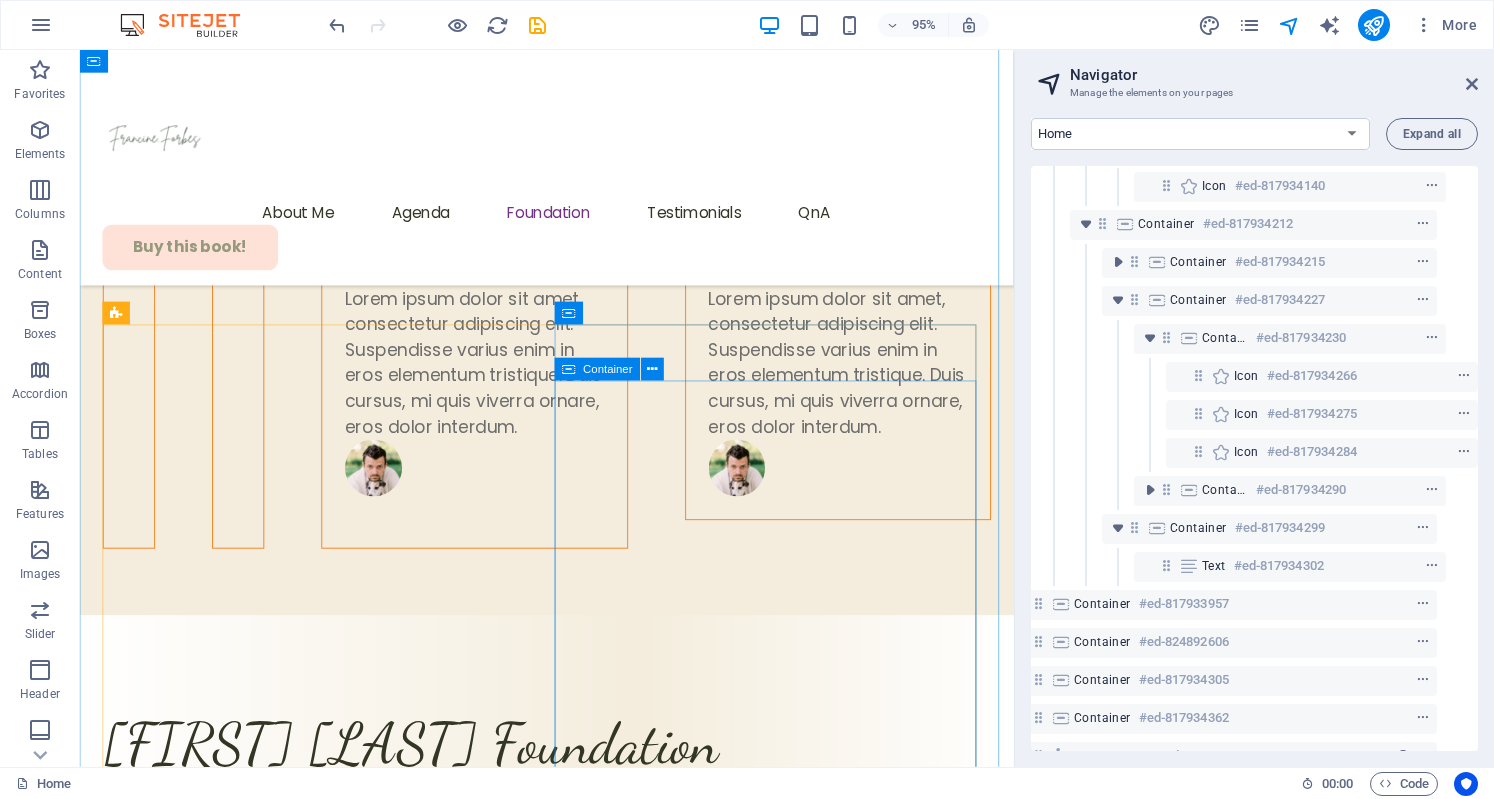 scroll, scrollTop: 7042, scrollLeft: 0, axis: vertical 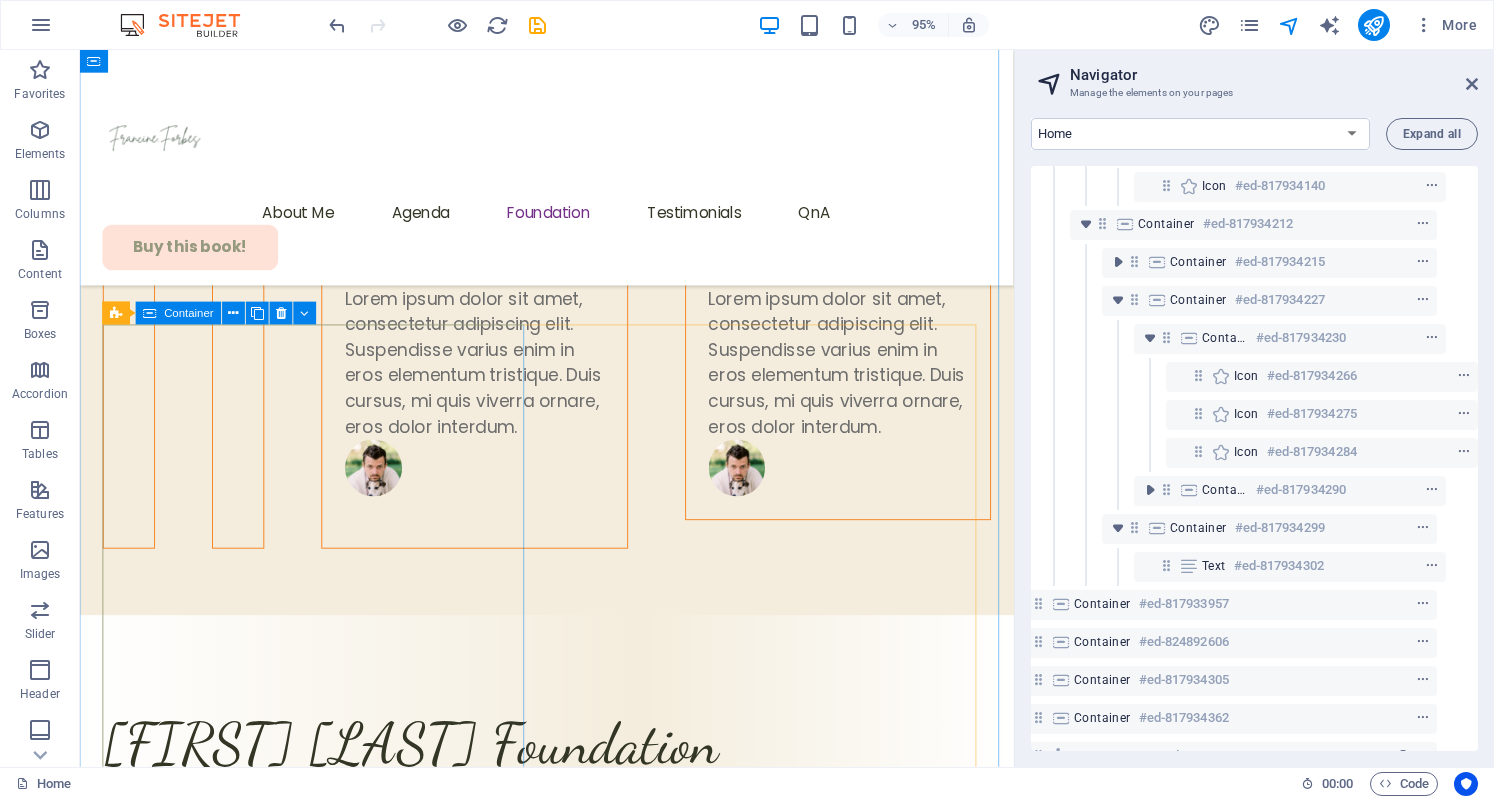 click at bounding box center (571, 4261) 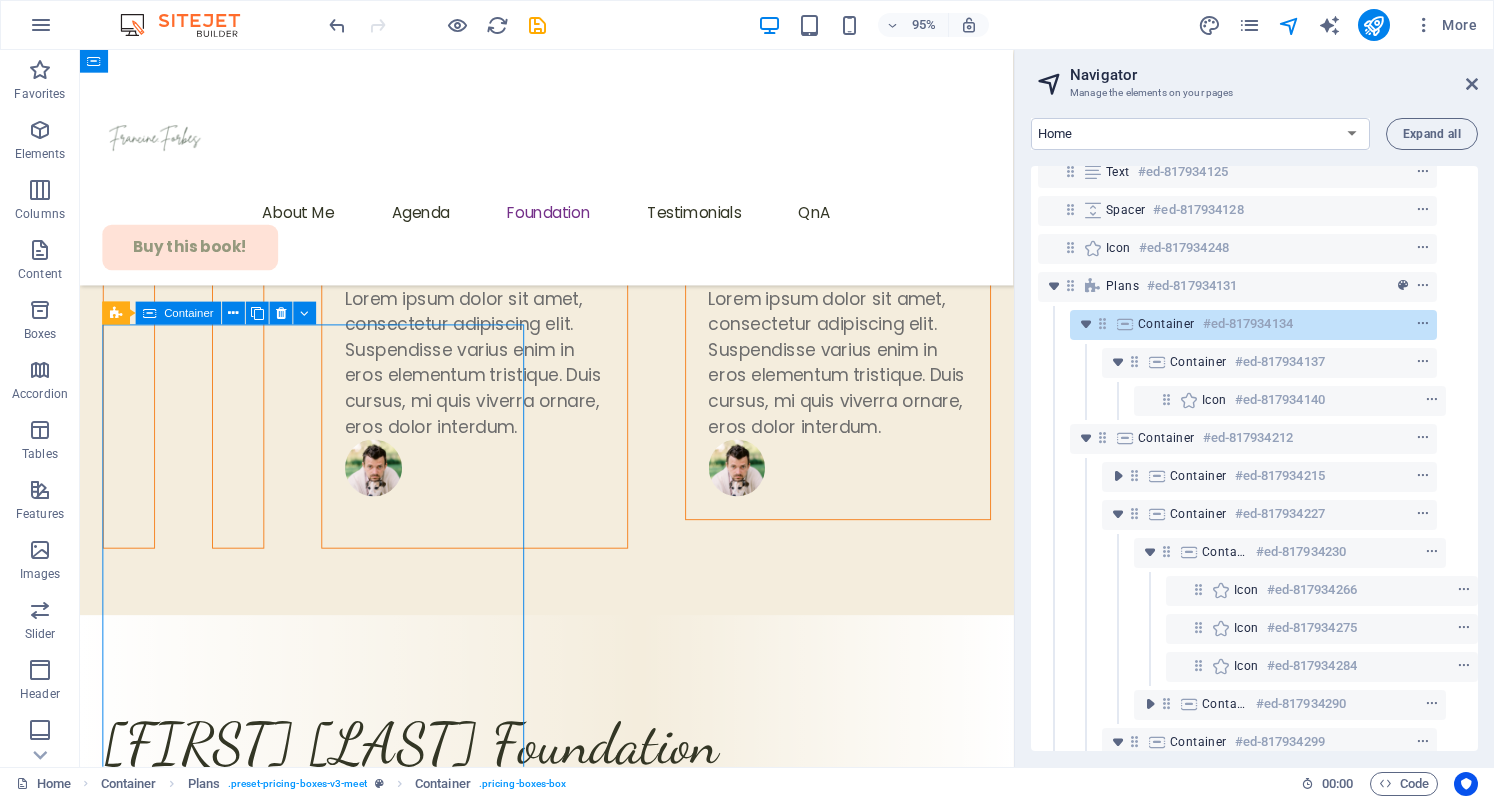 scroll, scrollTop: 156, scrollLeft: 36, axis: both 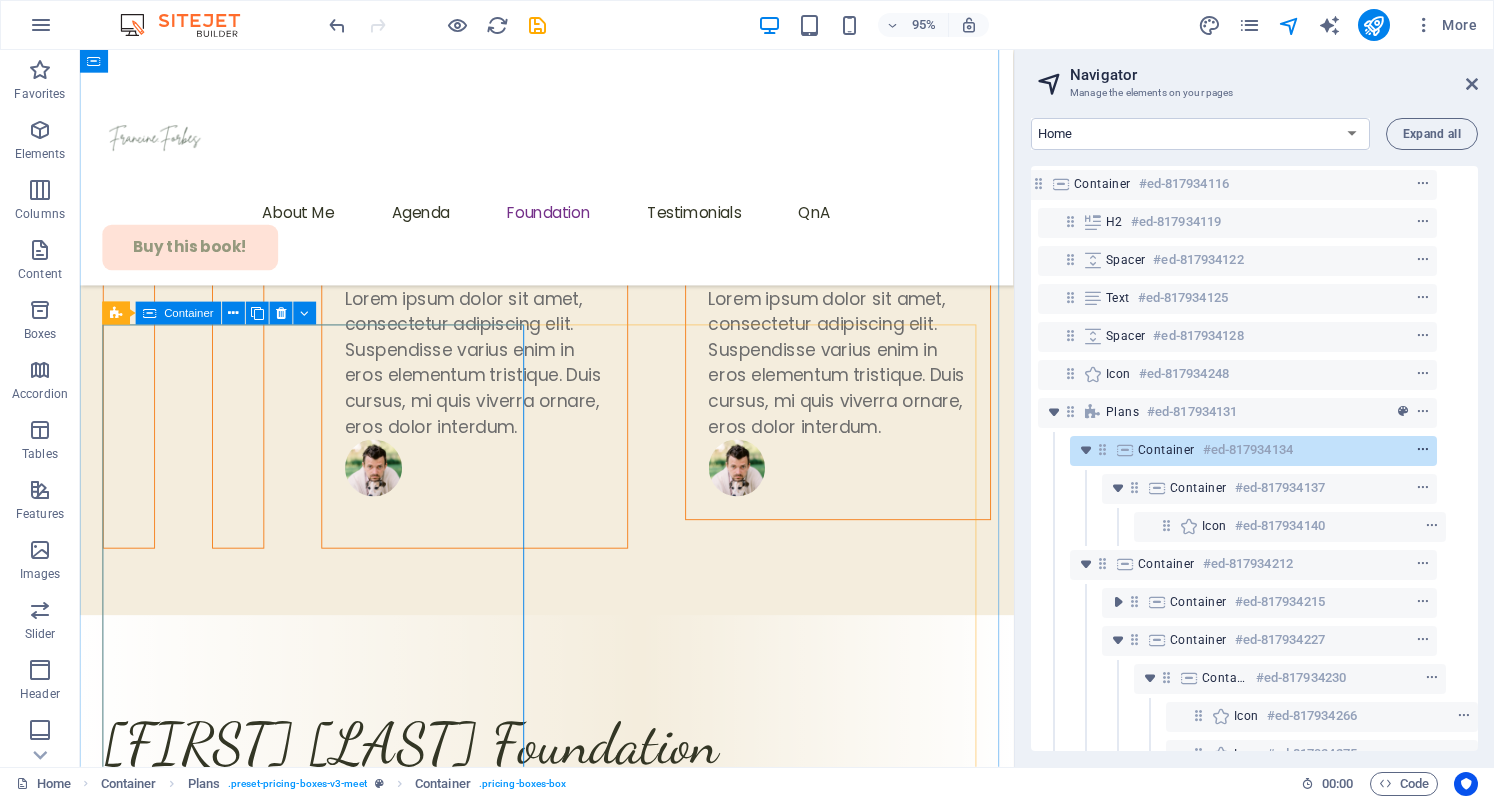 click at bounding box center [1423, 450] 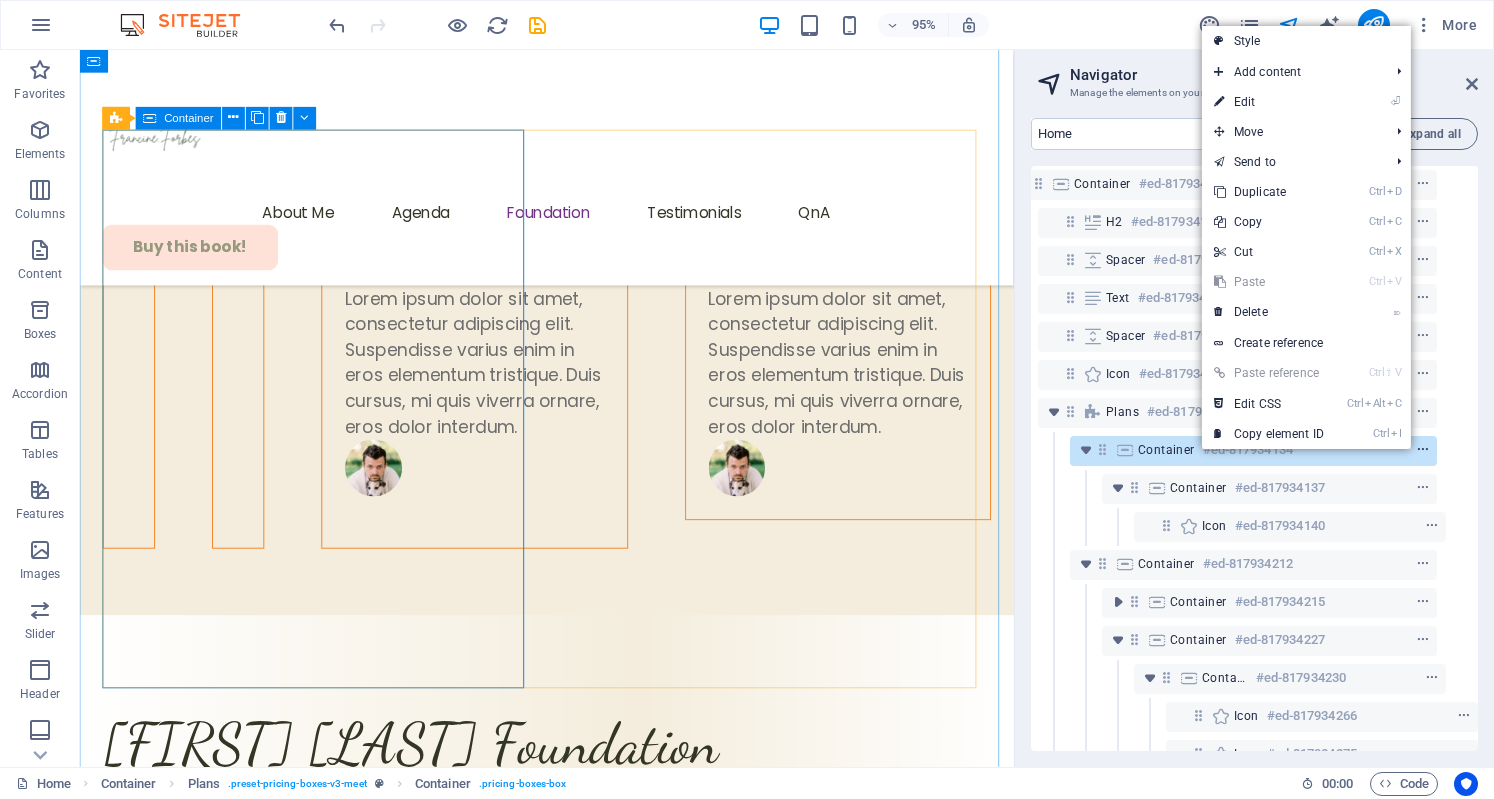 scroll, scrollTop: 7248, scrollLeft: 0, axis: vertical 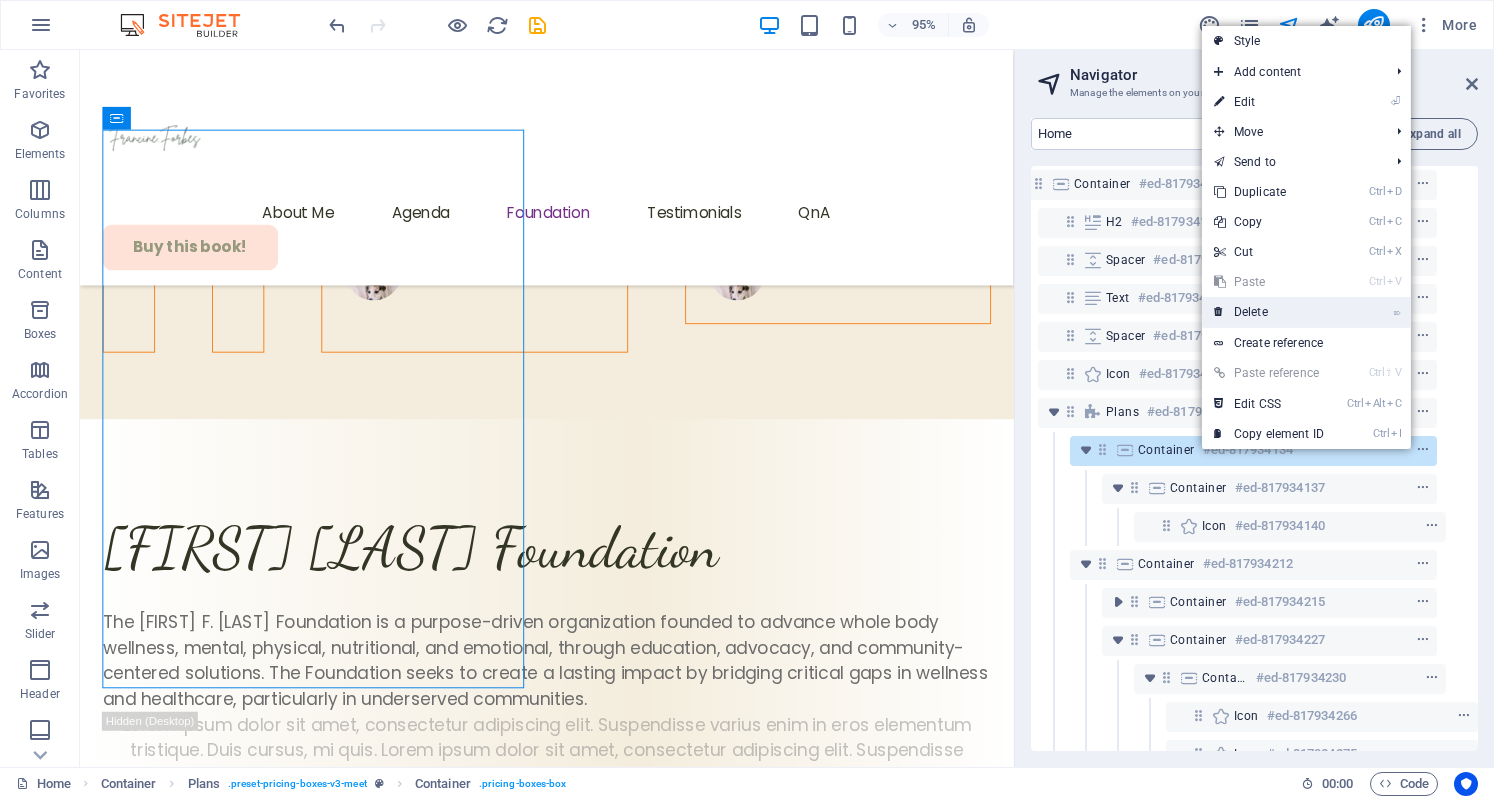 click on "⌦  Delete" at bounding box center (1269, 312) 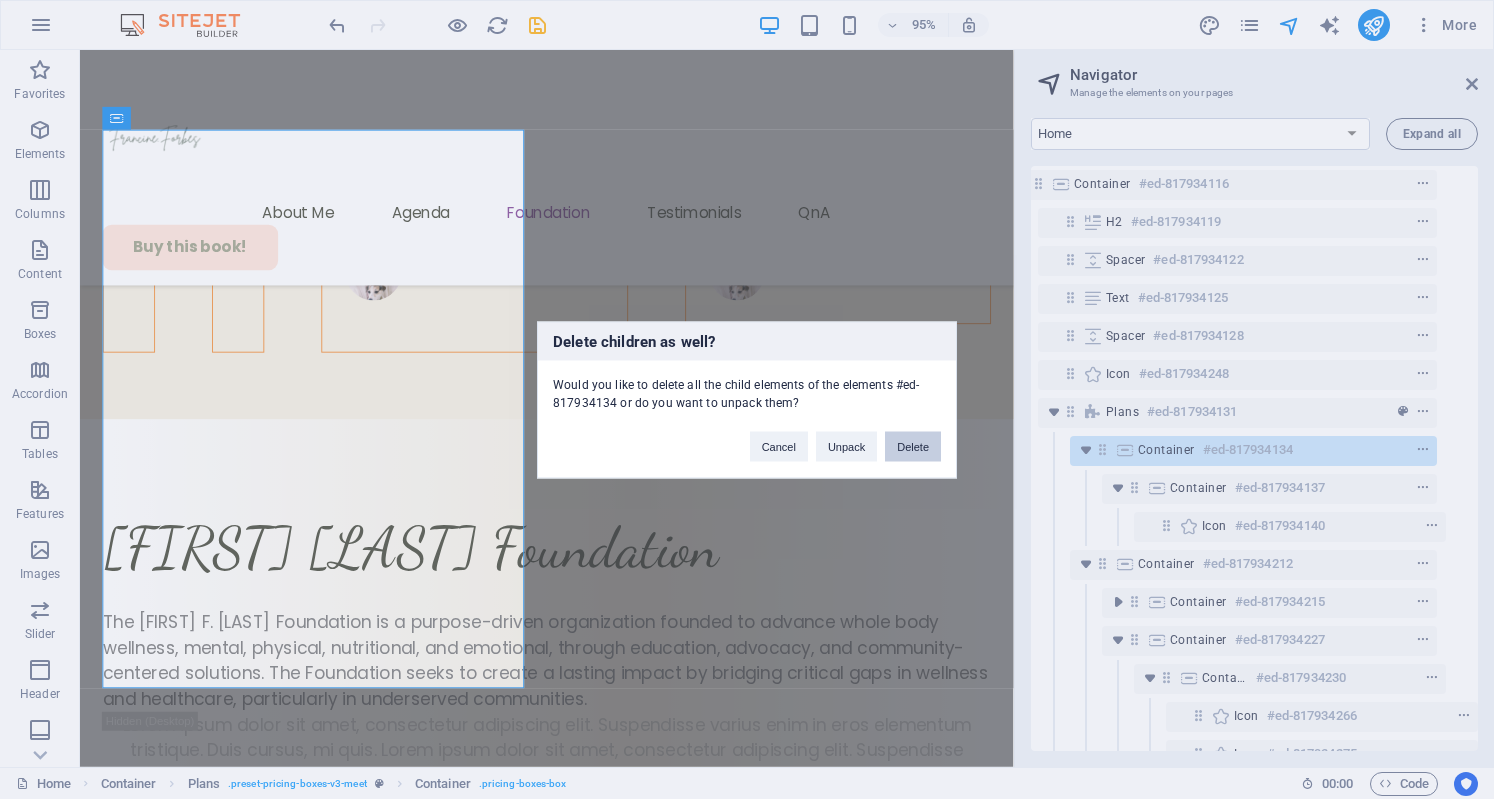click on "Delete" at bounding box center (913, 446) 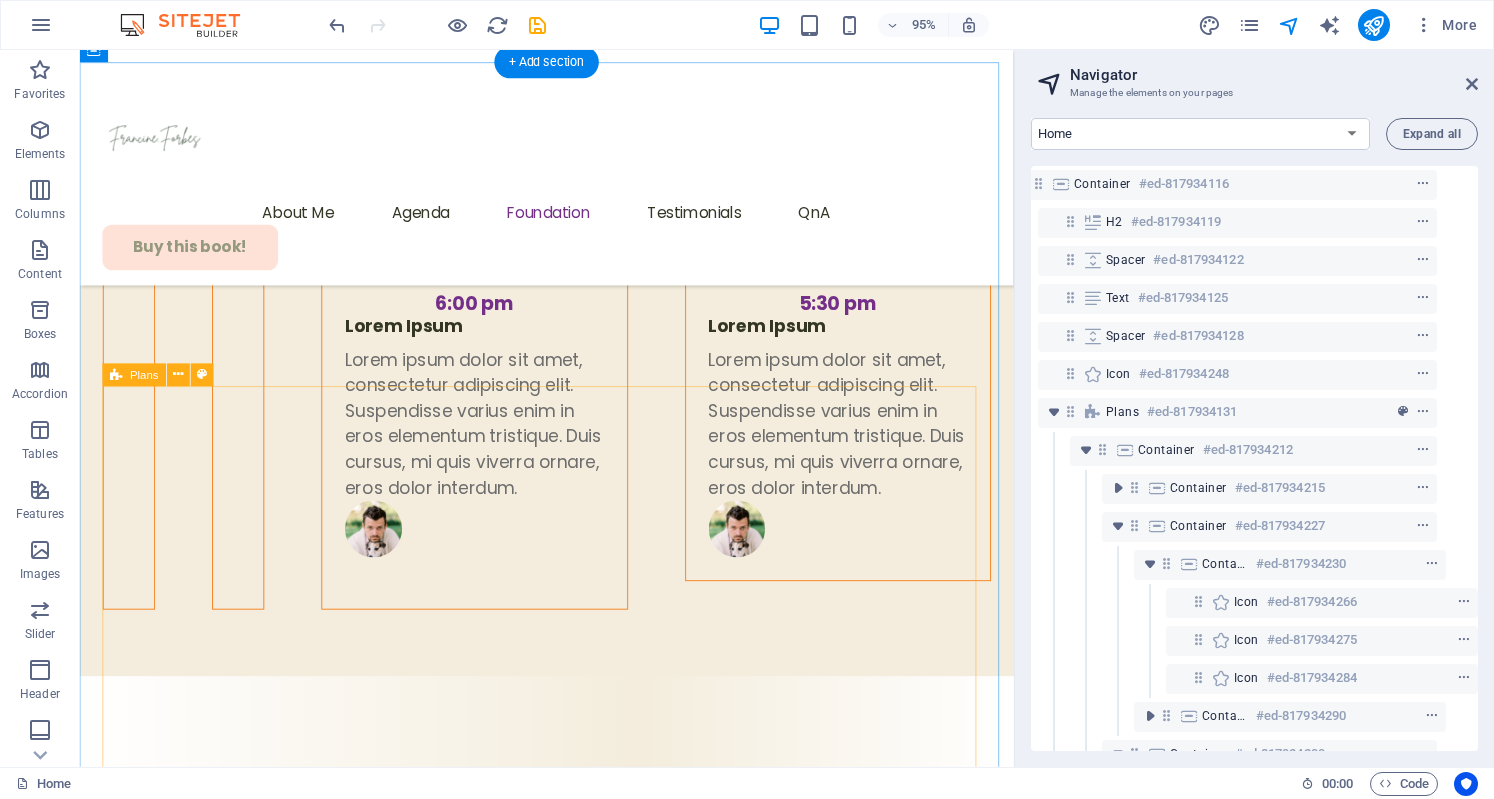 scroll, scrollTop: 6980, scrollLeft: 0, axis: vertical 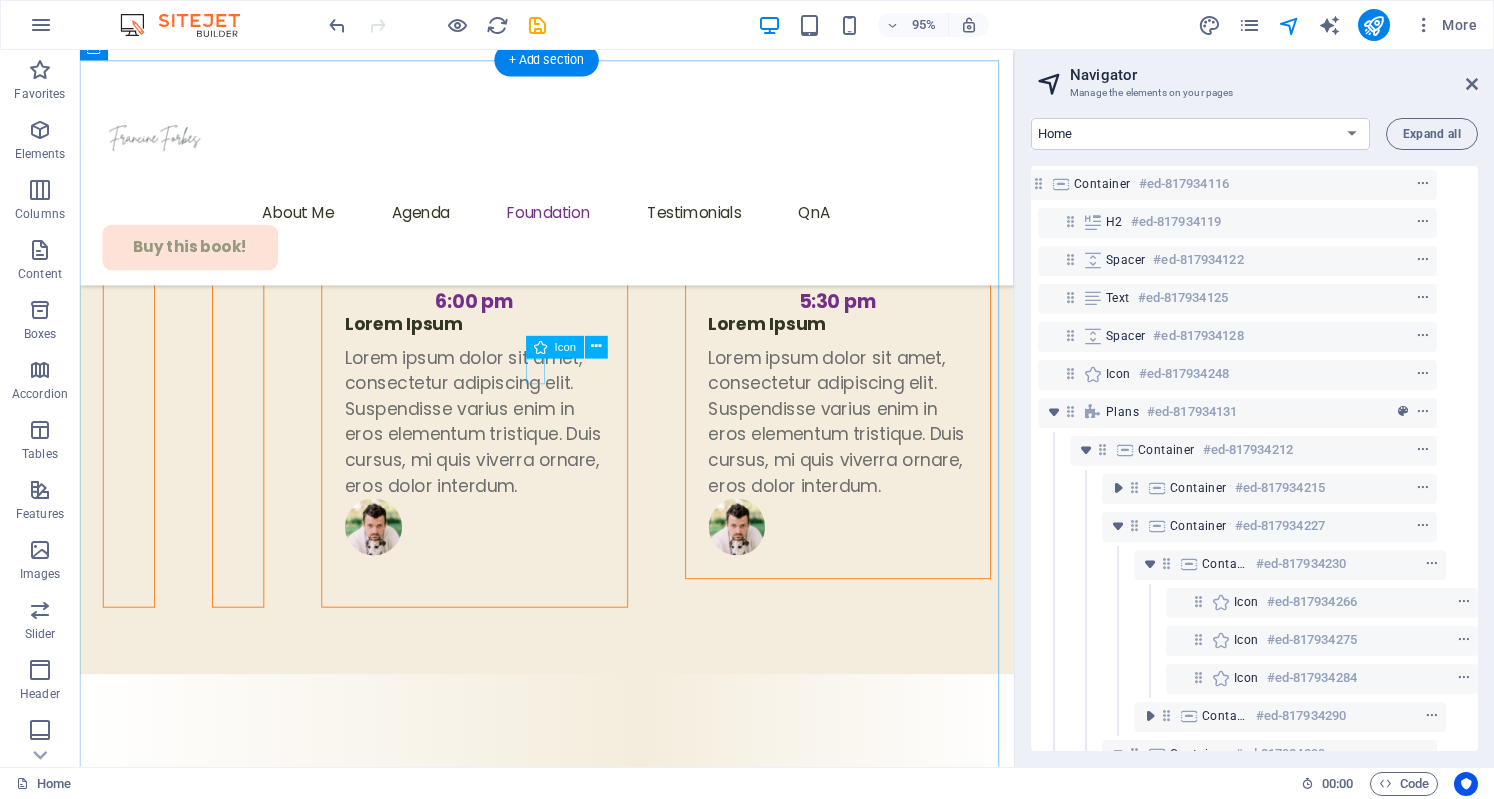 click at bounding box center [567, 4289] 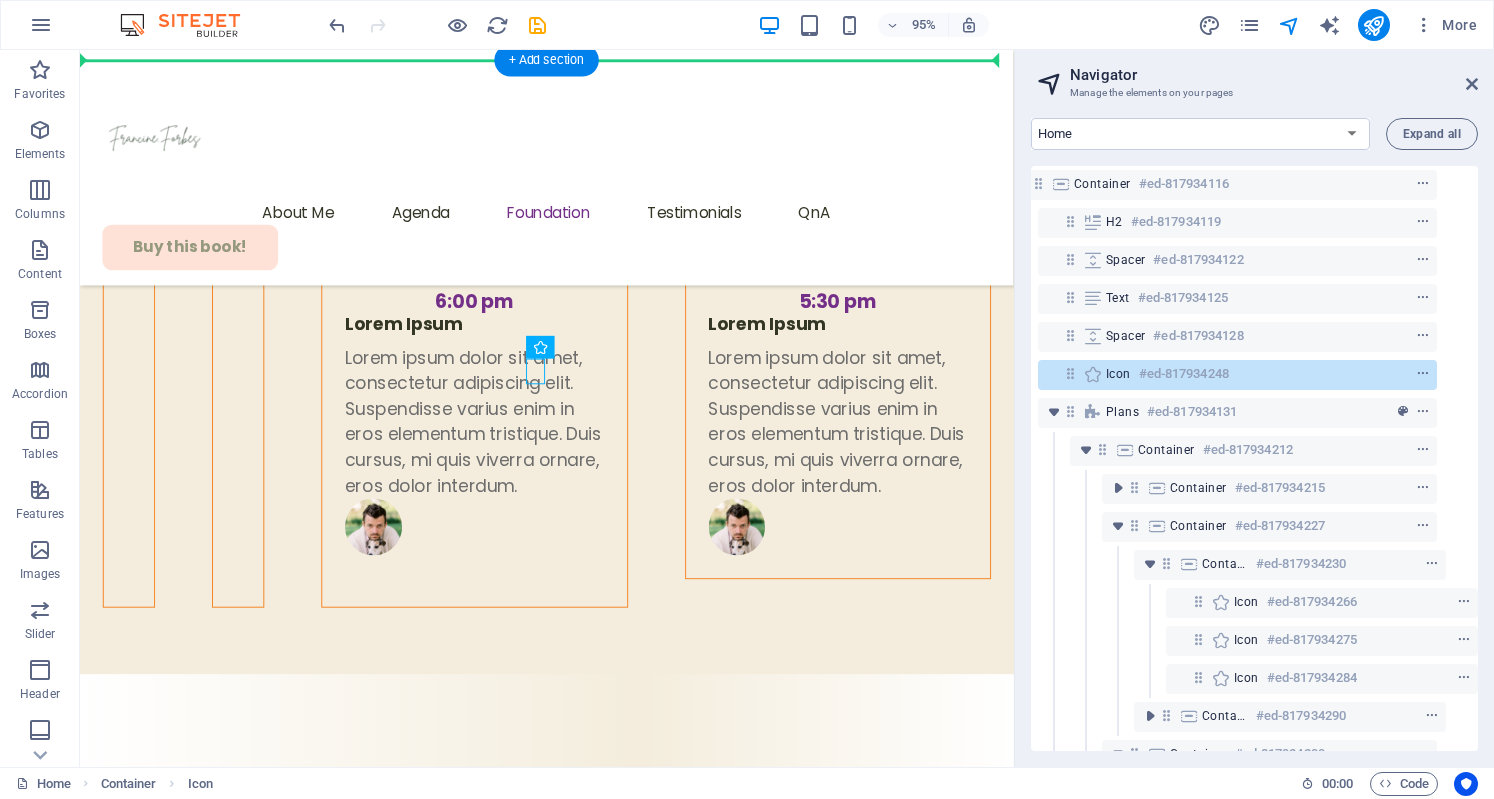 drag, startPoint x: 555, startPoint y: 384, endPoint x: 108, endPoint y: 380, distance: 447.01788 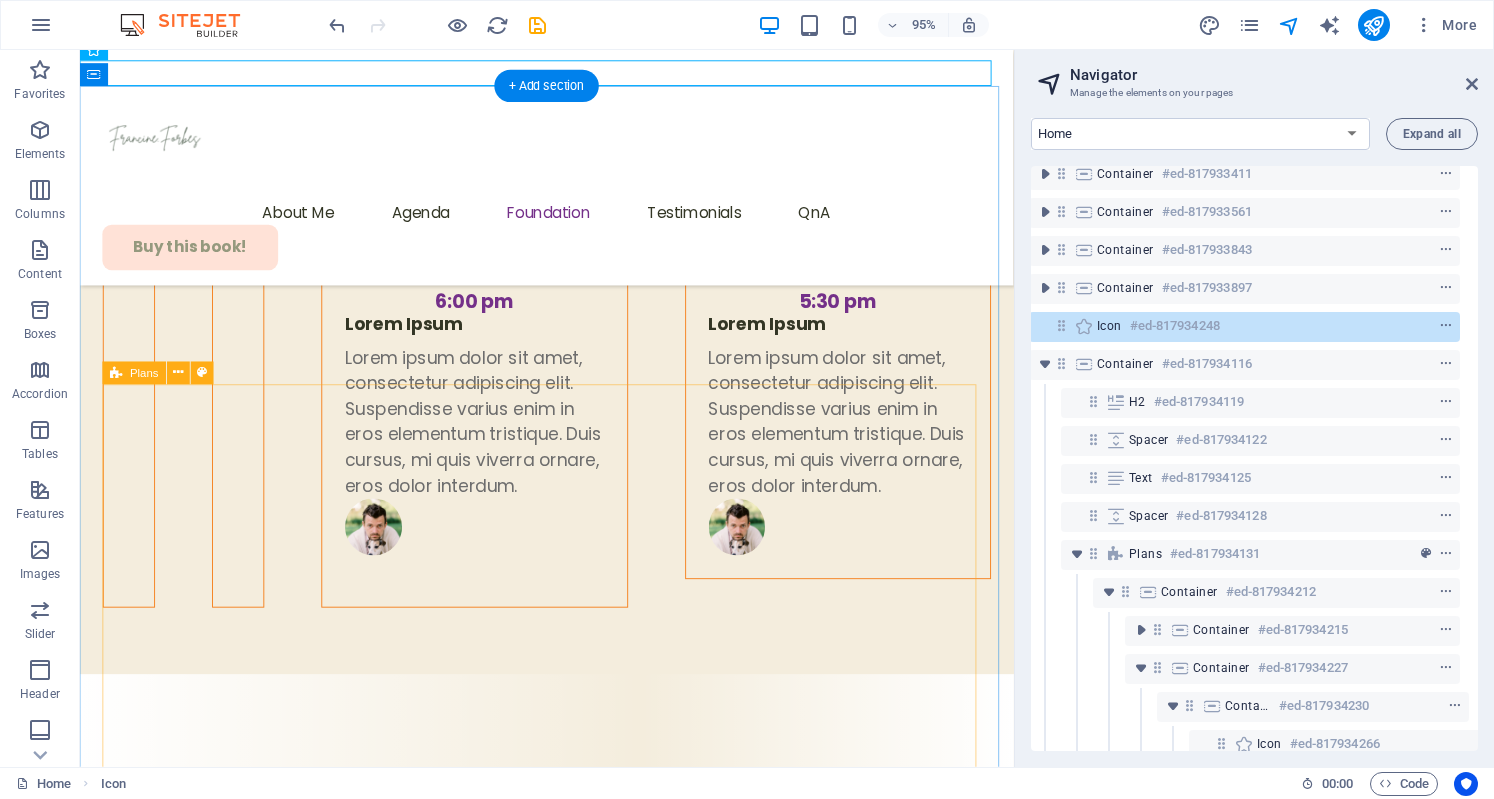 scroll, scrollTop: 0, scrollLeft: 8, axis: horizontal 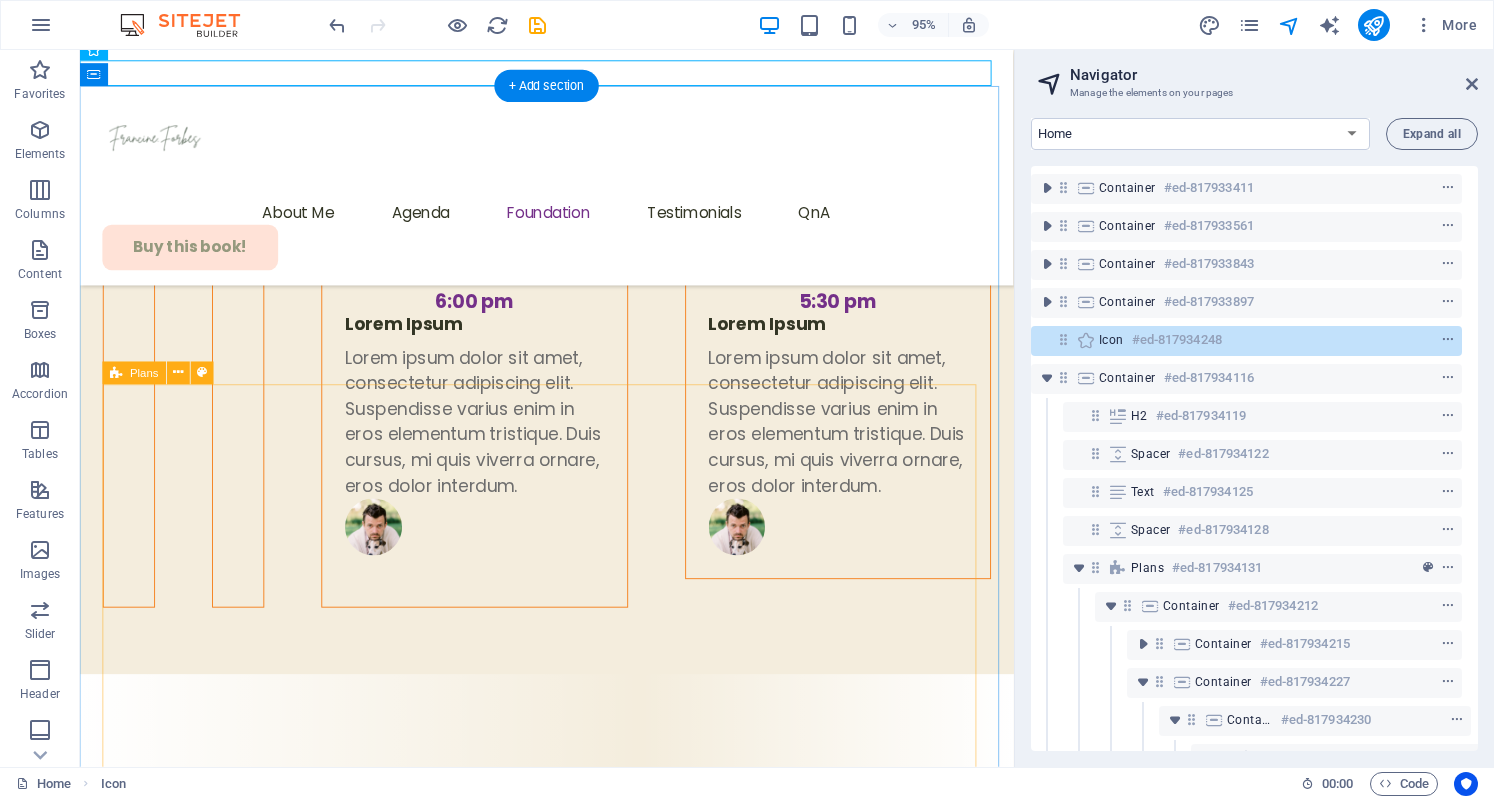 click on "access to mental health care Get ticket Expand" at bounding box center (571, 4601) 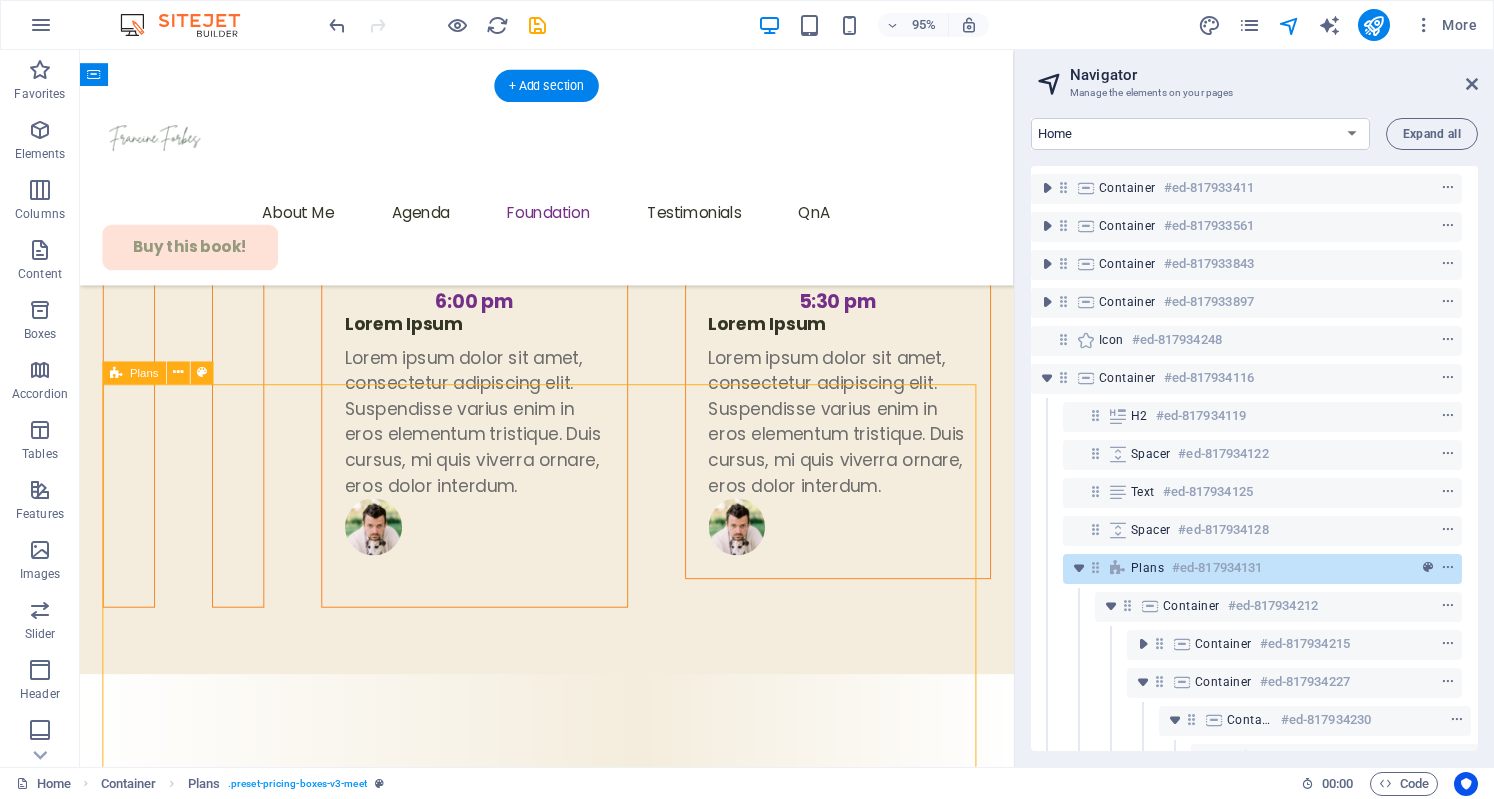 click on "access to mental health care Get ticket Expand" at bounding box center [571, 4601] 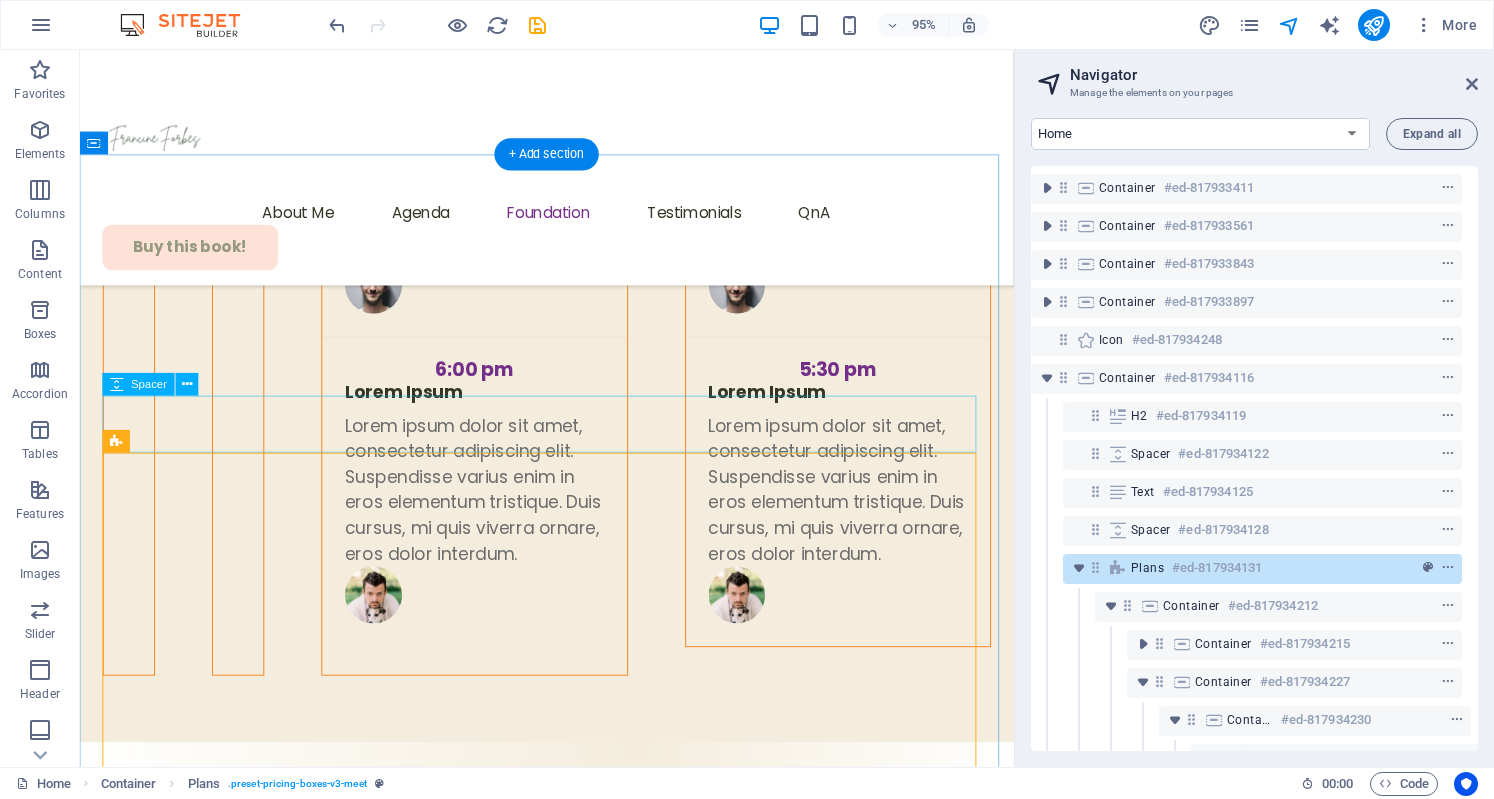 scroll, scrollTop: 6907, scrollLeft: 0, axis: vertical 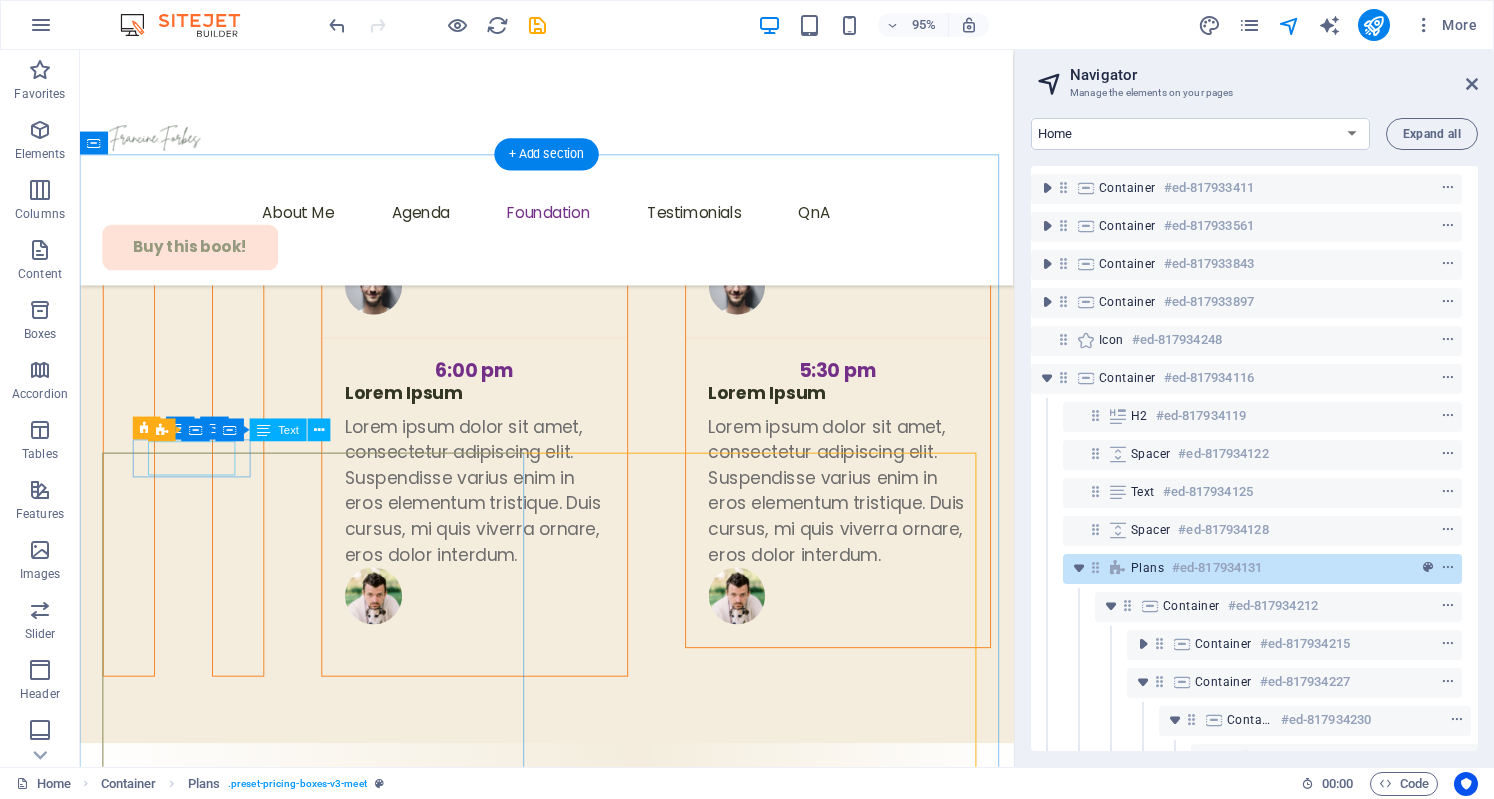click on "Expand" at bounding box center (174, -6851) 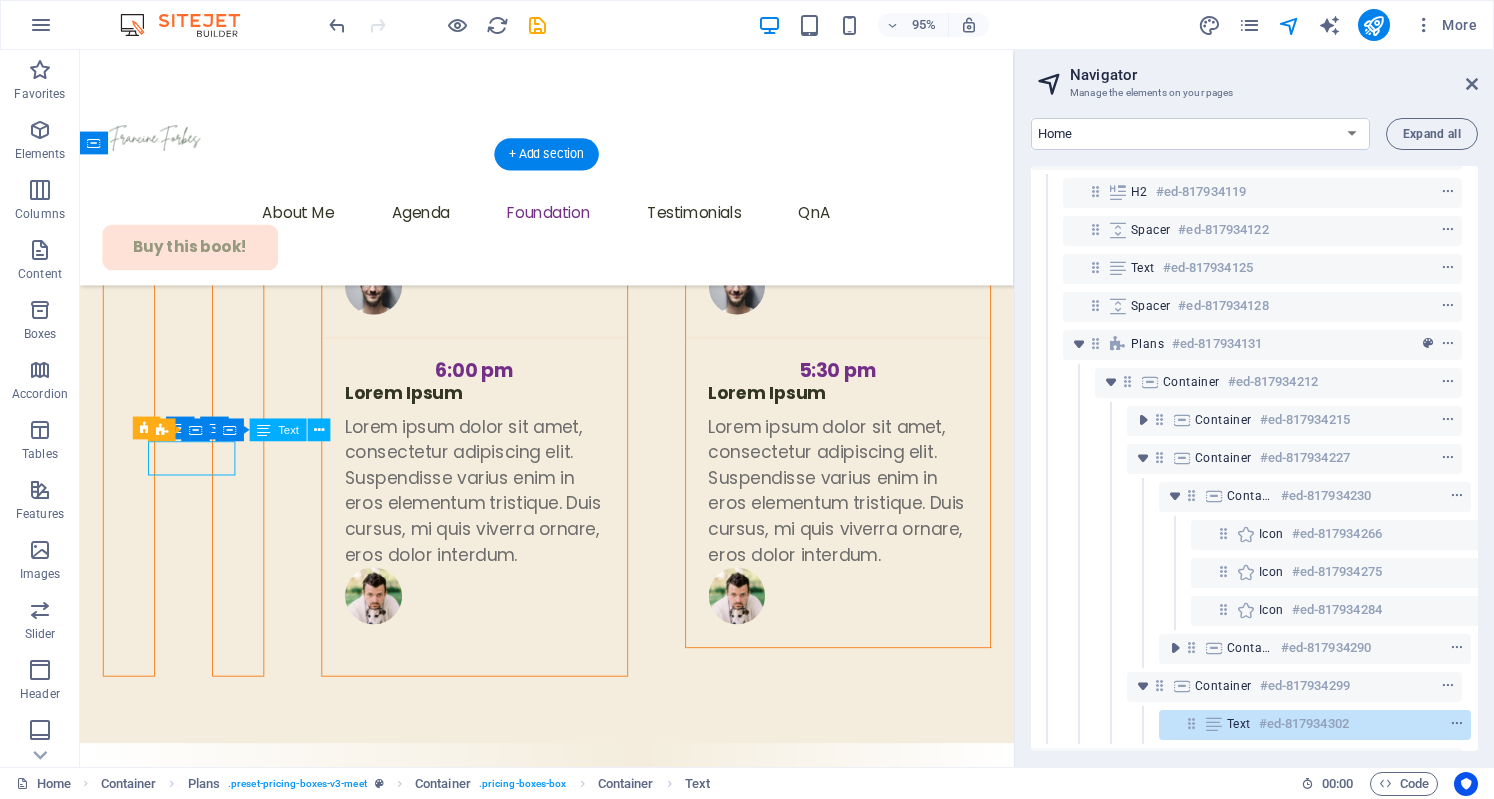 scroll, scrollTop: 426, scrollLeft: 8, axis: both 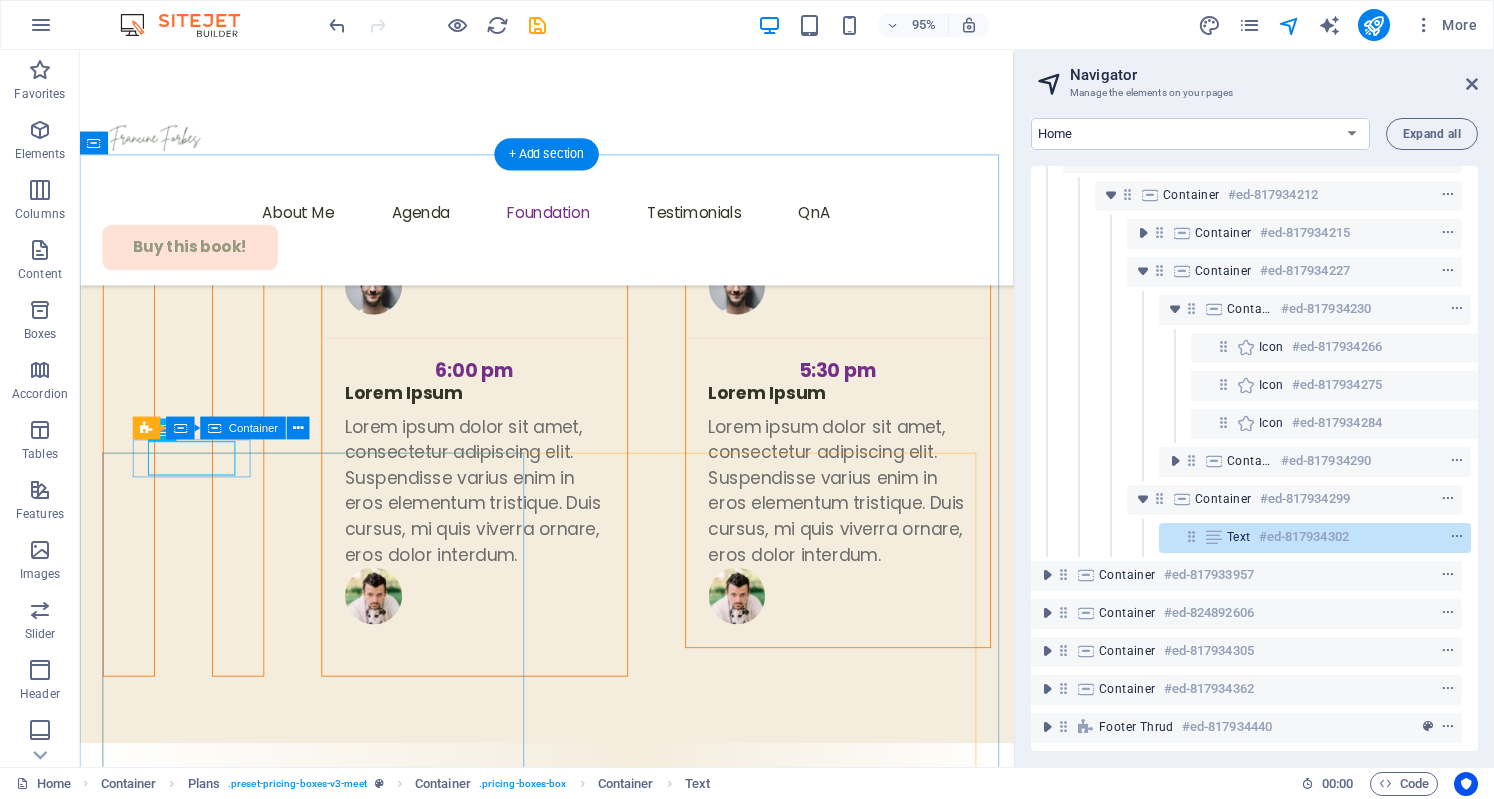 click on "Expand" at bounding box center (174, -6851) 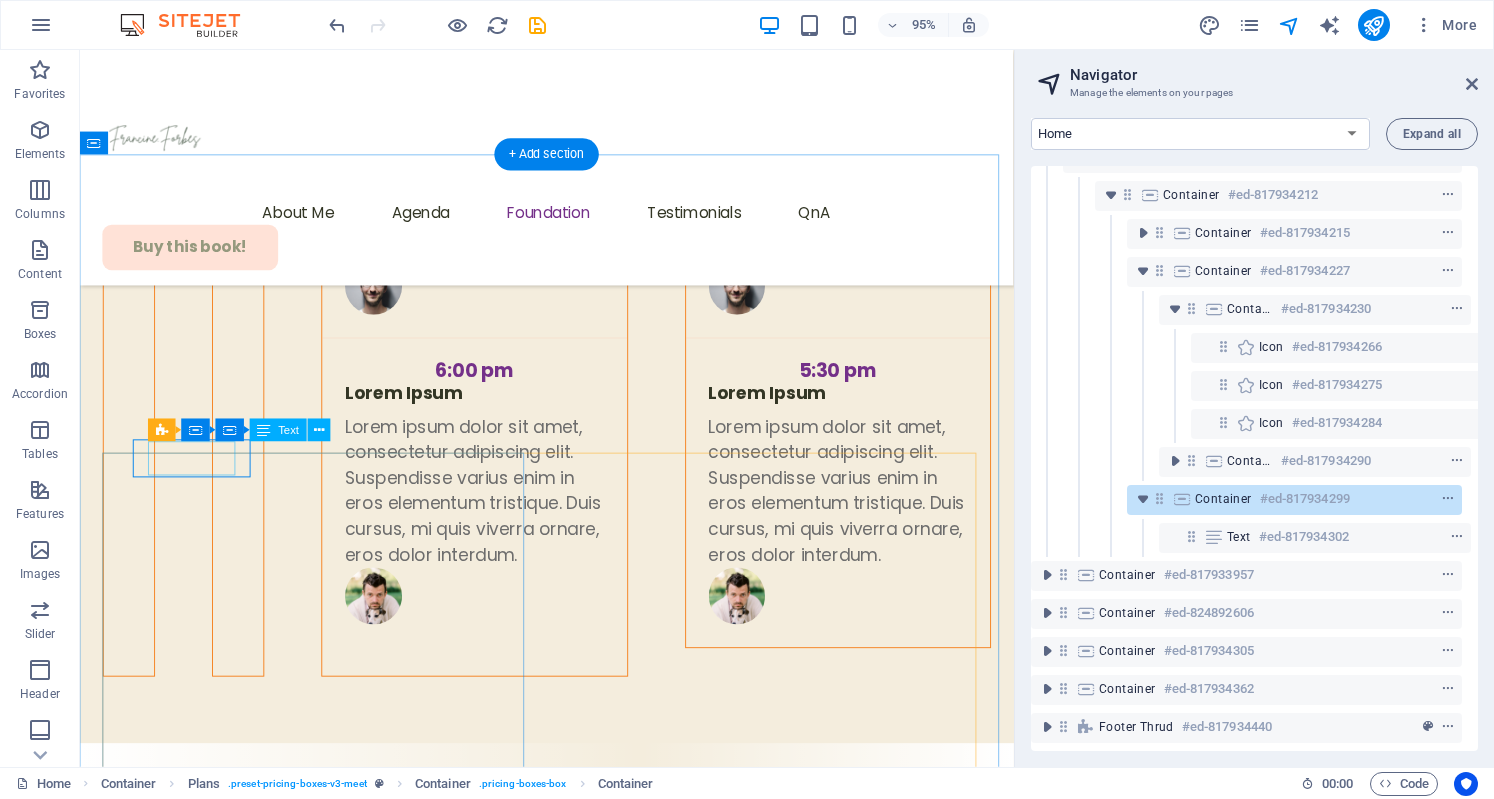 click on "Expand" at bounding box center (174, -6851) 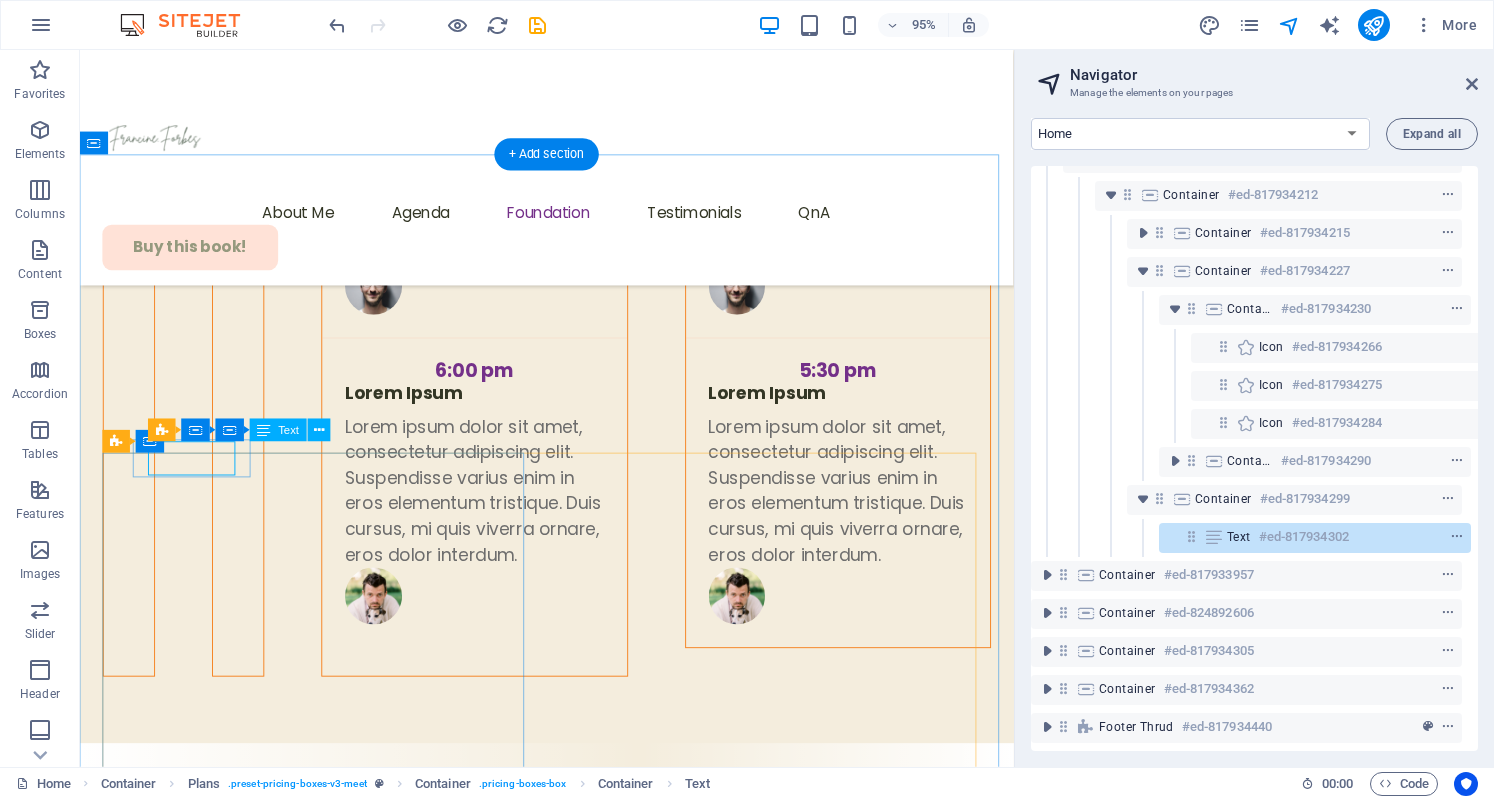 click on "Expand" at bounding box center (174, -6851) 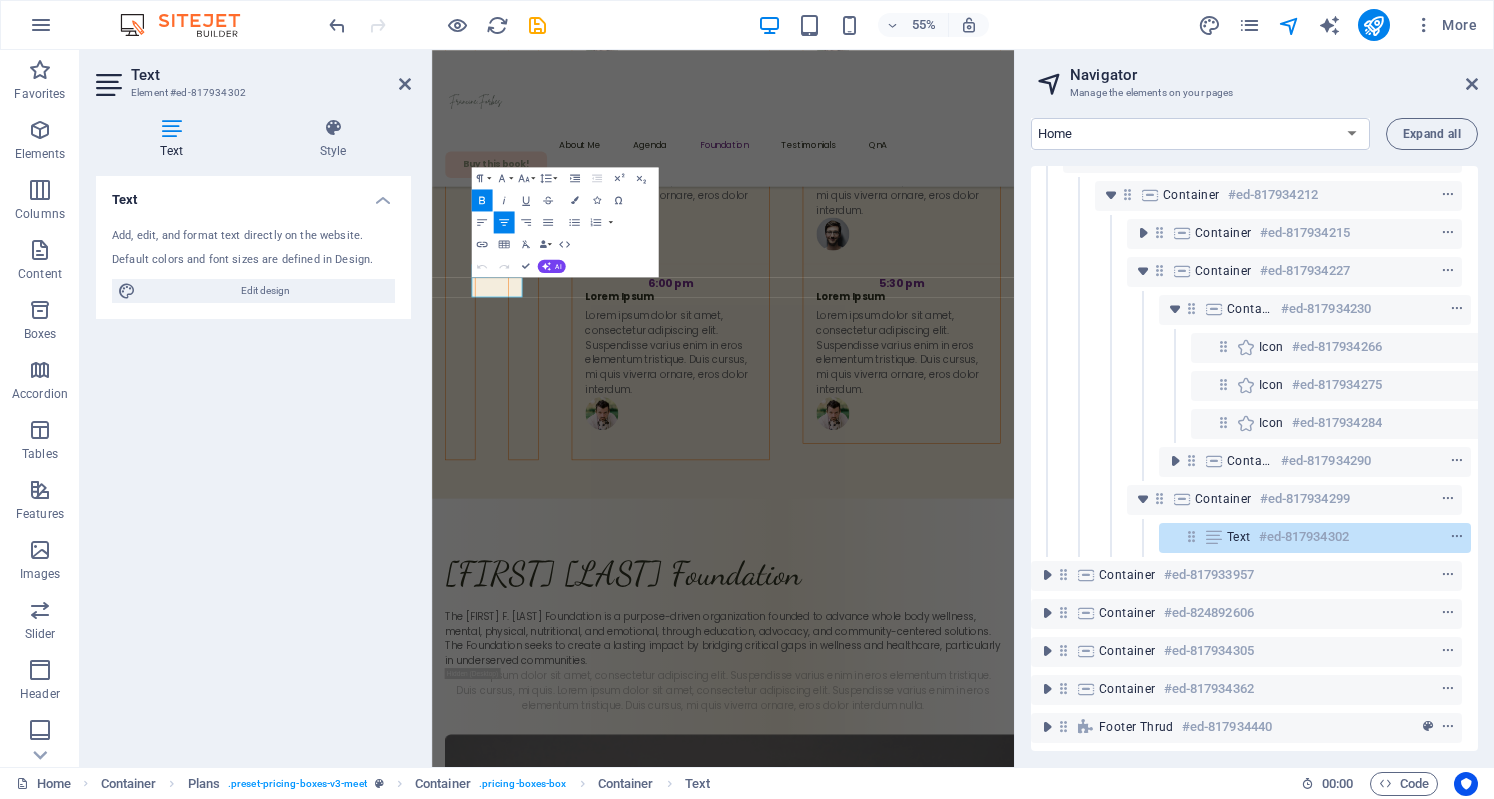 scroll, scrollTop: 6836, scrollLeft: 0, axis: vertical 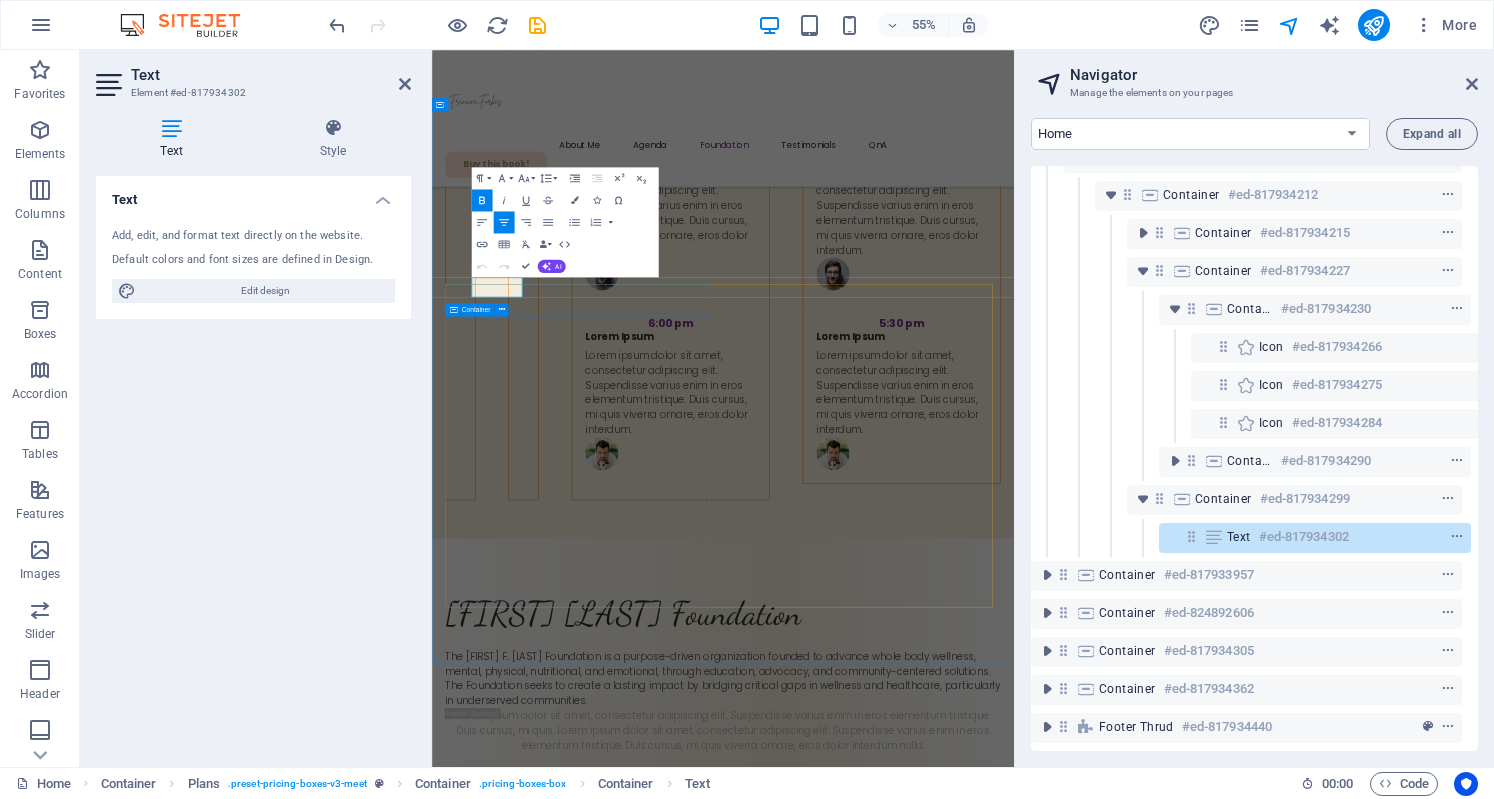click on "Get ticket" at bounding box center (961, 4864) 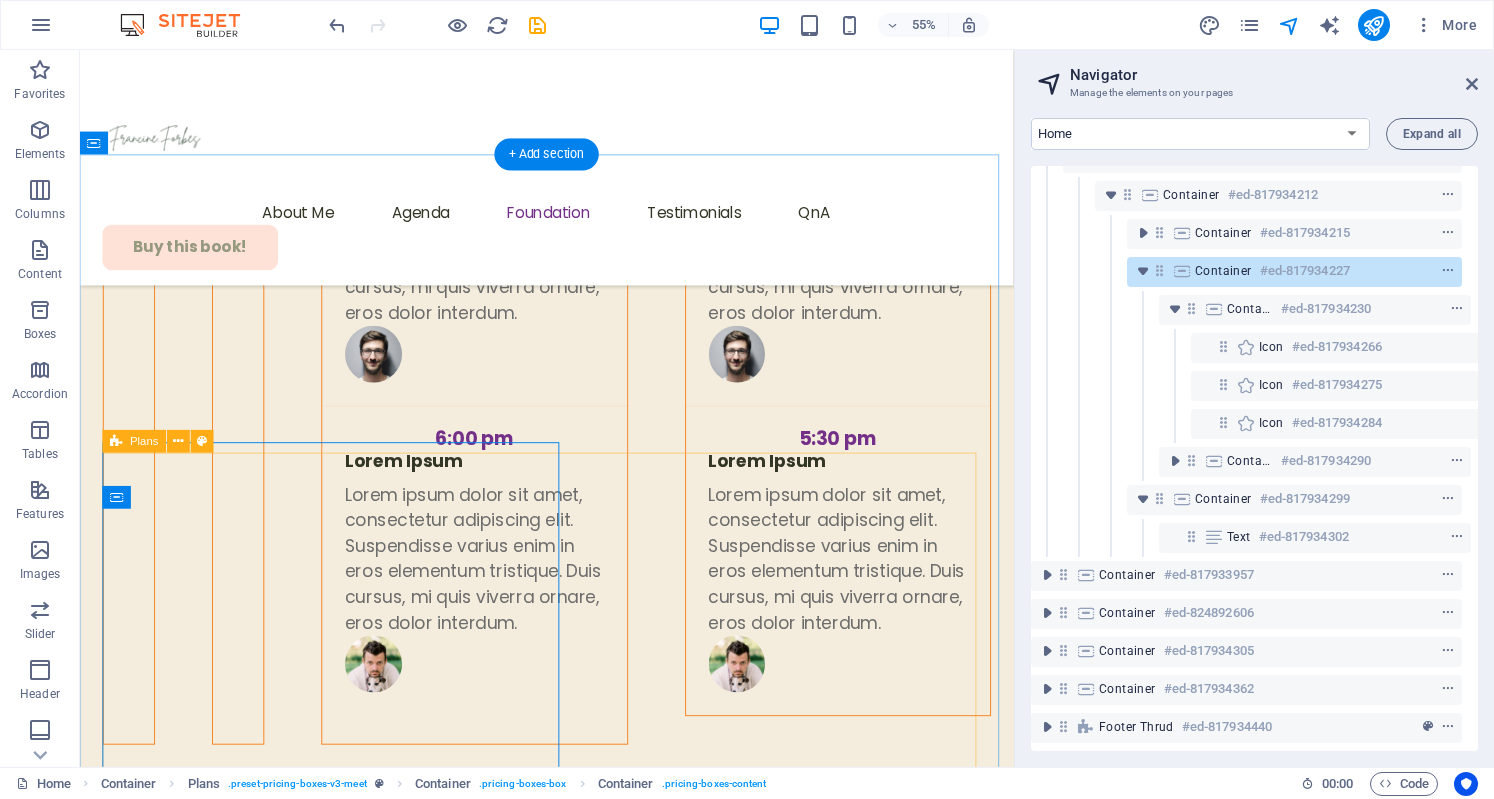 scroll, scrollTop: 6907, scrollLeft: 0, axis: vertical 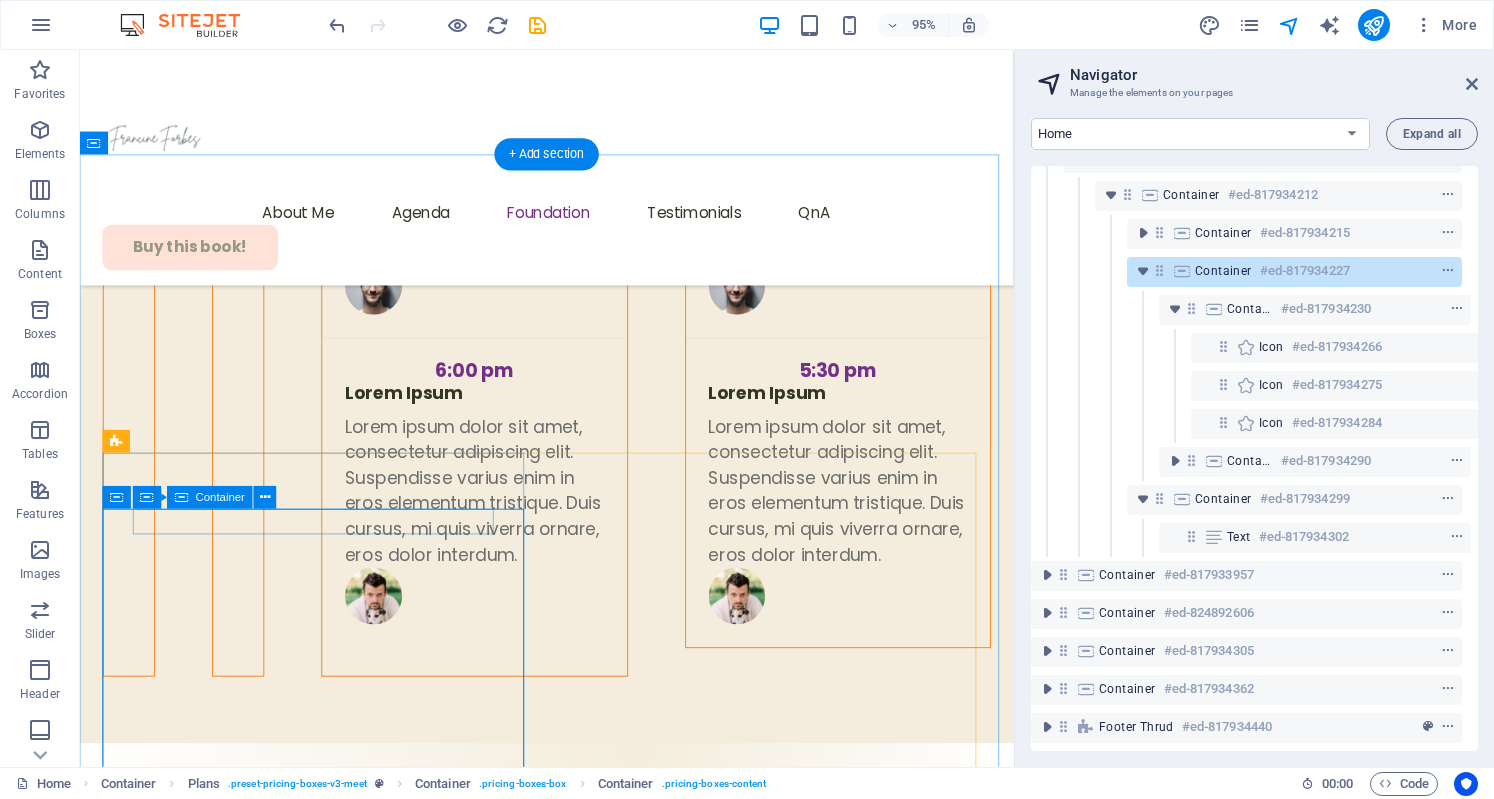 click at bounding box center [571, 4483] 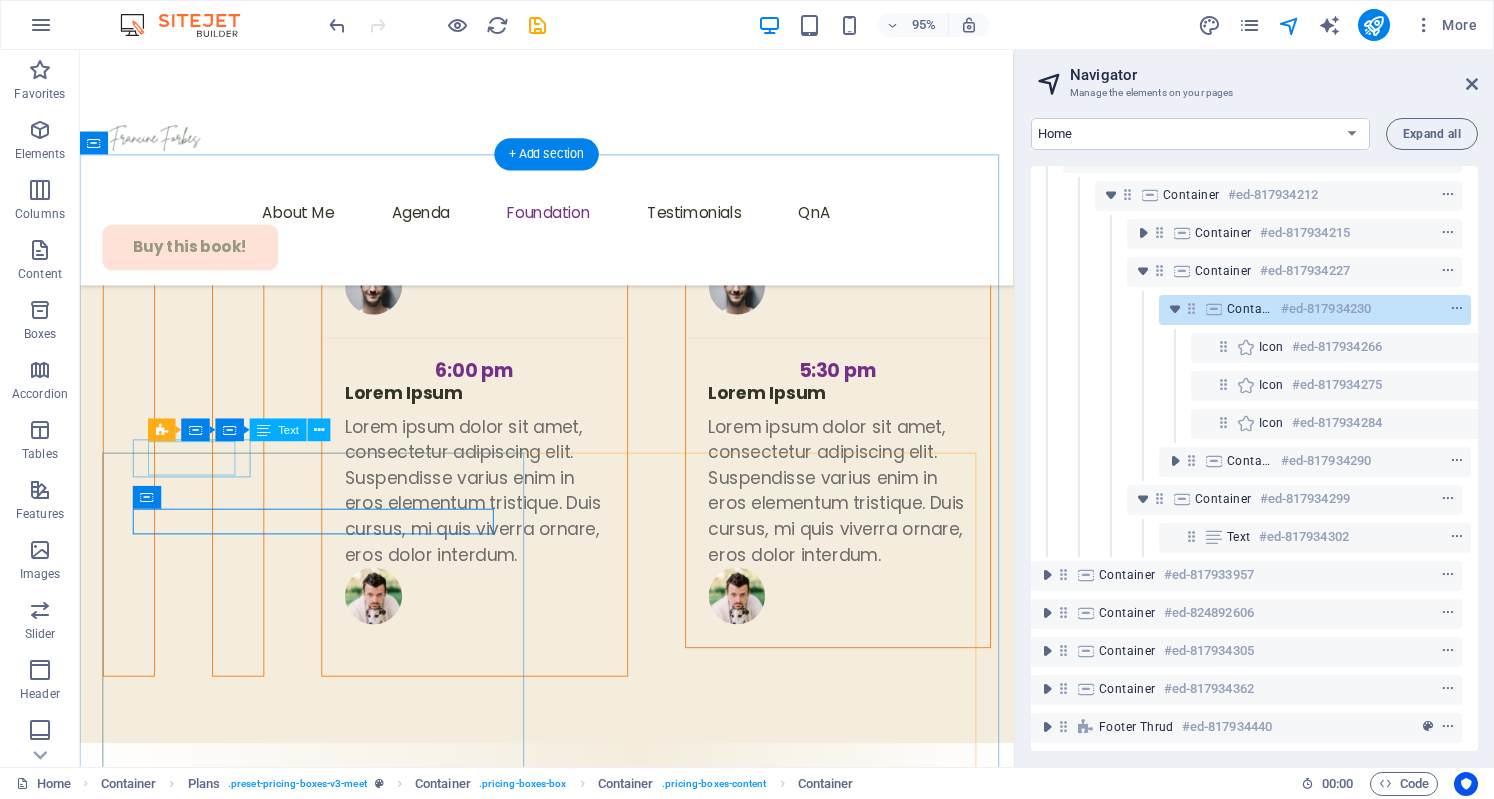 click on "Expand" at bounding box center (174, -6851) 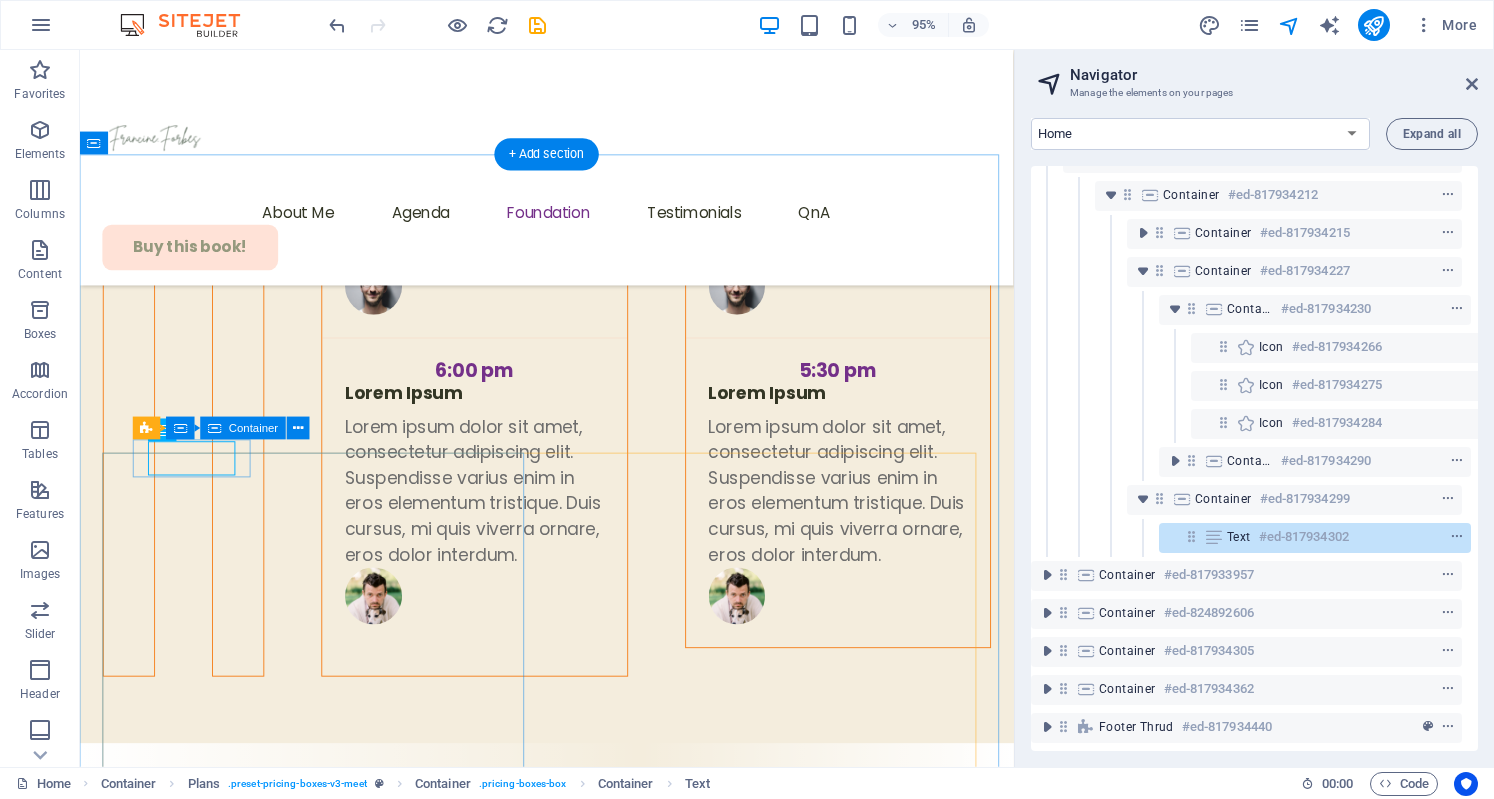 click on "Expand" at bounding box center [174, -6851] 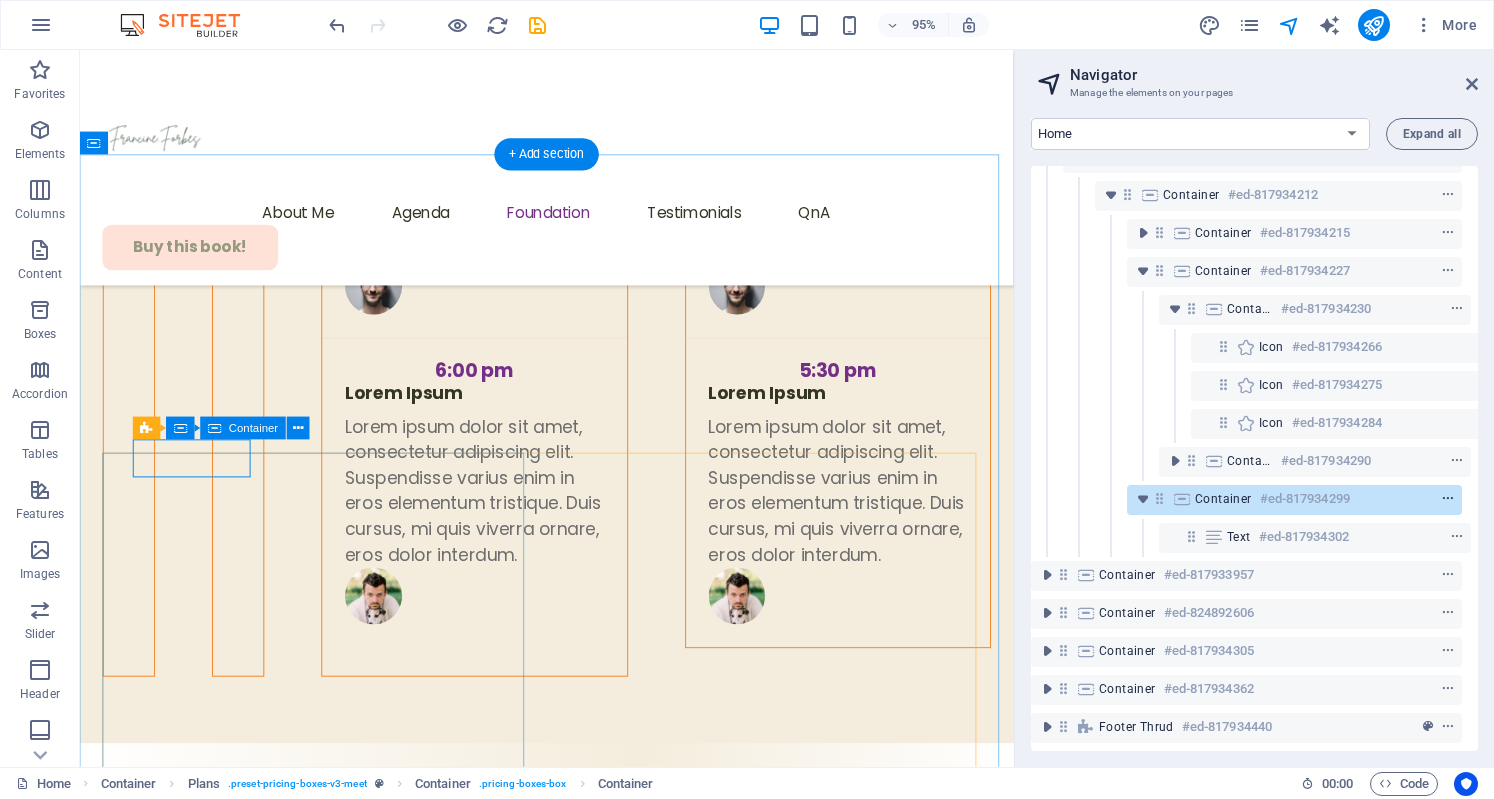 click at bounding box center (1448, 499) 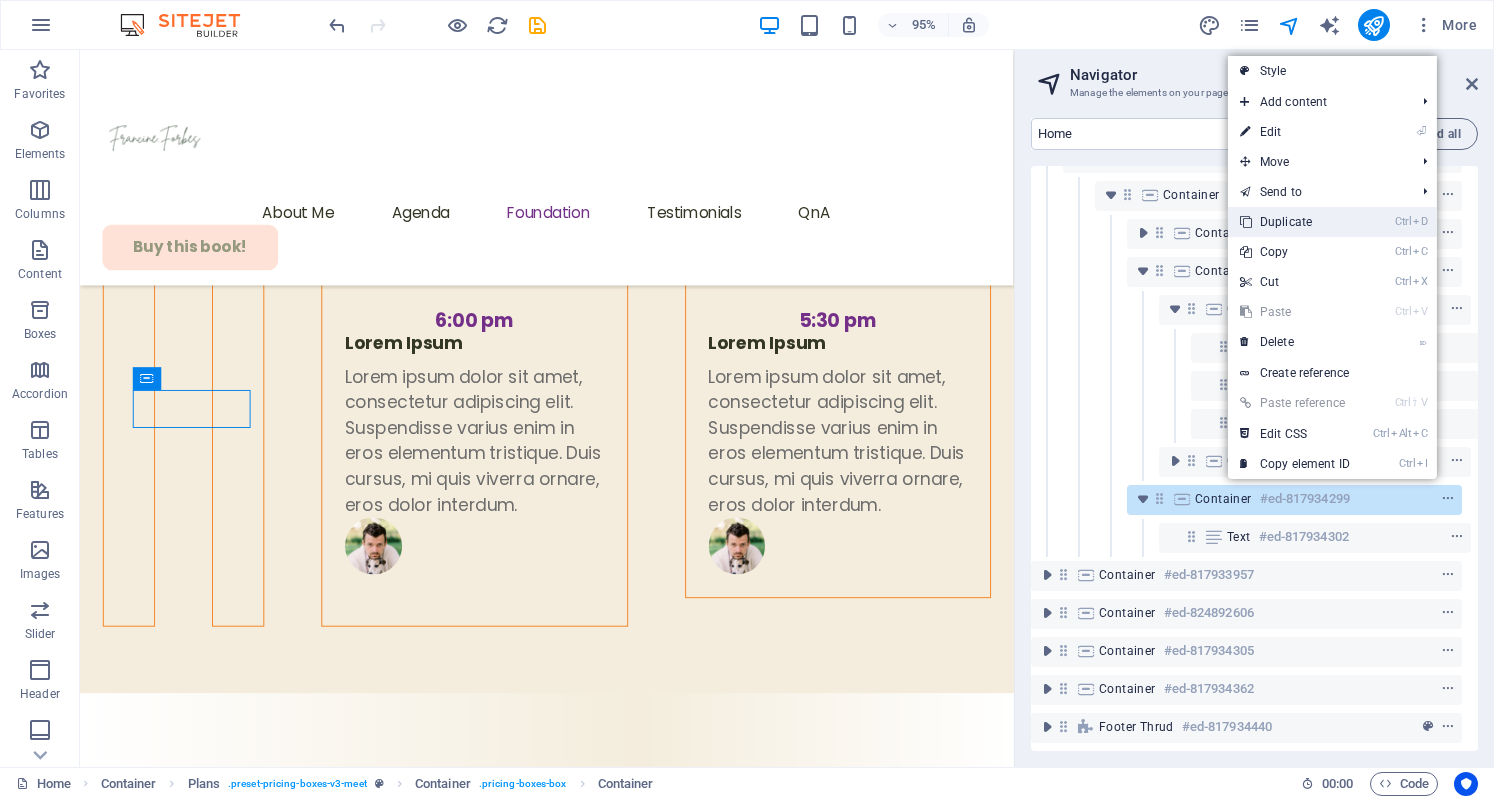 click on "Ctrl D  Duplicate" at bounding box center (1332, 222) 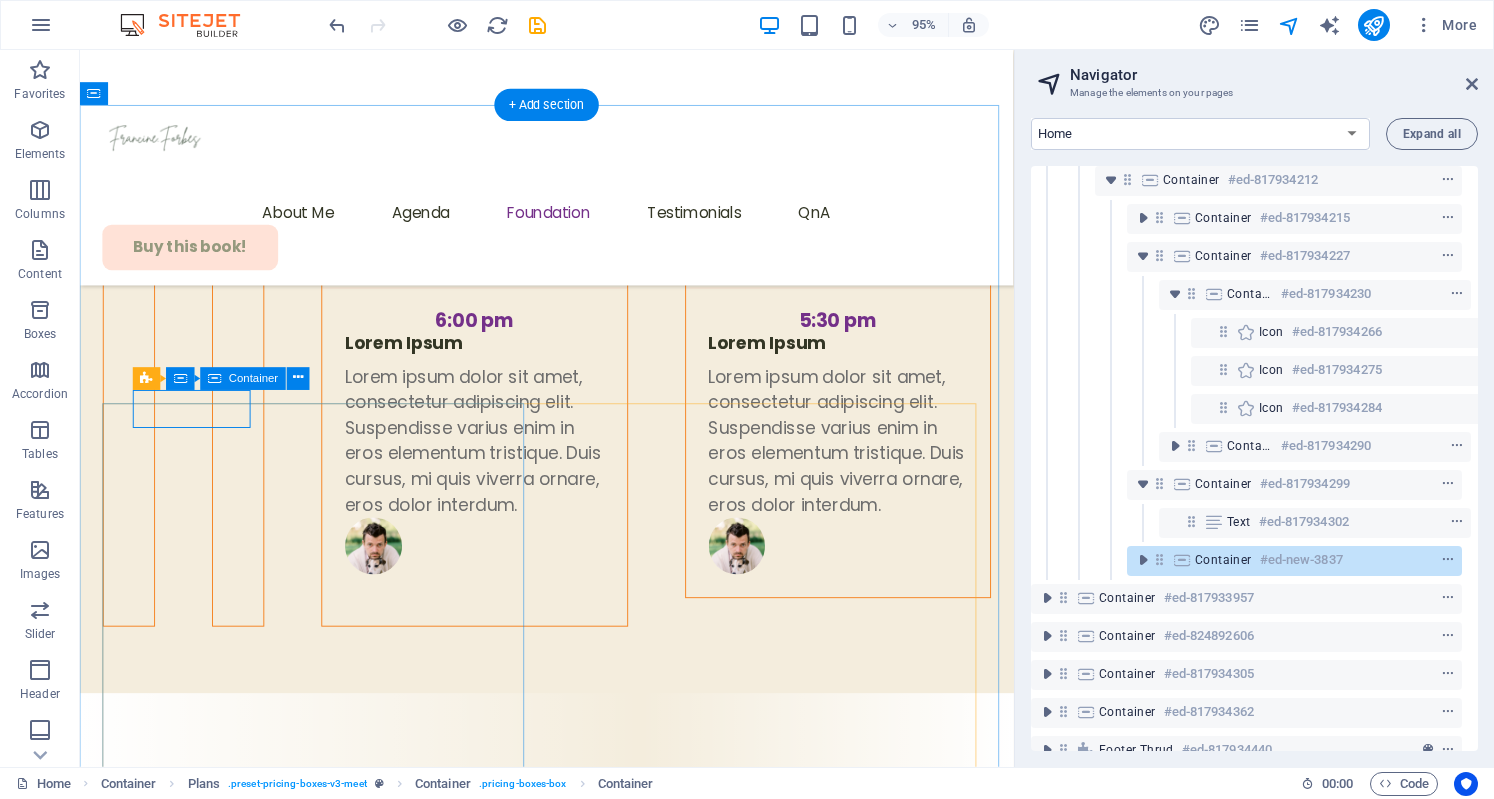 click on "Container" at bounding box center [1223, 560] 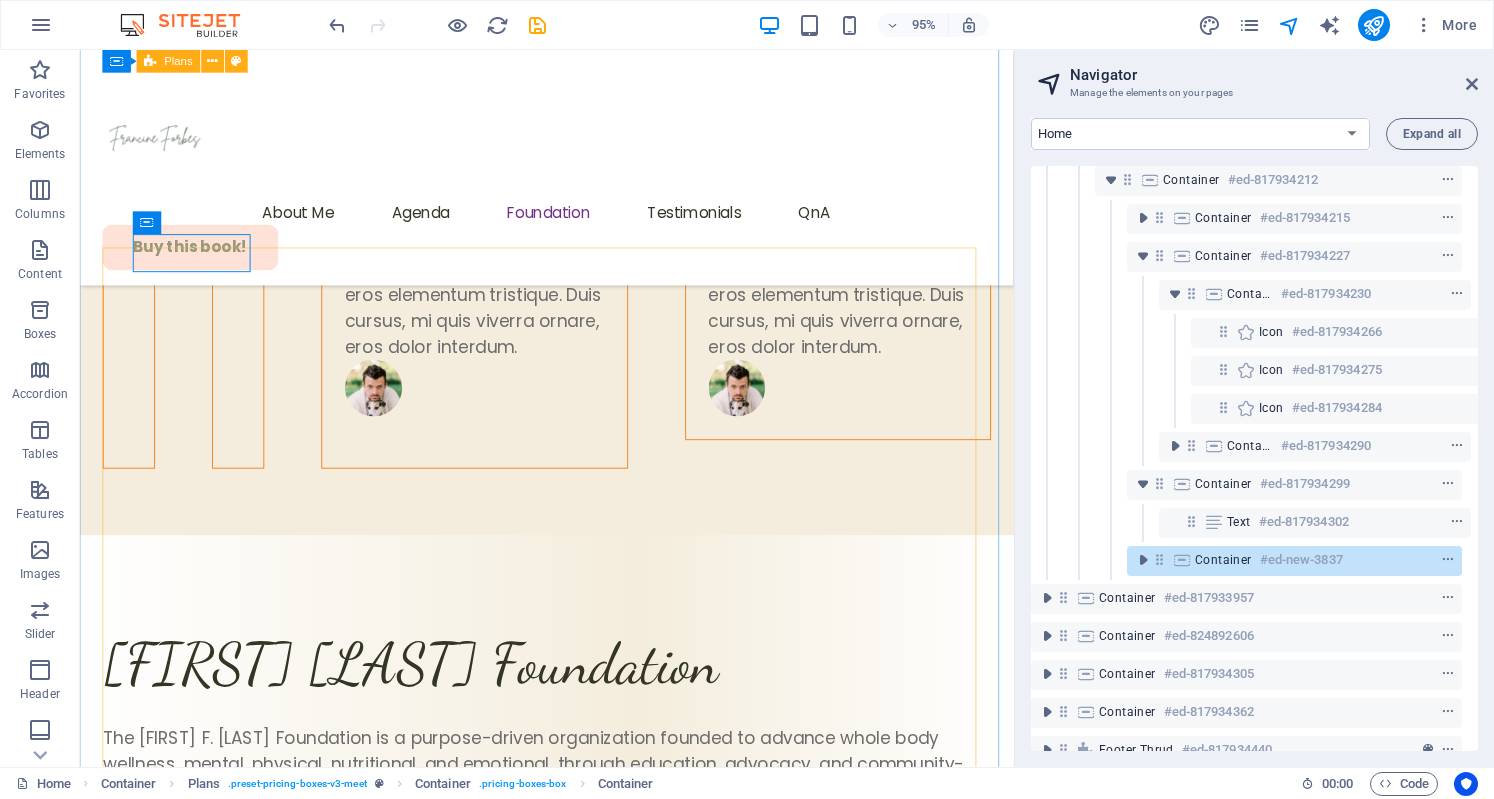 scroll, scrollTop: 7120, scrollLeft: 0, axis: vertical 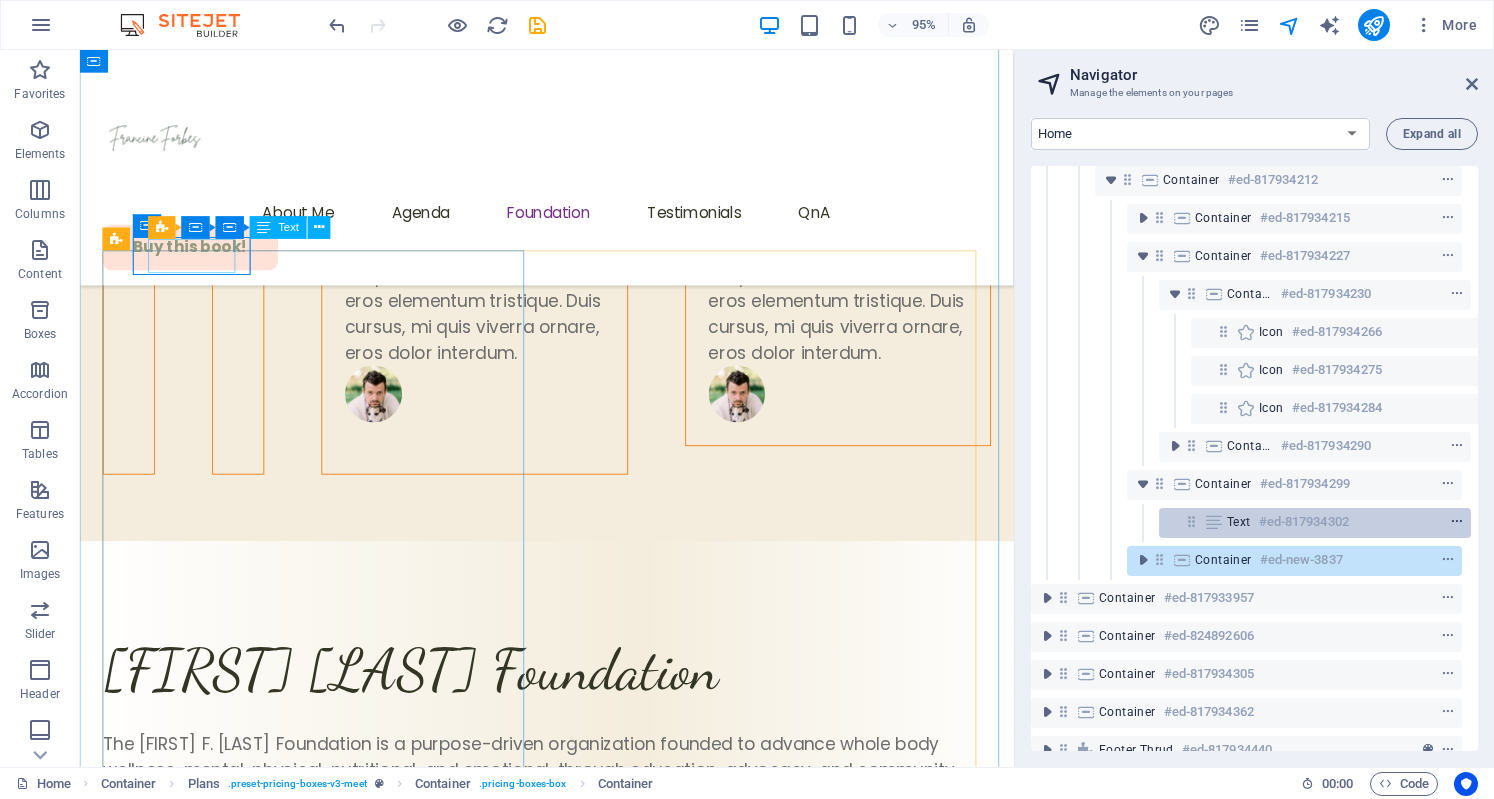 click at bounding box center (1457, 522) 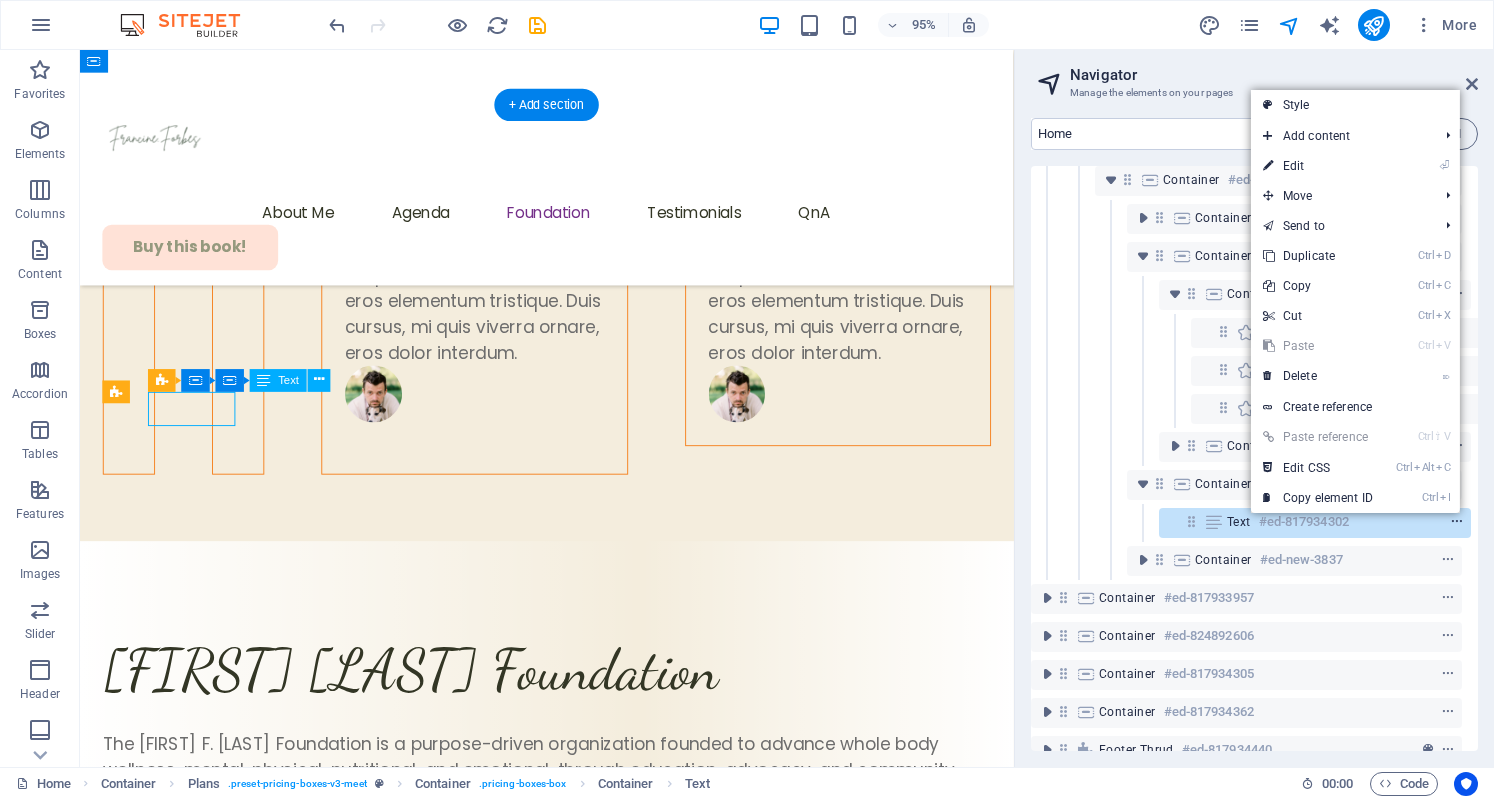 scroll, scrollTop: 6960, scrollLeft: 0, axis: vertical 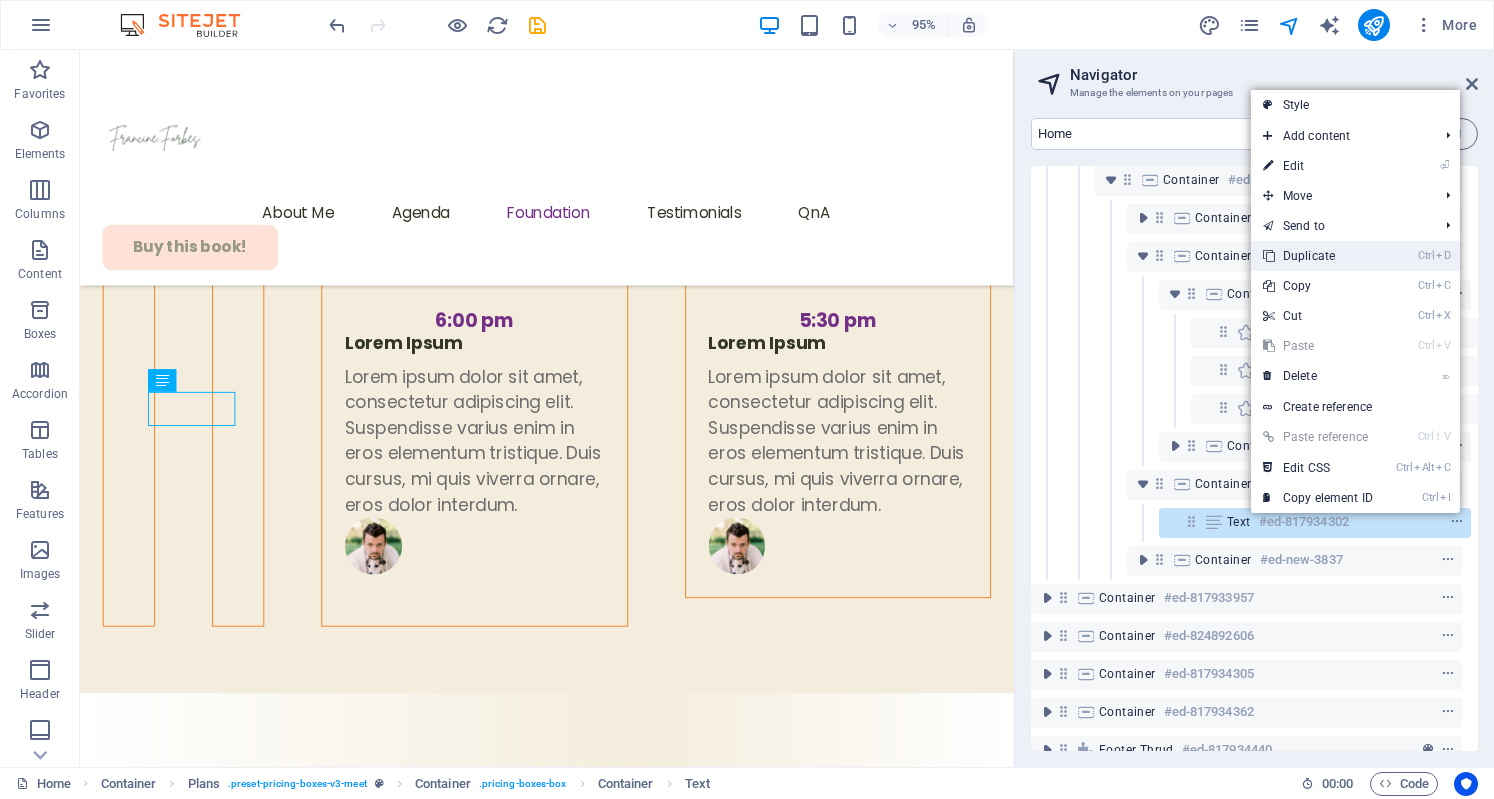 click on "Ctrl D  Duplicate" at bounding box center [1318, 256] 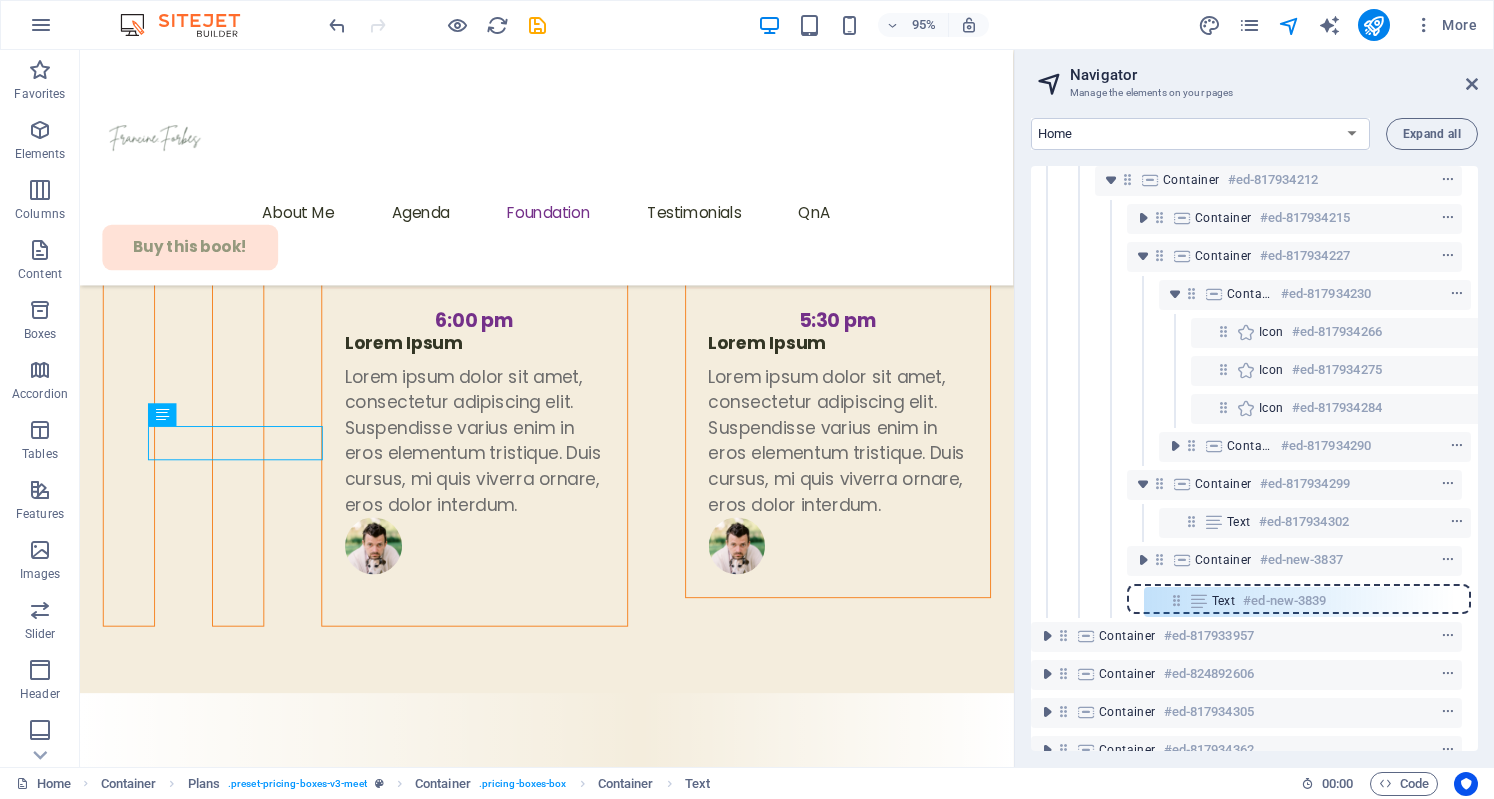 drag, startPoint x: 1192, startPoint y: 556, endPoint x: 1180, endPoint y: 601, distance: 46.572525 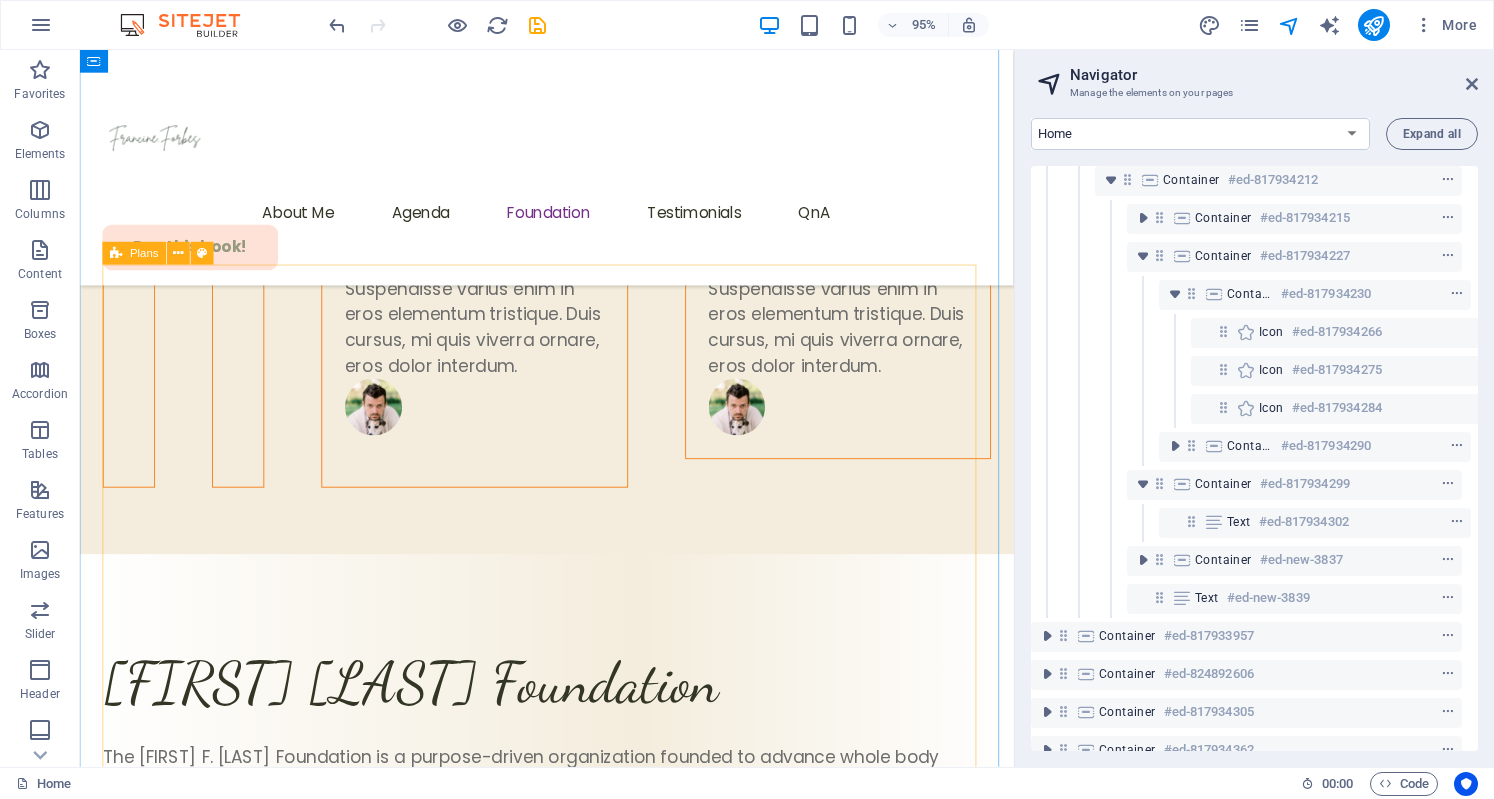 scroll, scrollTop: 7107, scrollLeft: 0, axis: vertical 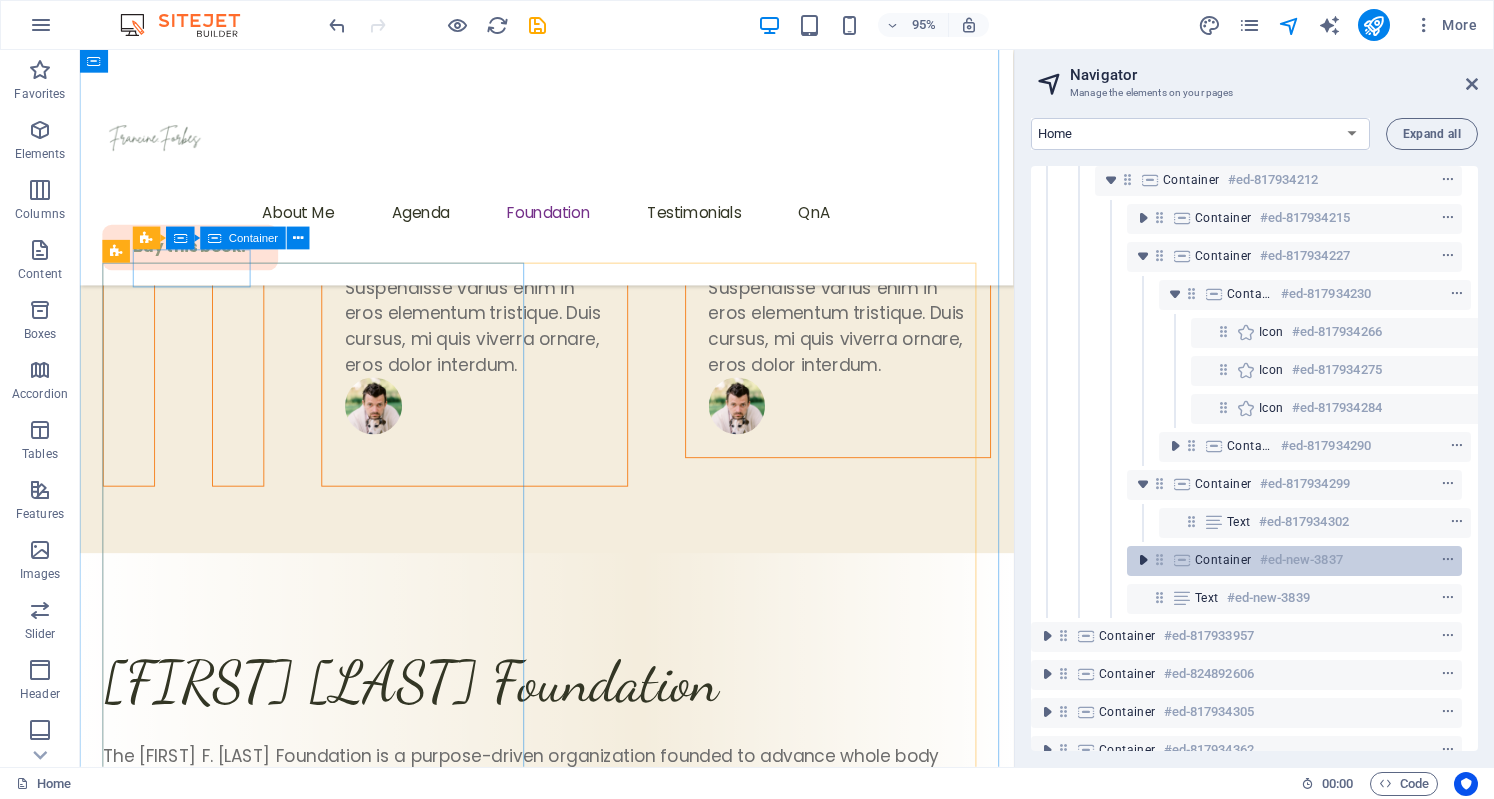 click at bounding box center (1143, 560) 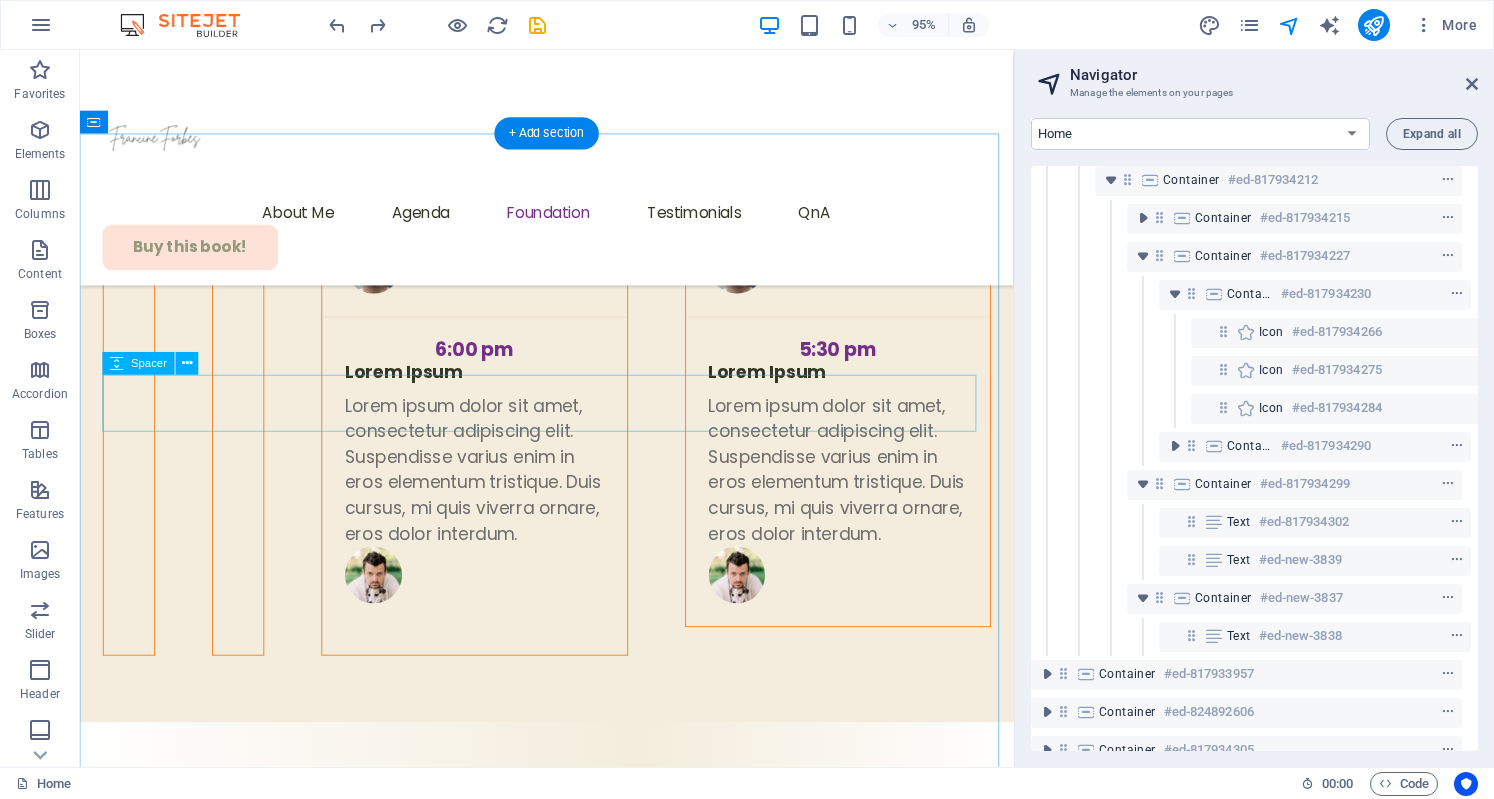 scroll, scrollTop: 6937, scrollLeft: 0, axis: vertical 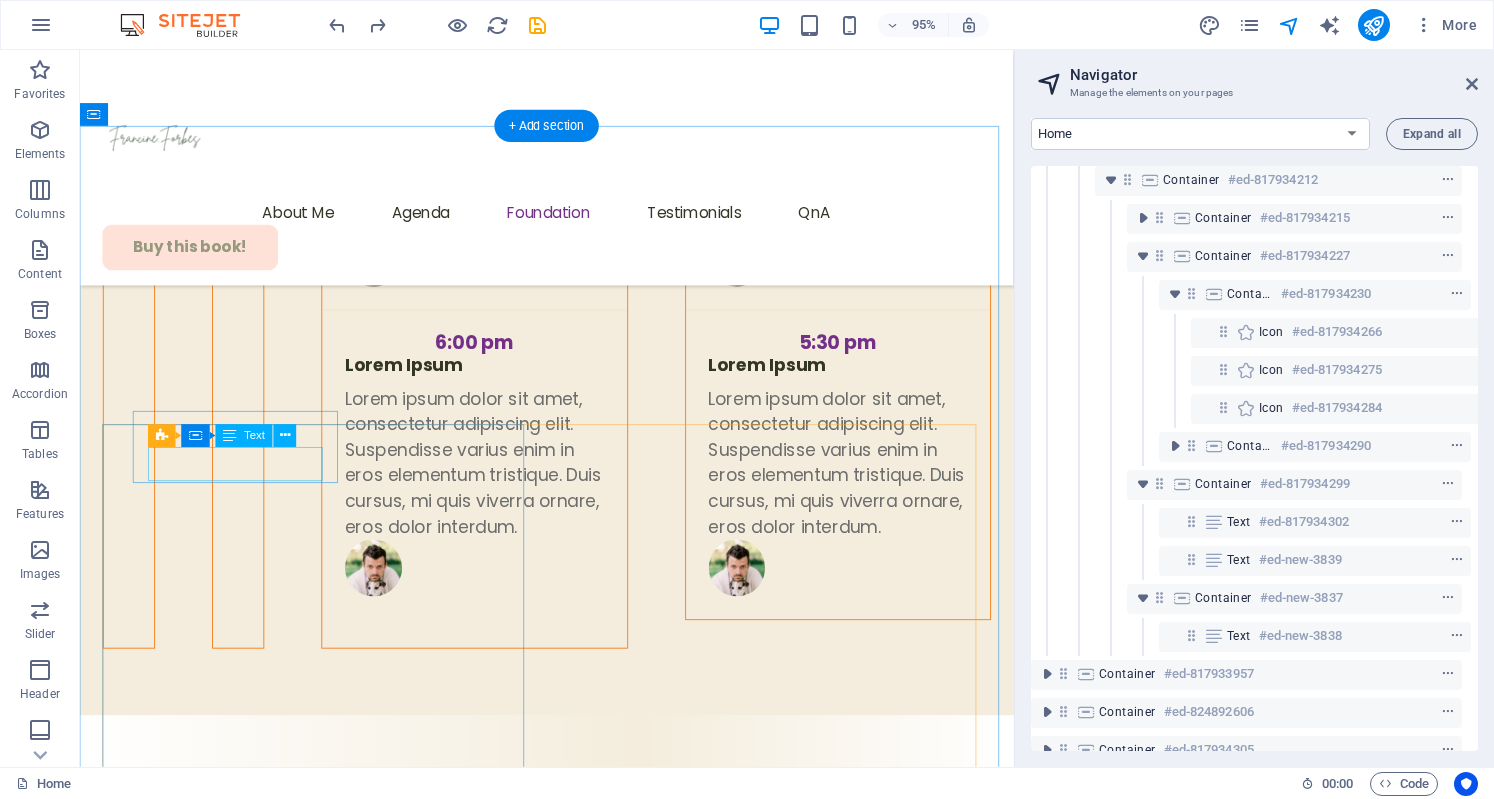 click on "Expand" at bounding box center [174, -6845] 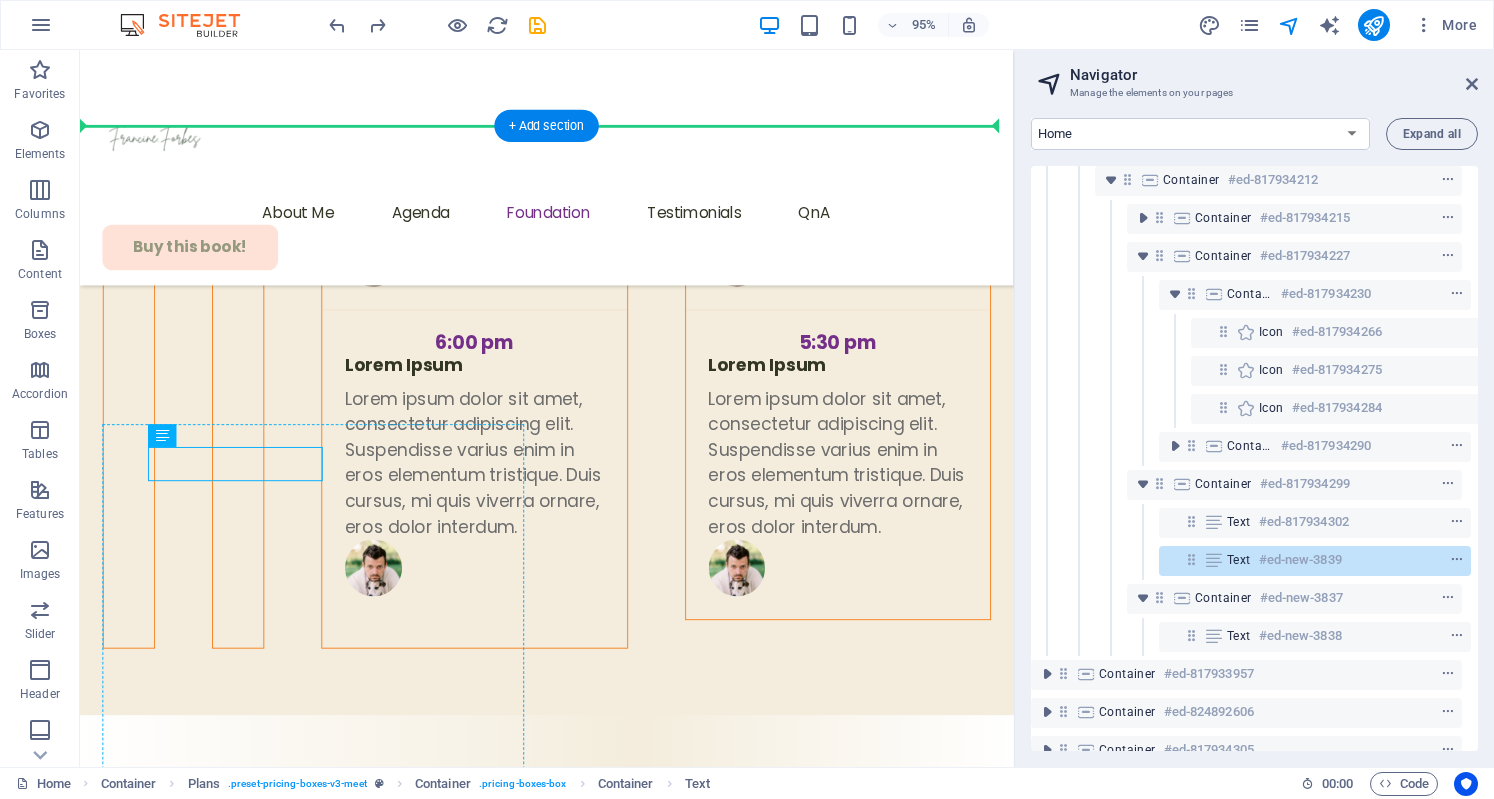 drag, startPoint x: 251, startPoint y: 482, endPoint x: 249, endPoint y: 597, distance: 115.01739 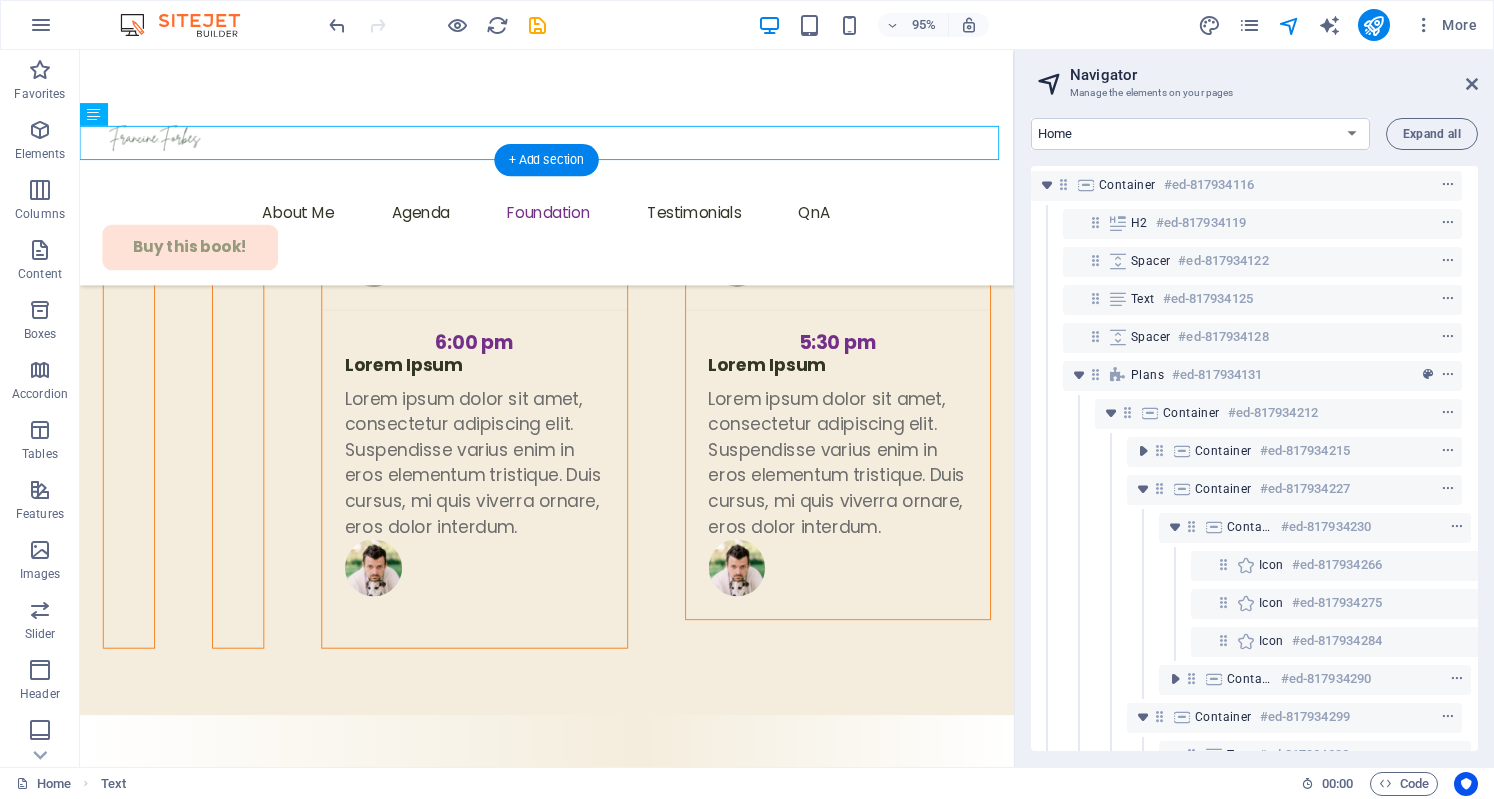 scroll, scrollTop: 0, scrollLeft: 8, axis: horizontal 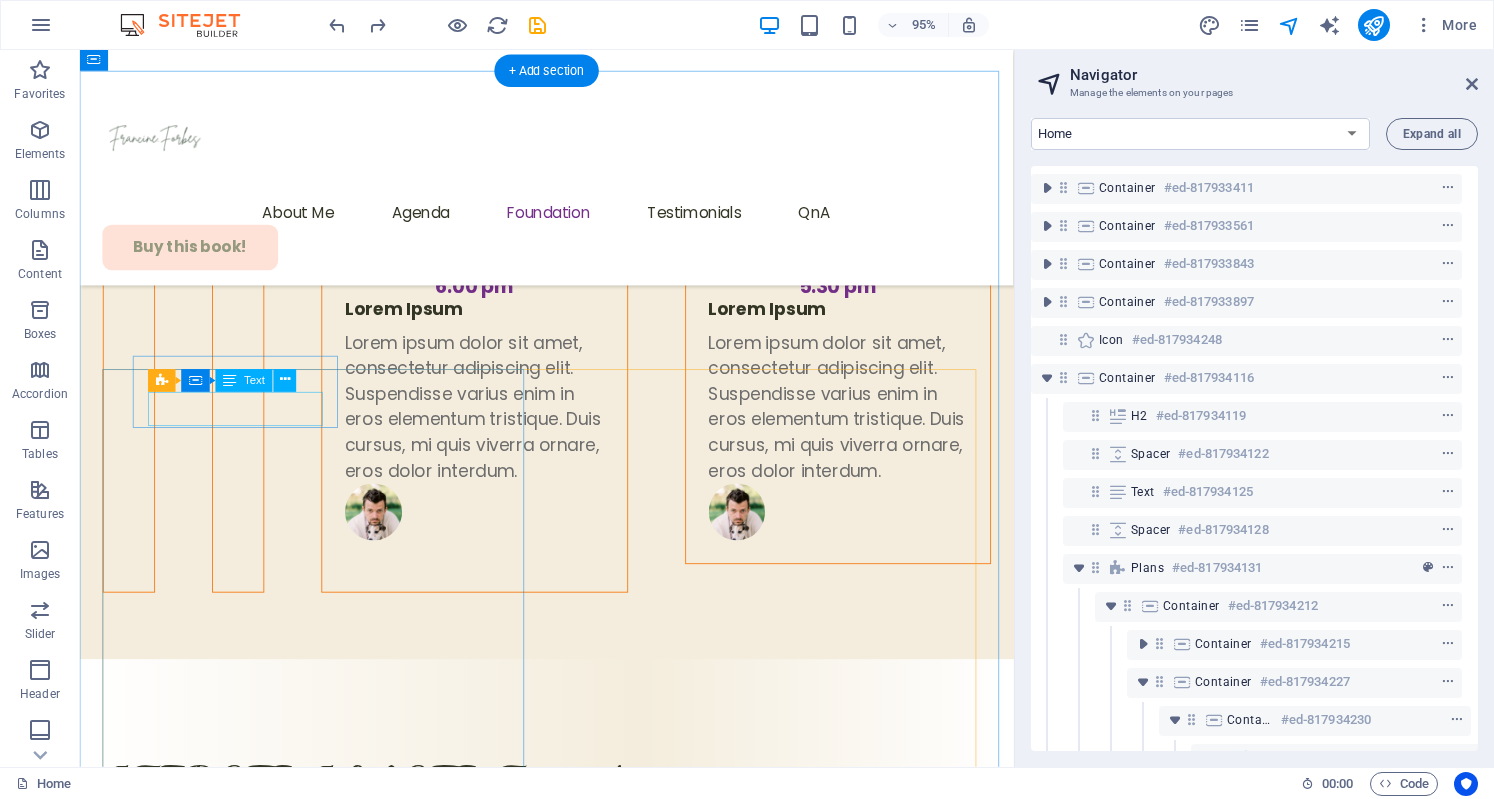 click on "Expand" at bounding box center [174, -6904] 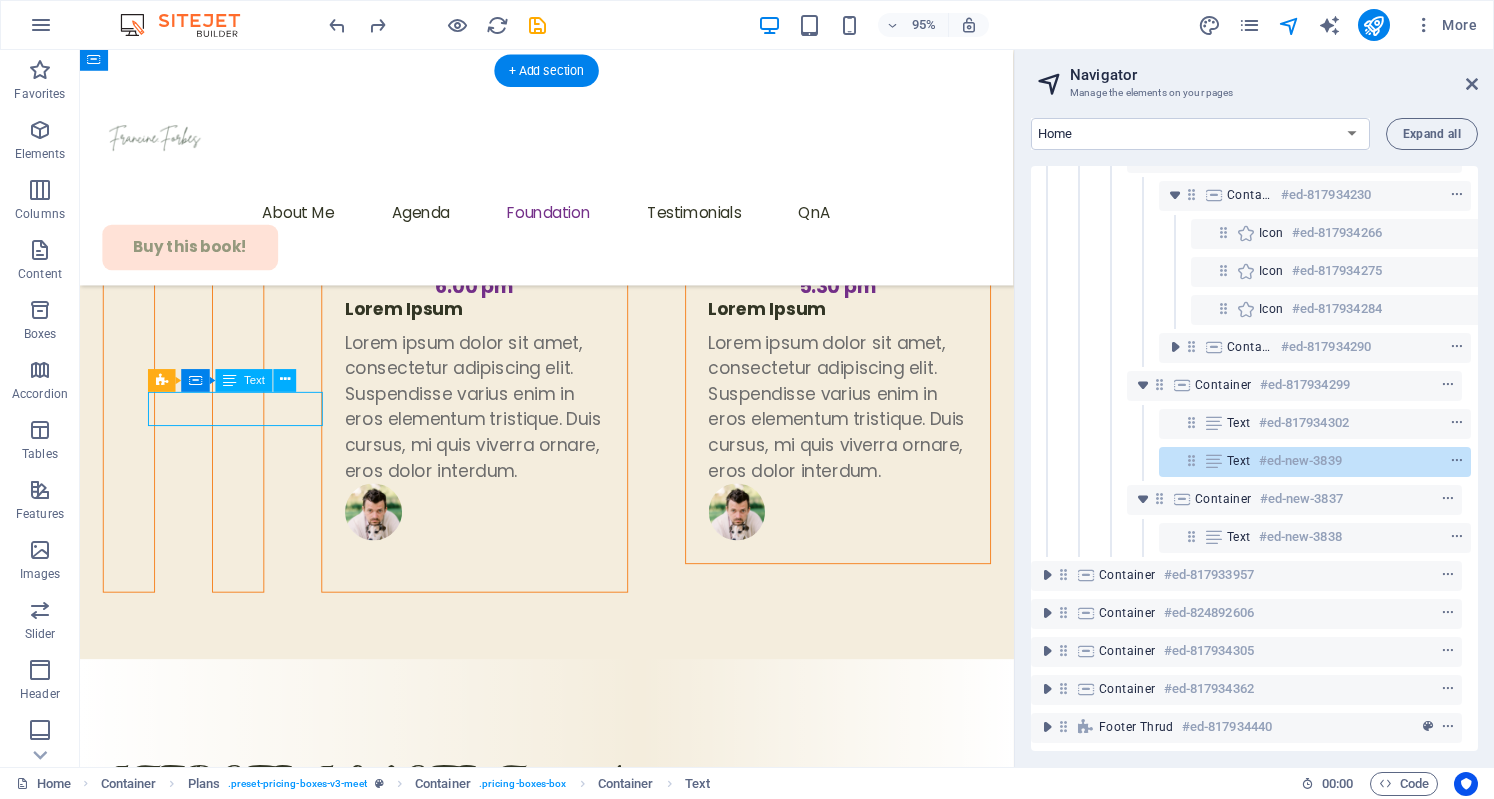 scroll, scrollTop: 536, scrollLeft: 8, axis: both 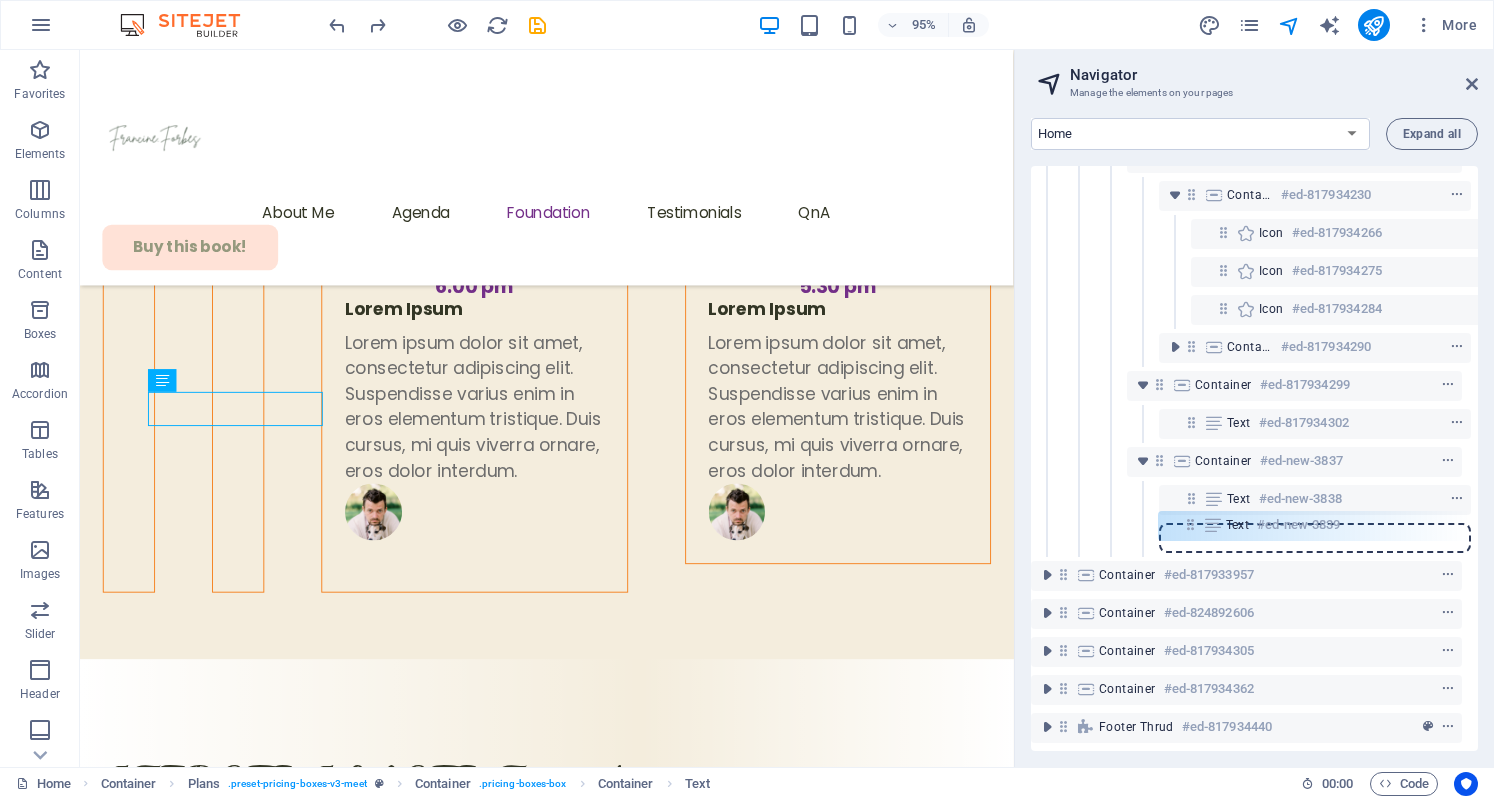 drag, startPoint x: 1188, startPoint y: 449, endPoint x: 1187, endPoint y: 531, distance: 82.006096 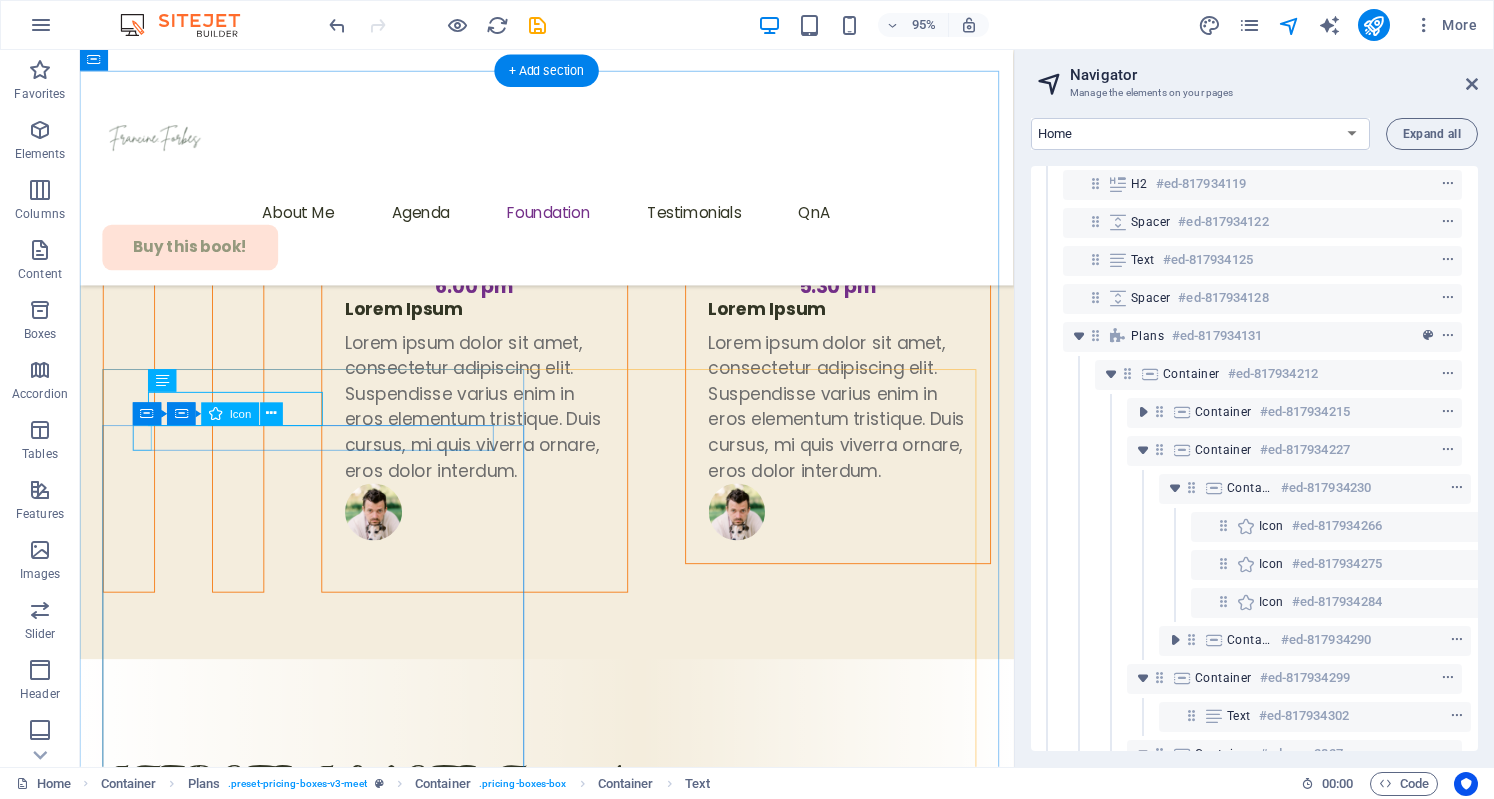scroll, scrollTop: 231, scrollLeft: 8, axis: both 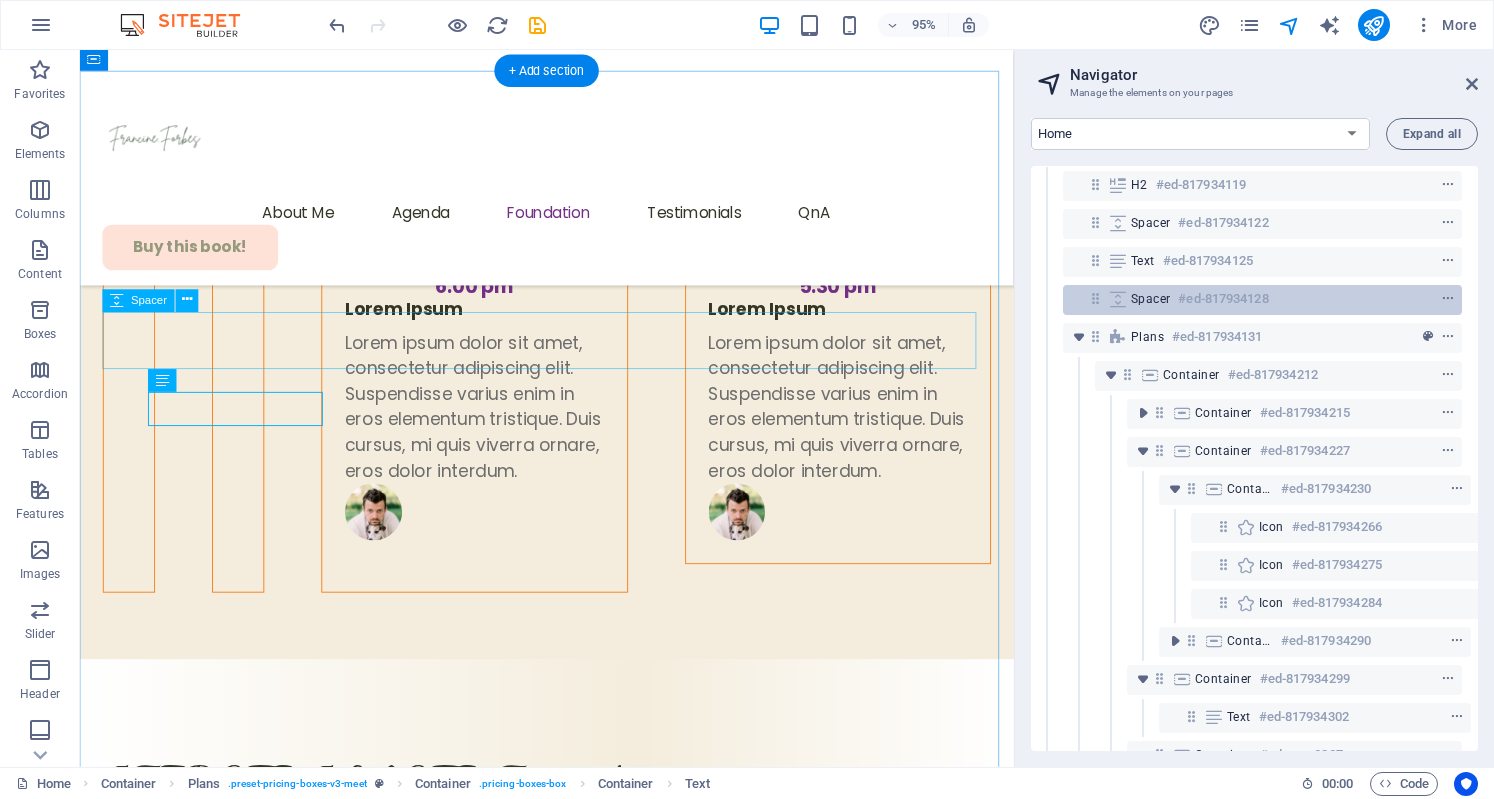 click at bounding box center [1411, 299] 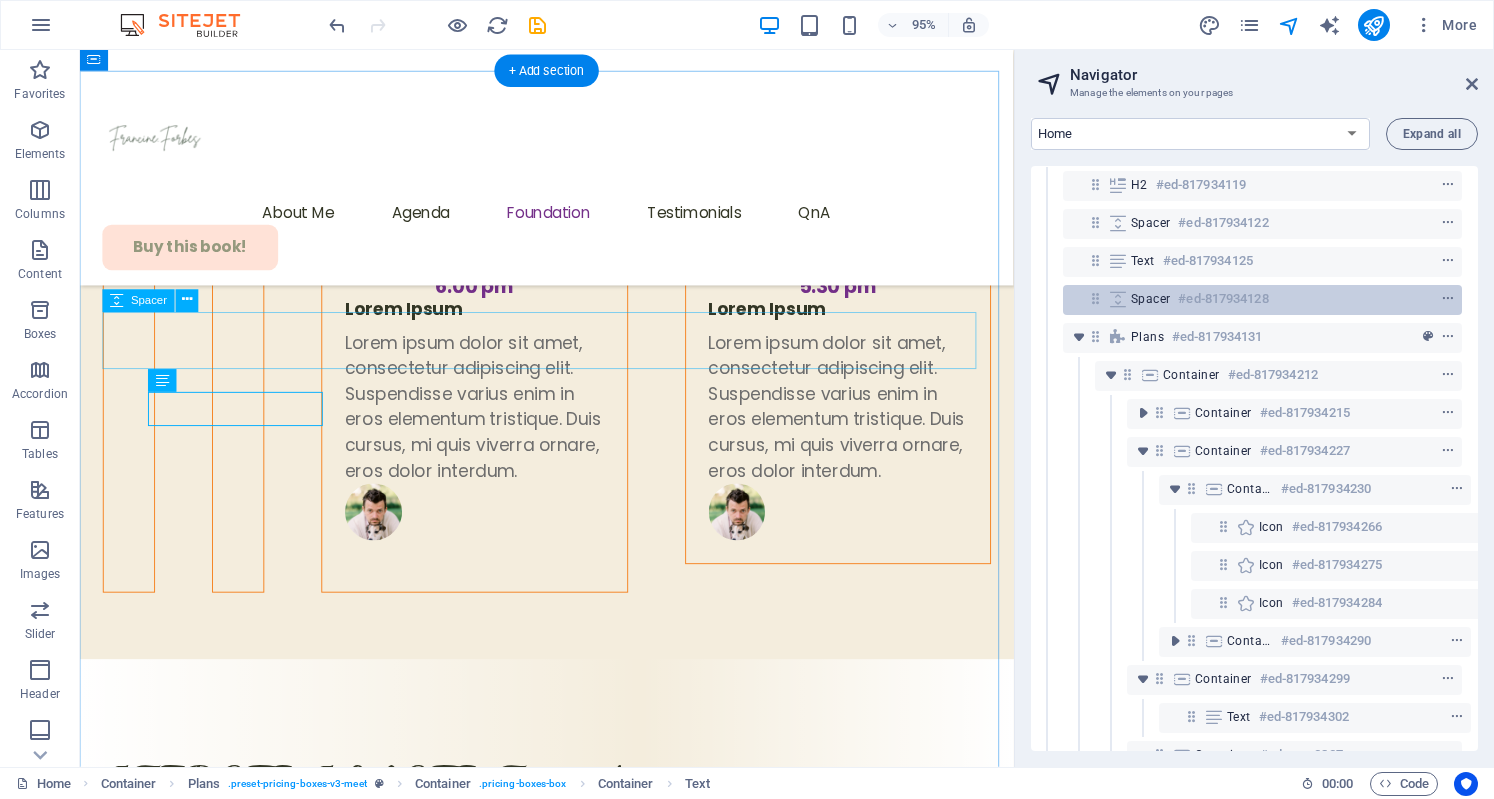 scroll, scrollTop: 6924, scrollLeft: 0, axis: vertical 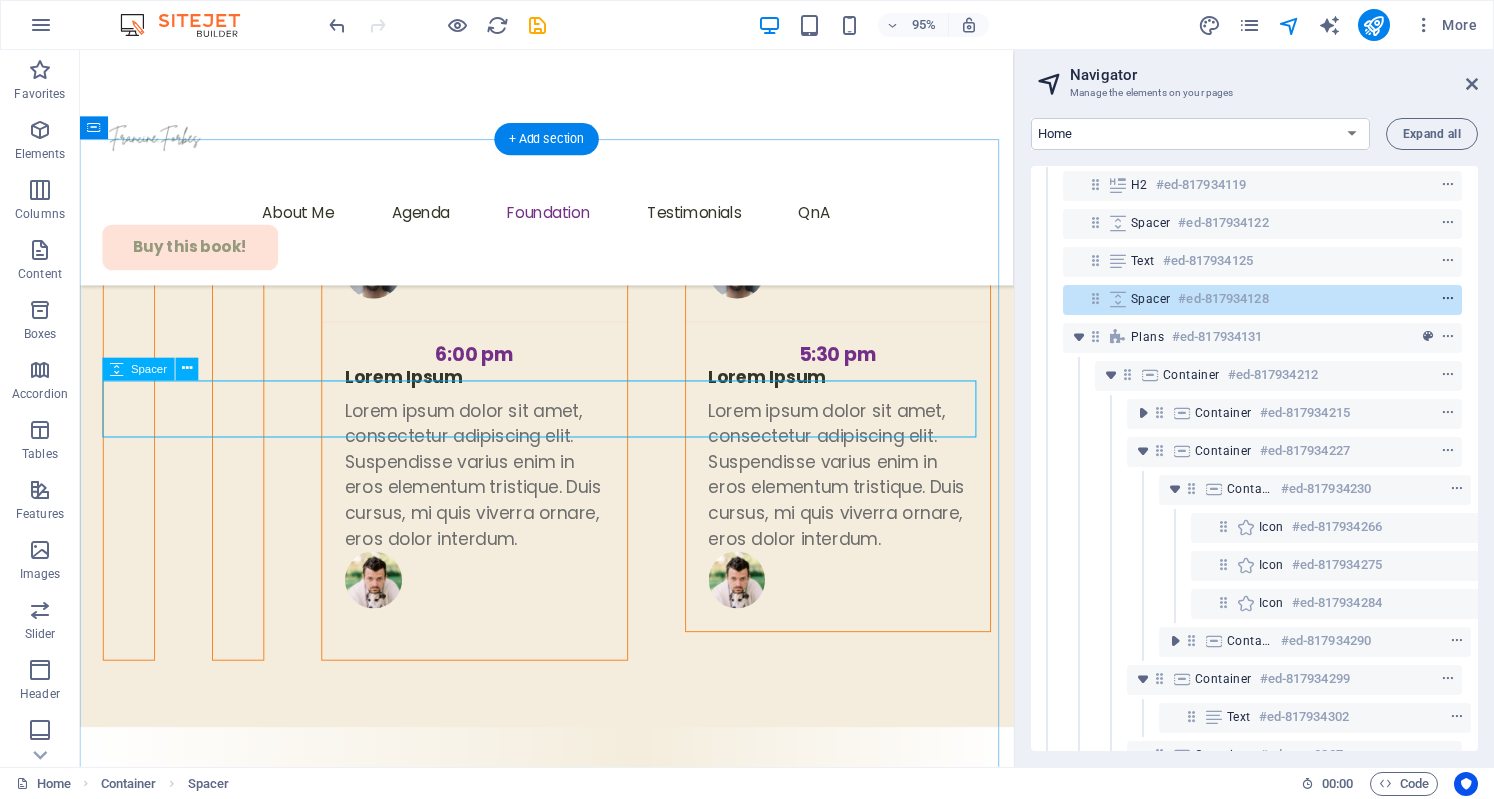 click at bounding box center (1448, 299) 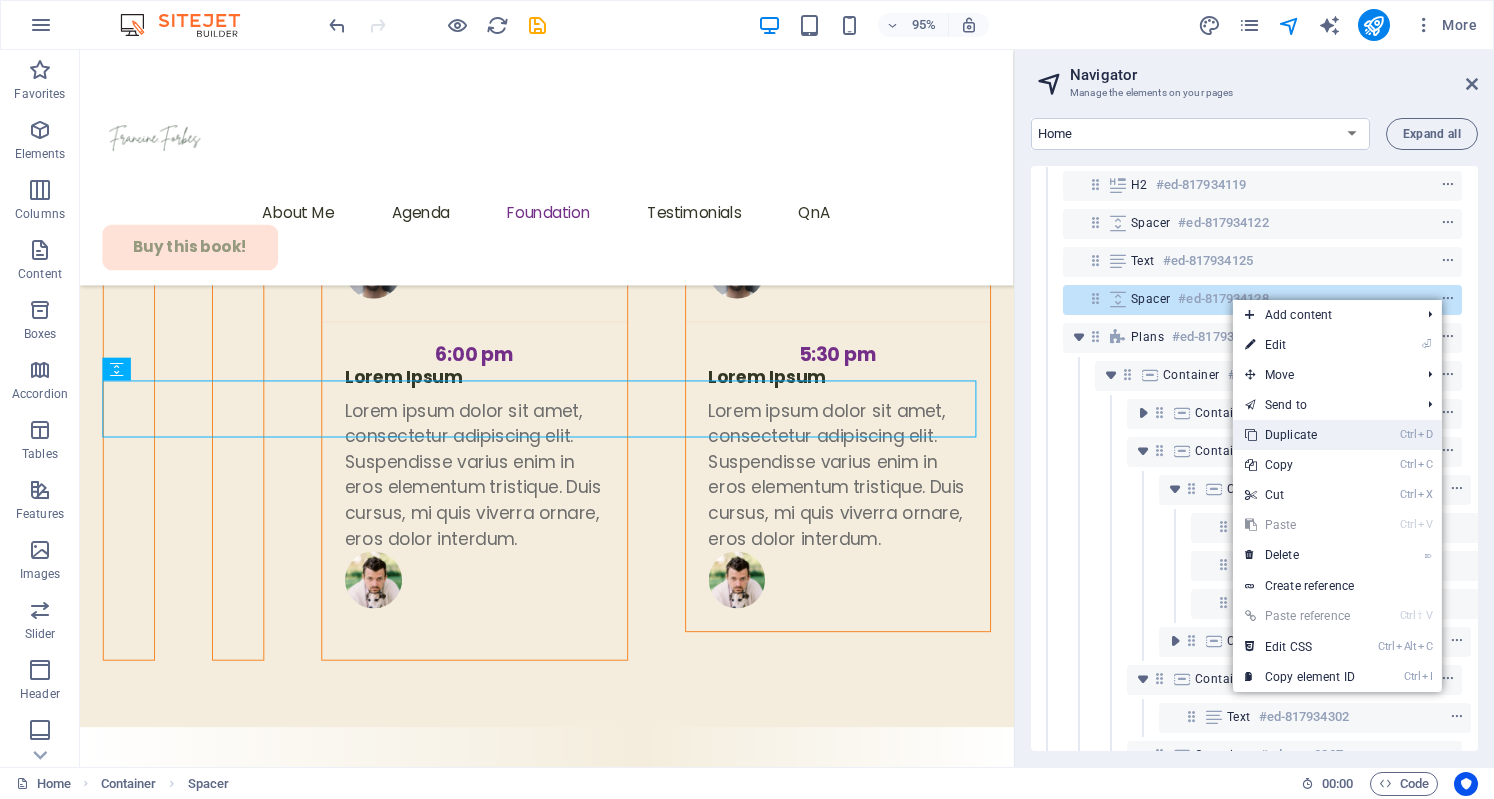 click on "Ctrl D  Duplicate" at bounding box center (1300, 435) 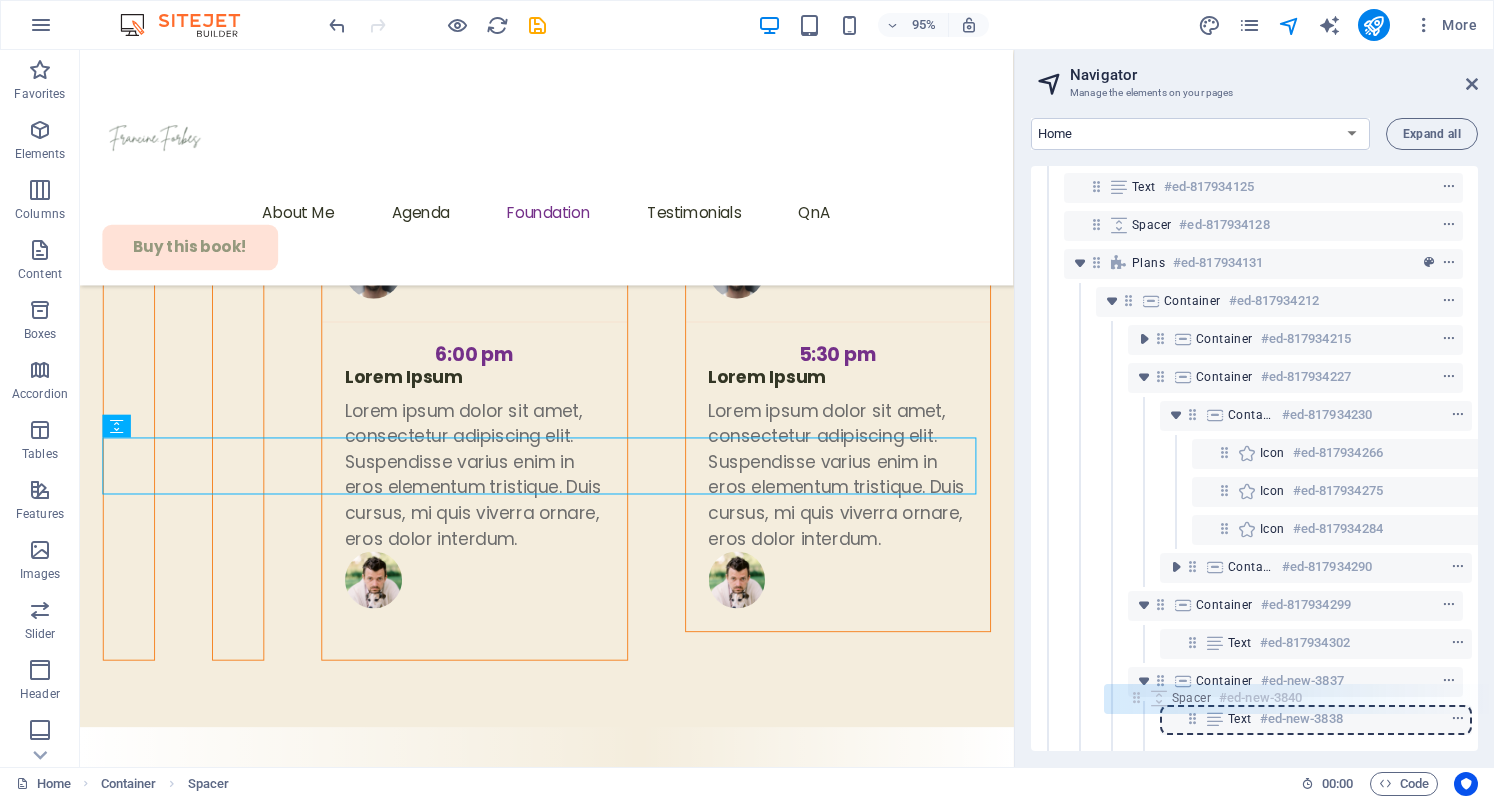 scroll, scrollTop: 564, scrollLeft: 7, axis: both 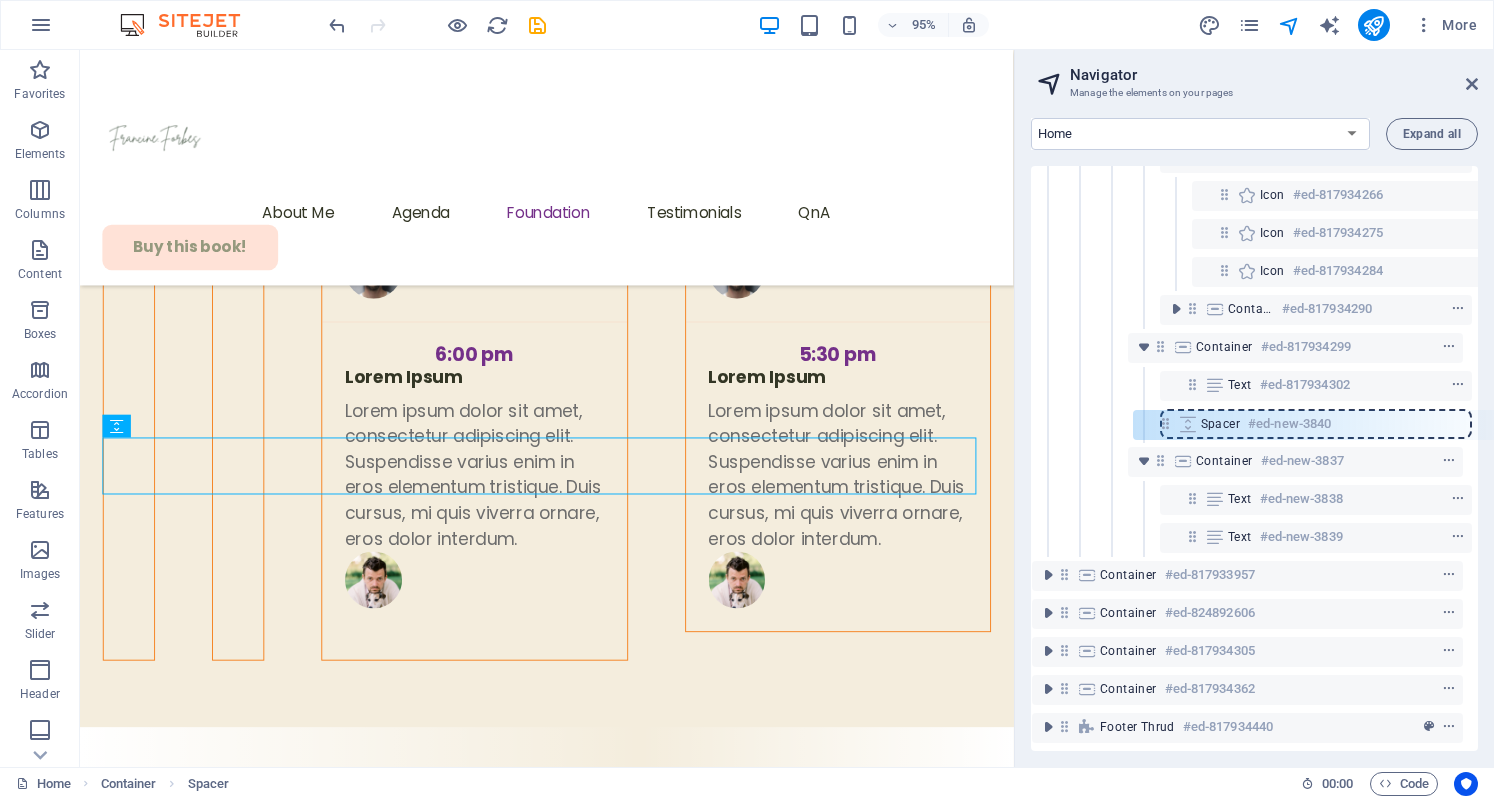 drag, startPoint x: 1095, startPoint y: 331, endPoint x: 1166, endPoint y: 426, distance: 118.60017 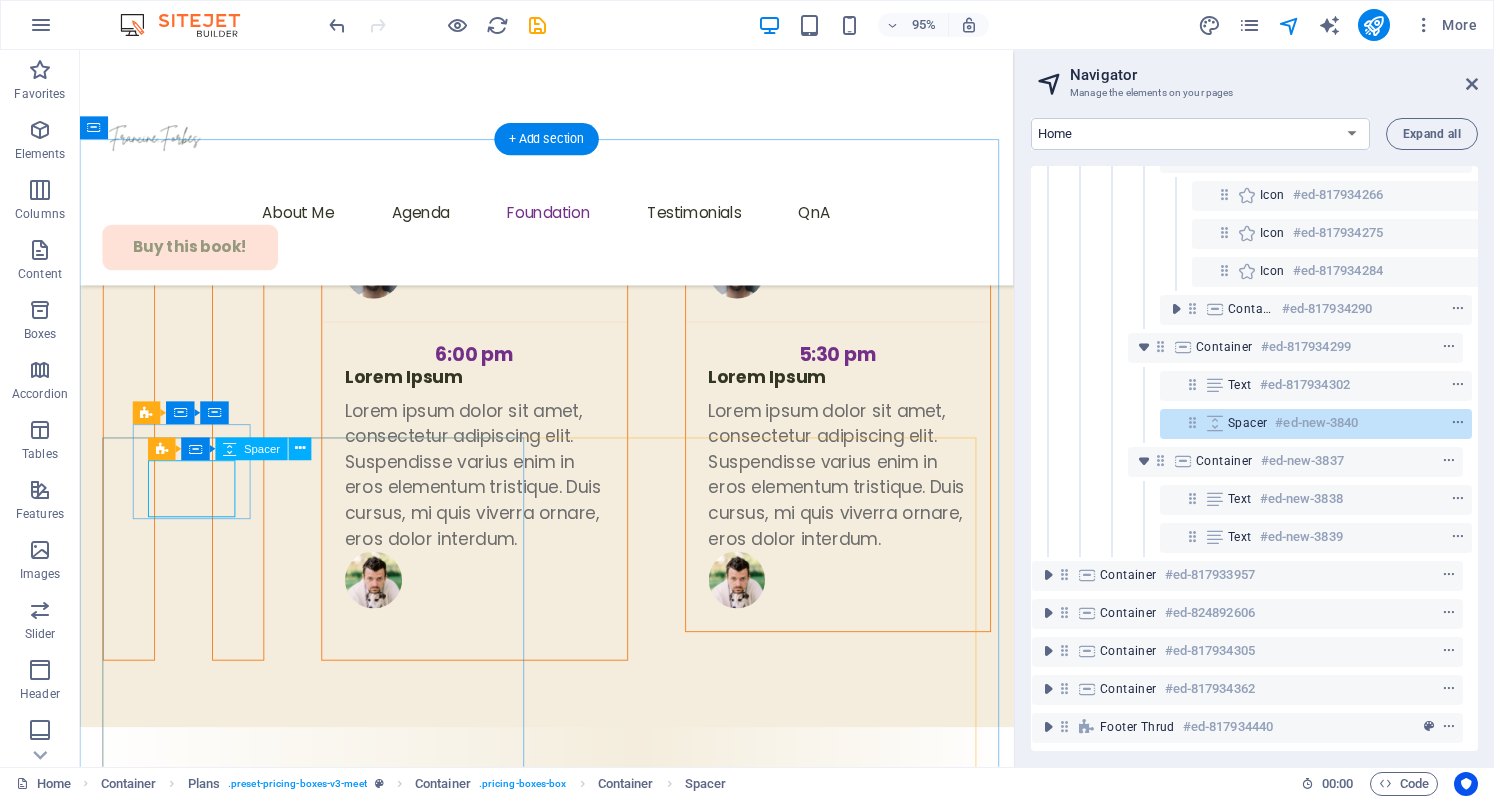 click at bounding box center [174, -6820] 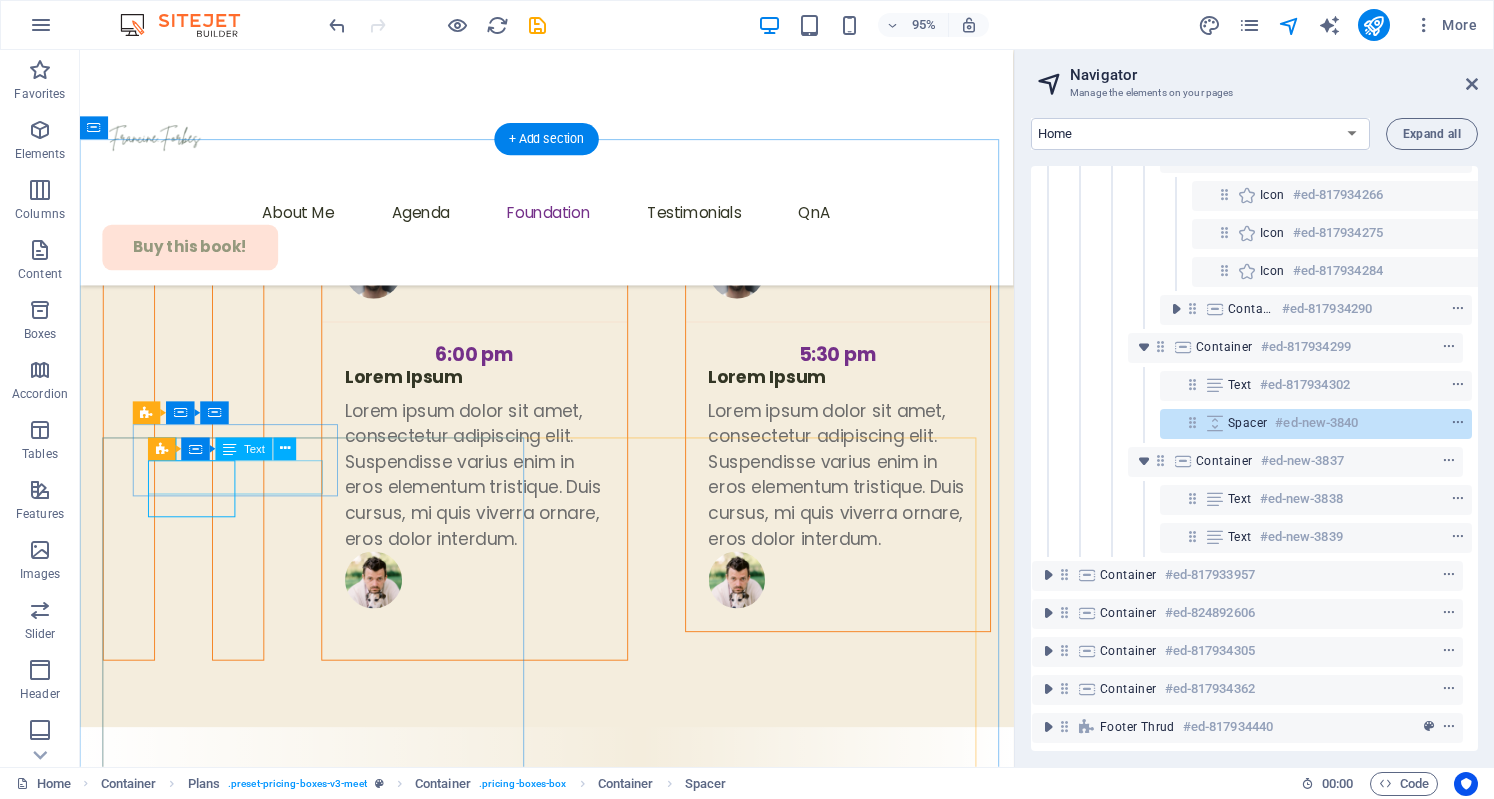 click on "Expand" at bounding box center (174, -6832) 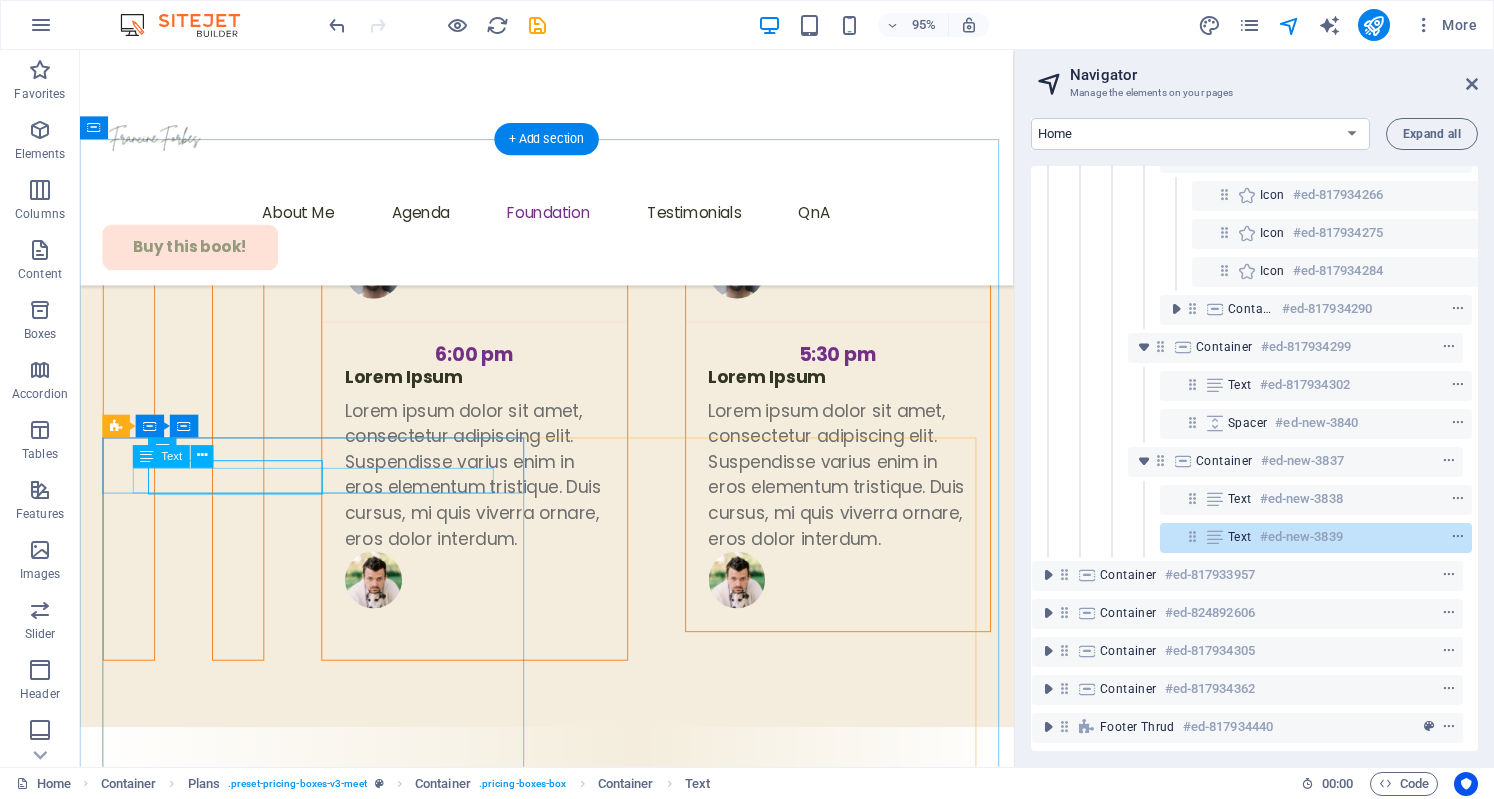 click on "access to mental health care" at bounding box center [571, 4412] 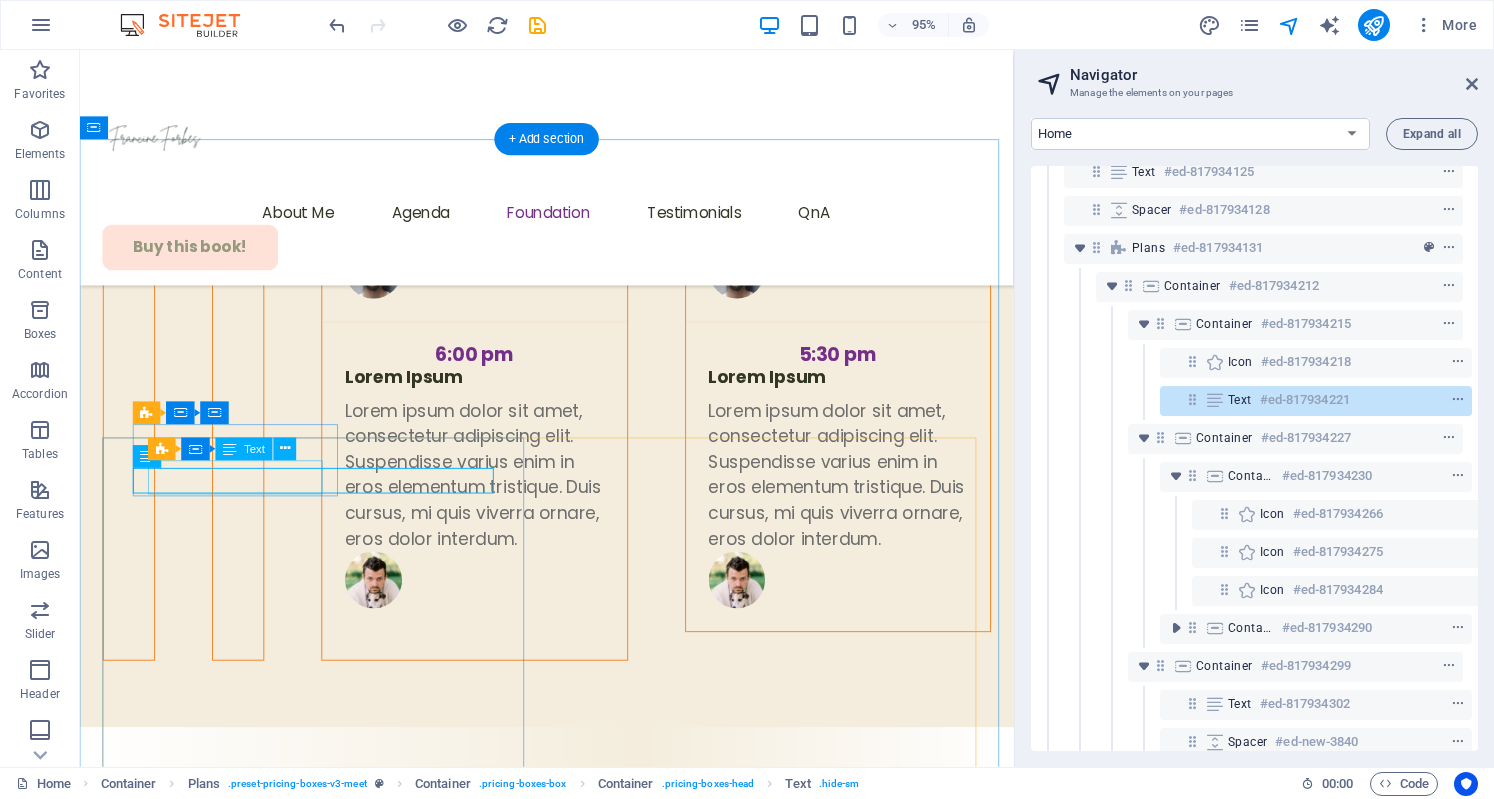 scroll, scrollTop: 270, scrollLeft: 7, axis: both 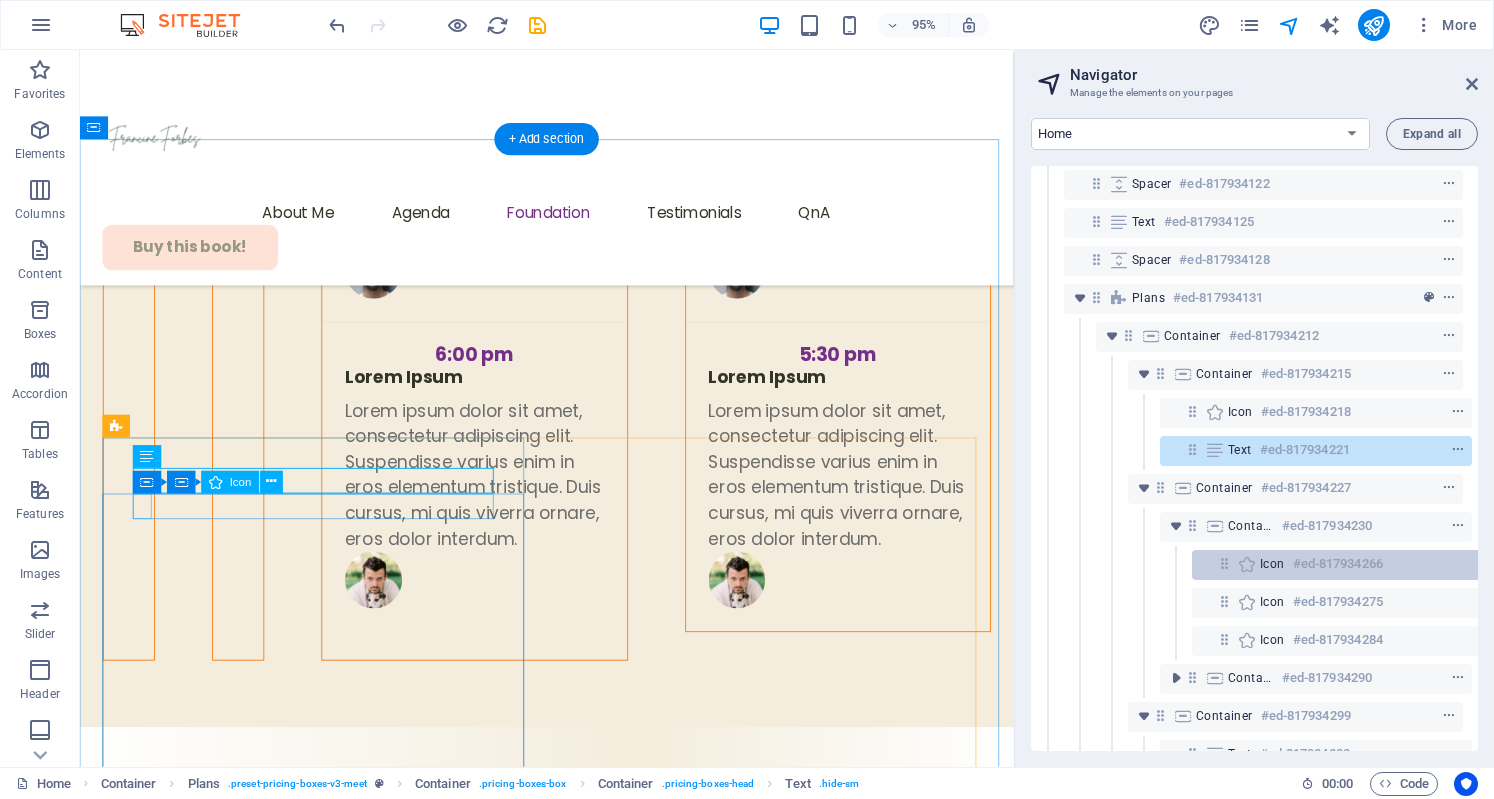 click at bounding box center [1453, 564] 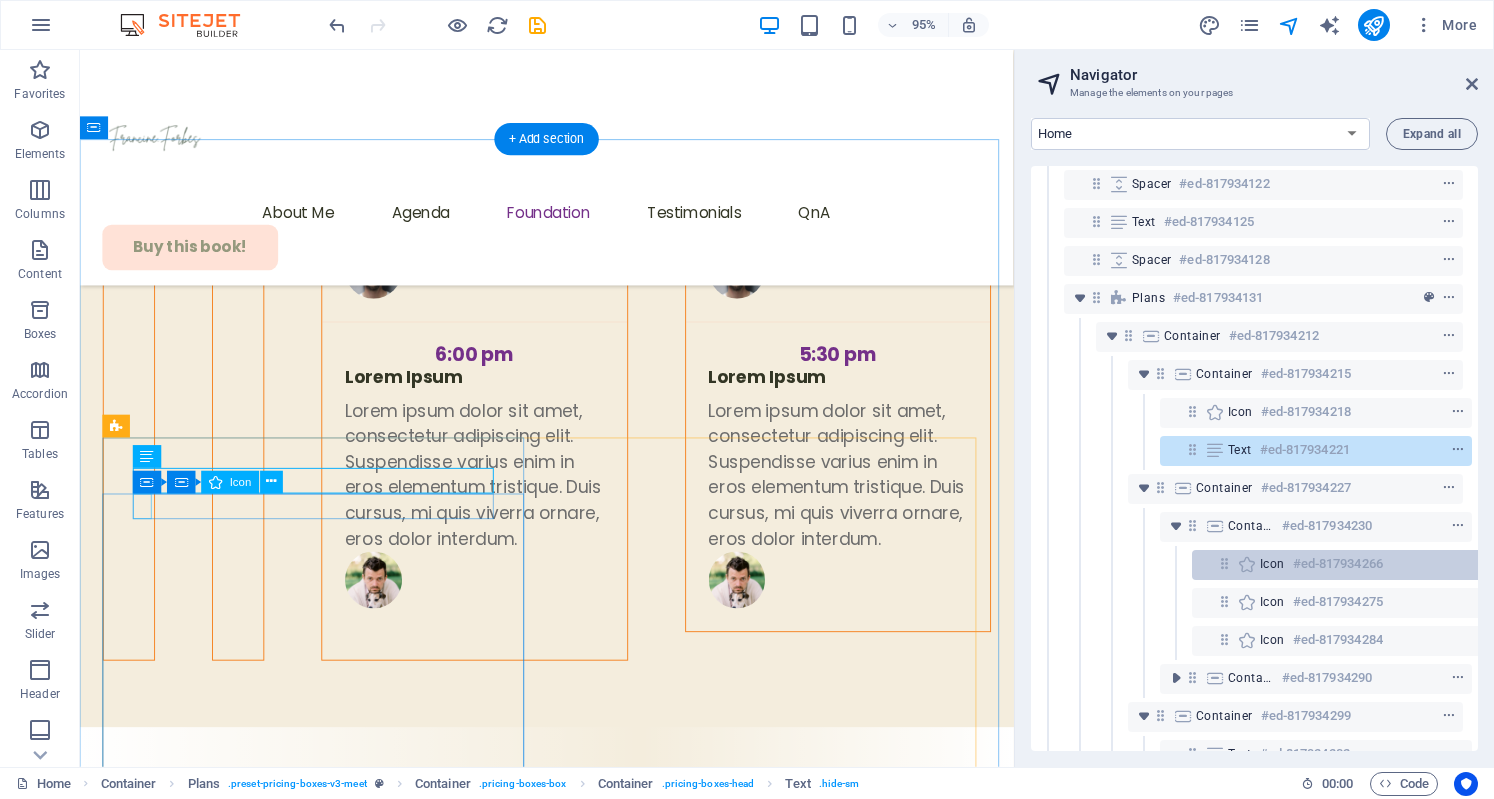 scroll, scrollTop: 7027, scrollLeft: 0, axis: vertical 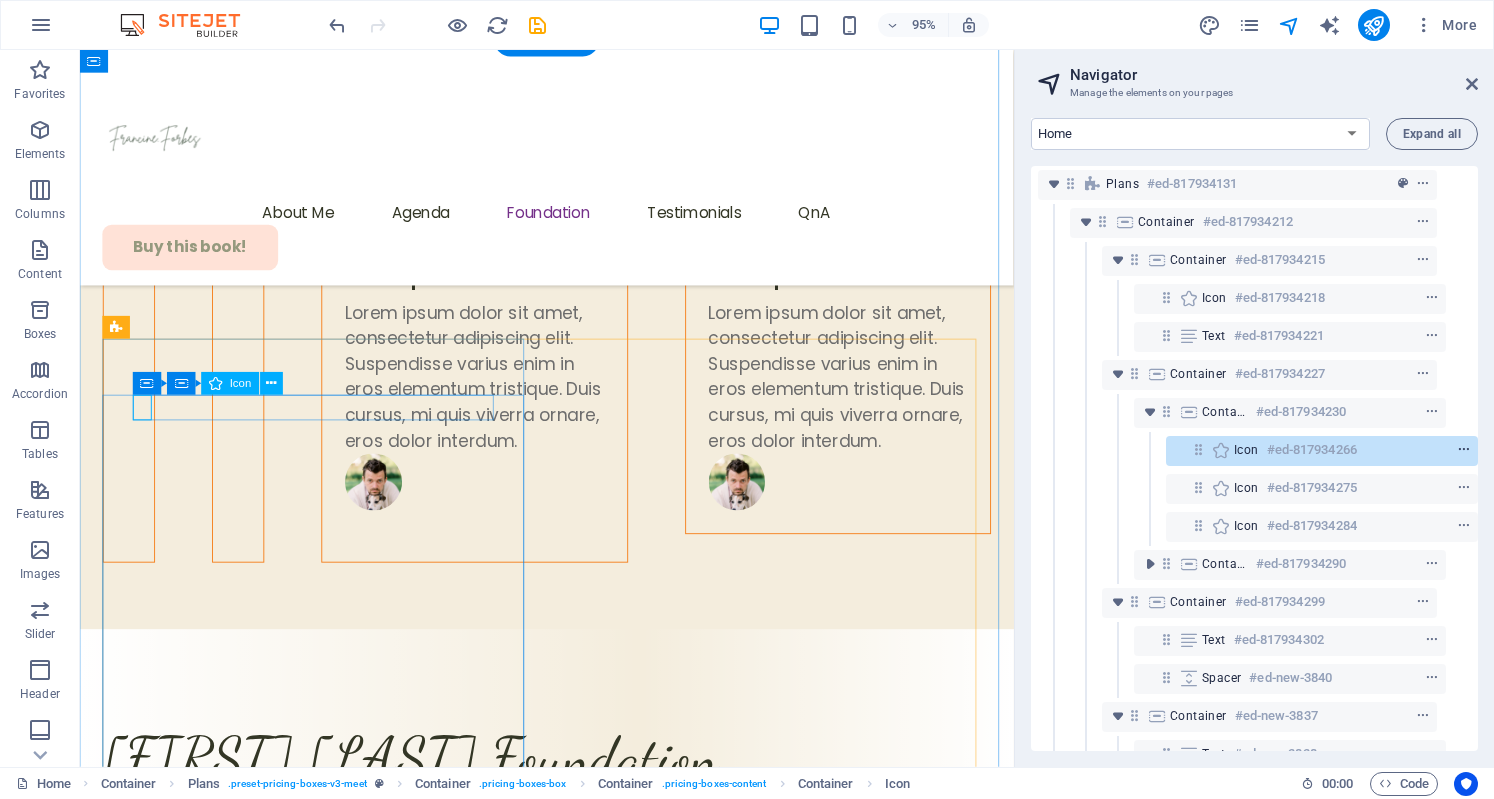 click at bounding box center [1464, 450] 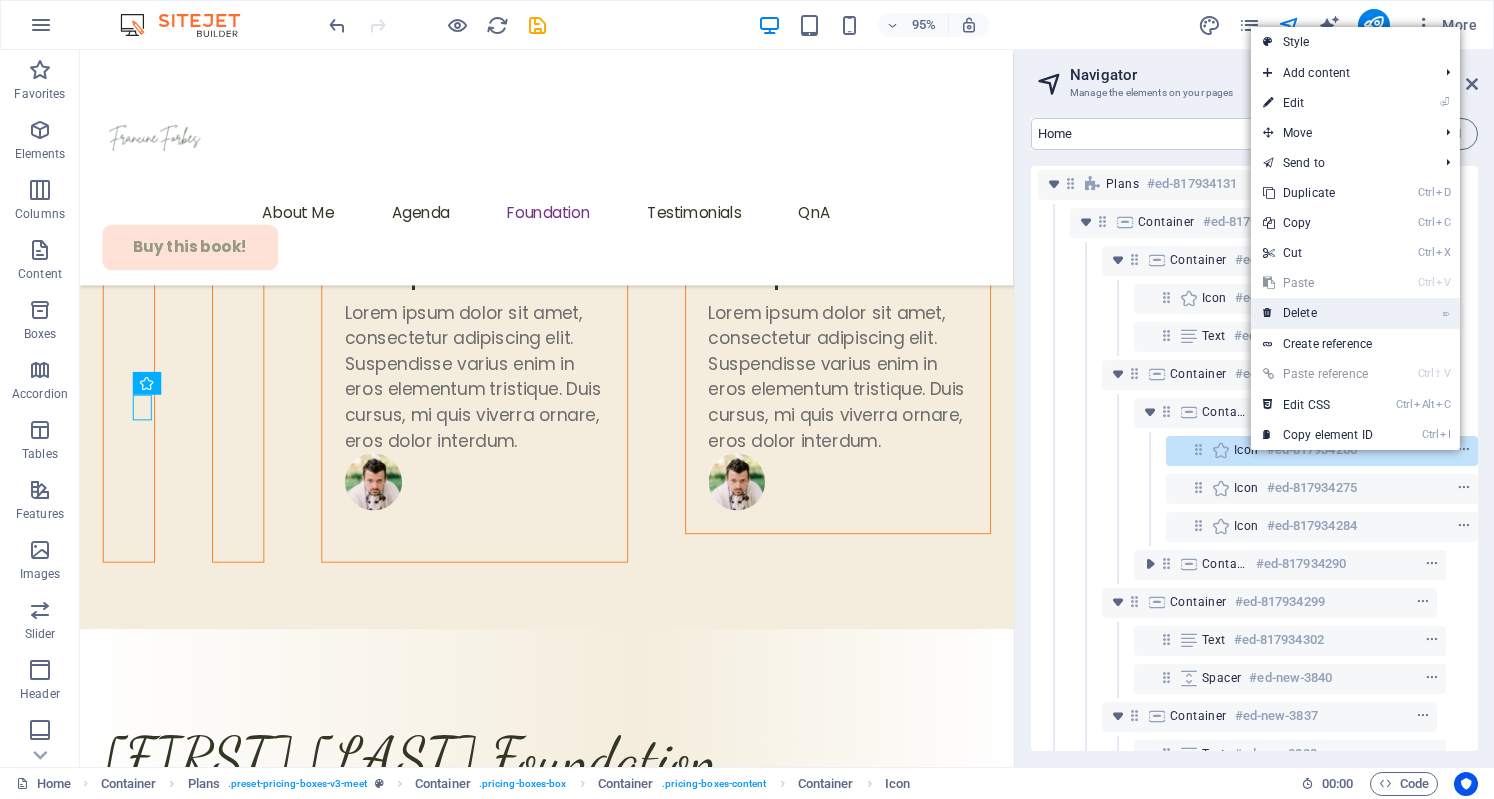 click on "⌦  Delete" at bounding box center (1318, 313) 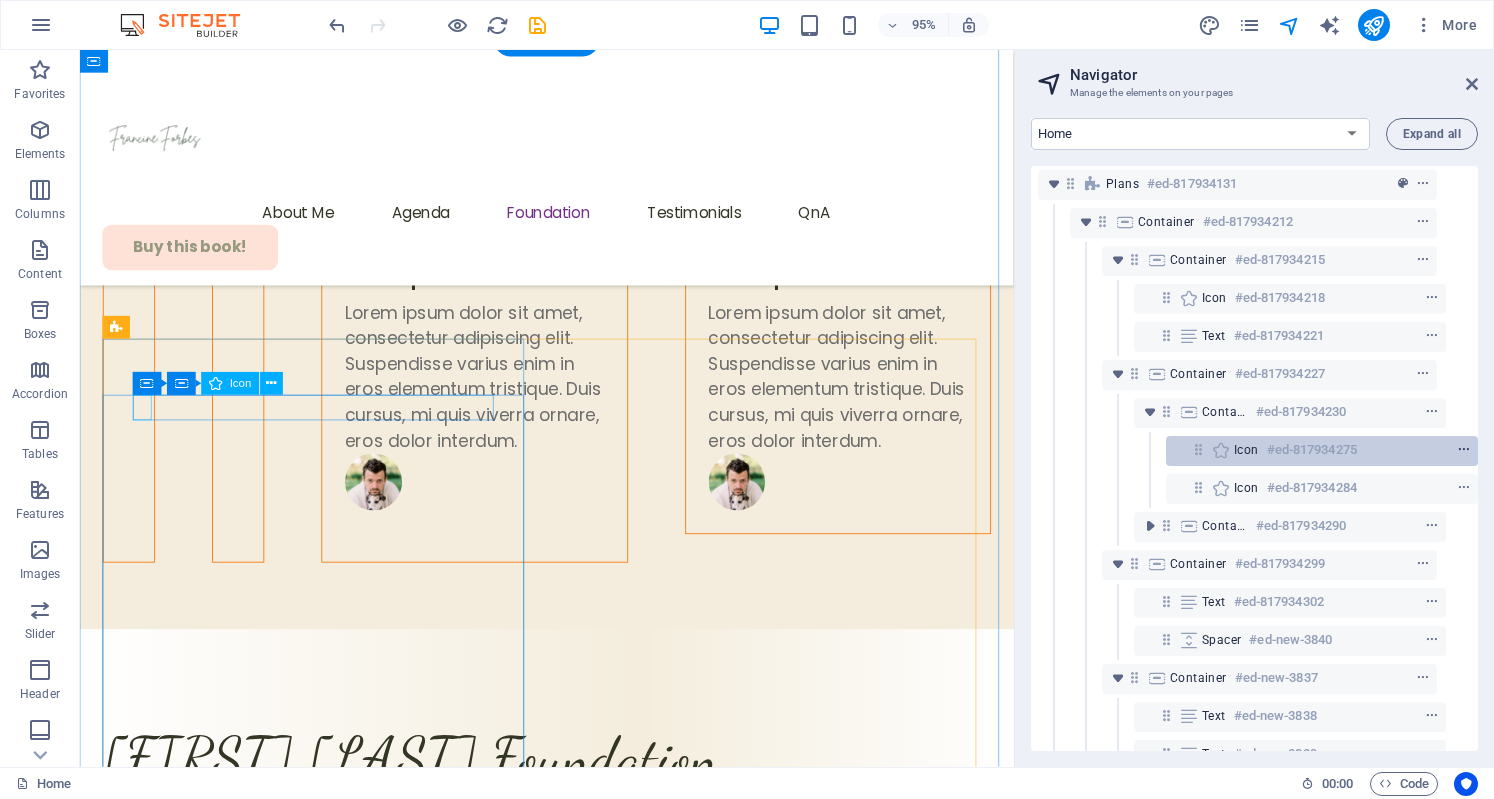 click at bounding box center (1464, 450) 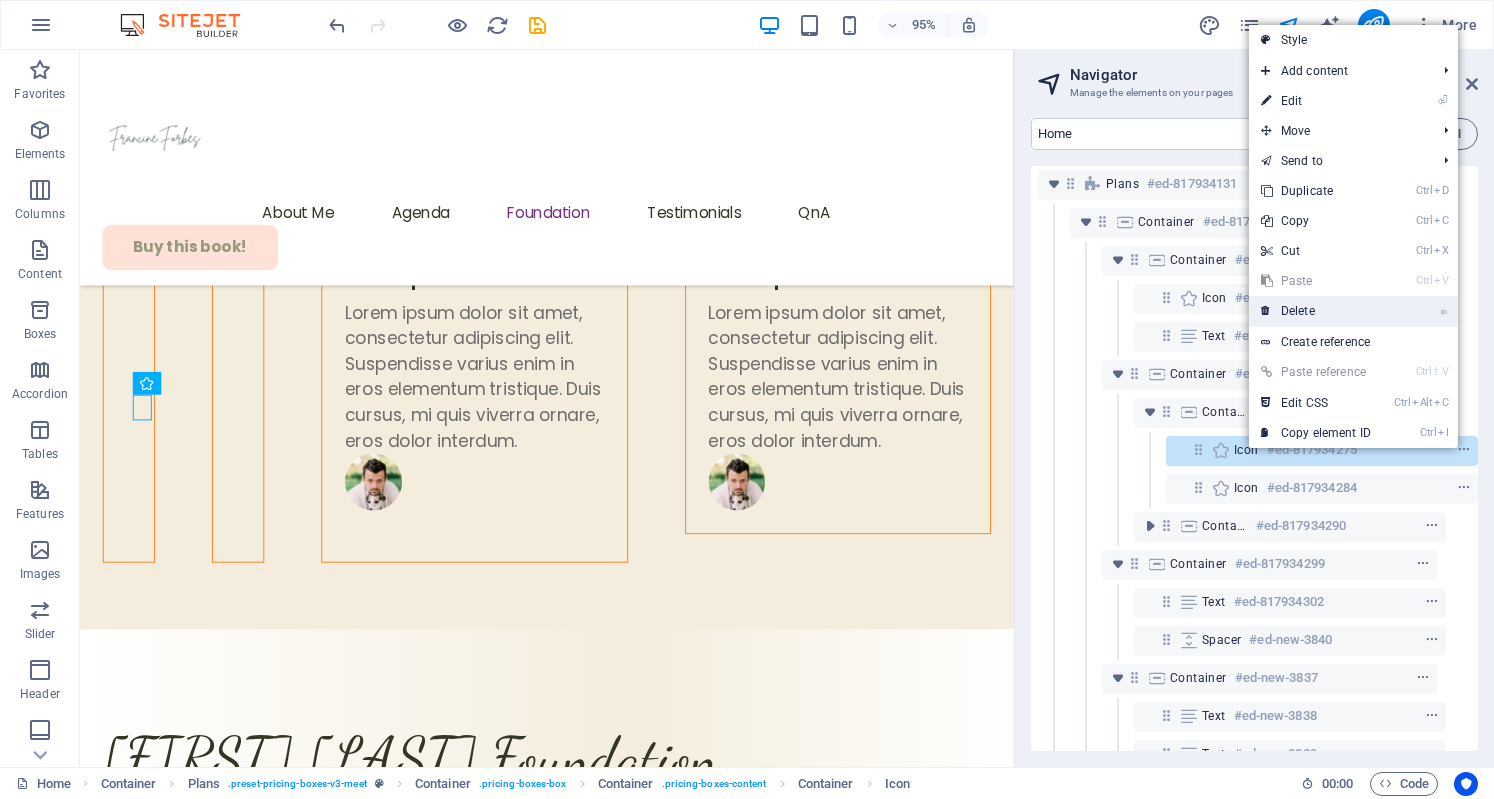 click on "⌦  Delete" at bounding box center [1353, 311] 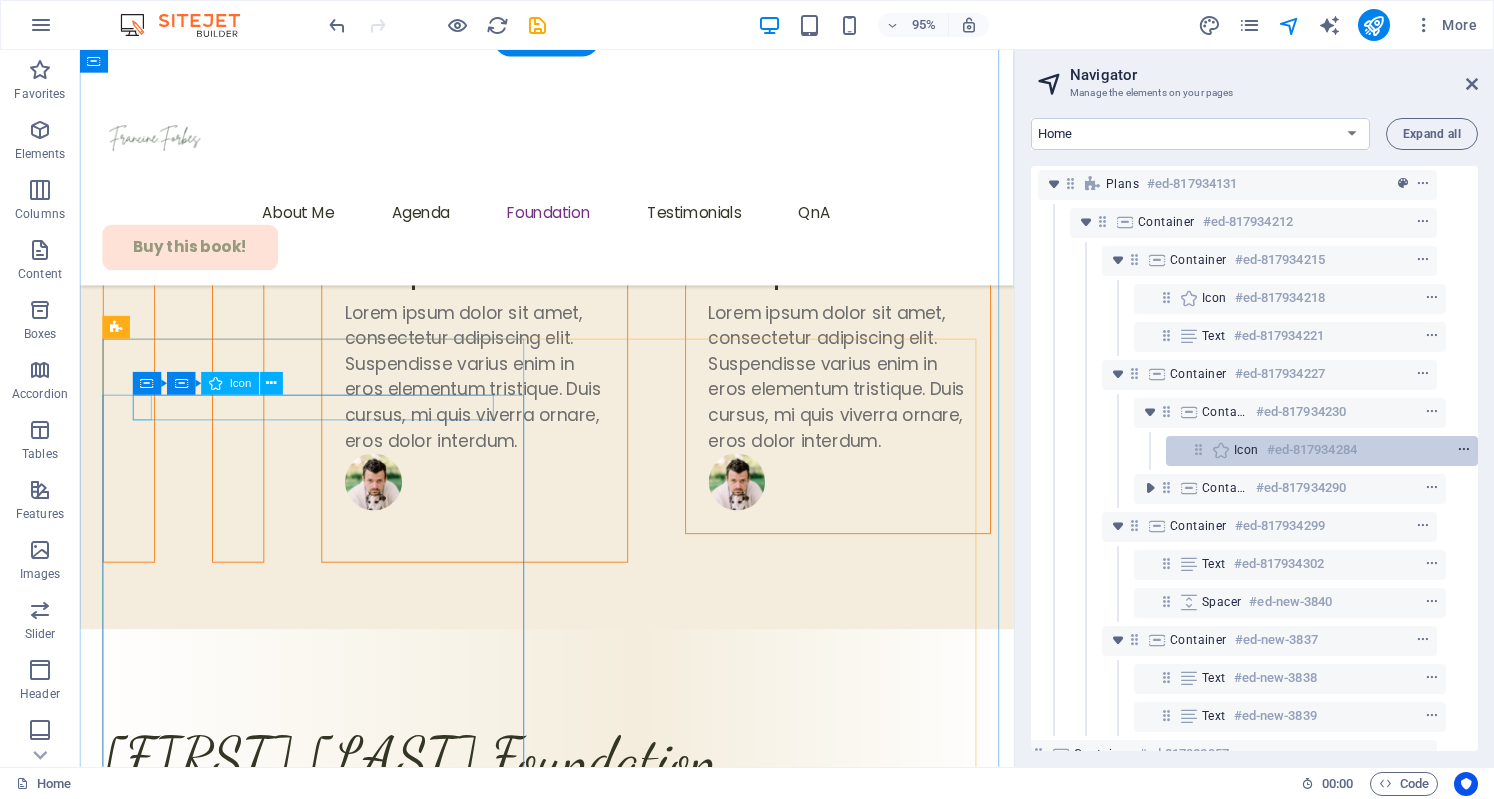 click at bounding box center [1464, 450] 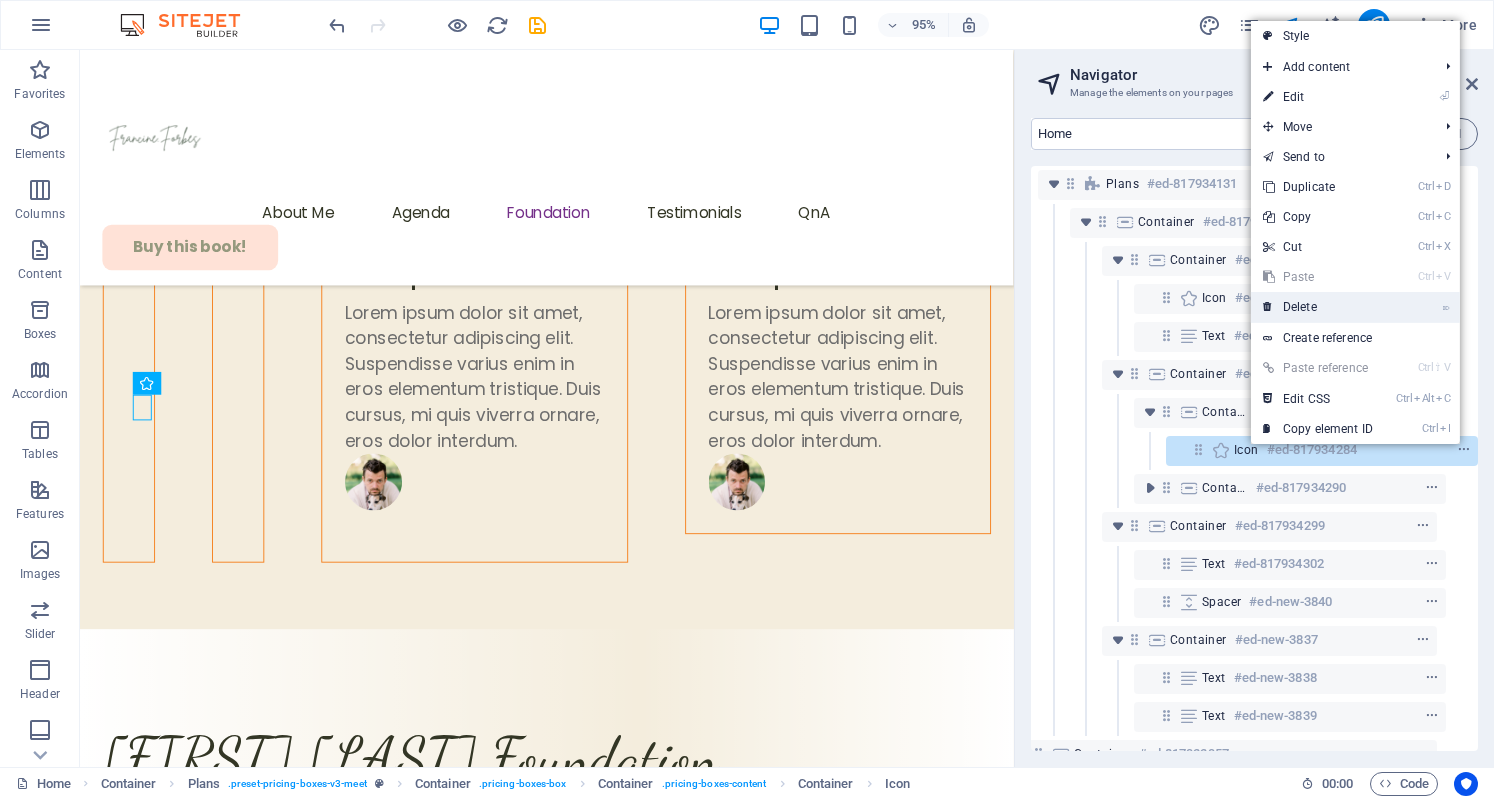 click on "⌦  Delete" at bounding box center [1318, 307] 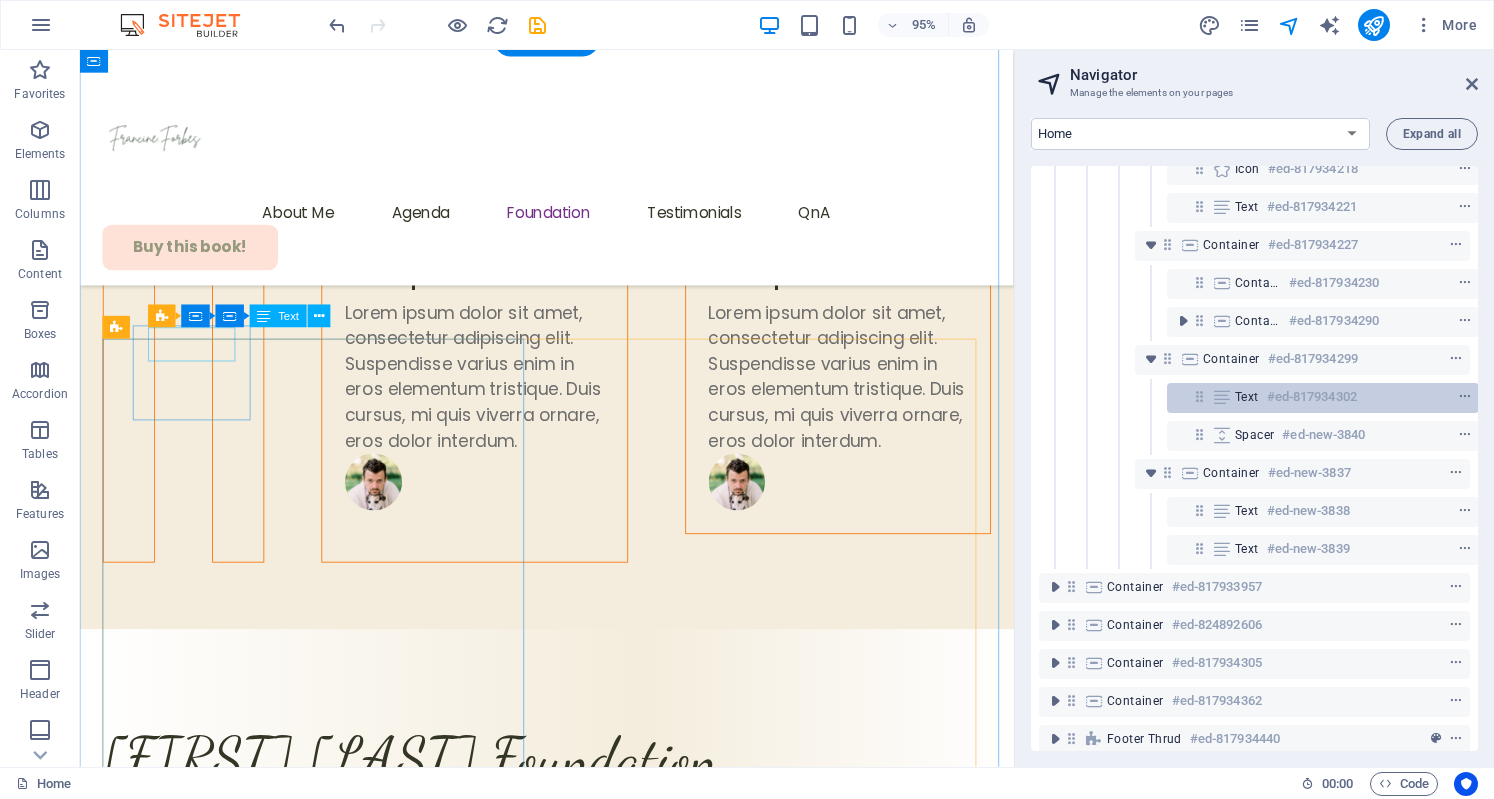 scroll, scrollTop: 528, scrollLeft: 2, axis: both 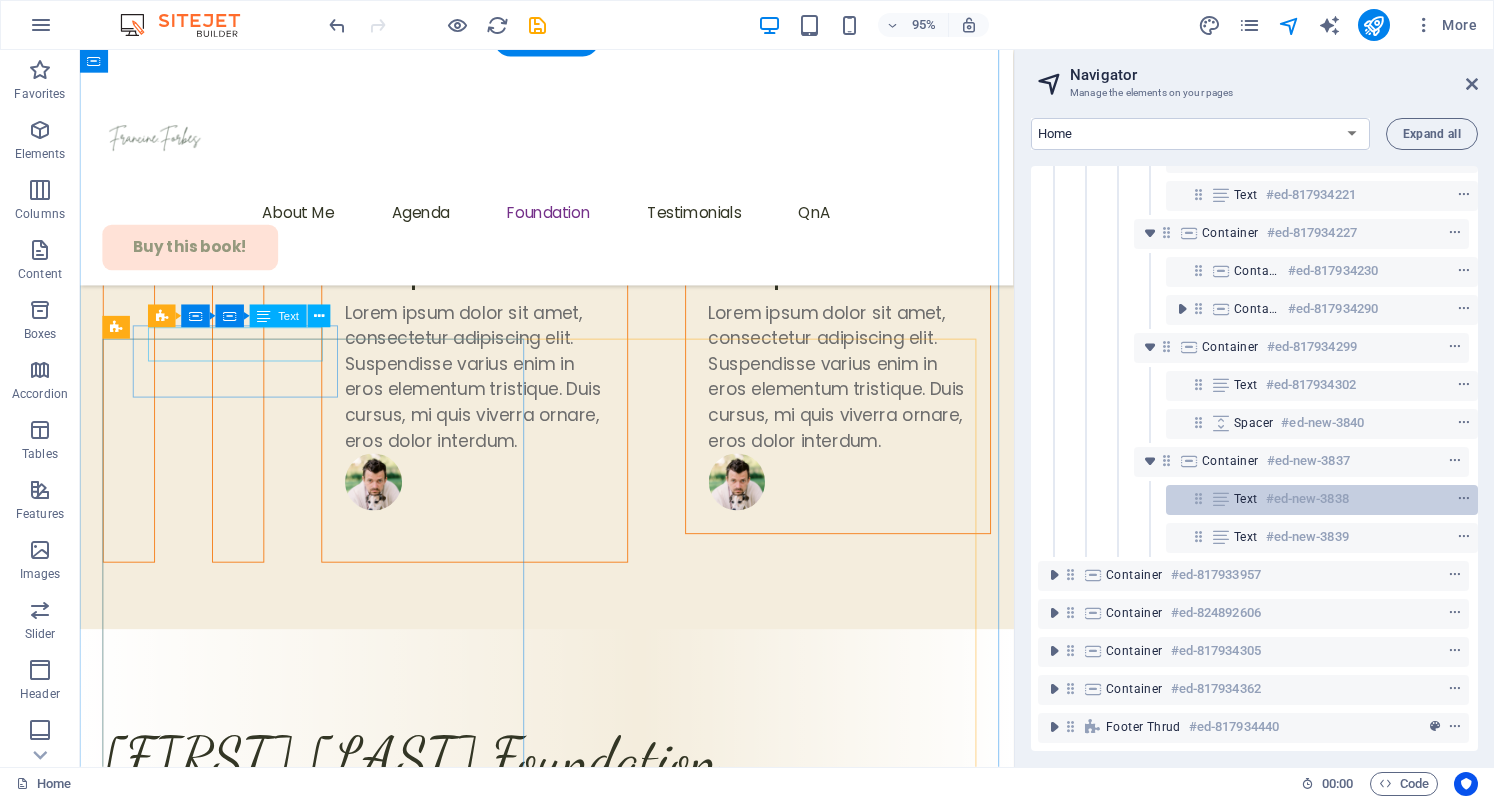 click on "Text #ed-new-3838" at bounding box center [1322, 500] 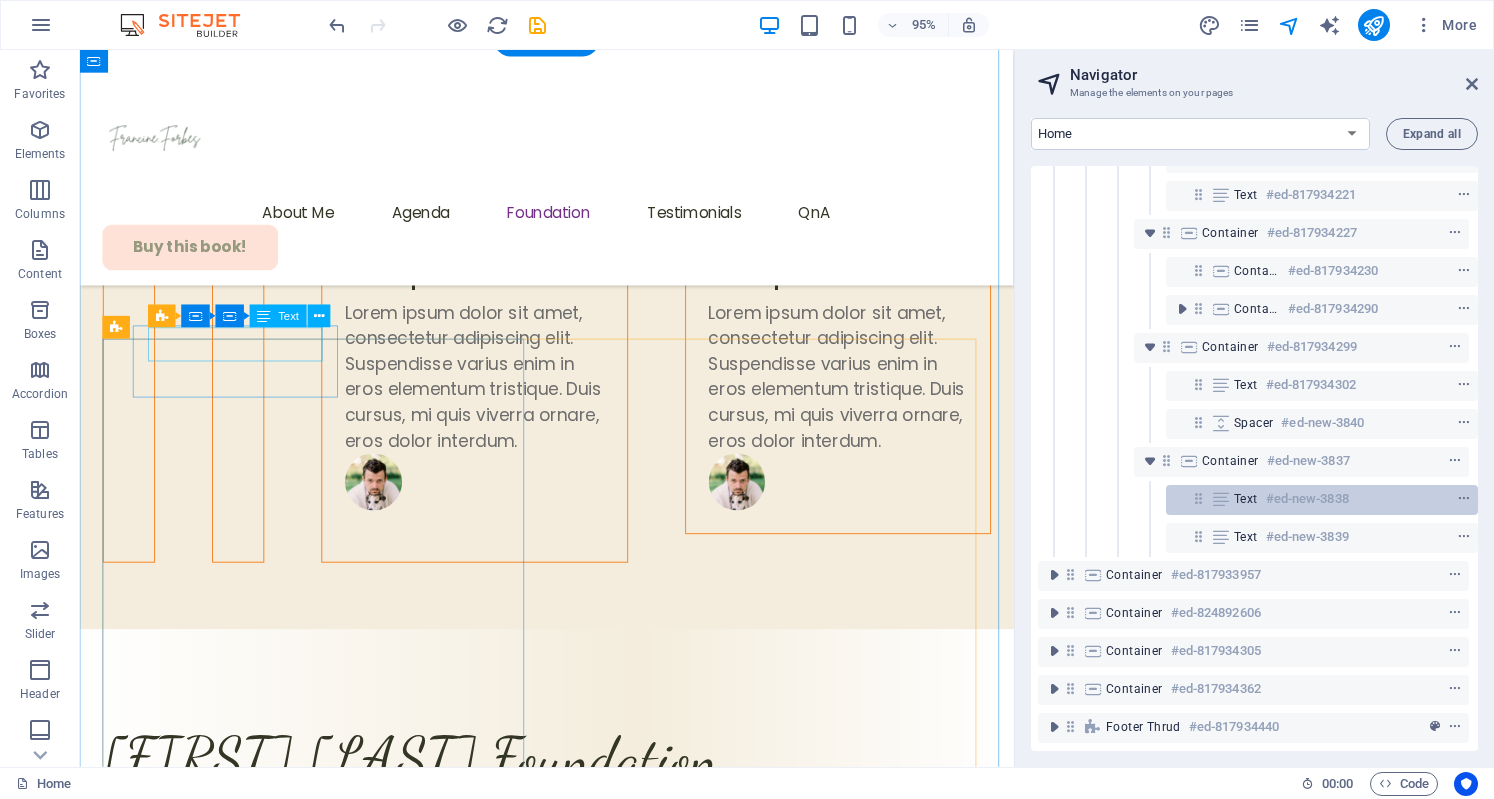 scroll, scrollTop: 6960, scrollLeft: 0, axis: vertical 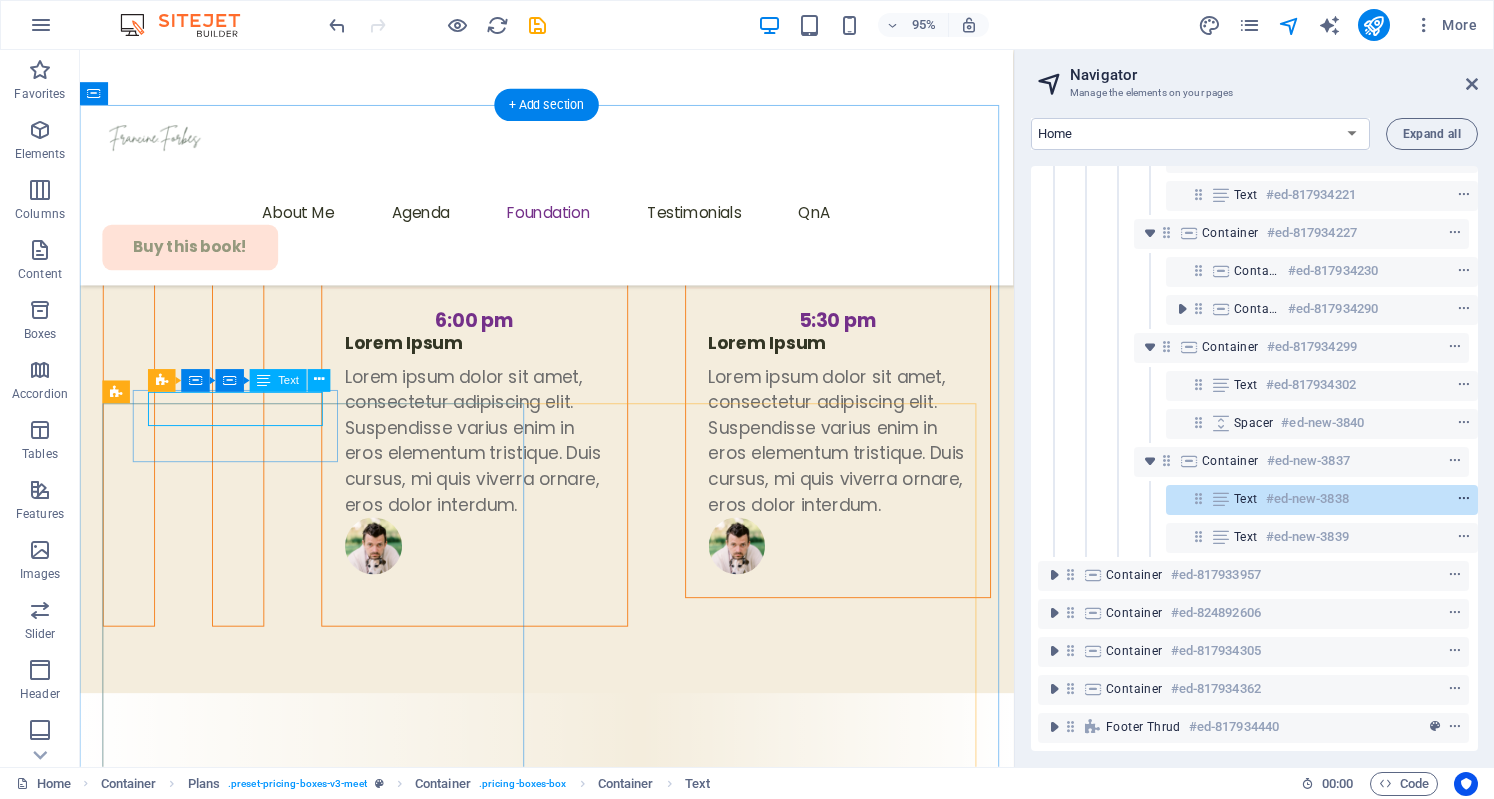 click at bounding box center [1464, 499] 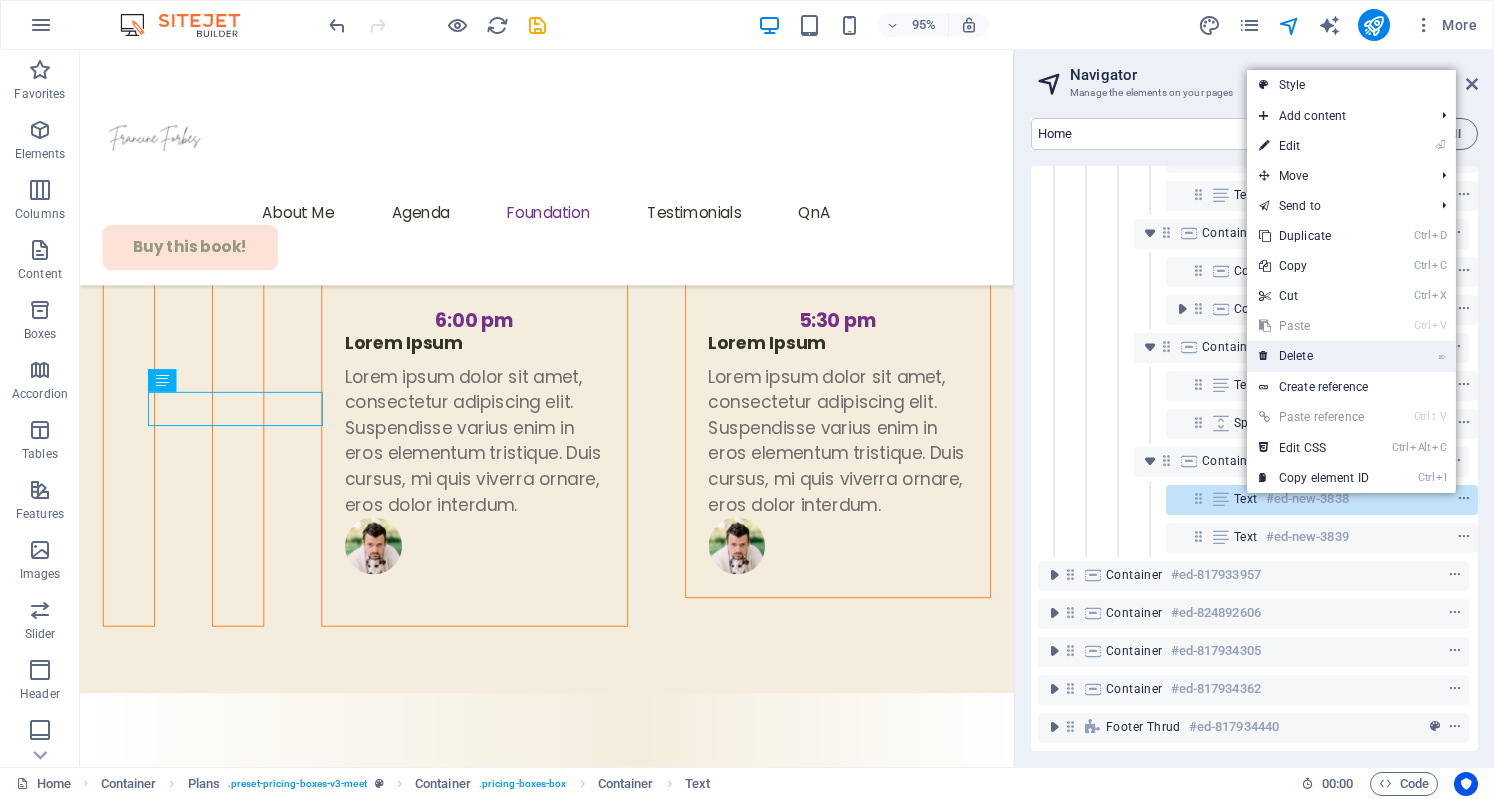 click on "⌦  Delete" at bounding box center (1314, 356) 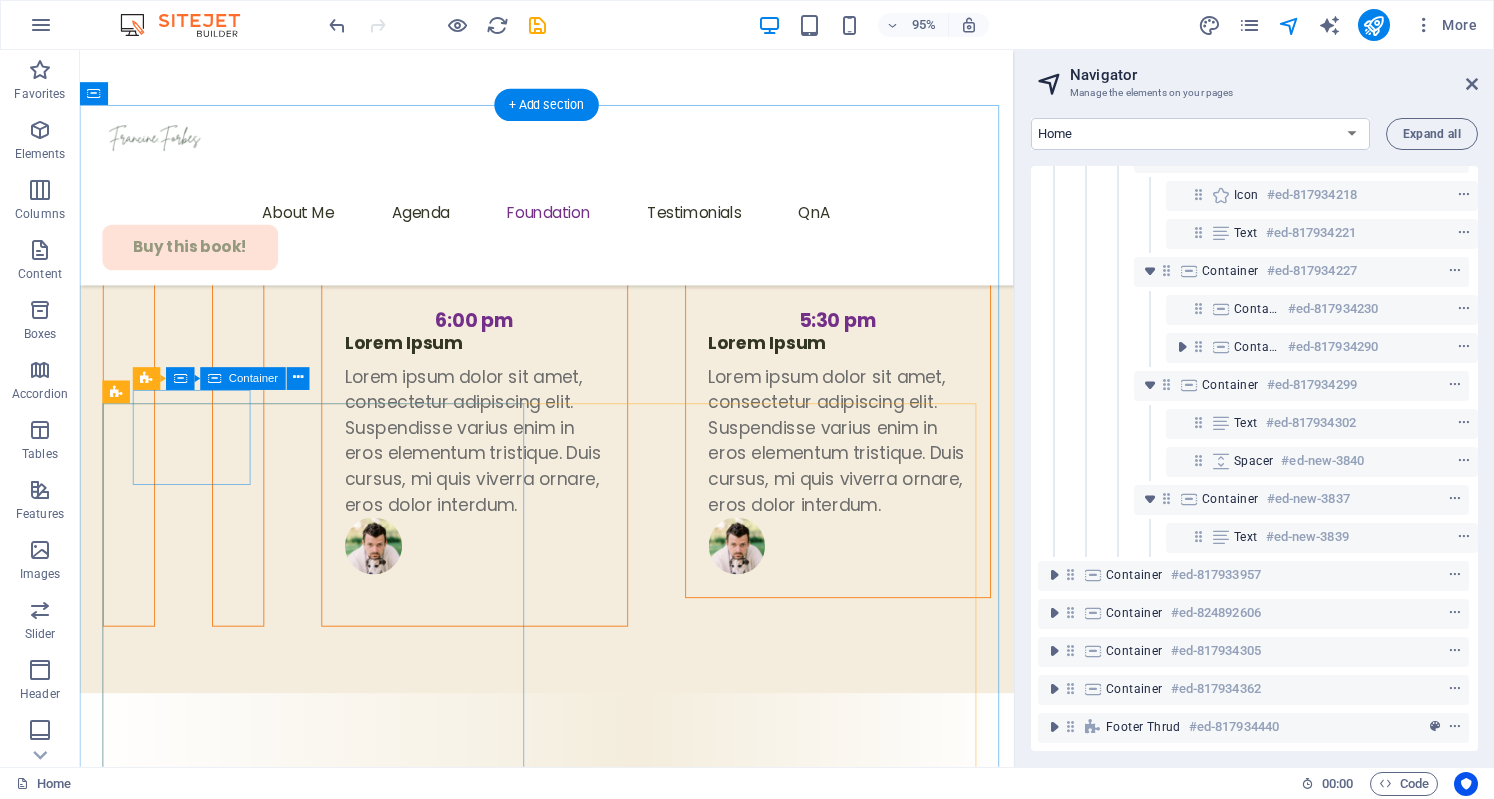 scroll, scrollTop: 502, scrollLeft: 2, axis: both 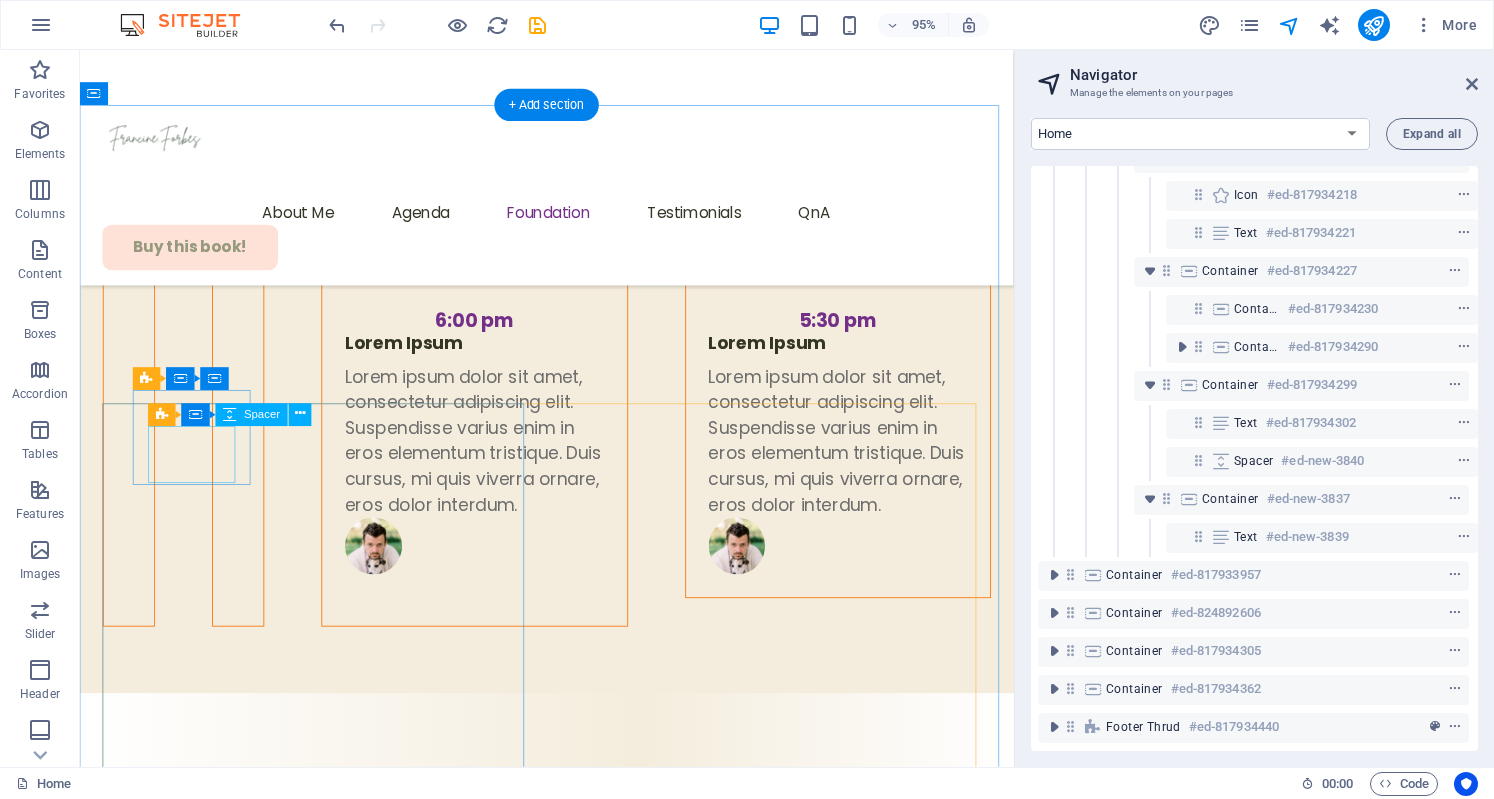 click at bounding box center (174, -6856) 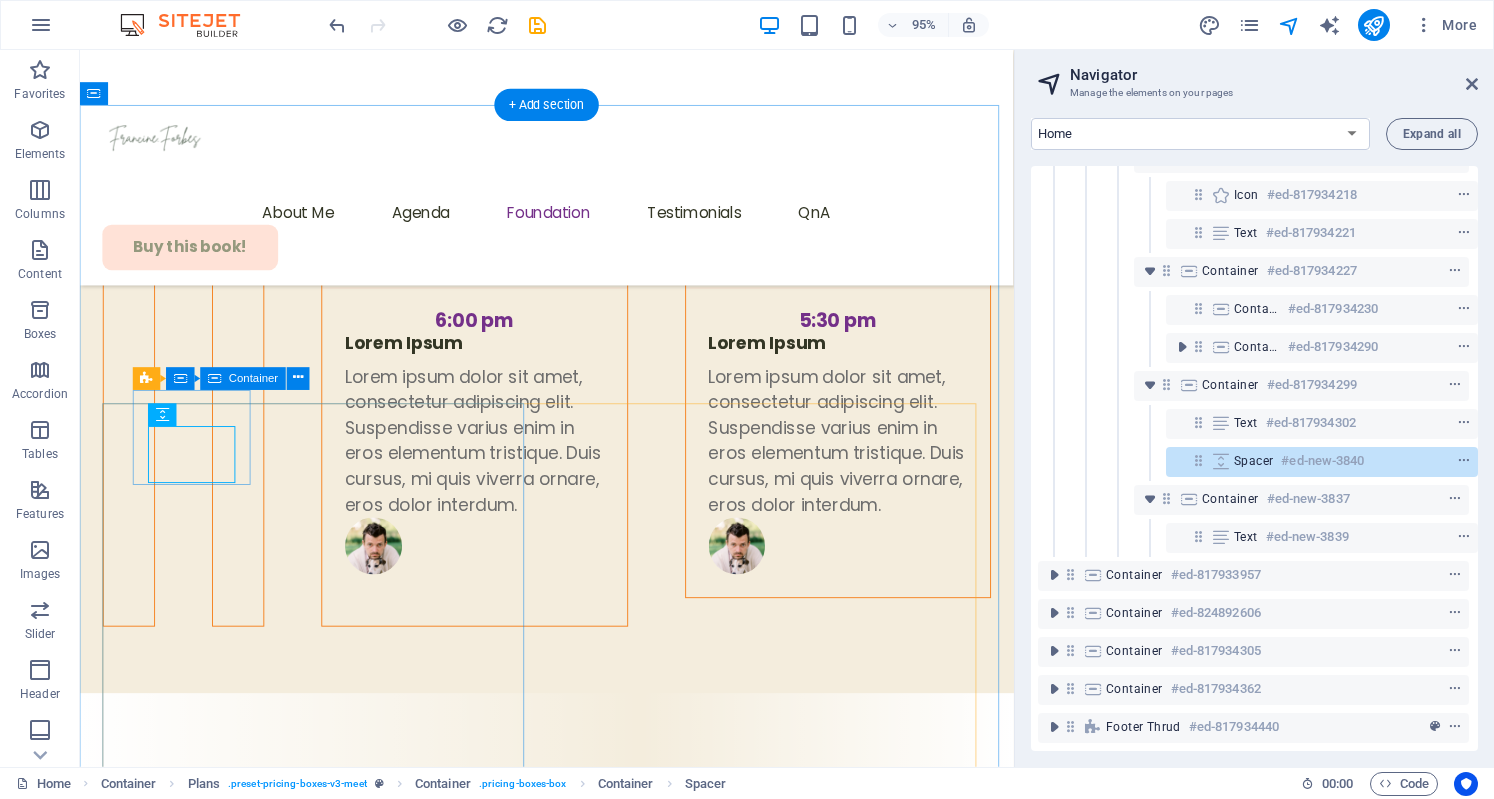 click on "Expand" at bounding box center (174, -6874) 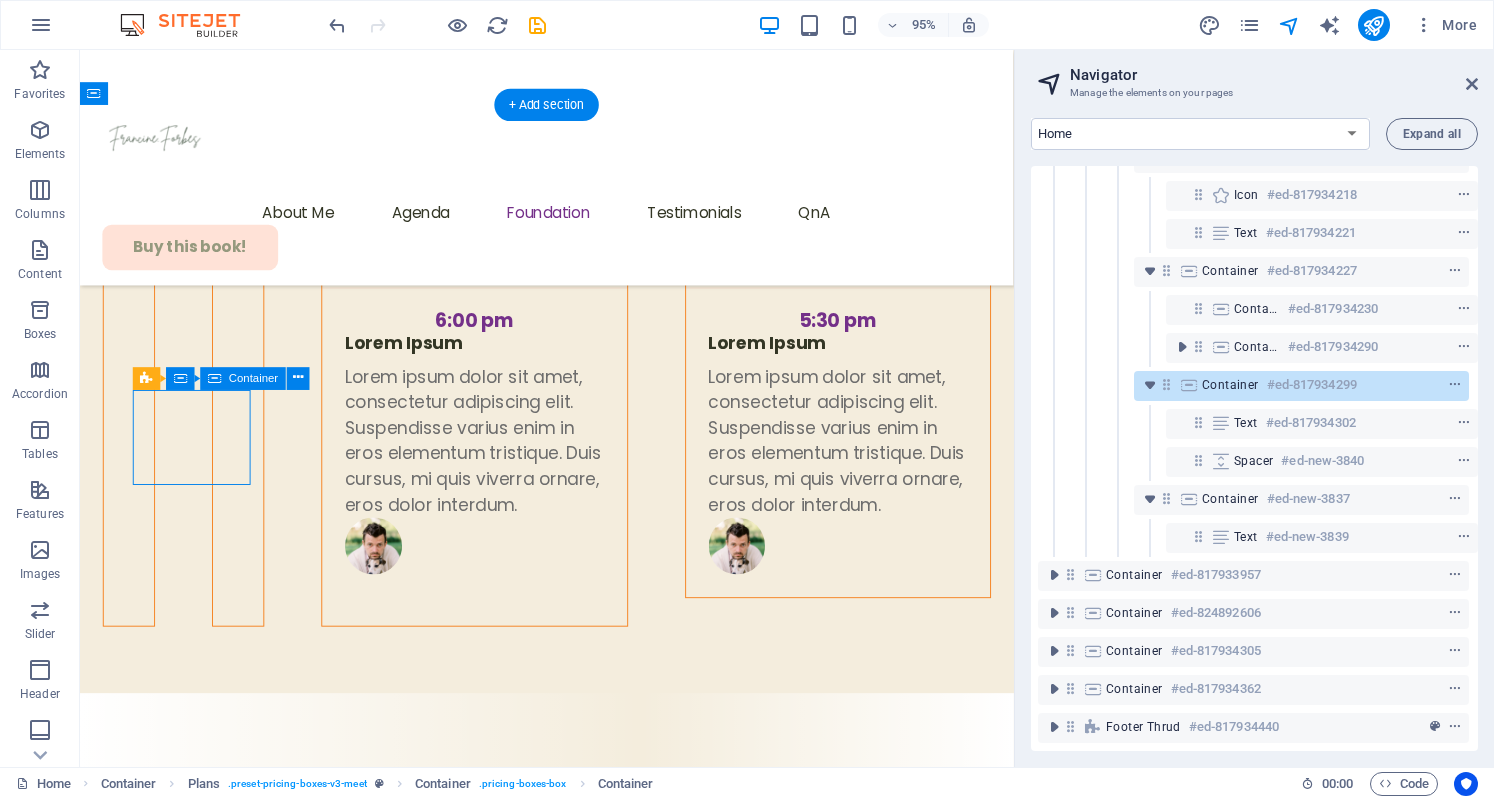click on "Expand" at bounding box center [174, -6874] 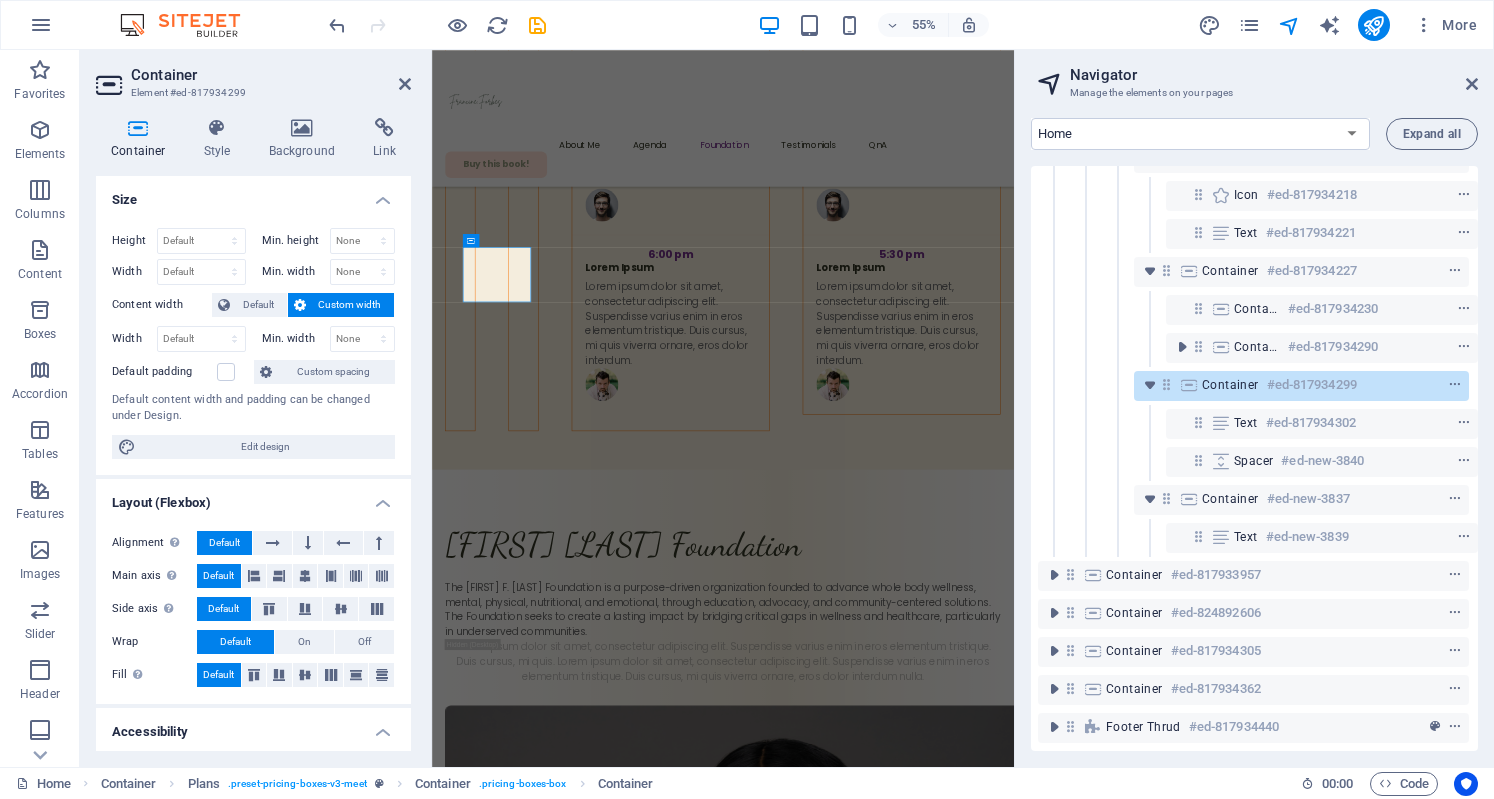 scroll, scrollTop: 6889, scrollLeft: 0, axis: vertical 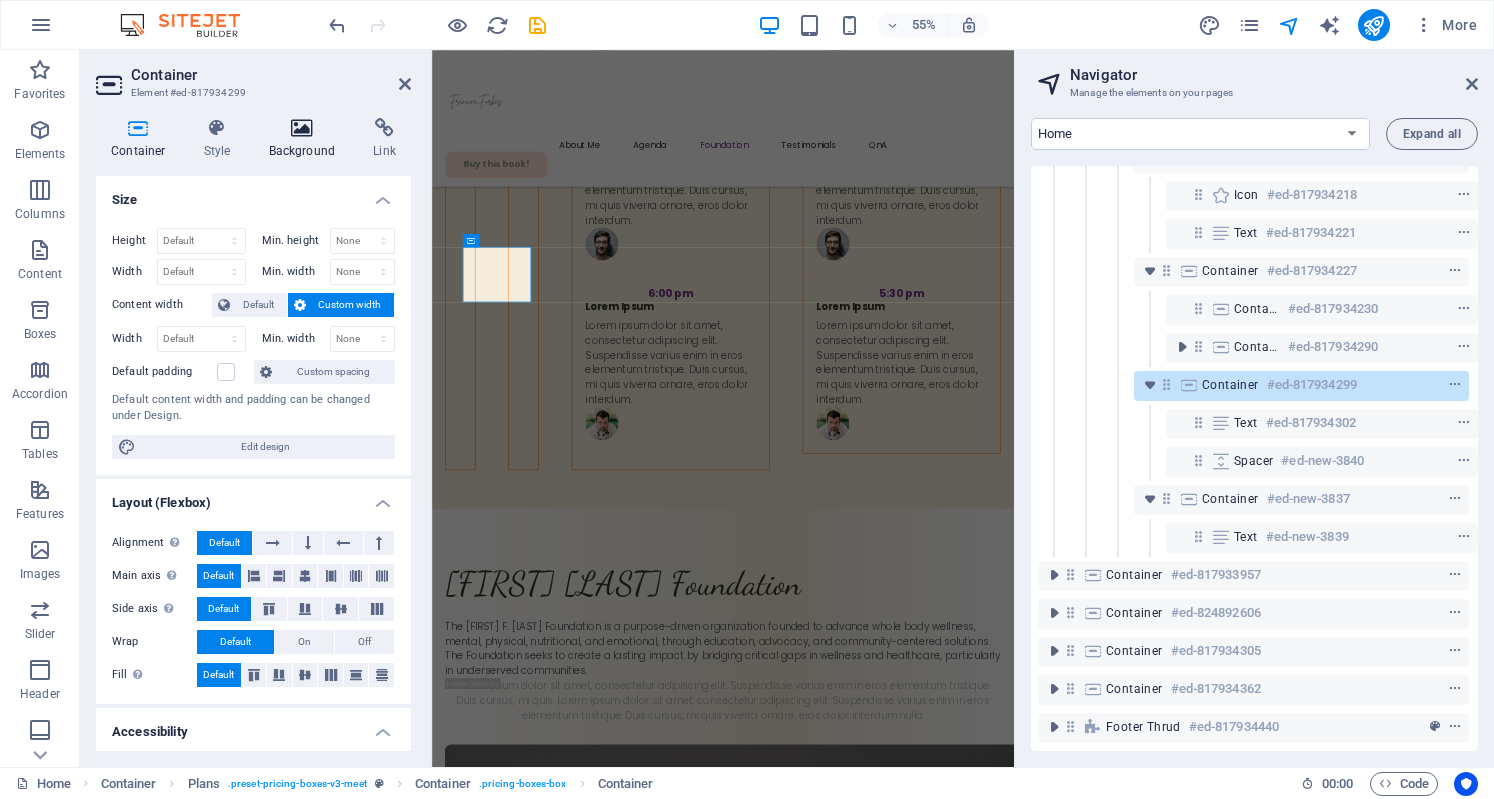click on "Background" at bounding box center (306, 139) 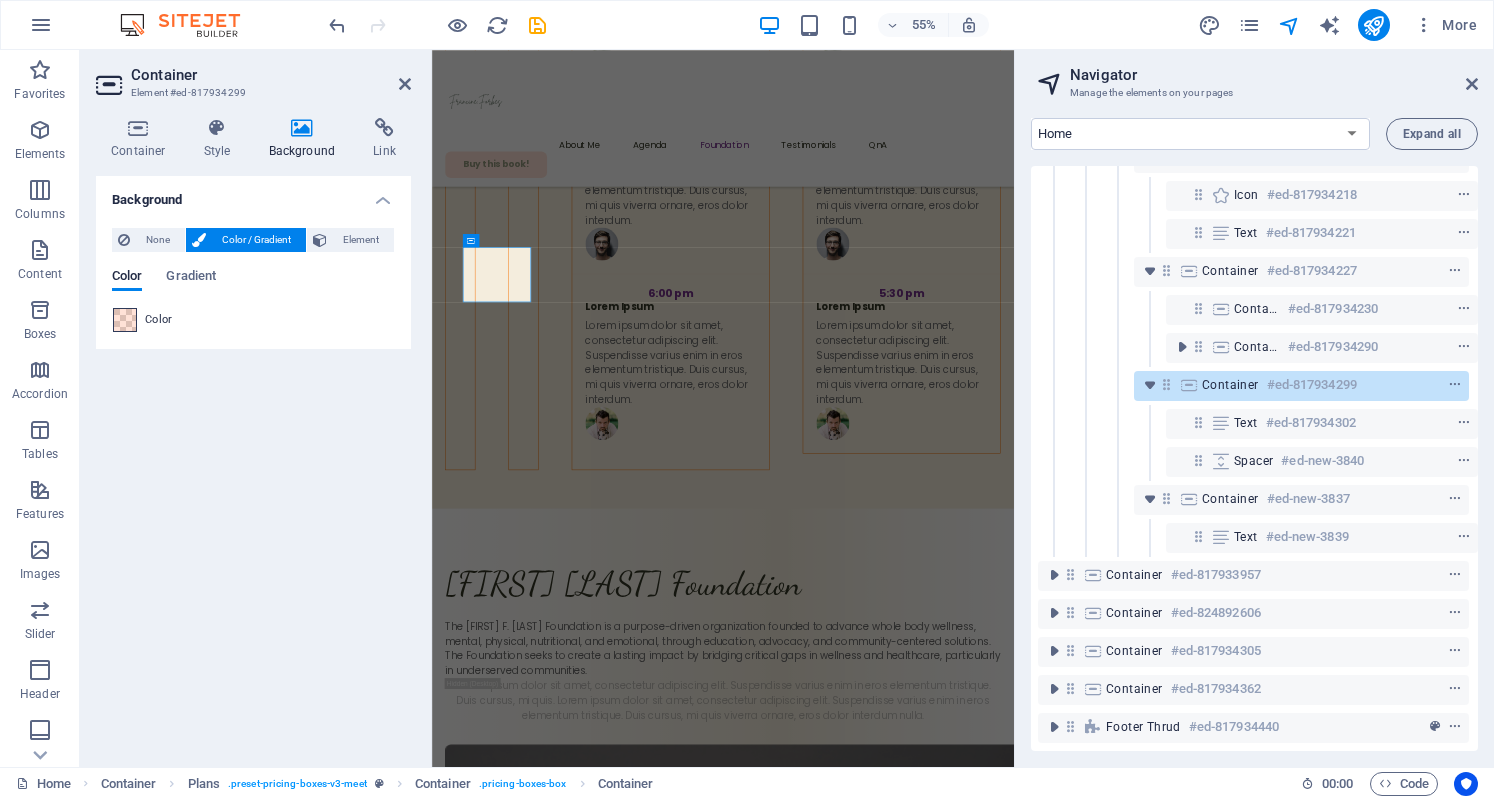 click at bounding box center [125, 320] 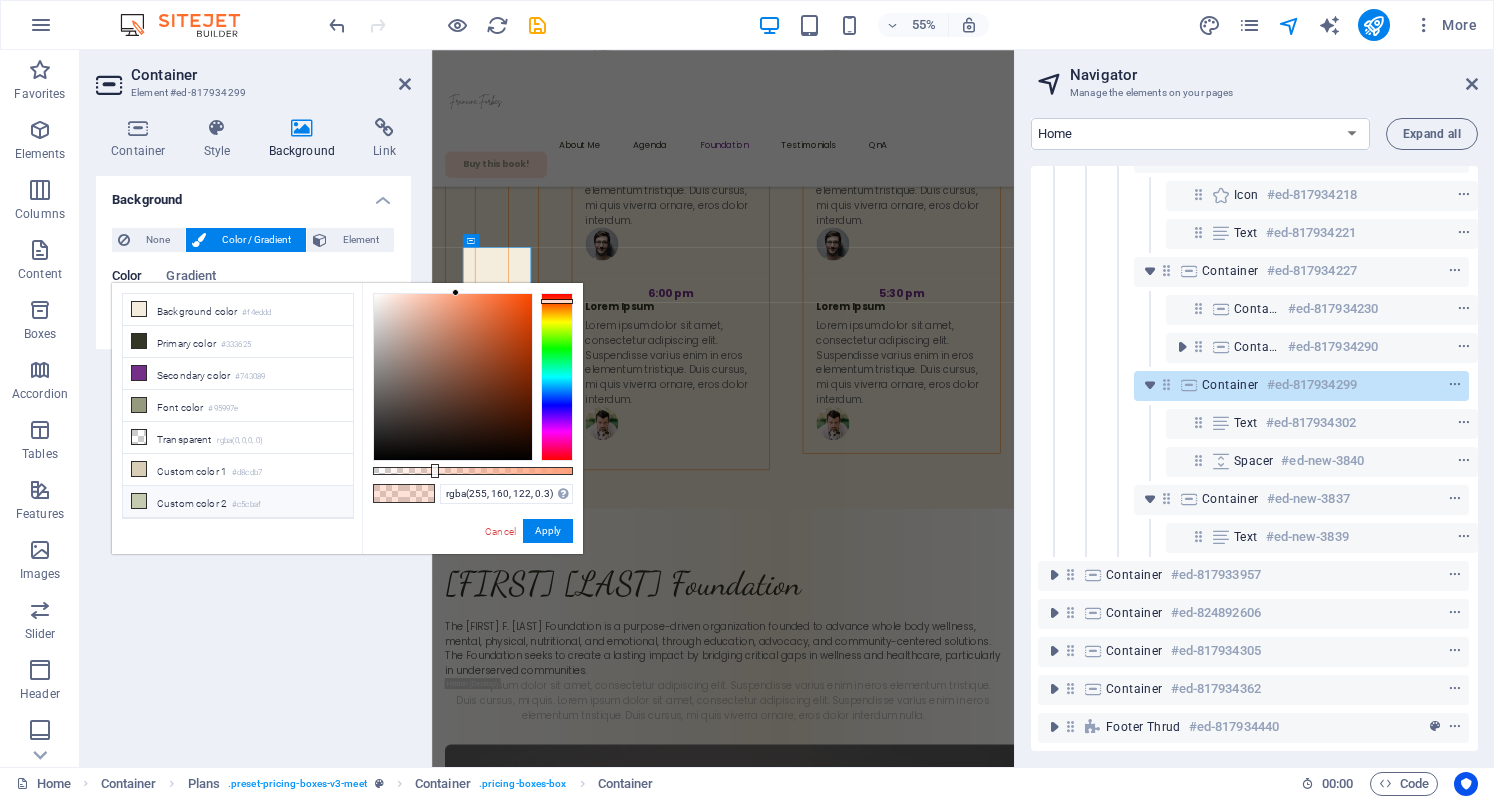 click on "Custom color 2
#c5cbaf" at bounding box center [238, 502] 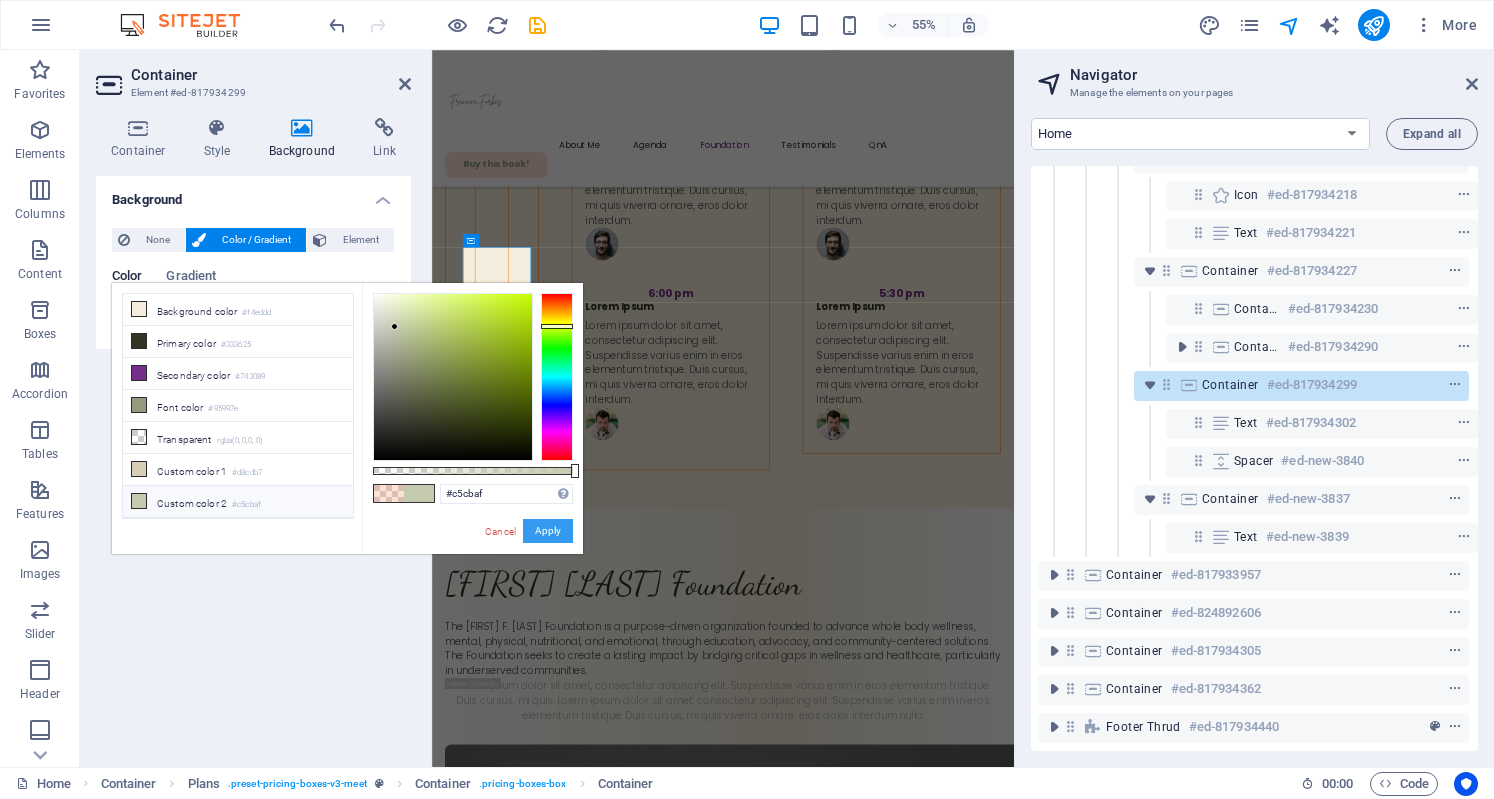 click on "Apply" at bounding box center [548, 531] 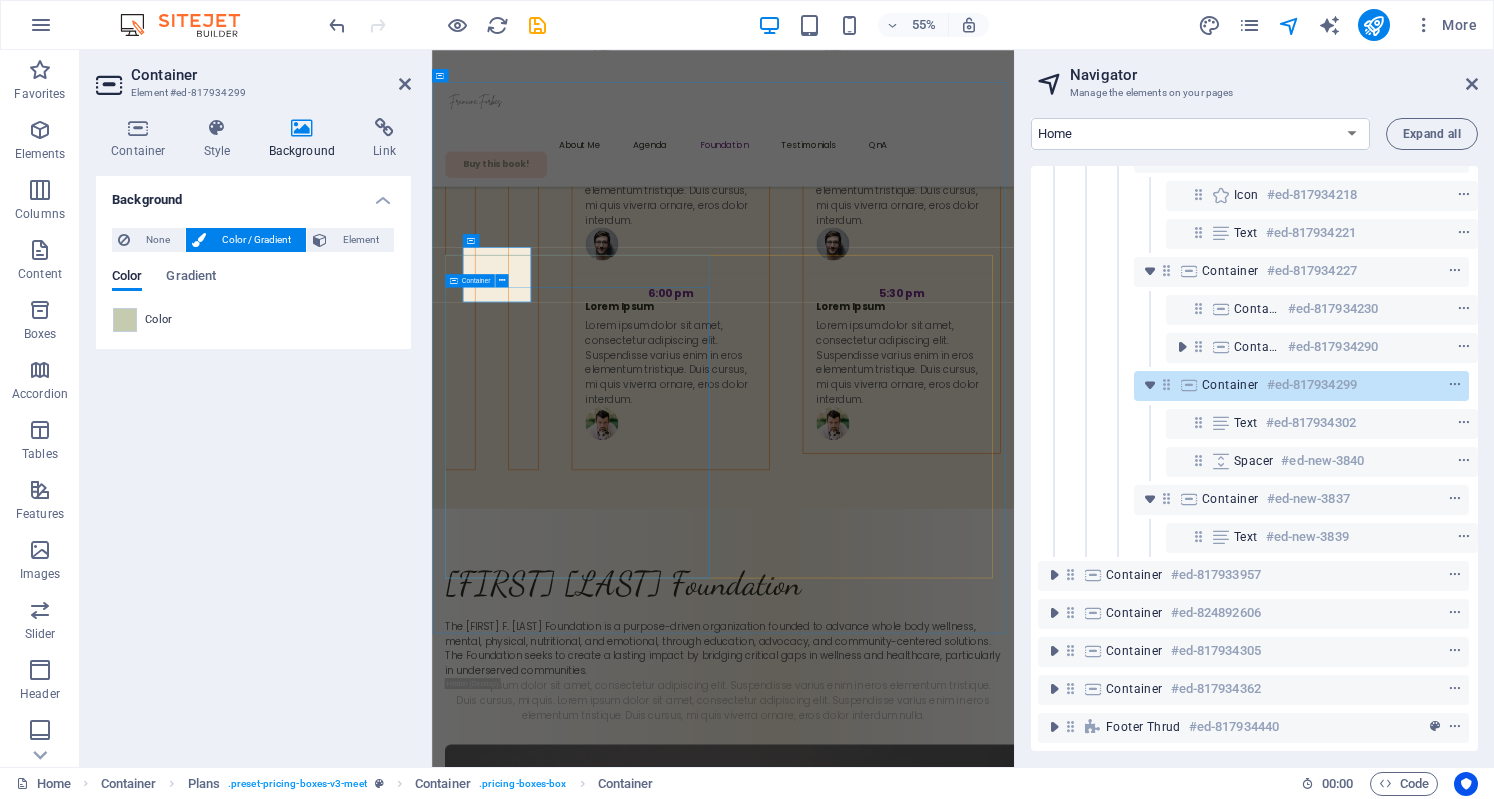 click on "Drop content here or  Add elements  Paste clipboard Get ticket" at bounding box center (961, 4811) 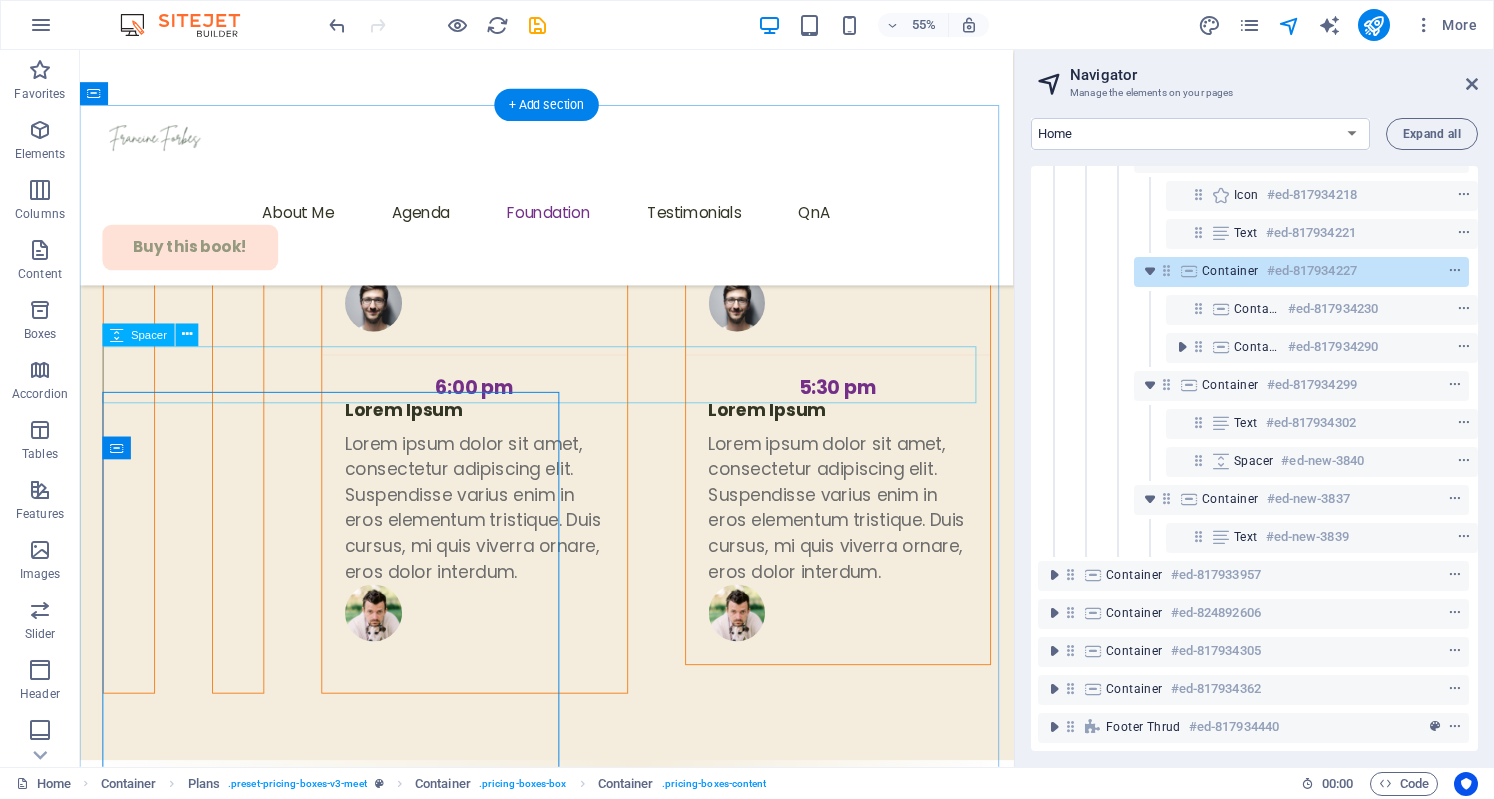 scroll, scrollTop: 6960, scrollLeft: 0, axis: vertical 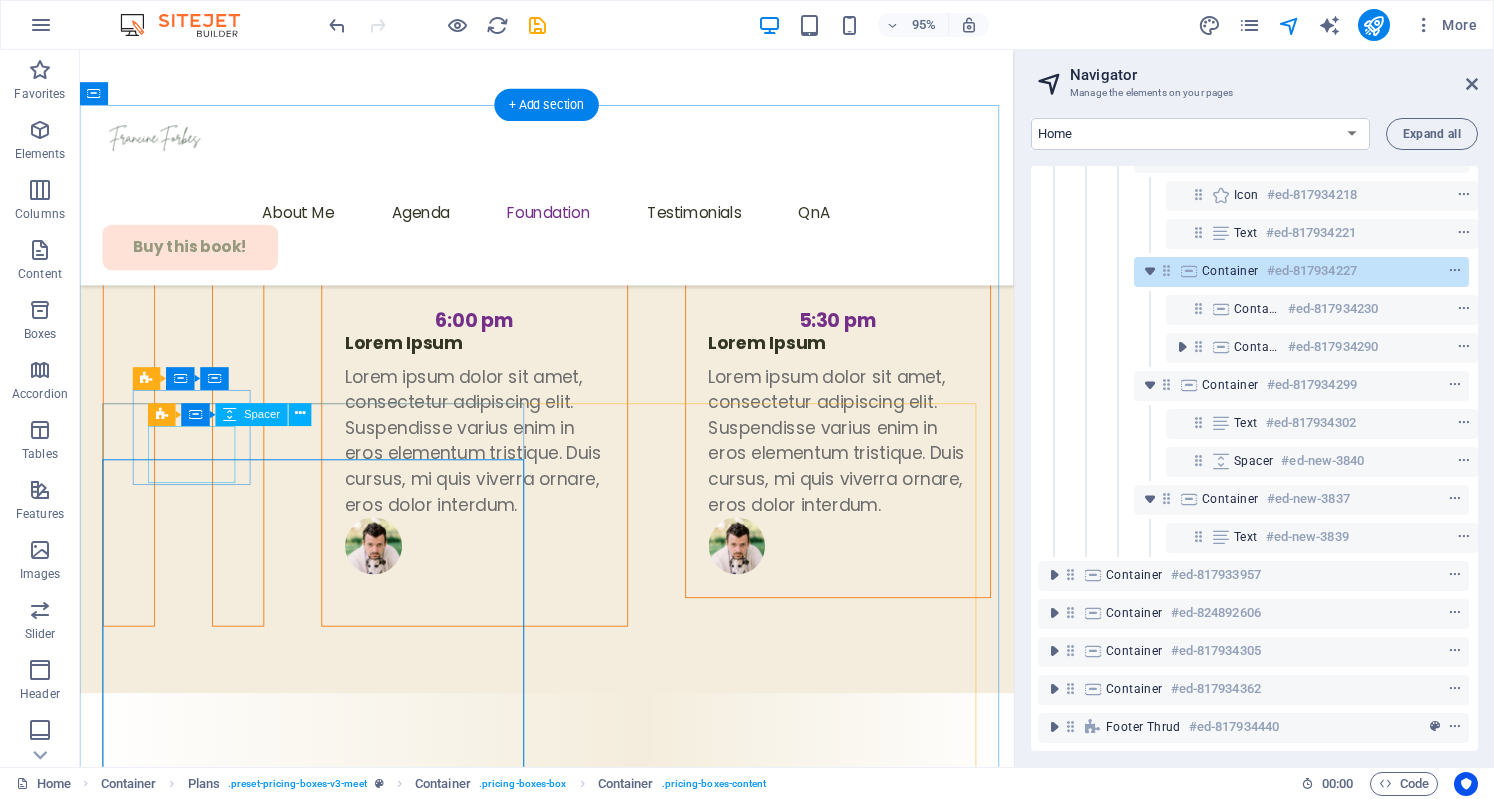 click at bounding box center [174, -6856] 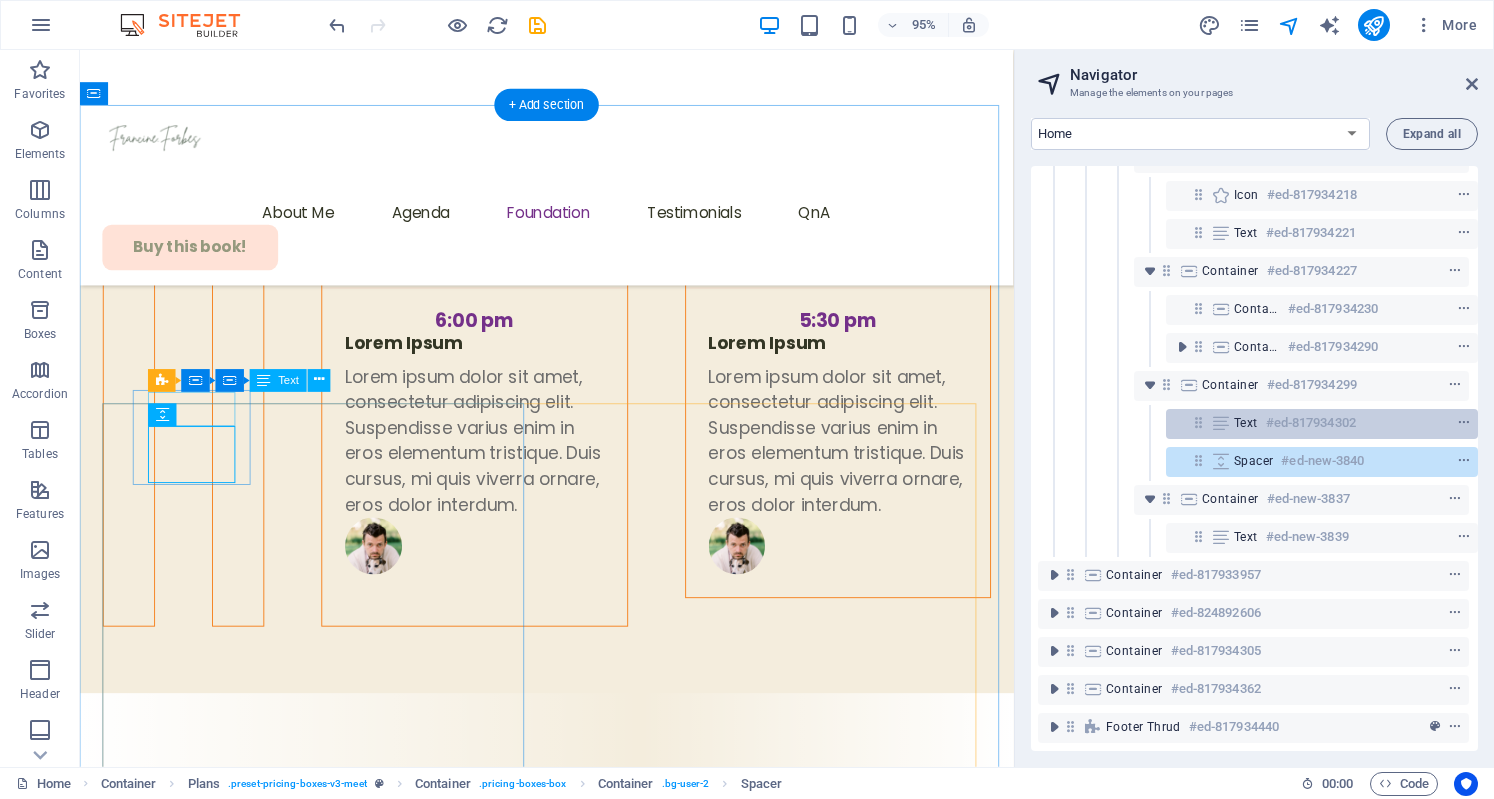 click on "Text #ed-817934302" at bounding box center [1322, 424] 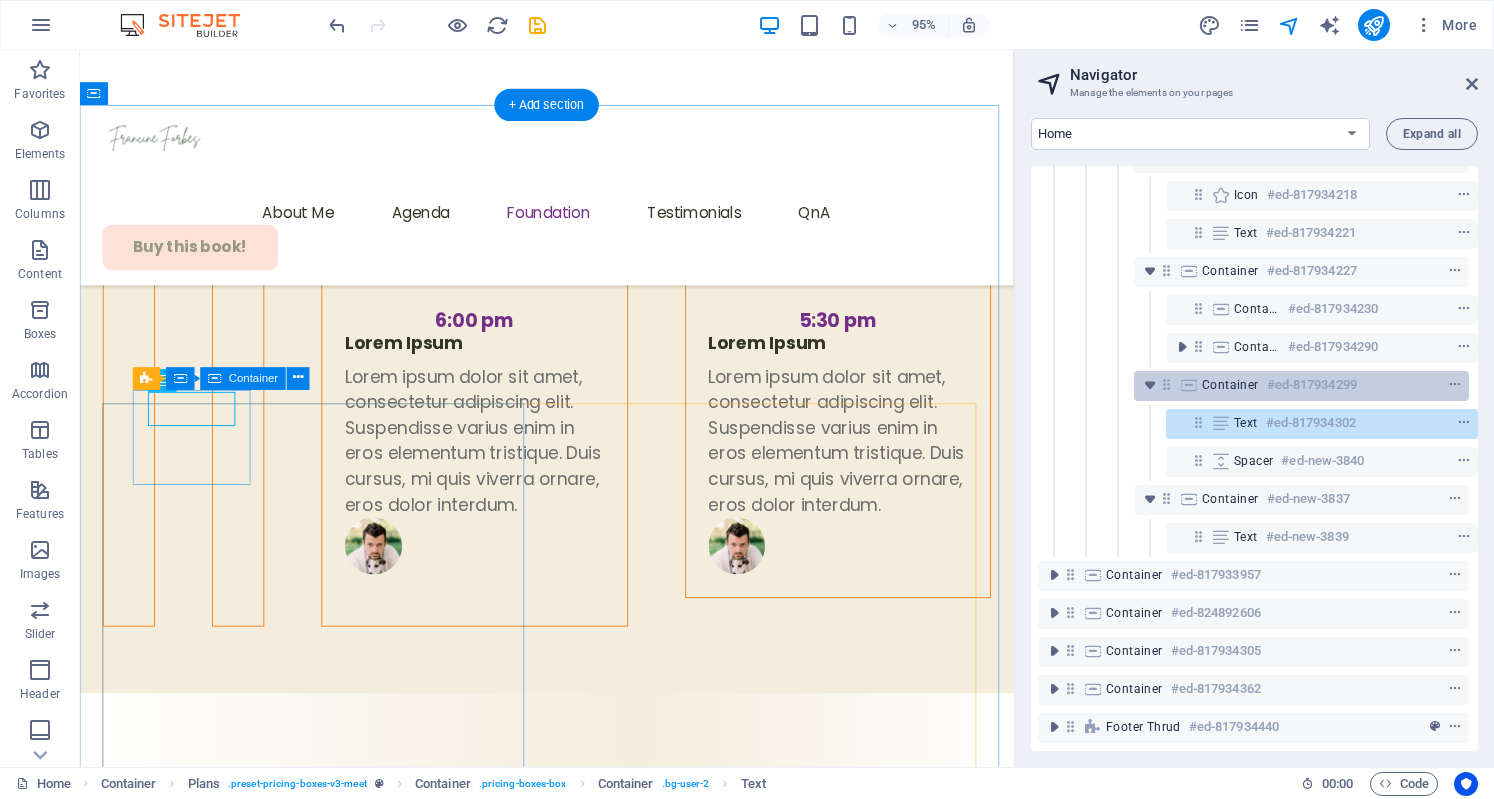 click on "Container" at bounding box center (1230, 385) 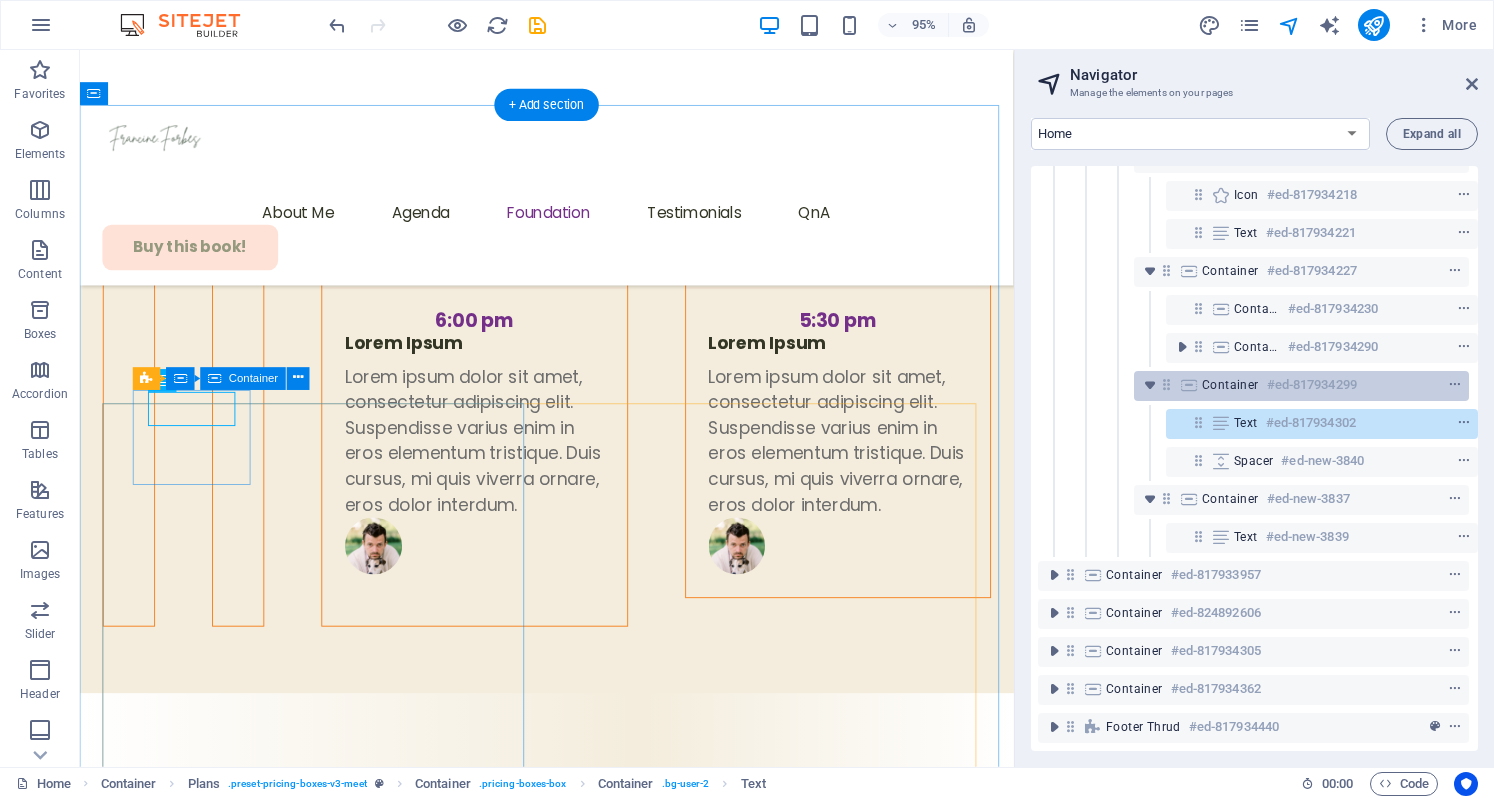 scroll, scrollTop: 6990, scrollLeft: 0, axis: vertical 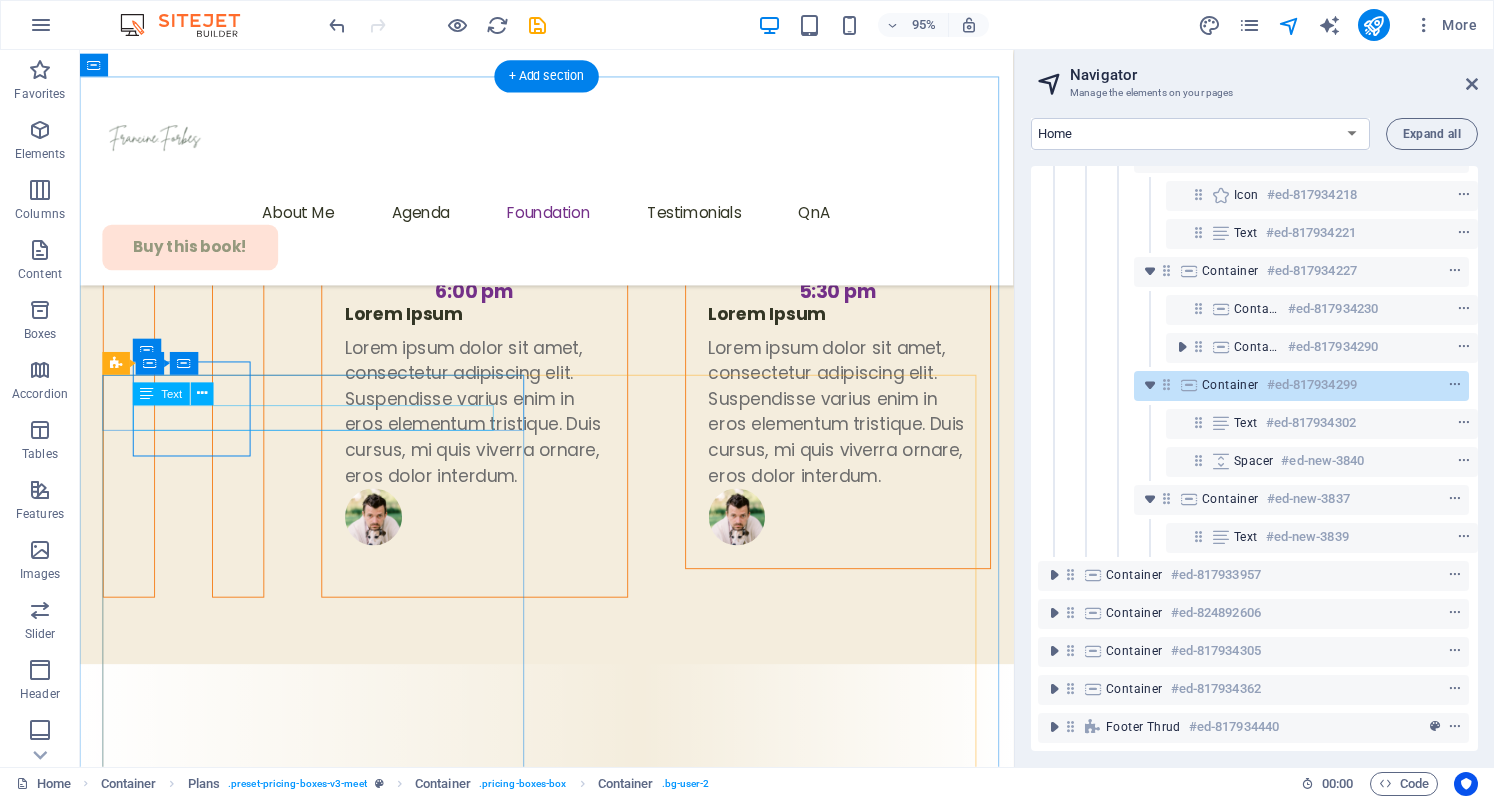 click on "access to mental health care" at bounding box center (571, 4346) 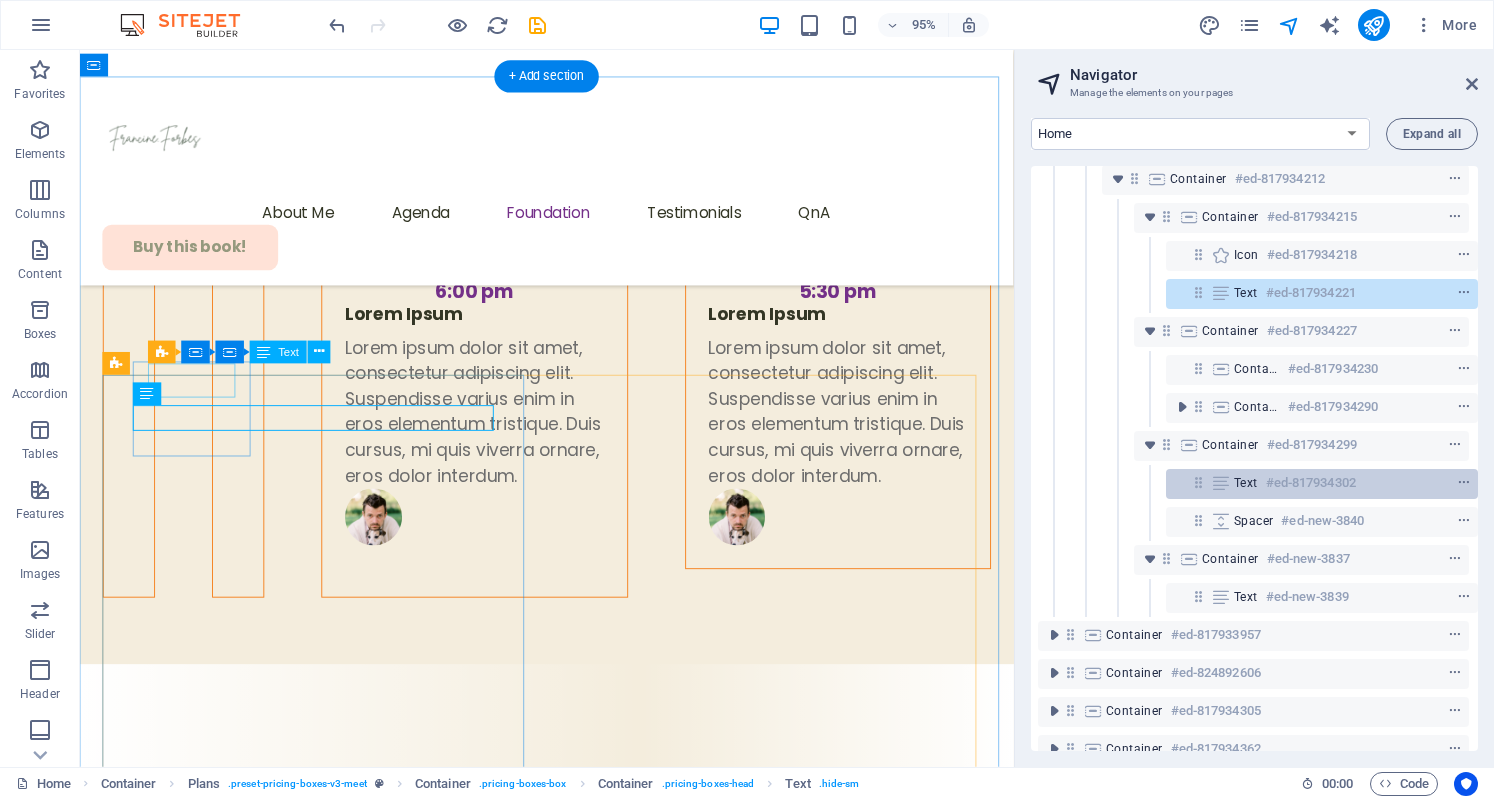 scroll, scrollTop: 426, scrollLeft: 2, axis: both 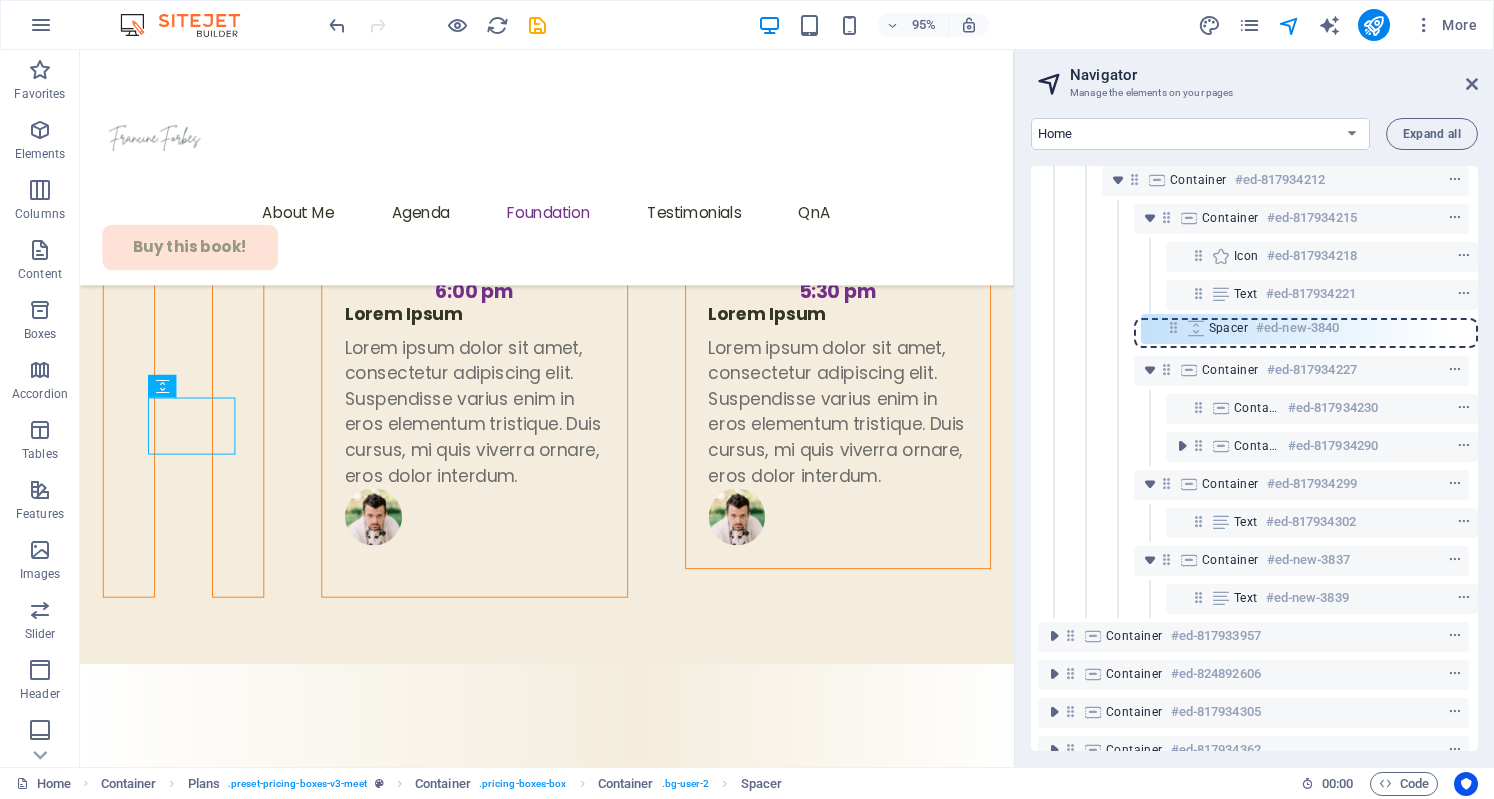 drag, startPoint x: 1200, startPoint y: 519, endPoint x: 1173, endPoint y: 320, distance: 200.8233 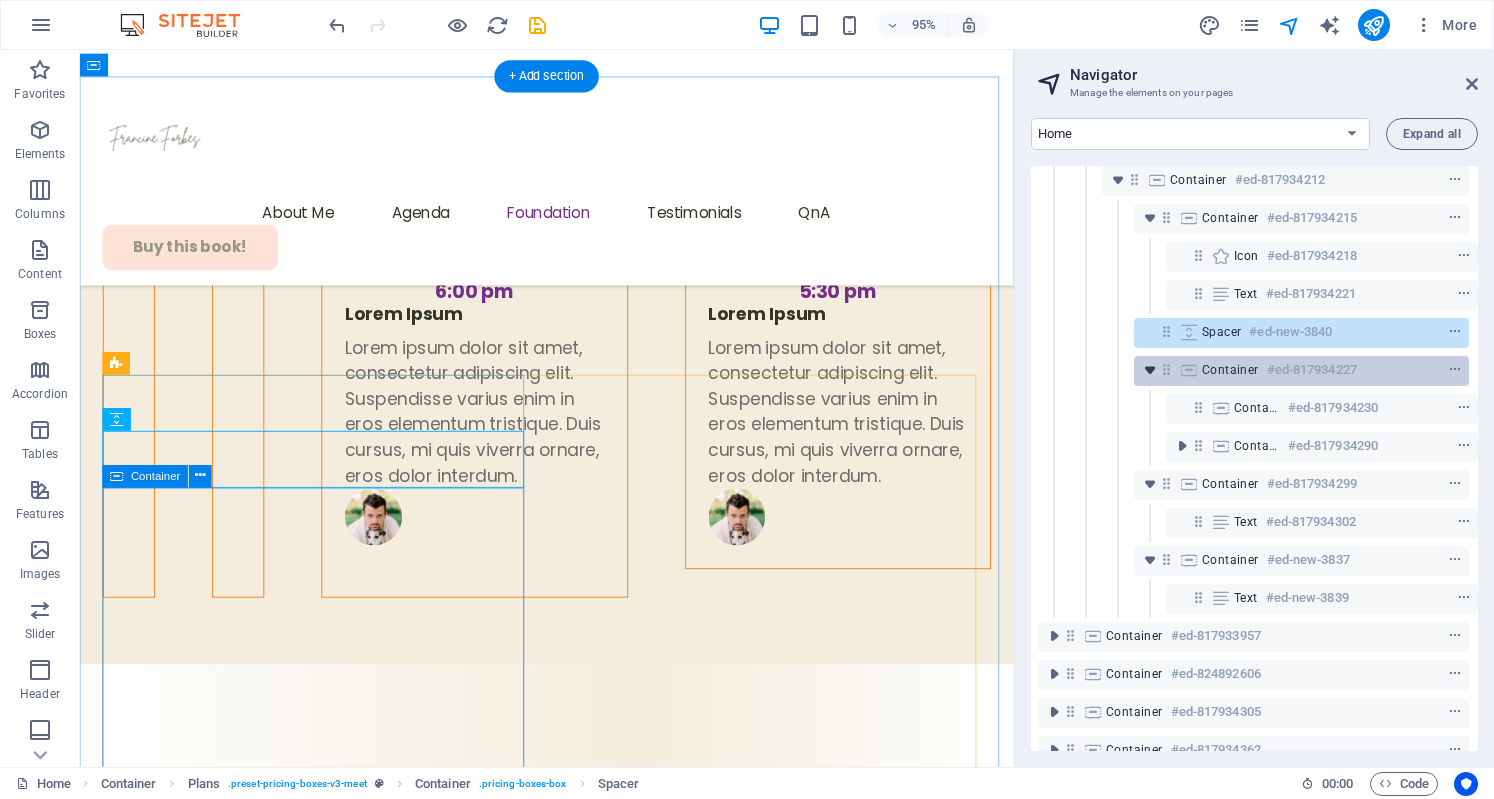 click at bounding box center [1150, 370] 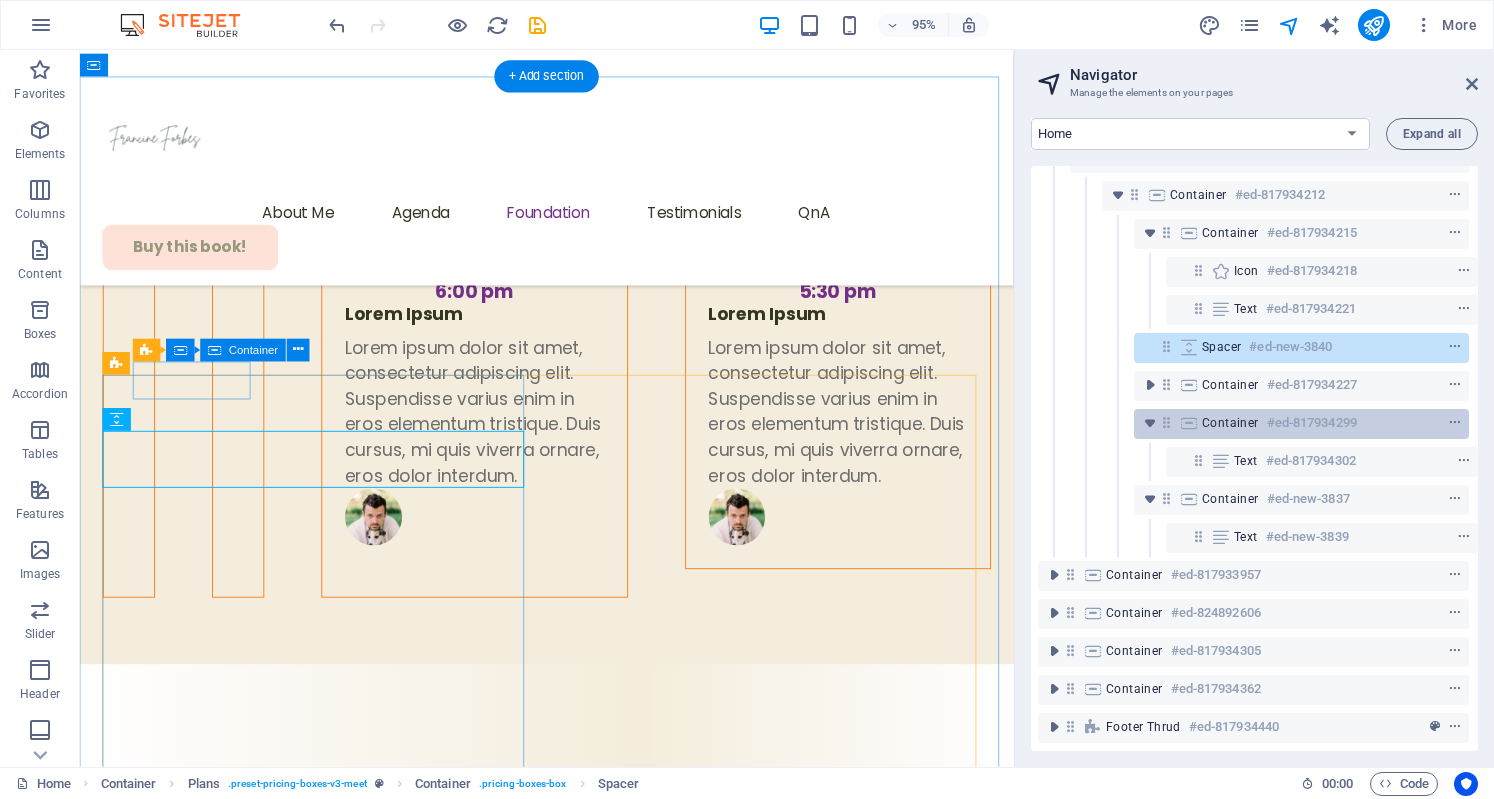 click at bounding box center (1189, 423) 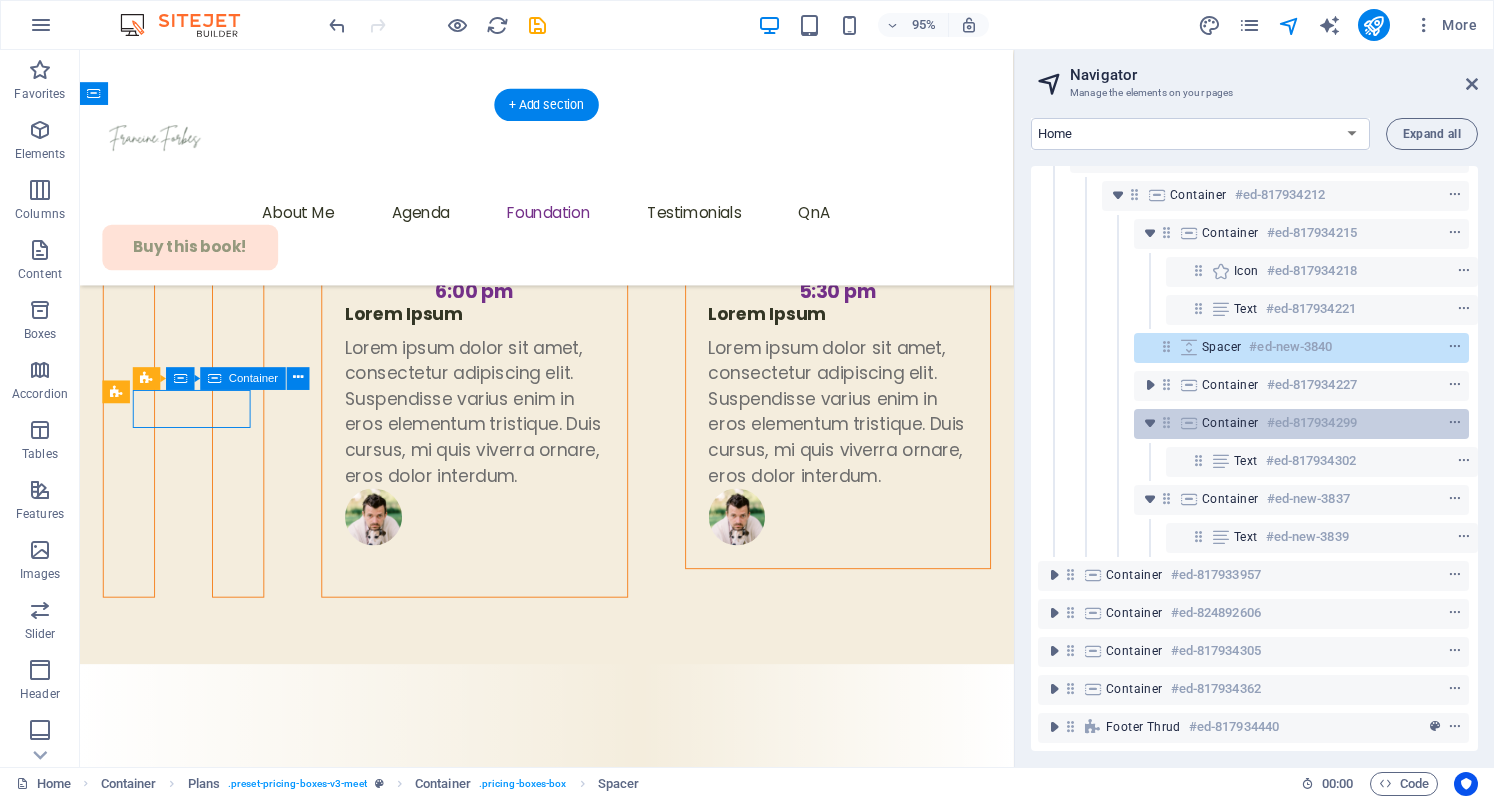 scroll, scrollTop: 6960, scrollLeft: 0, axis: vertical 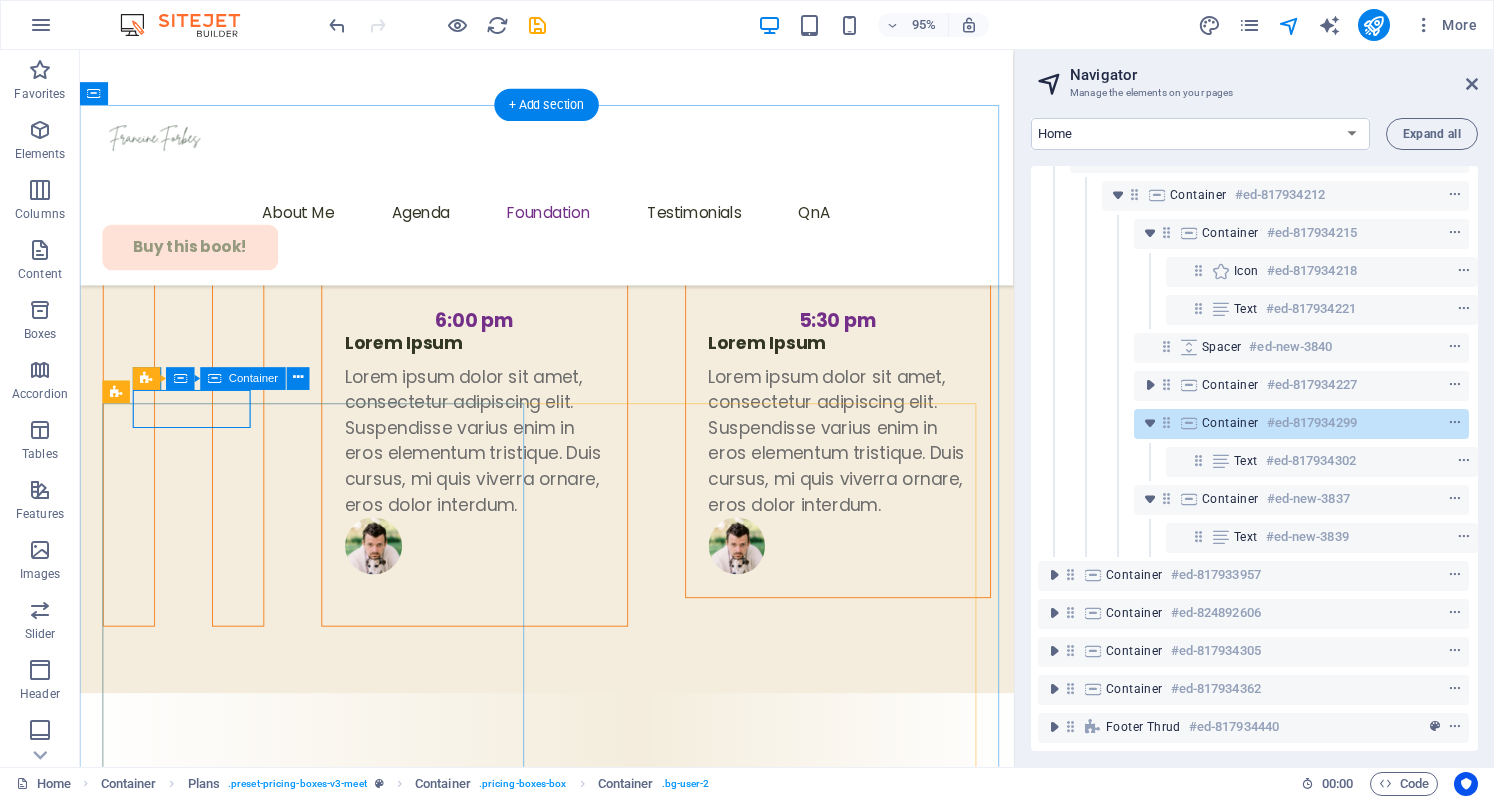 click on "Expand" at bounding box center [174, -6904] 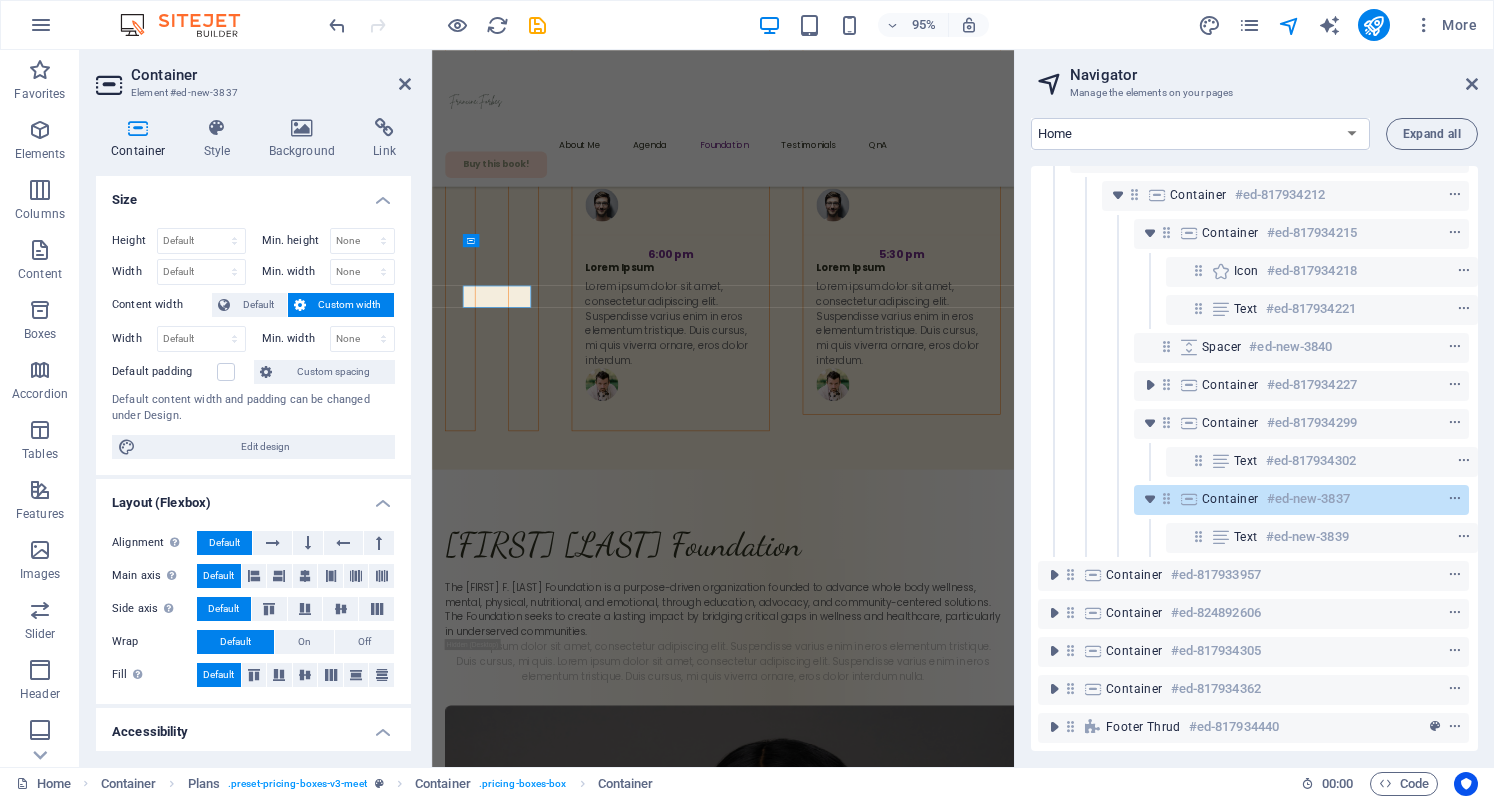 scroll, scrollTop: 6889, scrollLeft: 0, axis: vertical 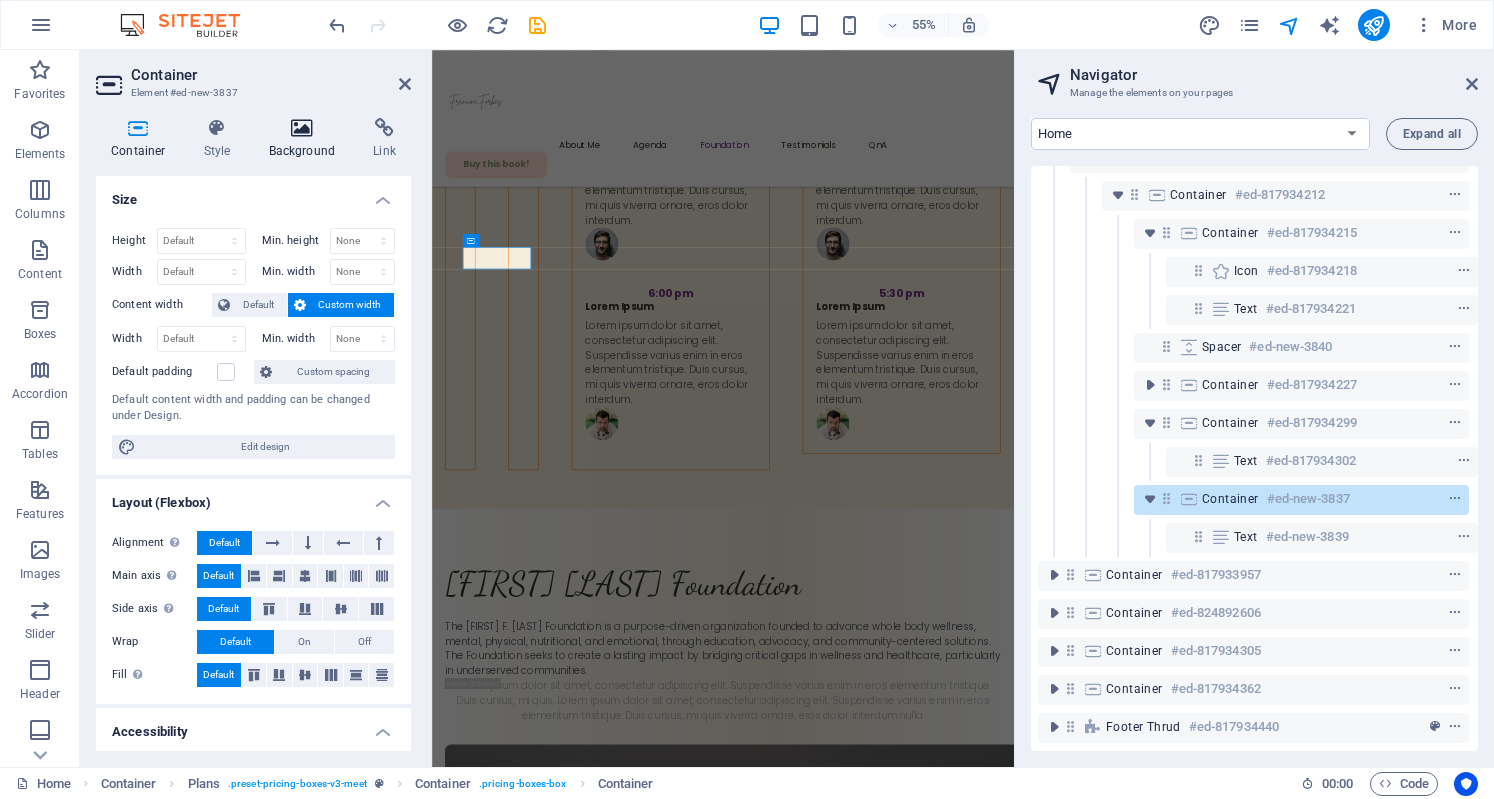 click on "Background" at bounding box center (306, 139) 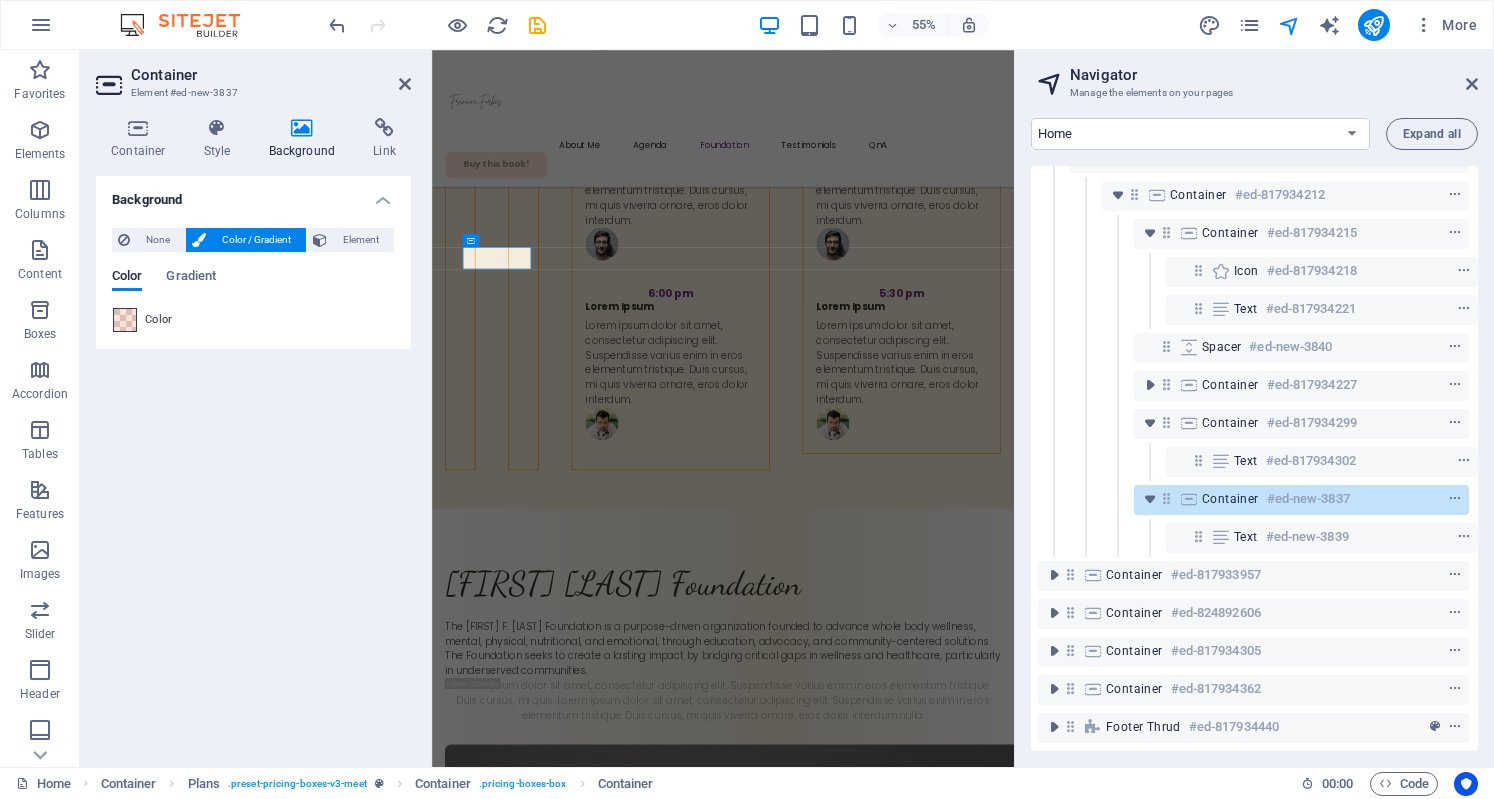 click at bounding box center (125, 320) 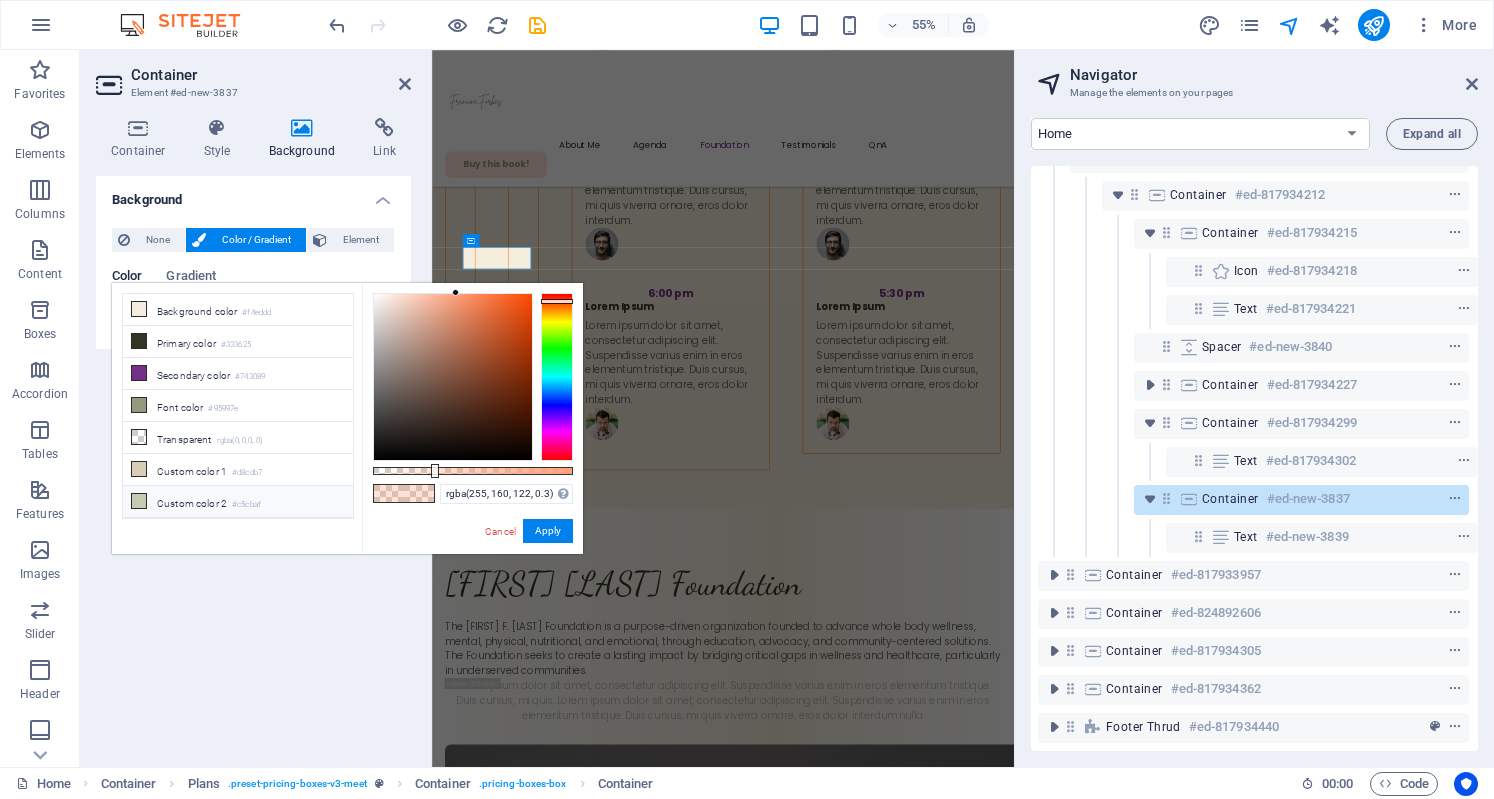 click on "Custom color 2
#c5cbaf" at bounding box center (238, 502) 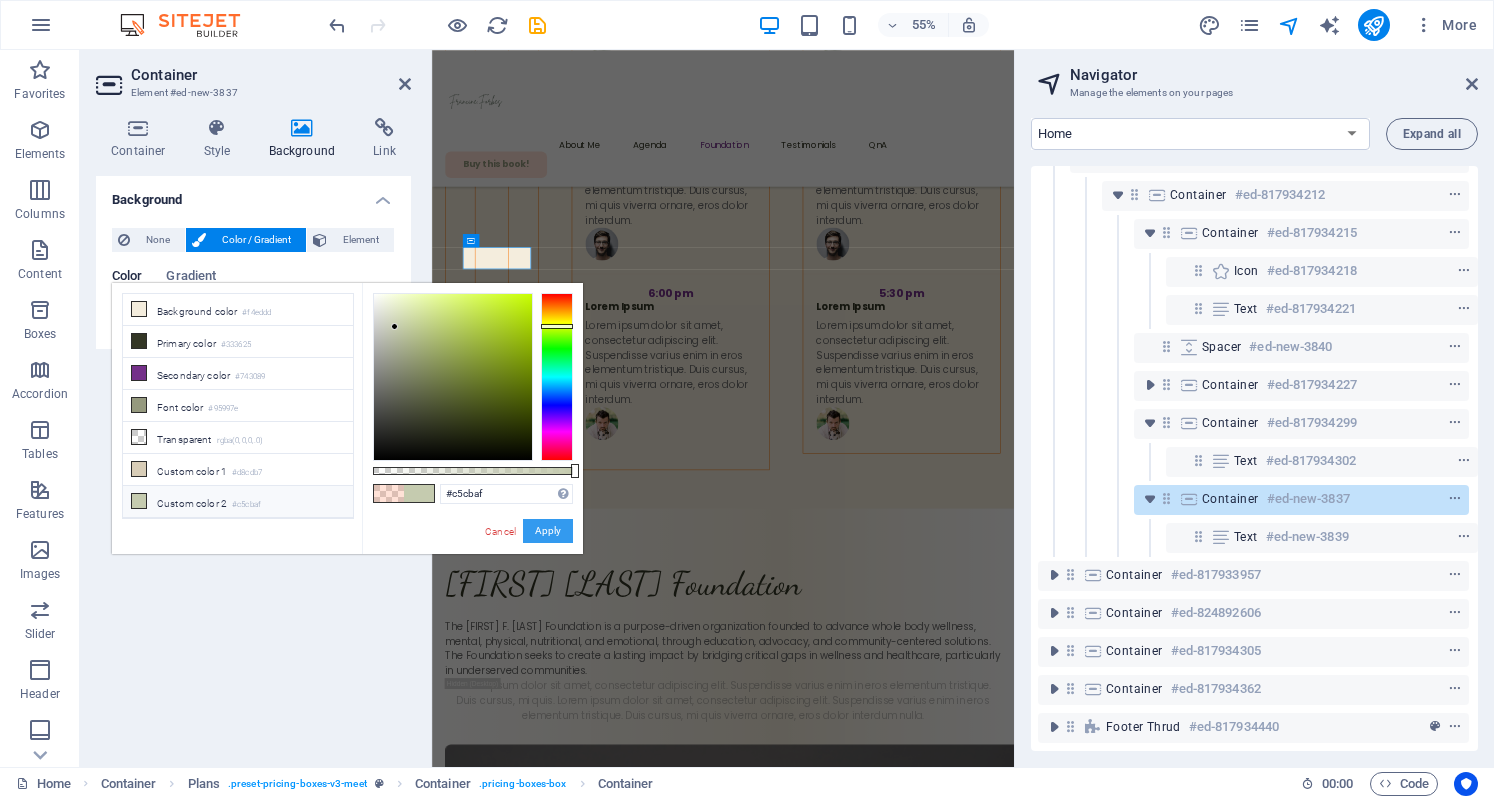 click on "Apply" at bounding box center (548, 531) 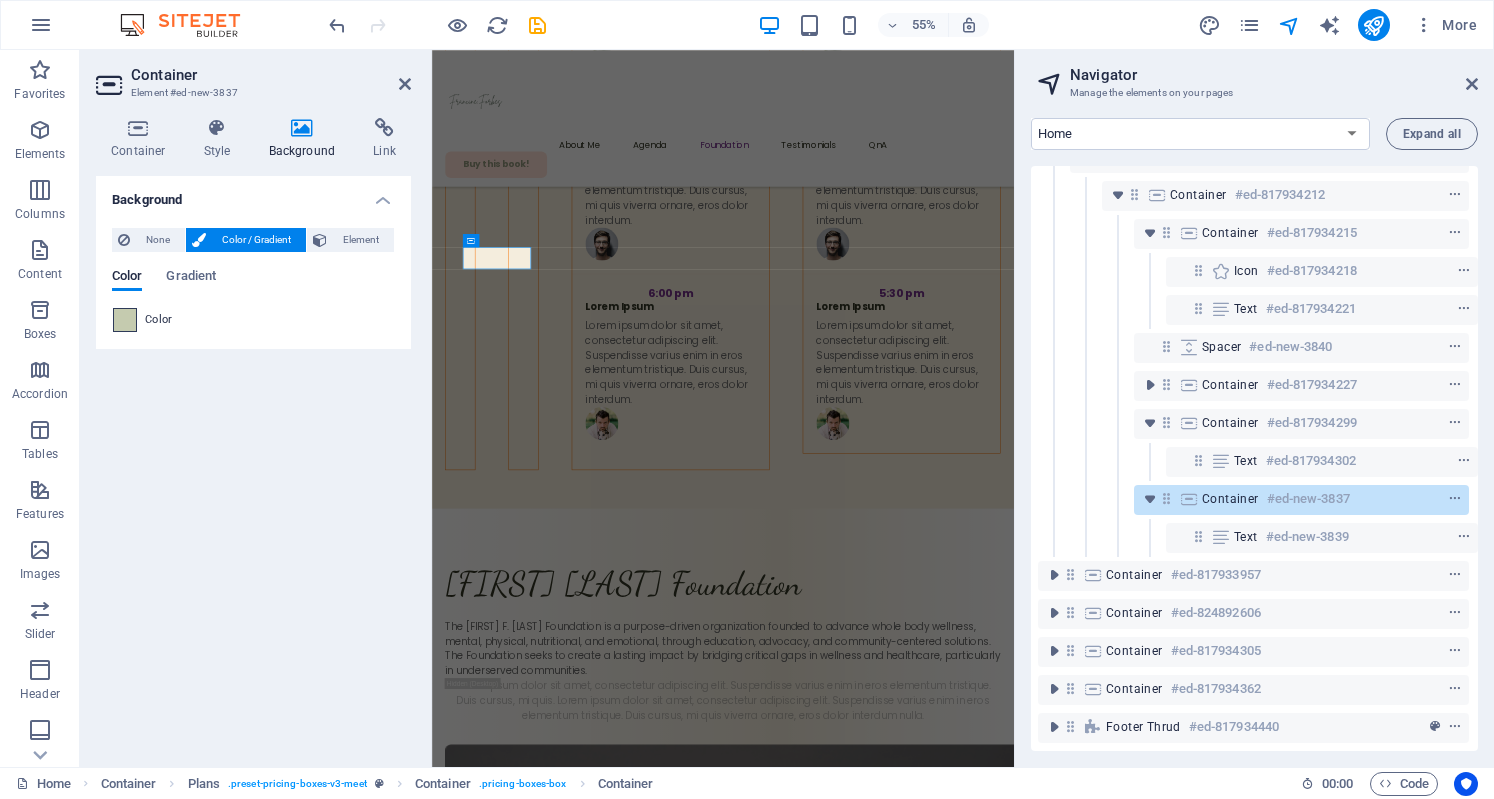 click at bounding box center (125, 320) 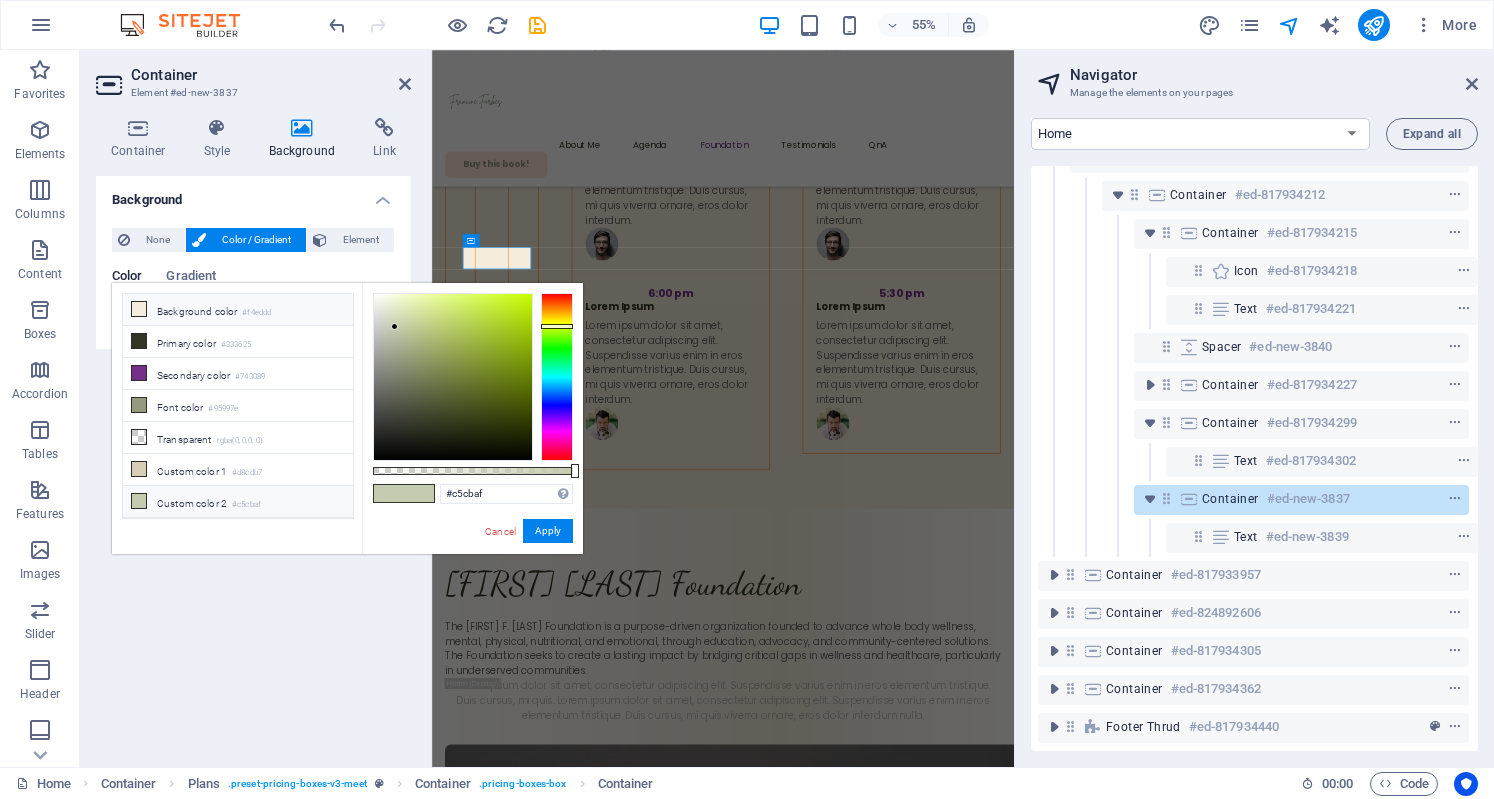 click on "#f4eddd" at bounding box center [256, 313] 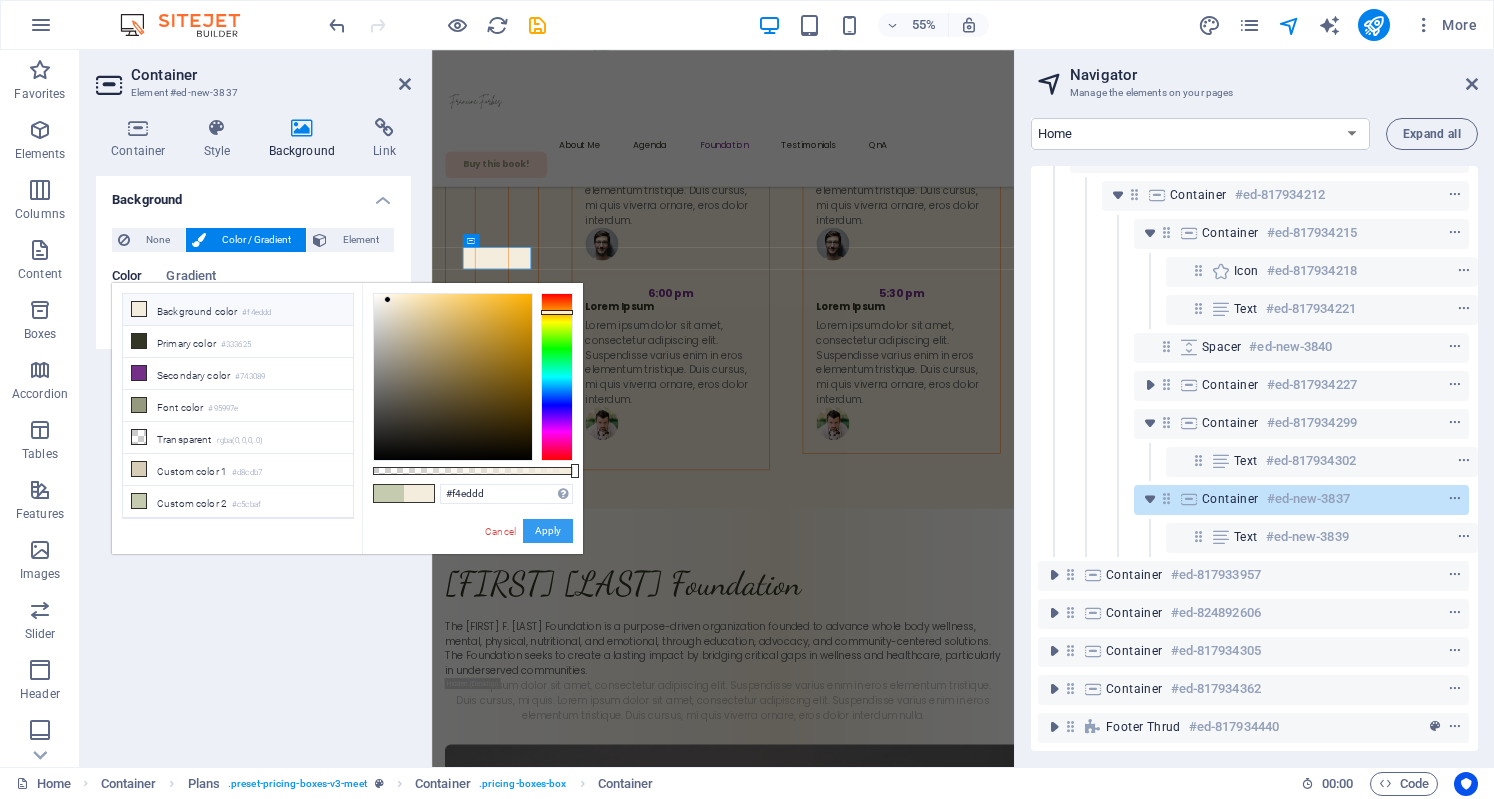 click on "Apply" at bounding box center (548, 531) 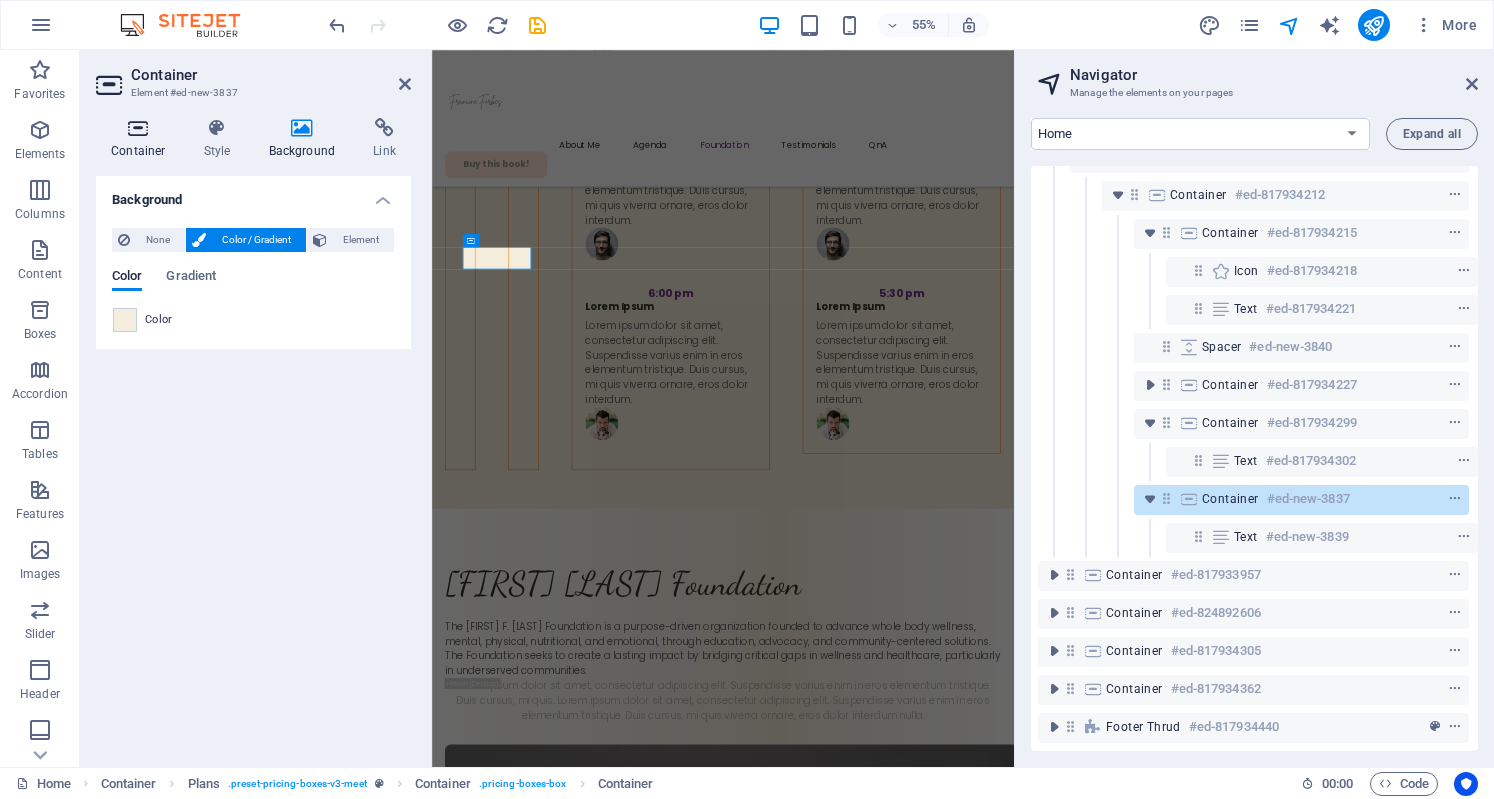click on "Container" at bounding box center [142, 139] 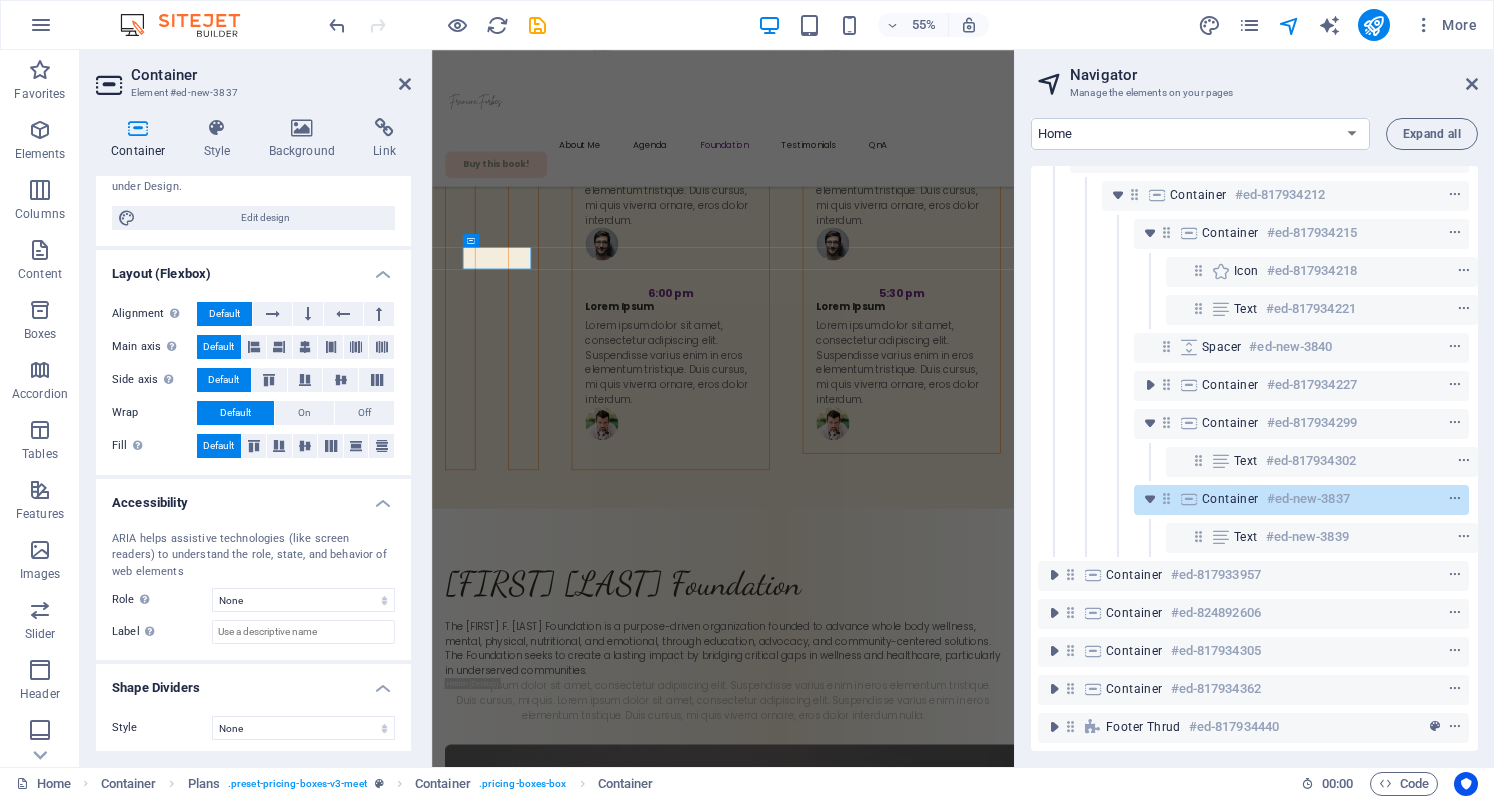 scroll, scrollTop: 231, scrollLeft: 0, axis: vertical 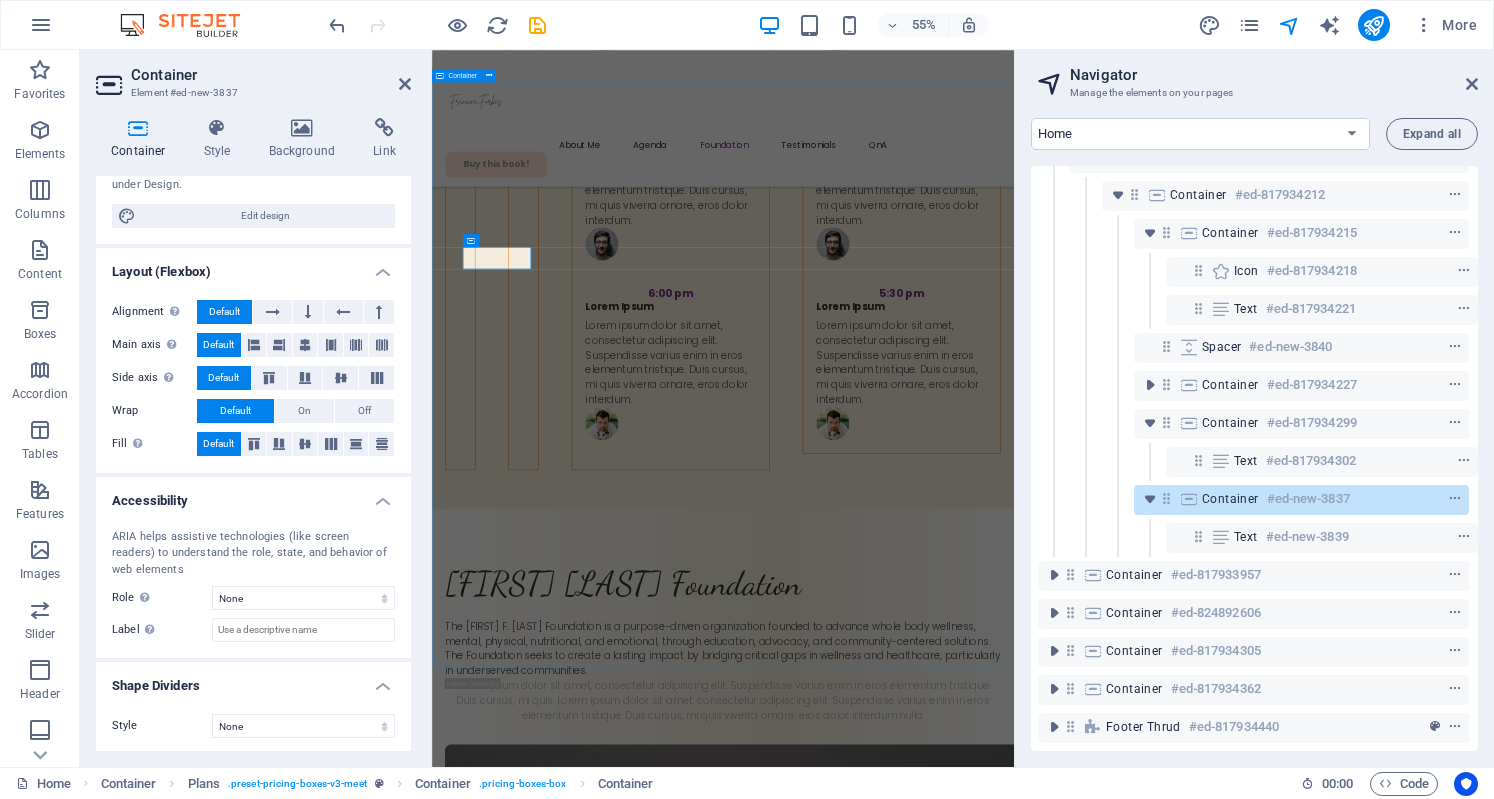 click on "What We Do We believe wellness is a basic right, not a luxury.  The Foundation develops and supports initiatives that: access to mental health care Drop content here or  Add elements  Paste clipboard Get ticket Expand Expand" at bounding box center [961, 4701] 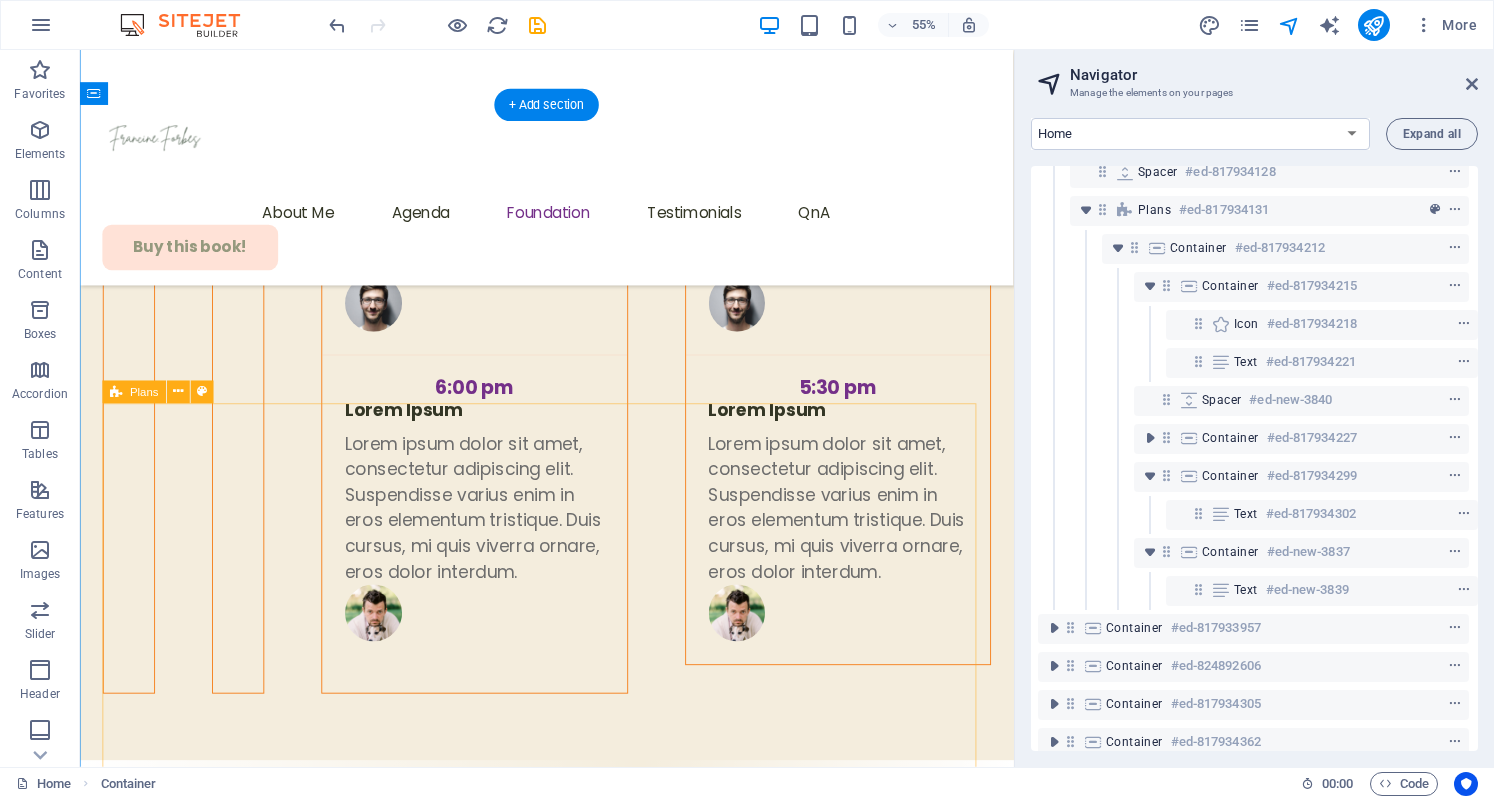 scroll, scrollTop: 6, scrollLeft: 2, axis: both 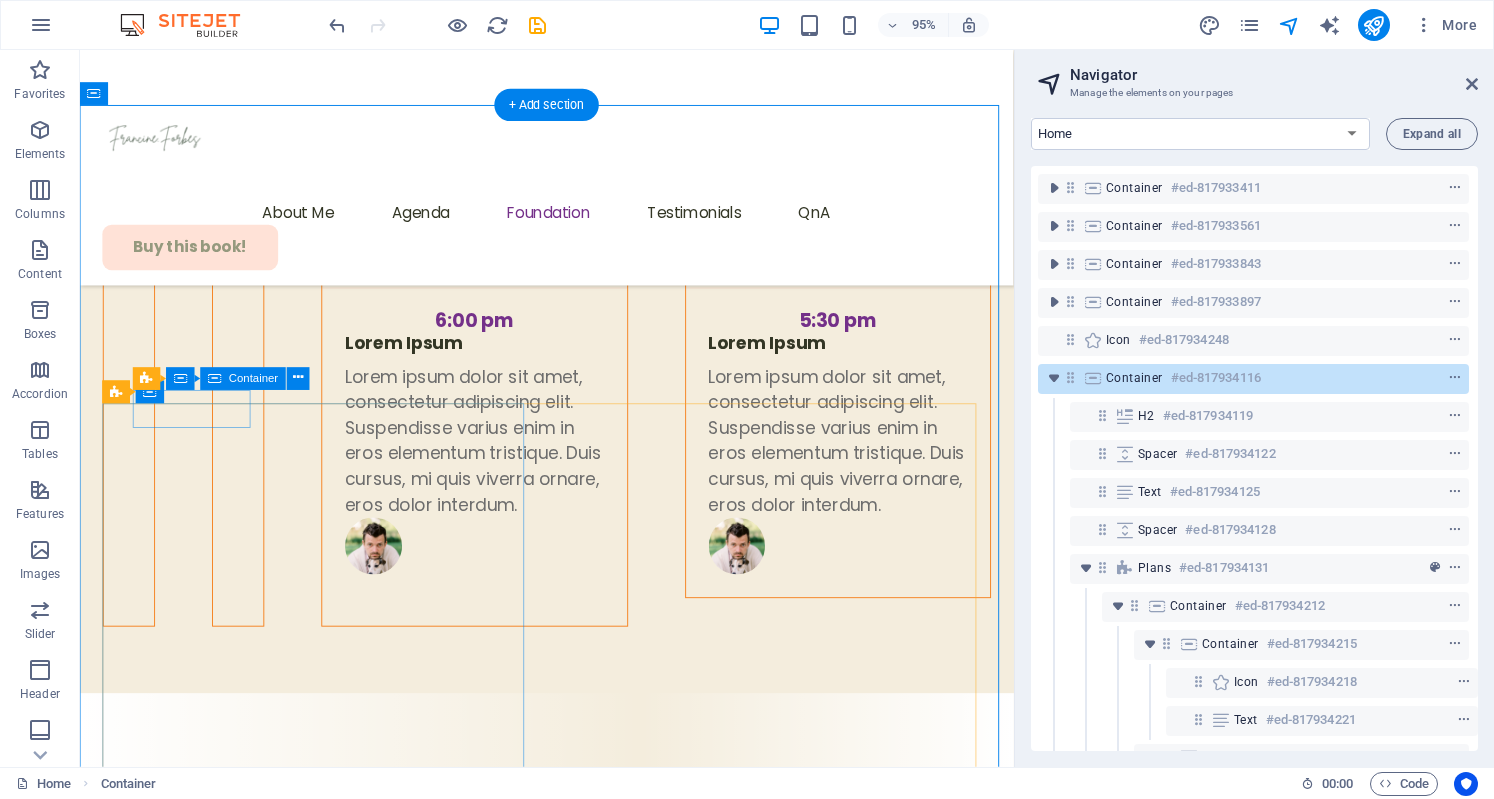 click on "Expand" at bounding box center (174, -6904) 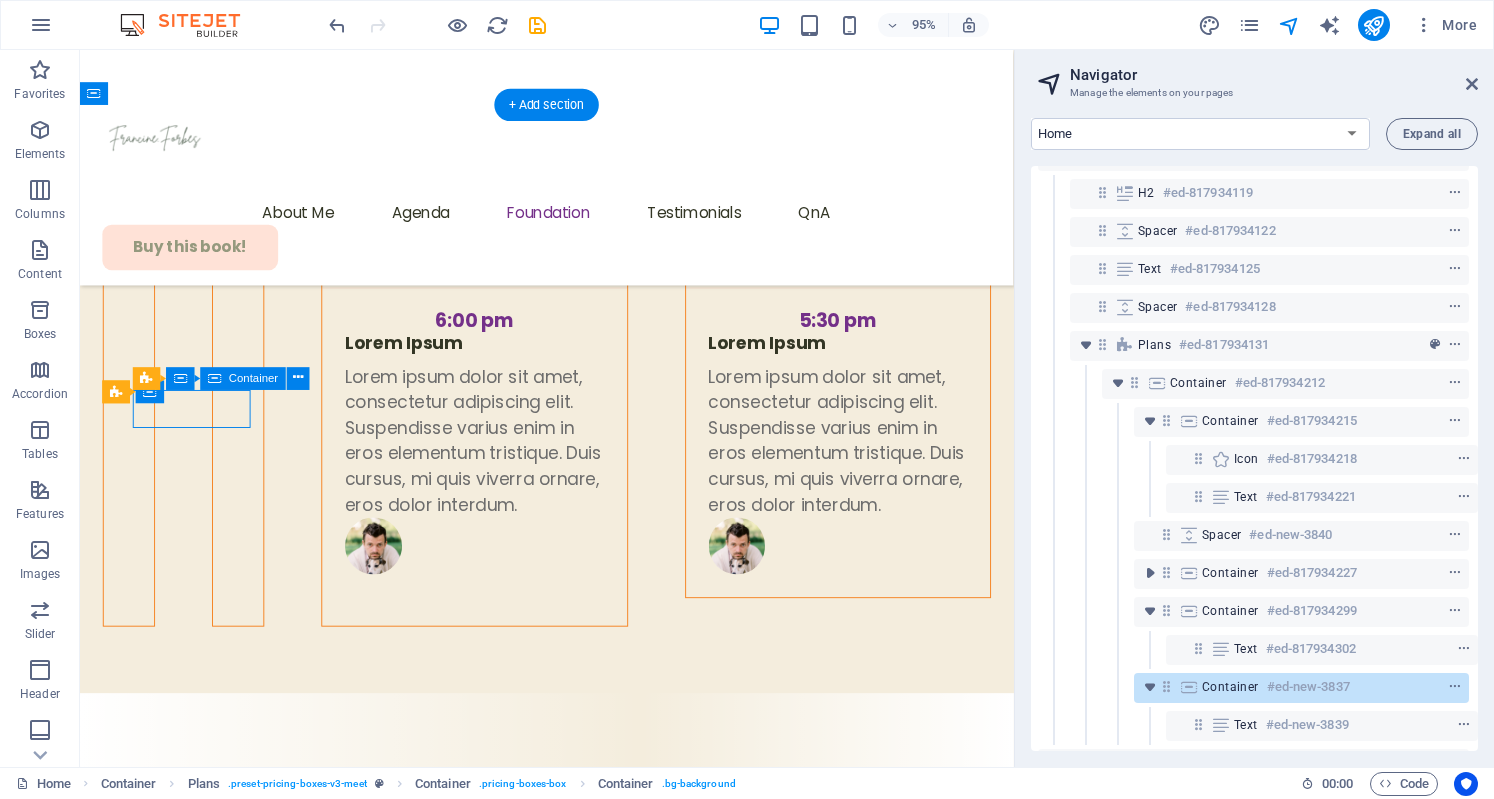 scroll, scrollTop: 426, scrollLeft: 2, axis: both 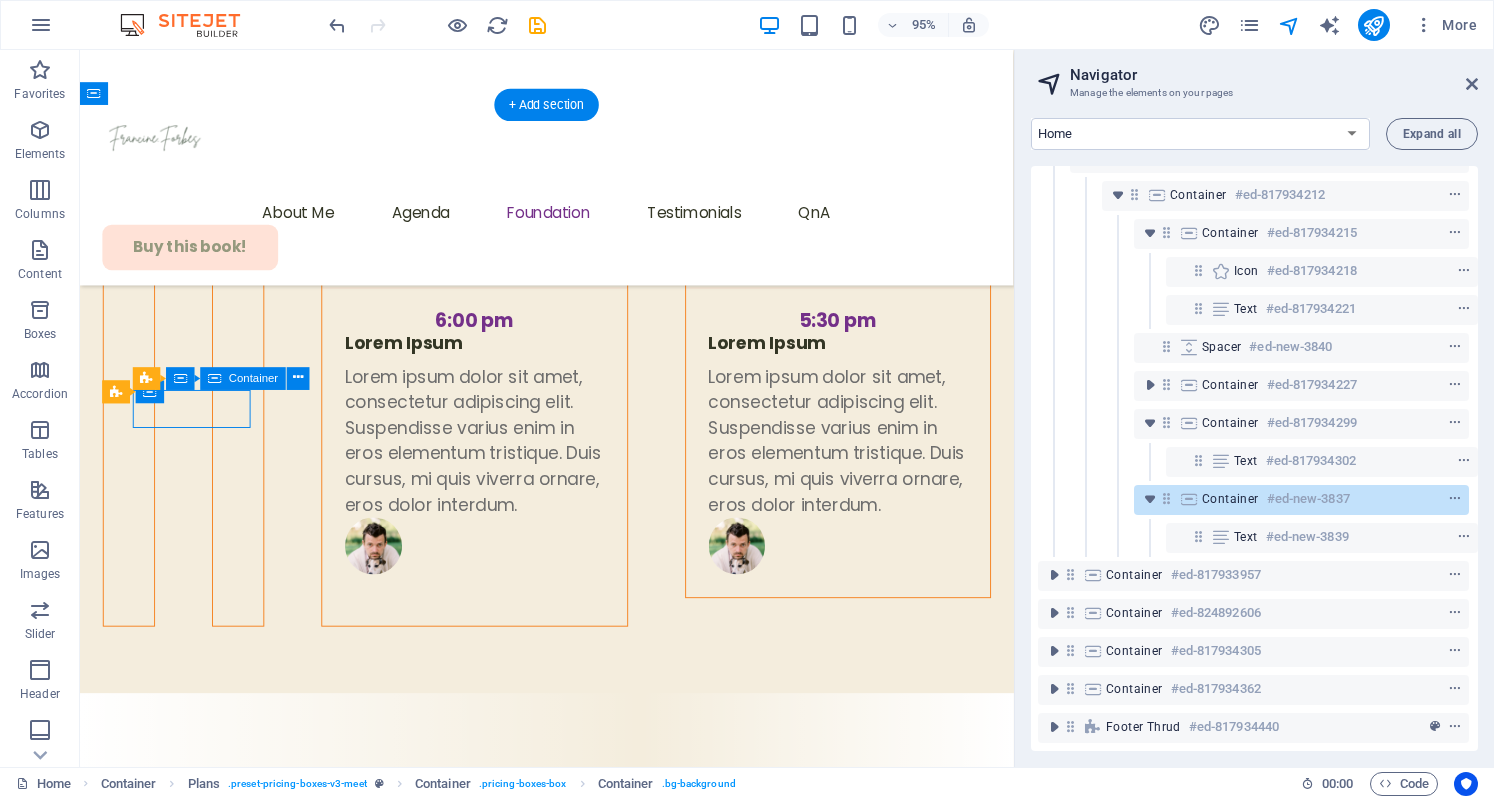click on "Expand" at bounding box center [174, -6904] 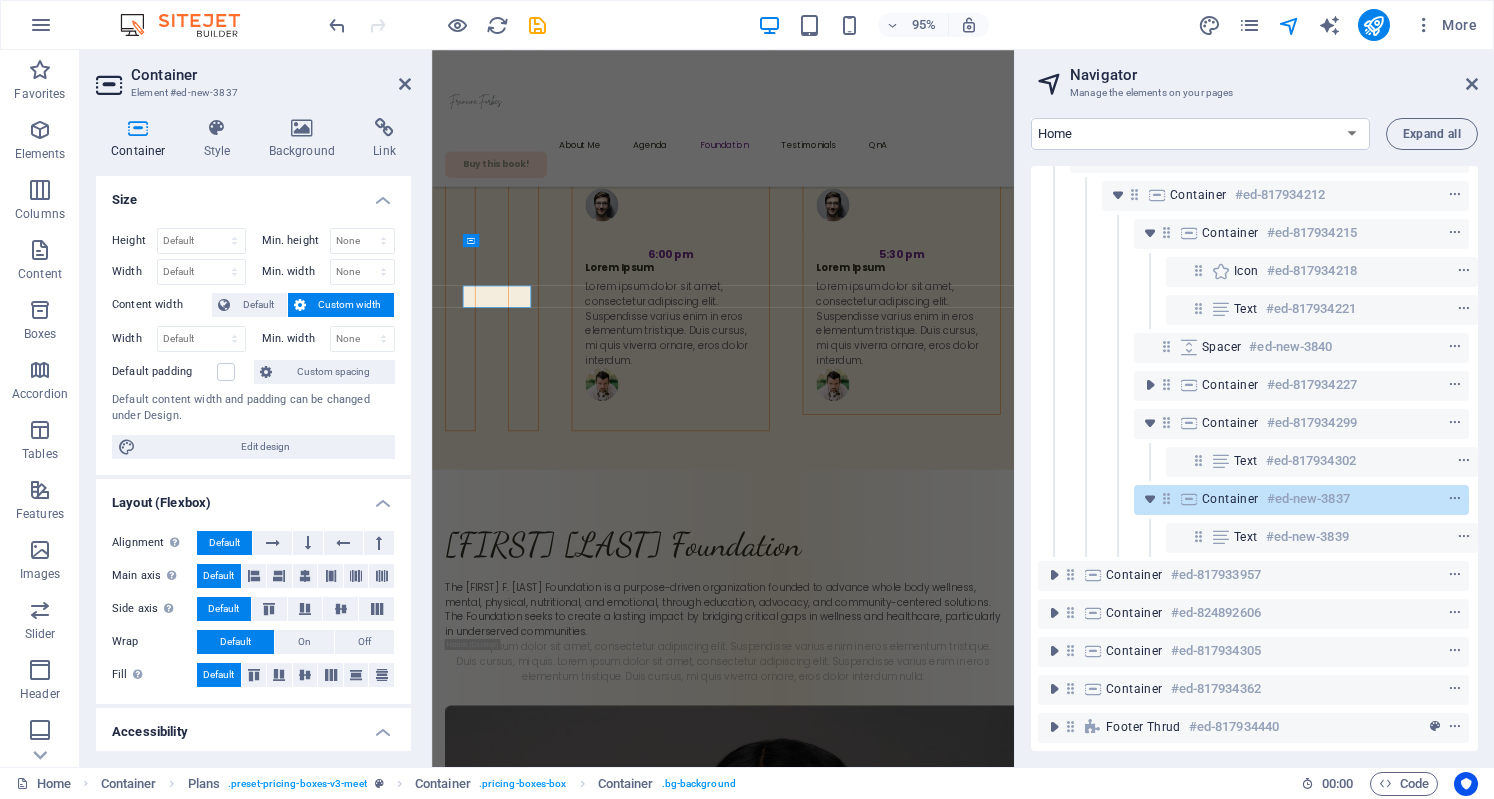 scroll, scrollTop: 6889, scrollLeft: 0, axis: vertical 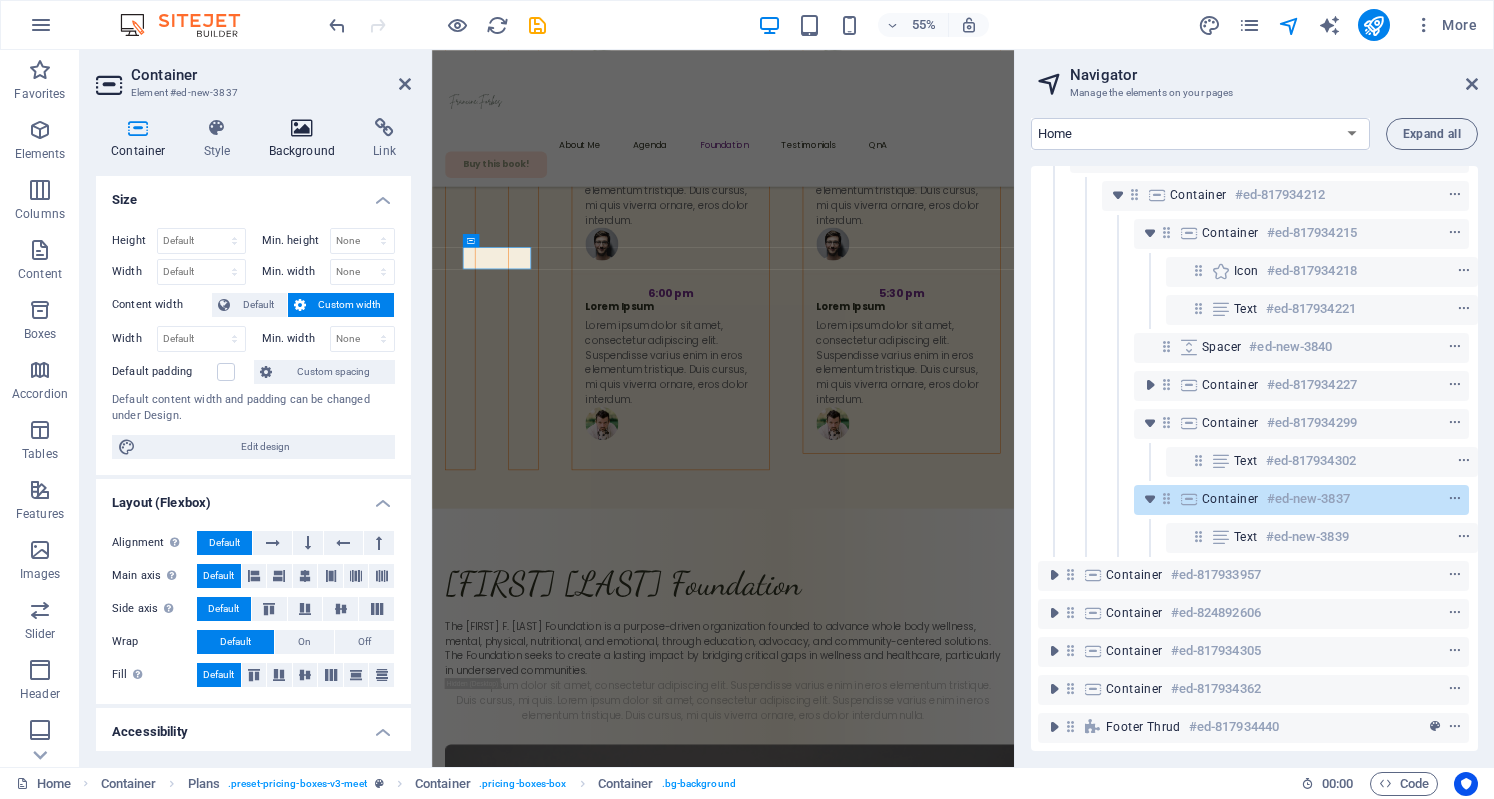 click at bounding box center (302, 128) 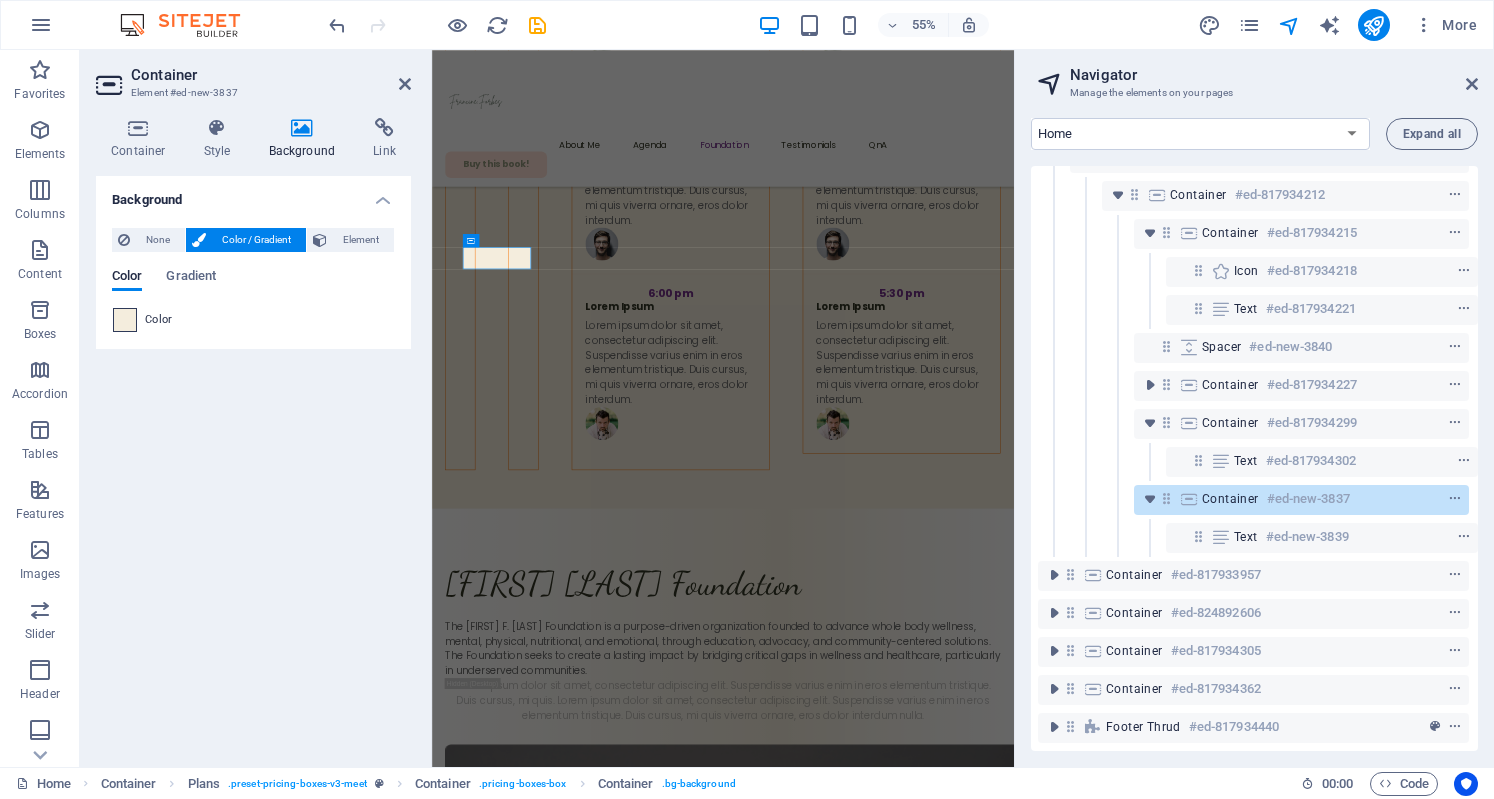 click at bounding box center (125, 320) 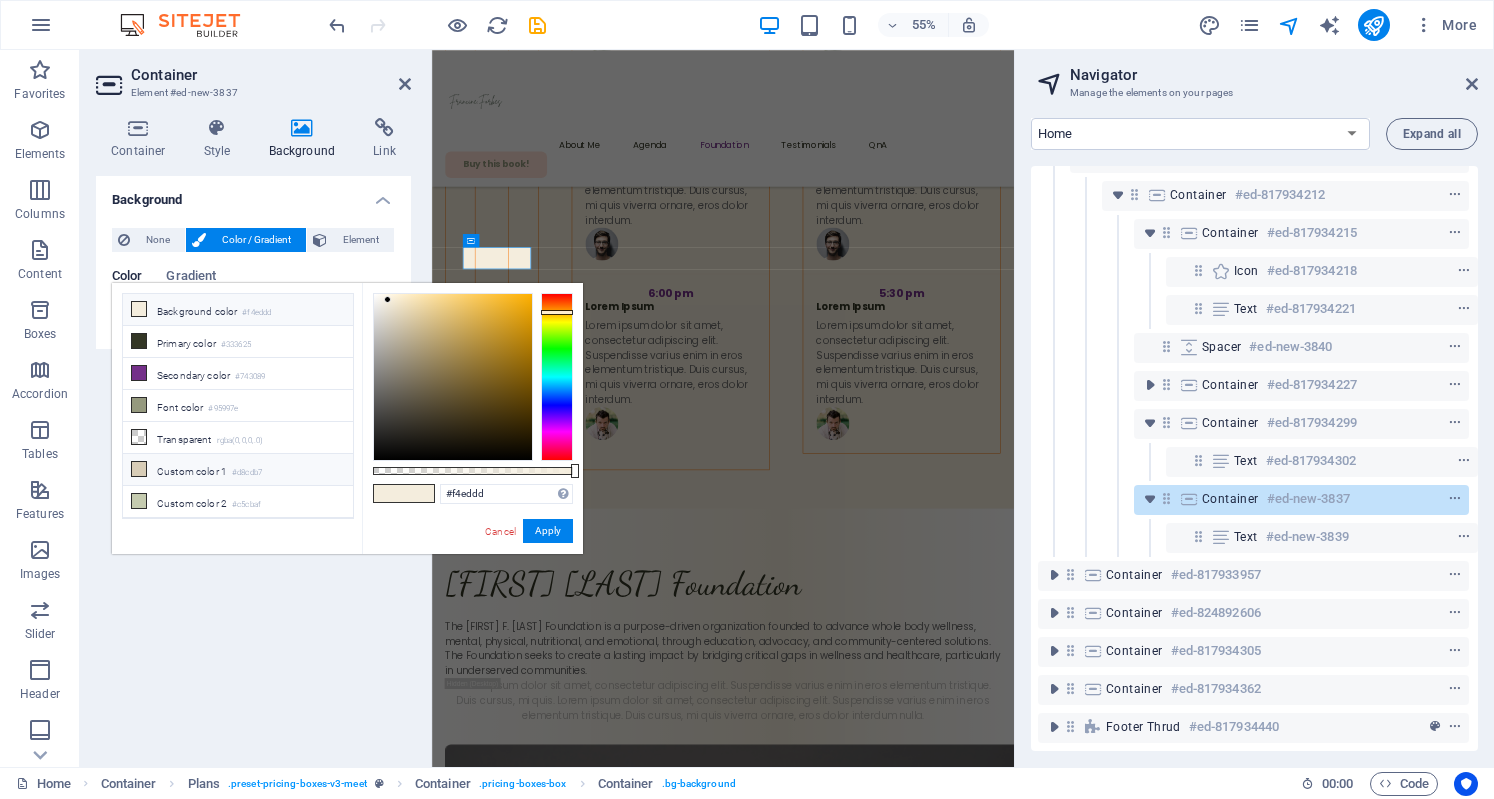 click on "Custom color 1
#d8cdb7" at bounding box center (238, 470) 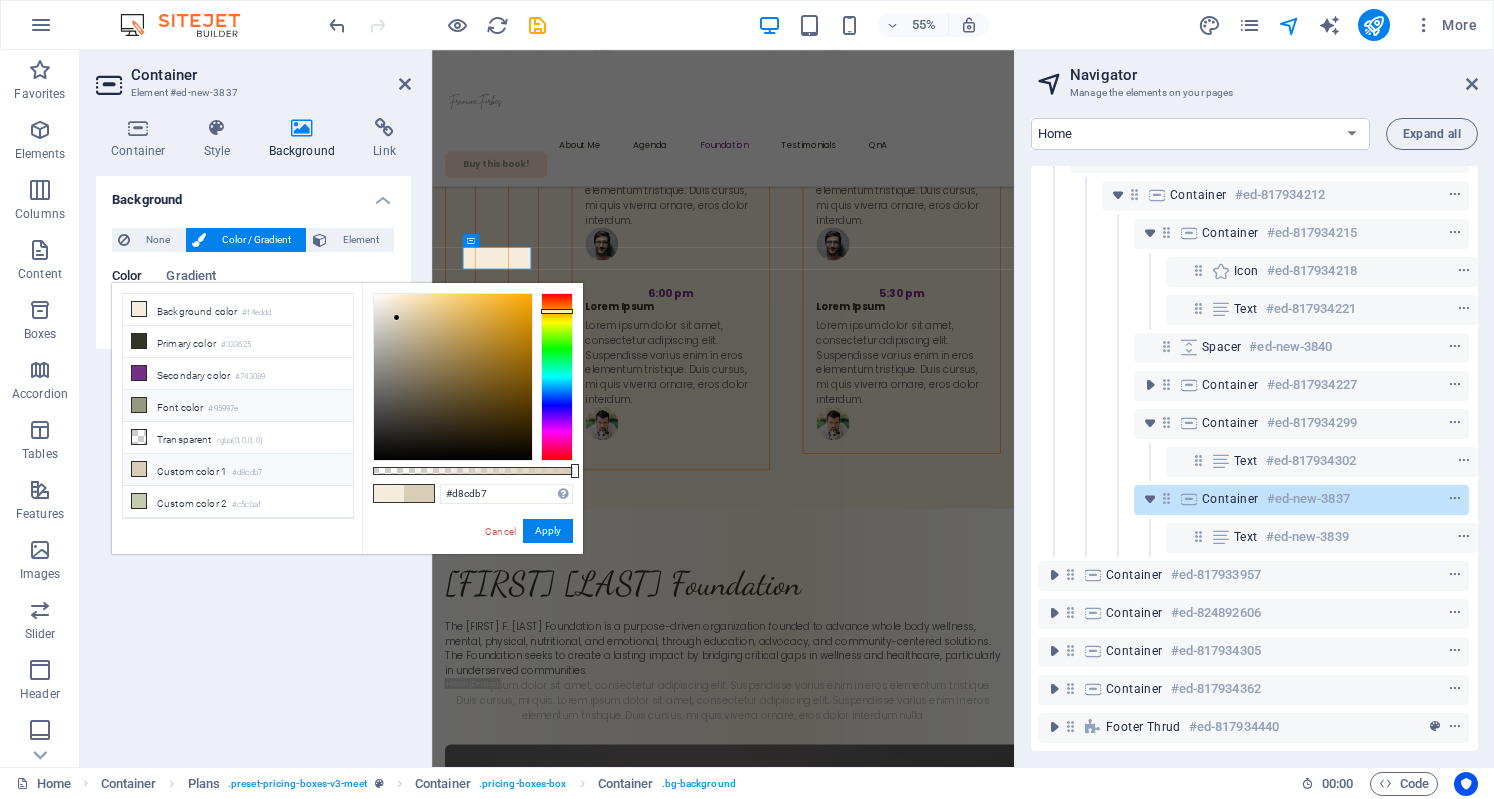 scroll, scrollTop: 81, scrollLeft: 0, axis: vertical 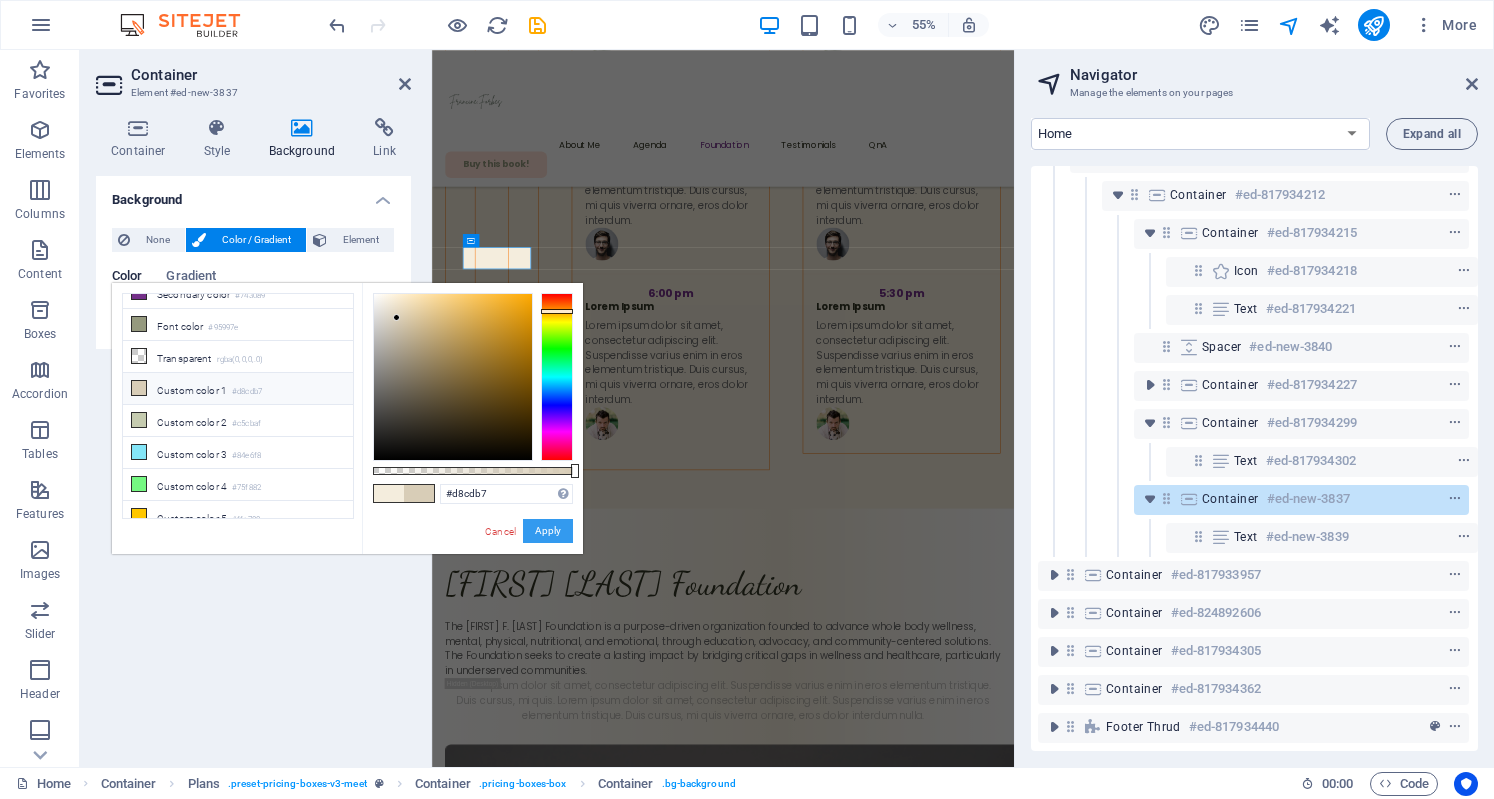 click on "Apply" at bounding box center [548, 531] 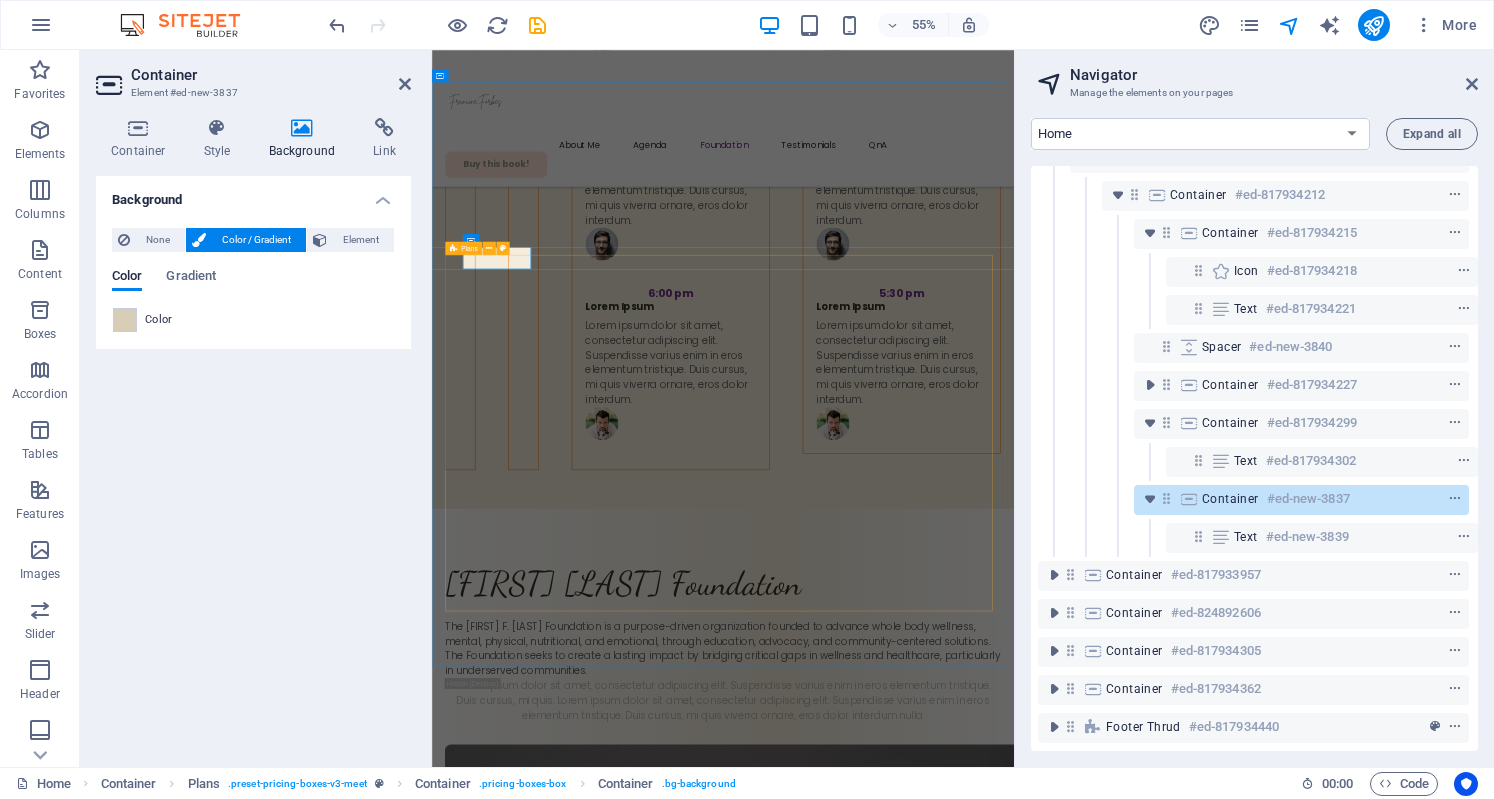 click on "access to mental health care Drop content here or  Add elements  Paste clipboard Get ticket Expand Expand" at bounding box center [961, 4808] 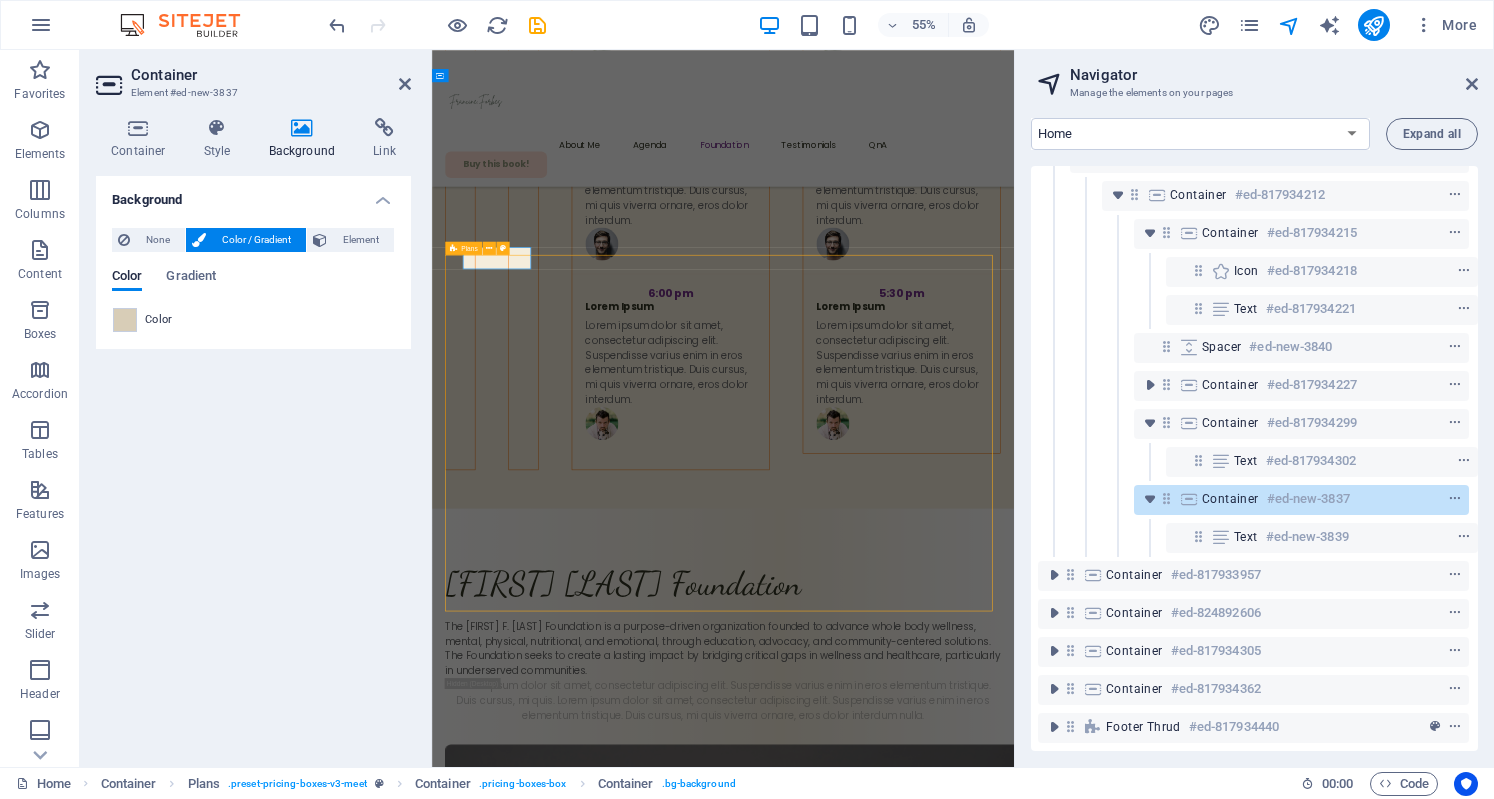 scroll, scrollTop: 357, scrollLeft: 2, axis: both 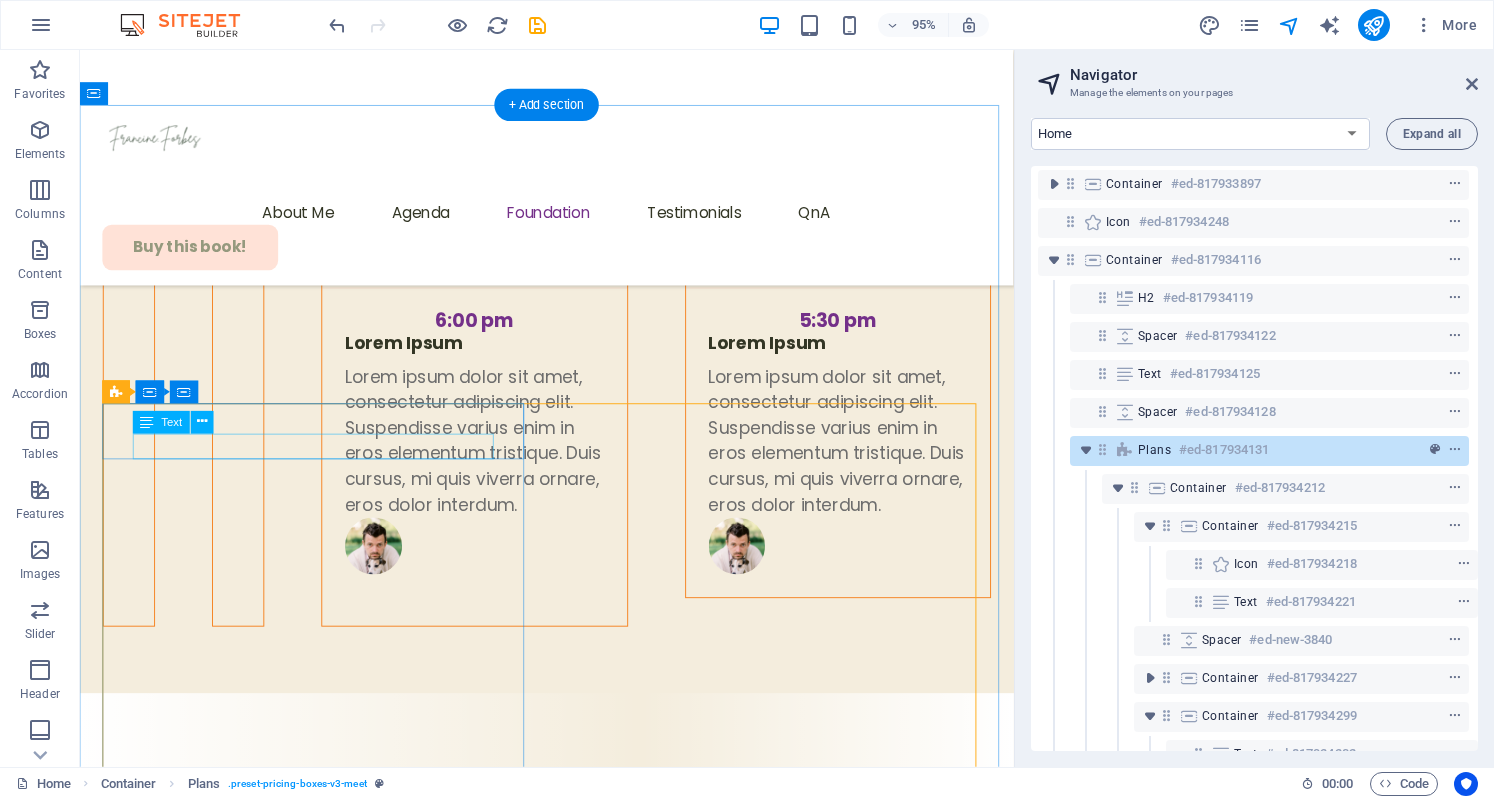 click on "access to mental health care" at bounding box center [571, 4376] 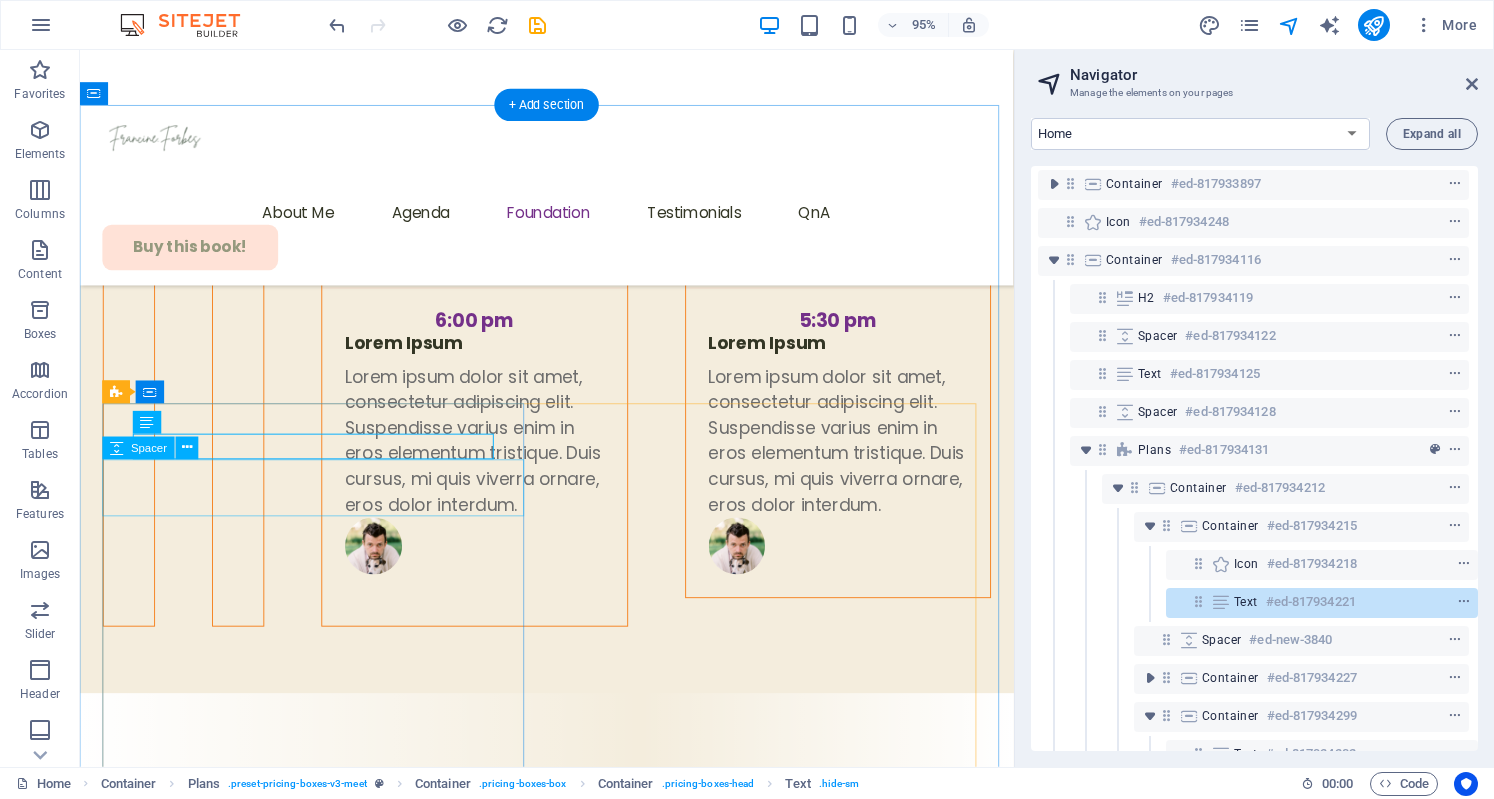 click at bounding box center (571, 4420) 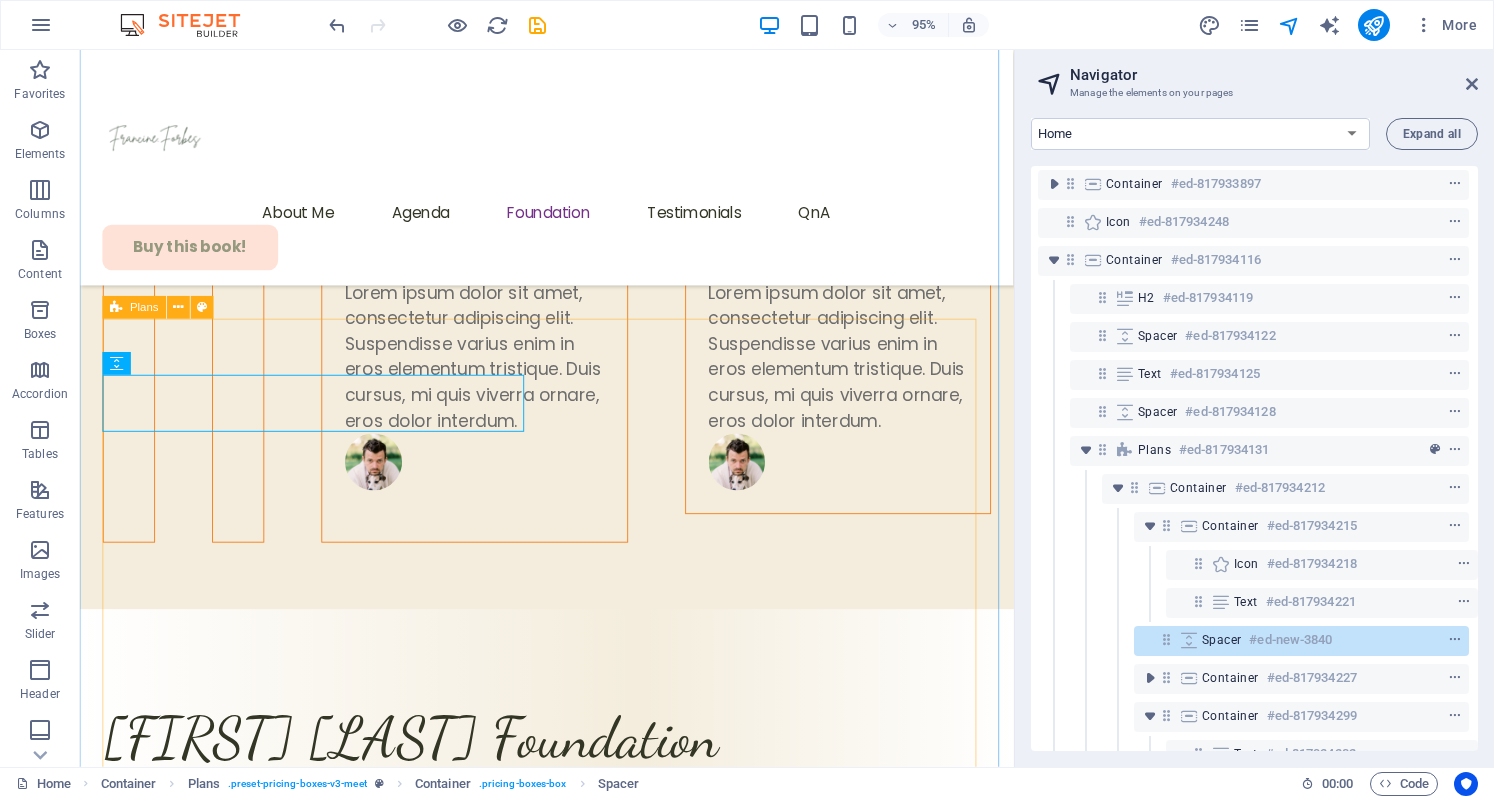 scroll, scrollTop: 7066, scrollLeft: 0, axis: vertical 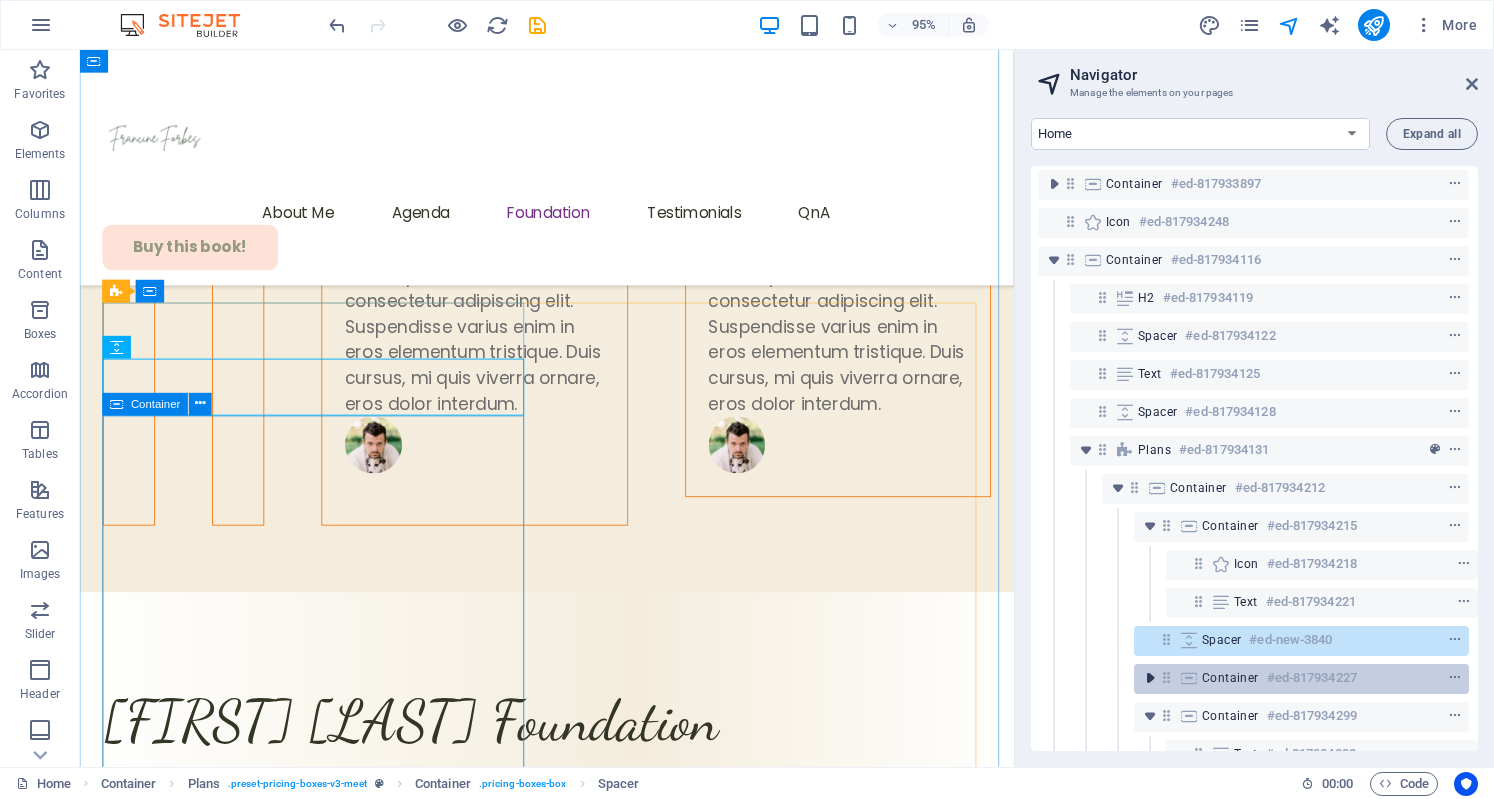 click at bounding box center (1150, 678) 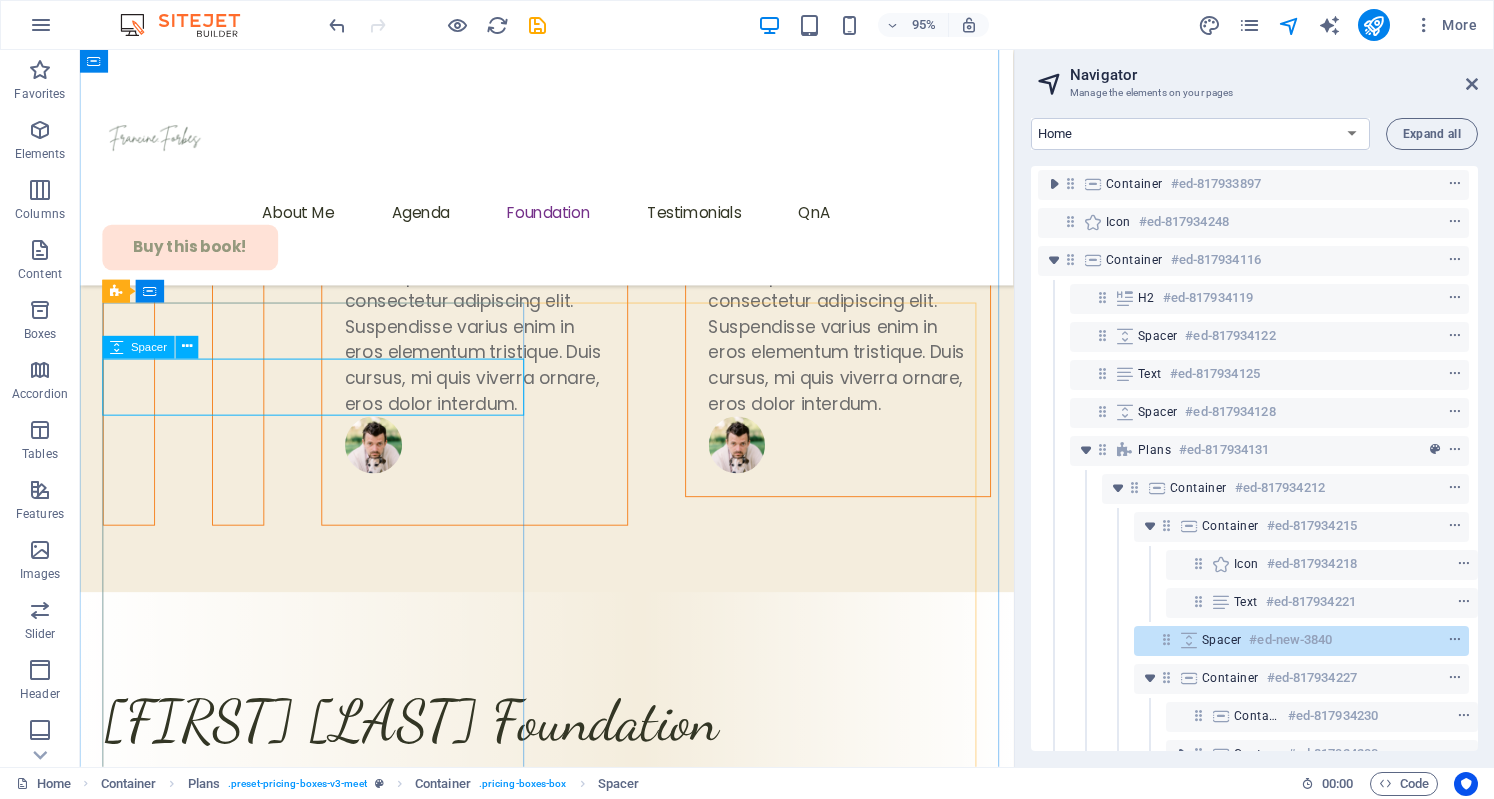 click at bounding box center [571, 4314] 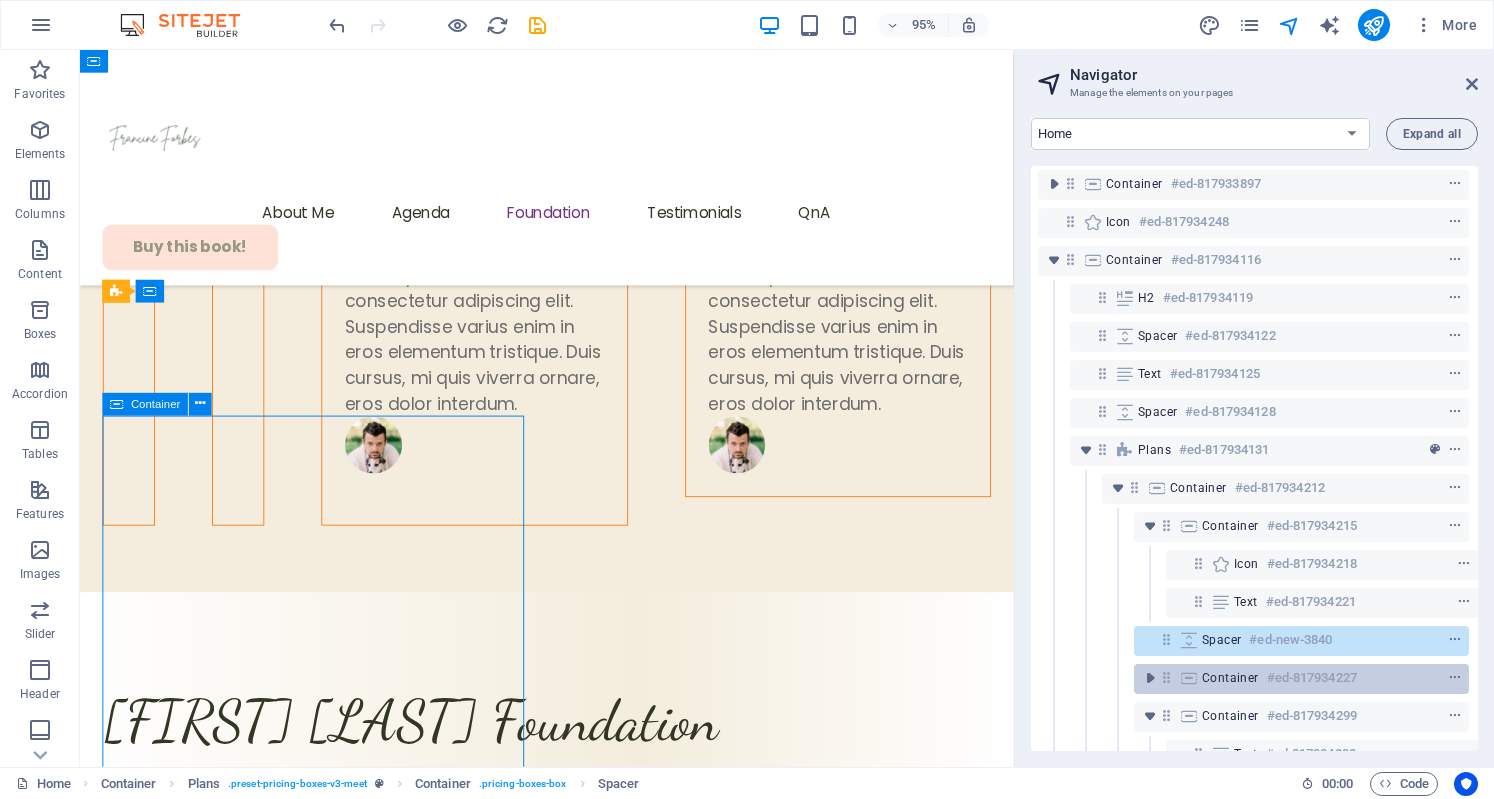 click at bounding box center (1166, 677) 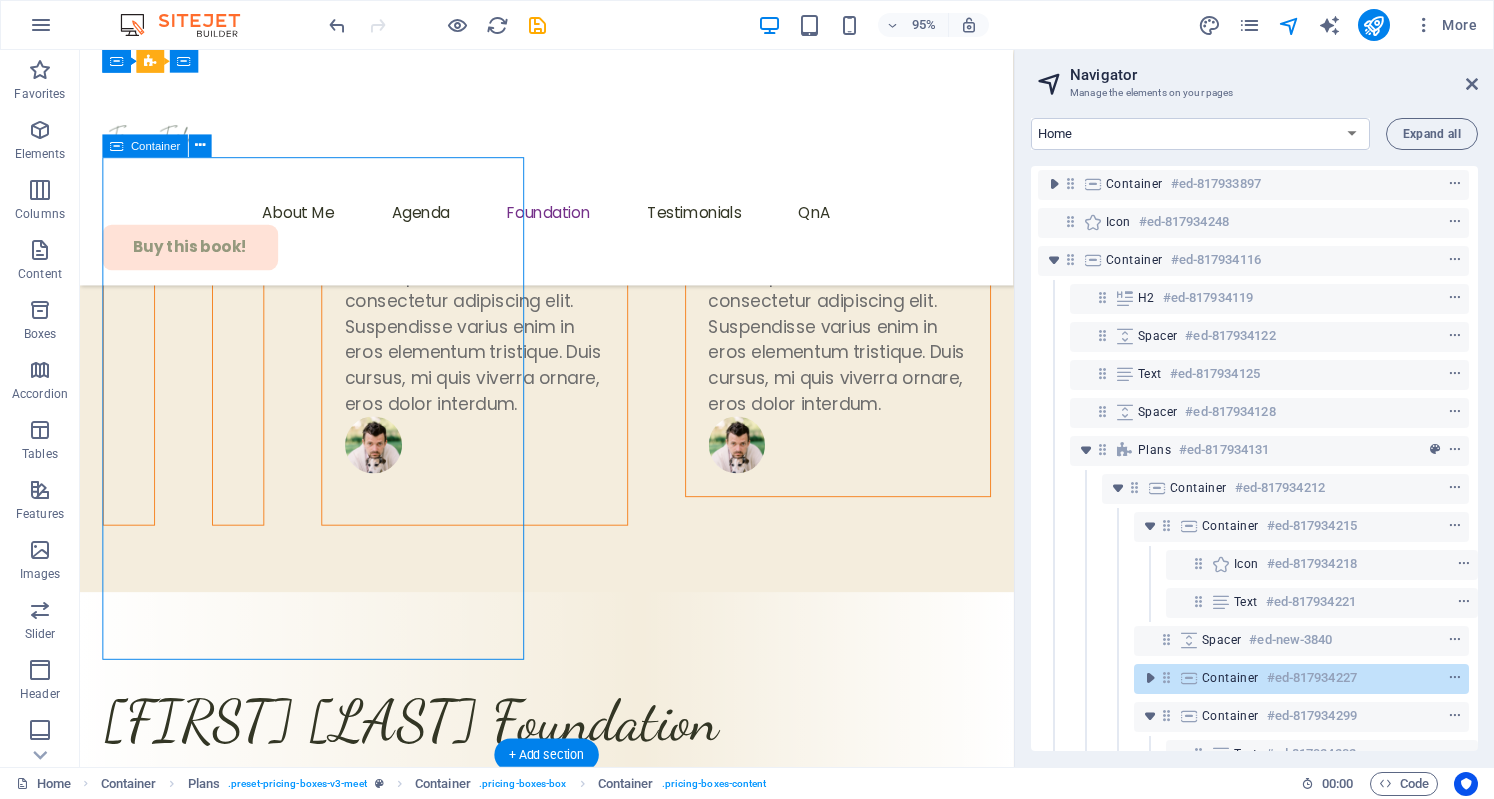 scroll, scrollTop: 7338, scrollLeft: 0, axis: vertical 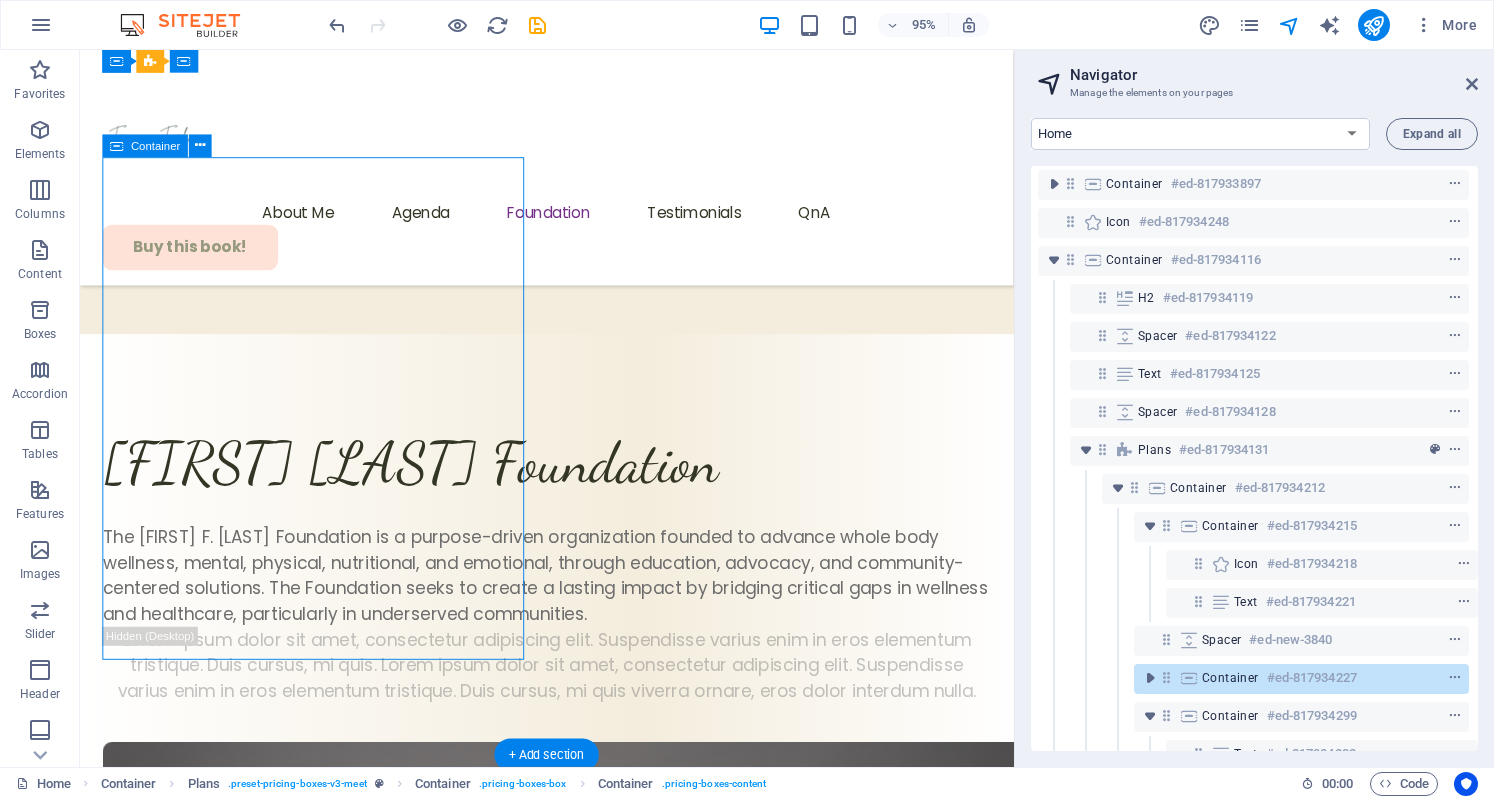 click at bounding box center (1166, 677) 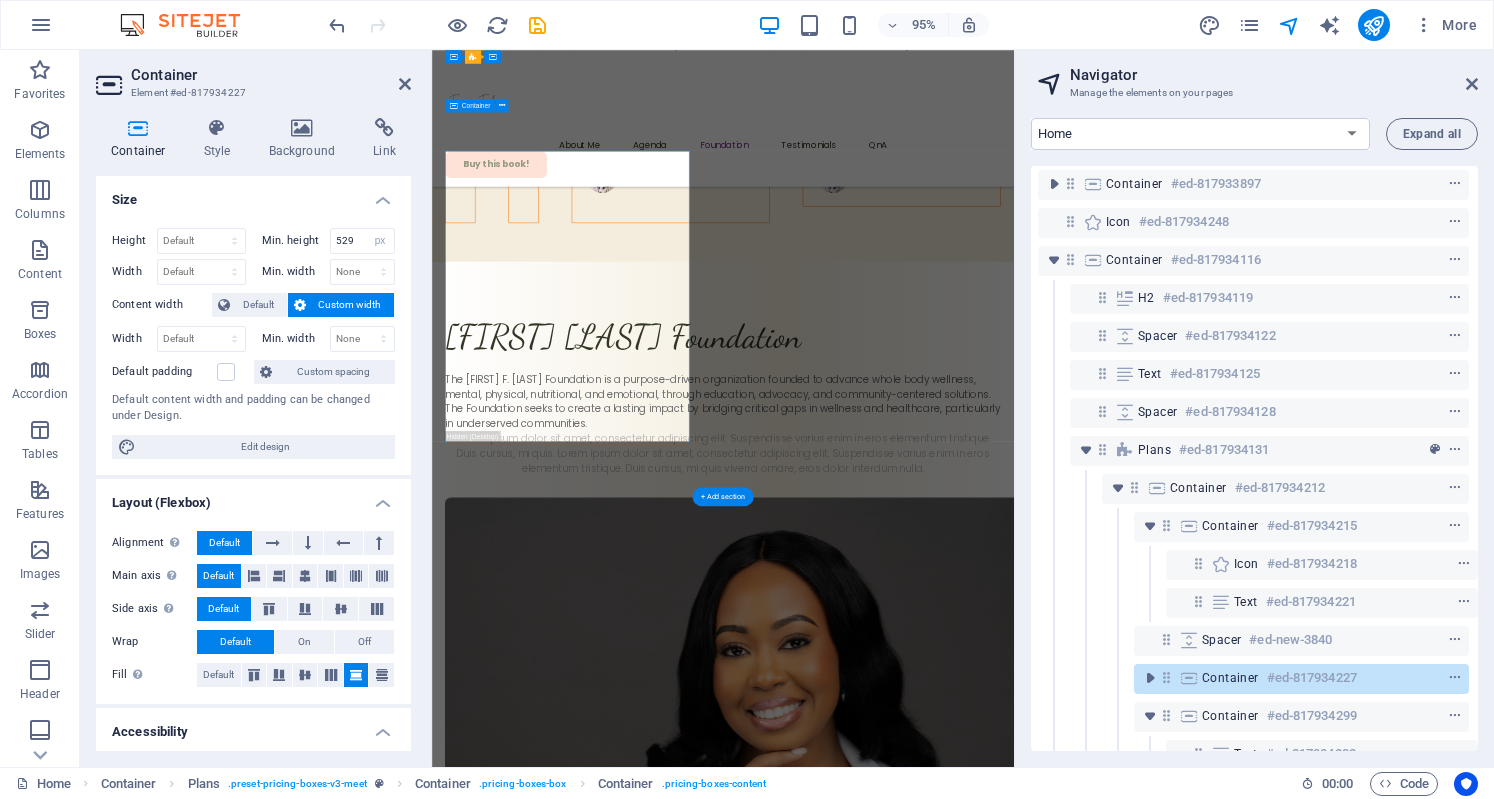 scroll, scrollTop: 7267, scrollLeft: 0, axis: vertical 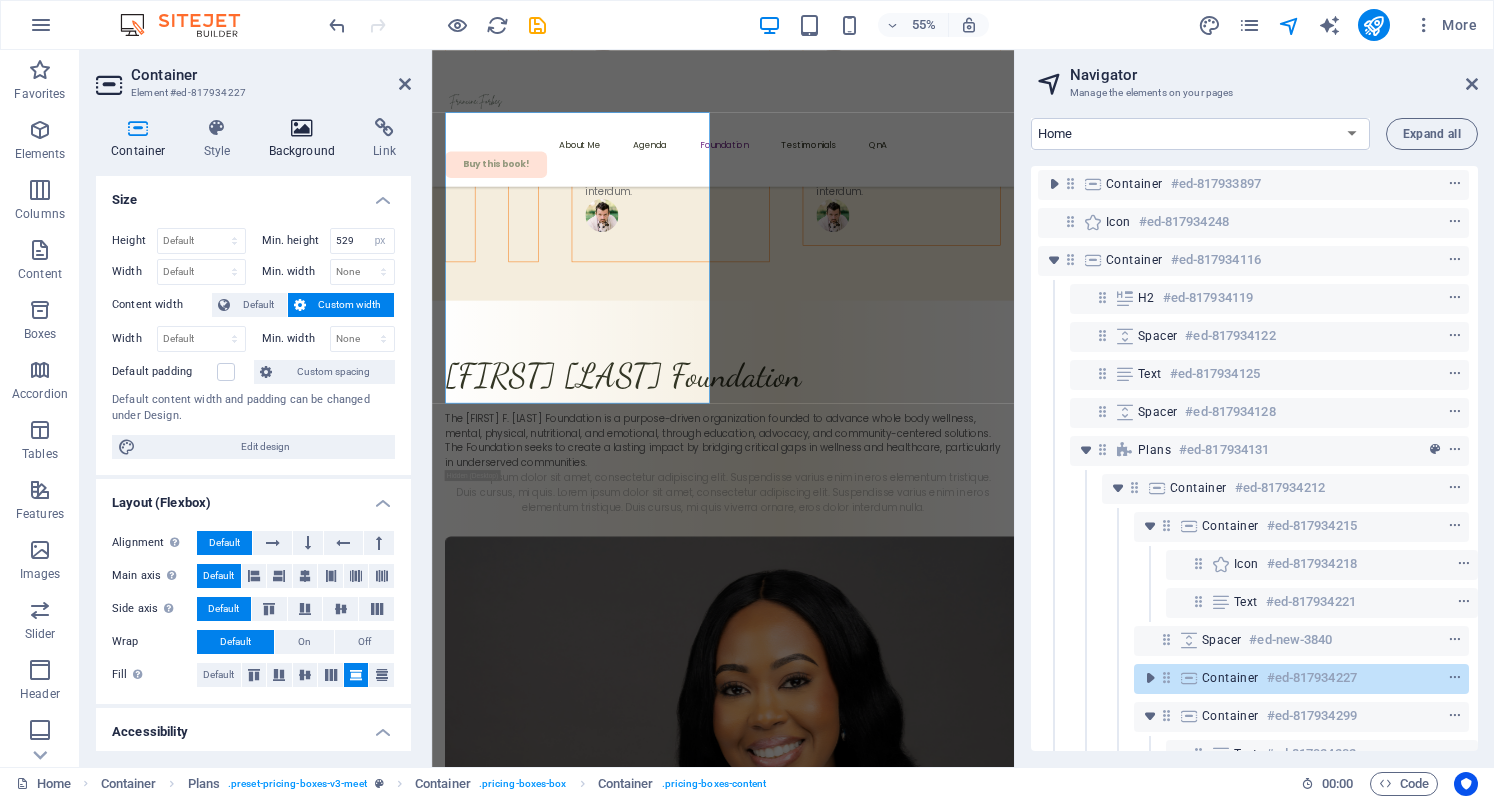 click at bounding box center [302, 128] 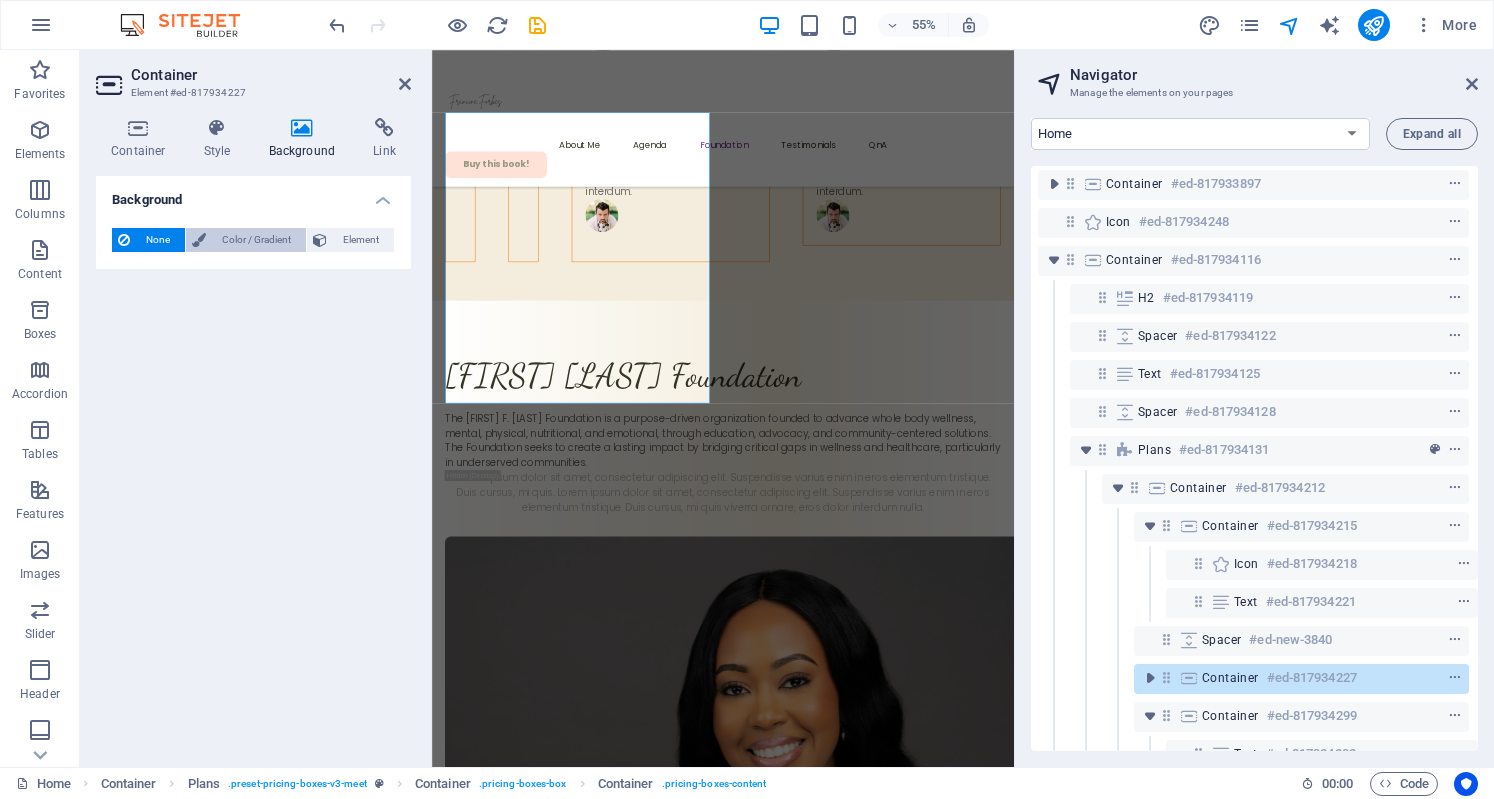 click on "Color / Gradient" at bounding box center (256, 240) 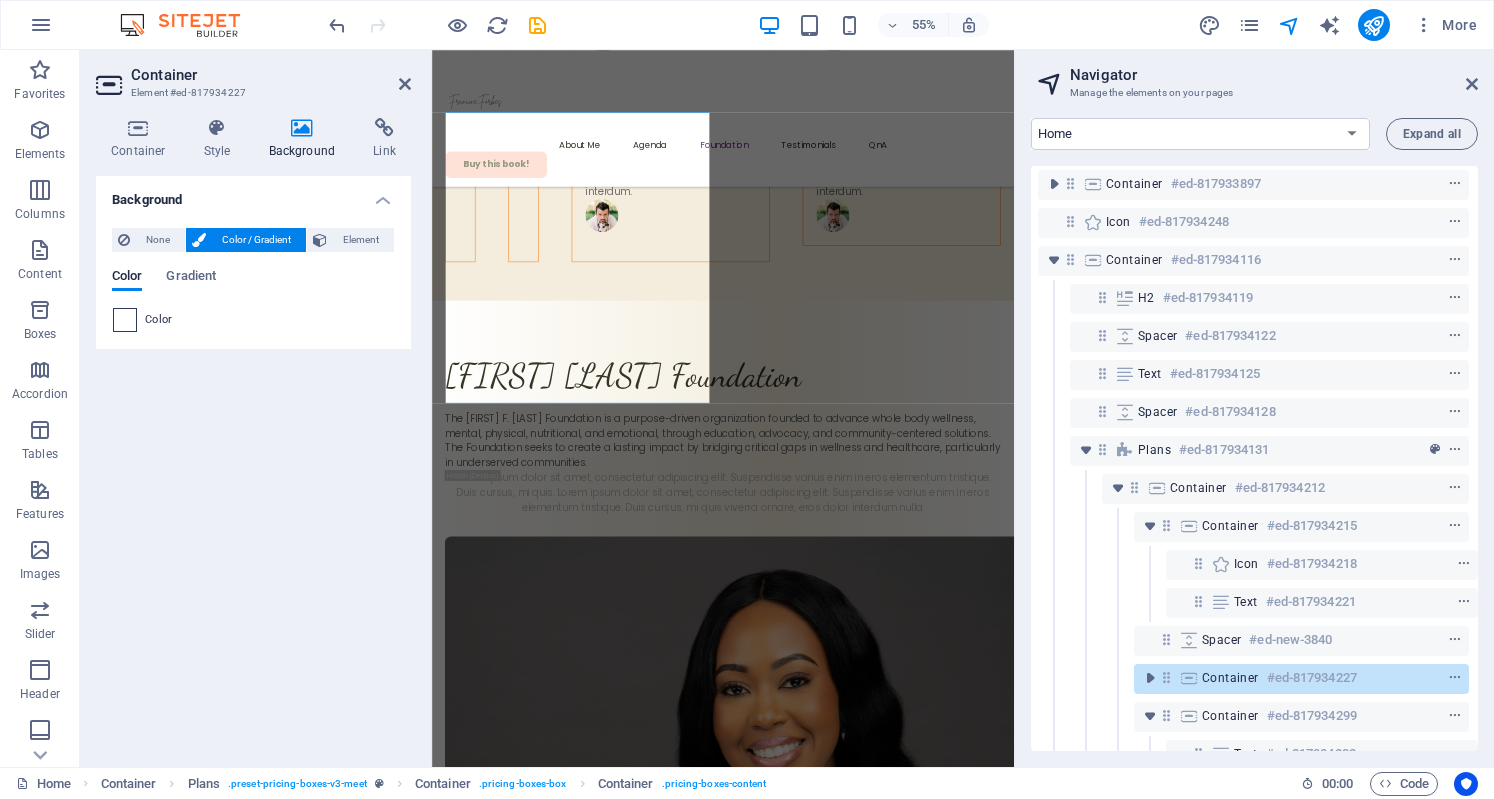 click at bounding box center (125, 320) 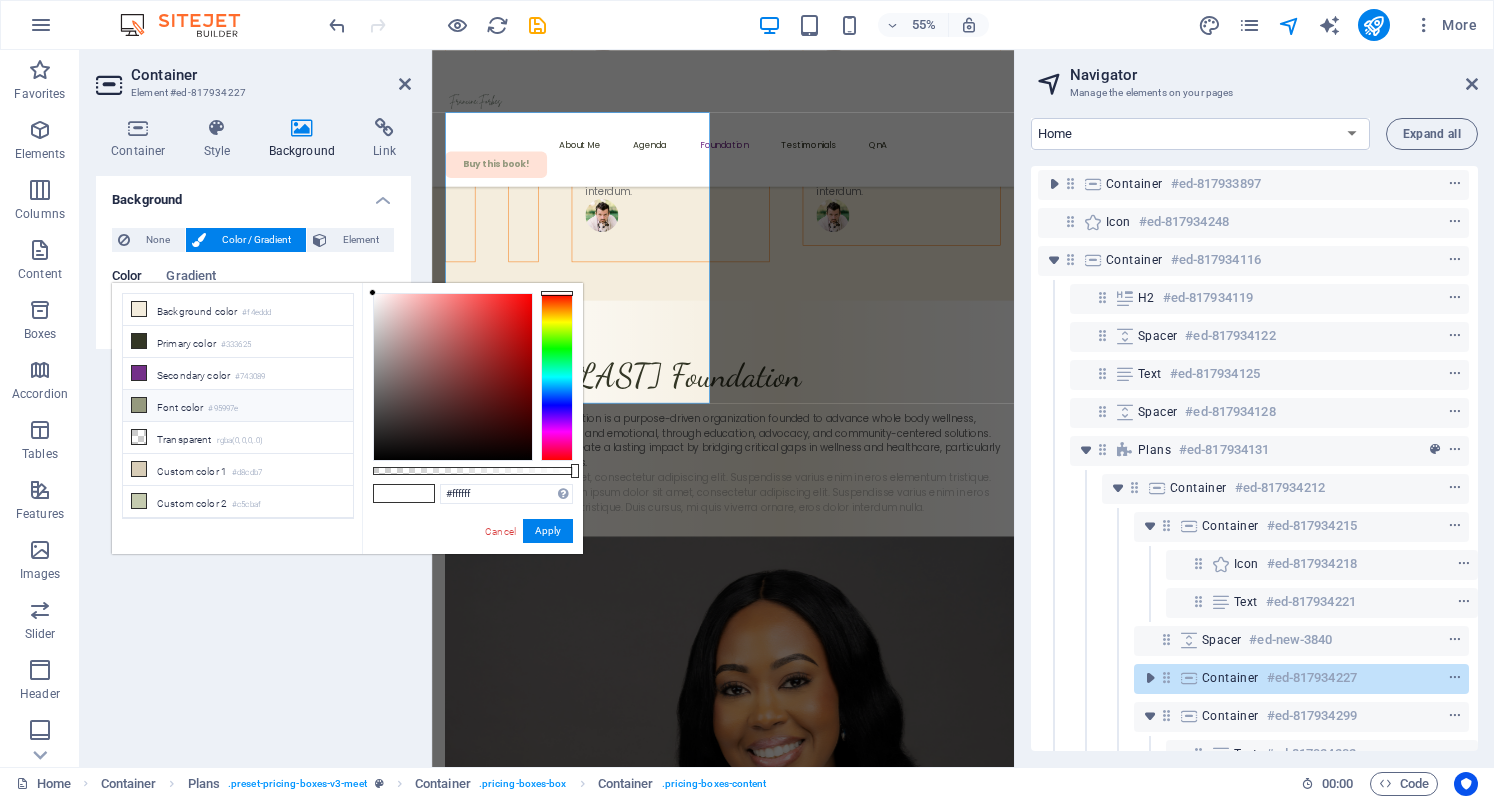 click on "#95997e" at bounding box center [223, 409] 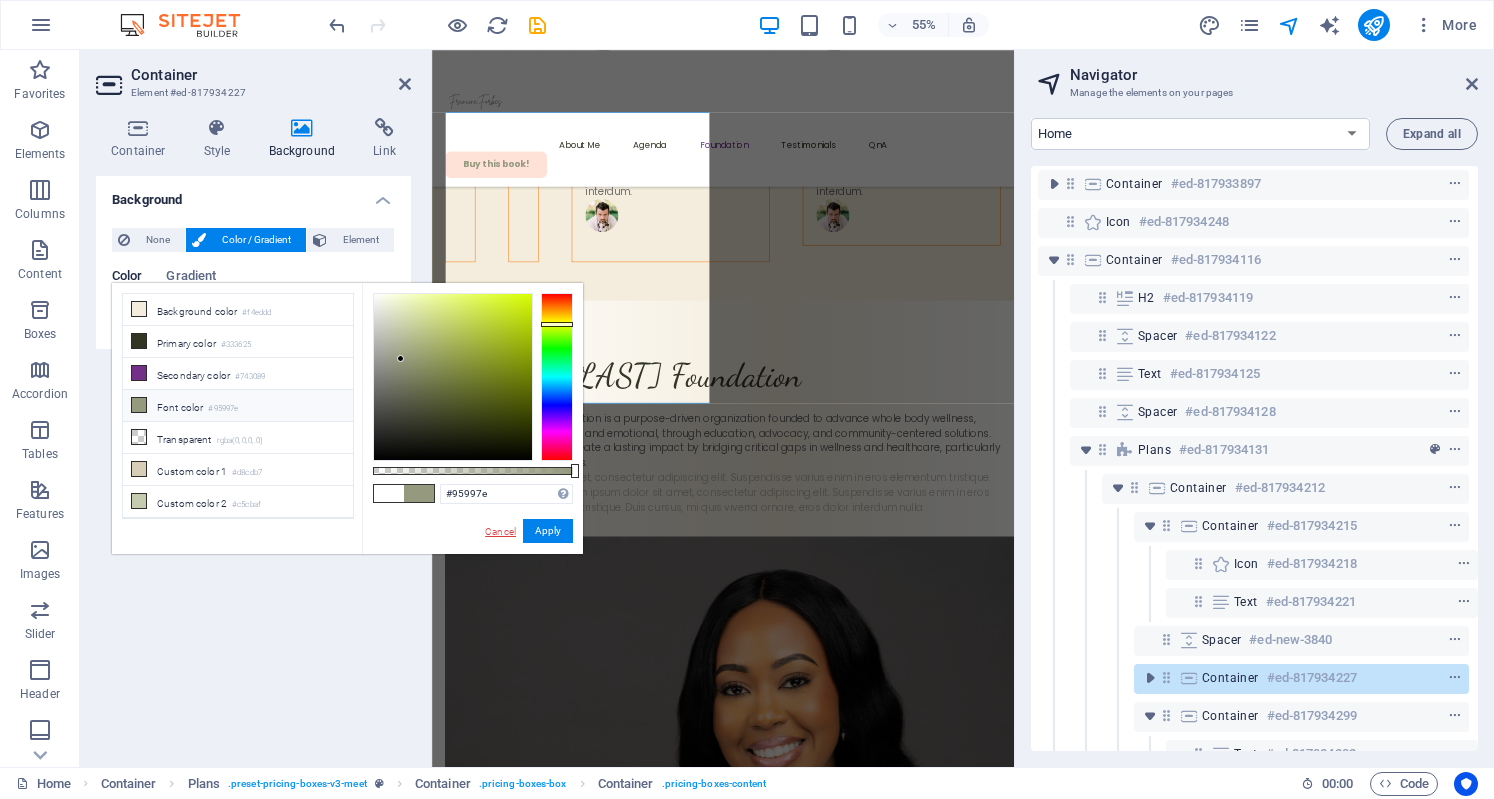 click on "Cancel" at bounding box center [500, 531] 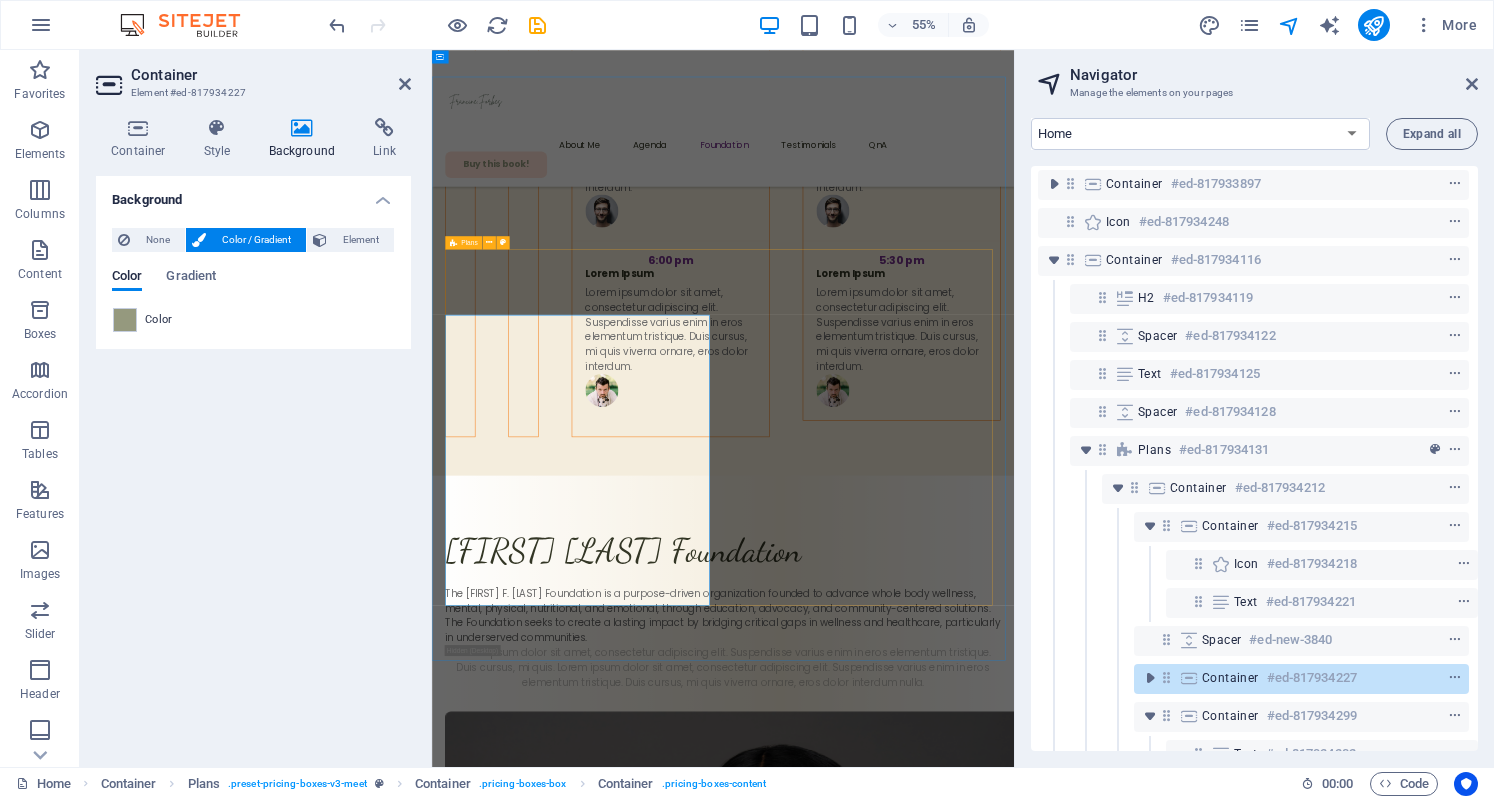 scroll, scrollTop: 6899, scrollLeft: 0, axis: vertical 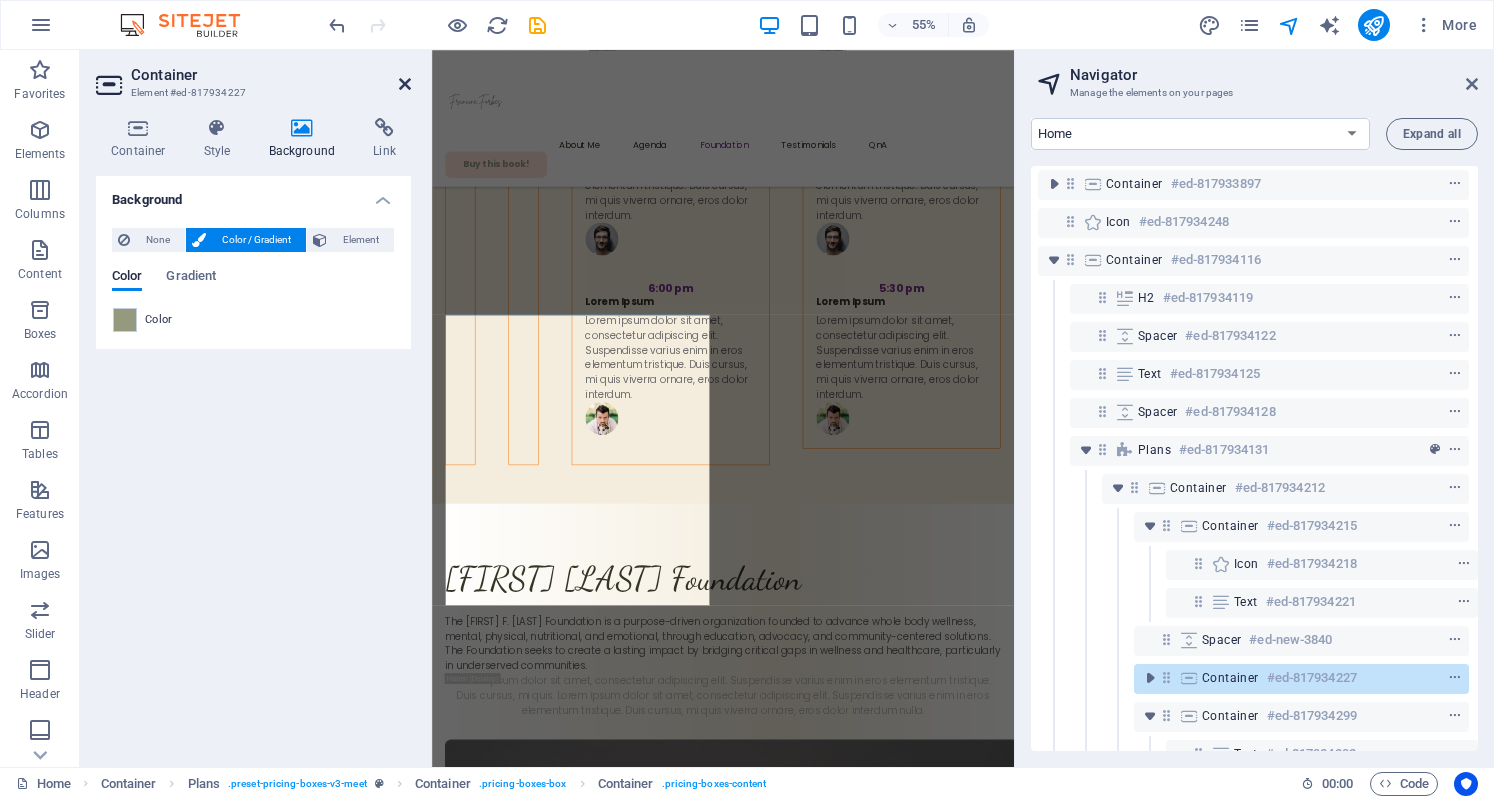 click at bounding box center [405, 84] 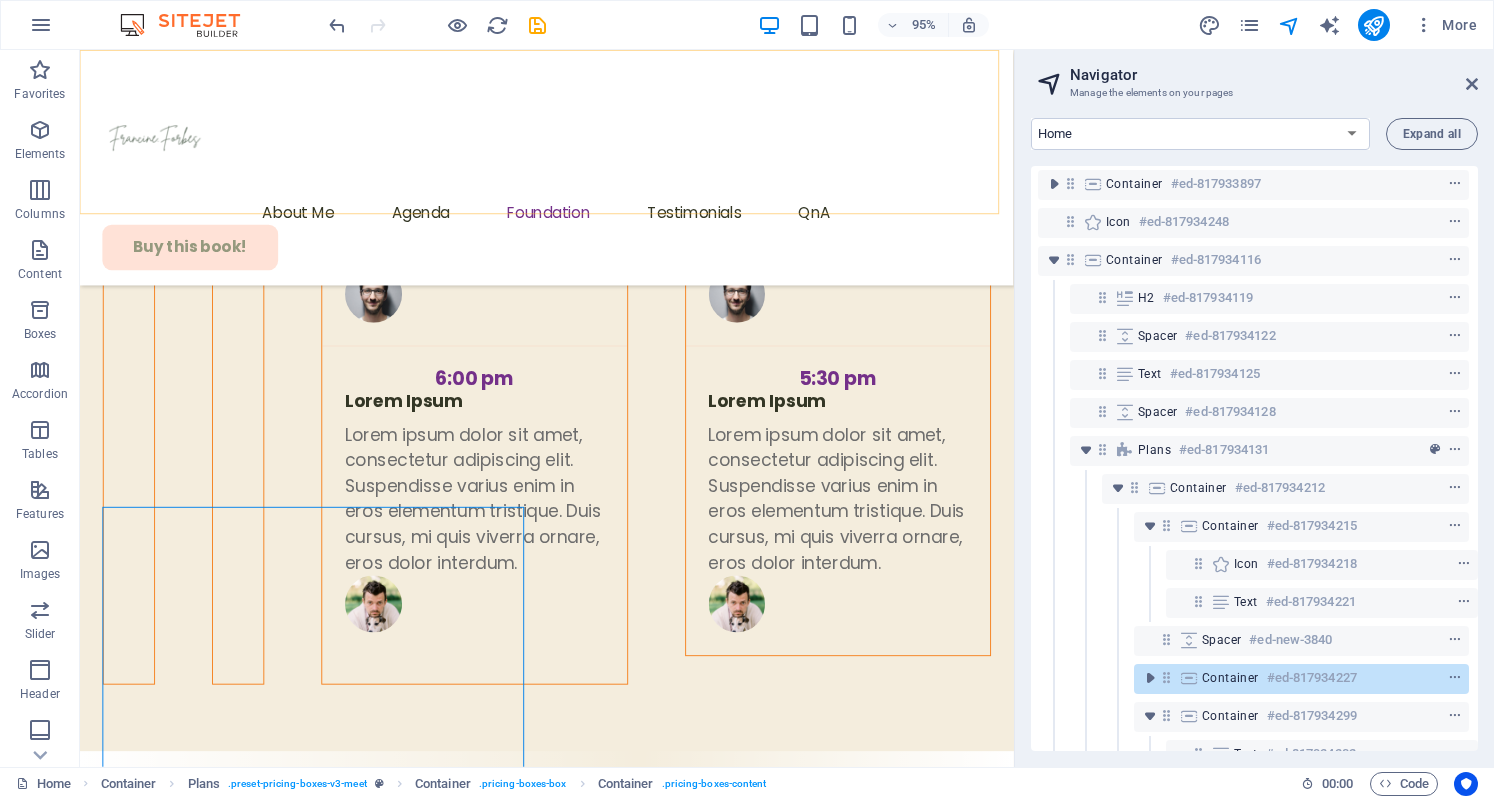 scroll, scrollTop: 6970, scrollLeft: 0, axis: vertical 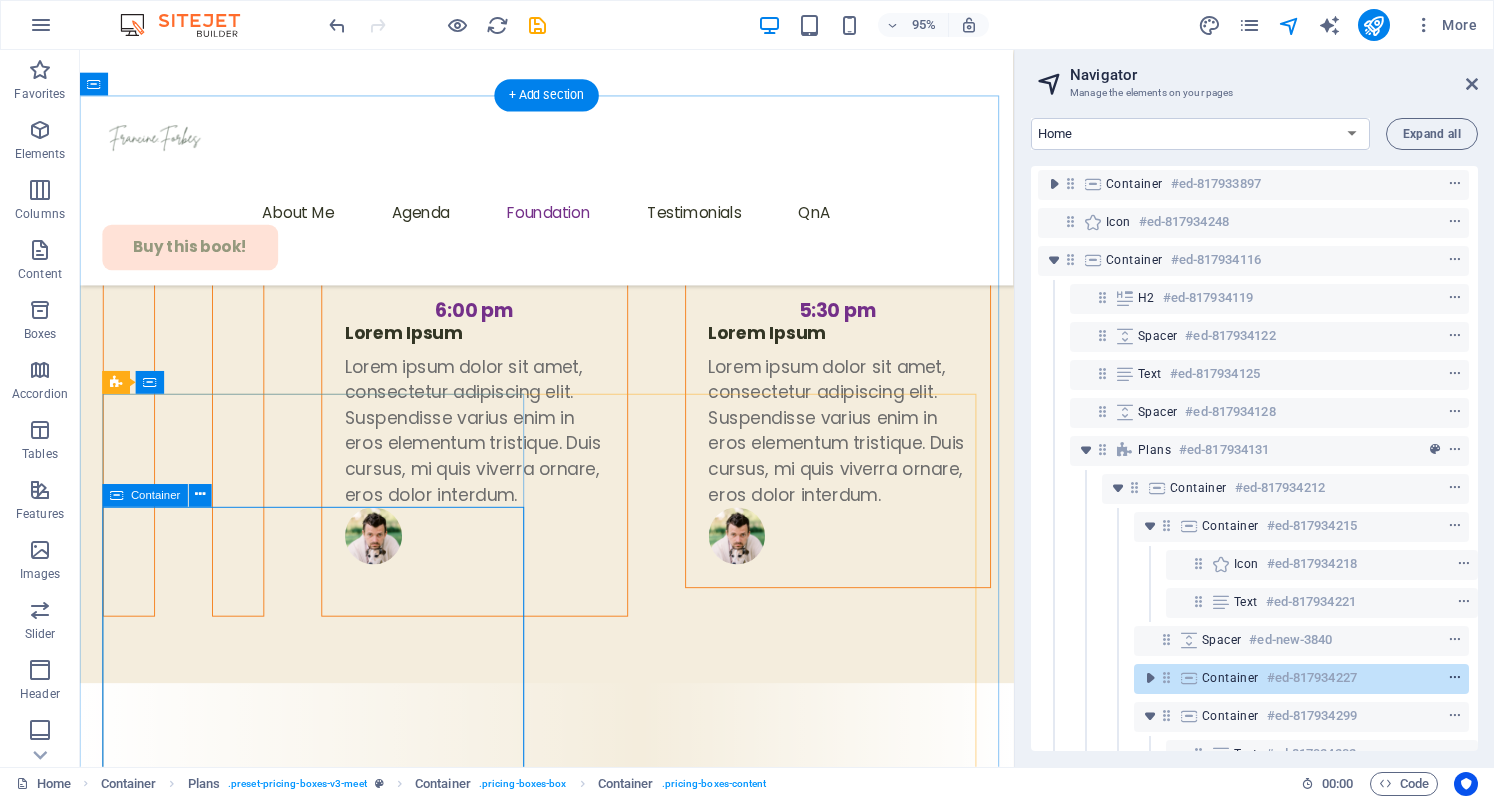 click at bounding box center [1455, 678] 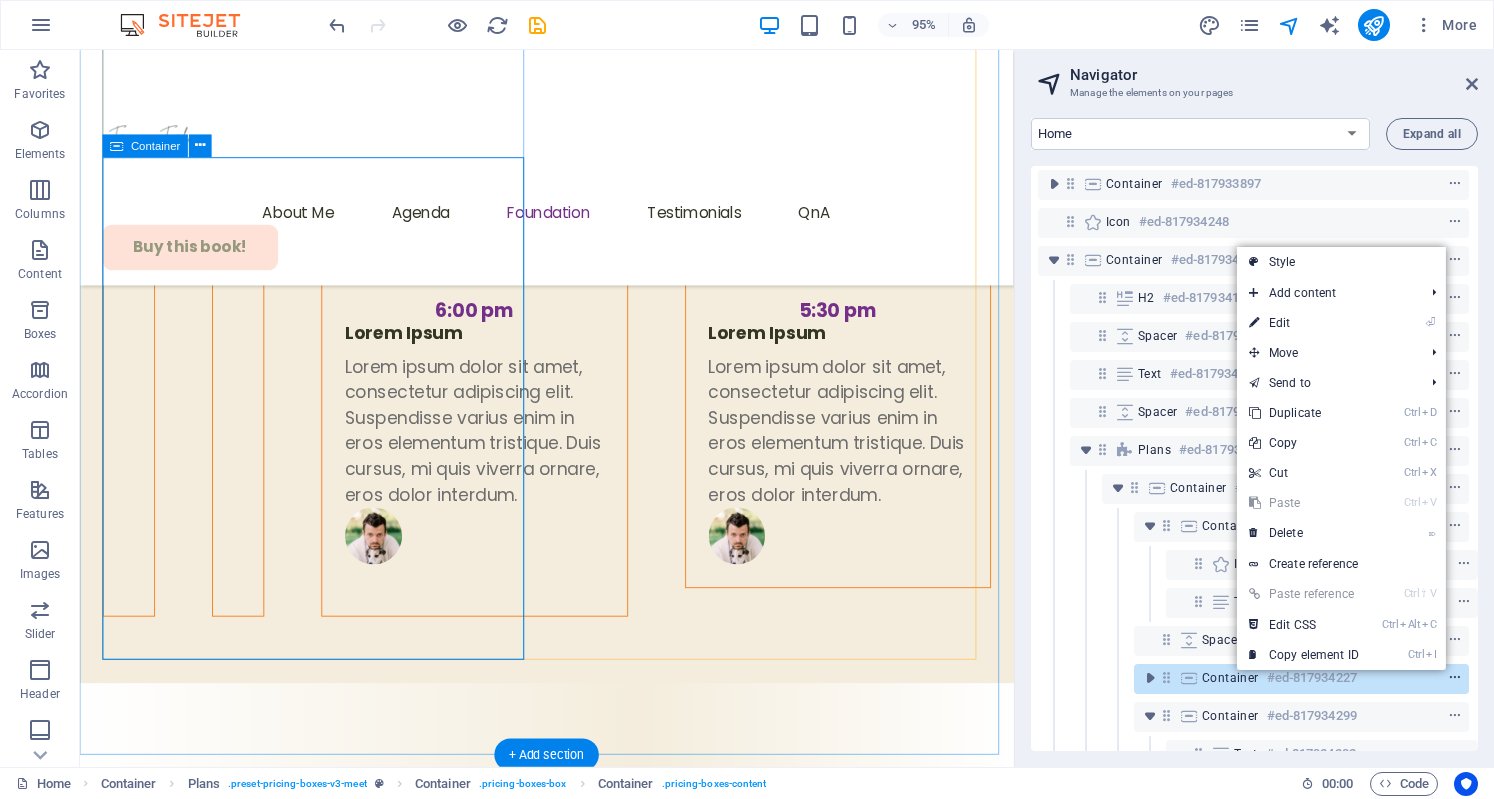 scroll, scrollTop: 7338, scrollLeft: 0, axis: vertical 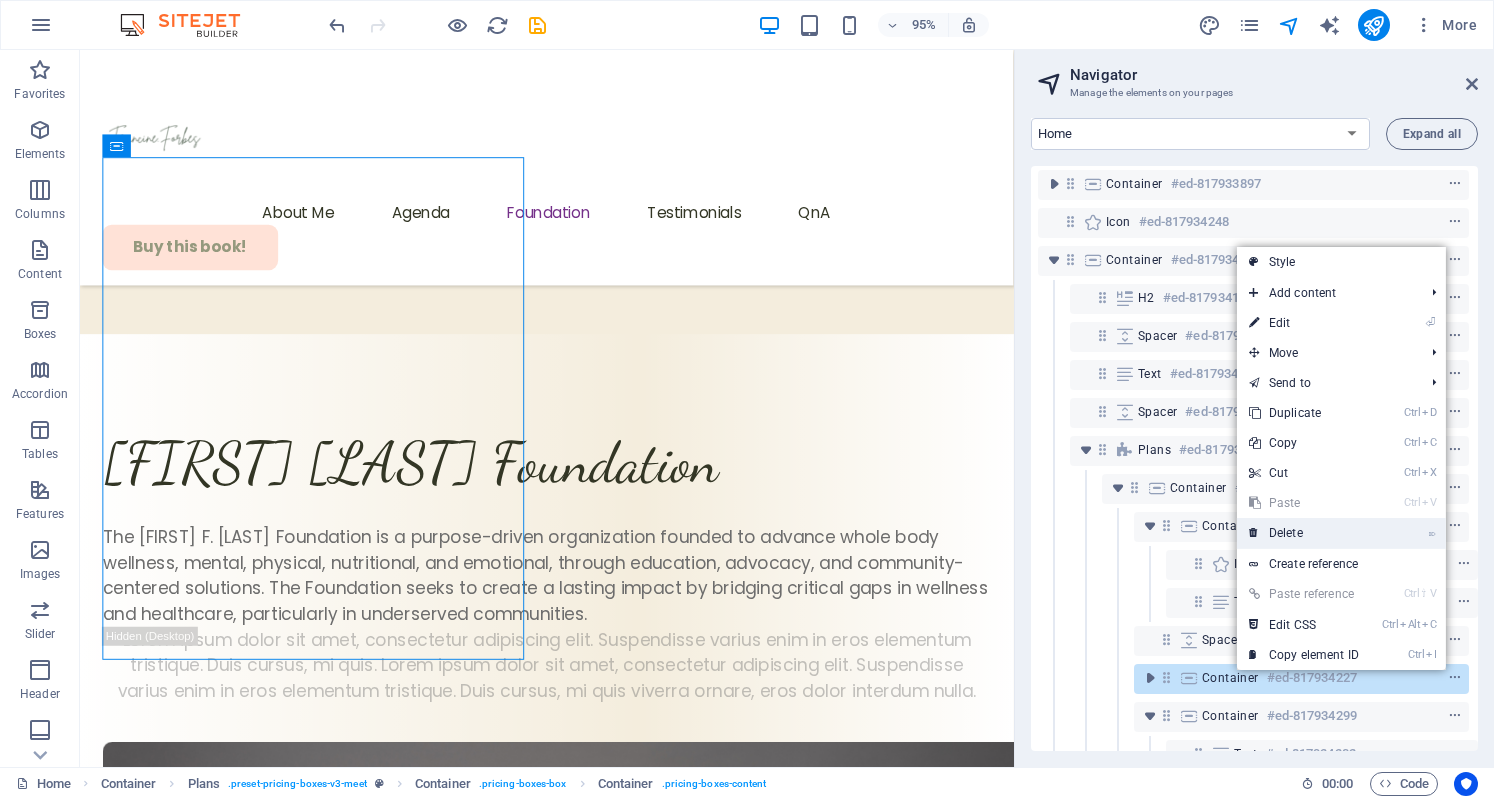 click on "⌦  Delete" at bounding box center (1304, 533) 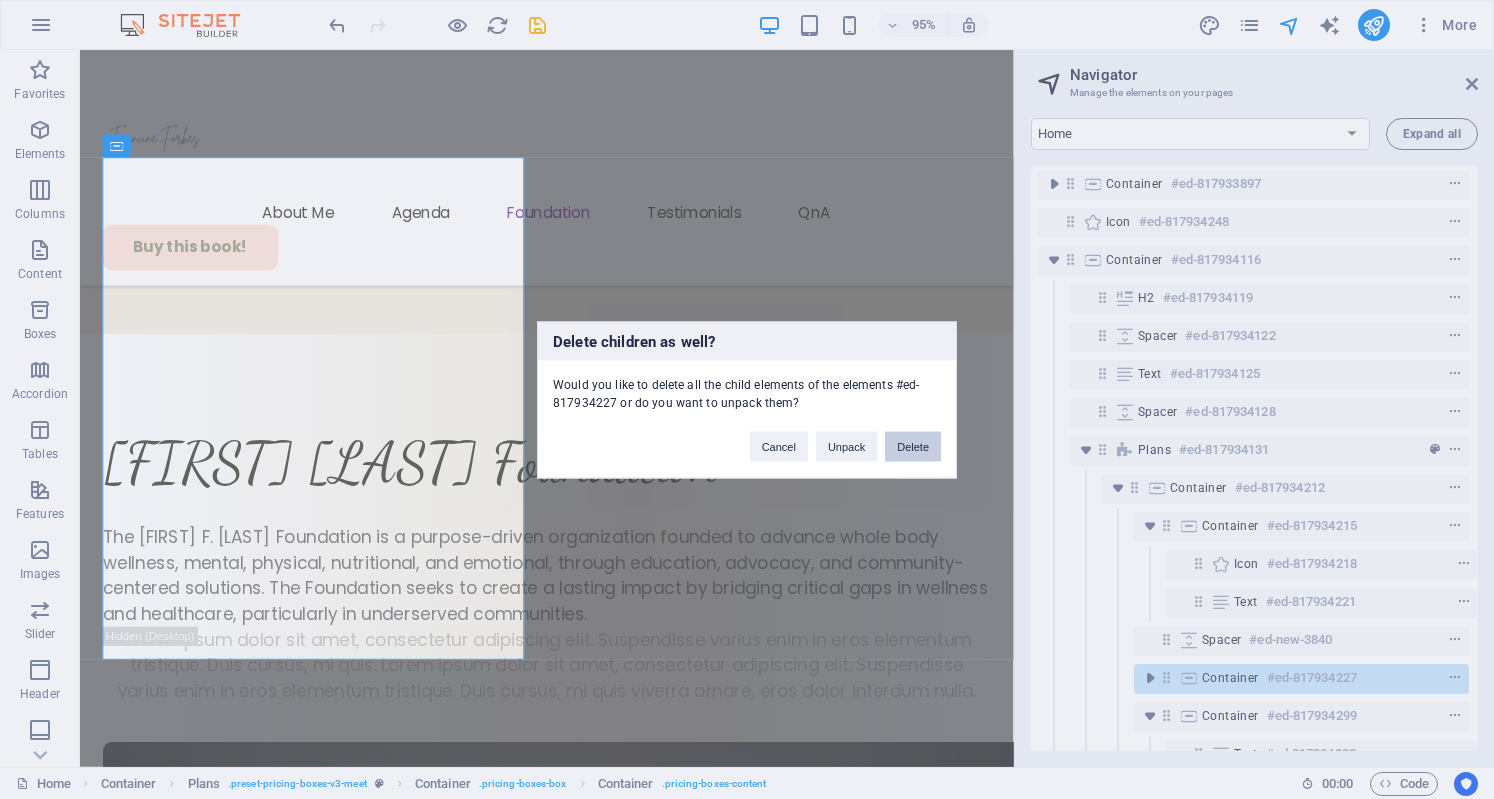 click on "Delete" at bounding box center [913, 446] 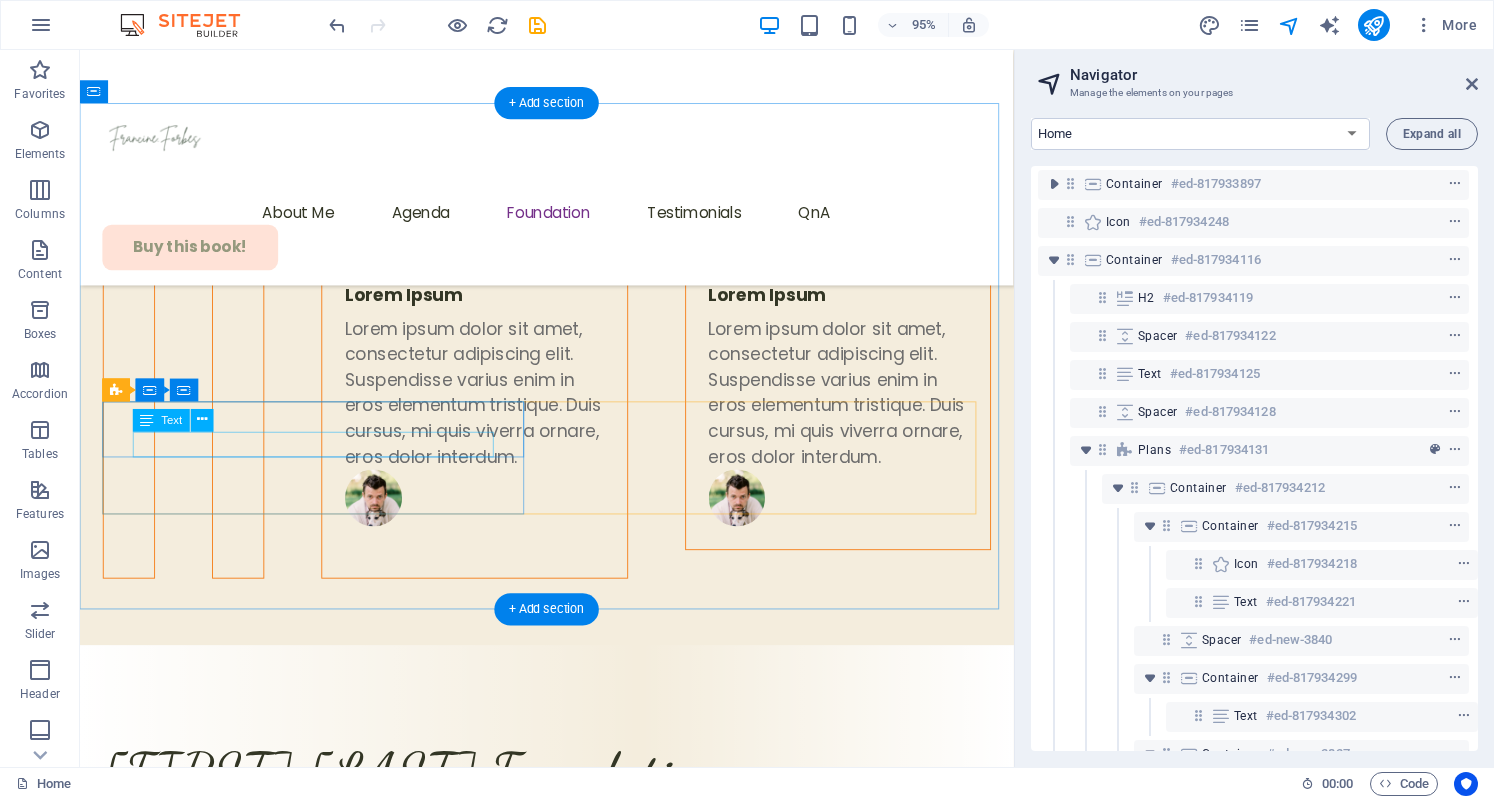 scroll, scrollTop: 6952, scrollLeft: 0, axis: vertical 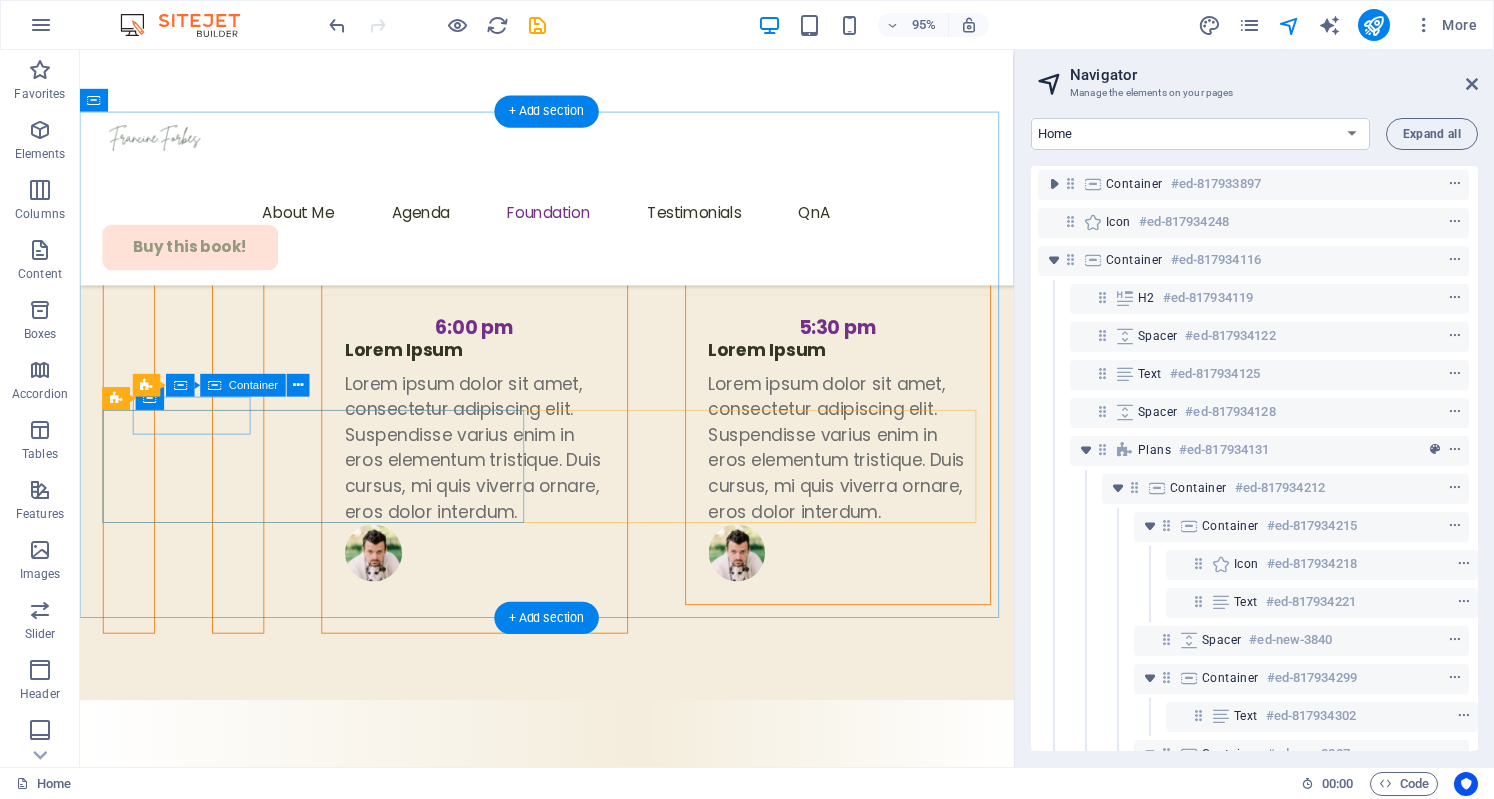 click on "Expand" at bounding box center [174, -6896] 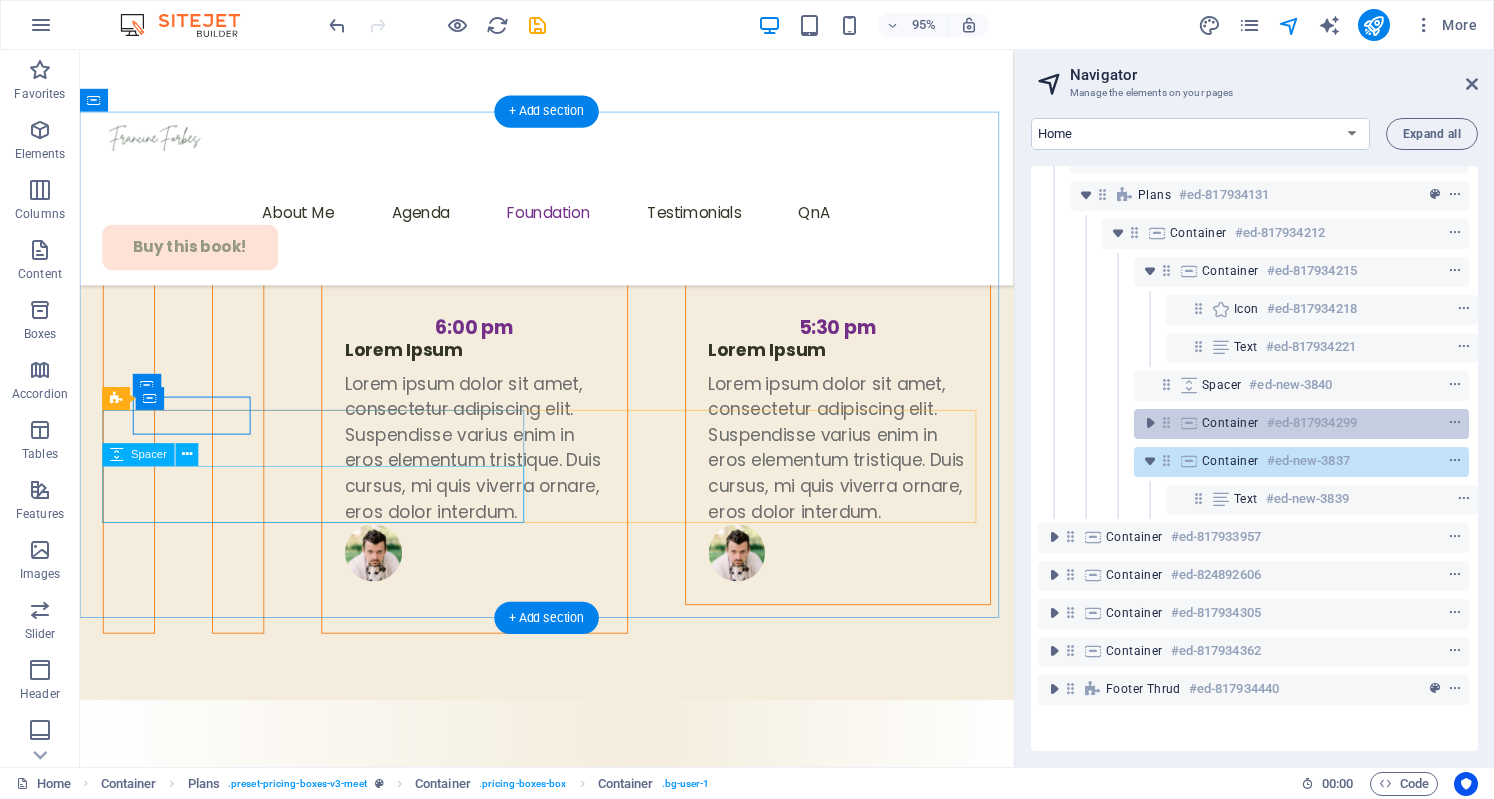 scroll, scrollTop: 388, scrollLeft: 2, axis: both 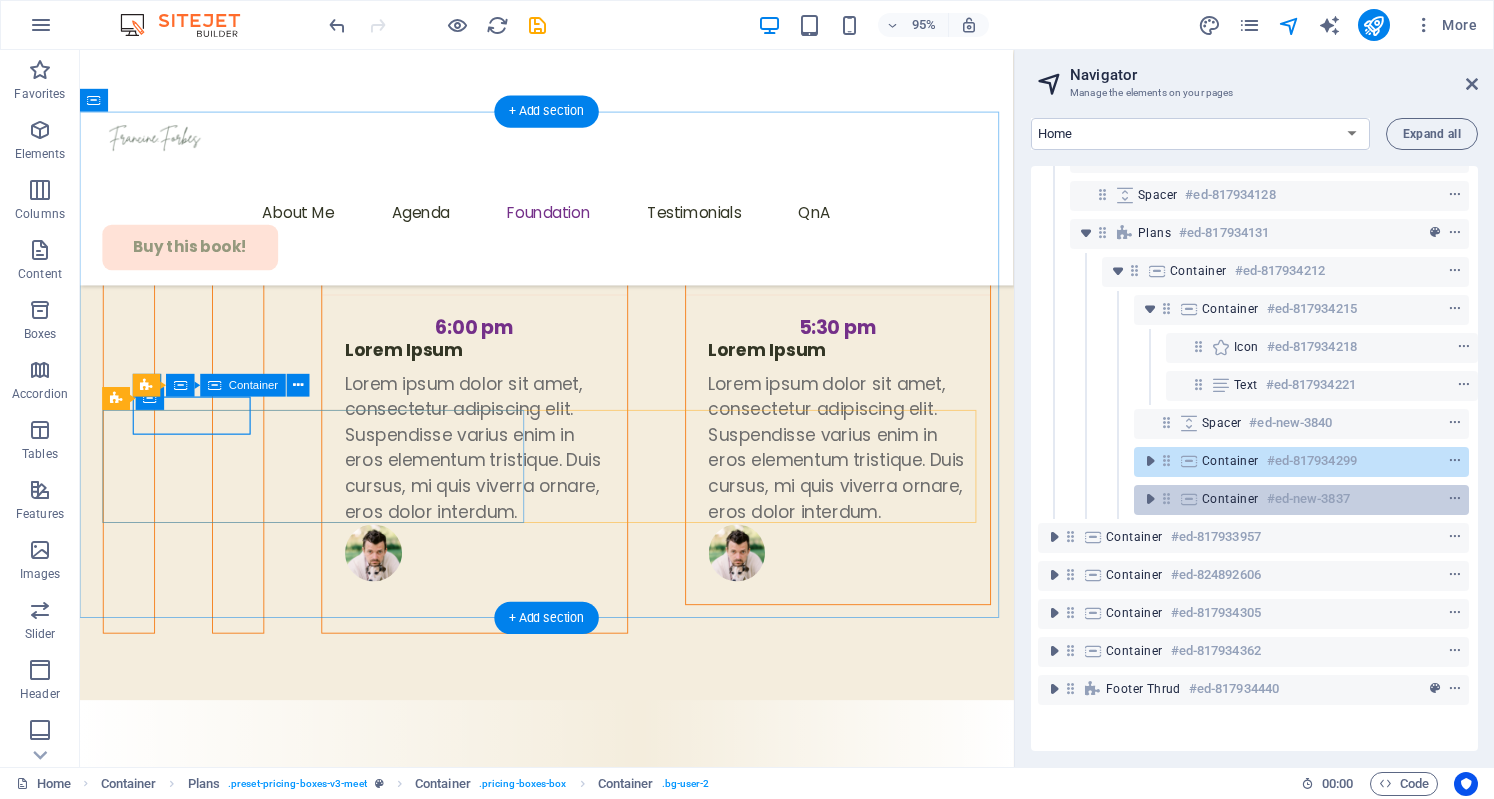 click on "Container #ed-817933411 Container #ed-817933561 Container #ed-817933843 Container #ed-817933897 Icon #ed-817934248 Container #ed-817934116 H2 #ed-817934119 Spacer #ed-817934122 Text #ed-817934125 Spacer #ed-817934128 Plans #ed-817934131 Container #ed-817934212 Container #ed-817934215 Icon #ed-817934218 Text #ed-817934221 Spacer #ed-new-3840 Container #ed-817934299 Container #ed-new-3837 Container #ed-817933957 Container #ed-824892606 Container #ed-817934305 Container #ed-817934362 Footer Thrud #ed-817934440" at bounding box center [1254, 458] 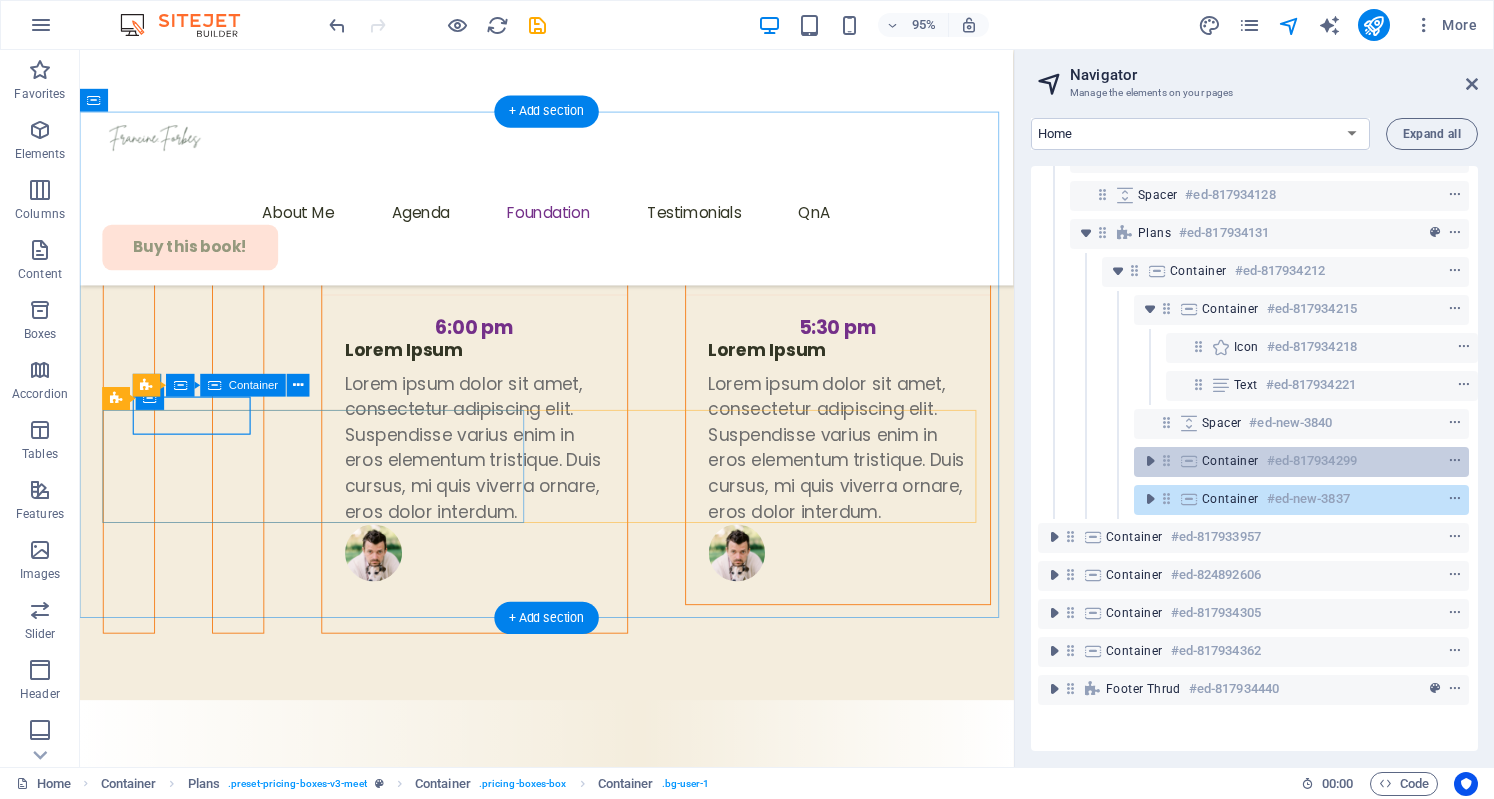 click at bounding box center (1189, 461) 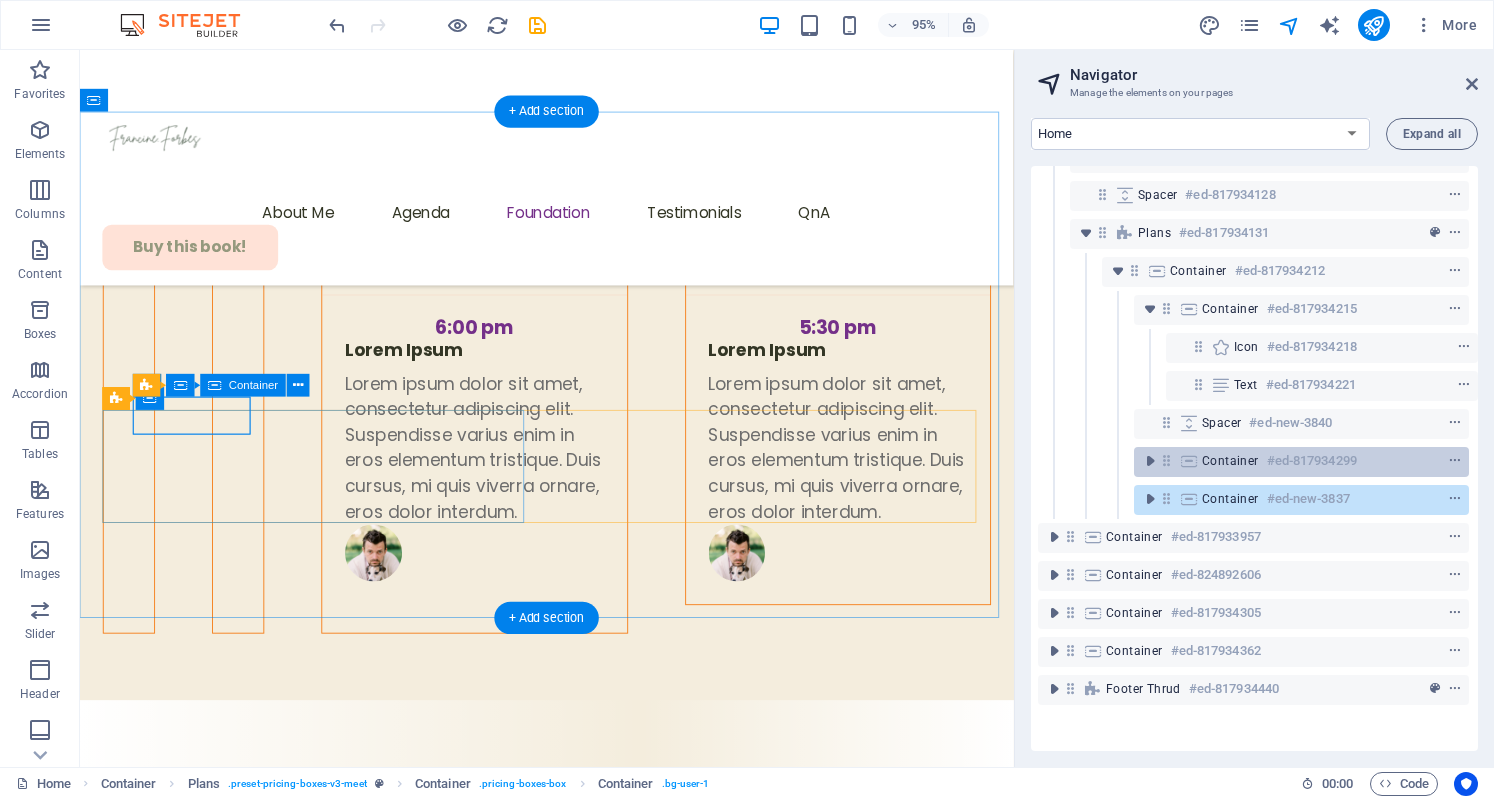 scroll, scrollTop: 6960, scrollLeft: 0, axis: vertical 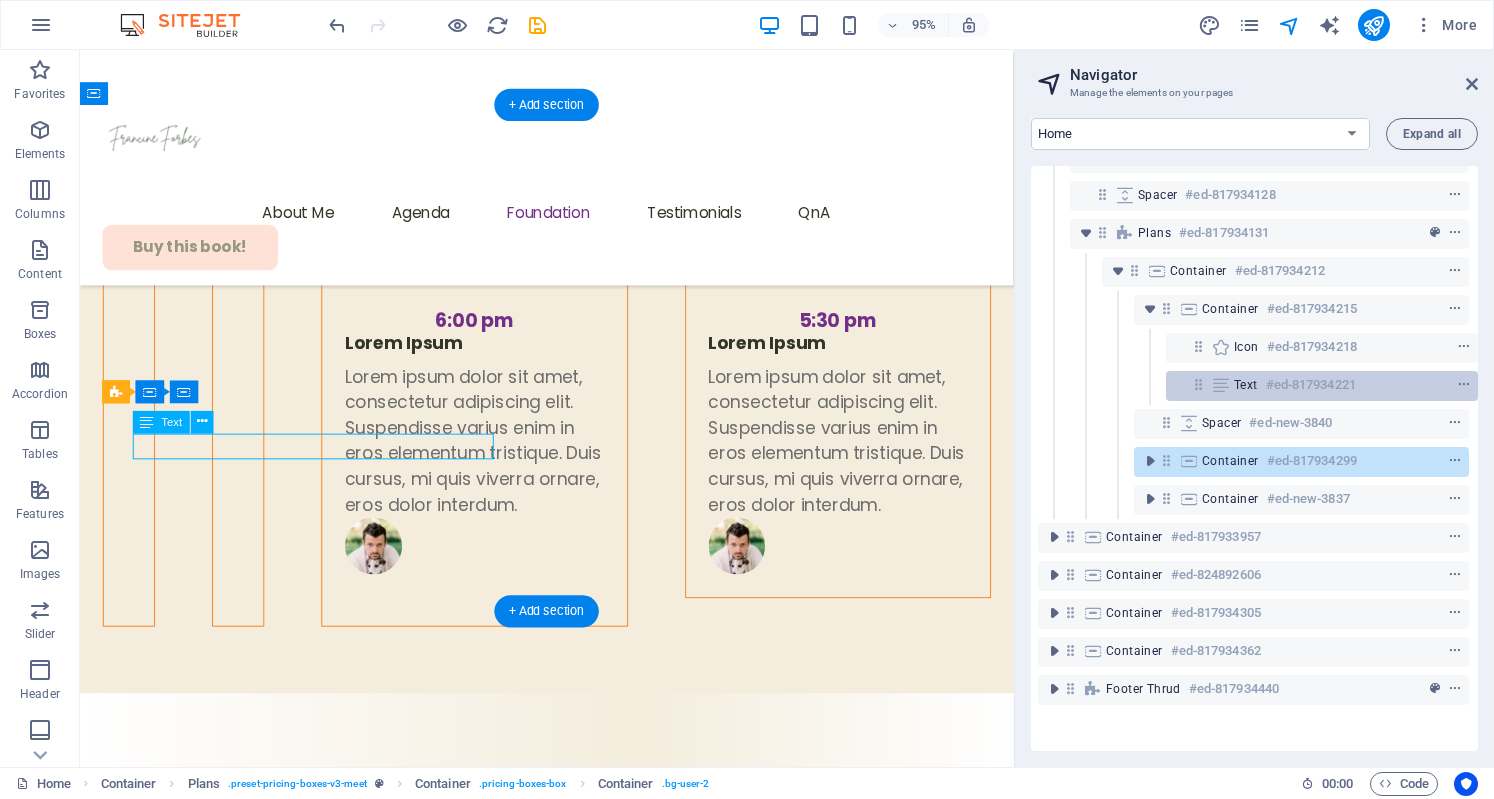 click at bounding box center (1198, 384) 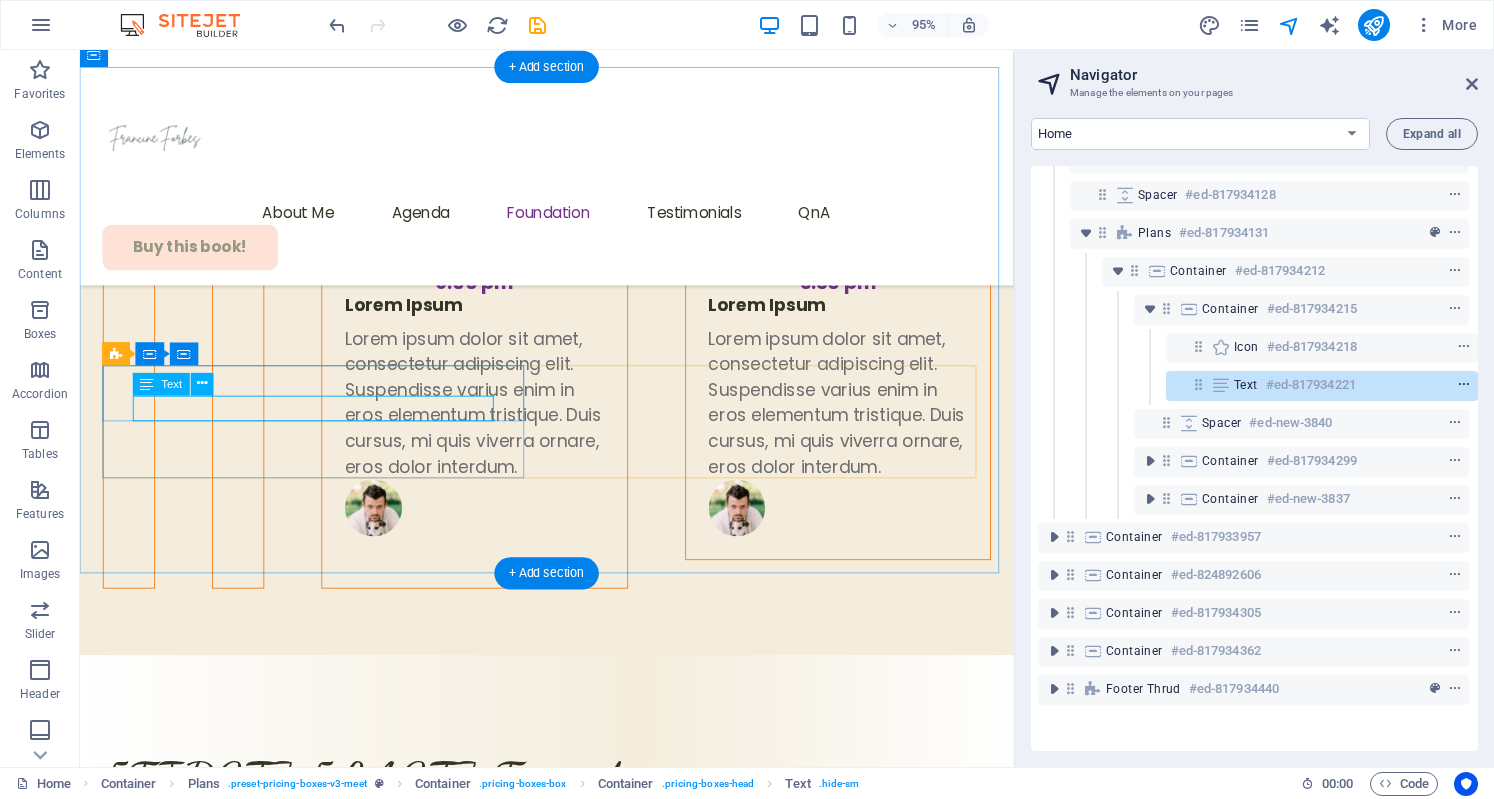 click at bounding box center (1464, 385) 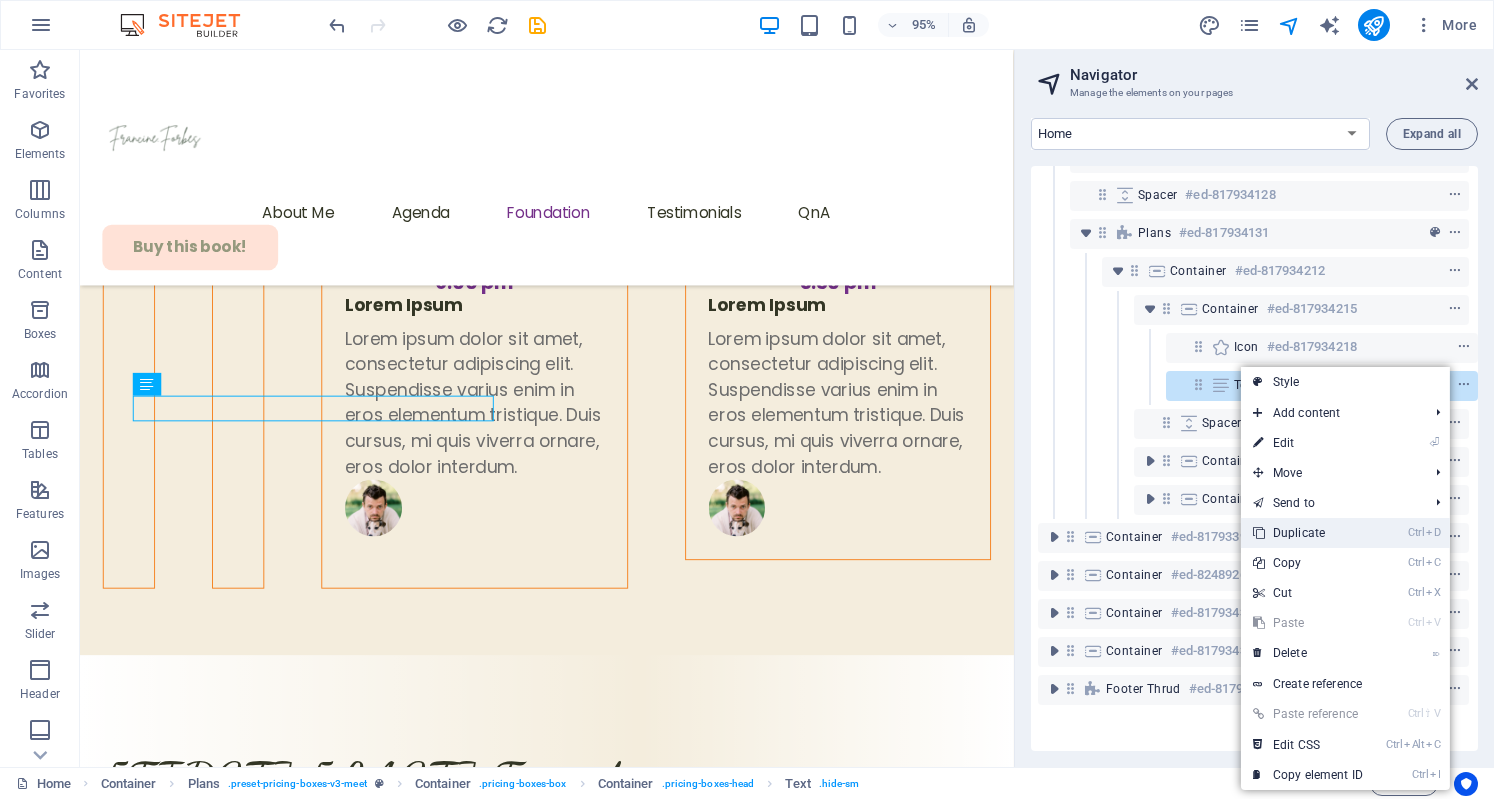 click on "Ctrl D  Duplicate" at bounding box center [1308, 533] 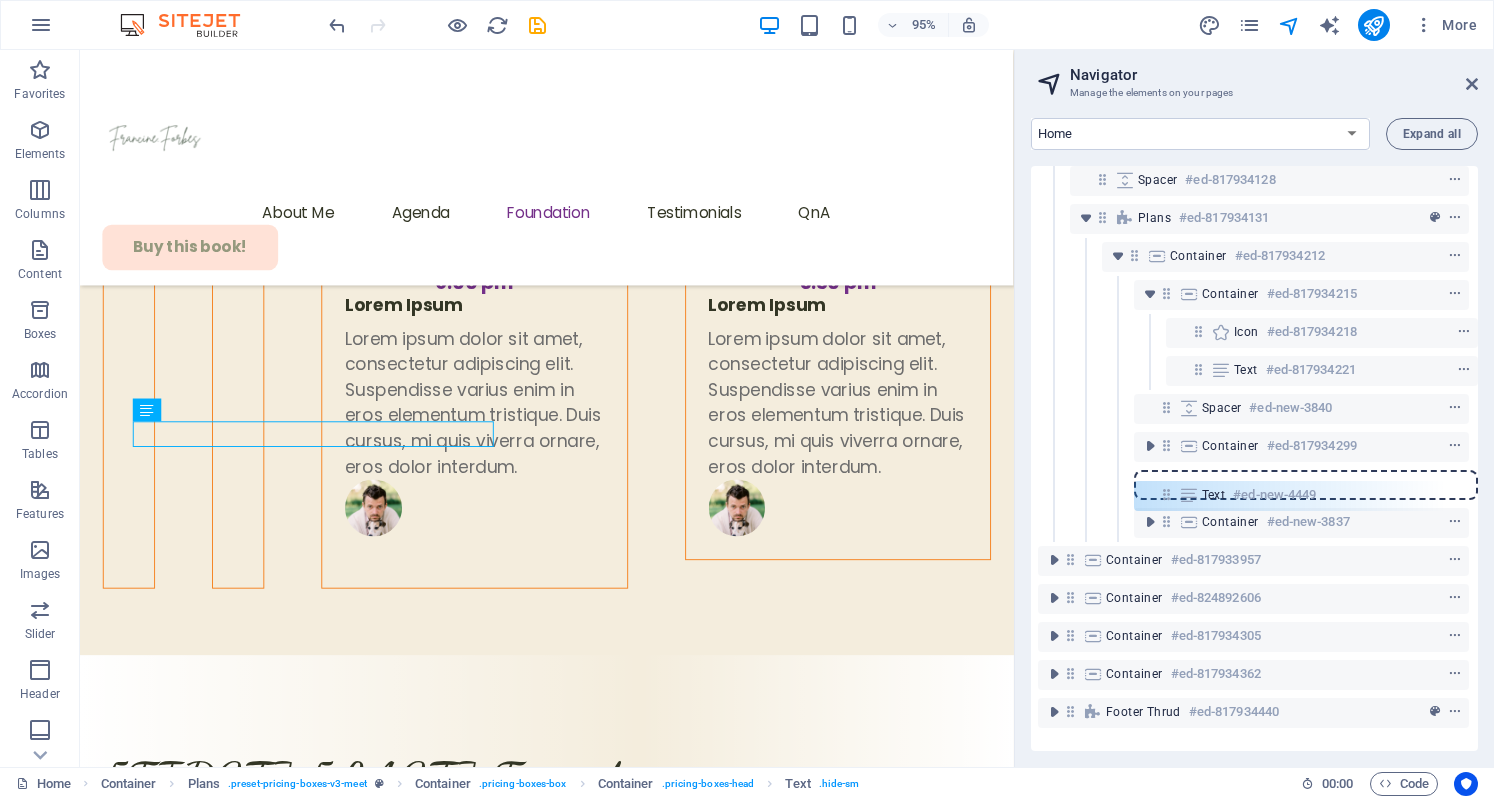 drag, startPoint x: 1189, startPoint y: 406, endPoint x: 1158, endPoint y: 499, distance: 98.03061 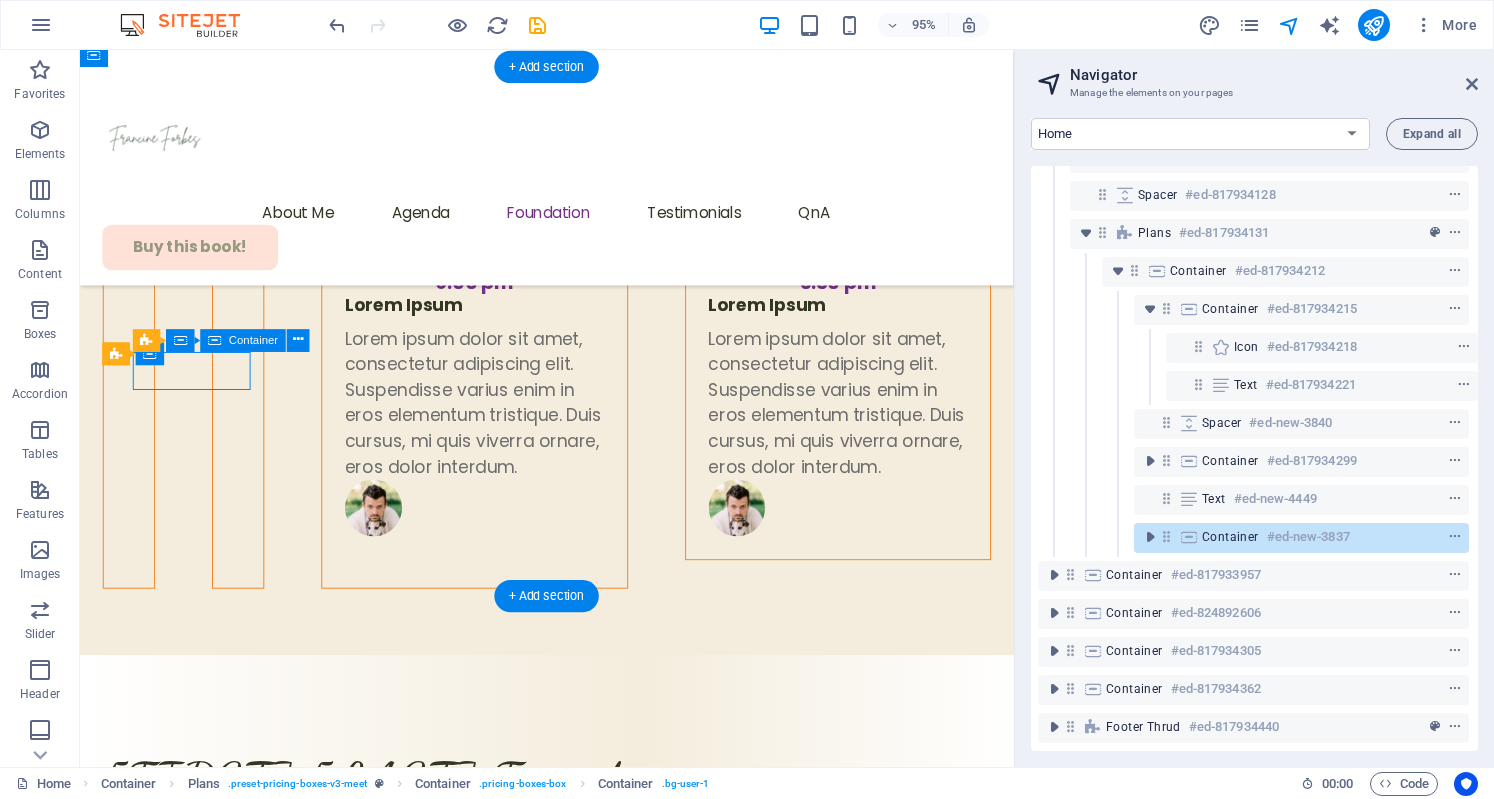 click at bounding box center [1166, 536] 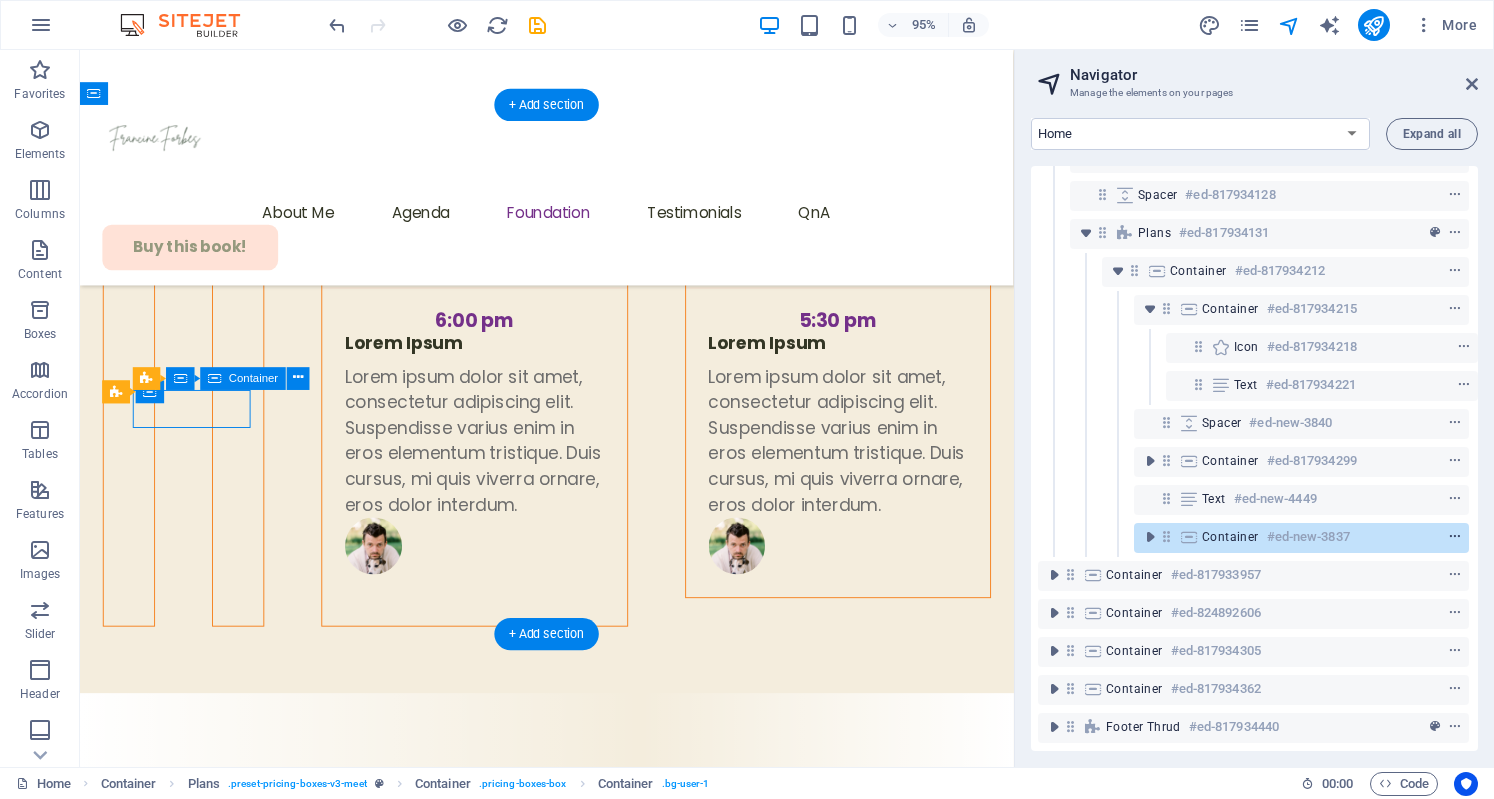click at bounding box center (1455, 537) 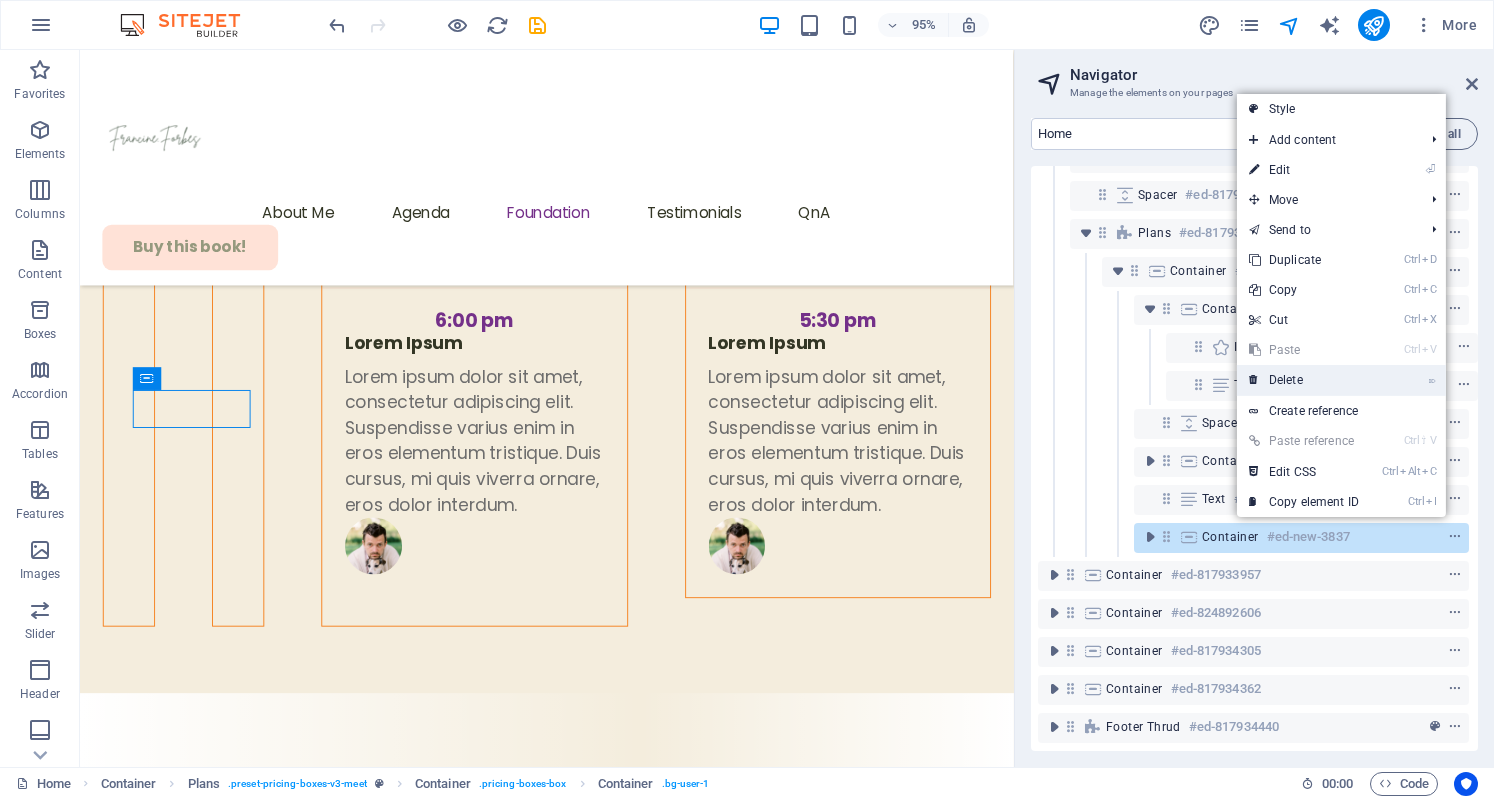 click on "⌦  Delete" at bounding box center [1304, 380] 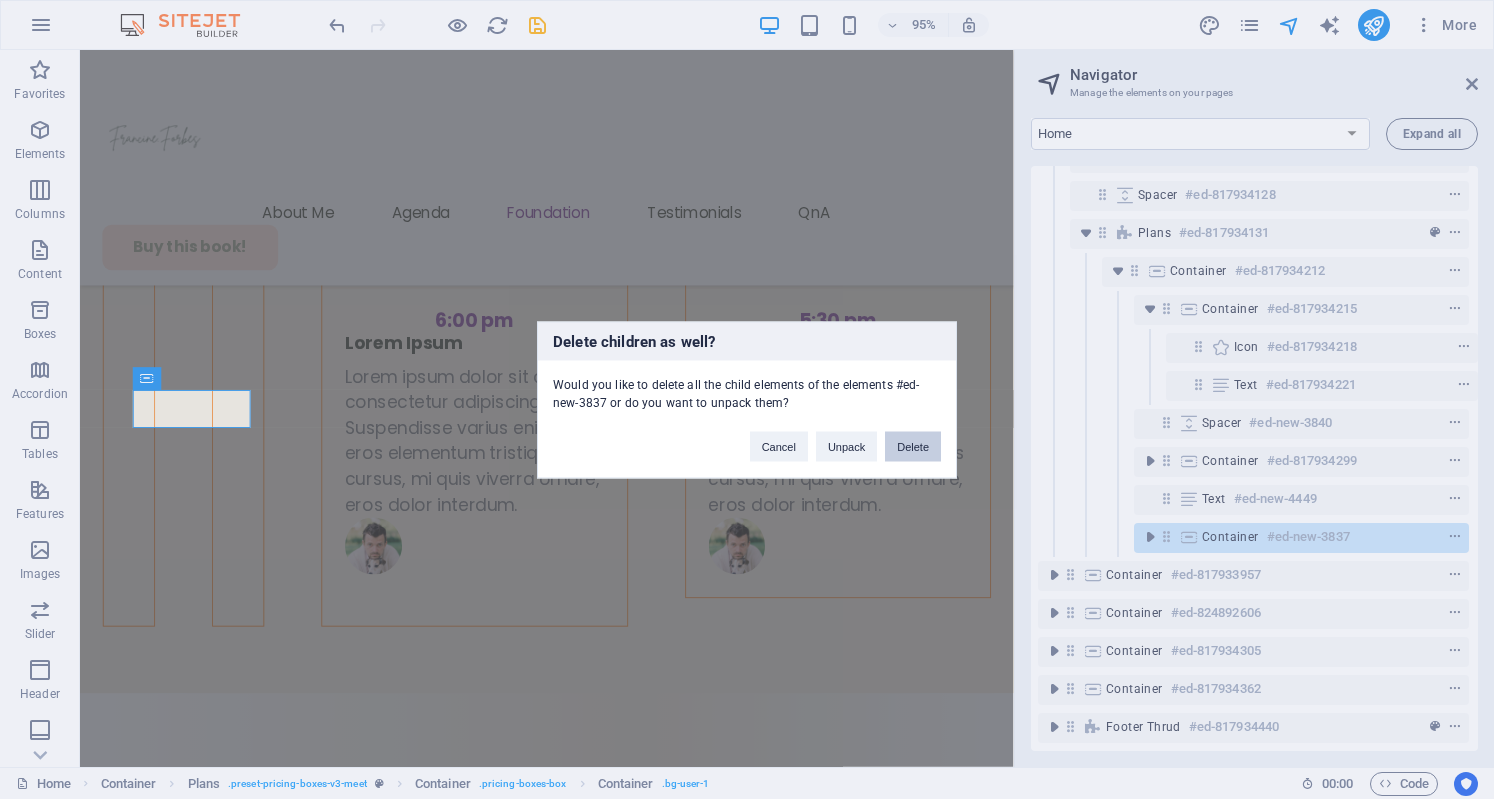 click on "Delete" at bounding box center (913, 446) 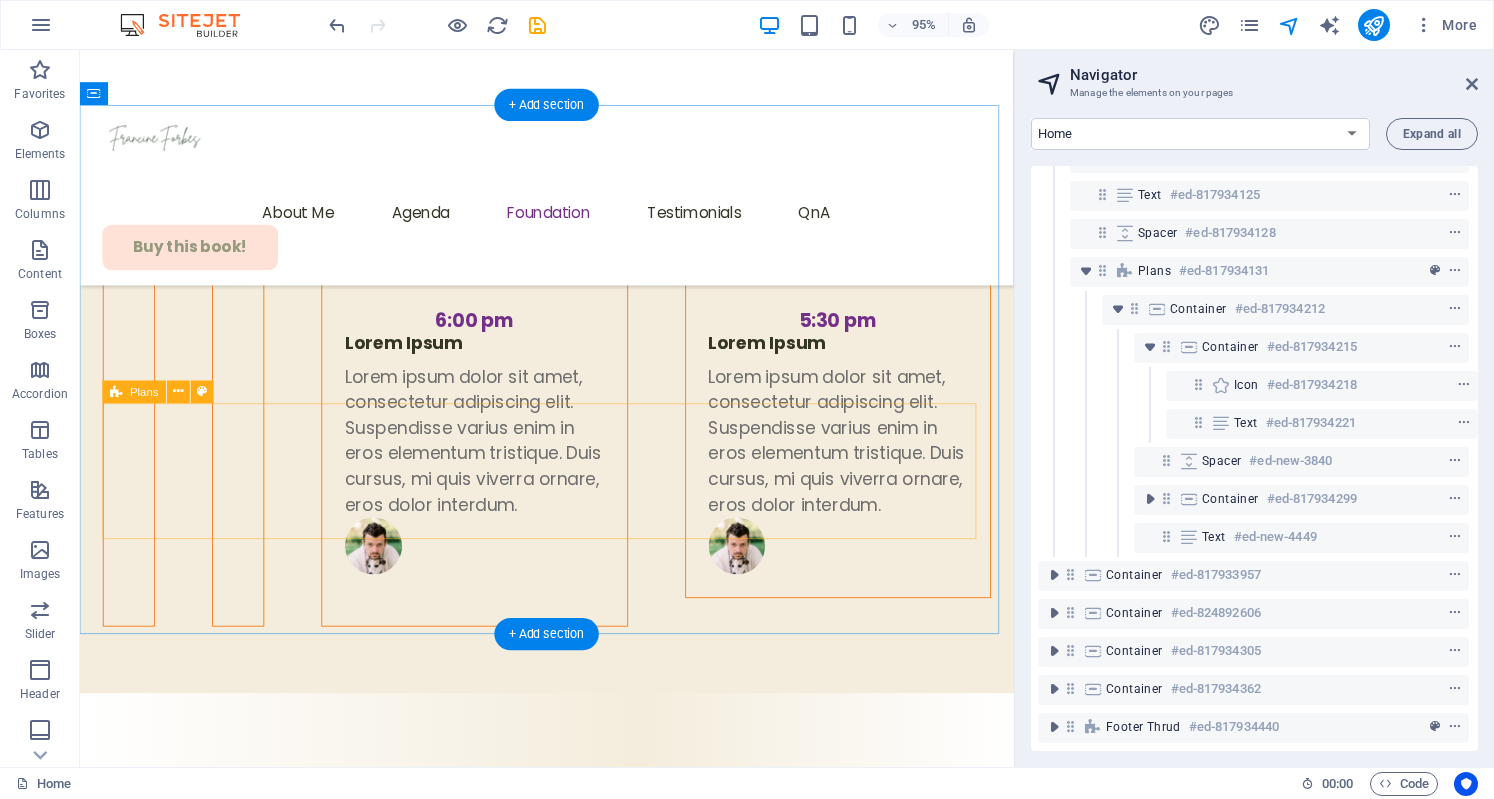 scroll, scrollTop: 312, scrollLeft: 2, axis: both 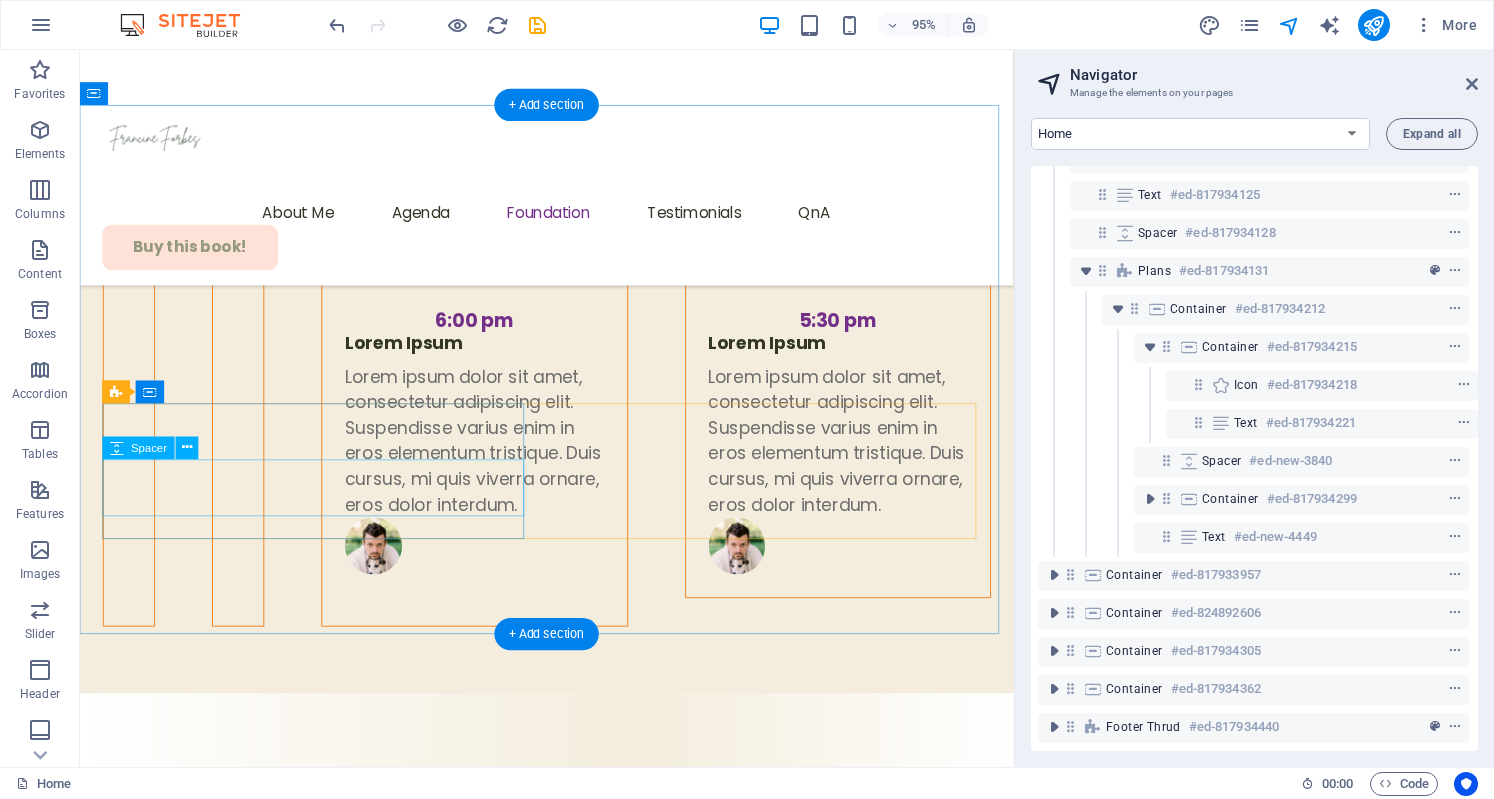 click at bounding box center (571, 4420) 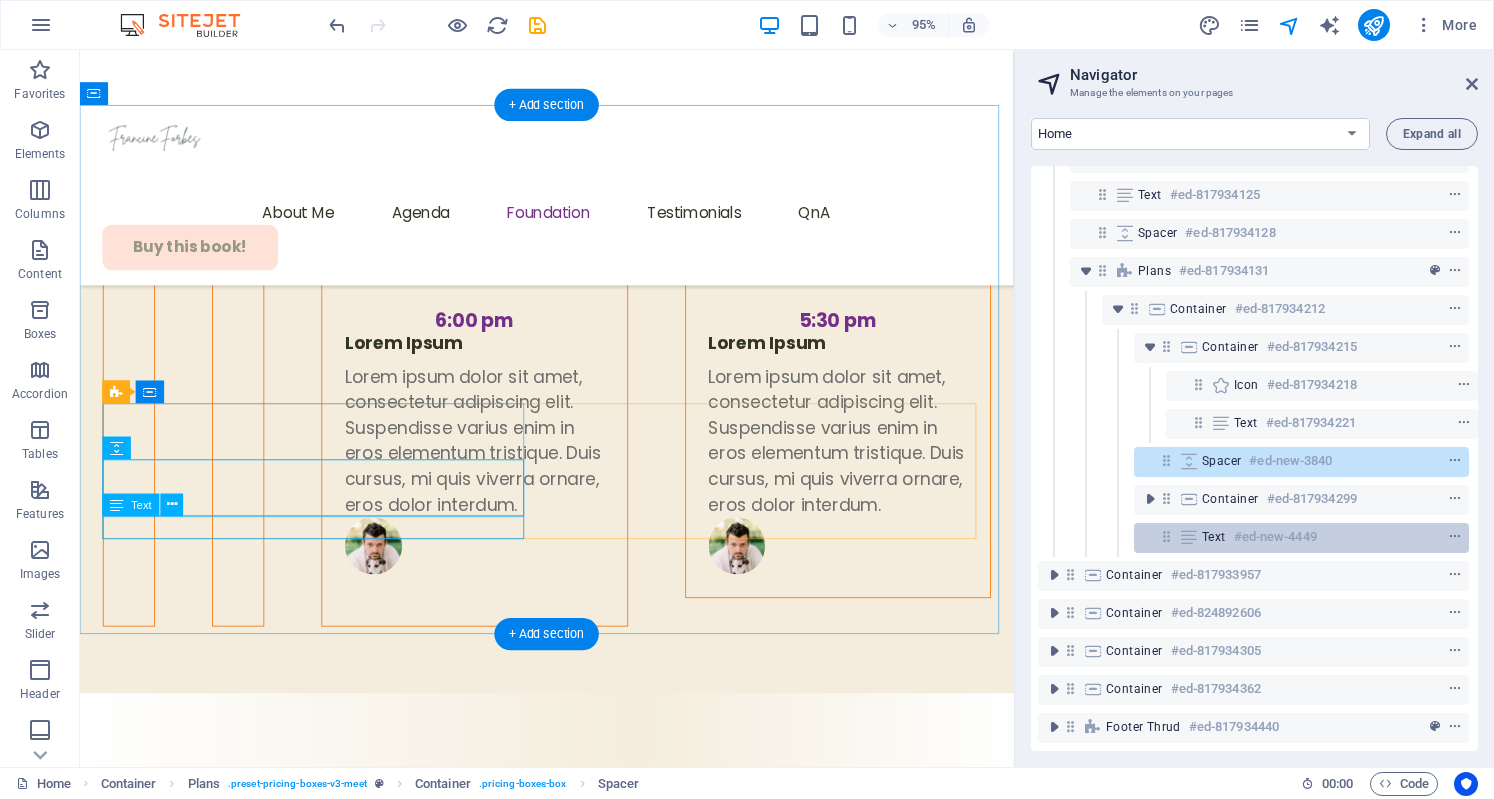 click on "Text #ed-new-4449" at bounding box center [1301, 538] 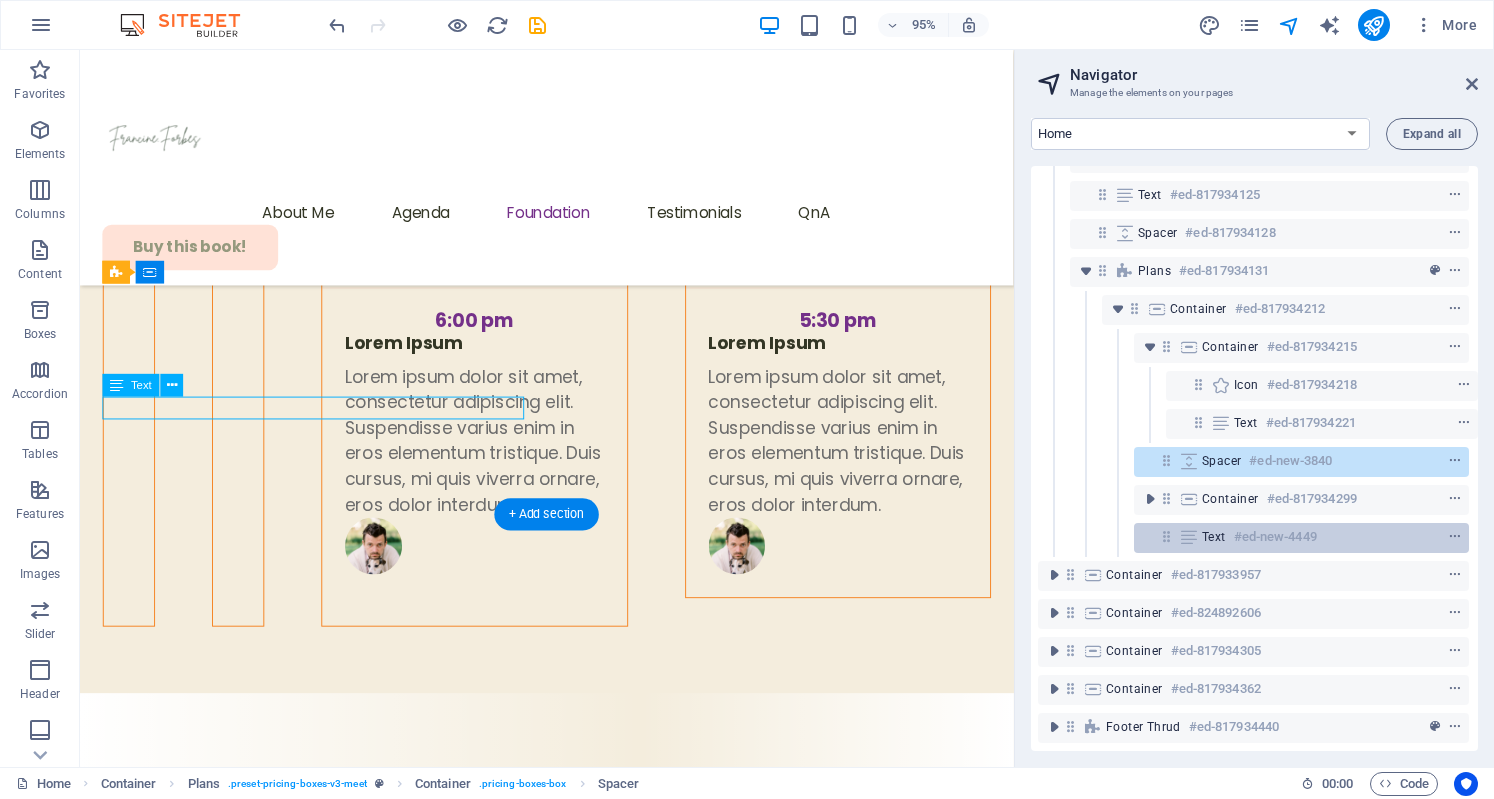 scroll, scrollTop: 7085, scrollLeft: 0, axis: vertical 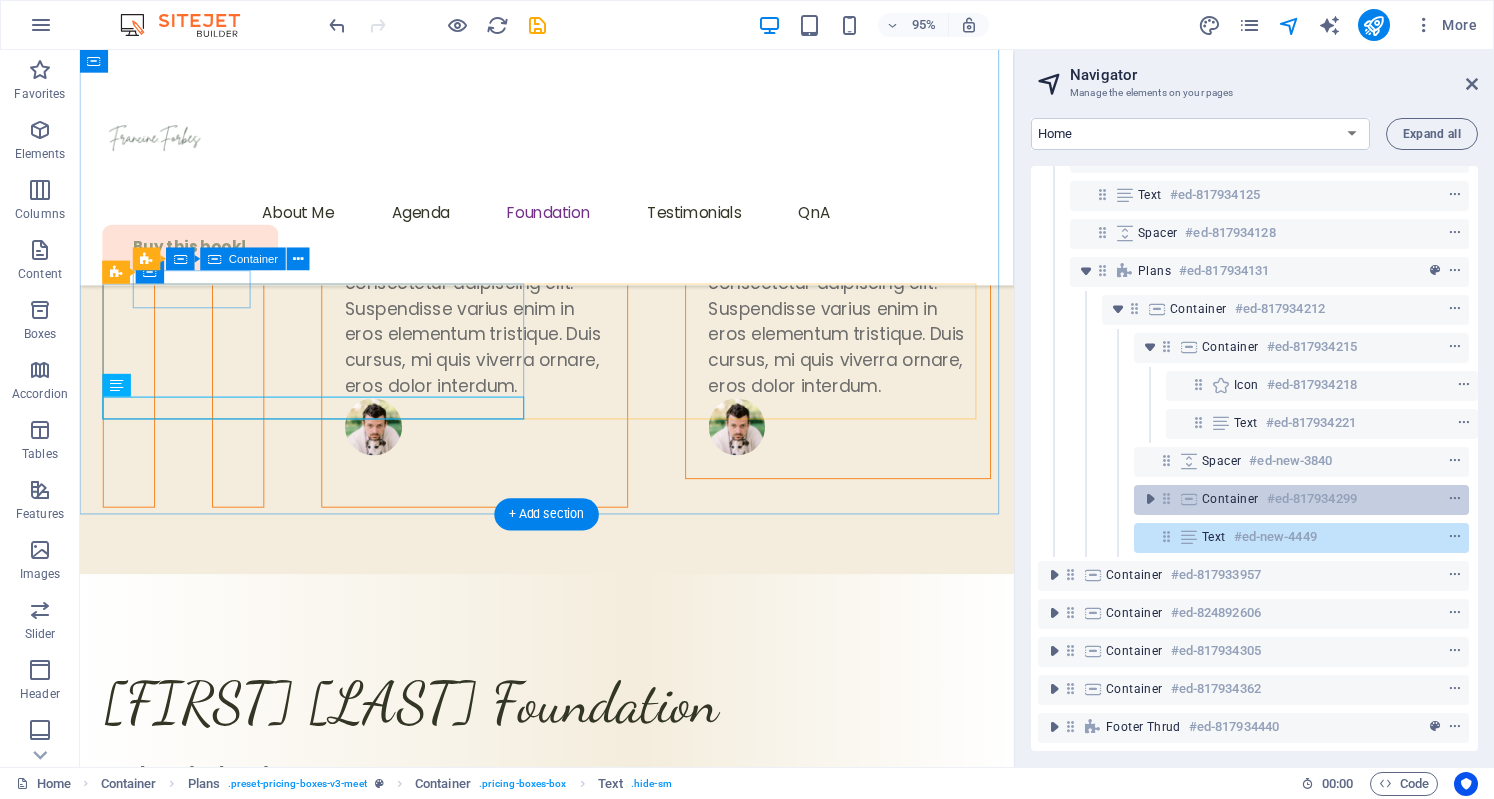 click on "Container #ed-817934299" at bounding box center [1301, 500] 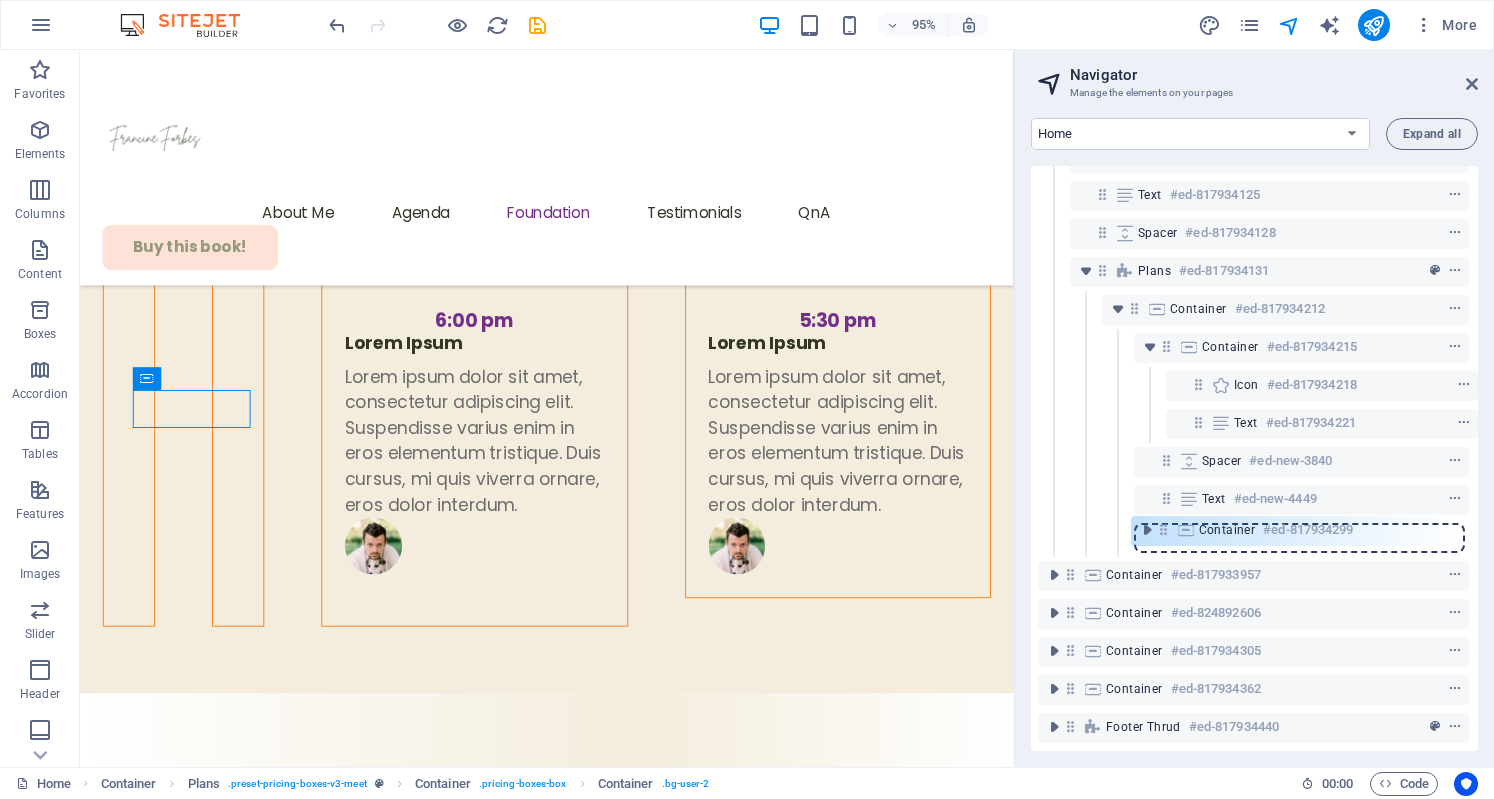 drag, startPoint x: 1168, startPoint y: 479, endPoint x: 1167, endPoint y: 531, distance: 52.009613 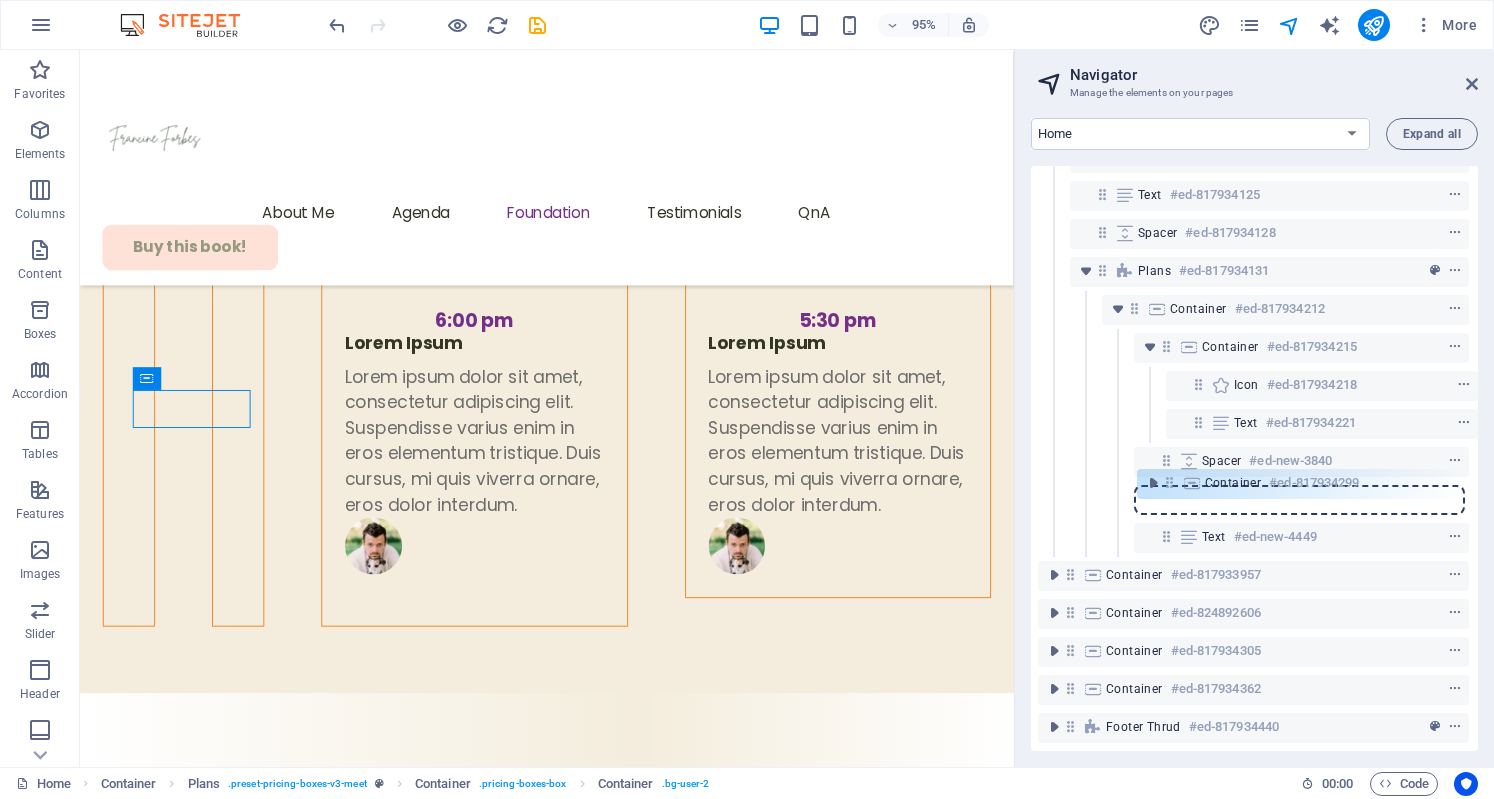 drag, startPoint x: 1161, startPoint y: 529, endPoint x: 1165, endPoint y: 485, distance: 44.181442 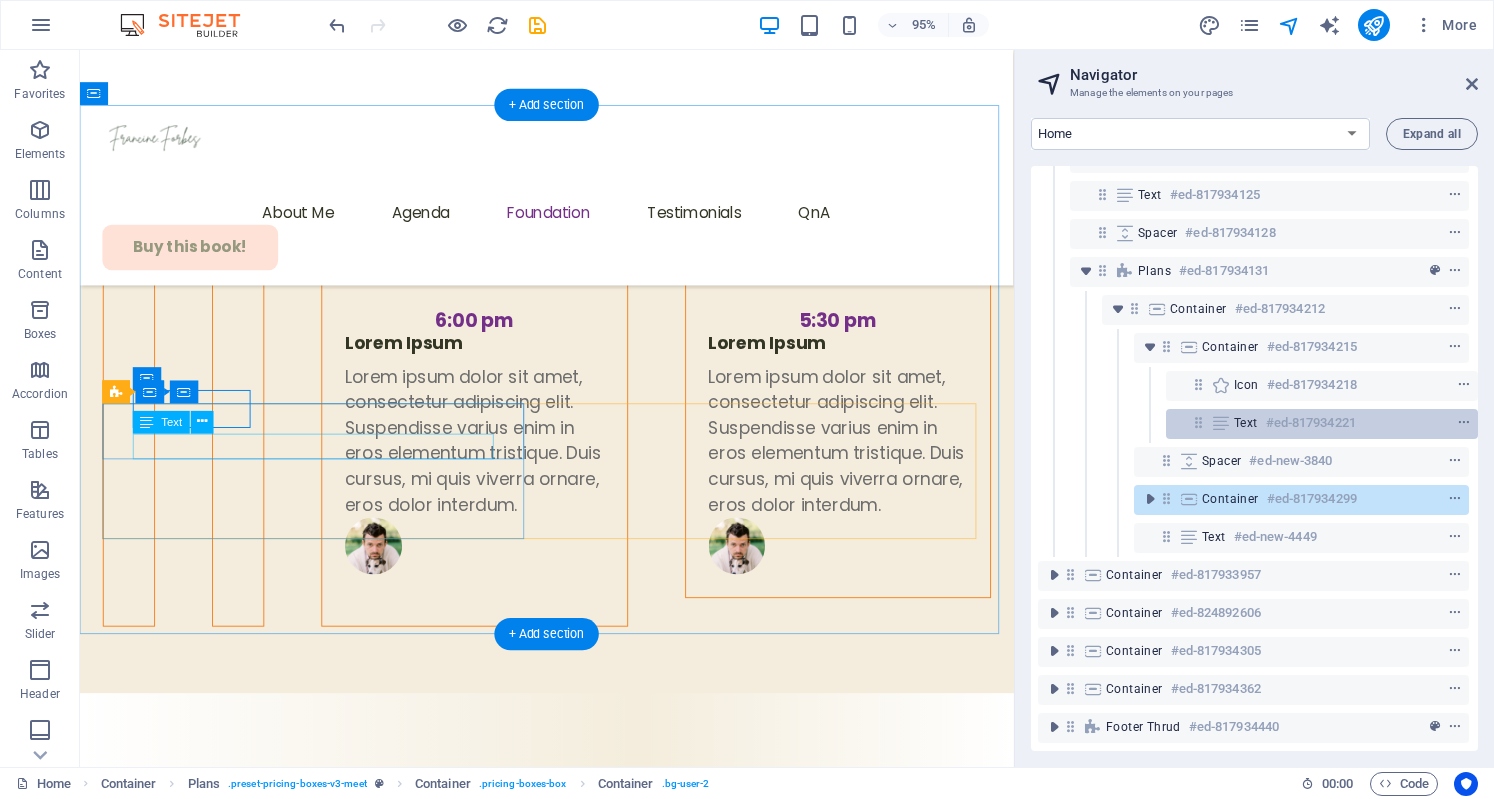 click on "Text" at bounding box center [1246, 423] 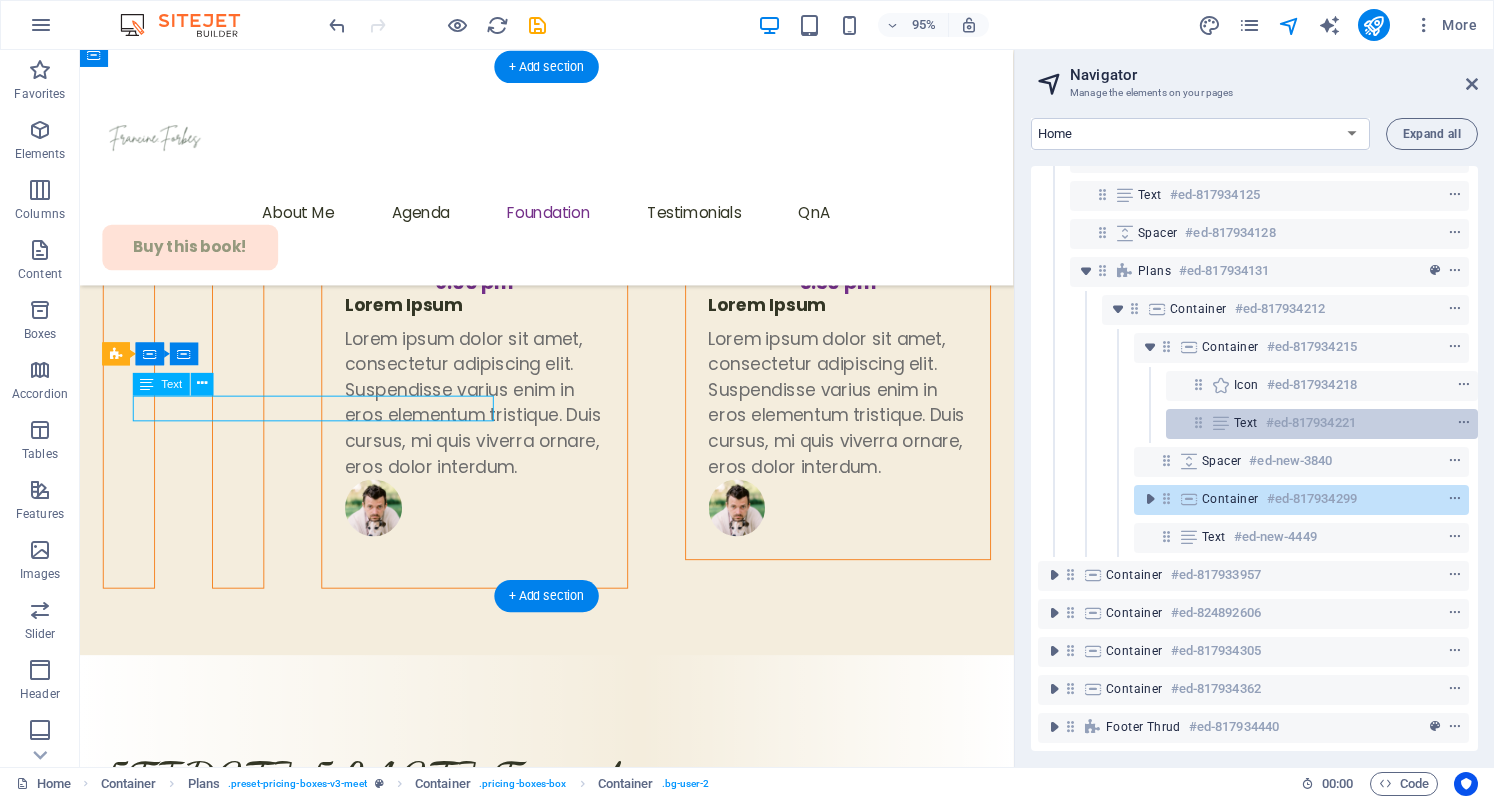 click on "Text" at bounding box center [1246, 423] 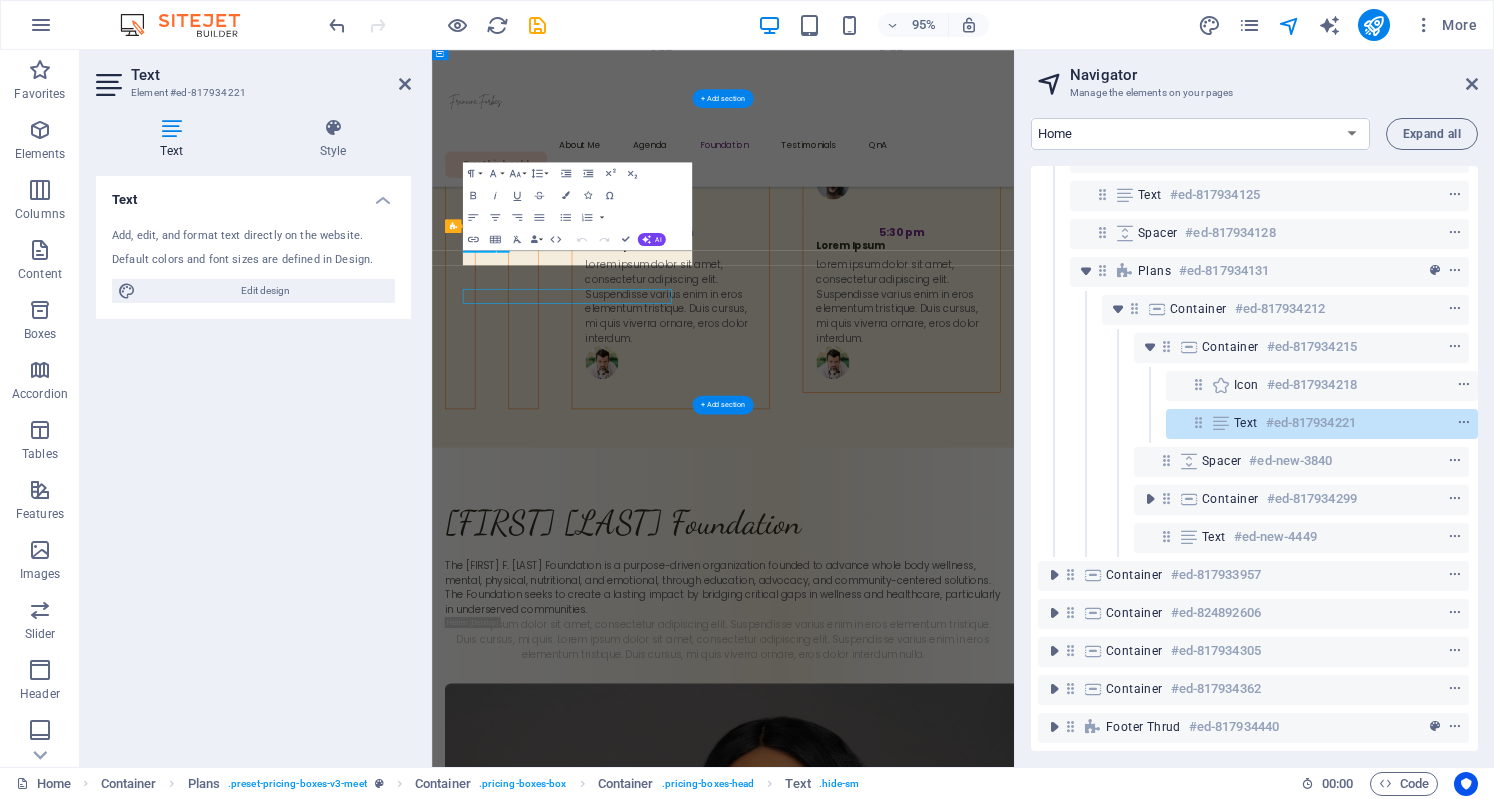 scroll, scrollTop: 6929, scrollLeft: 0, axis: vertical 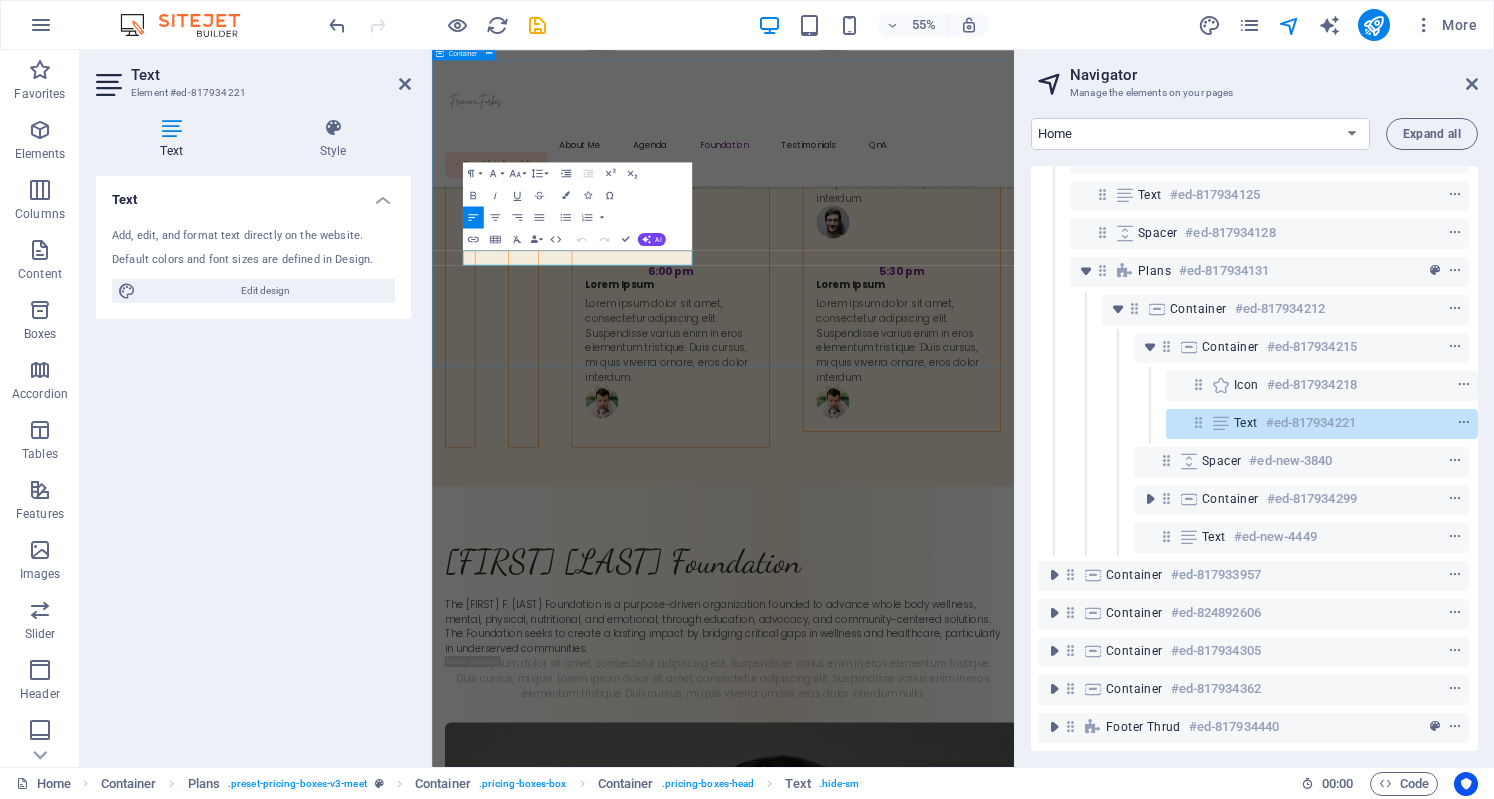click on "What We Do We believe wellness is a basic right, not a luxury.  The Foundation develops and supports initiatives that: access to mental health care Expand access to mental health care" at bounding box center [961, 4408] 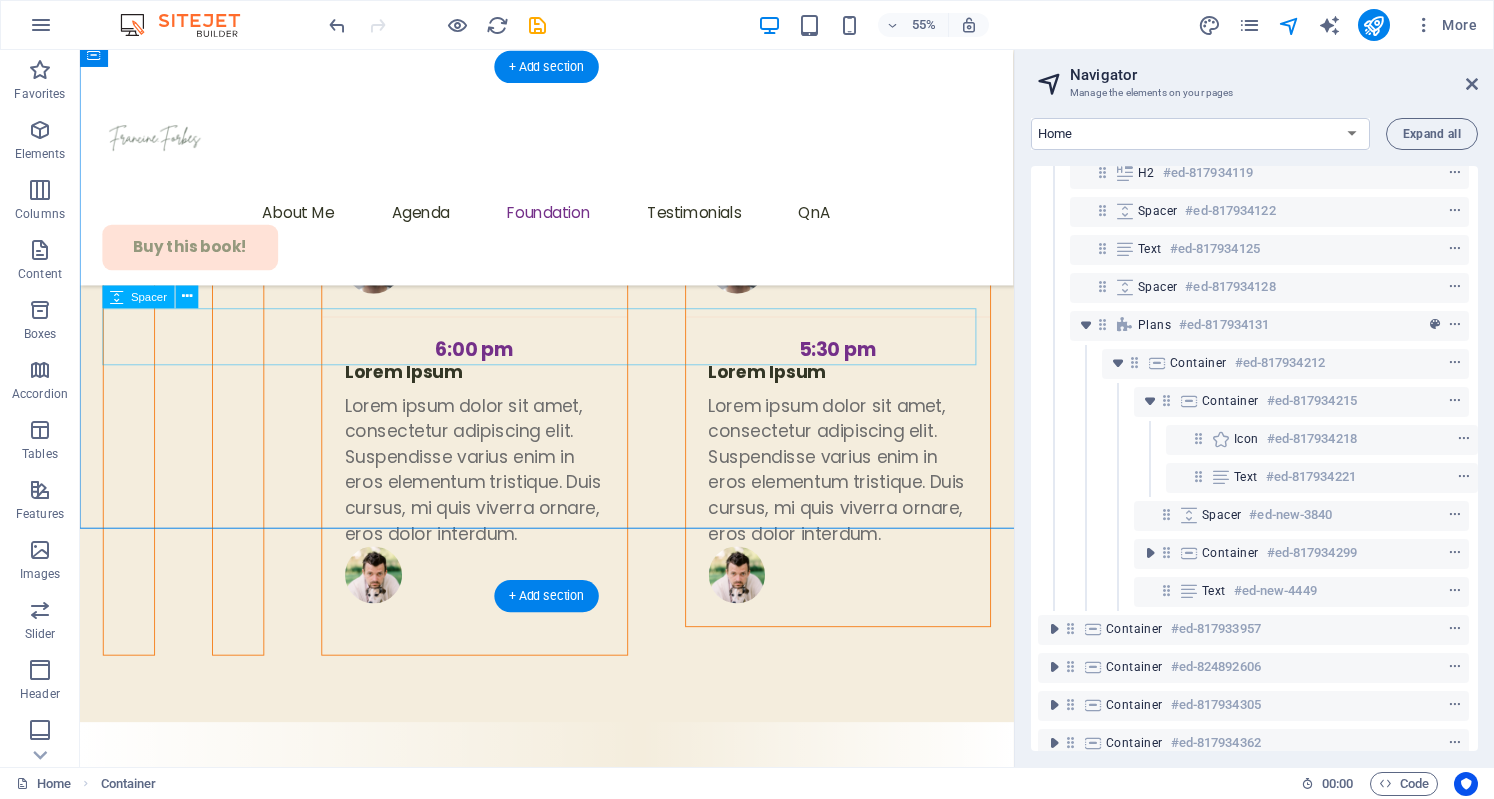 scroll, scrollTop: 29, scrollLeft: 2, axis: both 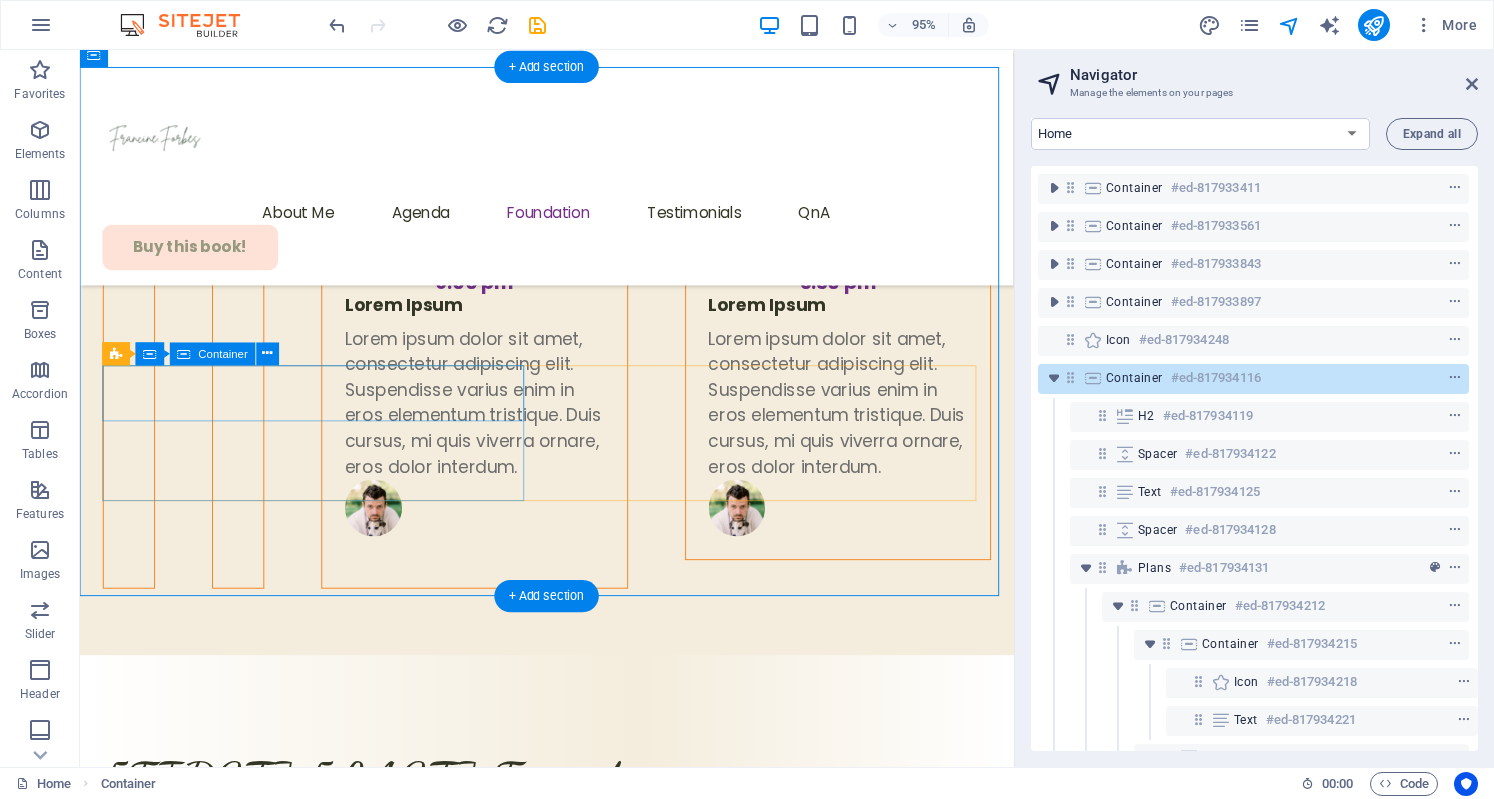 click on "access to mental health care" at bounding box center (571, 4316) 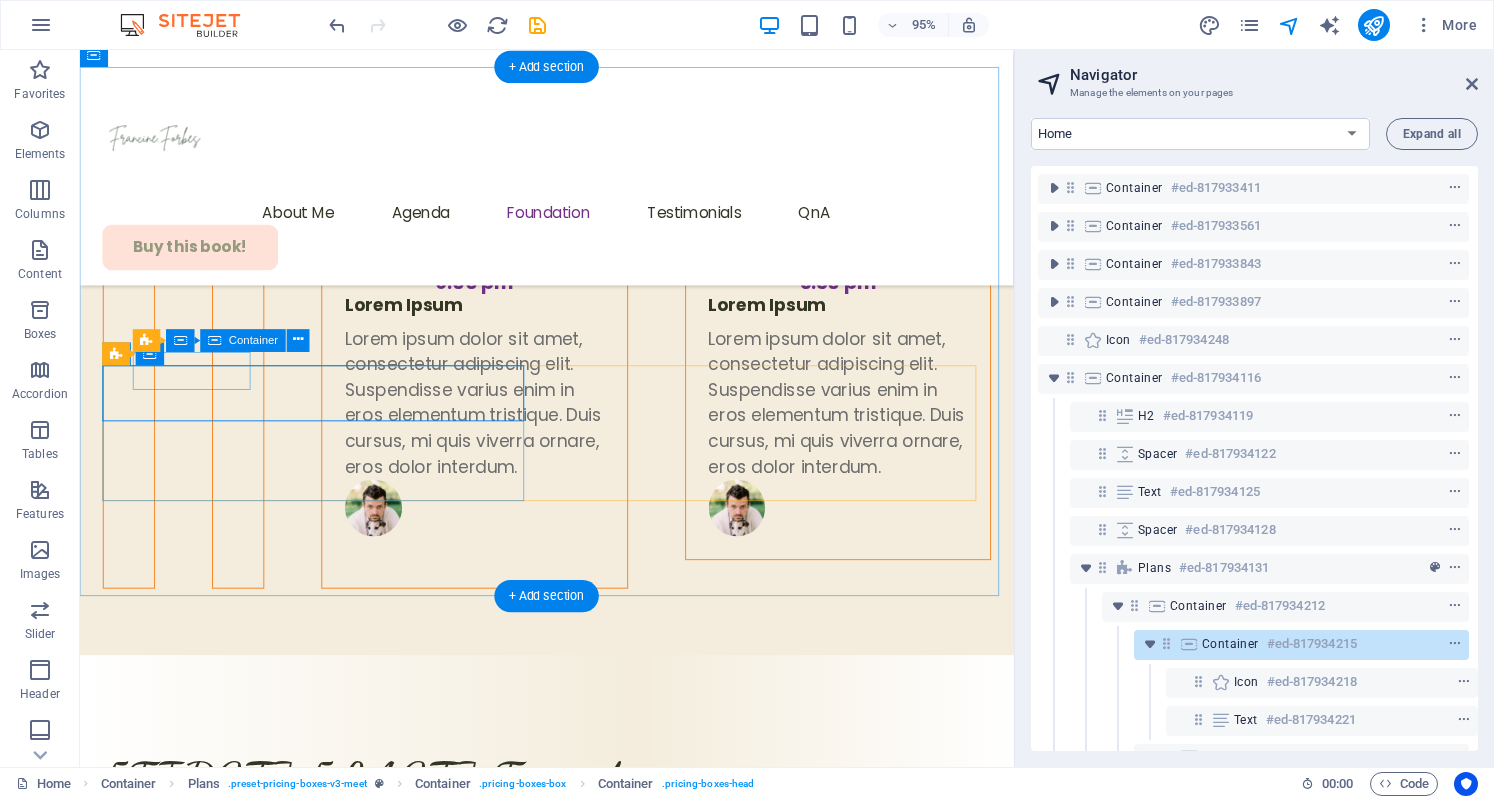 click on "Expand" at bounding box center [174, -6944] 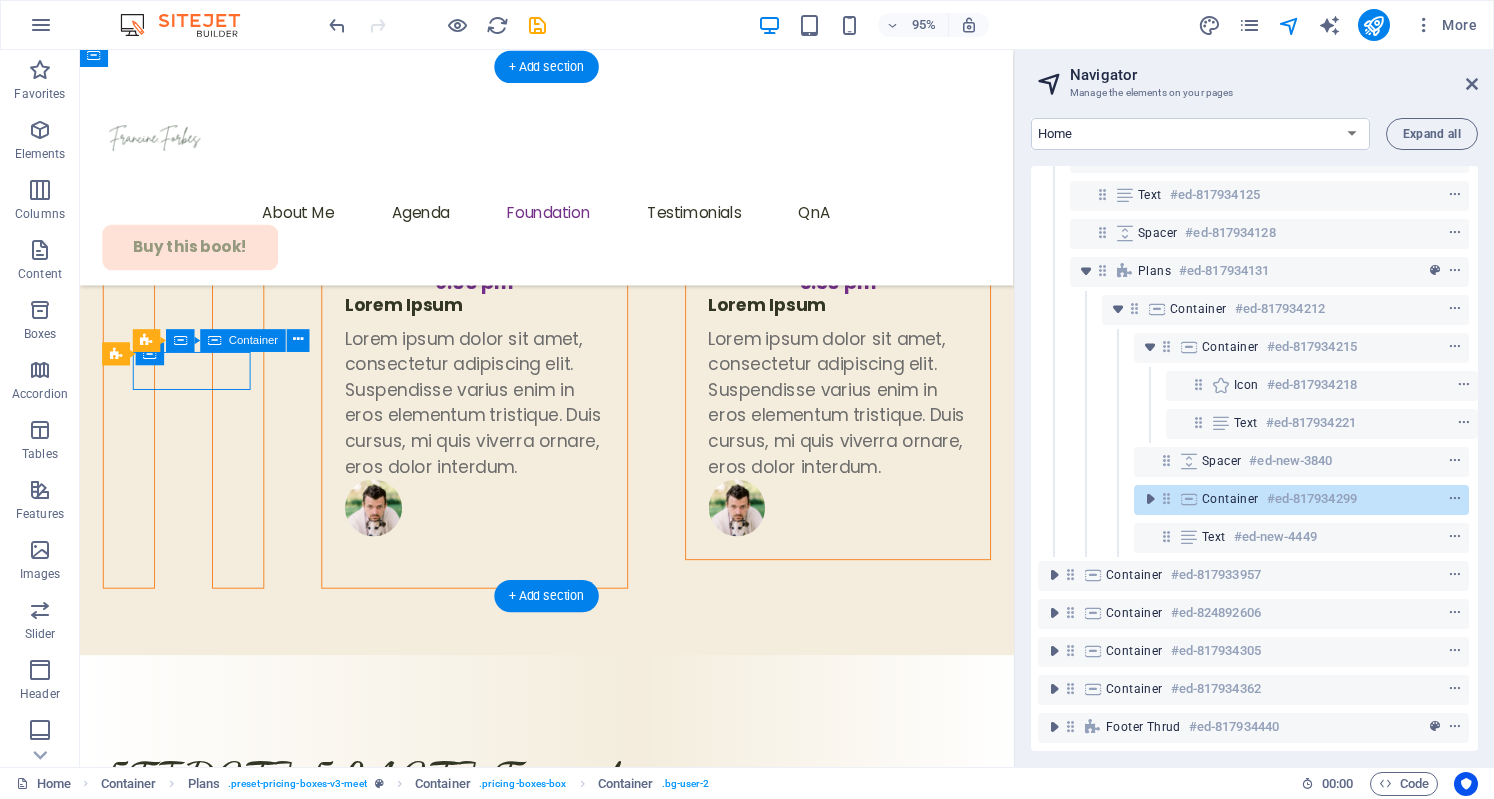 scroll, scrollTop: 312, scrollLeft: 2, axis: both 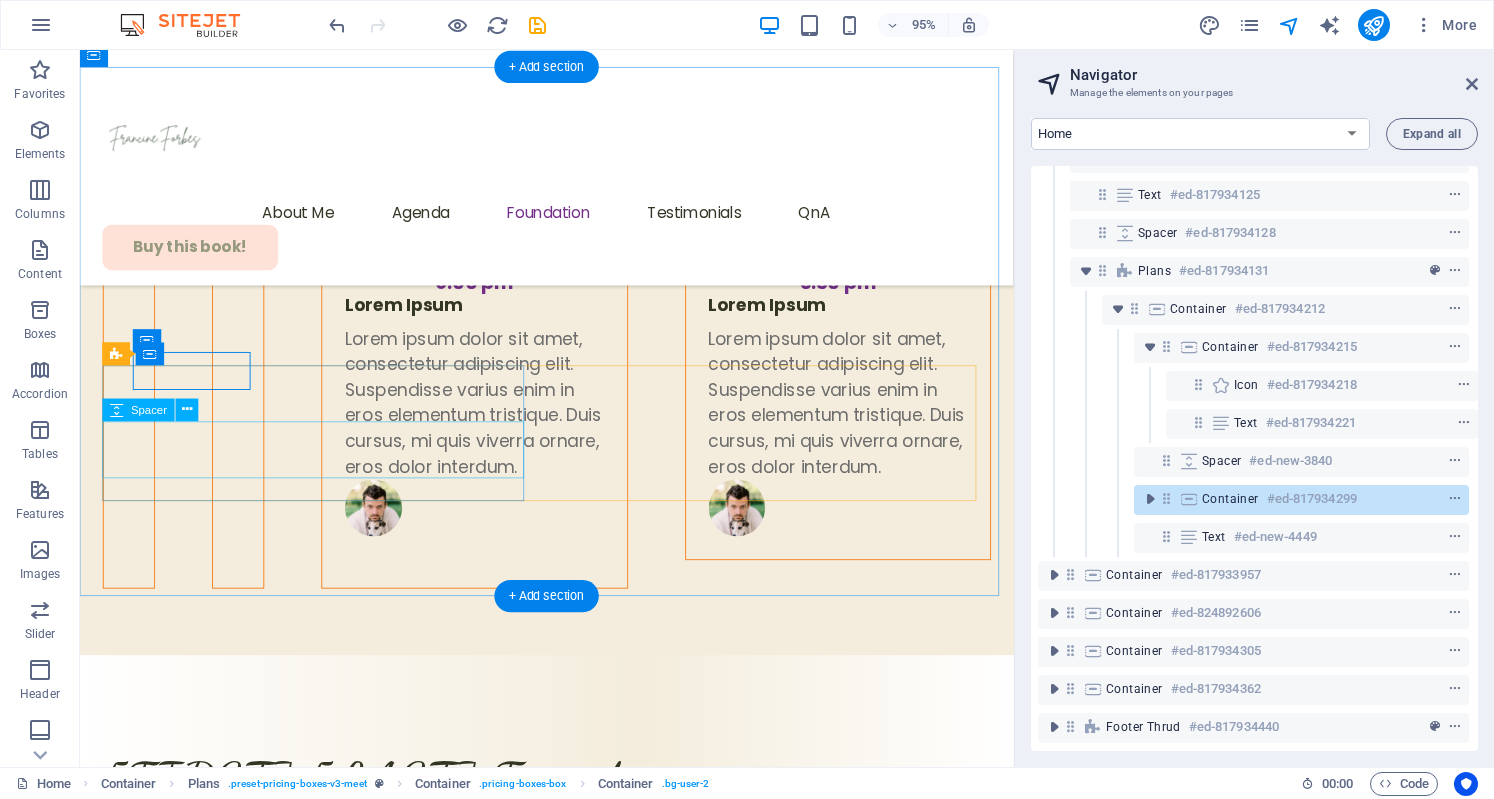 click at bounding box center (571, 4380) 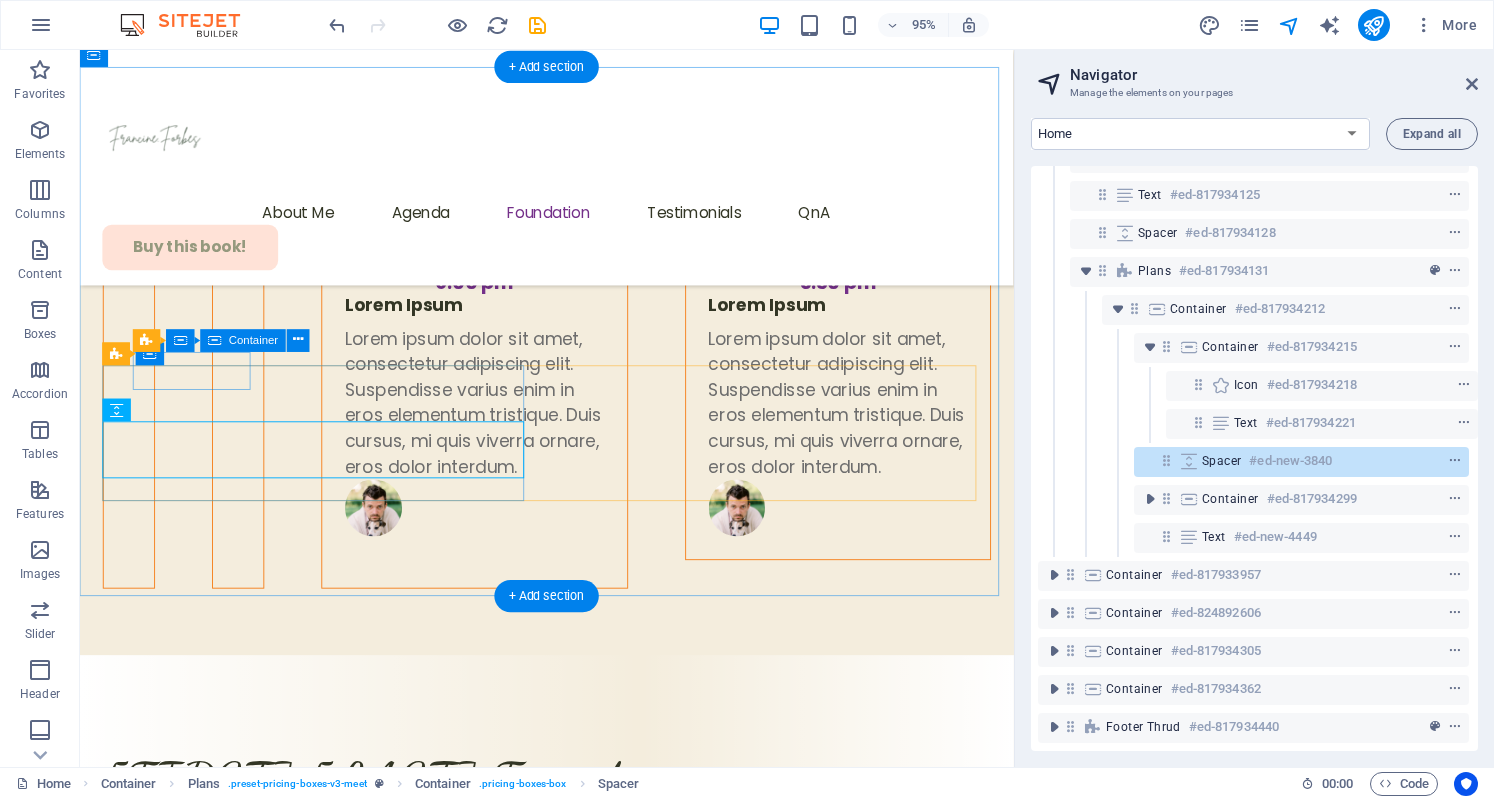 click on "Expand" at bounding box center [174, -6944] 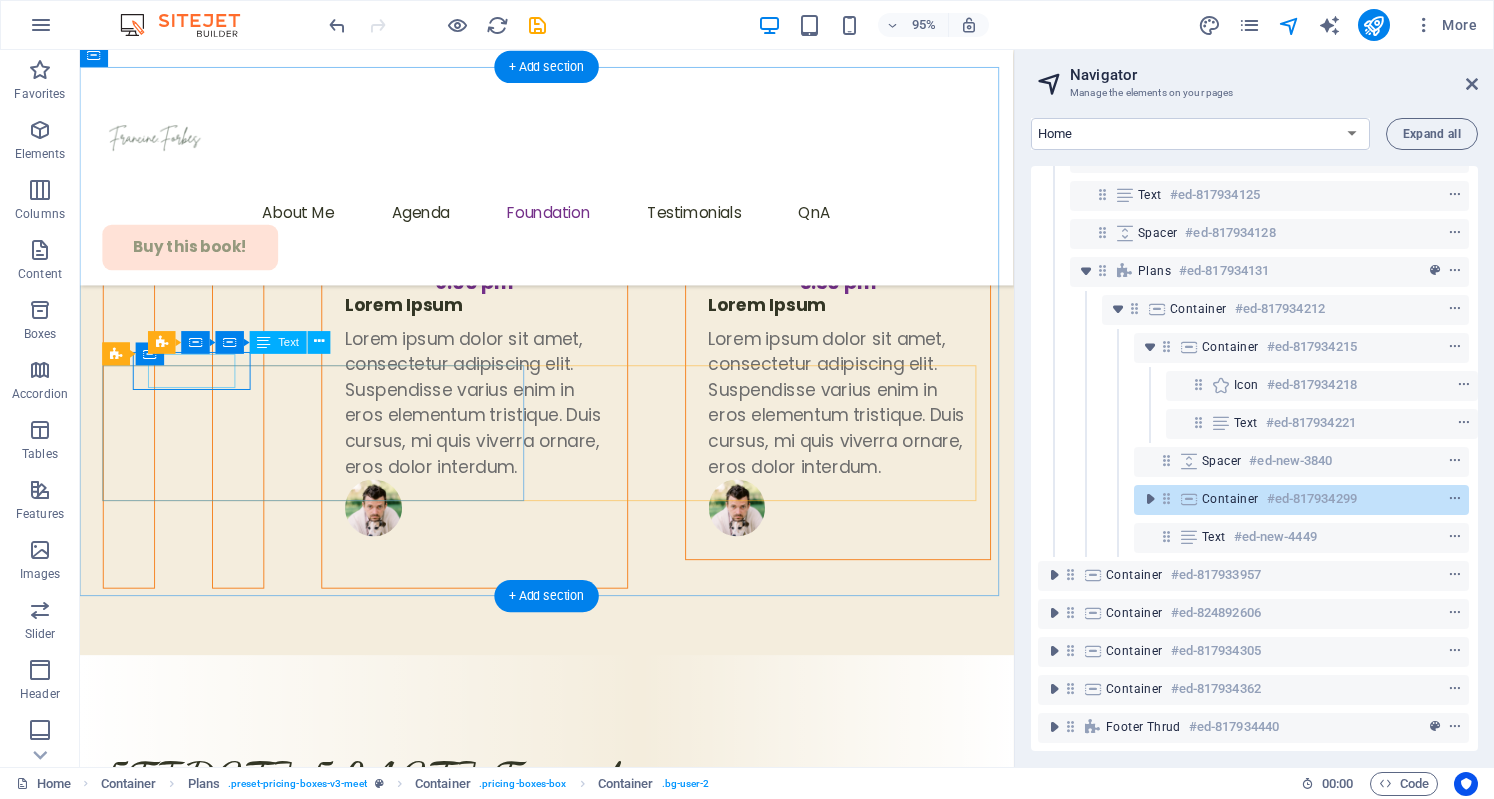 click on "Expand" at bounding box center (174, -6944) 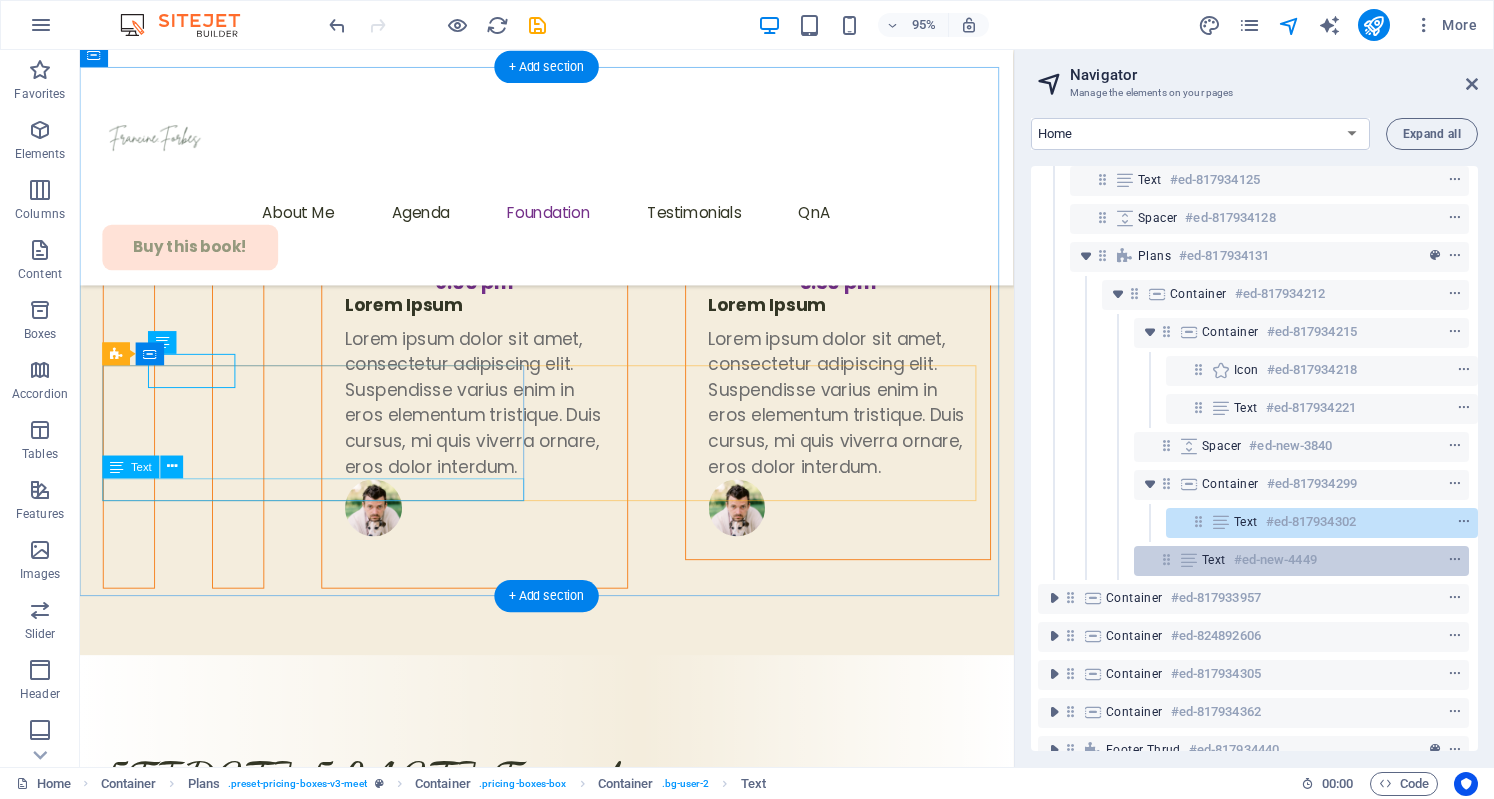 click on "Text #ed-new-4449" at bounding box center (1301, 561) 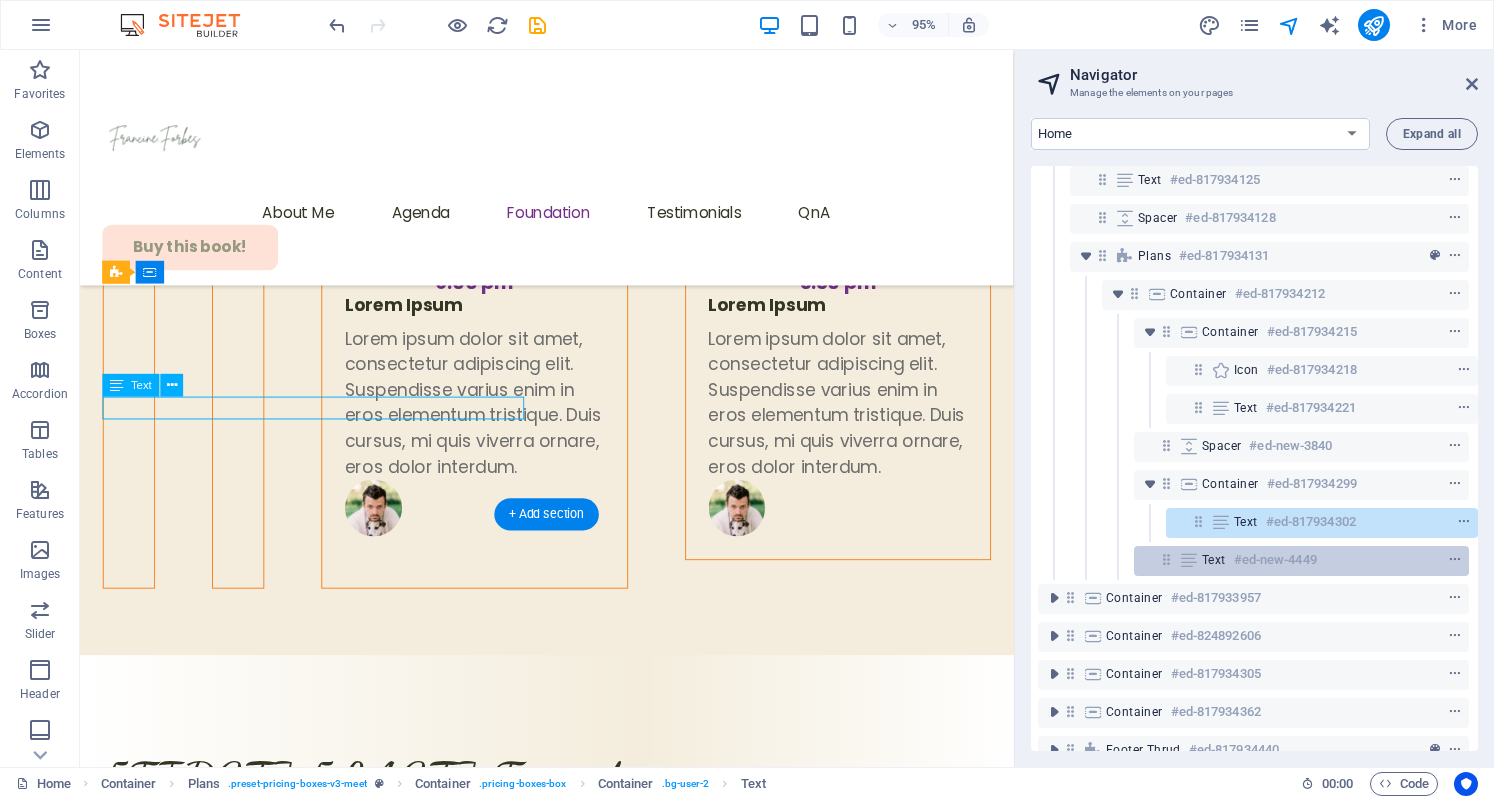 scroll, scrollTop: 7085, scrollLeft: 0, axis: vertical 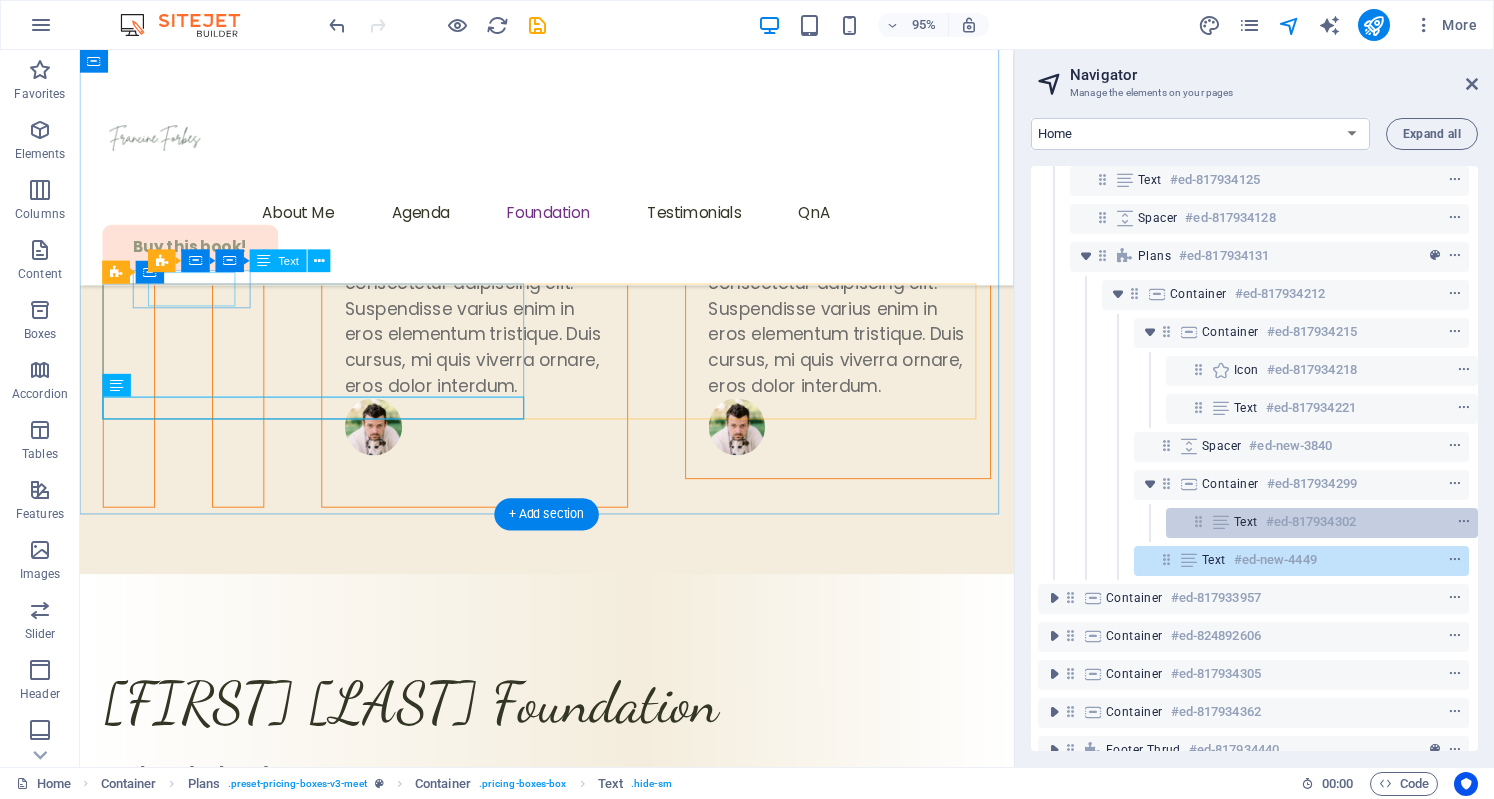click on "Text #ed-817934302" at bounding box center [1322, 523] 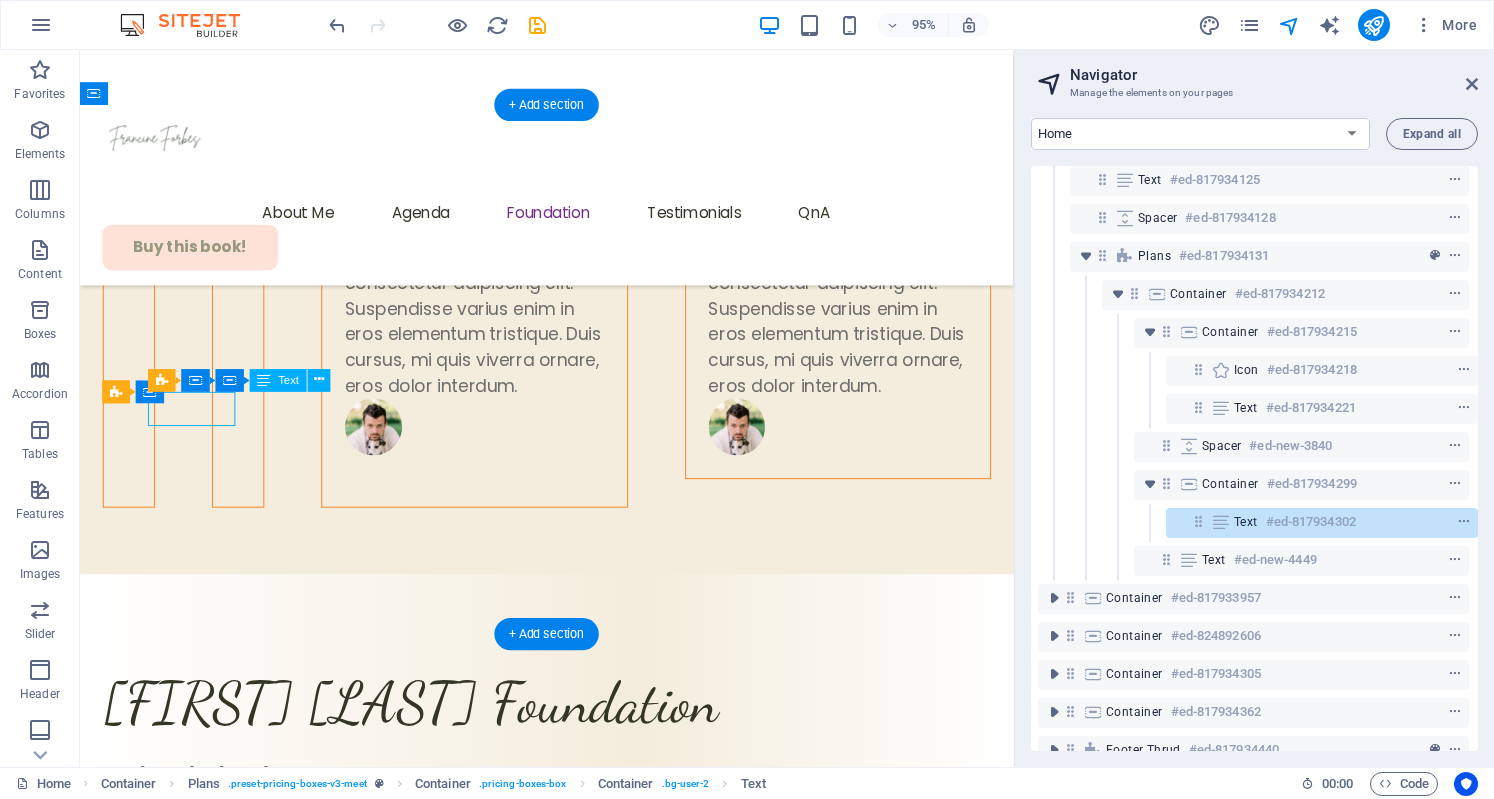 scroll, scrollTop: 6960, scrollLeft: 0, axis: vertical 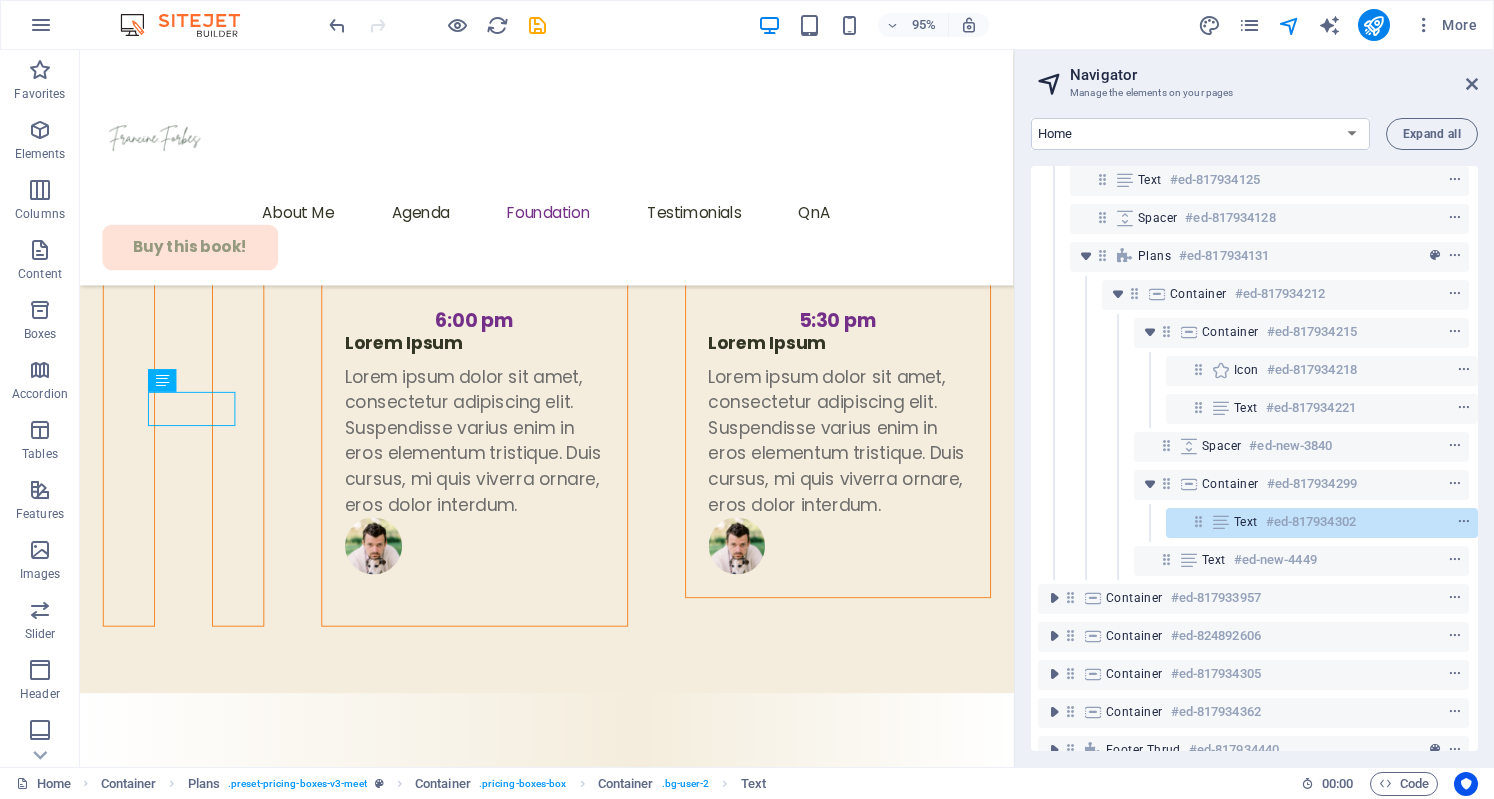 drag, startPoint x: 1415, startPoint y: 524, endPoint x: 1409, endPoint y: 580, distance: 56.32051 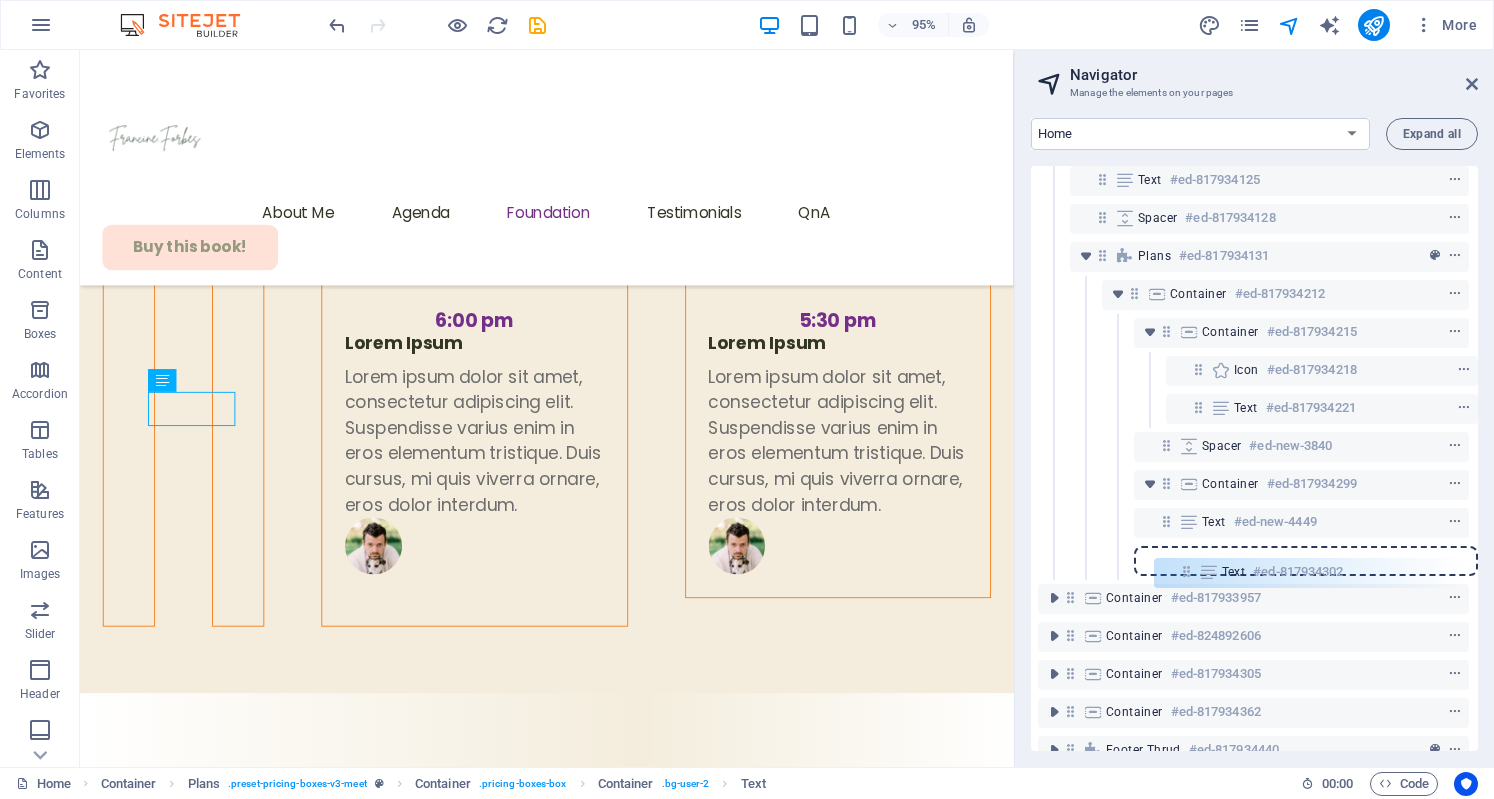drag, startPoint x: 1195, startPoint y: 516, endPoint x: 1185, endPoint y: 571, distance: 55.9017 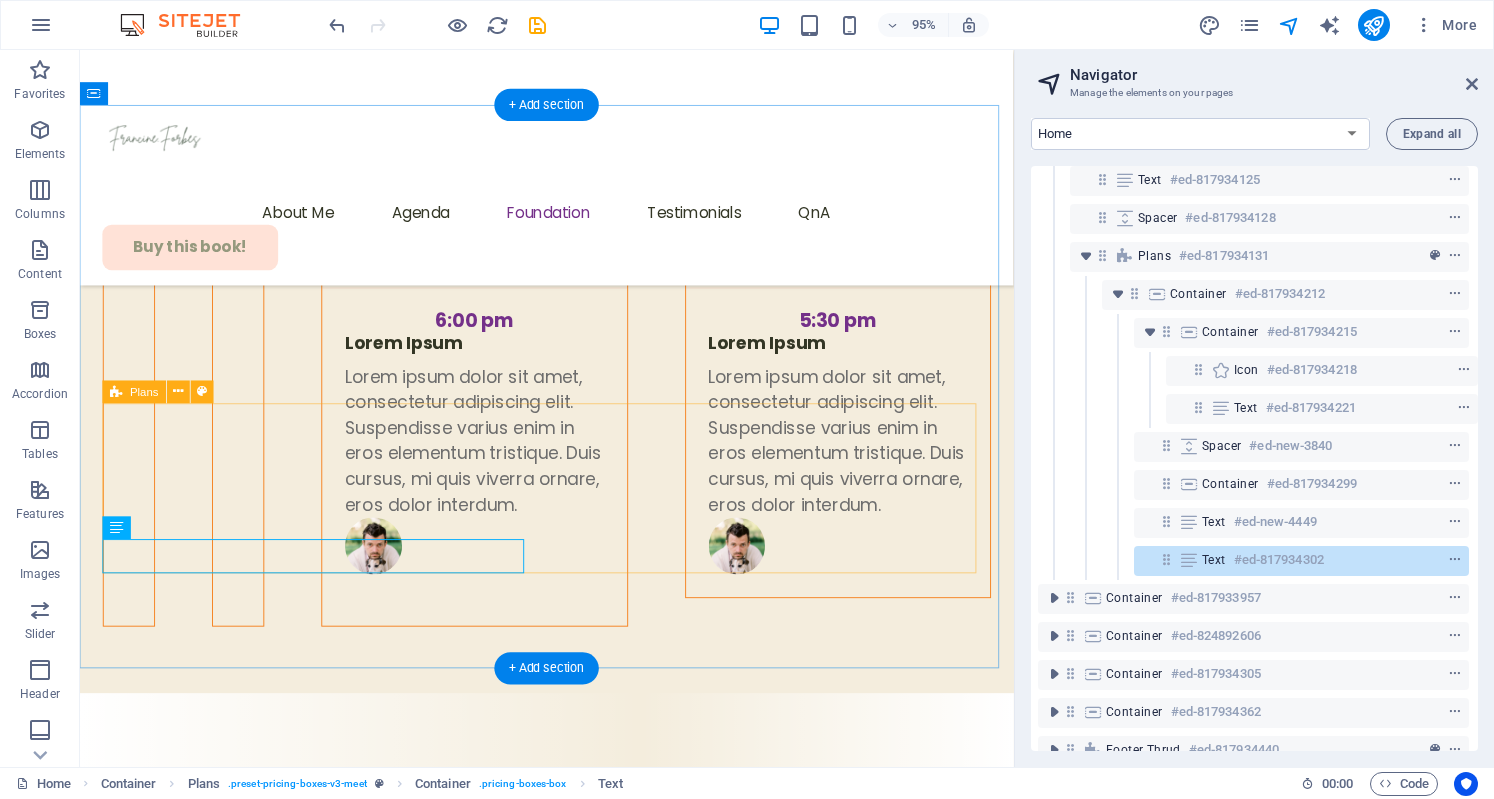 click on "access to mental health care Drop content here or  Add elements  Paste clipboard access to mental health care Expand" at bounding box center [571, 4416] 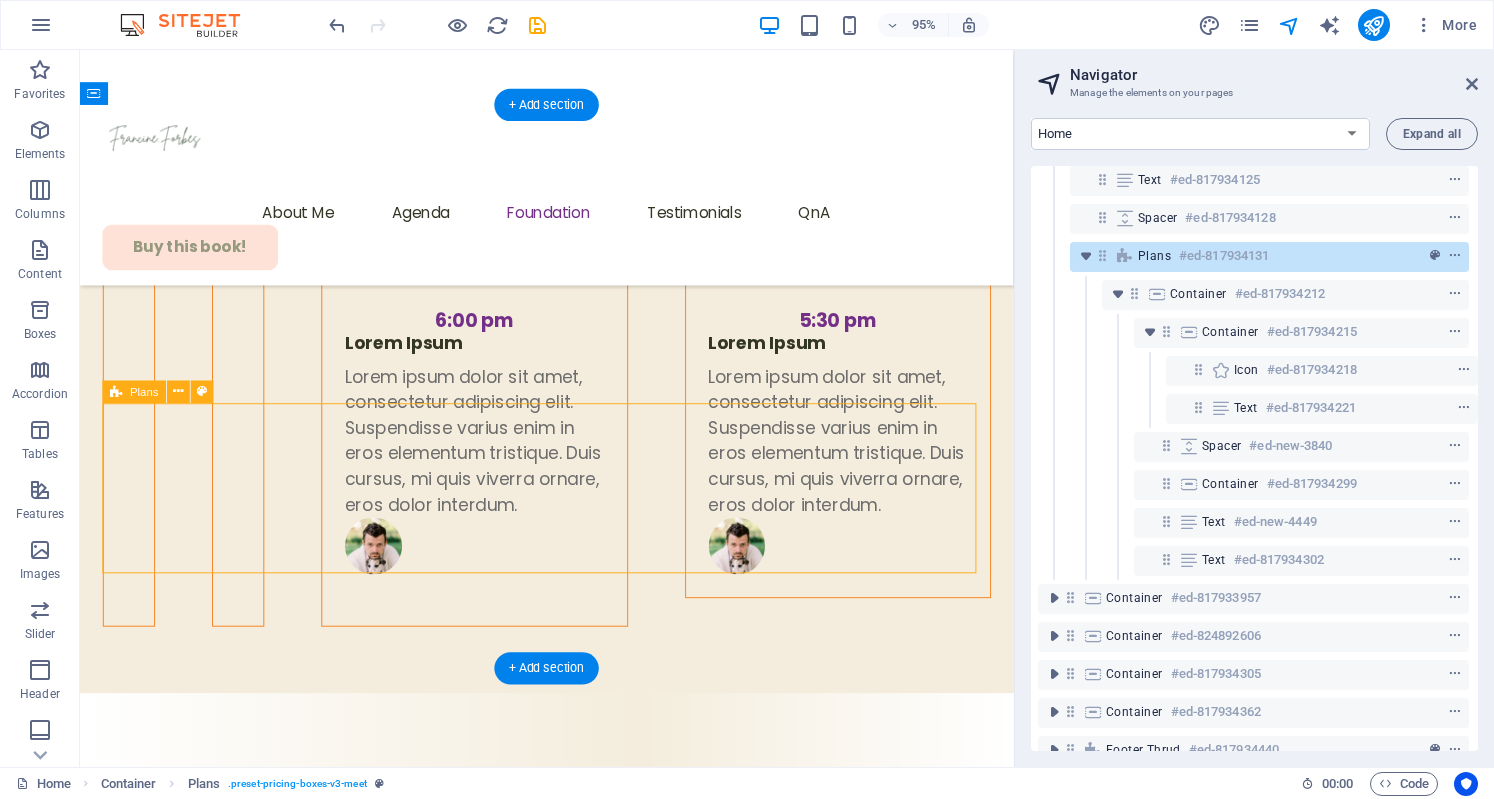 click on "access to mental health care Drop content here or  Add elements  Paste clipboard access to mental health care Expand" at bounding box center (571, 4416) 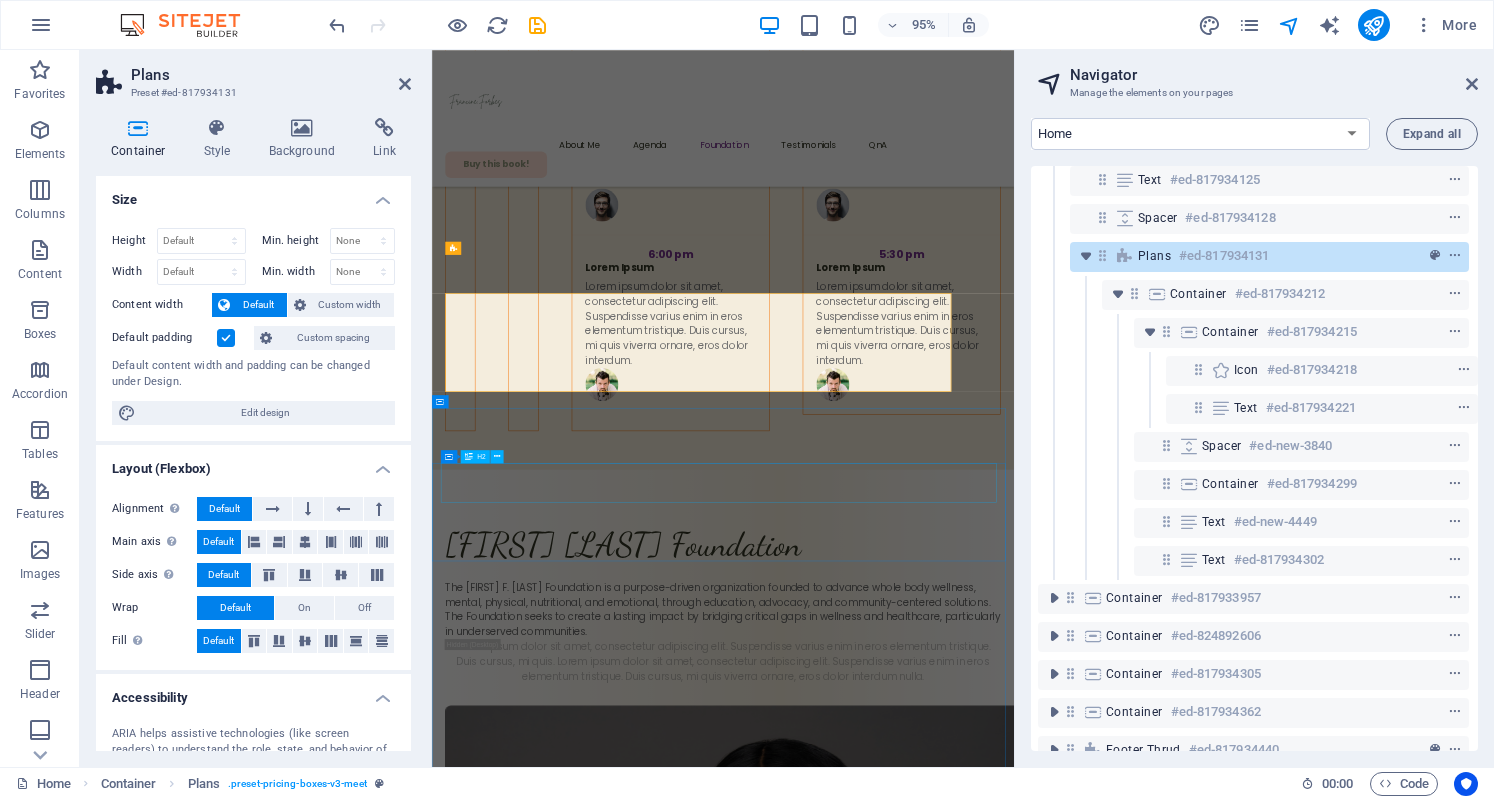 scroll, scrollTop: 6889, scrollLeft: 0, axis: vertical 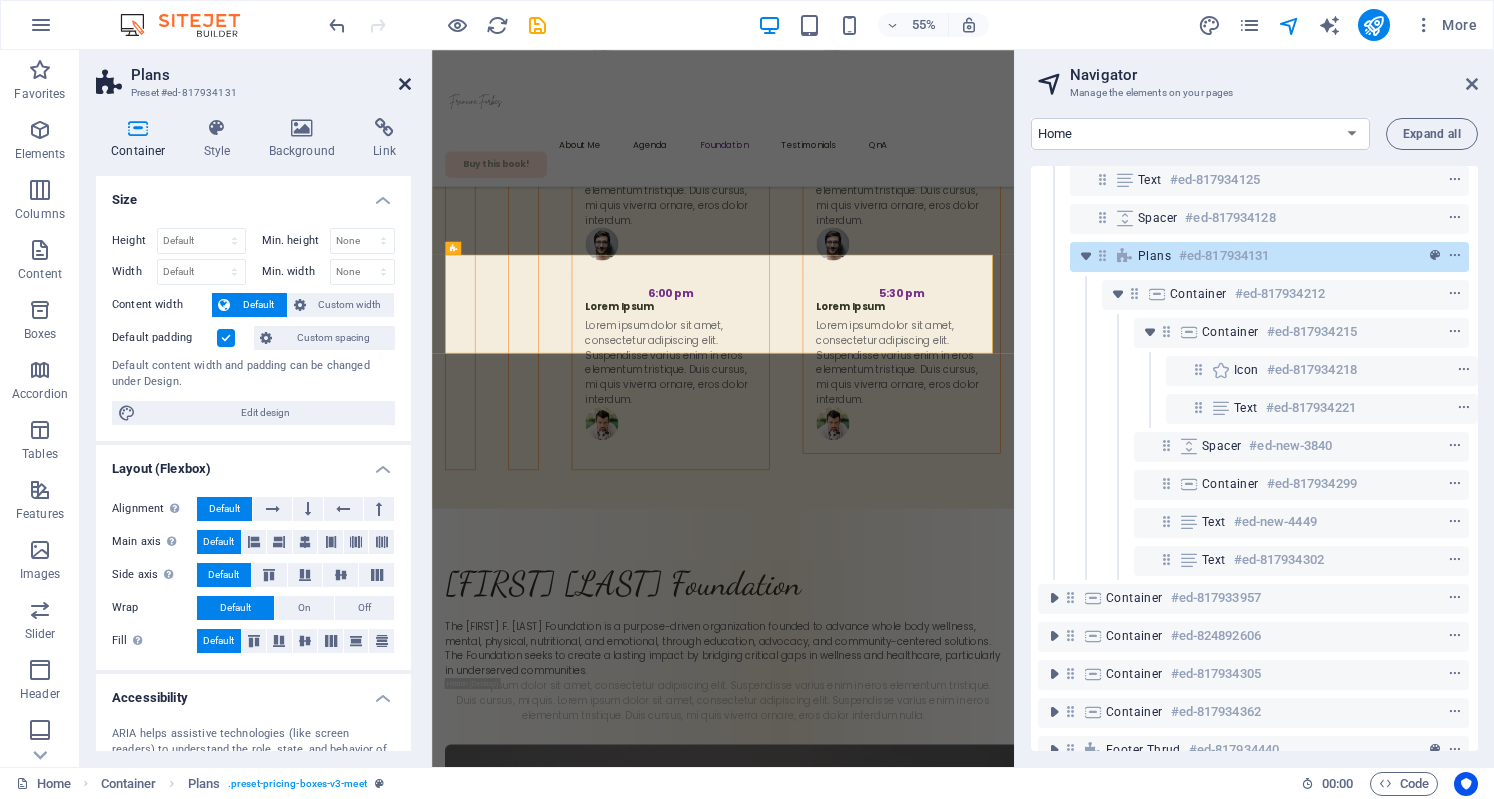 click at bounding box center (405, 84) 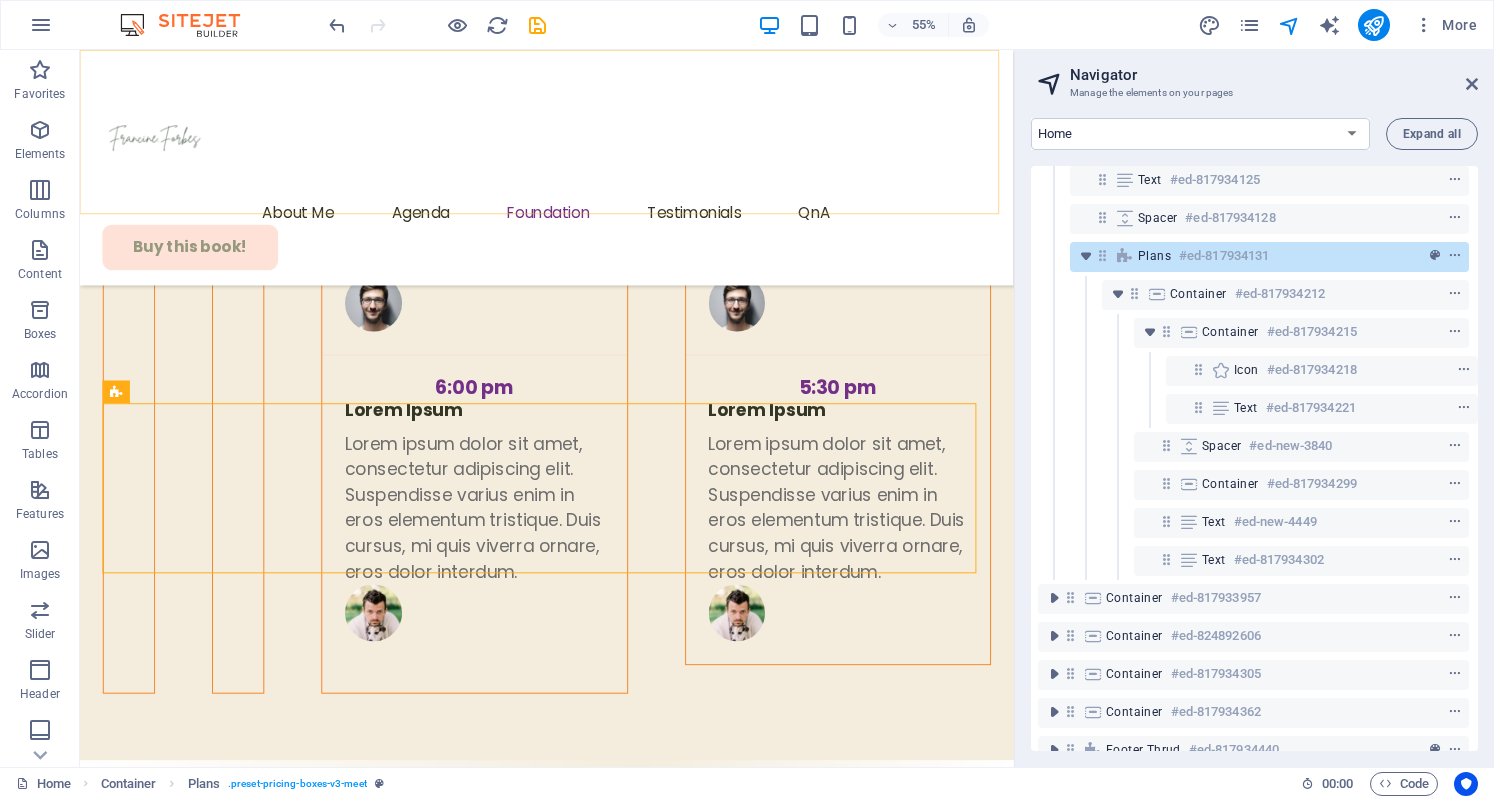 scroll, scrollTop: 6960, scrollLeft: 0, axis: vertical 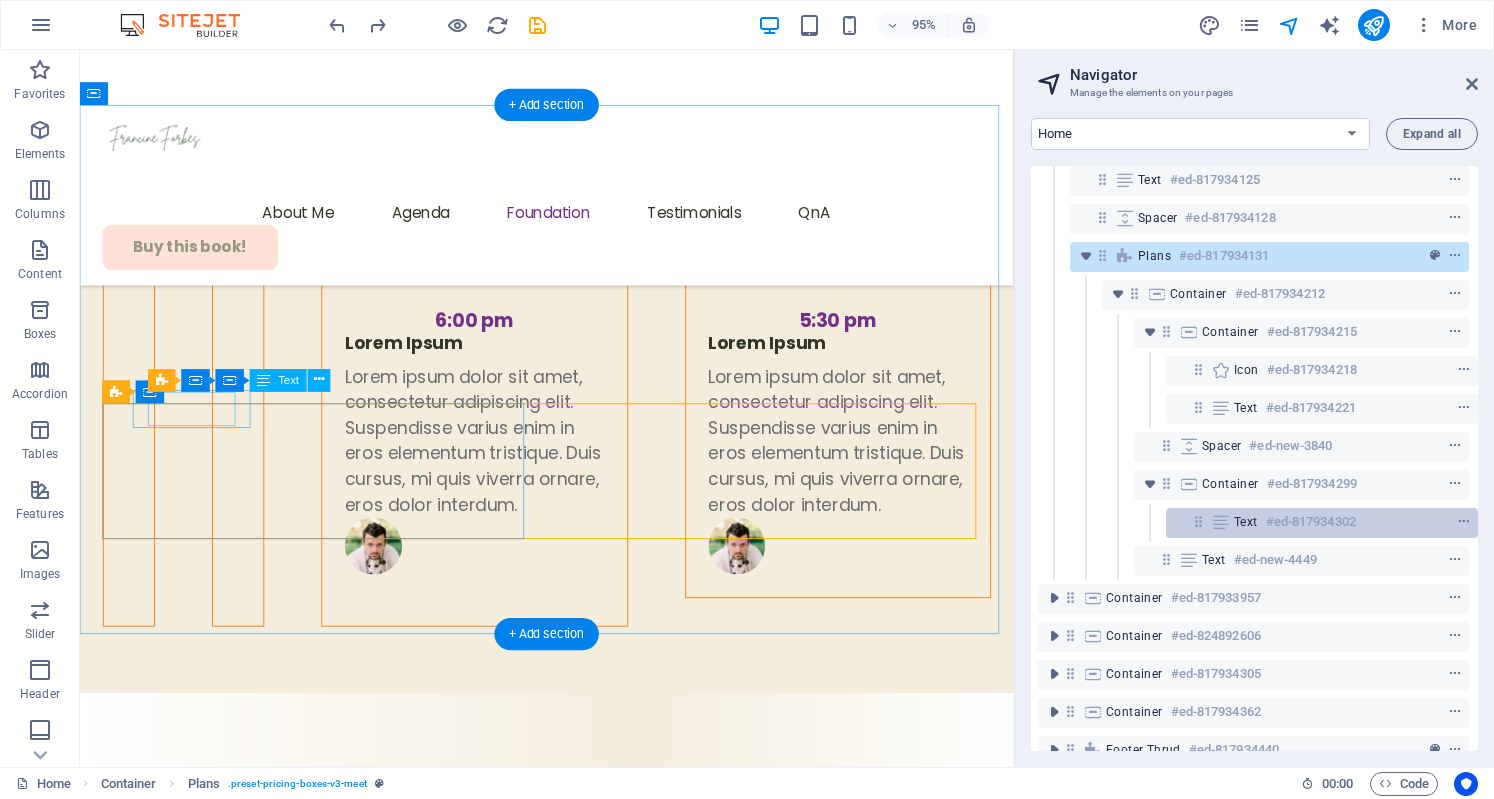 click on "Text #ed-817934302" at bounding box center (1322, 523) 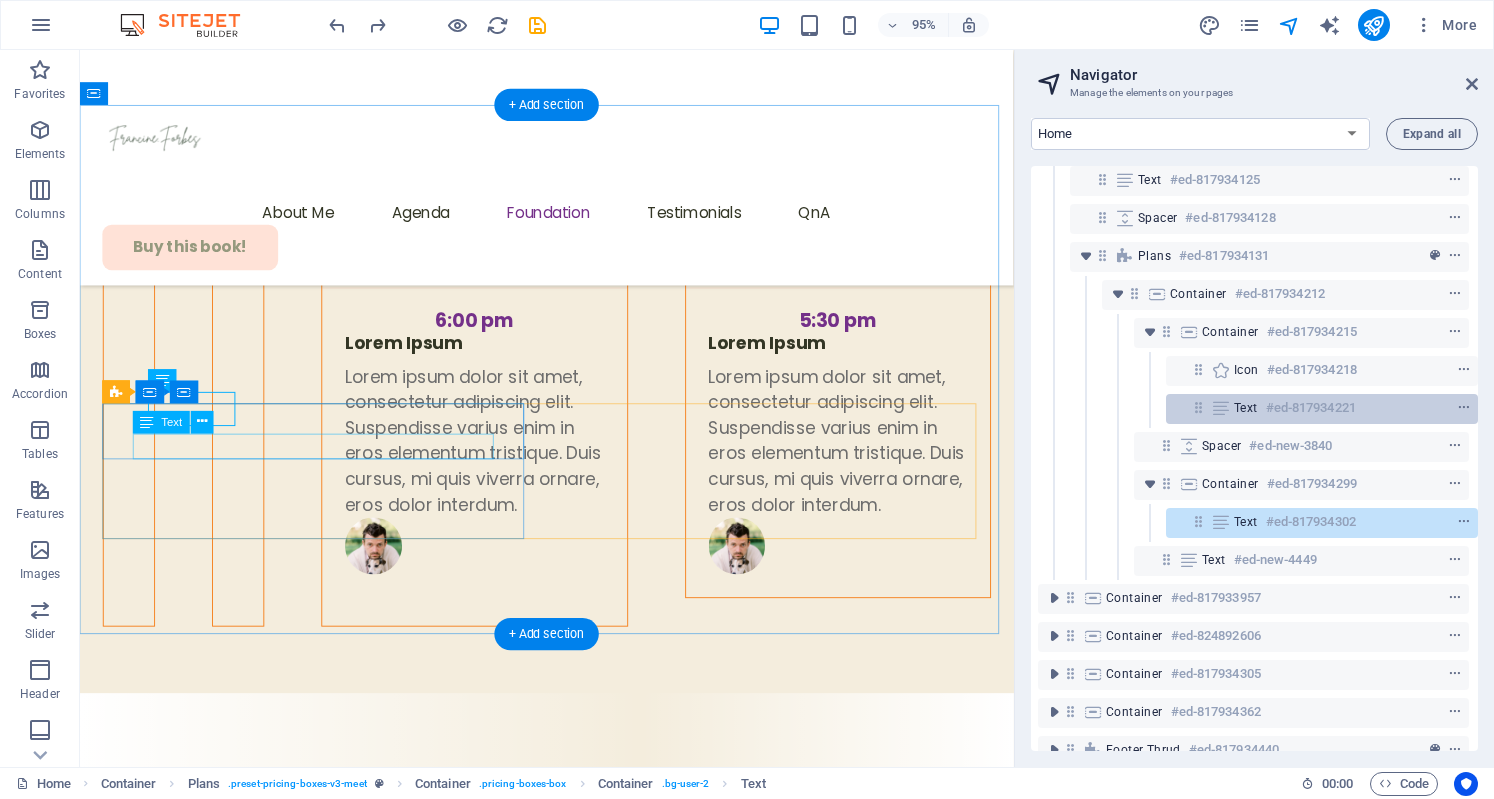 click on "Text #ed-817934221" at bounding box center [1322, 409] 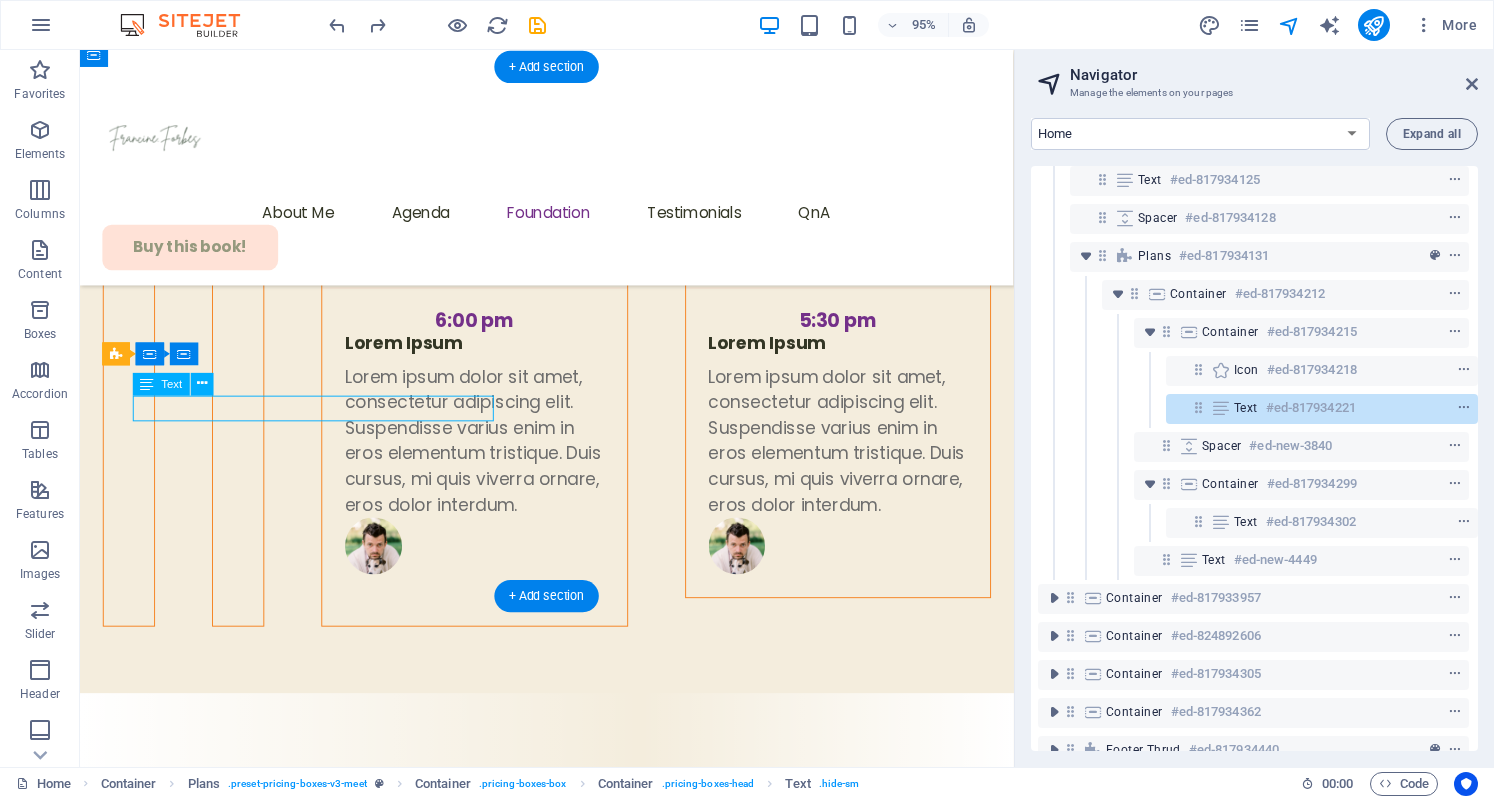 scroll, scrollTop: 7000, scrollLeft: 0, axis: vertical 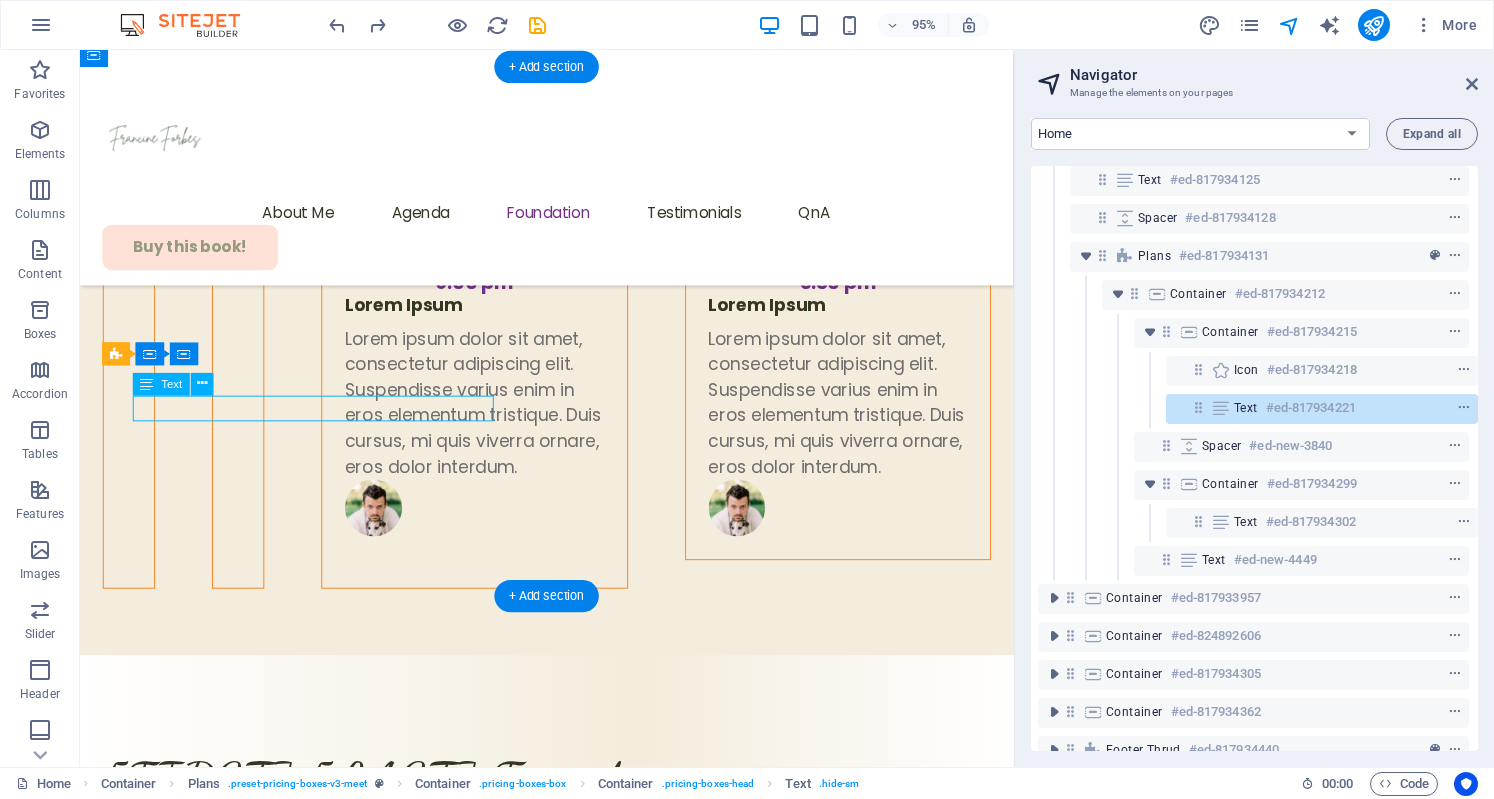 drag, startPoint x: 1182, startPoint y: 409, endPoint x: 1184, endPoint y: 395, distance: 14.142136 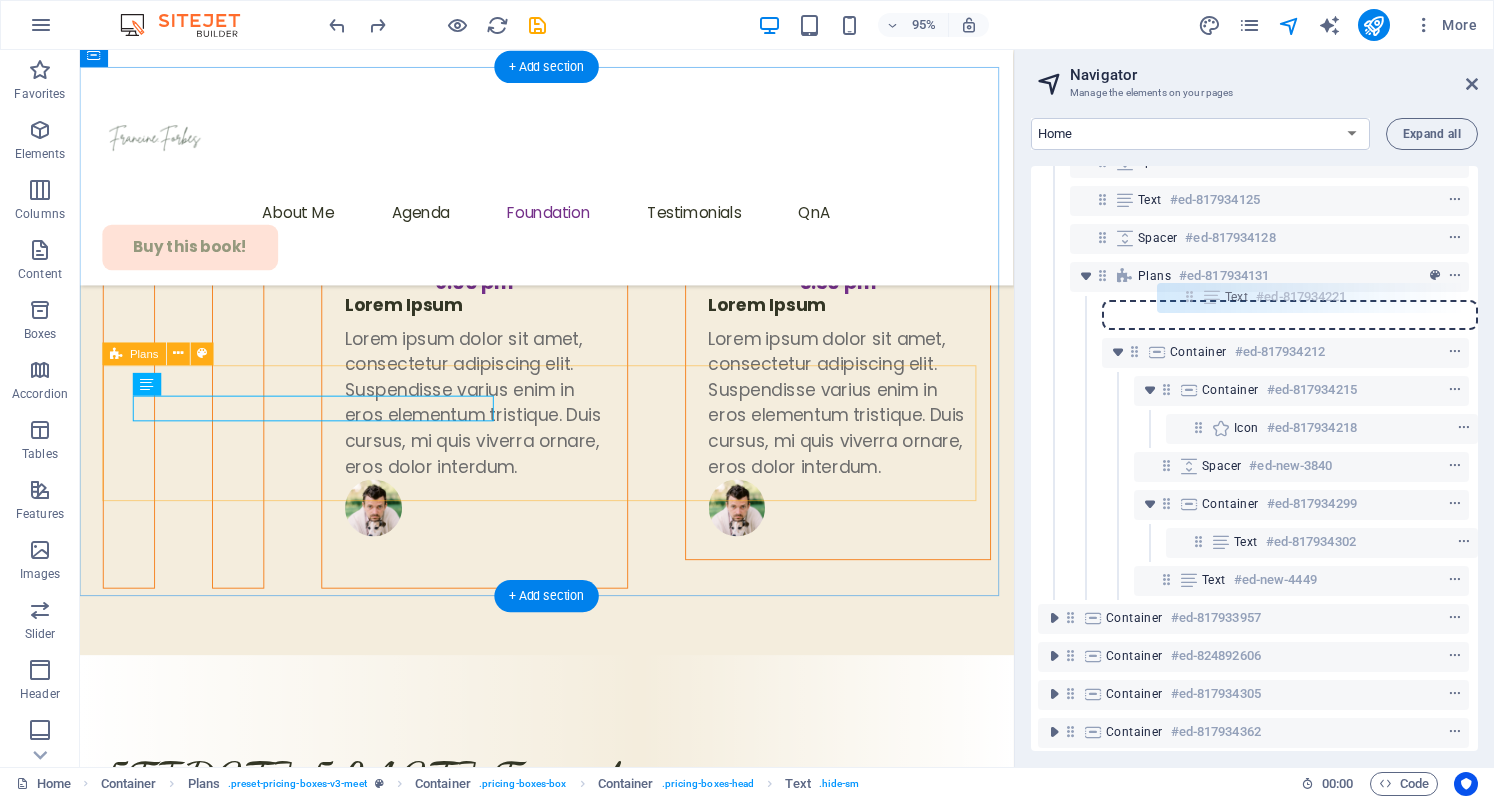 scroll, scrollTop: 286, scrollLeft: 2, axis: both 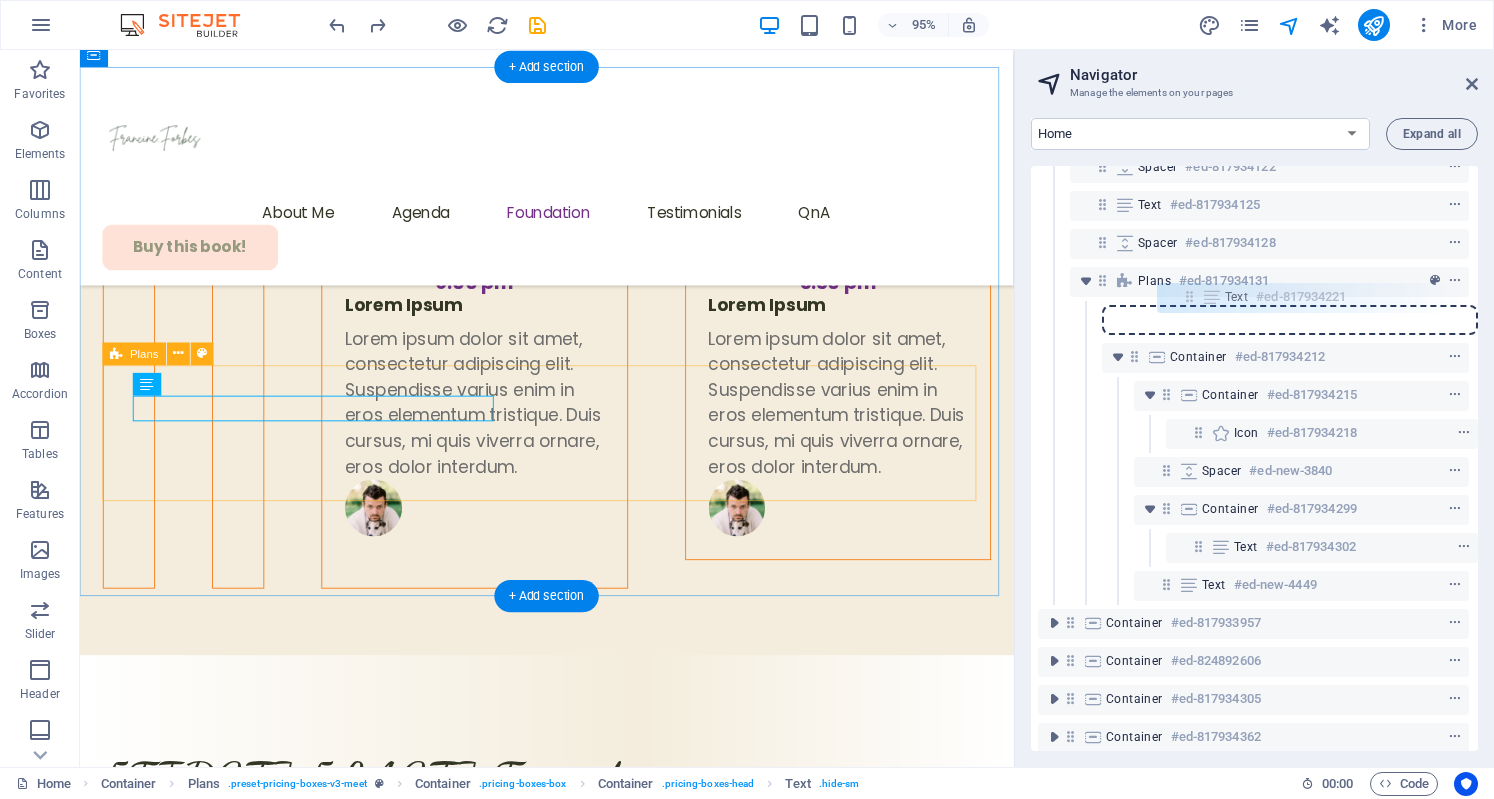 drag, startPoint x: 1194, startPoint y: 407, endPoint x: 1186, endPoint y: 290, distance: 117.273186 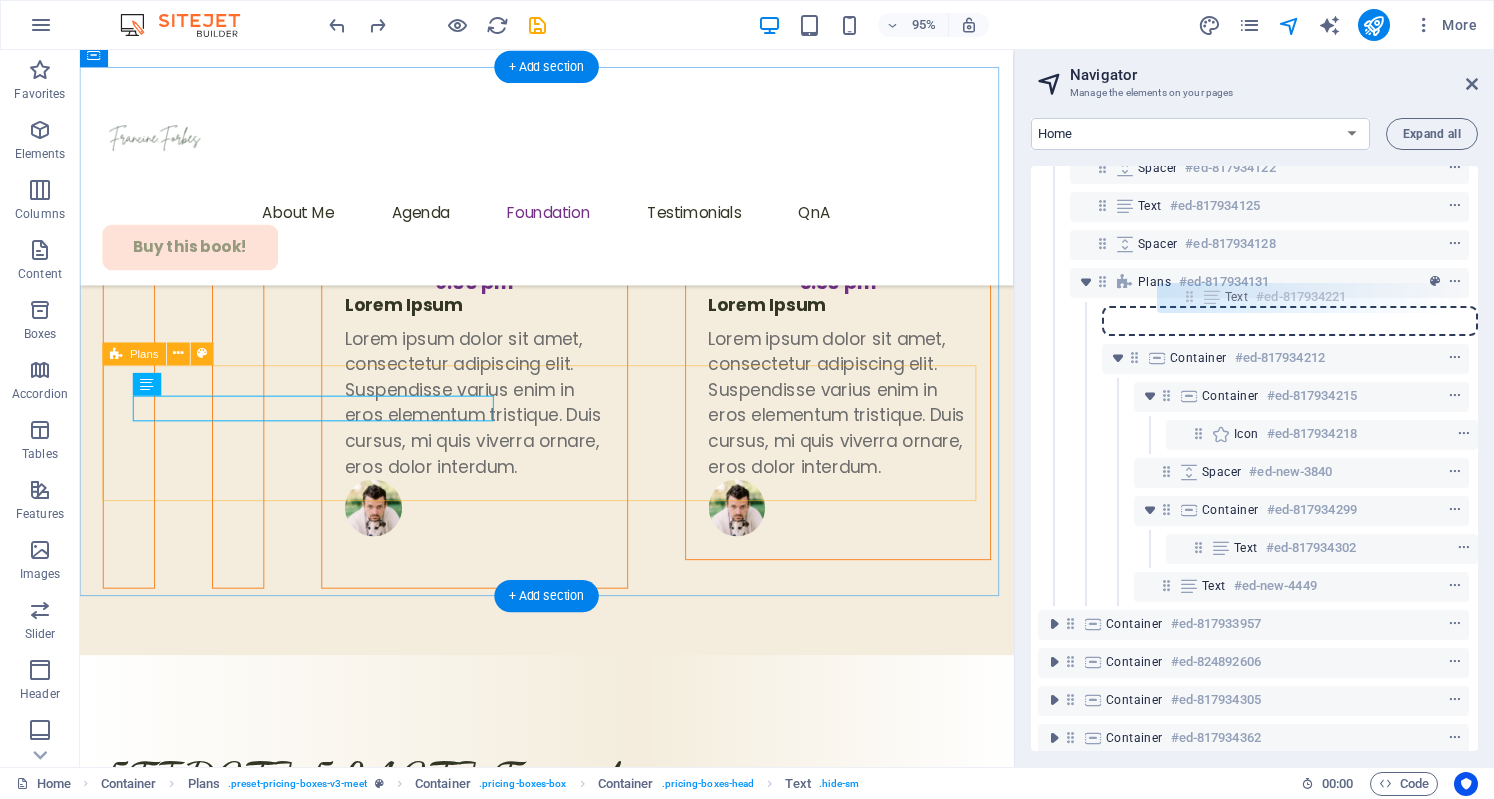 click on "Container #ed-817933411 Container #ed-817933561 Container #ed-817933843 Container #ed-817933897 Icon #ed-817934248 Container #ed-817934116 H2 #ed-817934119 Spacer #ed-817934122 Text #ed-817934125 Spacer #ed-817934128 Plans #ed-817934131 Container #ed-817934212 Container #ed-817934215 Icon #ed-817934218 Text #ed-817934221 Spacer #ed-new-3840 Container #ed-817934299 Text #ed-817934302 Text #ed-new-4449 Container #ed-817933957 Container #ed-824892606 Container #ed-817934305 Container #ed-817934362 Footer Thrud #ed-817934440" at bounding box center [1254, 458] 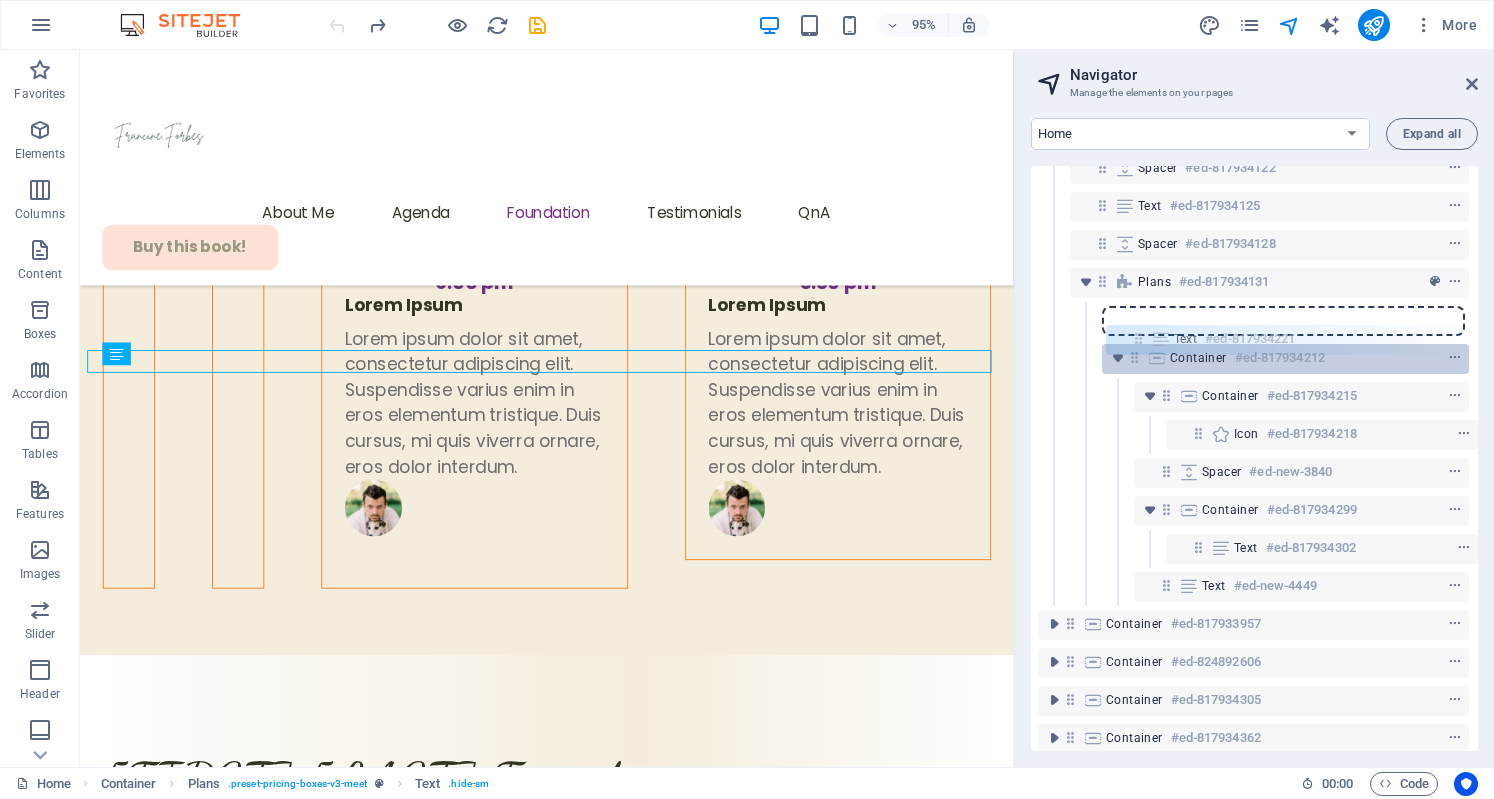 scroll, scrollTop: 286, scrollLeft: 1, axis: both 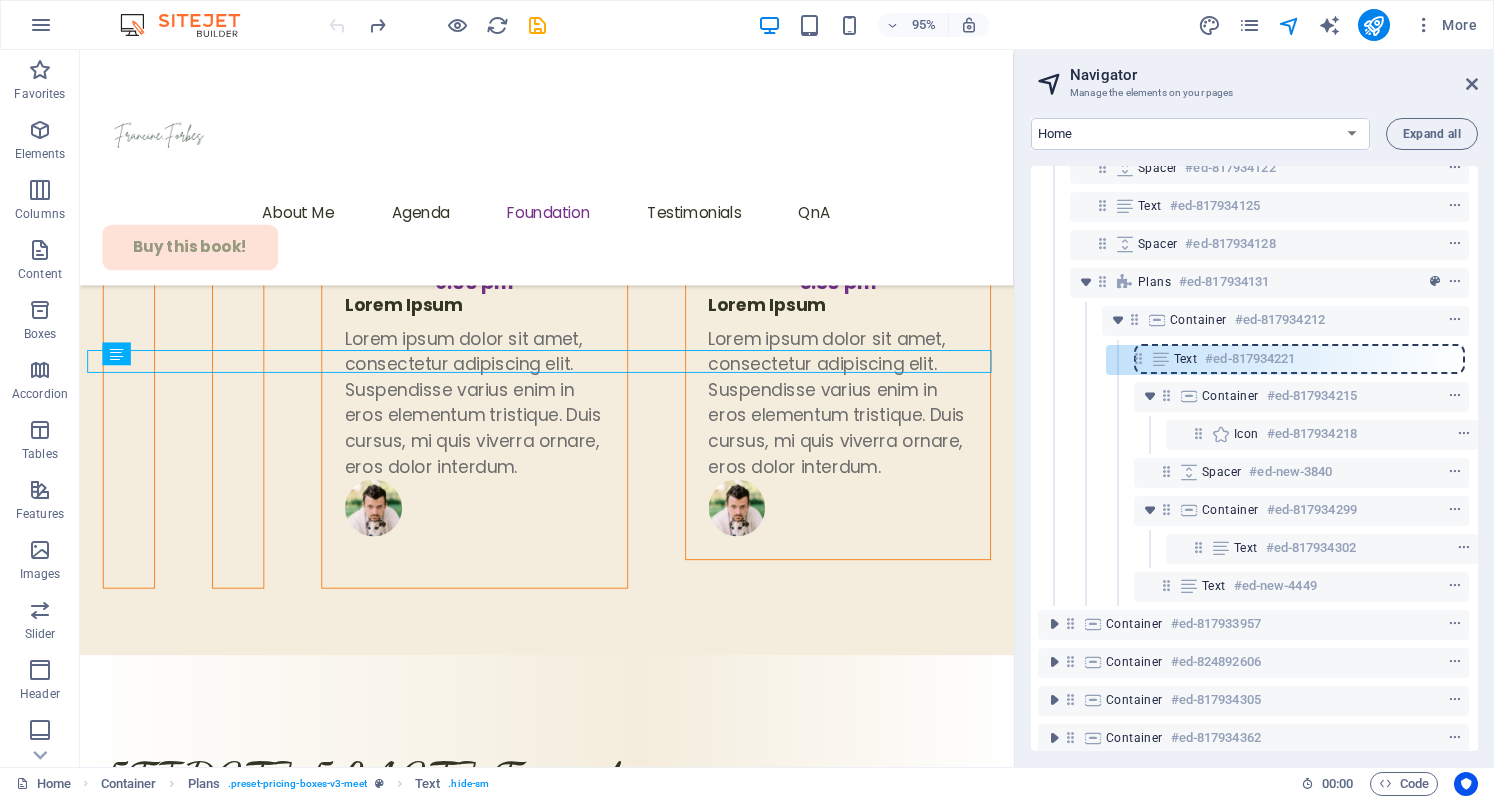 drag, startPoint x: 1134, startPoint y: 317, endPoint x: 1142, endPoint y: 365, distance: 48.6621 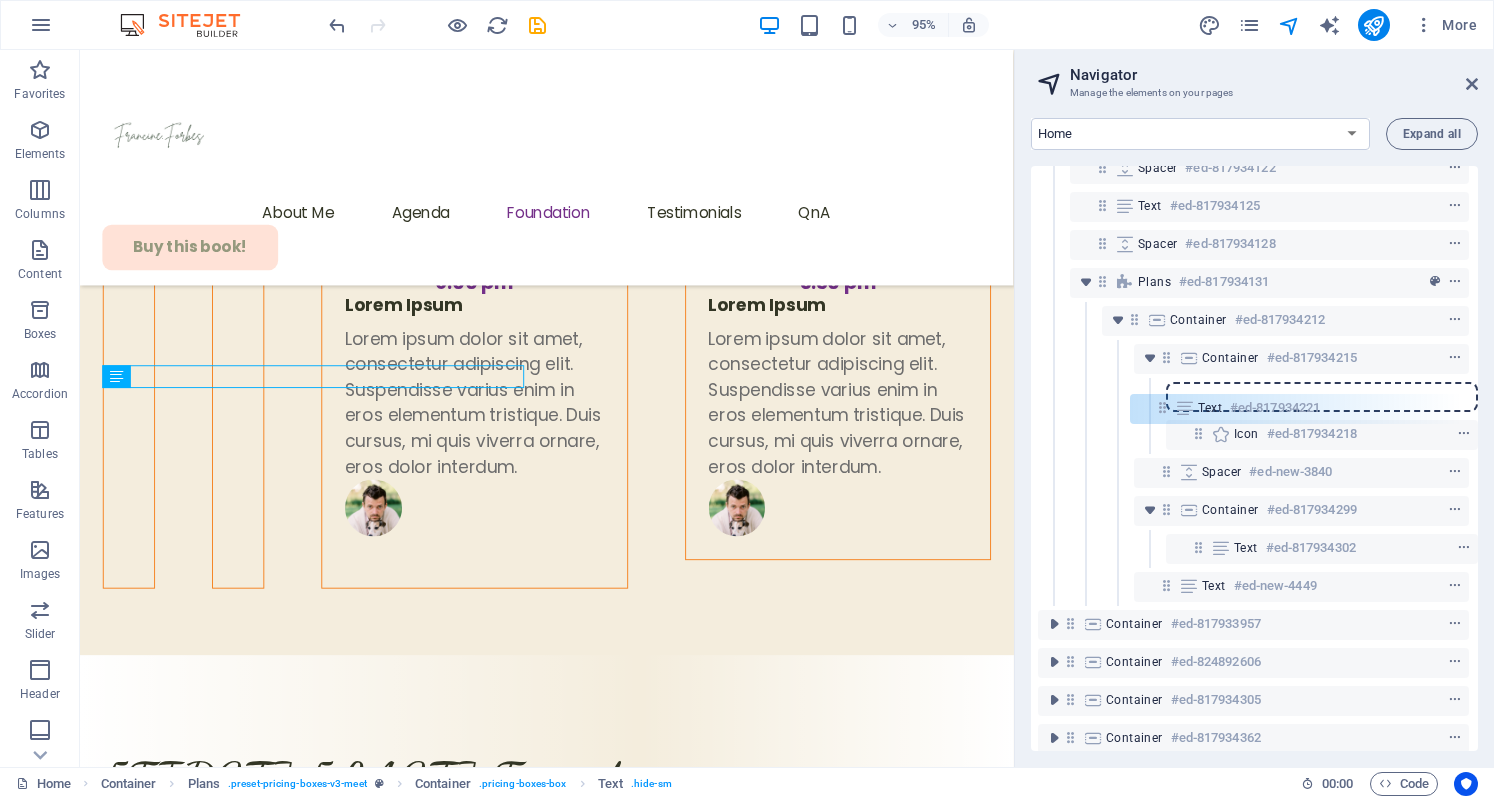 drag, startPoint x: 1169, startPoint y: 358, endPoint x: 1166, endPoint y: 413, distance: 55.081757 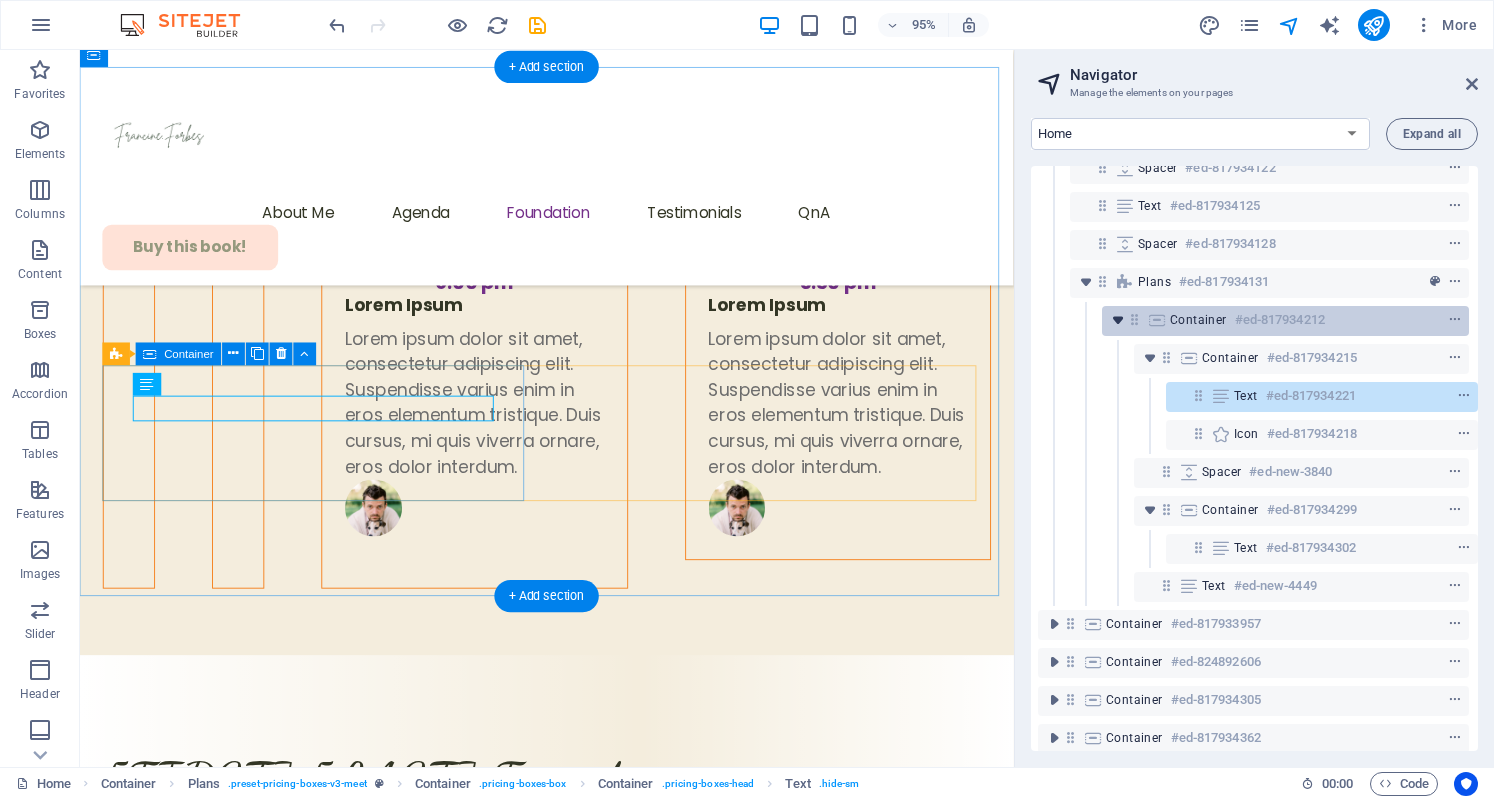click at bounding box center (1118, 320) 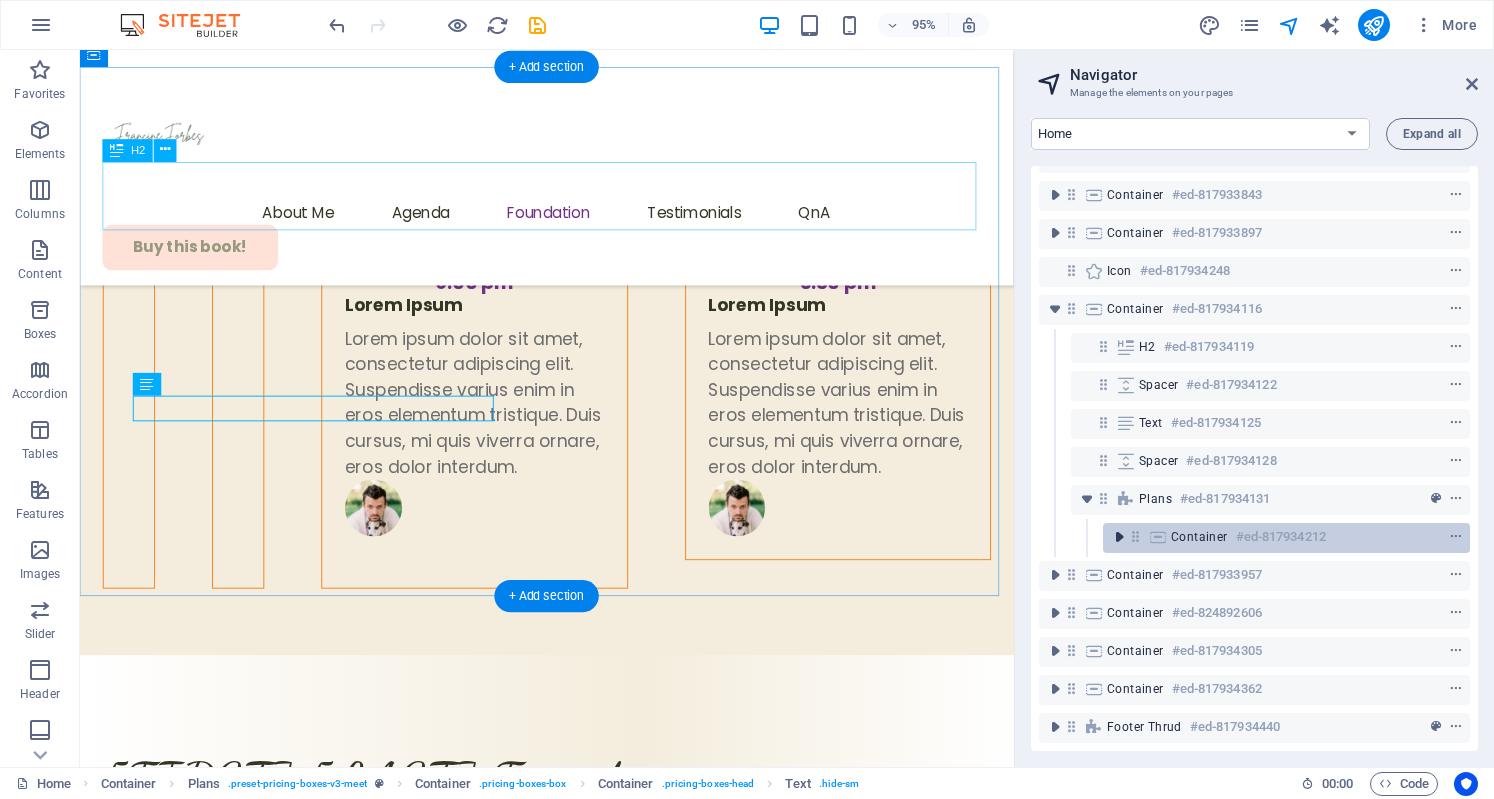 scroll, scrollTop: 84, scrollLeft: 0, axis: vertical 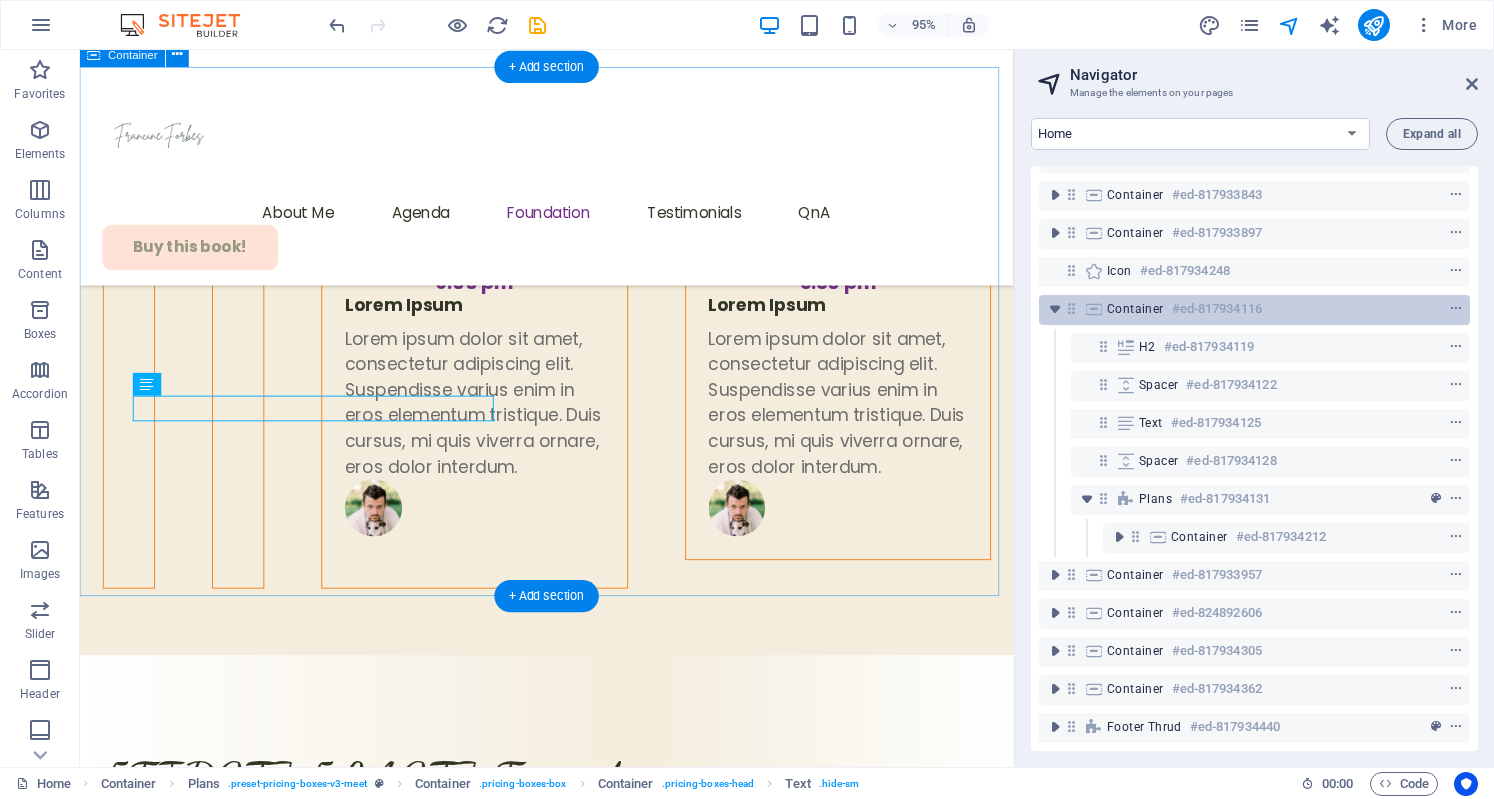 click on "Container" at bounding box center (1135, 309) 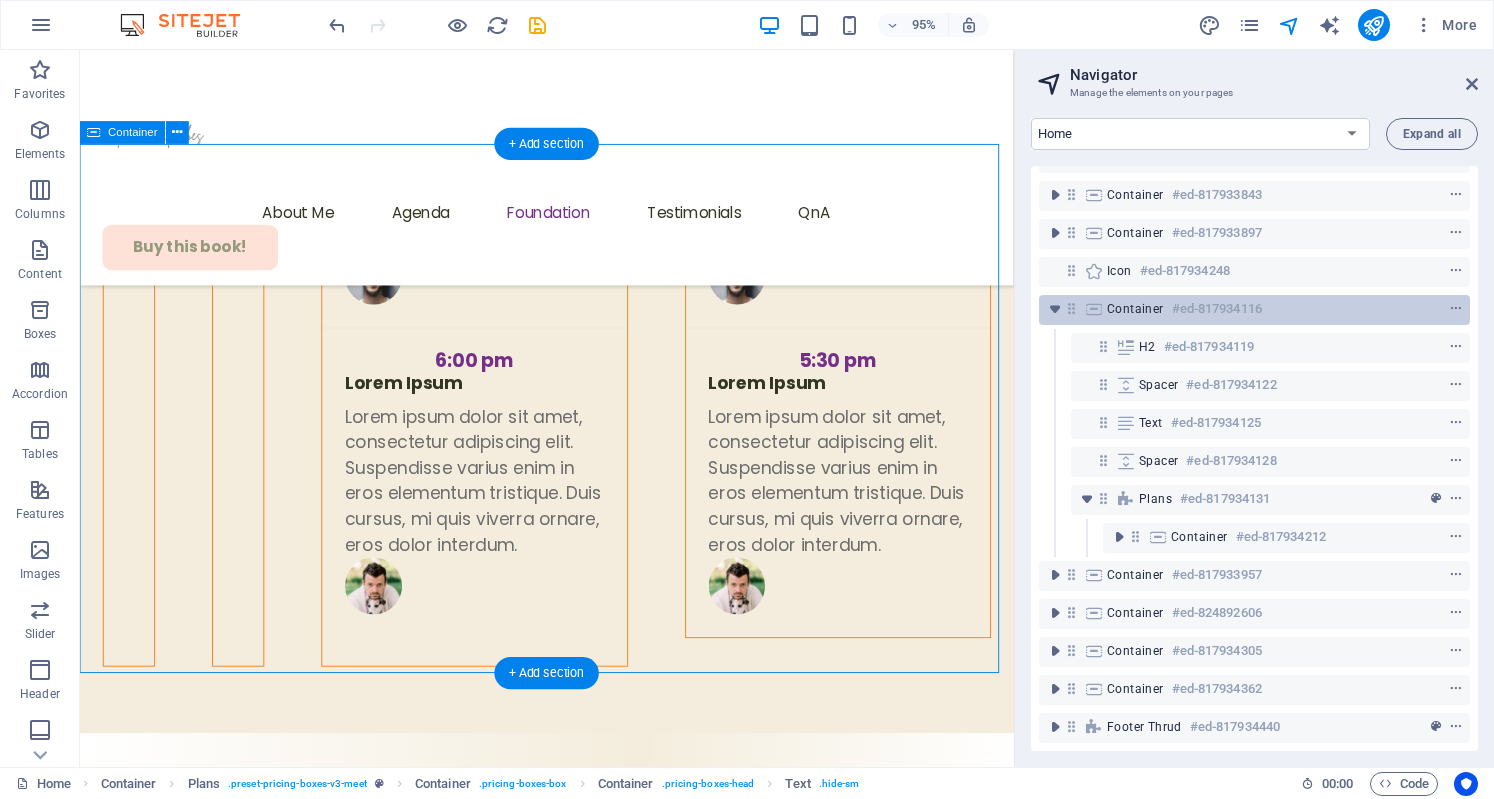 click on "Container" at bounding box center [1135, 309] 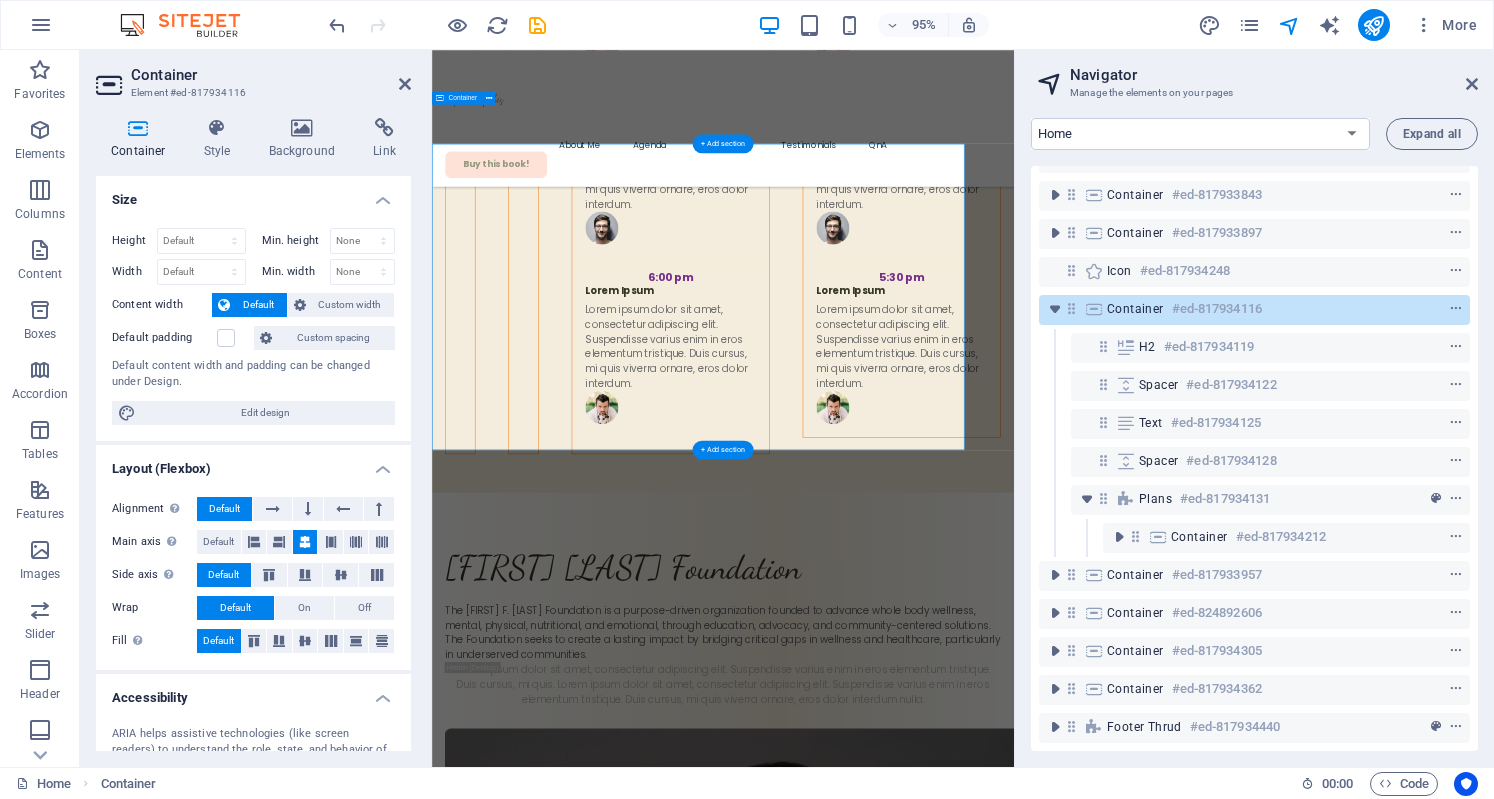 scroll, scrollTop: 6848, scrollLeft: 0, axis: vertical 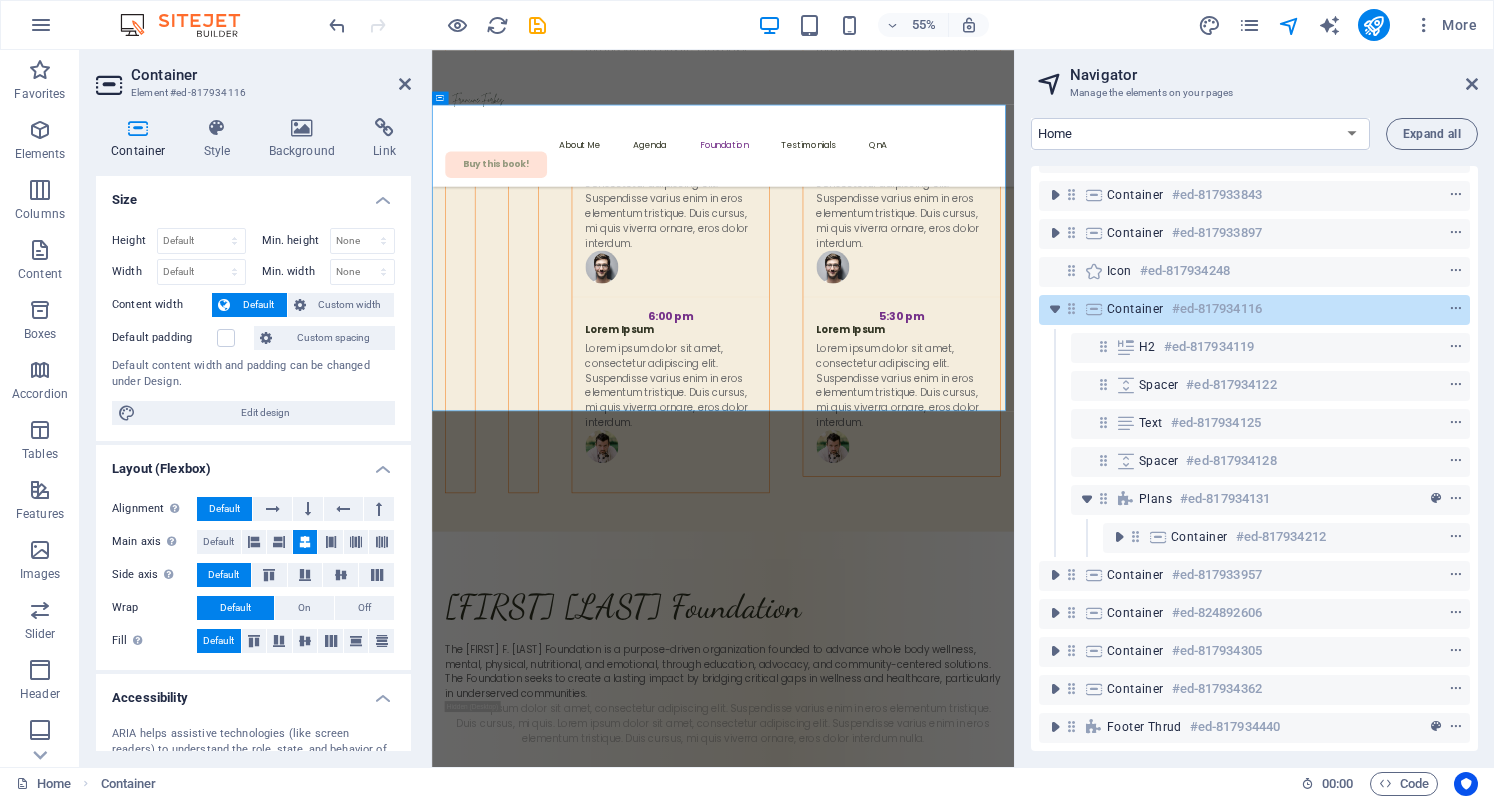 click on "Container Element #ed-817934116
Container Style Background Link Size Height Default px rem % vh vw Min. height None px rem % vh vw Width Default px rem % em vh vw Min. width None px rem % vh vw Content width Default Custom width Width Default px rem % em vh vw Min. width None px rem % vh vw Default padding Custom spacing Default content width and padding can be changed under Design. Edit design Layout (Flexbox) Alignment Determines the flex direction. Default Main axis Determine how elements should behave along the main axis inside this container (justify content). Default Side axis Control the vertical direction of the element inside of the container (align items). Default Wrap Default On Off Fill Controls the distances and direction of elements on the y-axis across several lines (align content). Default Accessibility ARIA helps assistive technologies (like screen readers) to understand the role, state, and behavior of web elements Role The ARIA role defines the purpose of an element.  None" at bounding box center (256, 408) 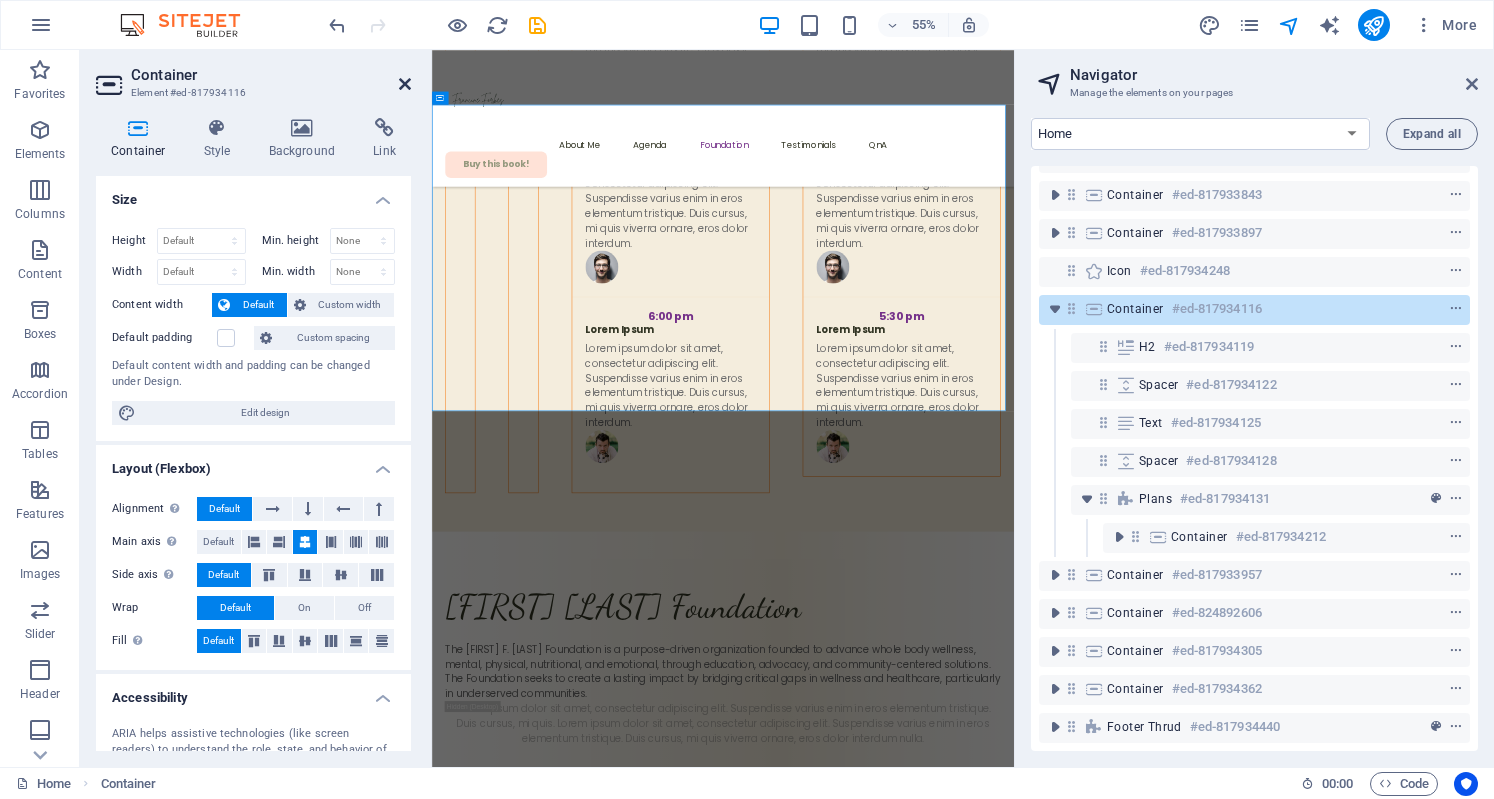 click at bounding box center [405, 84] 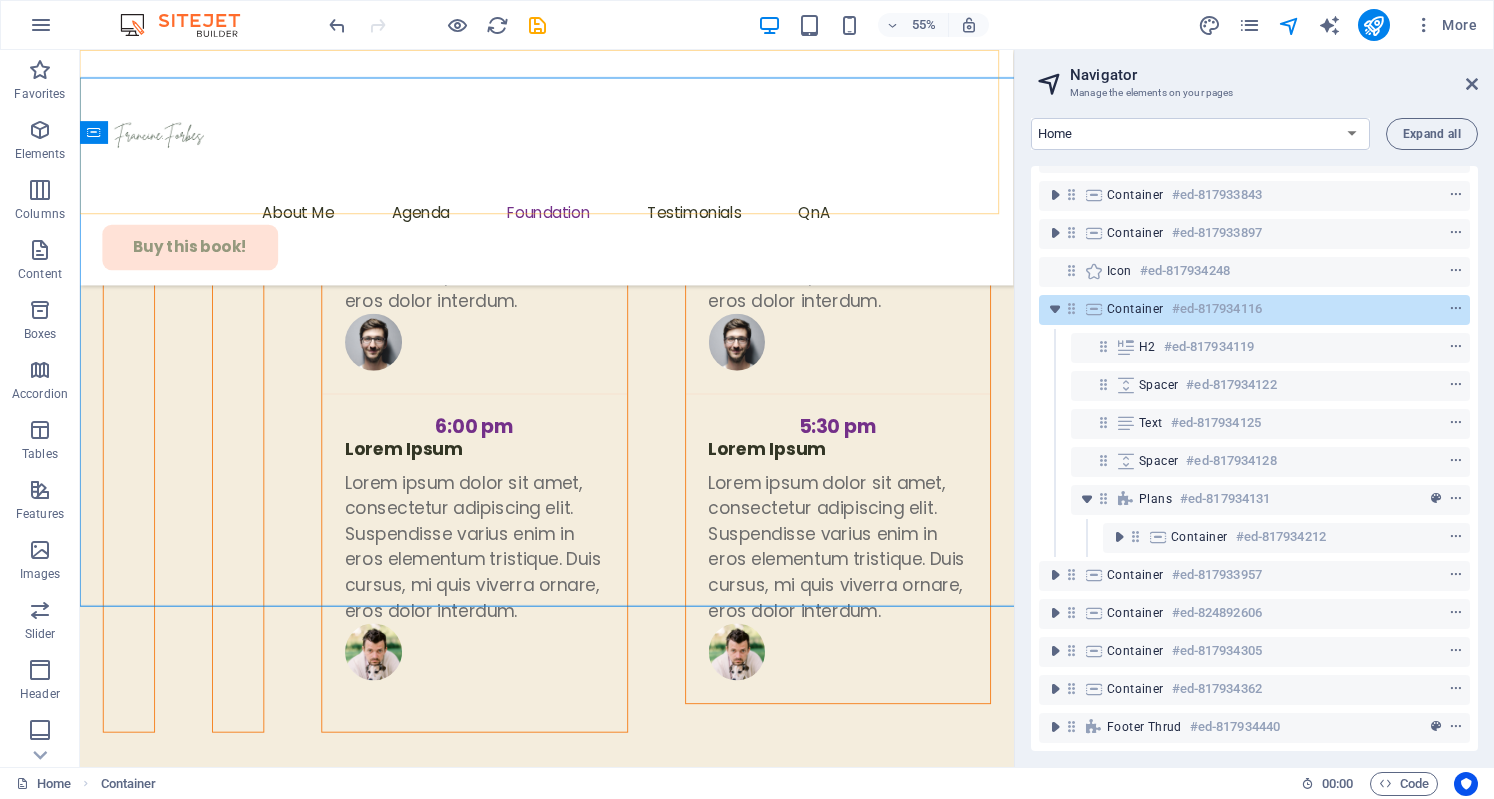 scroll, scrollTop: 6918, scrollLeft: 0, axis: vertical 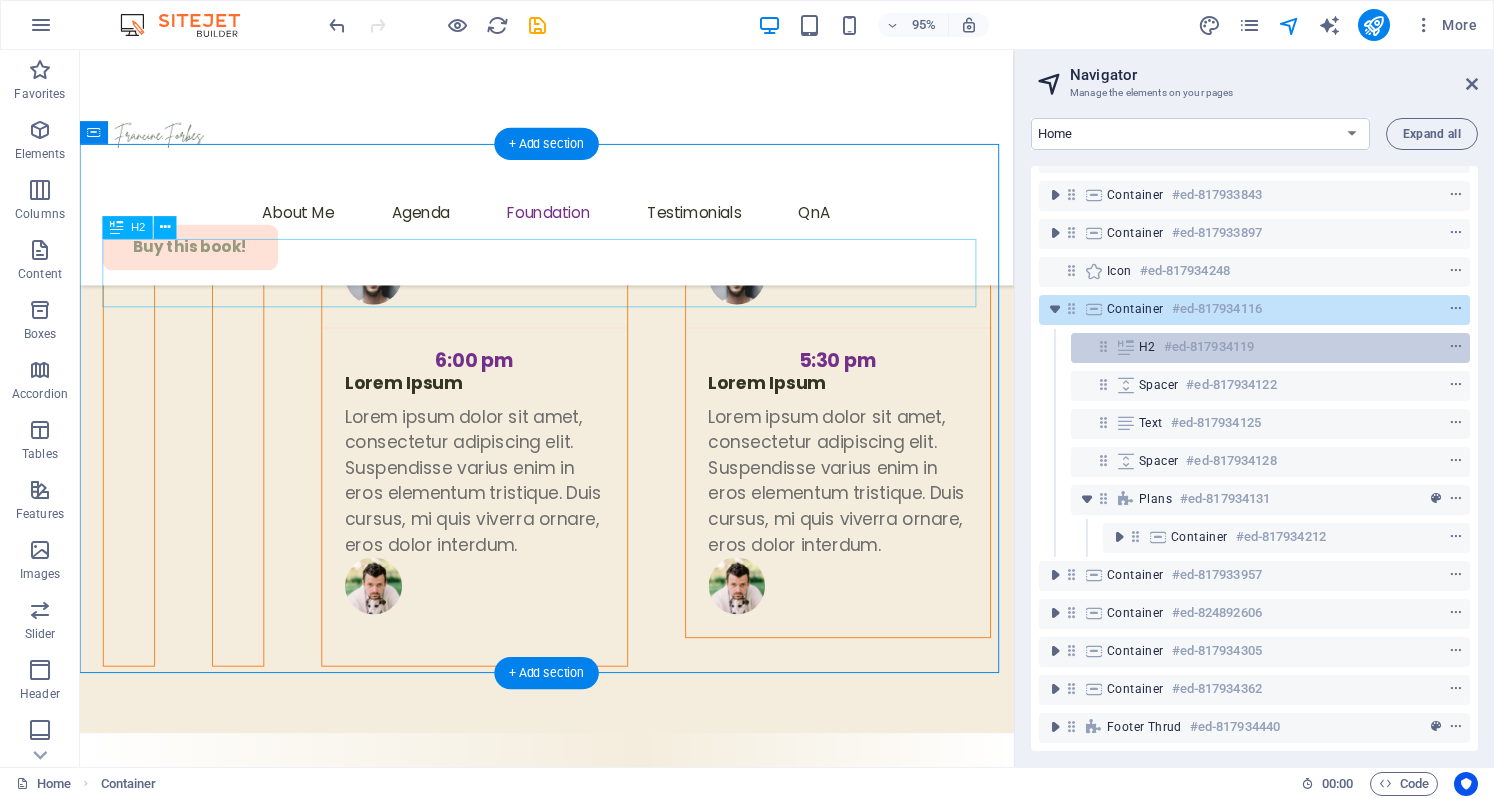 click on "H2 #ed-817934119" at bounding box center [1270, 348] 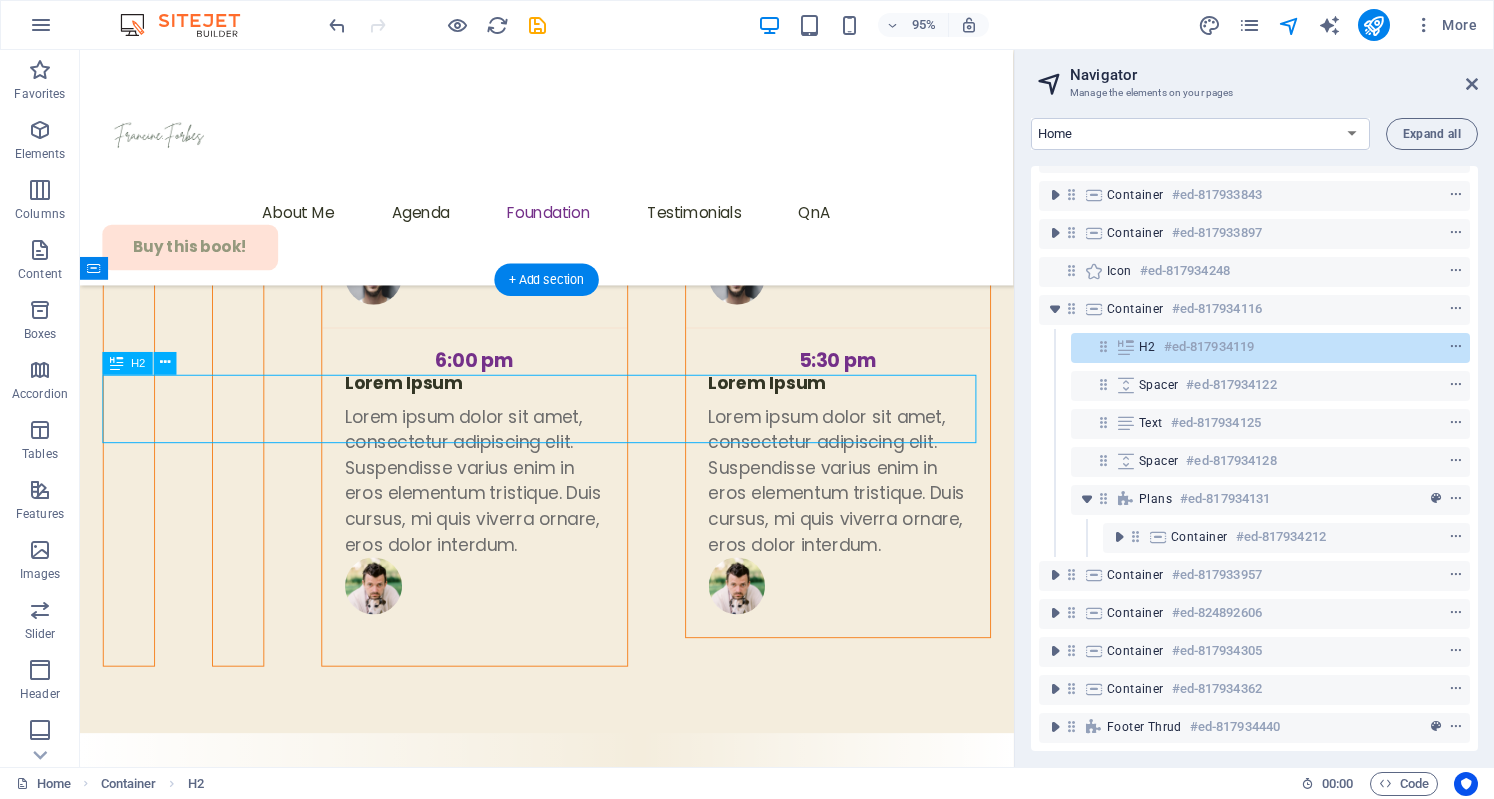 scroll, scrollTop: 6776, scrollLeft: 0, axis: vertical 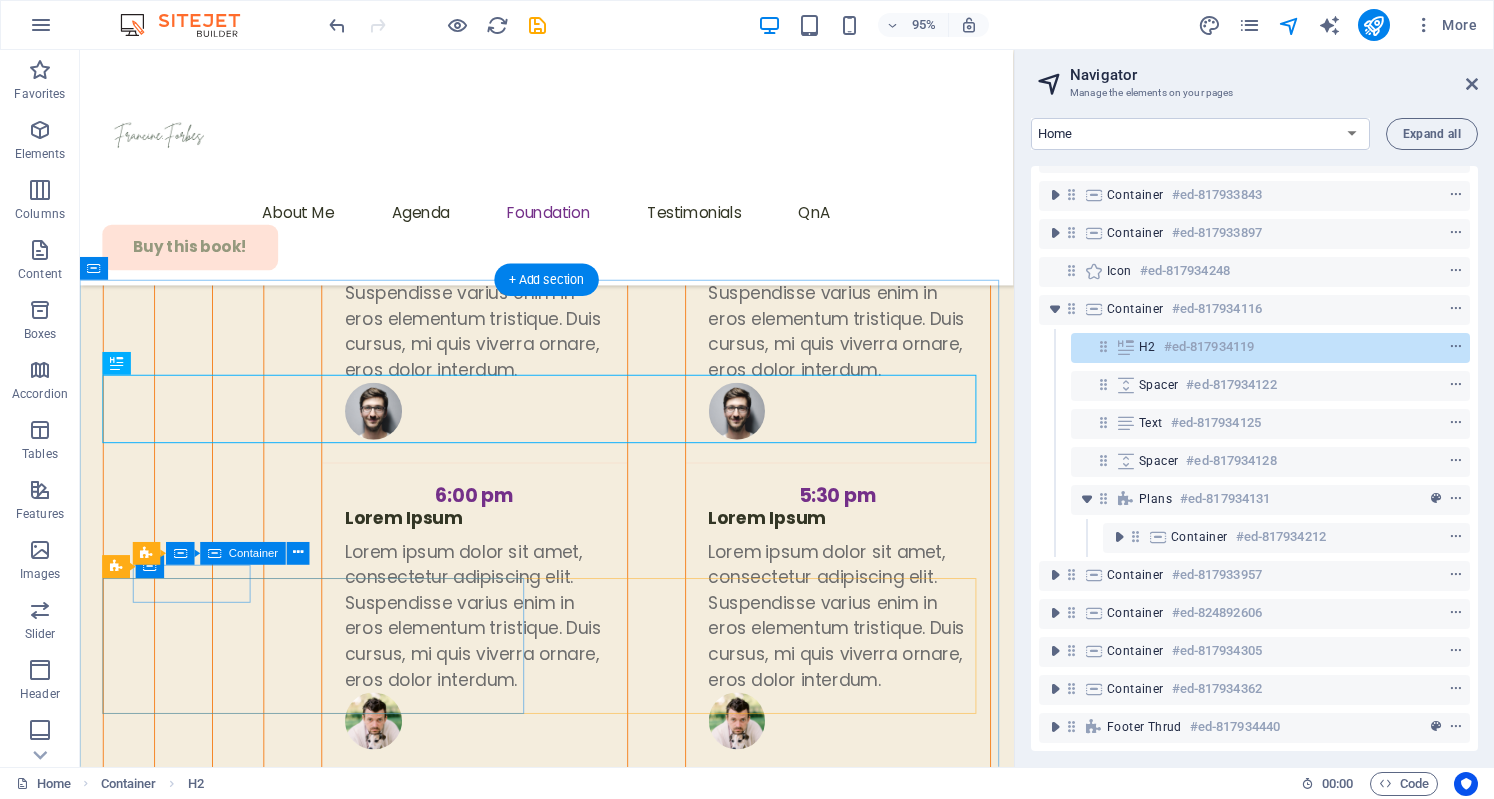 click on "Expand" at bounding box center (174, -6720) 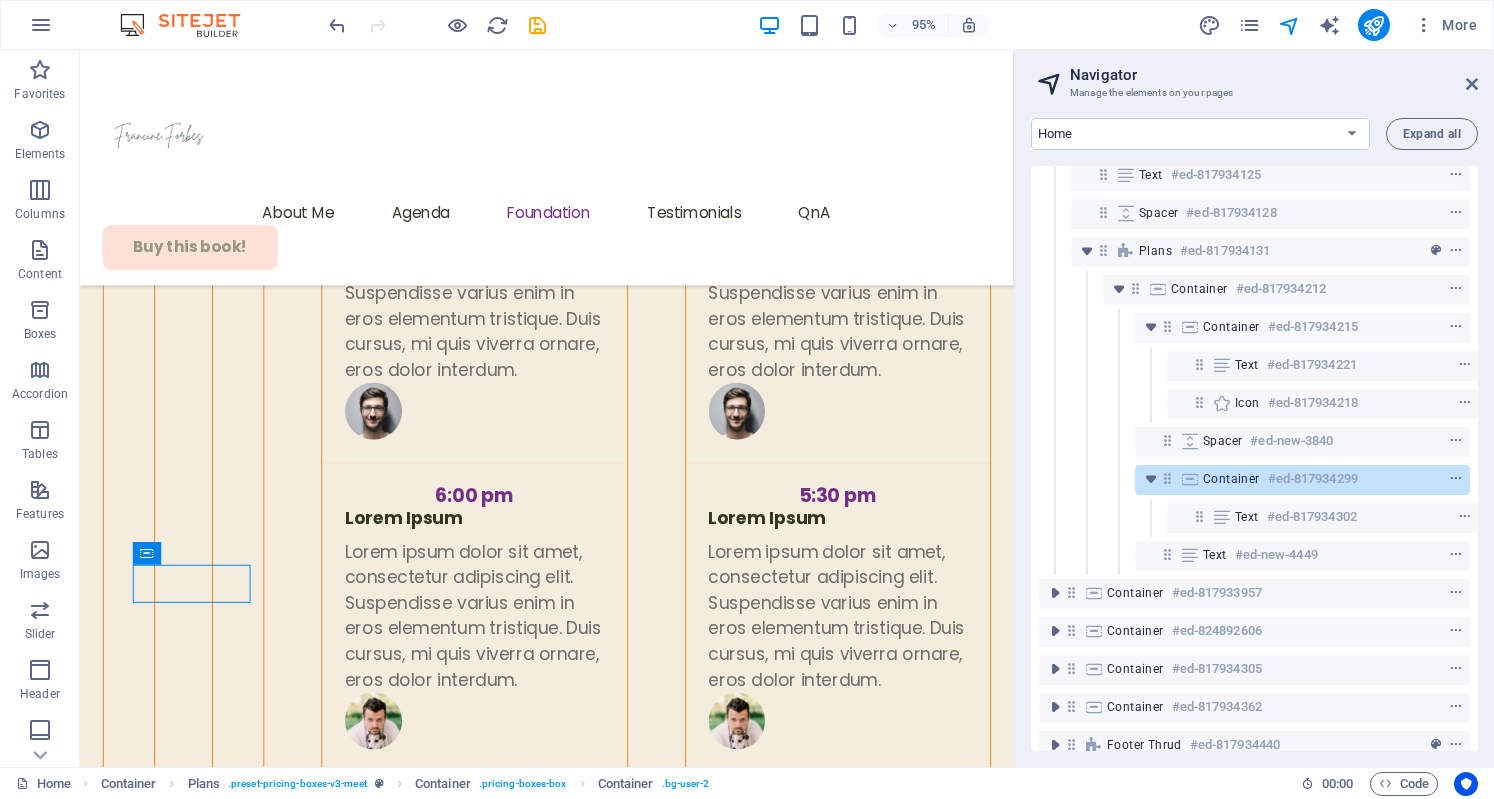 scroll, scrollTop: 317, scrollLeft: 1, axis: both 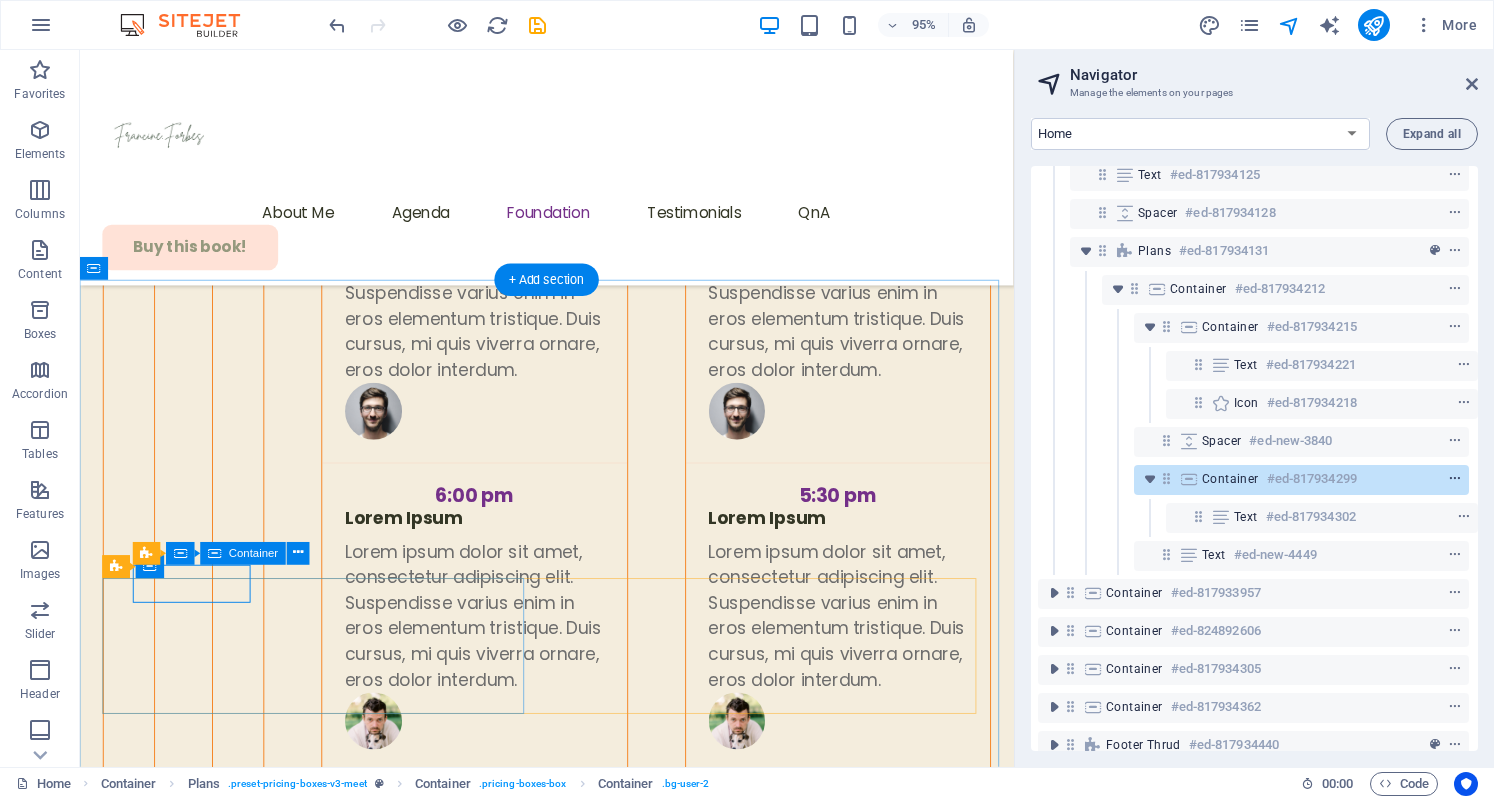 click at bounding box center (1455, 479) 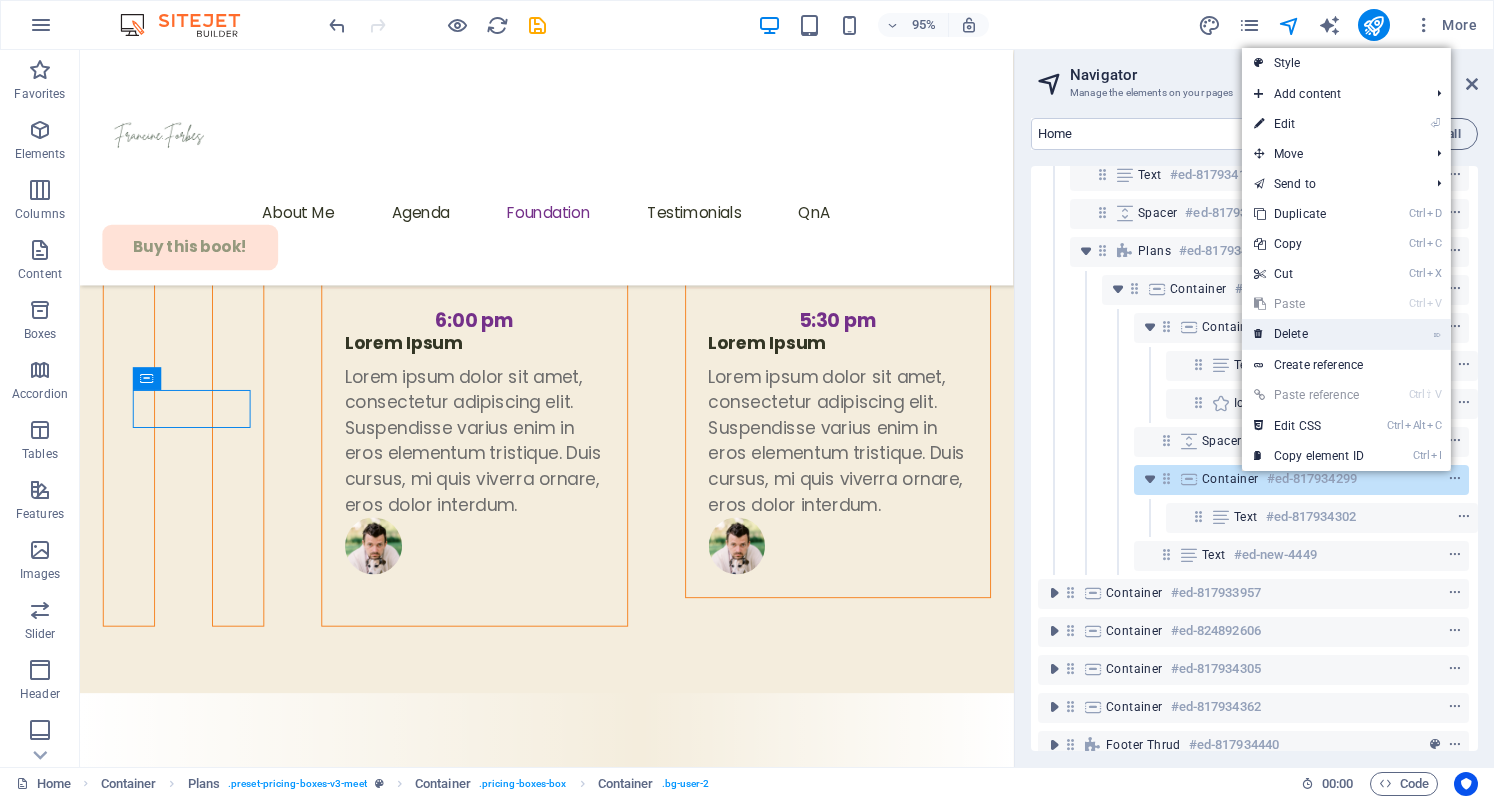 click on "⌦  Delete" at bounding box center (1309, 334) 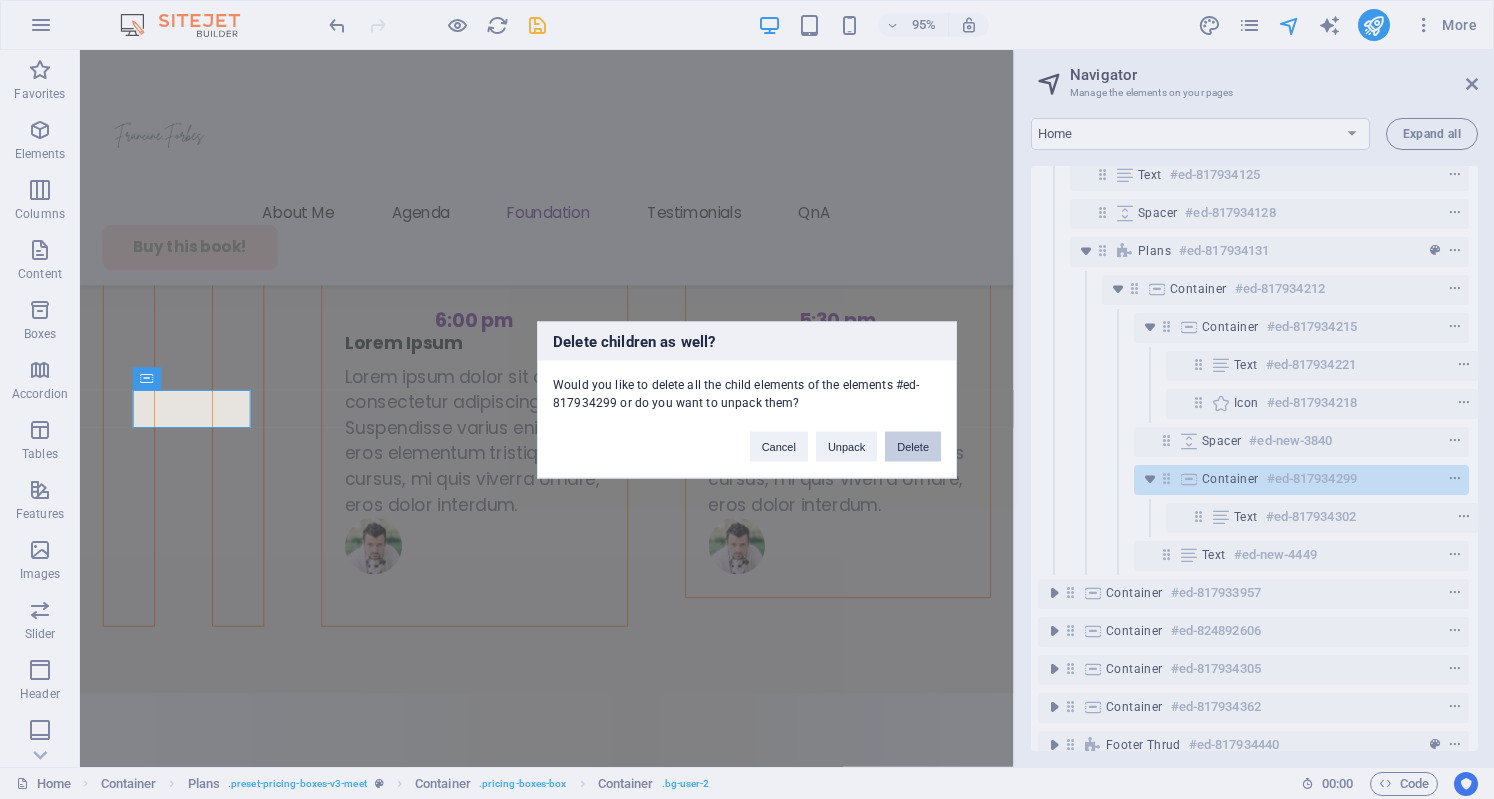 click on "Delete" at bounding box center (913, 446) 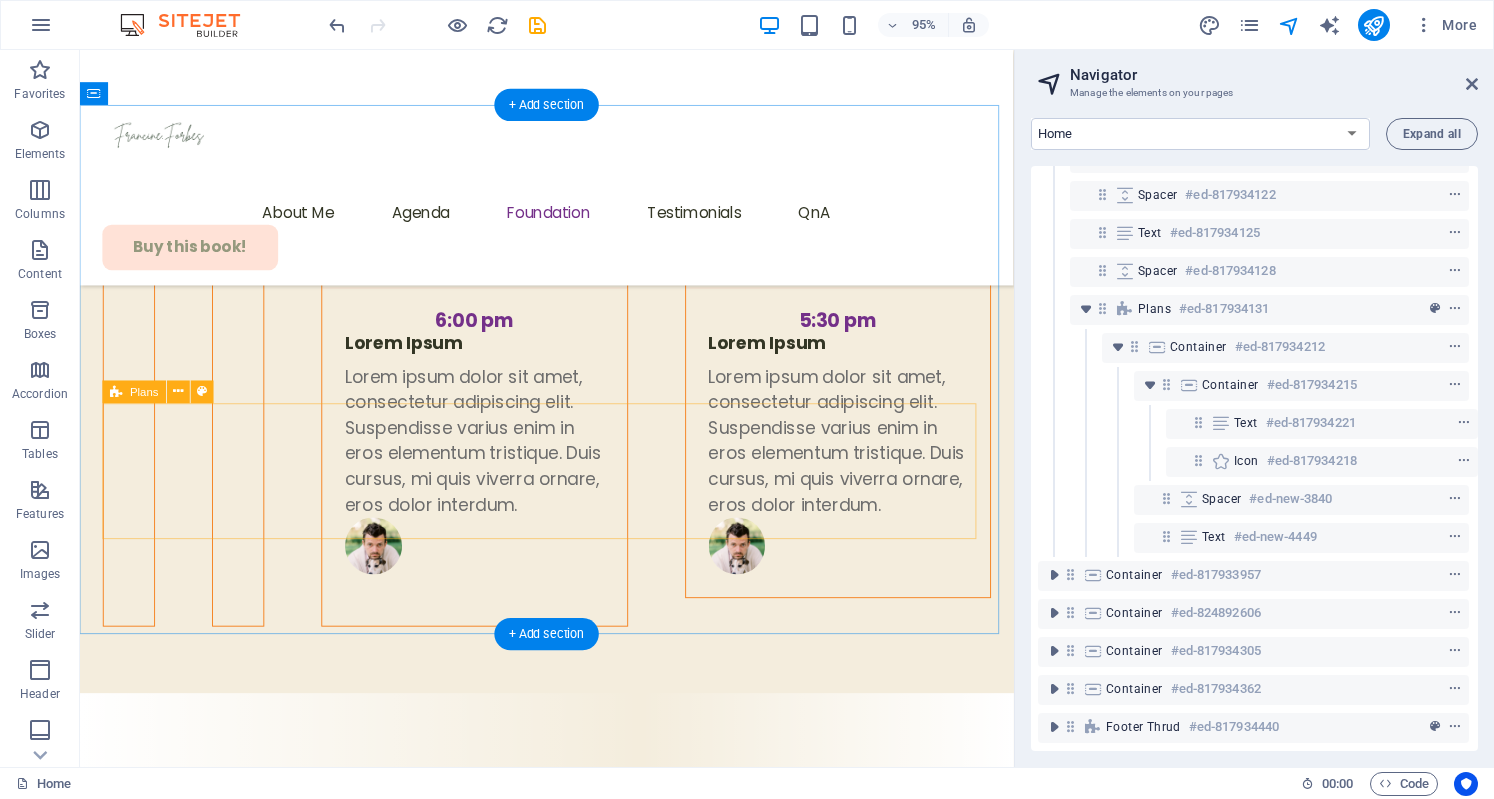 scroll, scrollTop: 274, scrollLeft: 1, axis: both 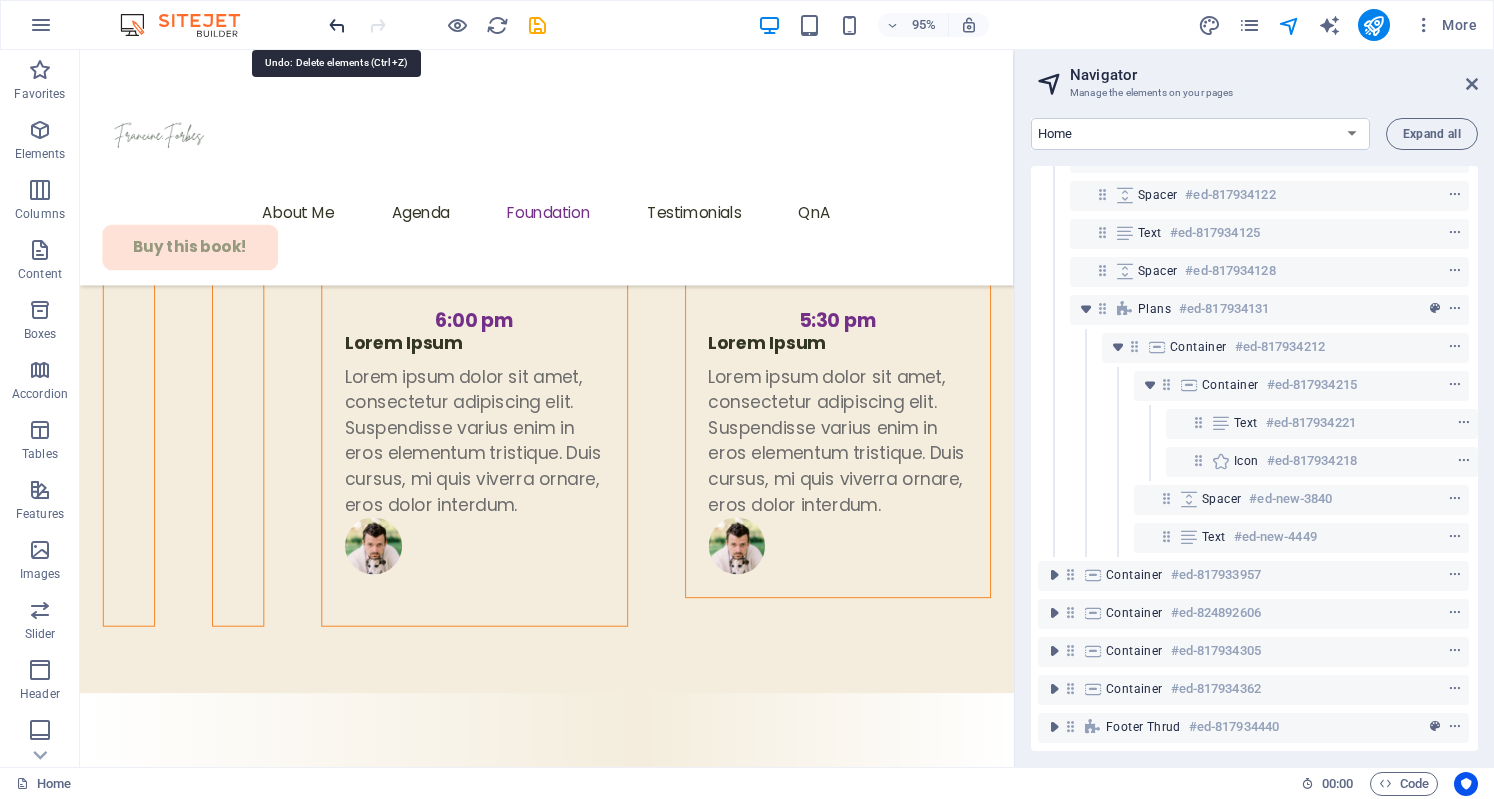 click at bounding box center [337, 25] 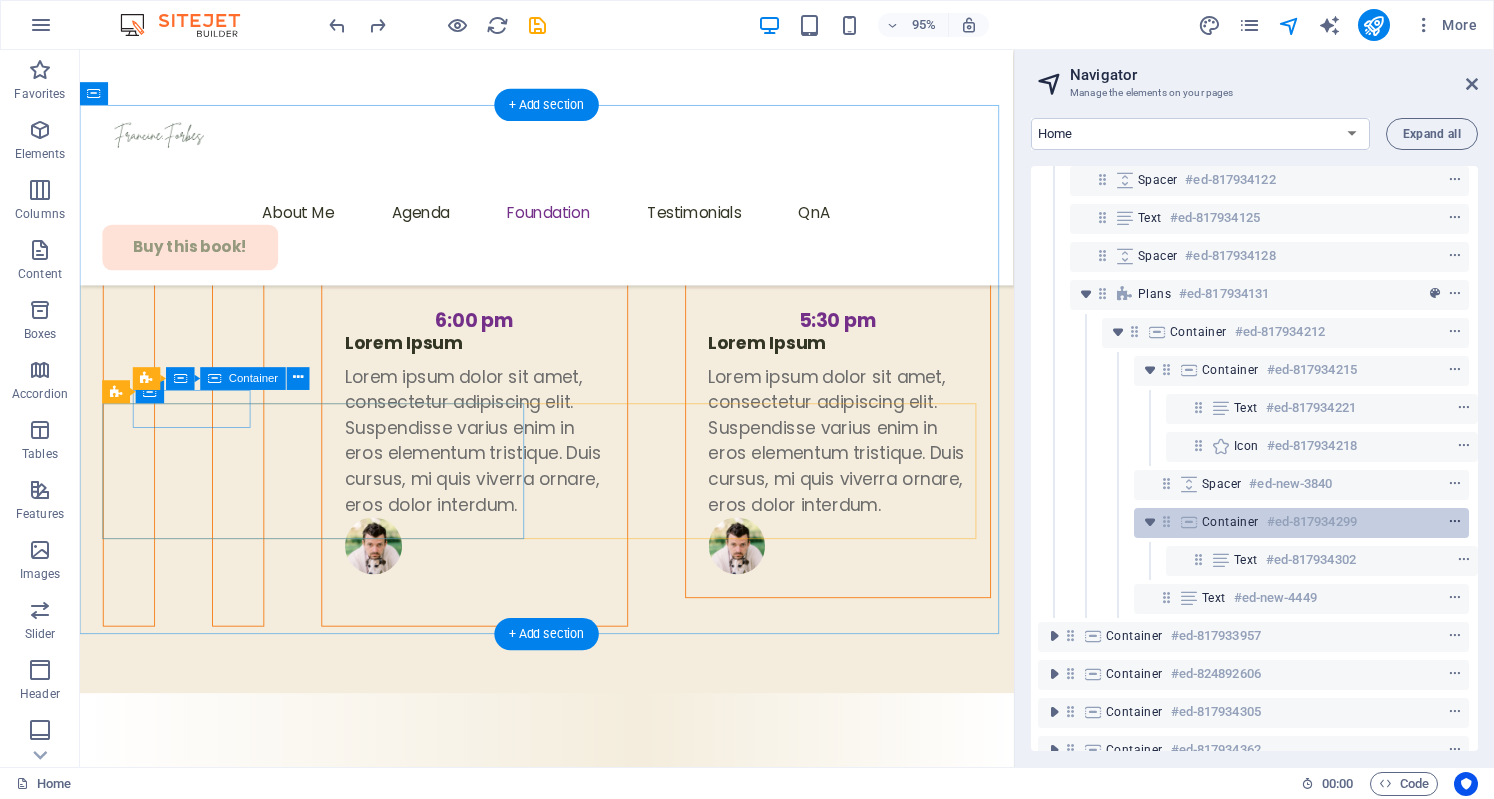 click at bounding box center (1455, 522) 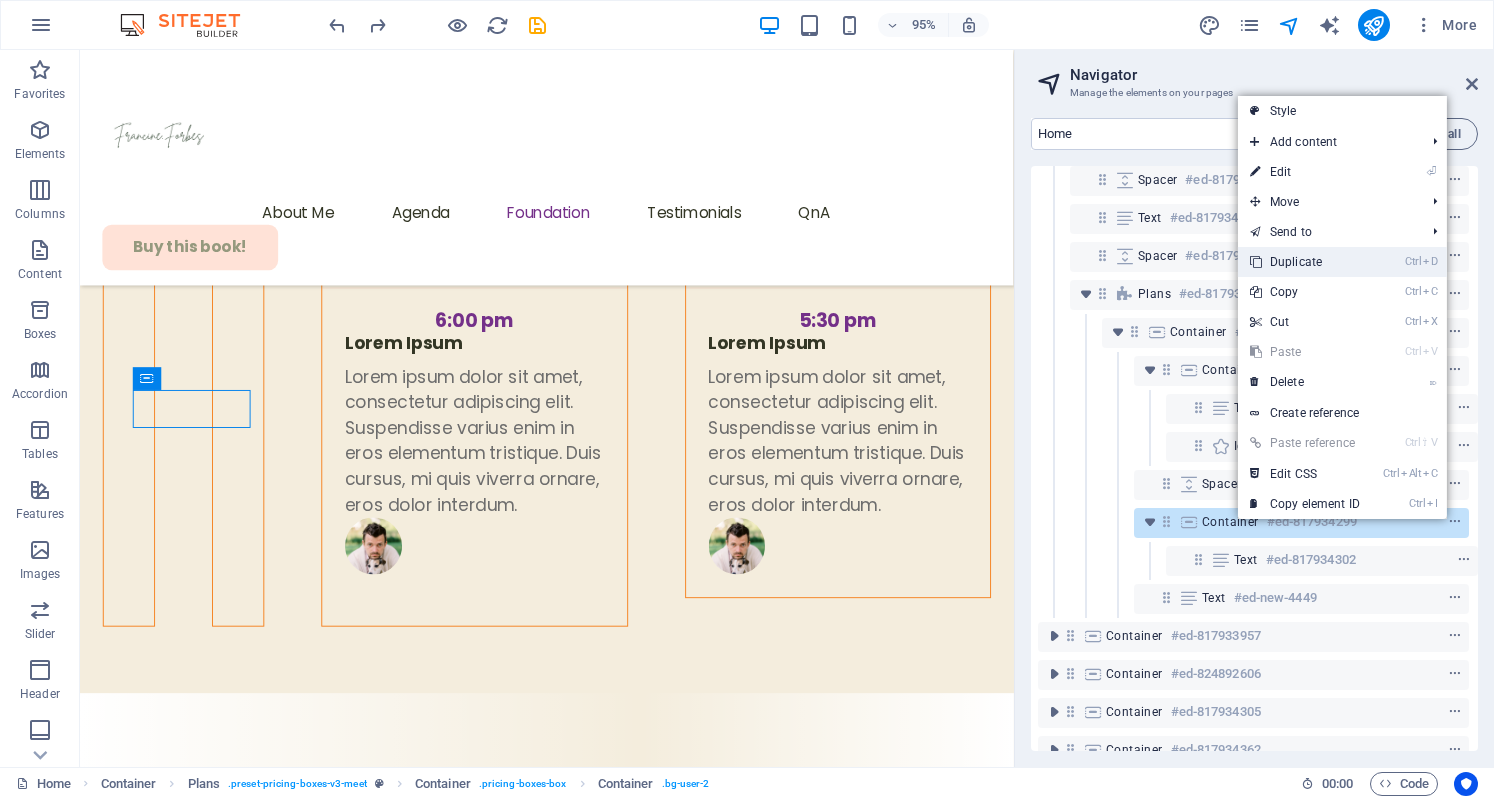 click on "Ctrl D  Duplicate" at bounding box center (1342, 262) 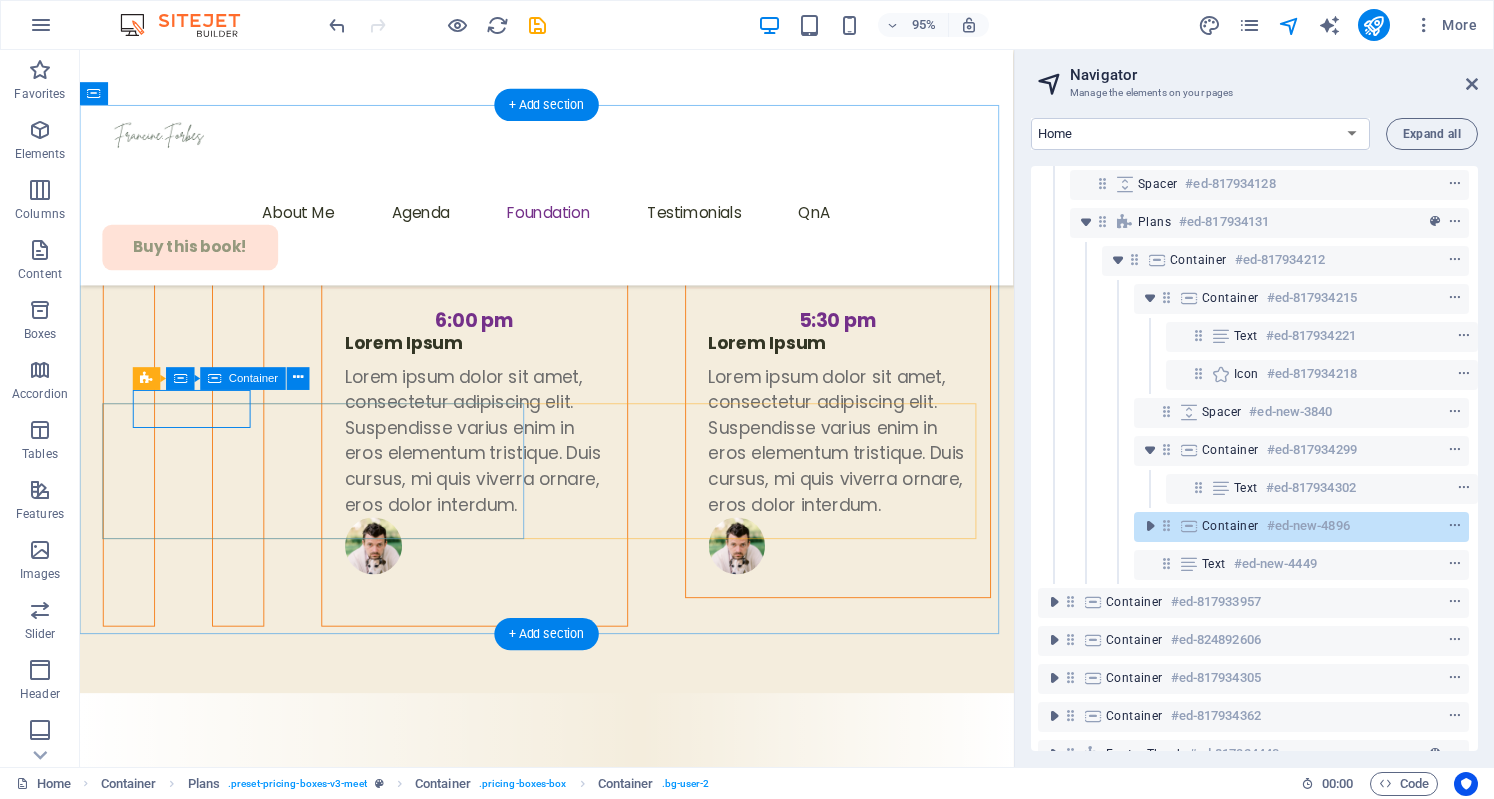 scroll, scrollTop: 356, scrollLeft: 1, axis: both 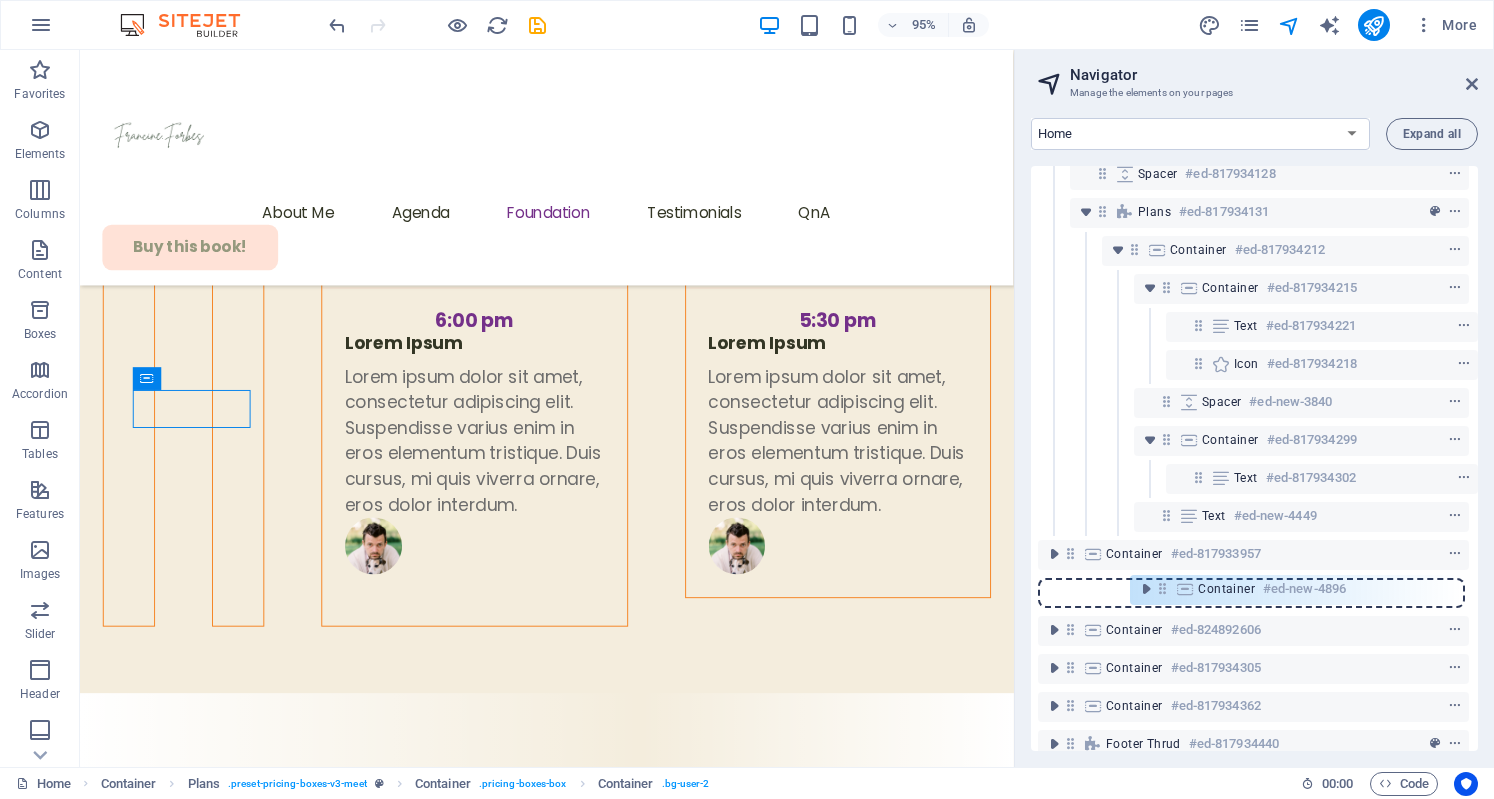 drag, startPoint x: 1171, startPoint y: 515, endPoint x: 1168, endPoint y: 593, distance: 78.05767 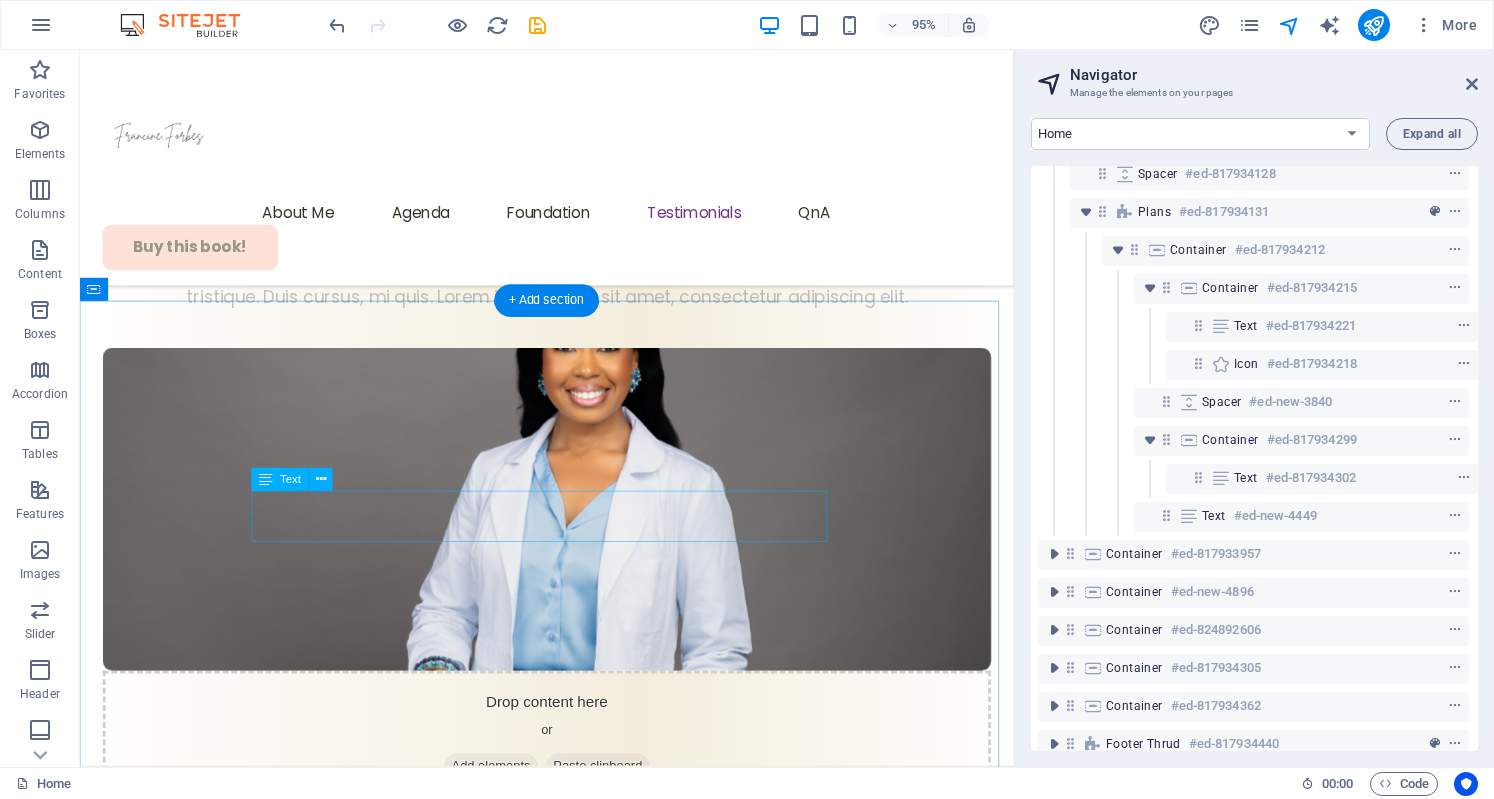 scroll, scrollTop: 8311, scrollLeft: 0, axis: vertical 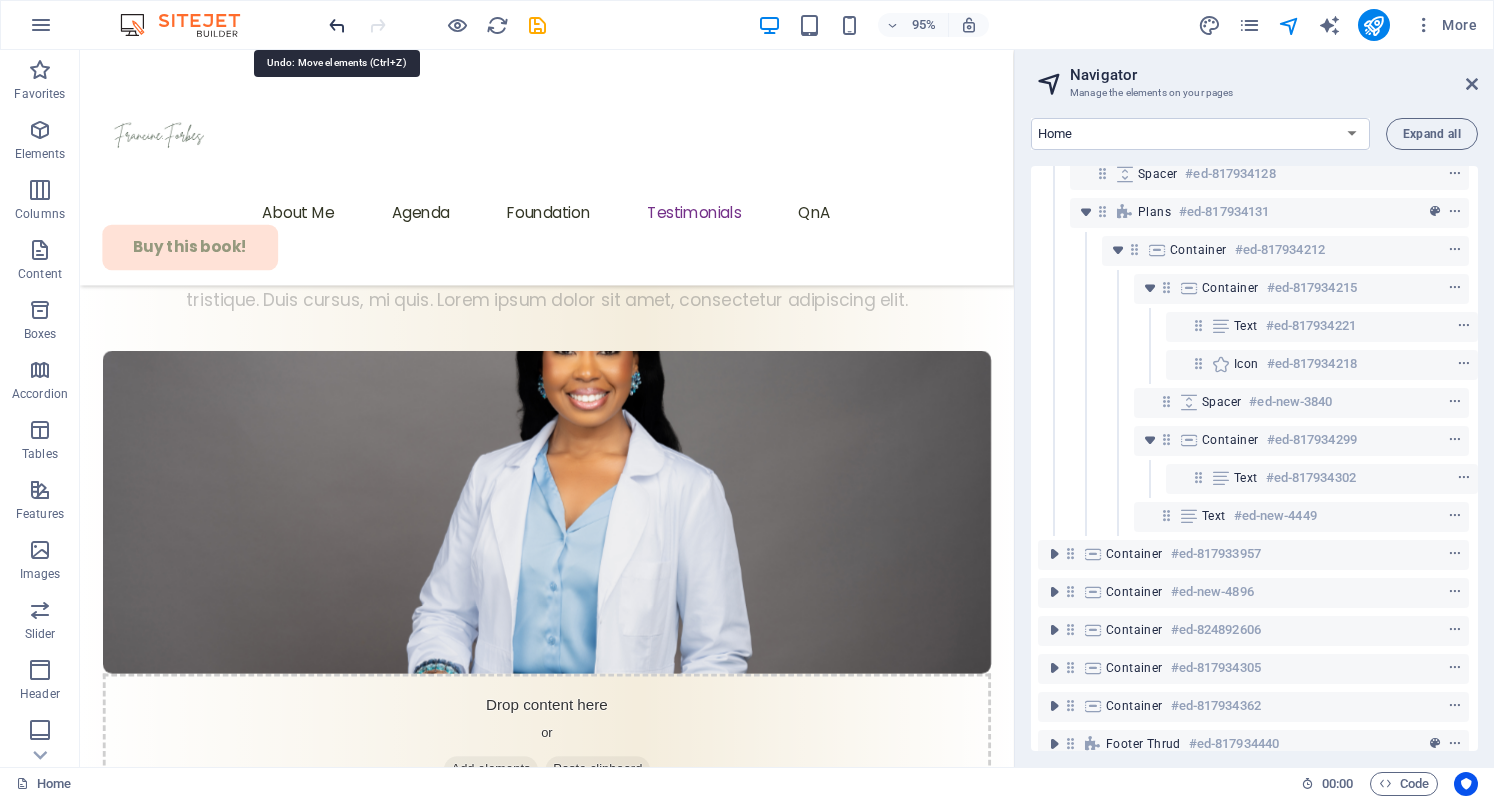 click at bounding box center [337, 25] 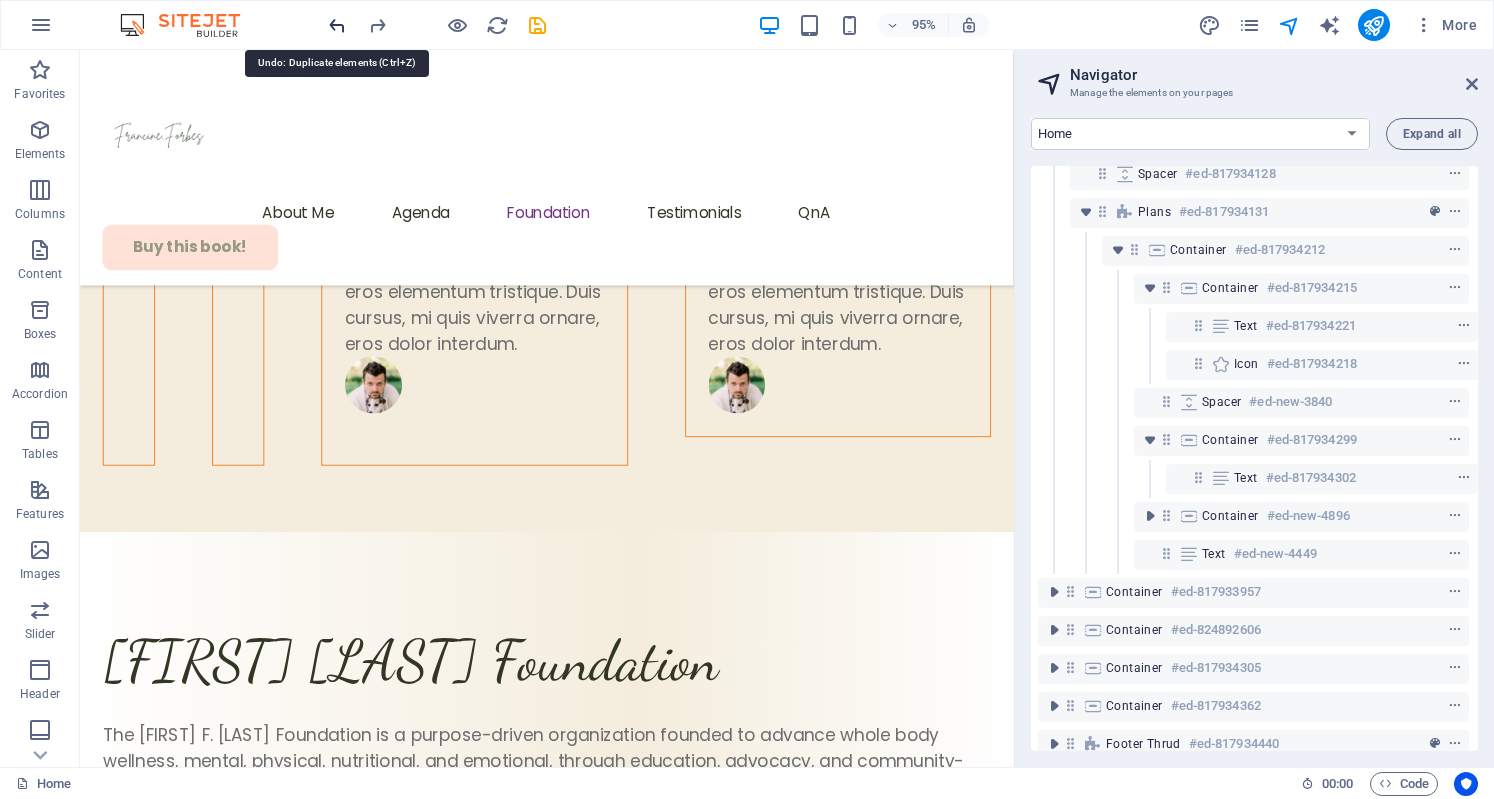 scroll, scrollTop: 6960, scrollLeft: 0, axis: vertical 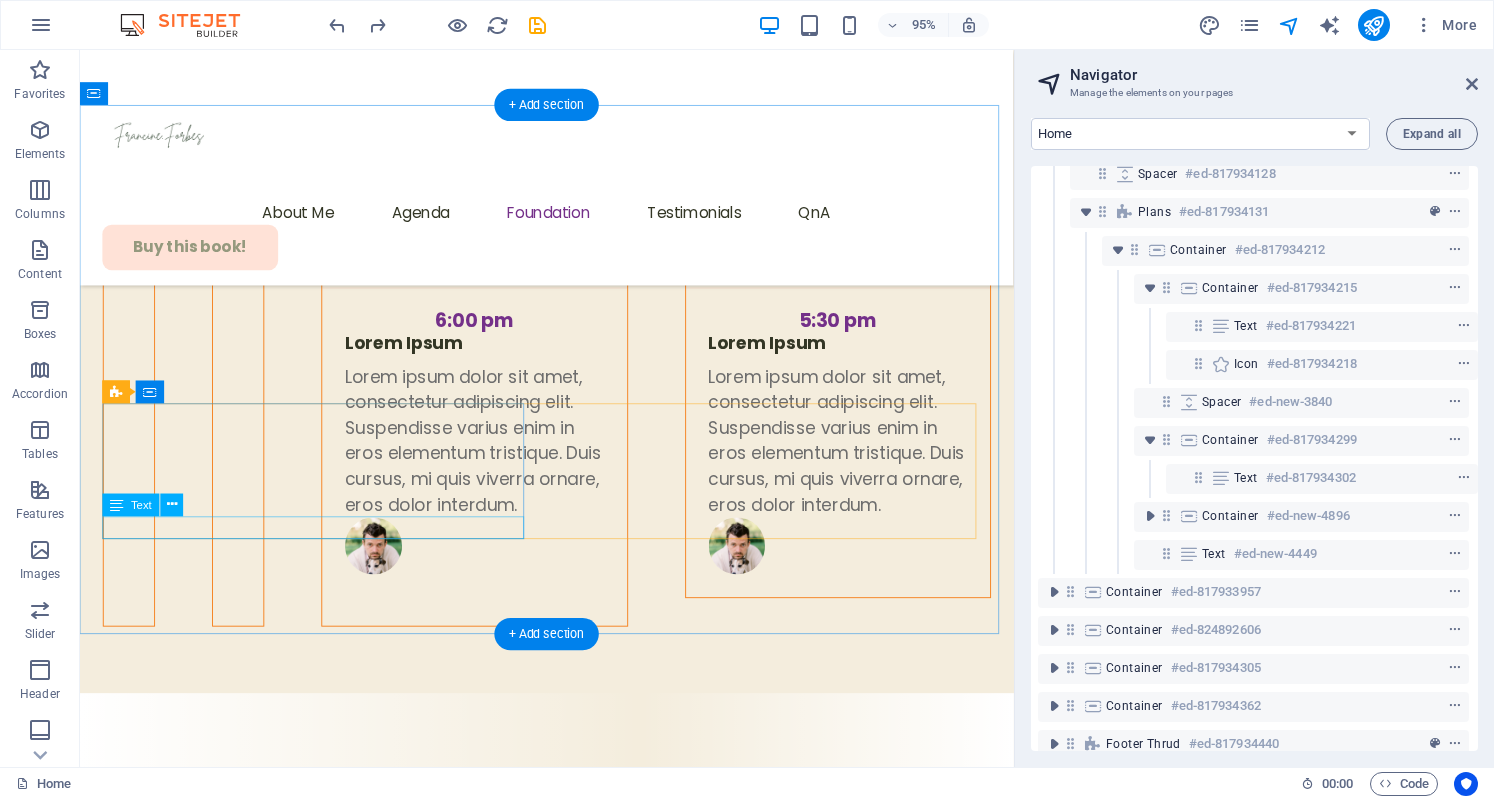 click on "access to mental health care" at bounding box center (571, 4462) 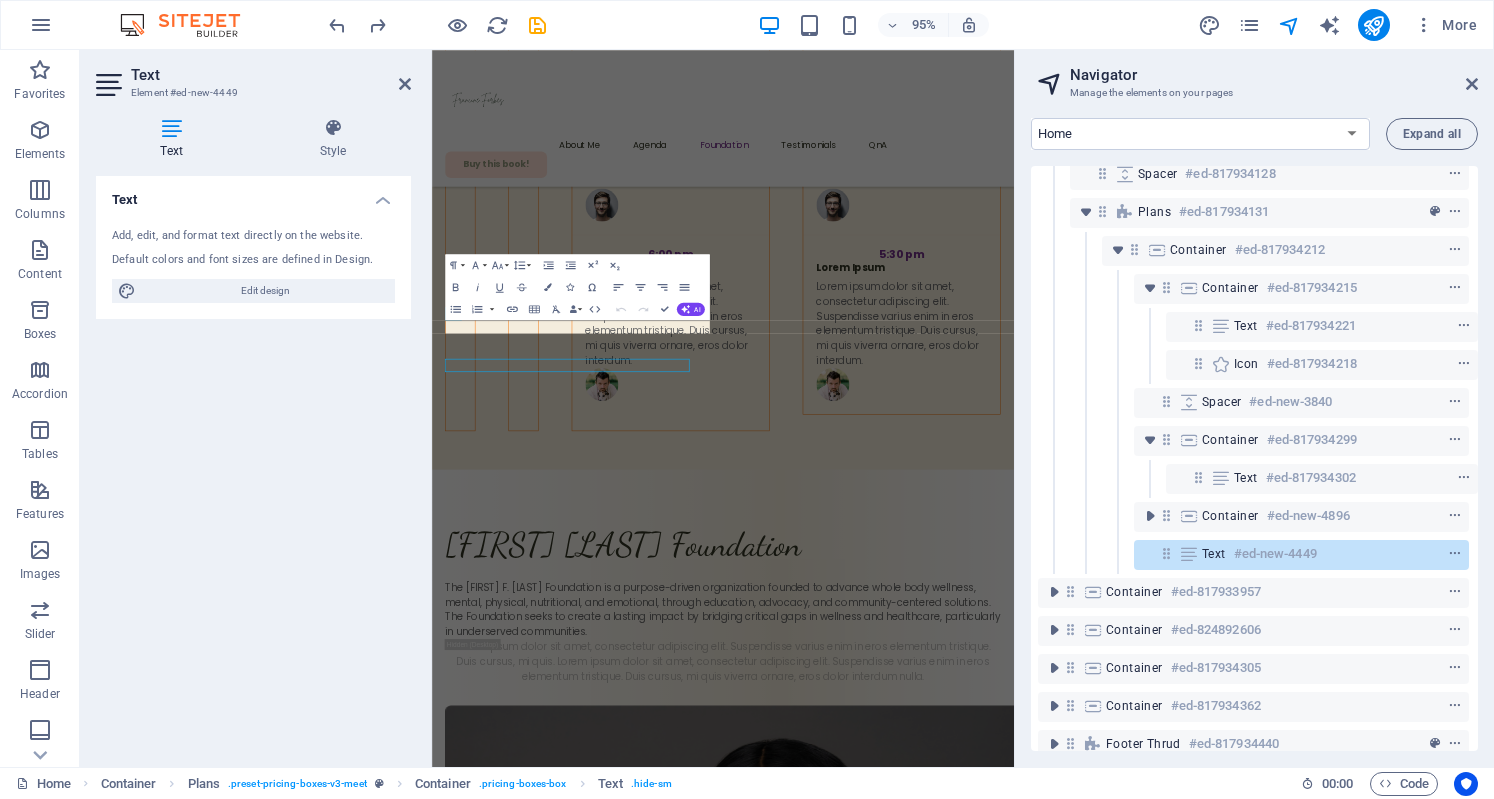 click on "Text Element #ed-new-4449 Text Style Text Add, edit, and format text directly on the website. Default colors and font sizes are defined in Design. Edit design Alignment Left aligned Centered Right aligned Plans Element
H1   Container   Container   Container   Container   Image   Unequal Columns   Container   Button   Container   Container   H2   Spacer   Text   Container   Image   3 columns   Container   Spacer   Text   Container   H2   Spacer   Container   Accordion   Container   Text   Container   Accordion   Container   Accordion   Container   Timeline   Container   Timeline   Container   Container   Text   Container   Text   Container   Container   Container   Spacer   Text   Container   Container   Text   Container   Text   Container   Text   Container   Container   Container   Text   Container   Container   Spacer   Text   Container   Text   Container   Container   Timeline   Container   Accordion   Container   Accordion   Container   Timeline   Container   Text   Container     Text" at bounding box center [547, 408] 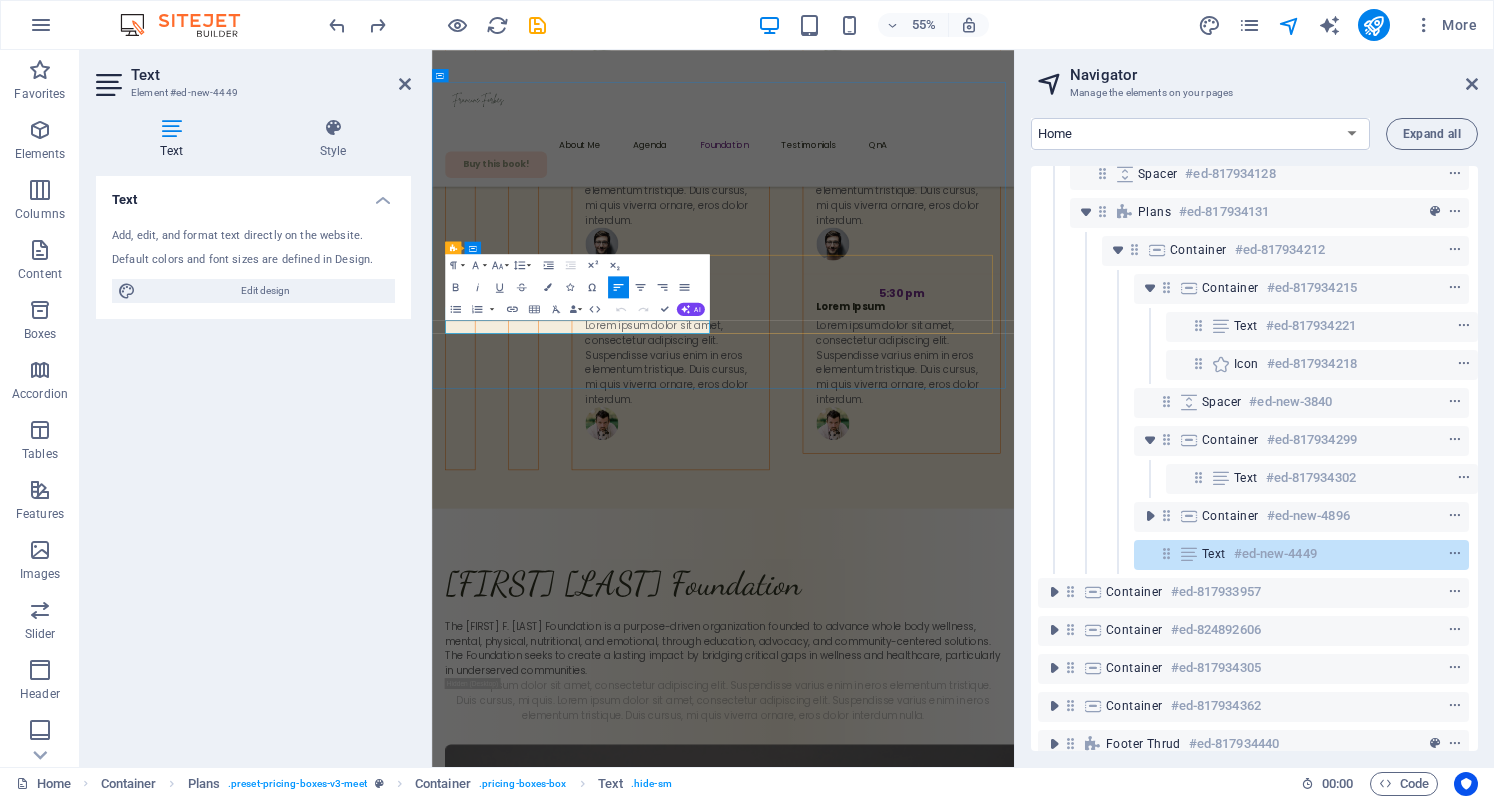 click on "access to mental health care" at bounding box center [961, 4619] 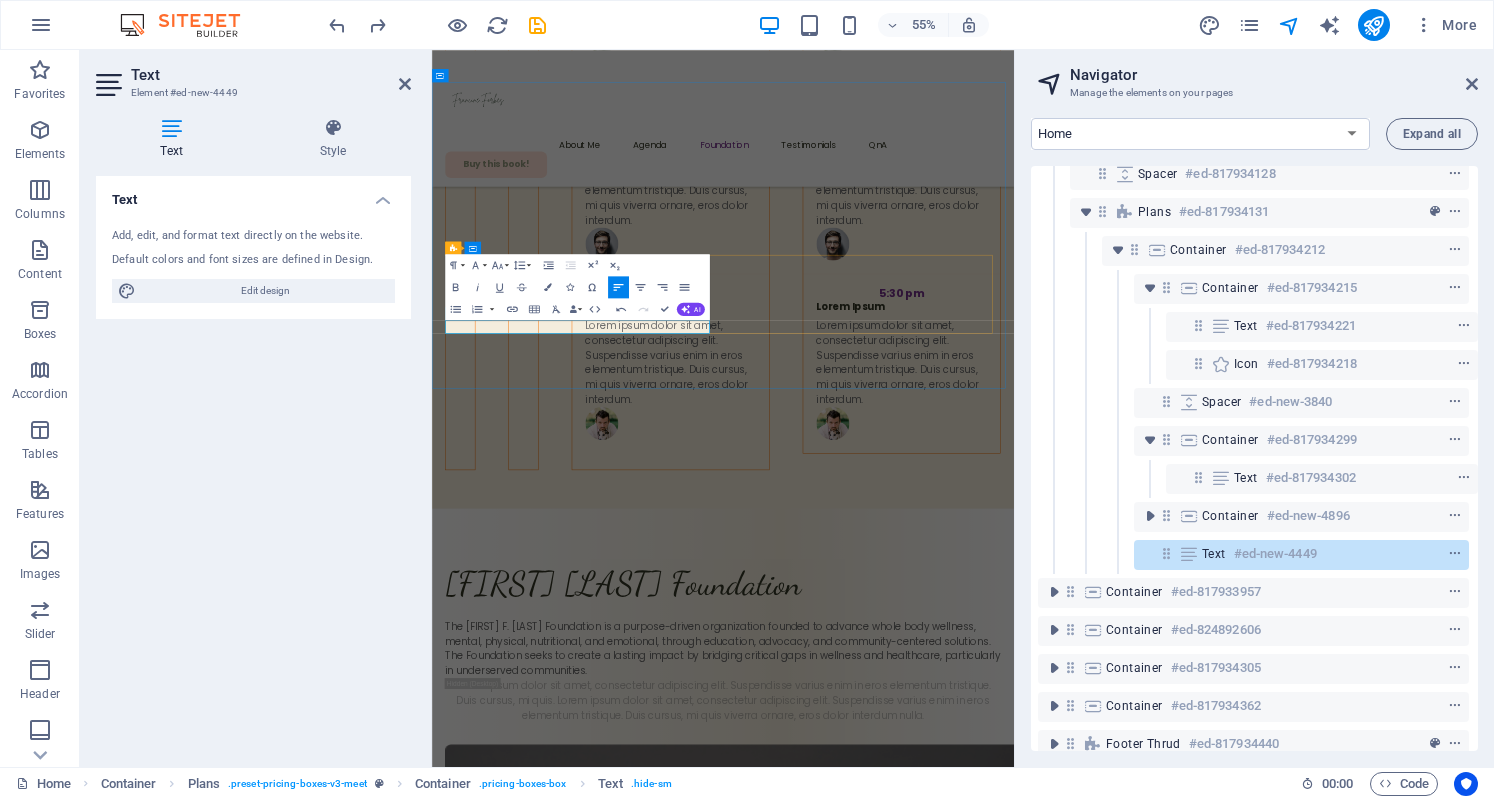 scroll, scrollTop: 0, scrollLeft: 8, axis: horizontal 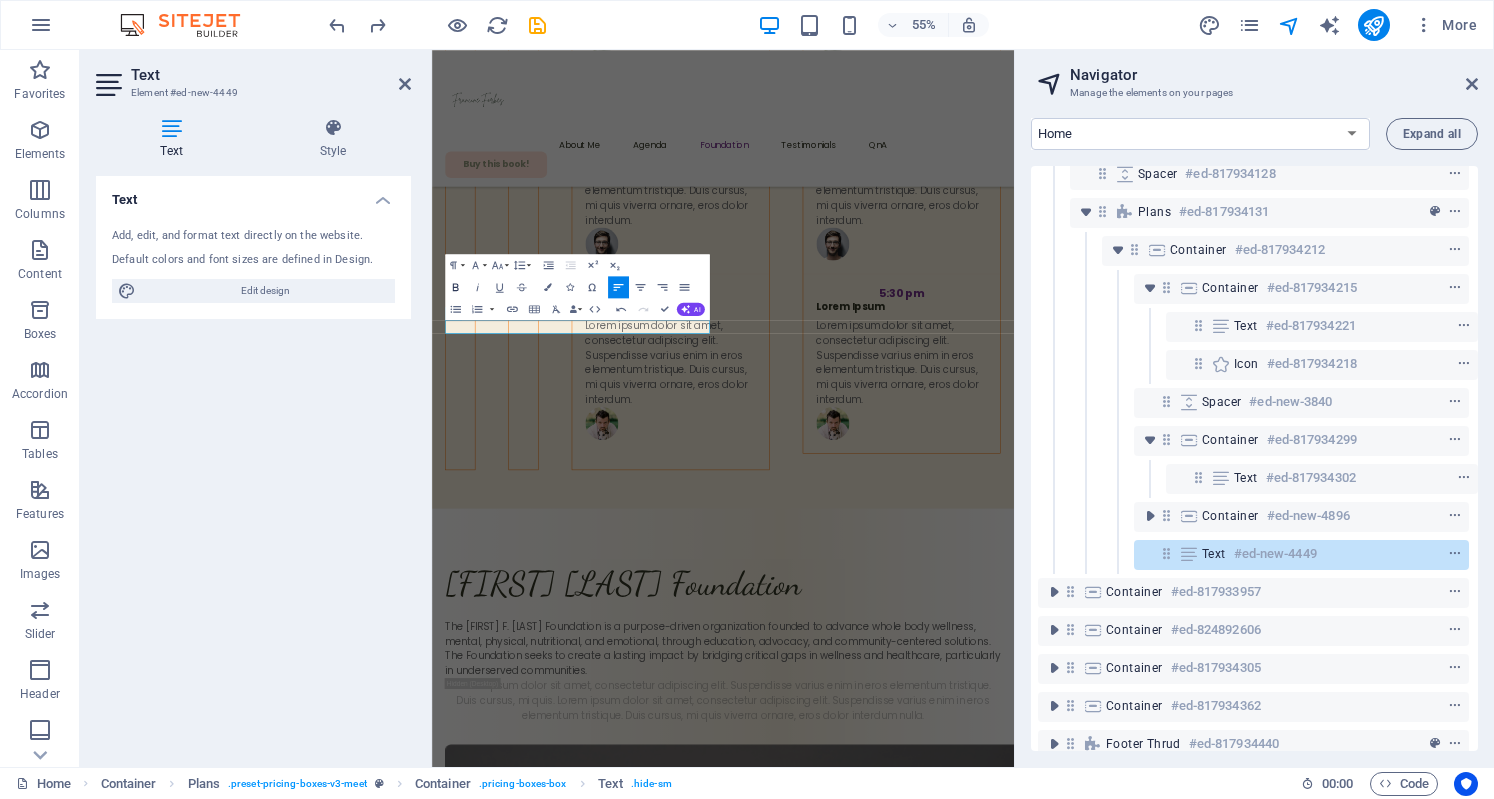 click 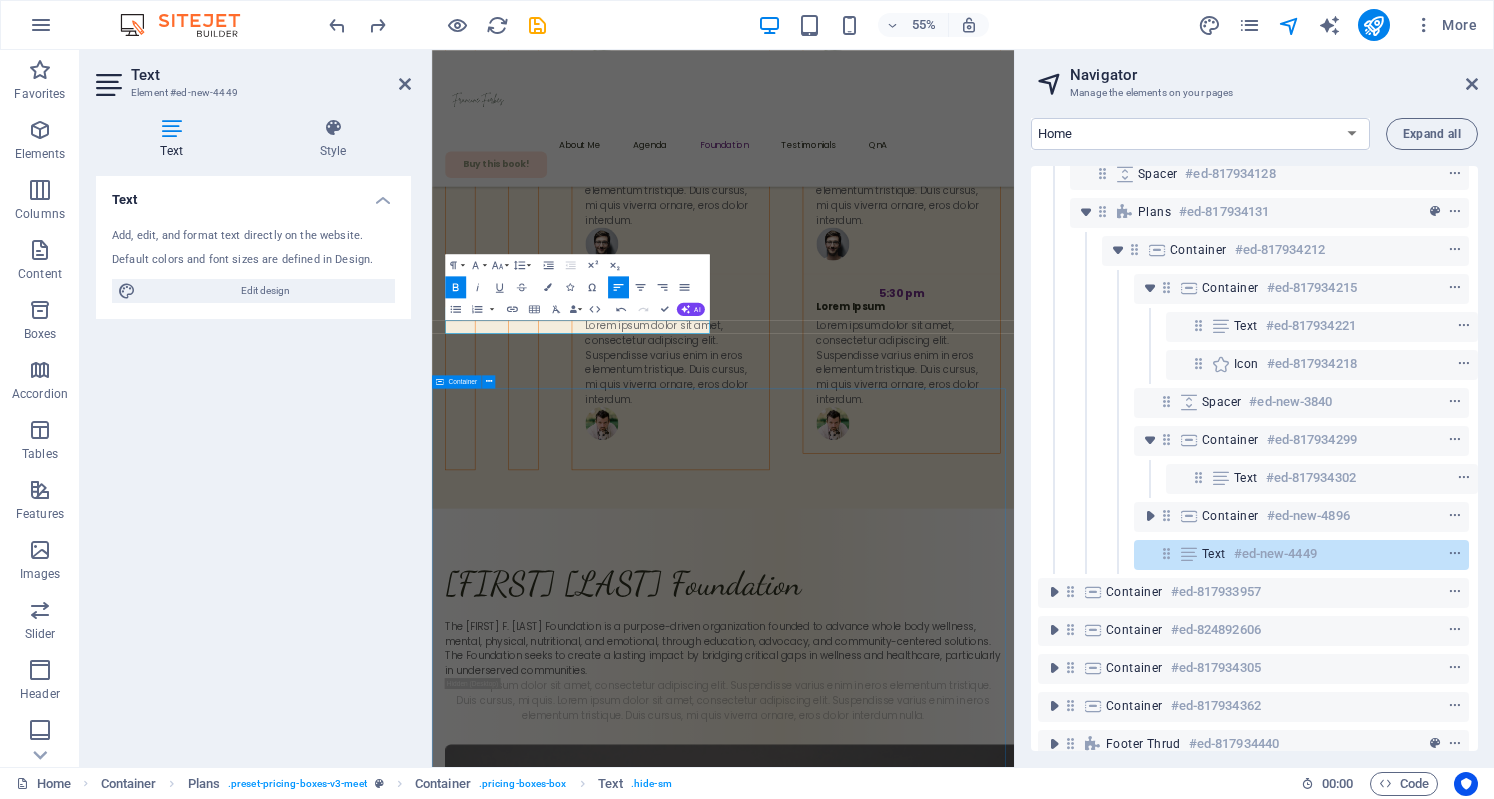 click on "What My Clients Said...                                                                                                                                                               Jenny Patrice Lorem ipsum dolor sit amet, consectetur adipiscing elit. Nunc vulputate s libero et velit interdum, ac per aliquet odio mattis. Class aptent taciti sociosqu ad litora torquent per conubia nostra, per ad inceptos. Class aptent taciti sociosqu ad litora torquent per. Matt Robertson Lorem ipsum dolor sit amet, consectetur adipiscing elit. Nunc vulputate s libero et velit interdum, ac per aliquet odio mattis. Class aptent taciti sociosqu ad litora torquent per conubia nostra, per ad inceptos. Class aptent taciti sociosqu ad litora torquent per. Jessica Mayers Jenny Patrice Matt Robertson Jessica Mayers Jenny Patrice 1 2 3" at bounding box center (961, 26432) 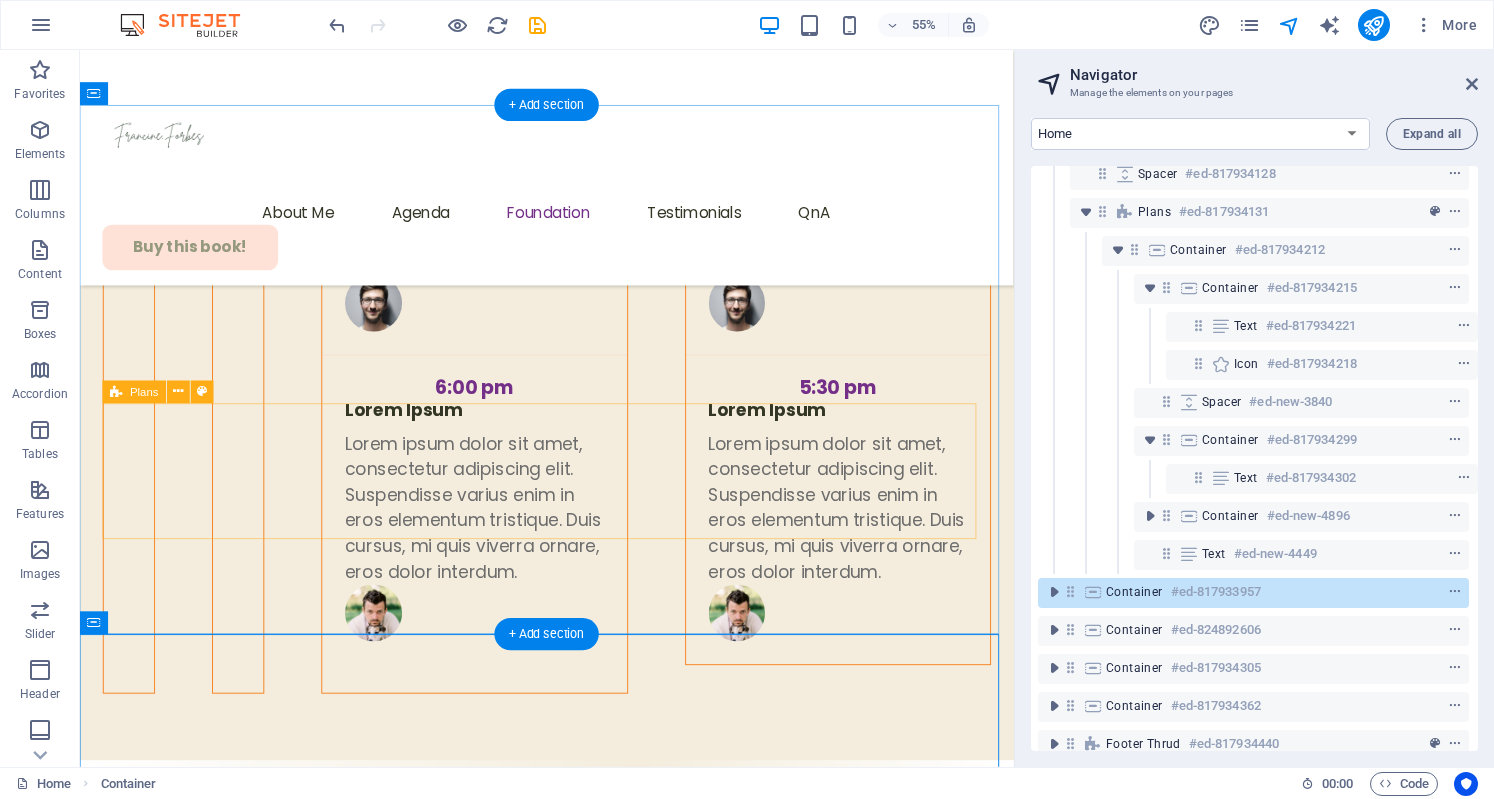 scroll, scrollTop: 6960, scrollLeft: 0, axis: vertical 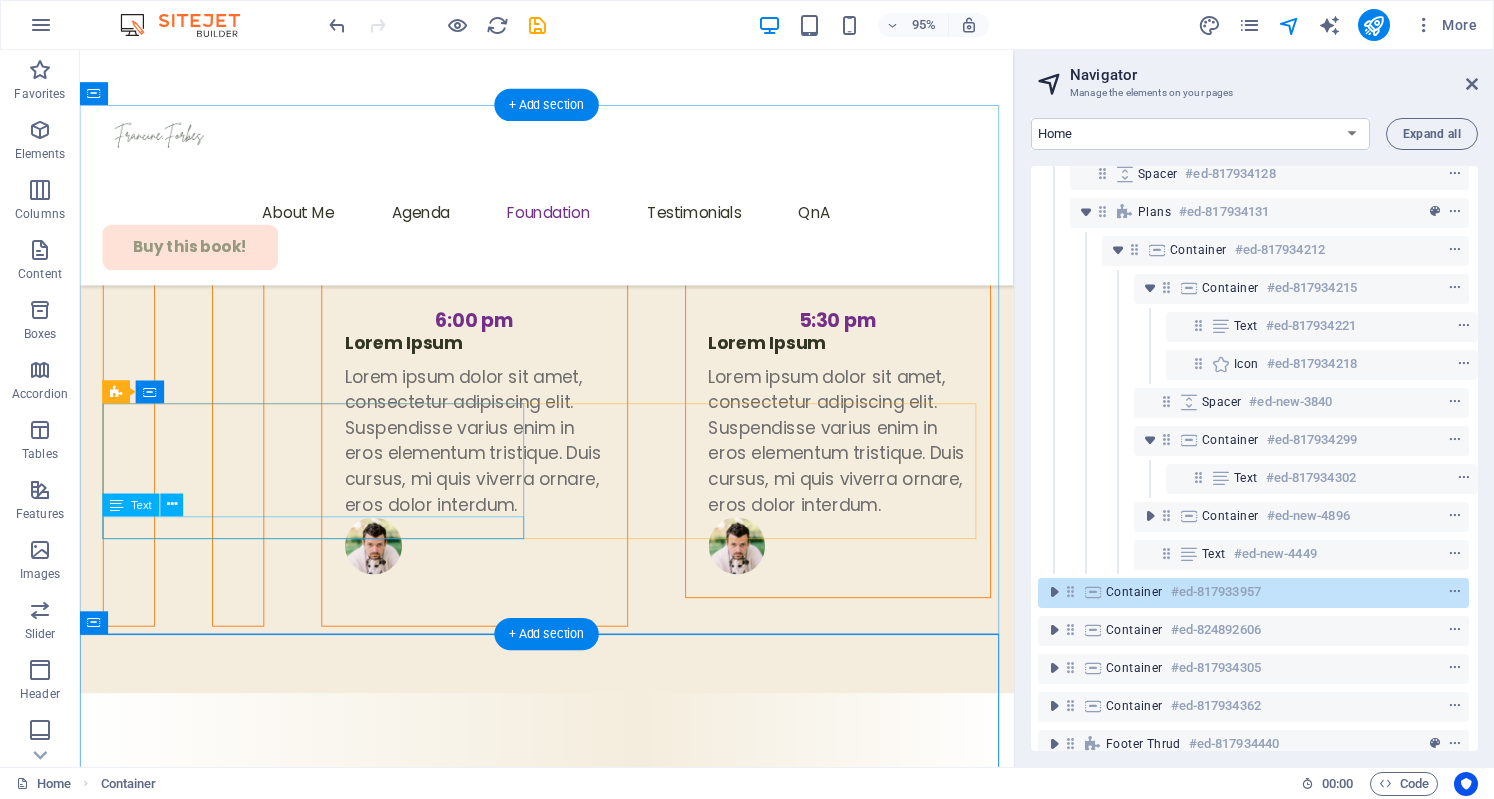 click on "nutritional education and resources" at bounding box center [571, 4462] 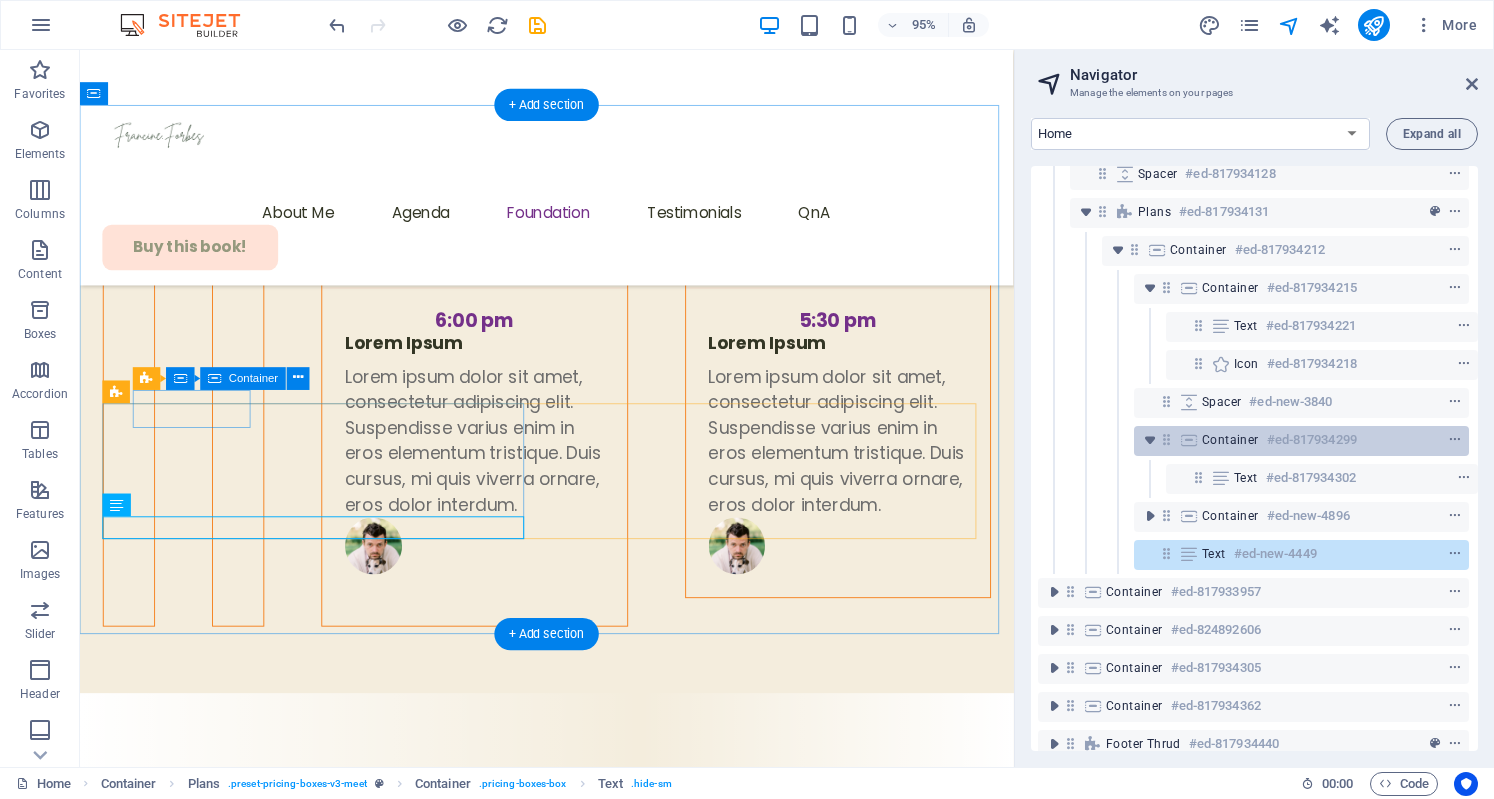 click at bounding box center (1189, 440) 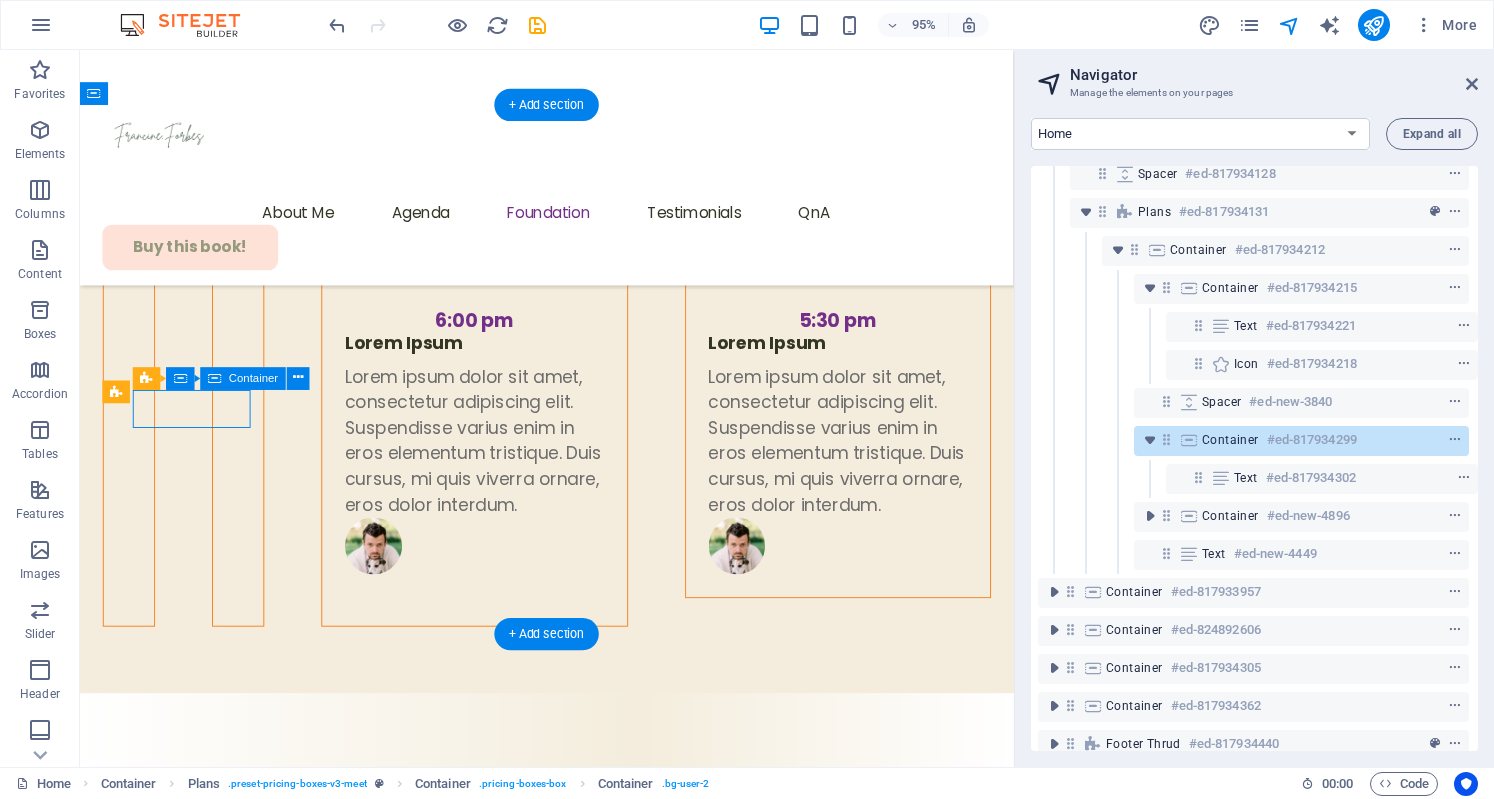 click at bounding box center (1189, 440) 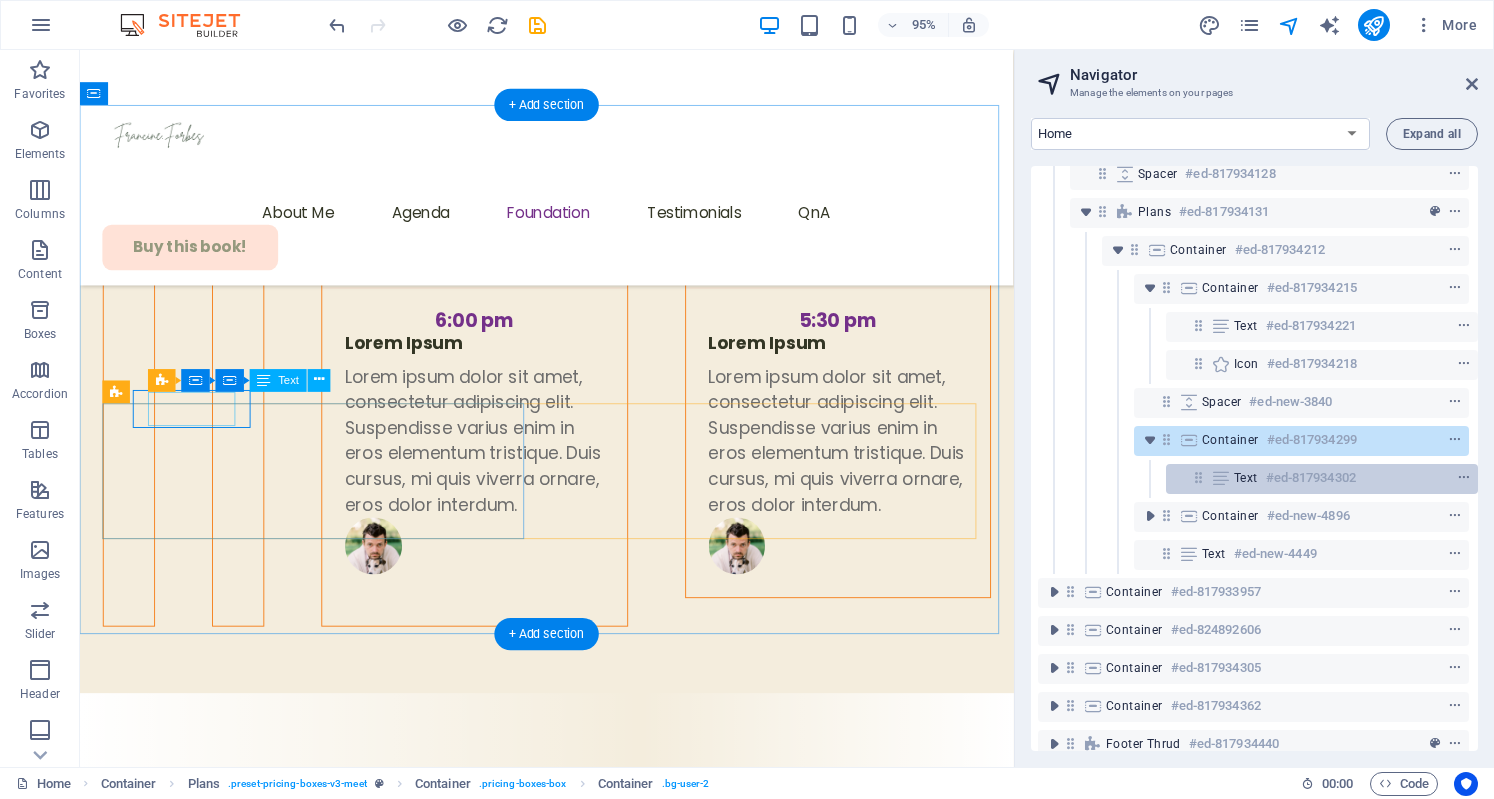 click on "Text #ed-817934302" at bounding box center (1322, 479) 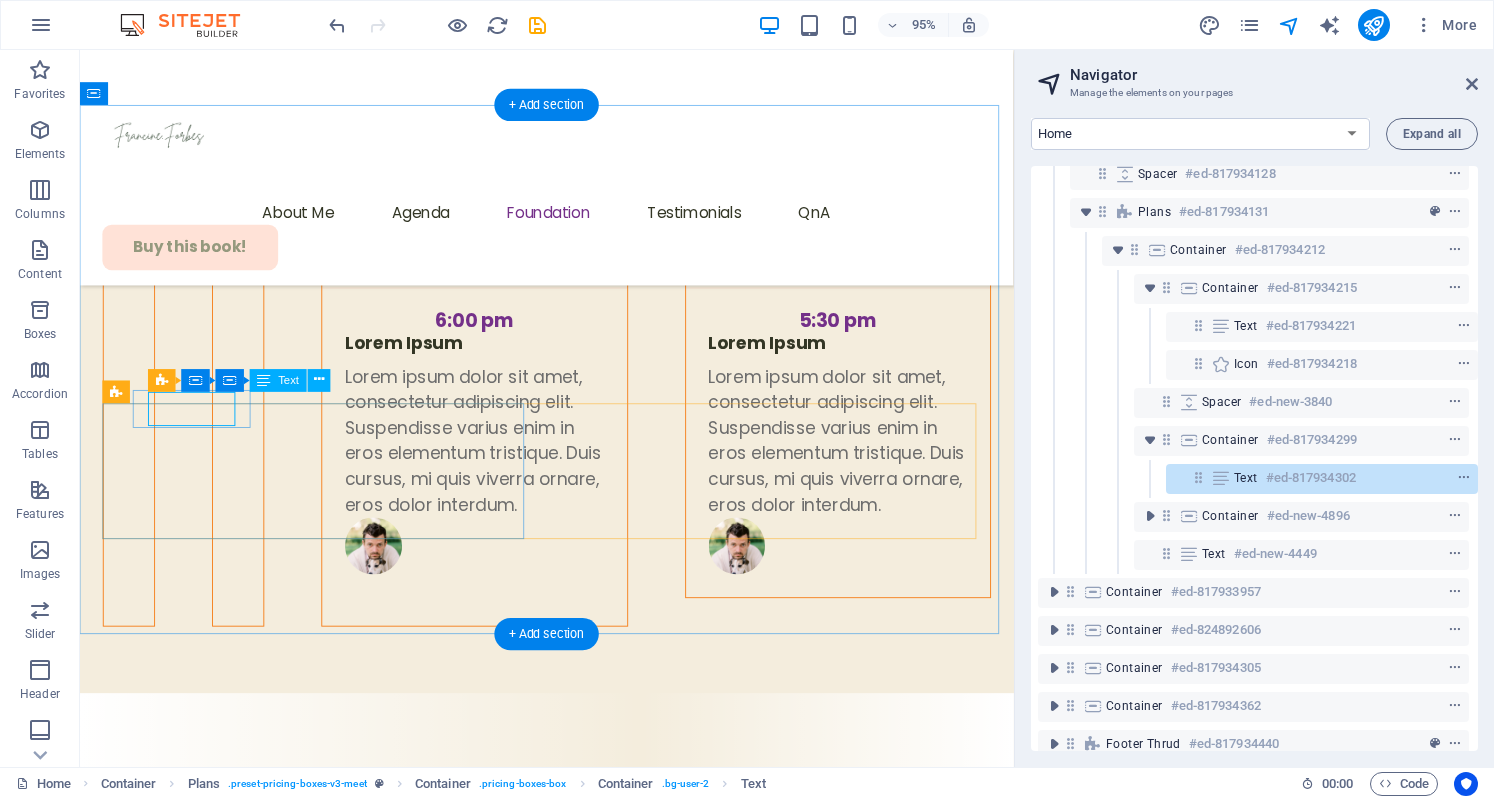 drag, startPoint x: 1125, startPoint y: 435, endPoint x: 1200, endPoint y: 482, distance: 88.50989 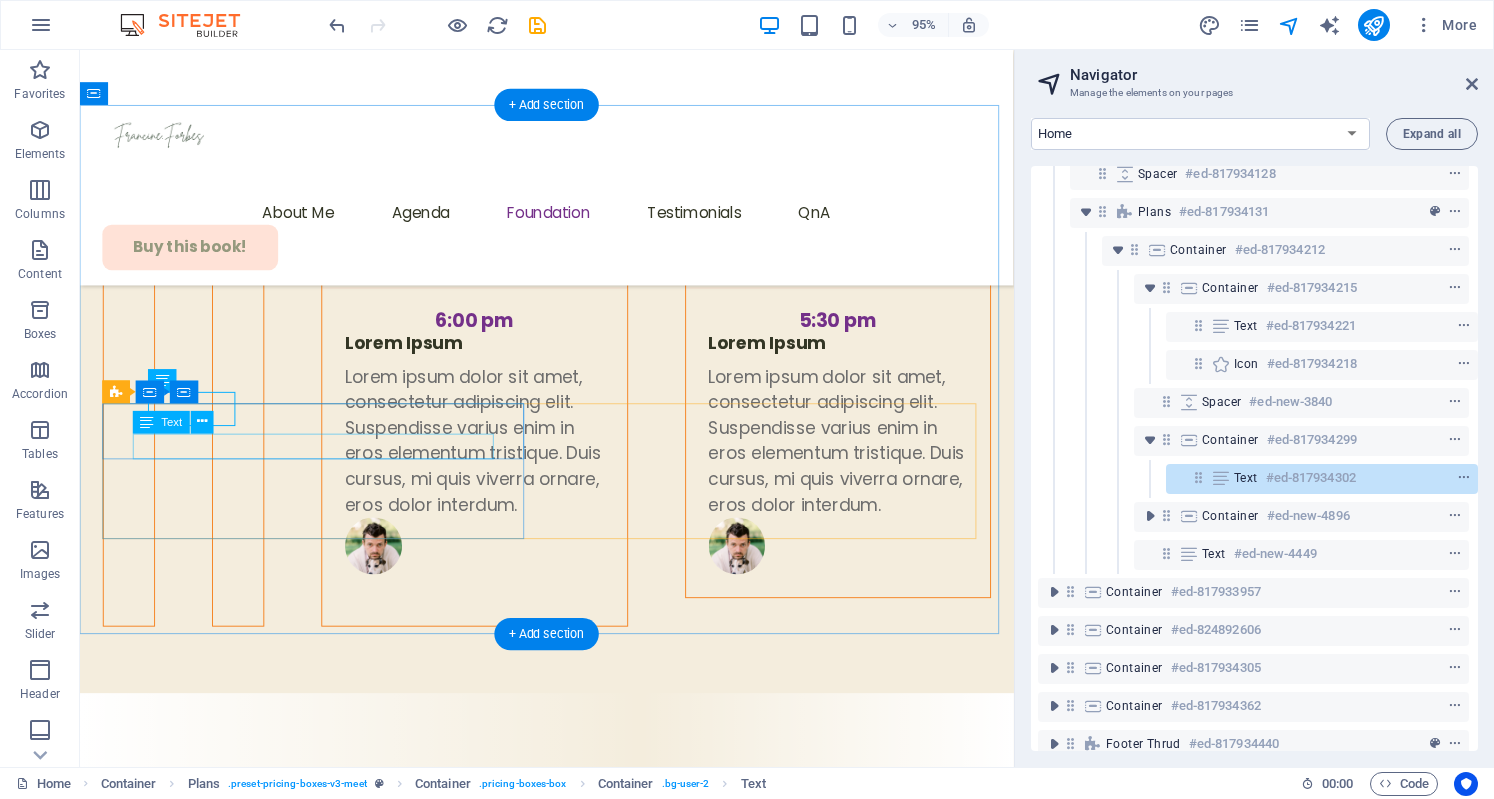 click on "access to mental health care" at bounding box center (571, 4368) 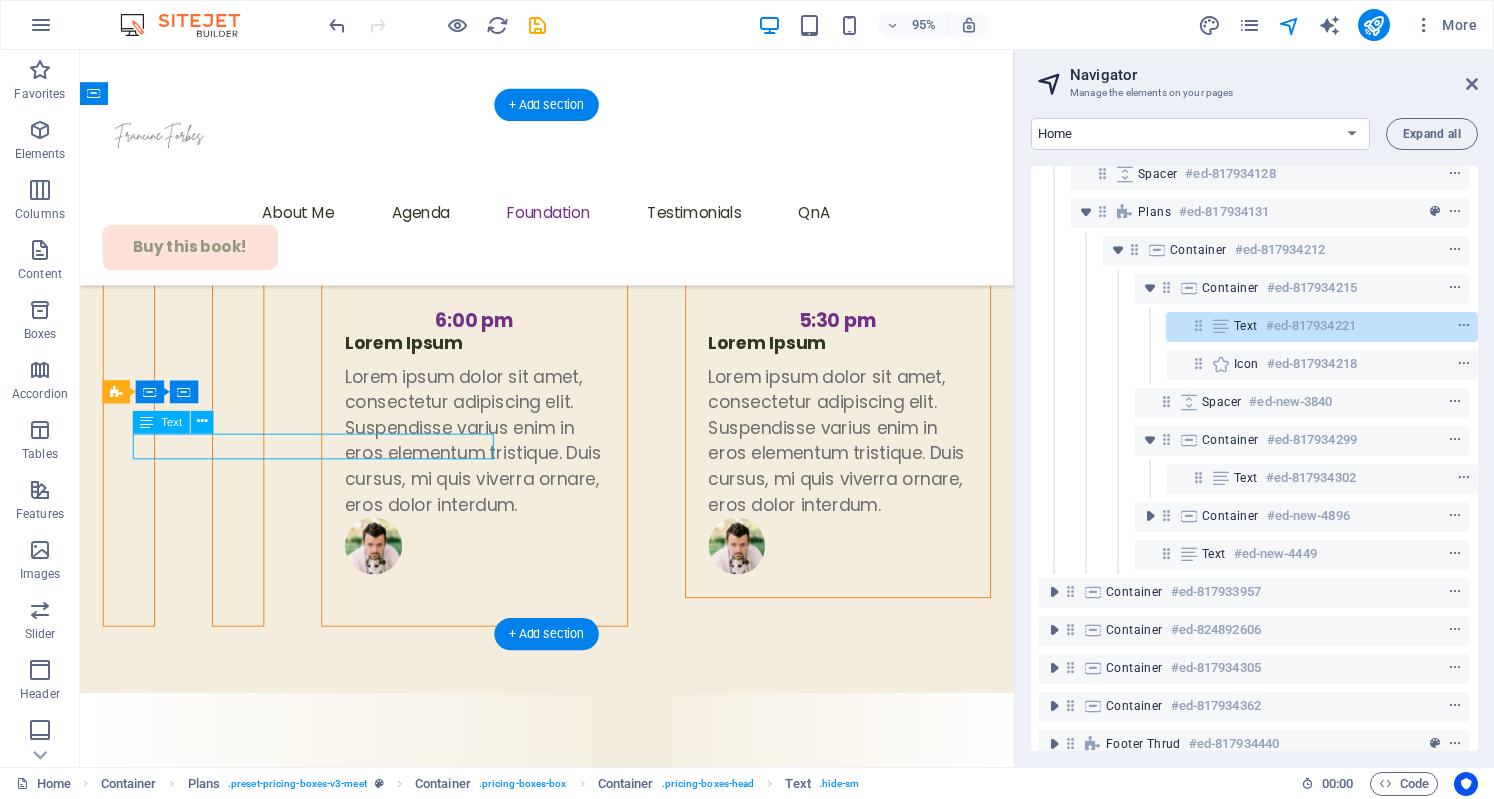 click on "access to mental health care" at bounding box center (571, 4368) 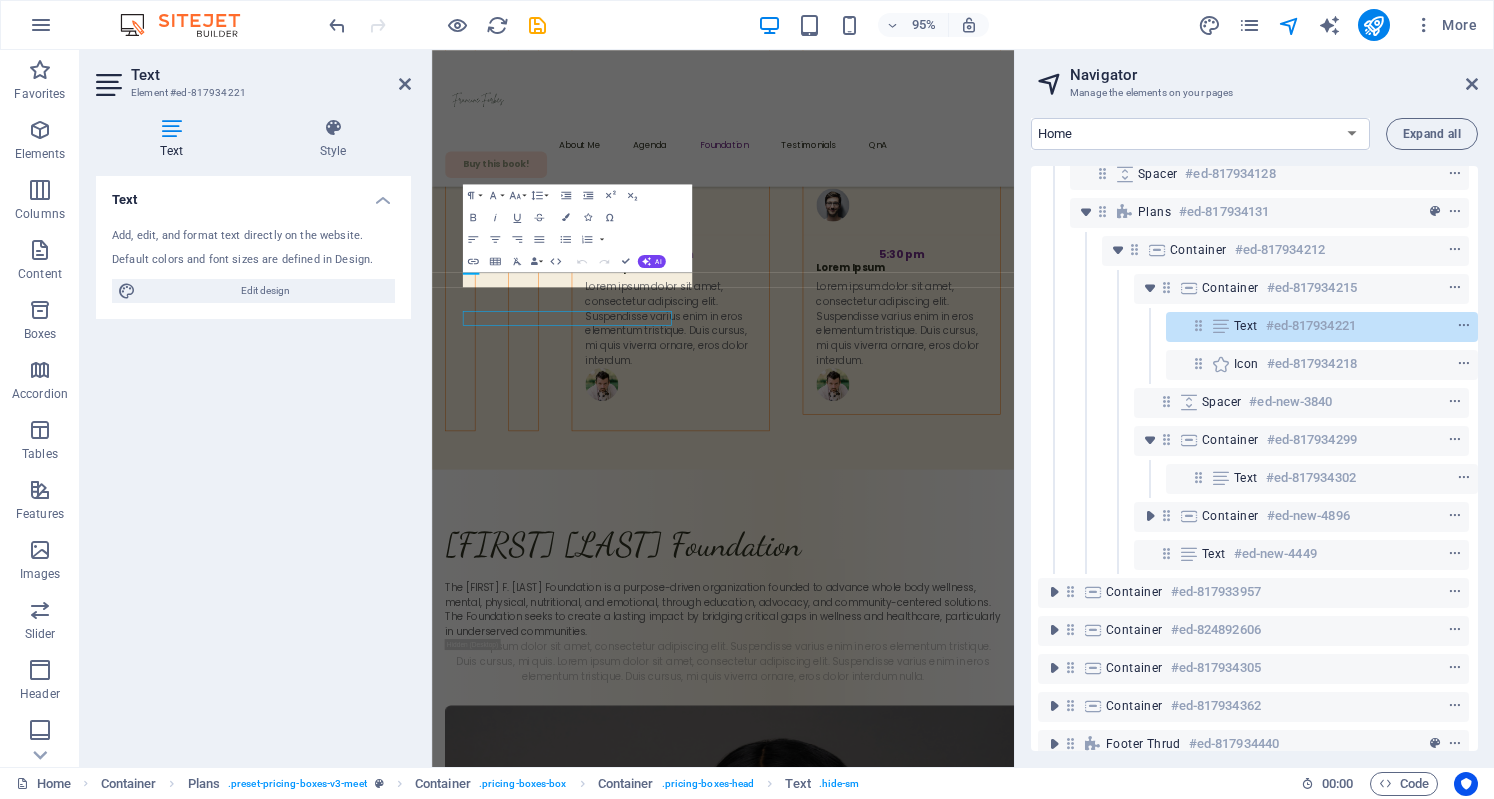 scroll, scrollTop: 6889, scrollLeft: 0, axis: vertical 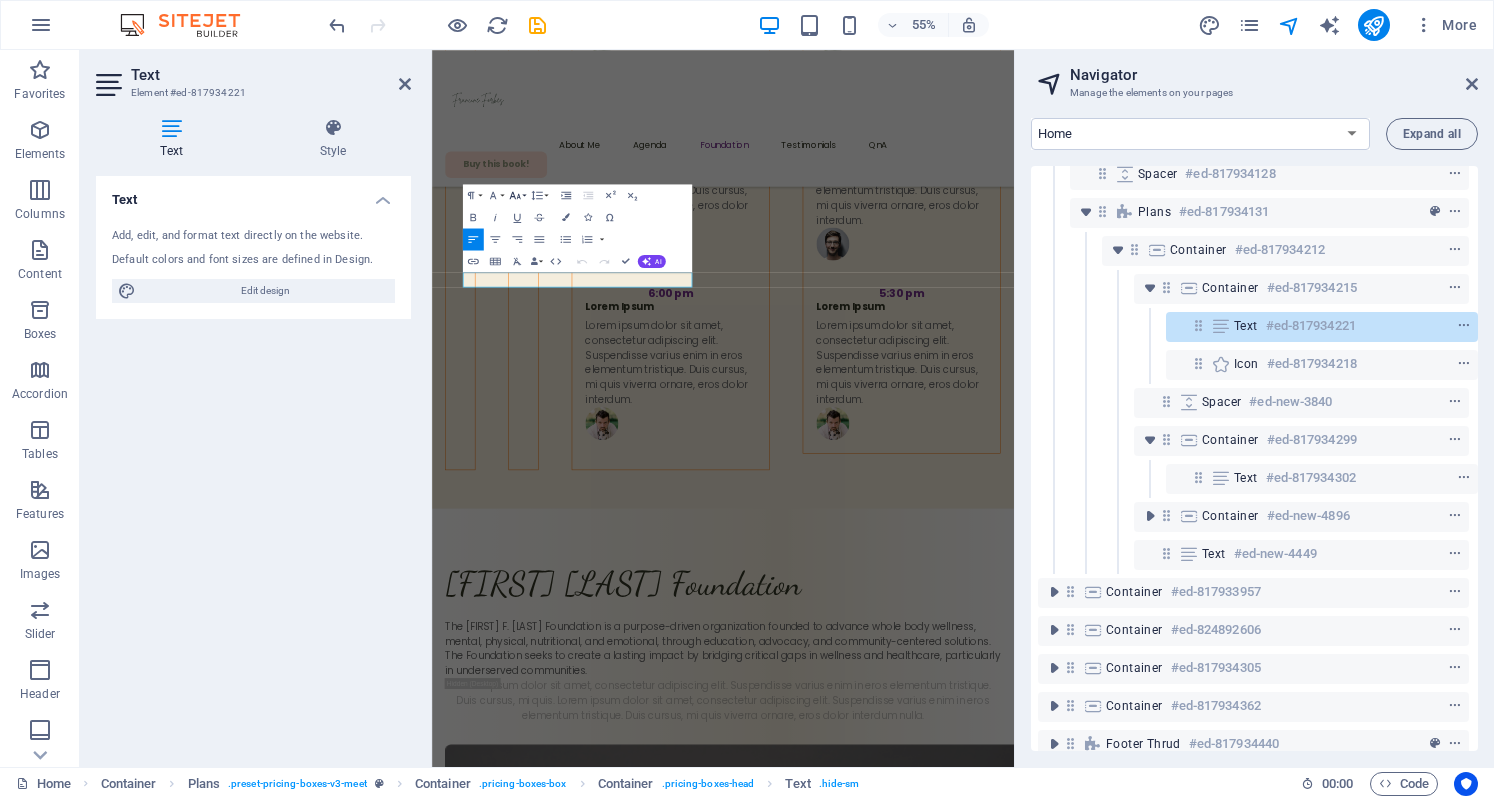 click on "Font Size" at bounding box center [517, 195] 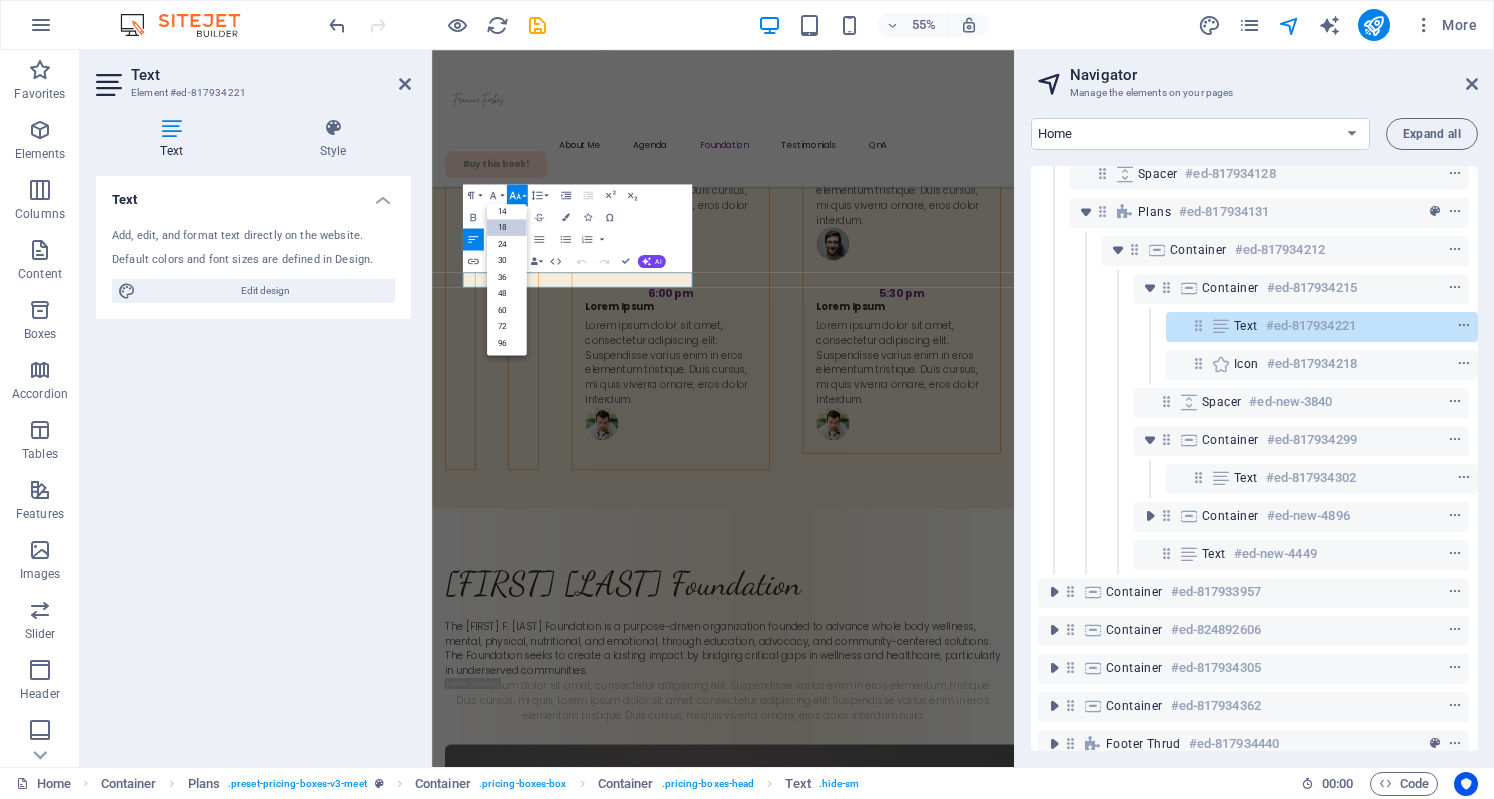 scroll, scrollTop: 160, scrollLeft: 0, axis: vertical 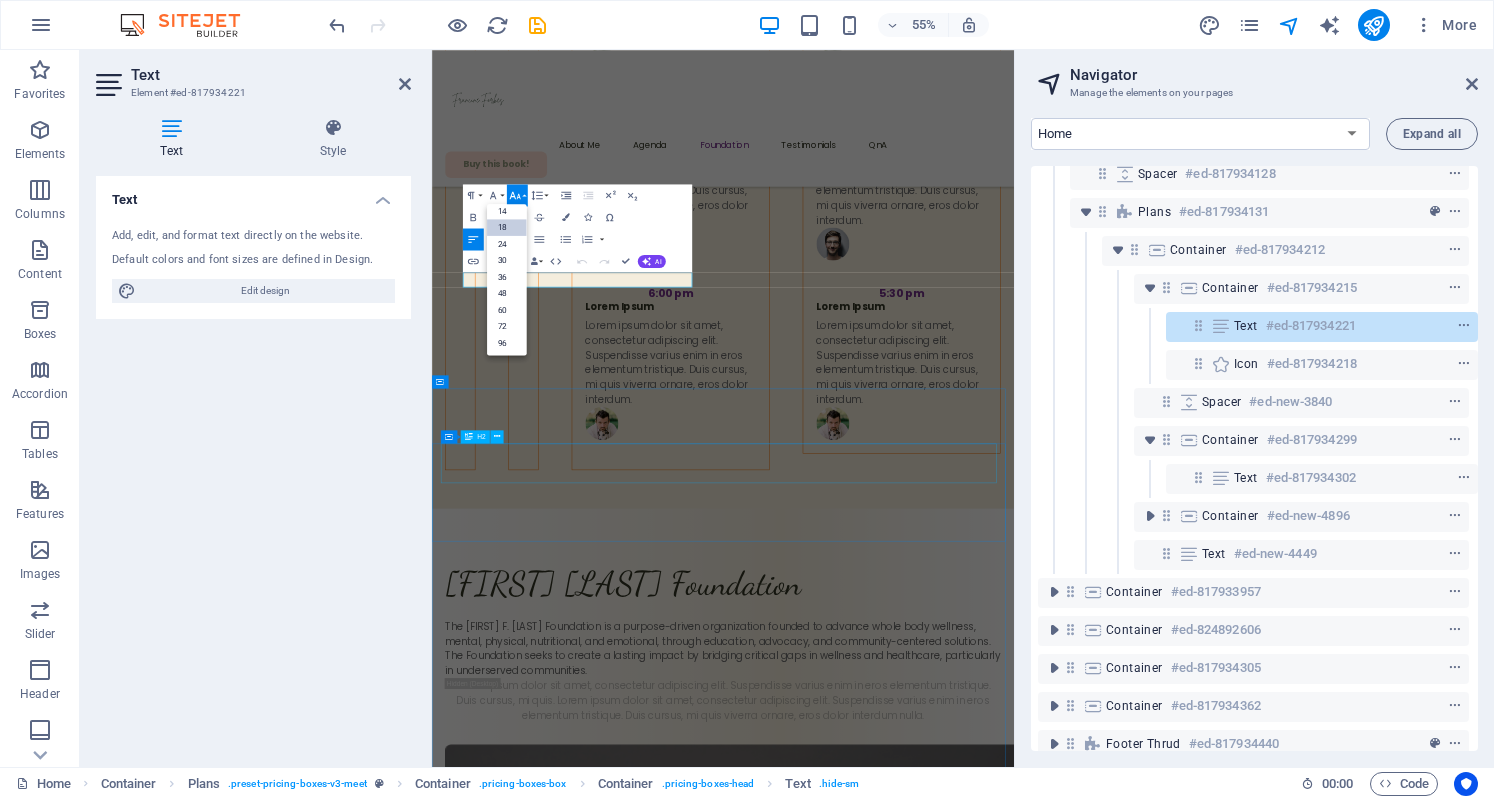 click on "What My Clients Said..." at bounding box center (961, 4867) 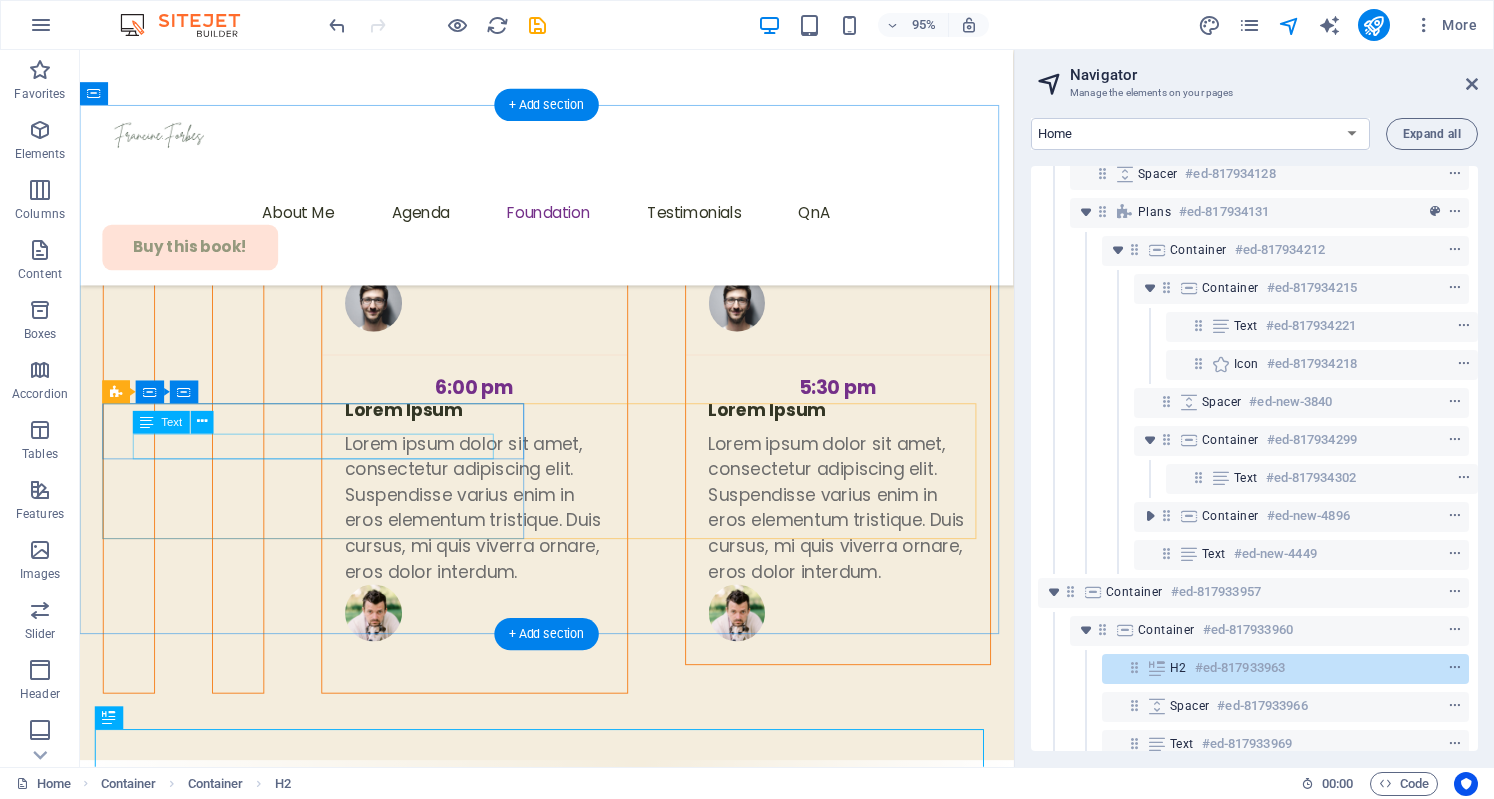 scroll, scrollTop: 6960, scrollLeft: 0, axis: vertical 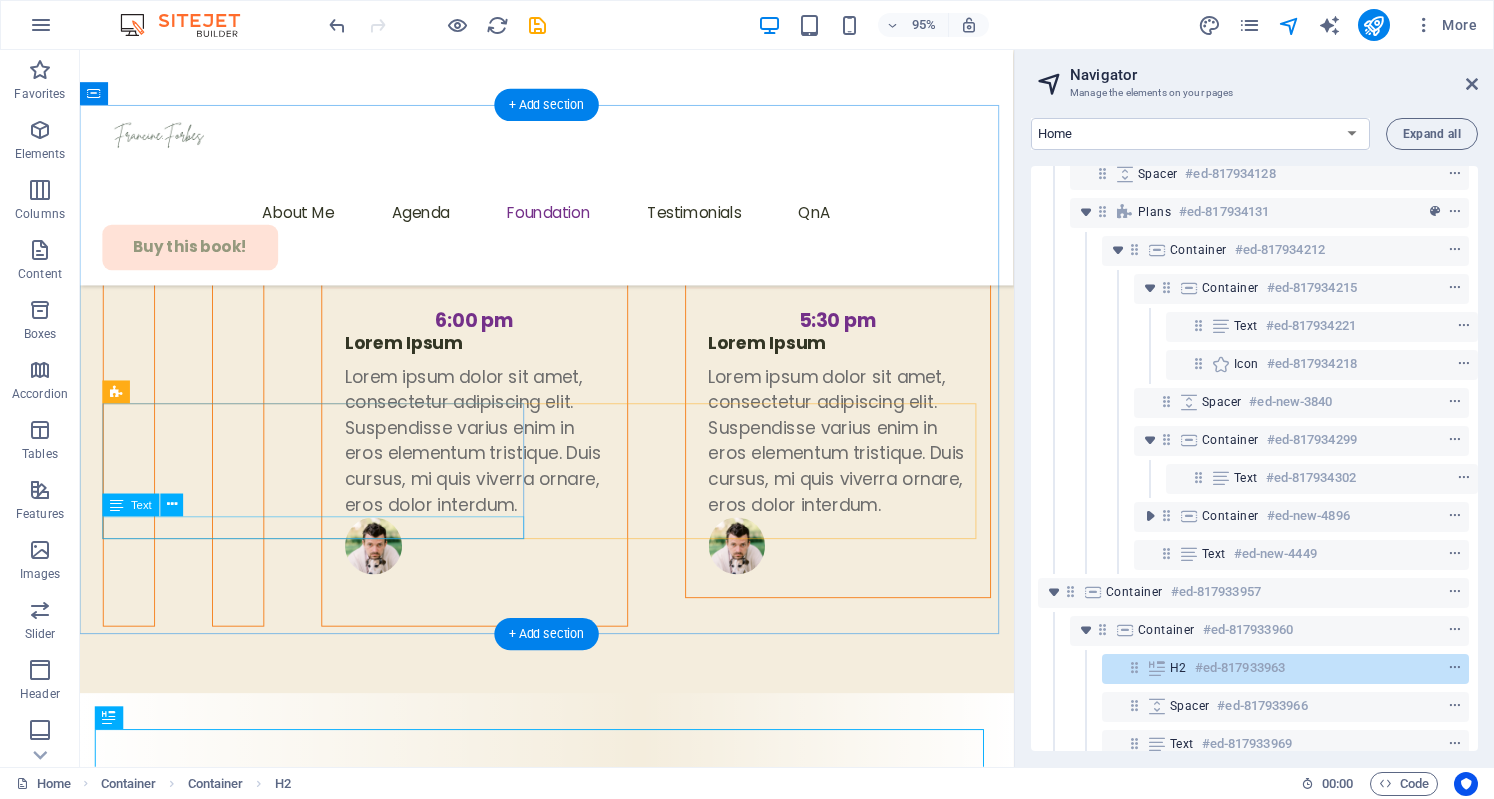 click on "nutritional education and resources" at bounding box center [571, 4462] 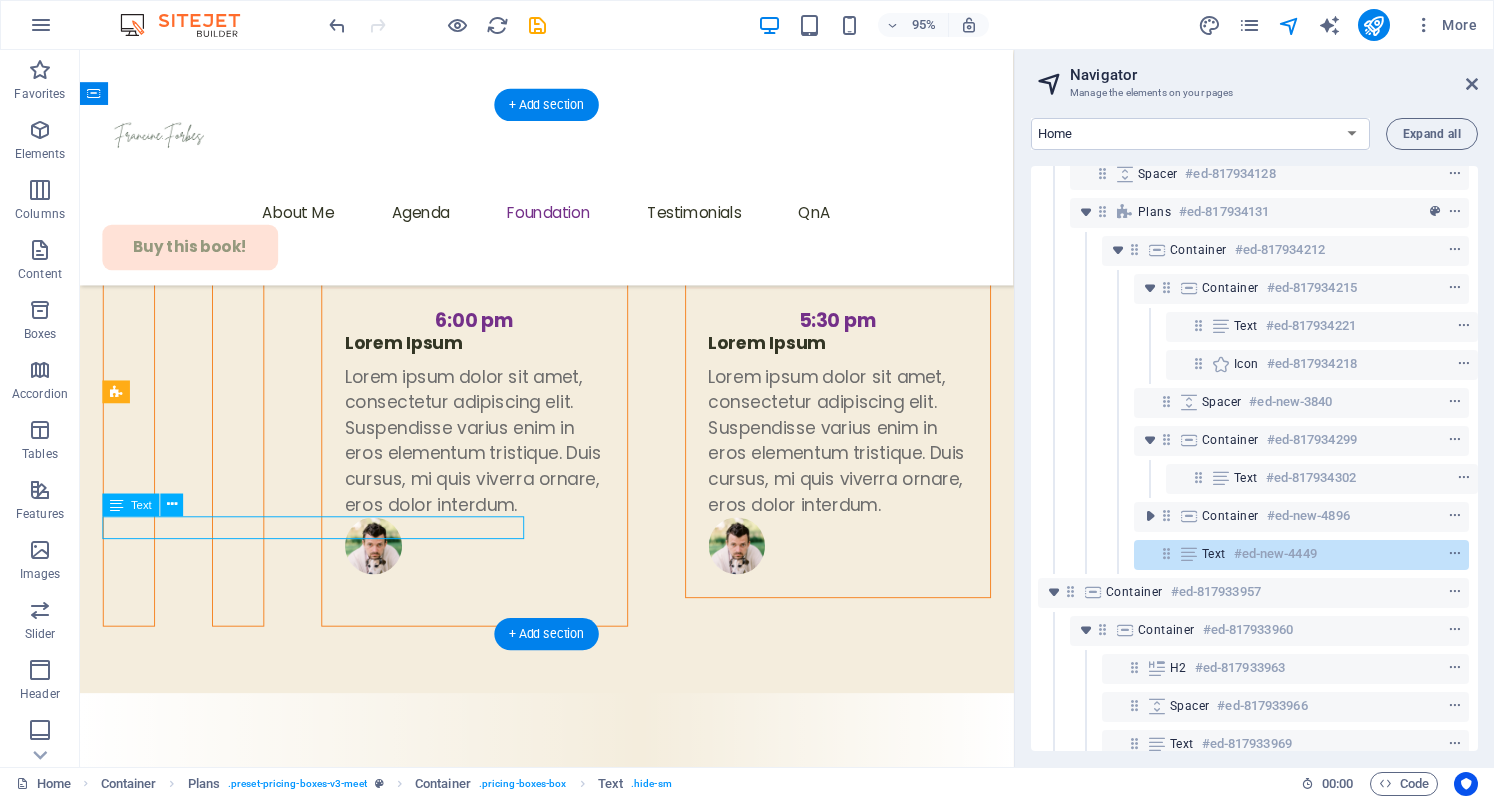 click on "nutritional education and resources" at bounding box center [571, 4462] 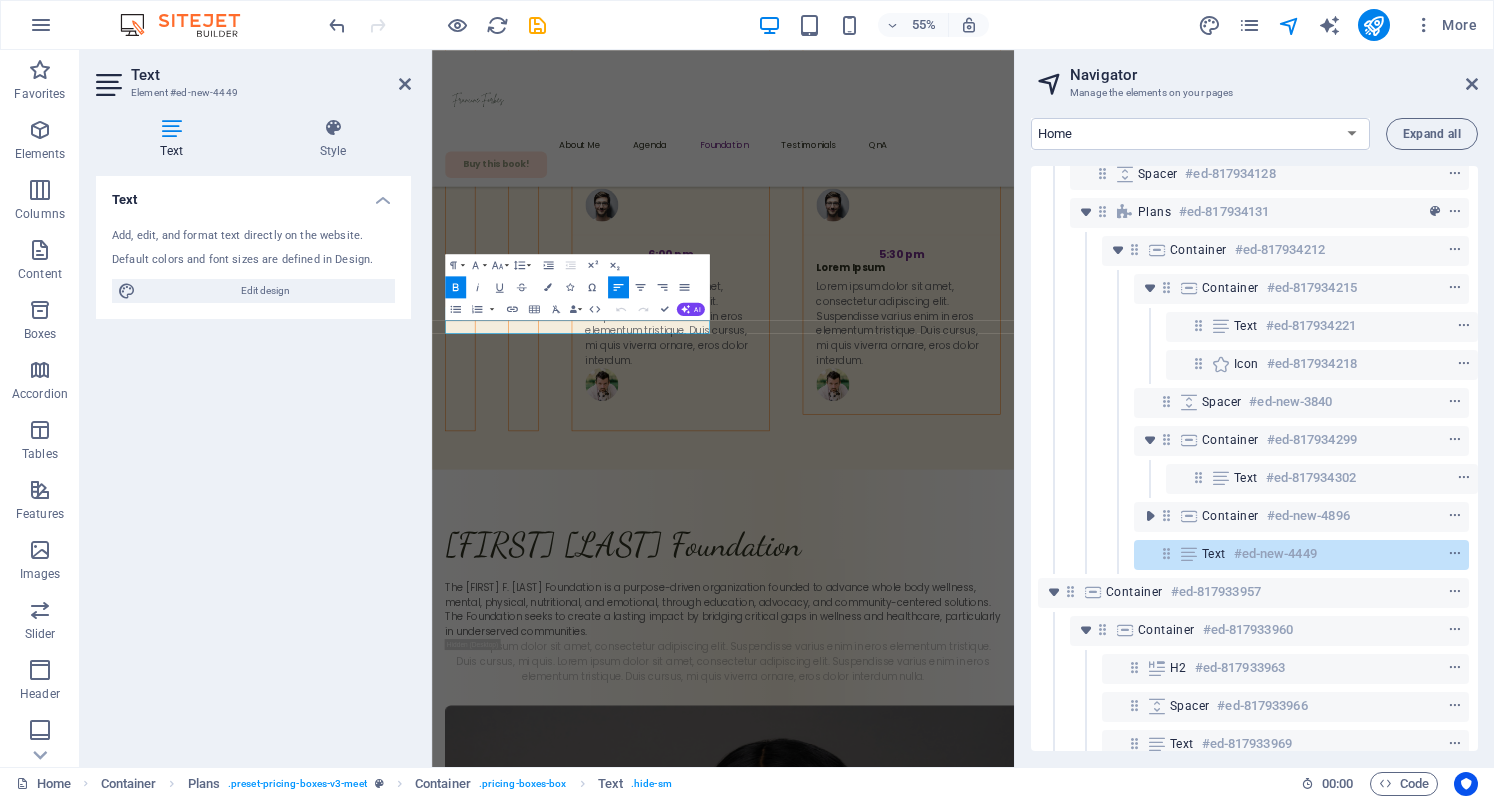 scroll, scrollTop: 6889, scrollLeft: 0, axis: vertical 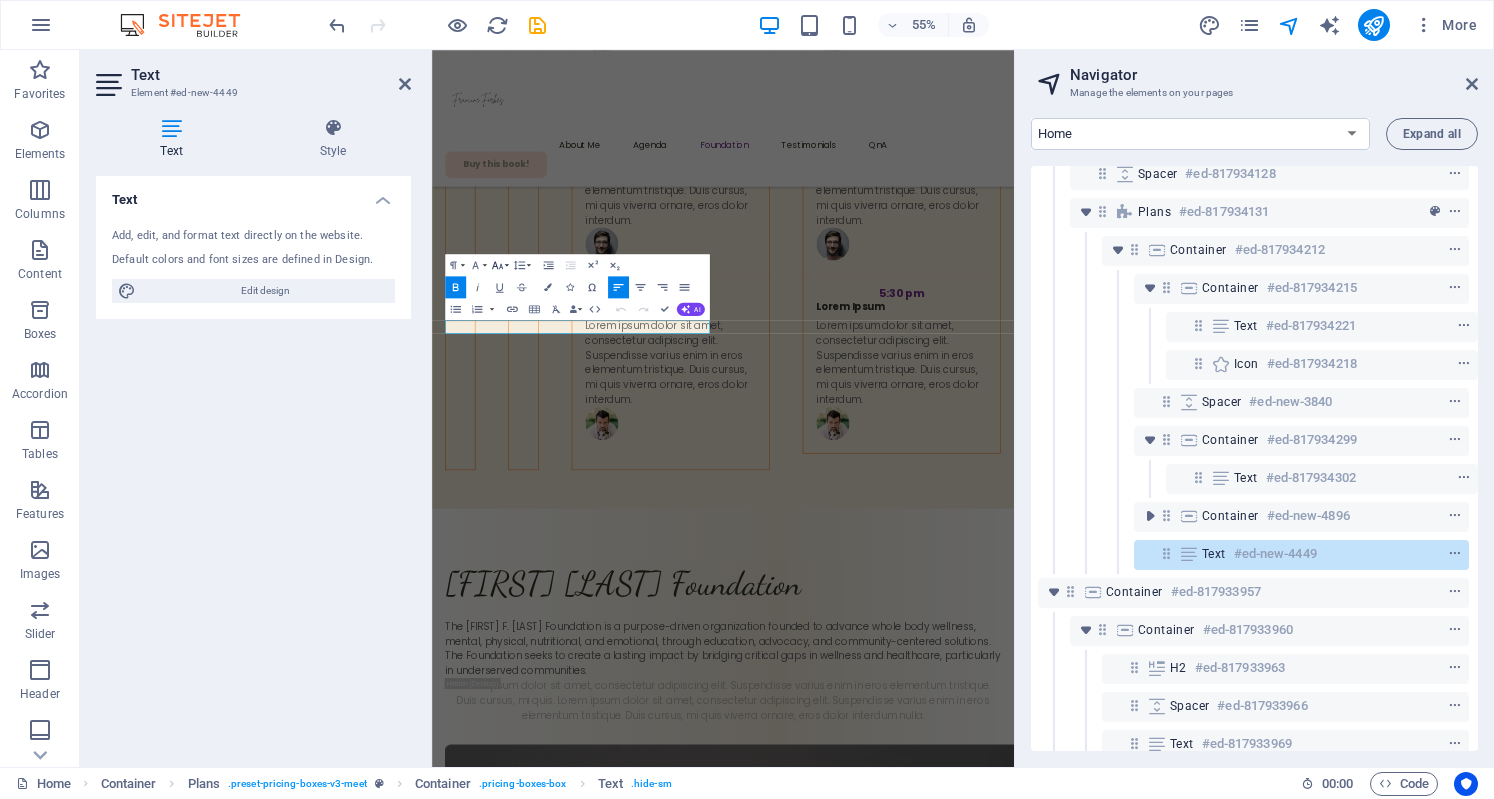 click on "Font Size" at bounding box center (499, 265) 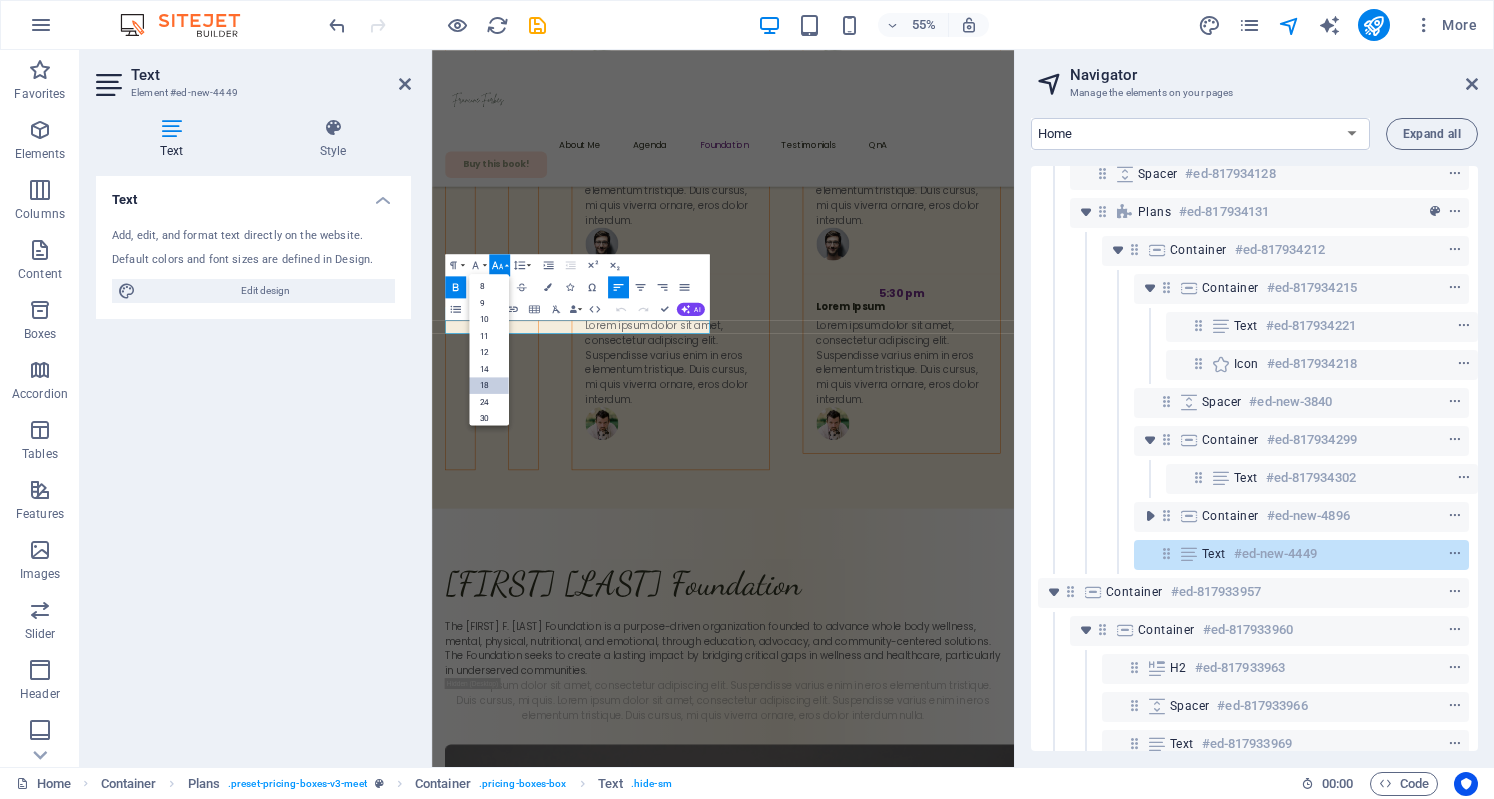 click on "18" at bounding box center [489, 385] 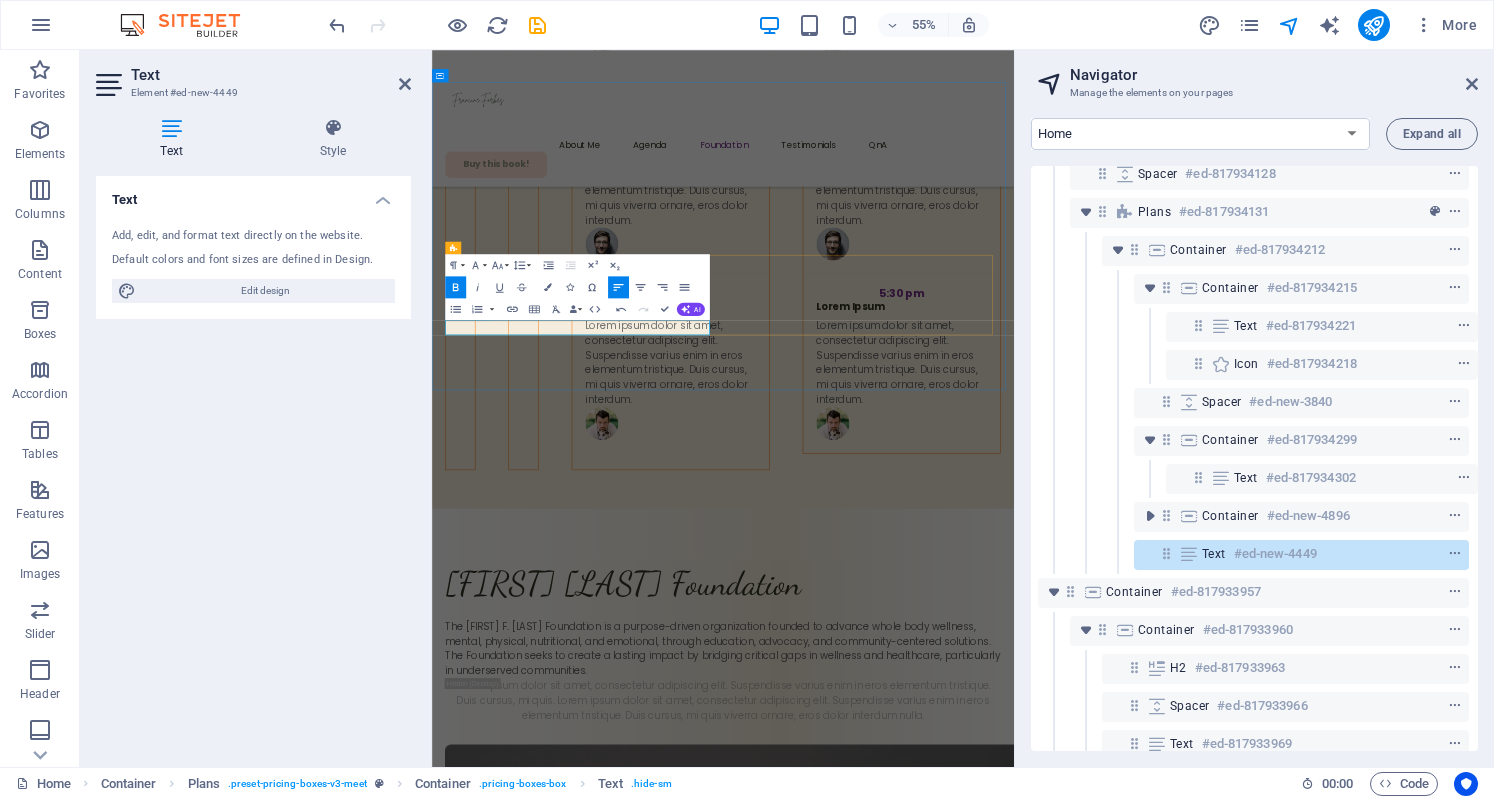 click on "​ nutritional education and resources" at bounding box center (612, 4621) 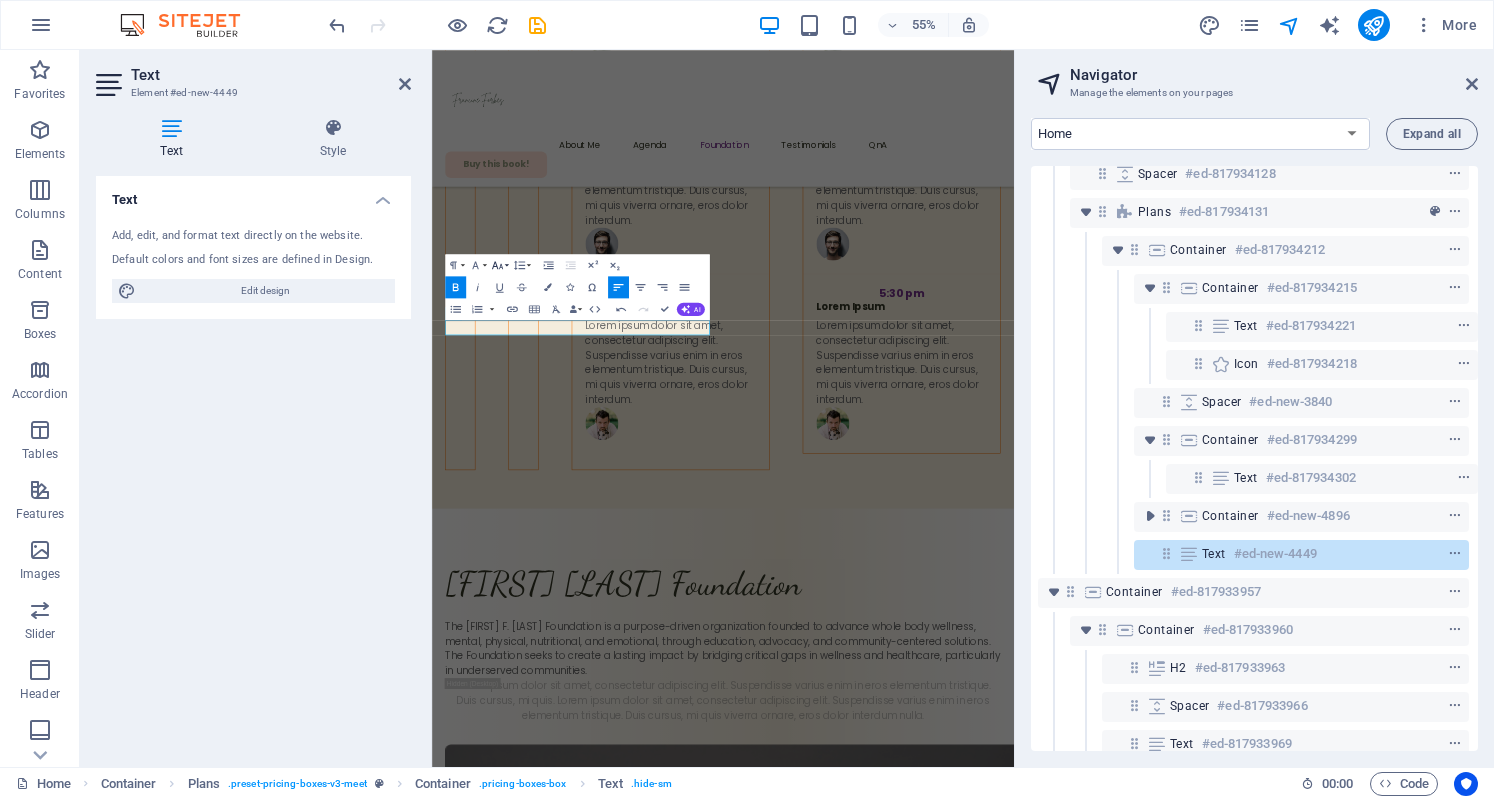 click on "Font Size" at bounding box center [499, 265] 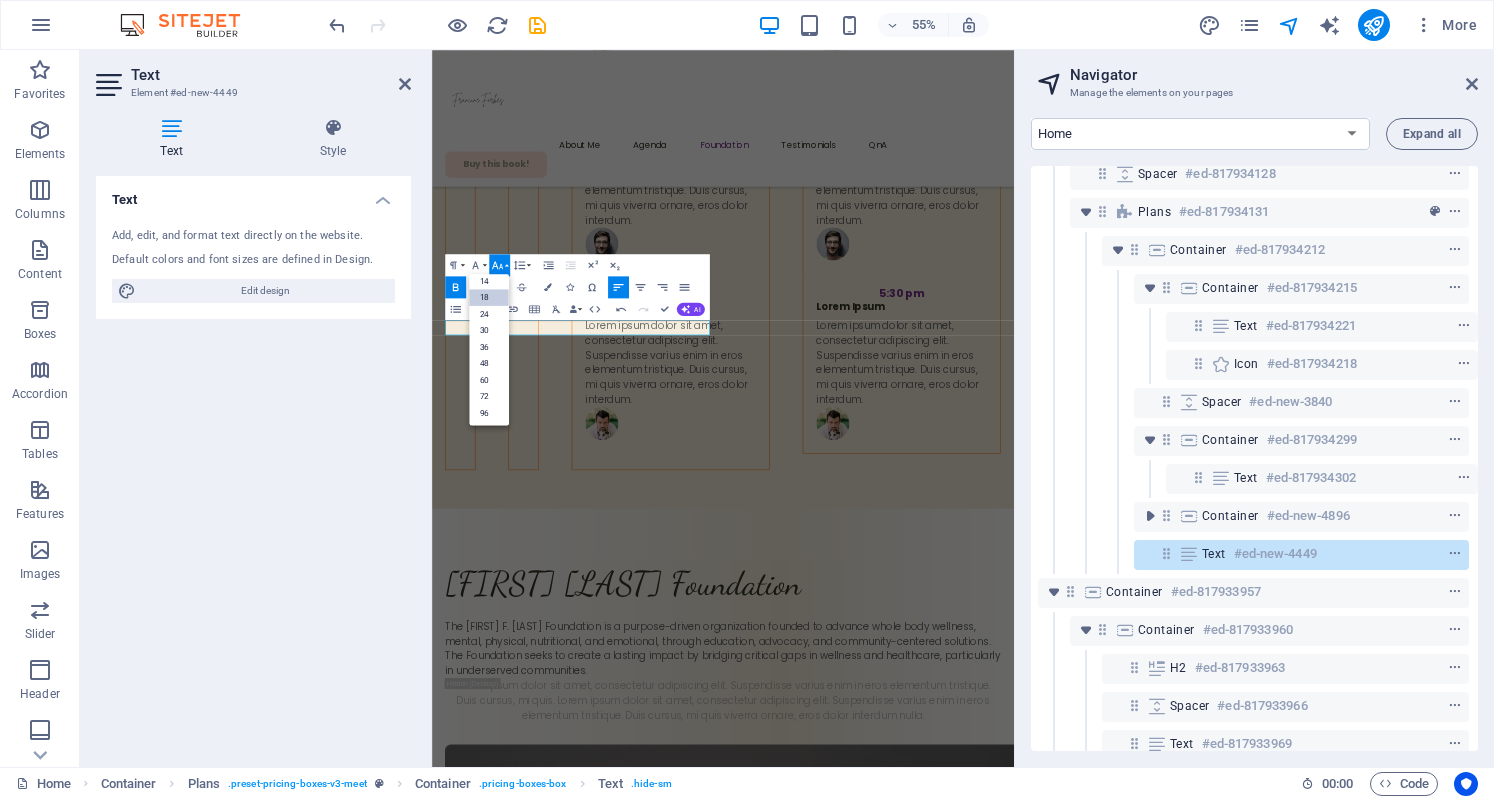 scroll, scrollTop: 160, scrollLeft: 0, axis: vertical 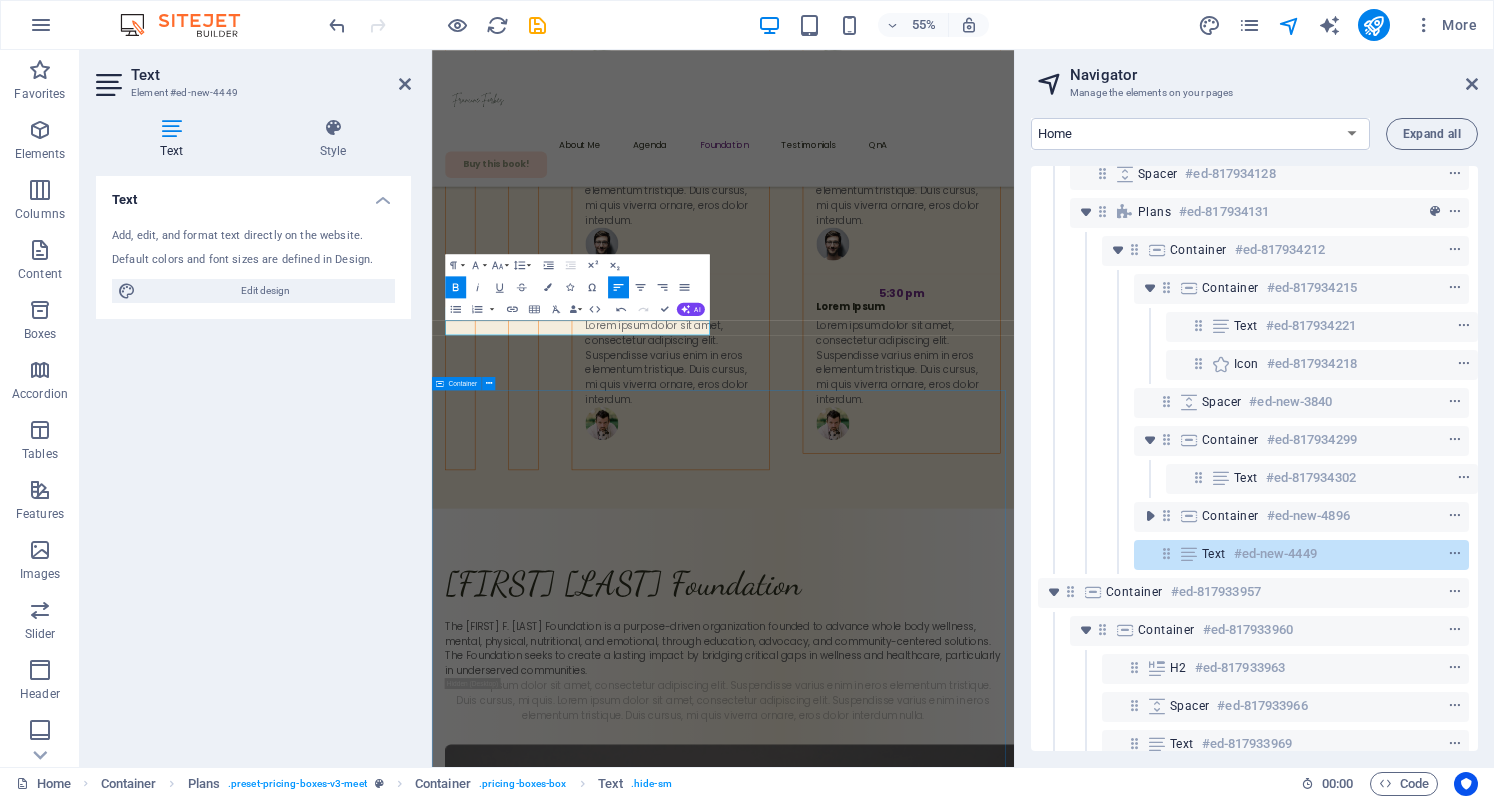 click on "What My Clients Said...                                                                                                                                                               Jenny Patrice Lorem ipsum dolor sit amet, consectetur adipiscing elit. Nunc vulputate s libero et velit interdum, ac per aliquet odio mattis. Class aptent taciti sociosqu ad litora torquent per conubia nostra, per ad inceptos. Class aptent taciti sociosqu ad litora torquent per. Matt Robertson Lorem ipsum dolor sit amet, consectetur adipiscing elit. Nunc vulputate s libero et velit interdum, ac per aliquet odio mattis. Class aptent taciti sociosqu ad litora torquent per conubia nostra, per ad inceptos. Class aptent taciti sociosqu ad litora torquent per. Jessica Mayers Jenny Patrice Matt Robertson Jessica Mayers Jenny Patrice 1 2 3" at bounding box center (961, 26435) 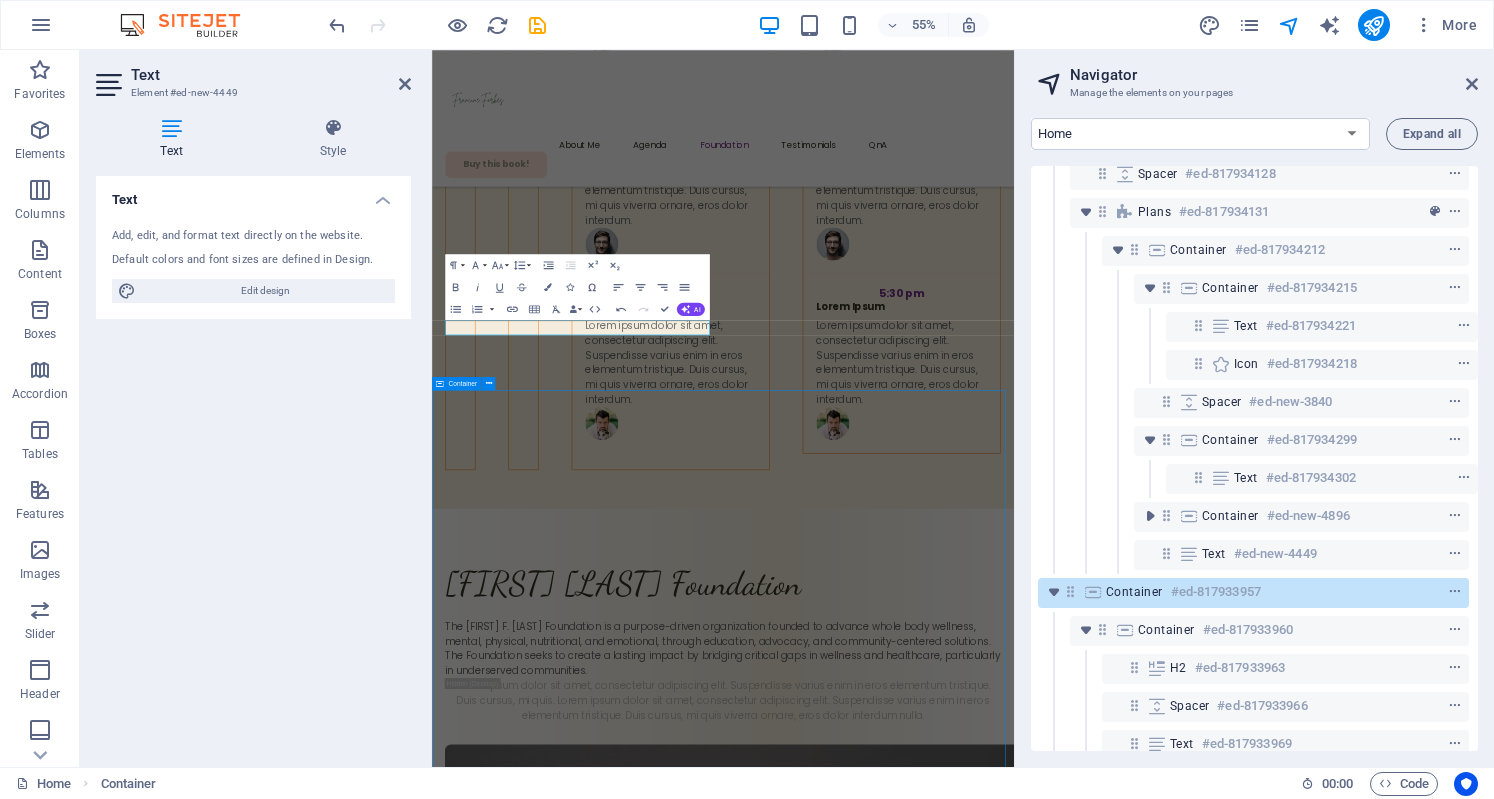 scroll, scrollTop: 6960, scrollLeft: 0, axis: vertical 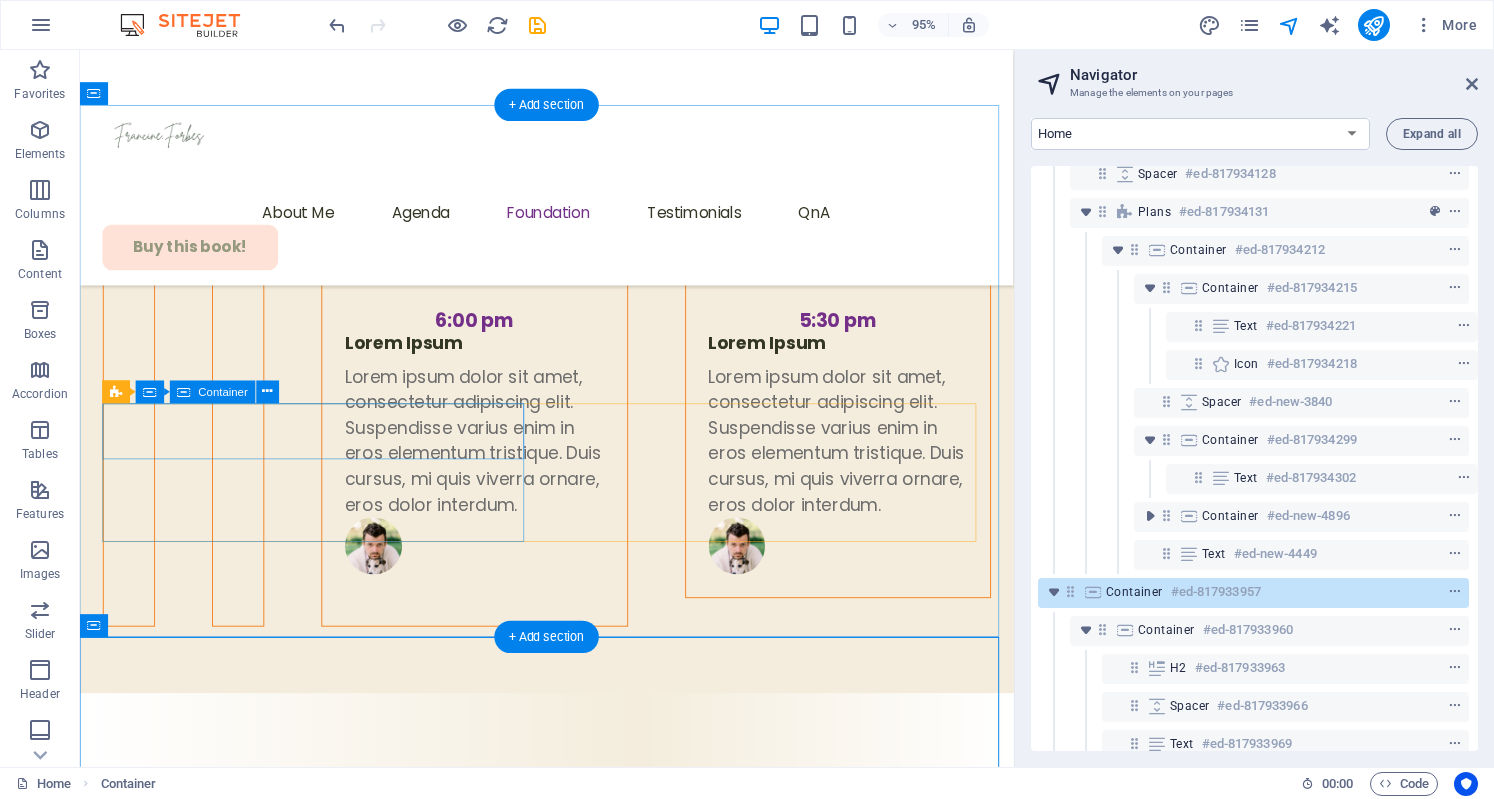 click on "access to mental health care" at bounding box center (571, 4356) 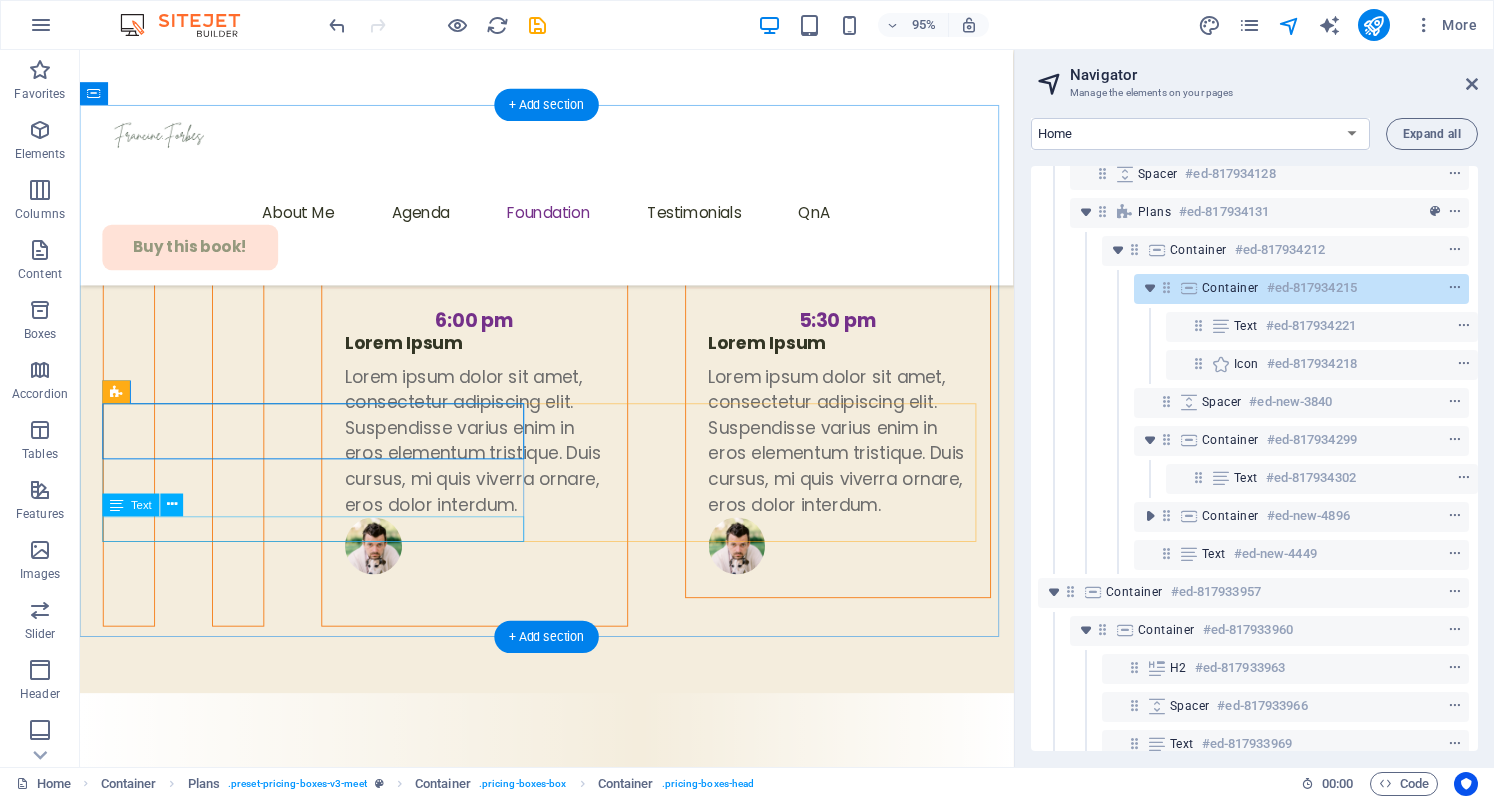 click on "nutritional education and resources" at bounding box center (571, 4463) 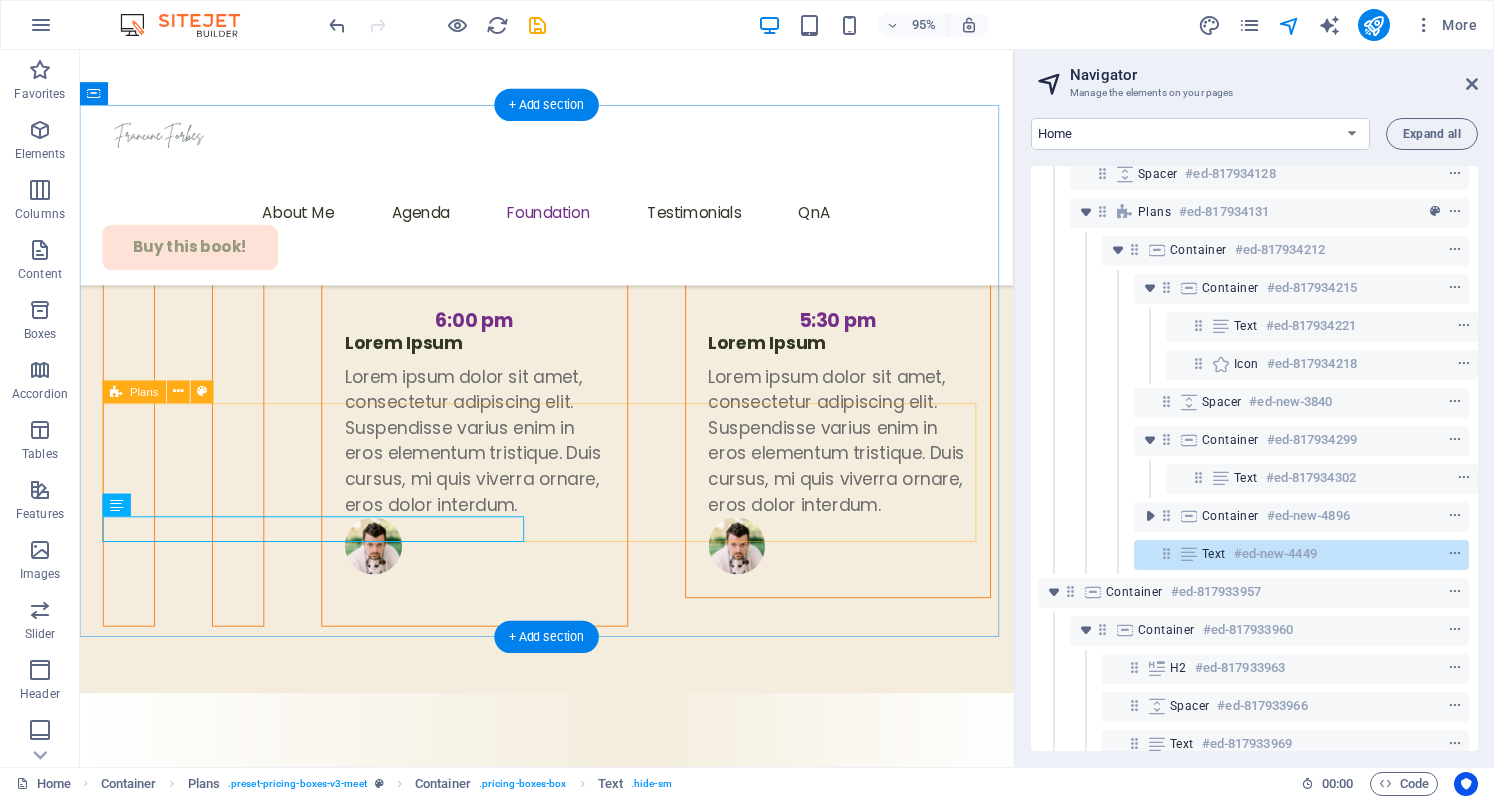 click on "access to mental health care Expand Expand nutritional education and resources" at bounding box center [571, 4400] 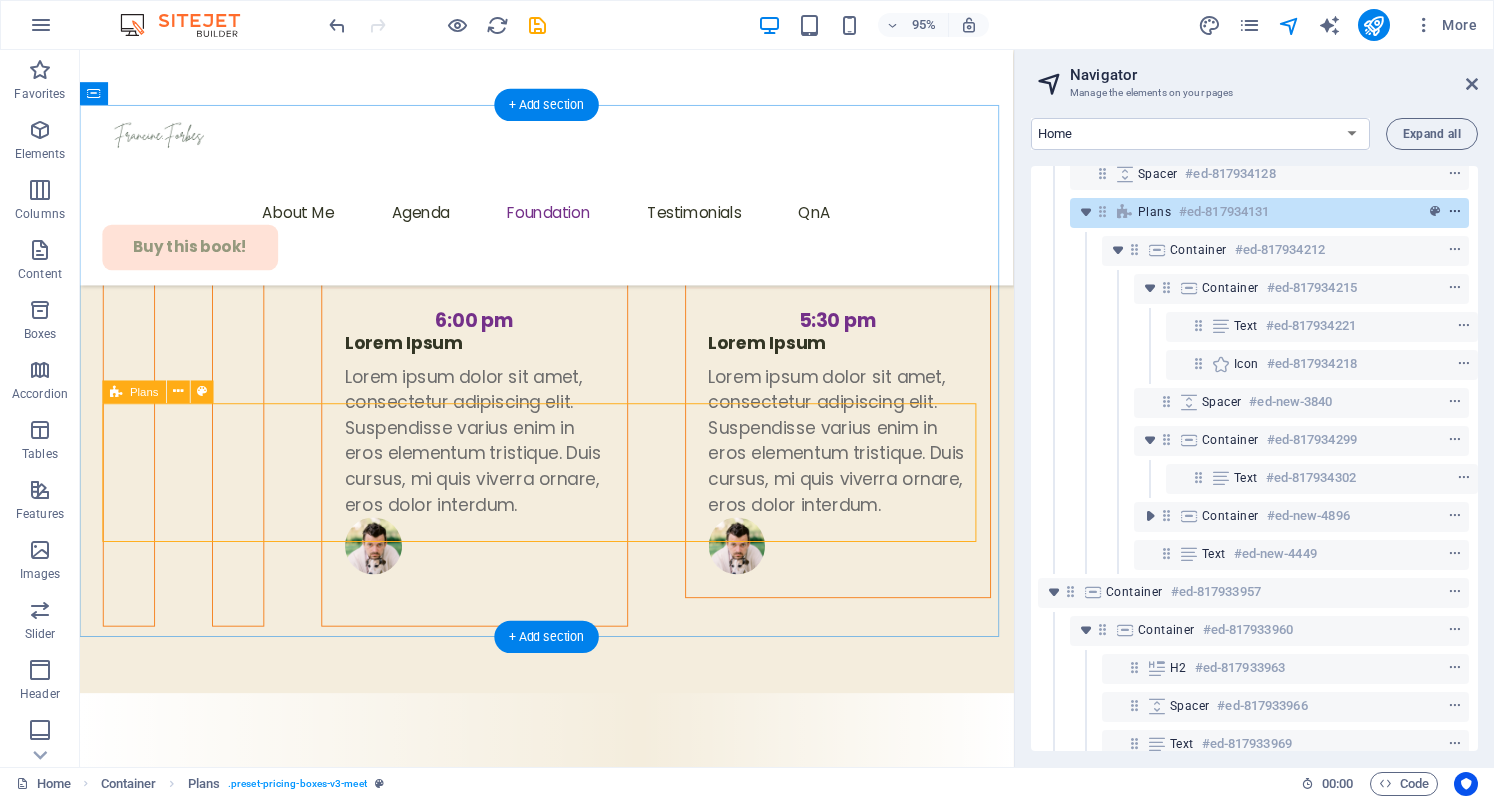 click at bounding box center [1455, 212] 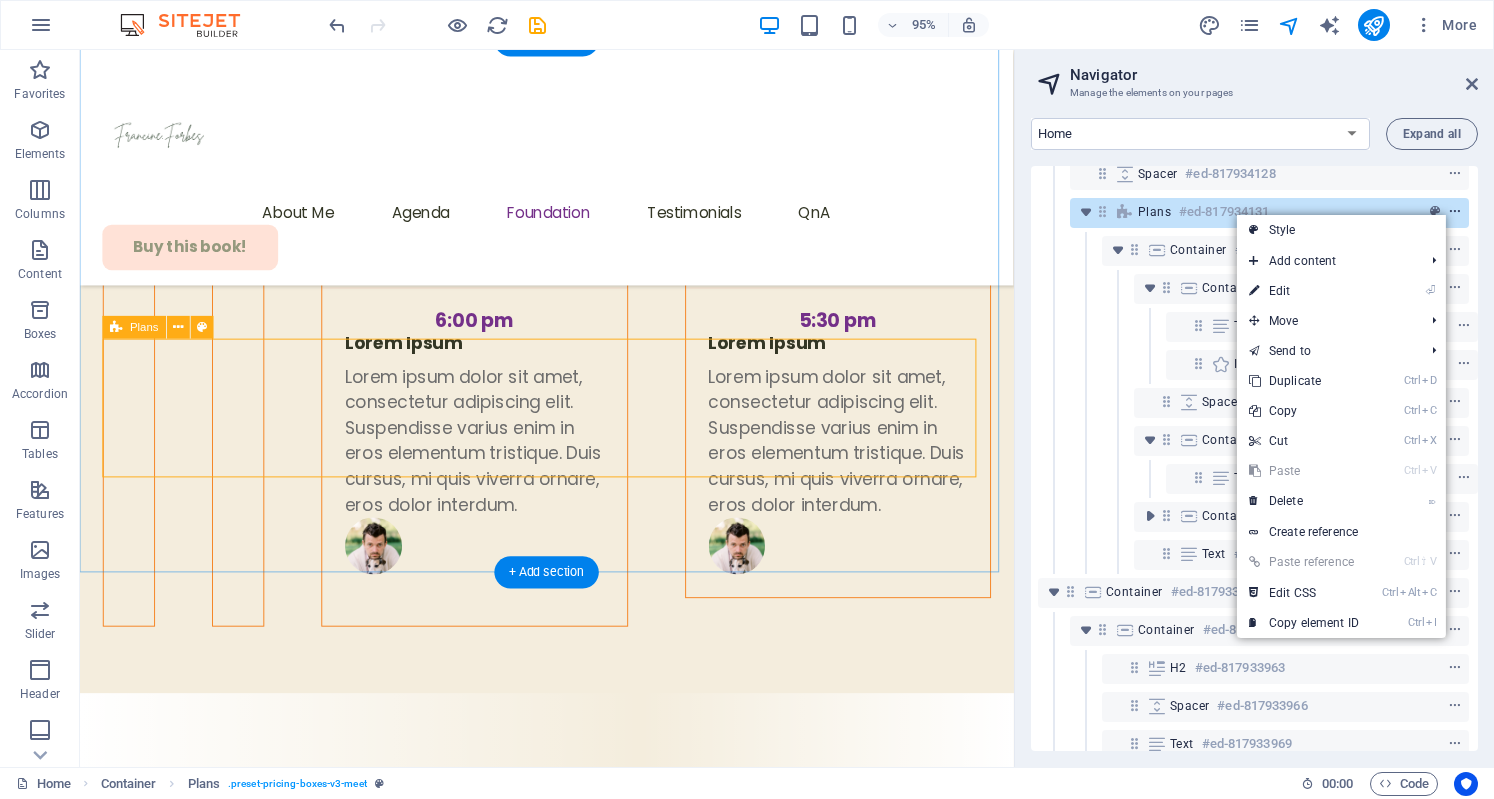 scroll, scrollTop: 7027, scrollLeft: 0, axis: vertical 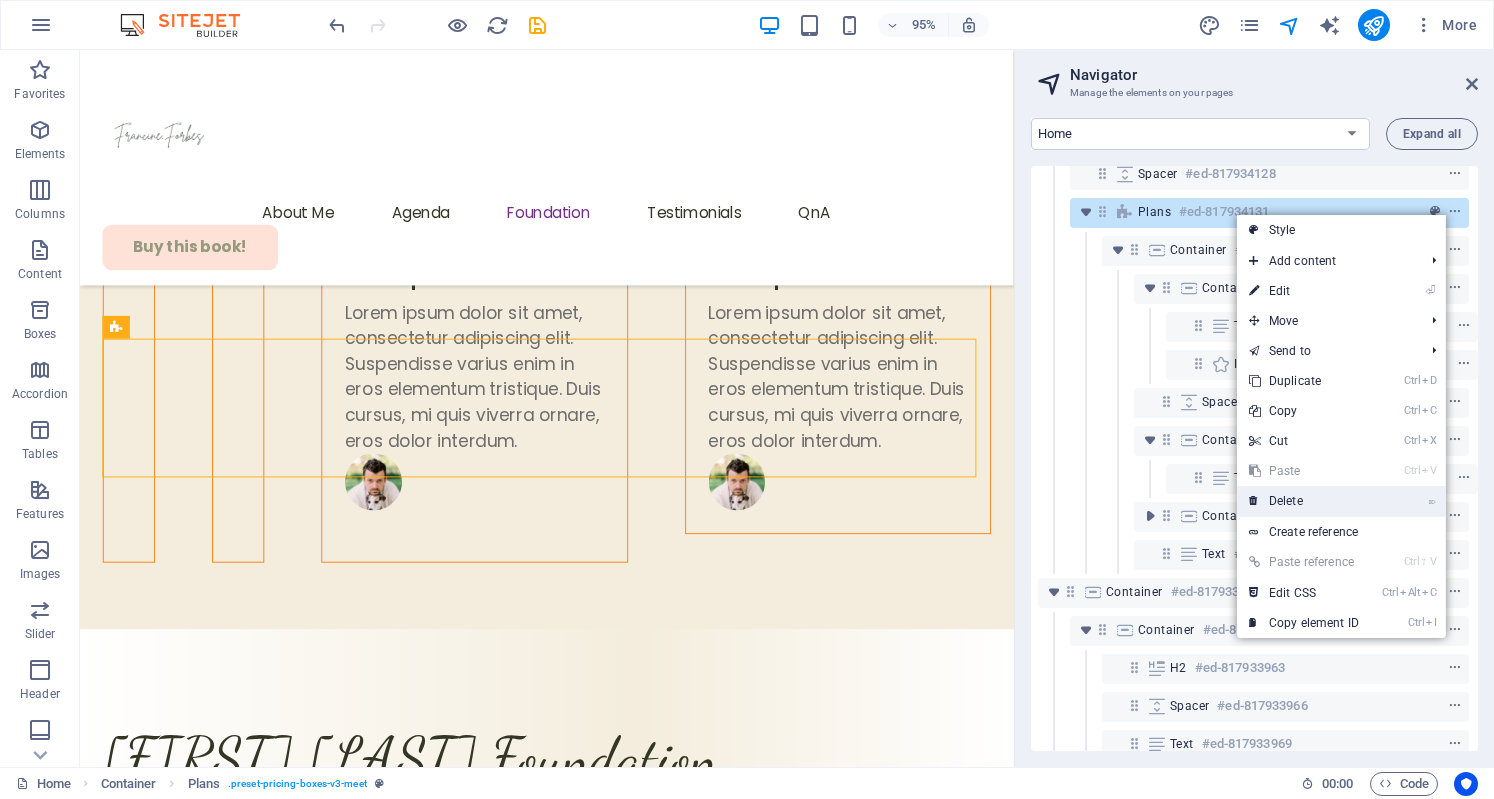 click on "⌦  Delete" at bounding box center [1304, 501] 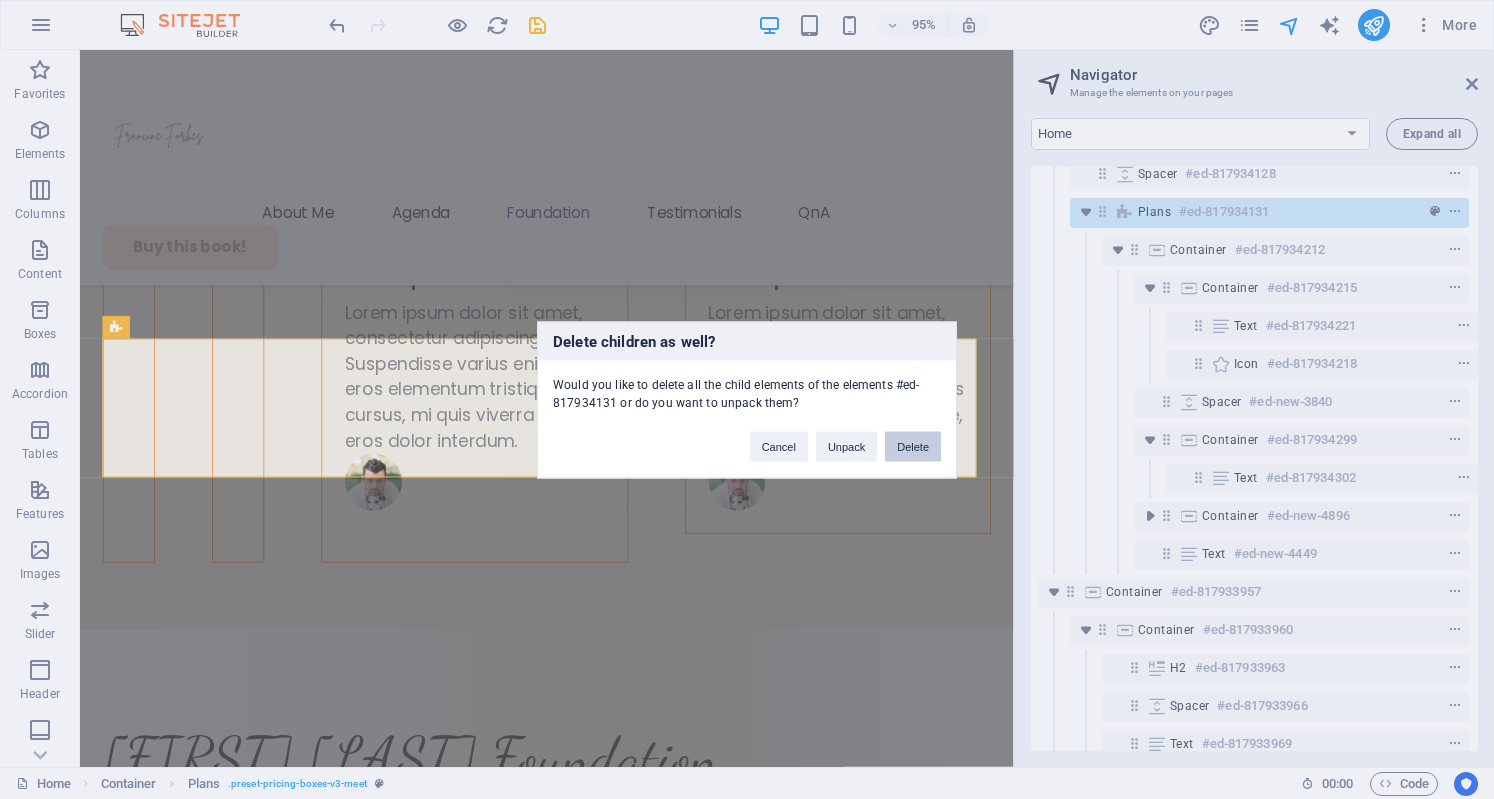 click on "Delete" at bounding box center (913, 446) 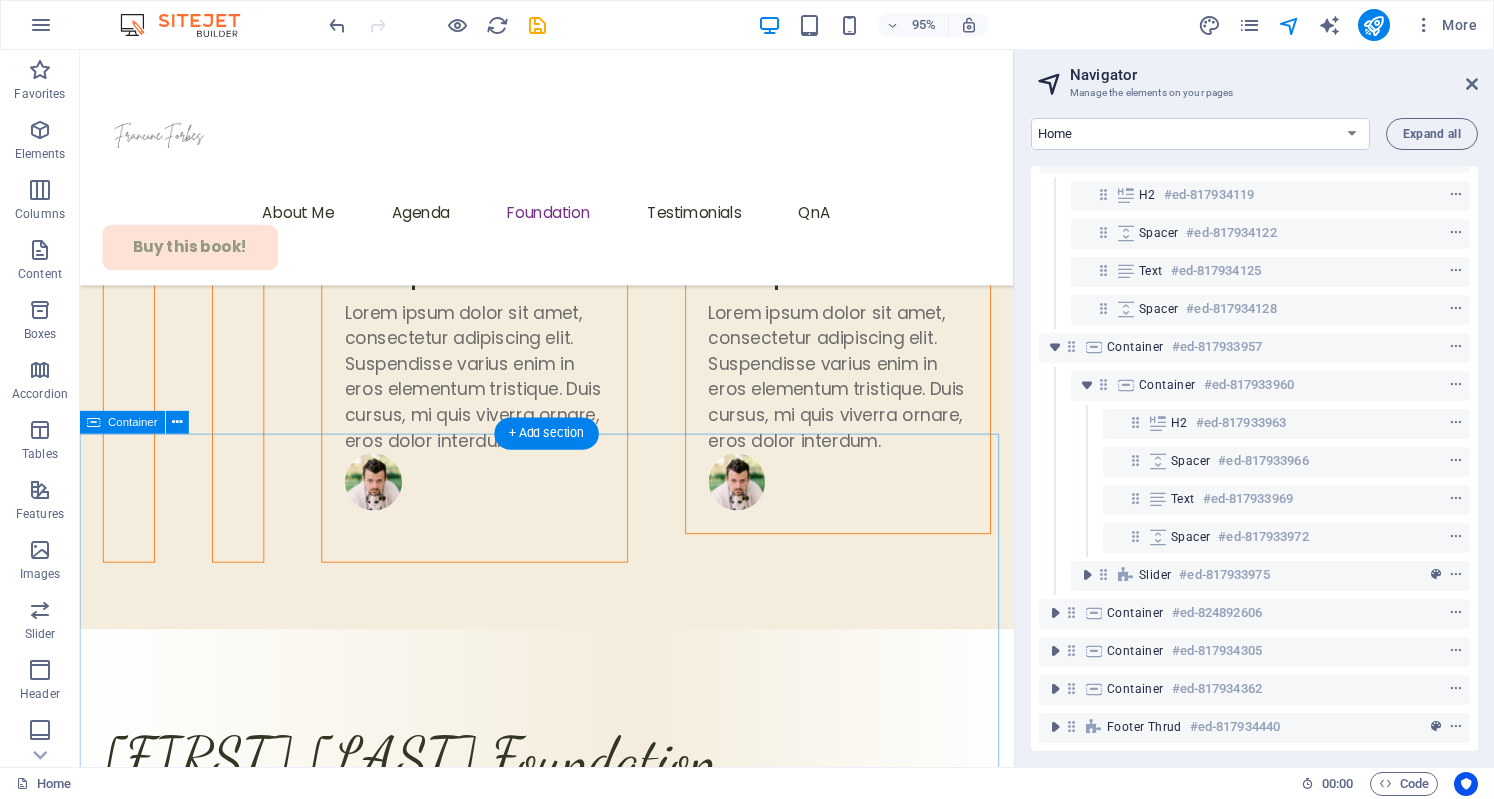 scroll, scrollTop: 236, scrollLeft: 0, axis: vertical 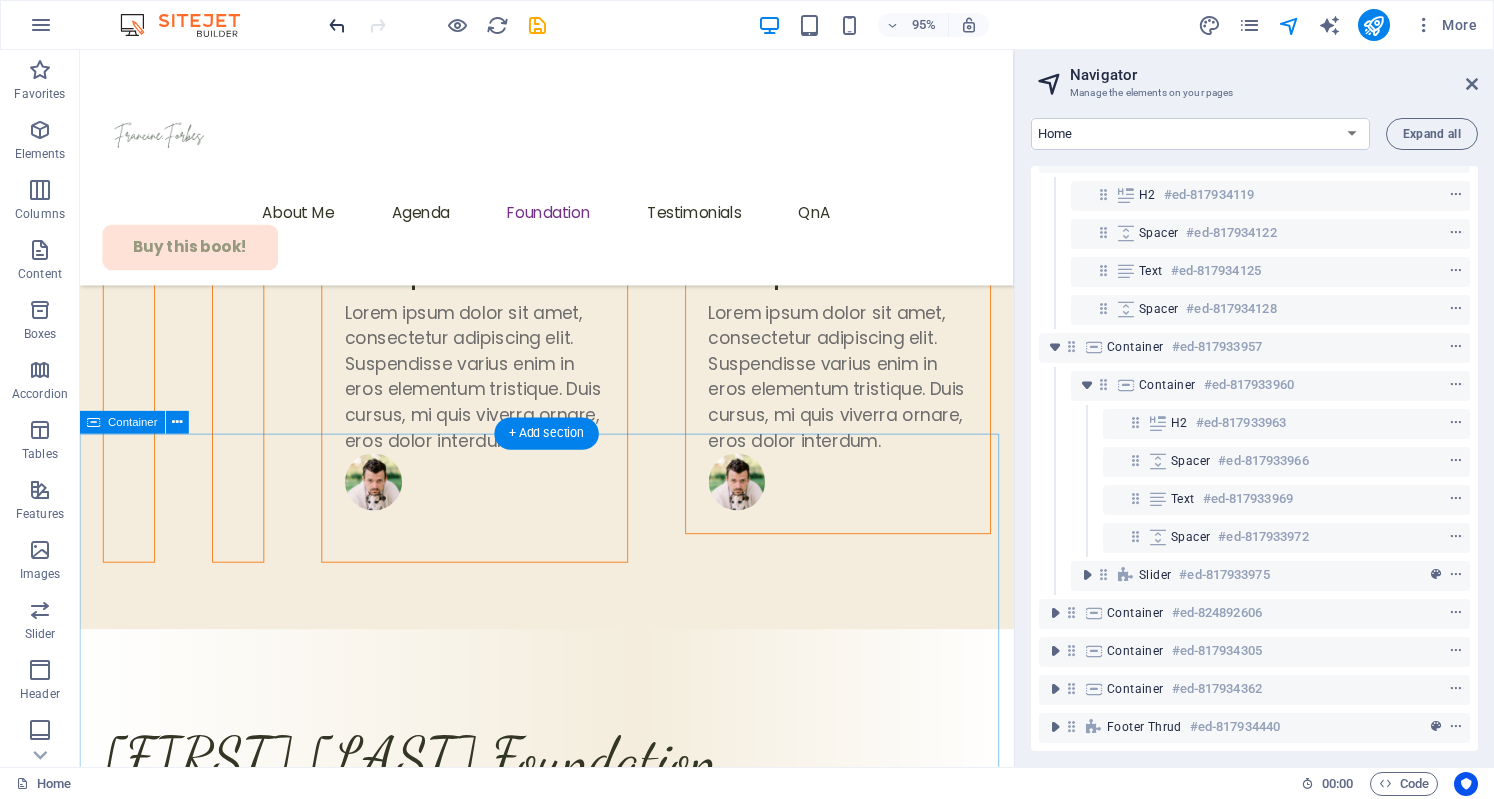 click at bounding box center (337, 25) 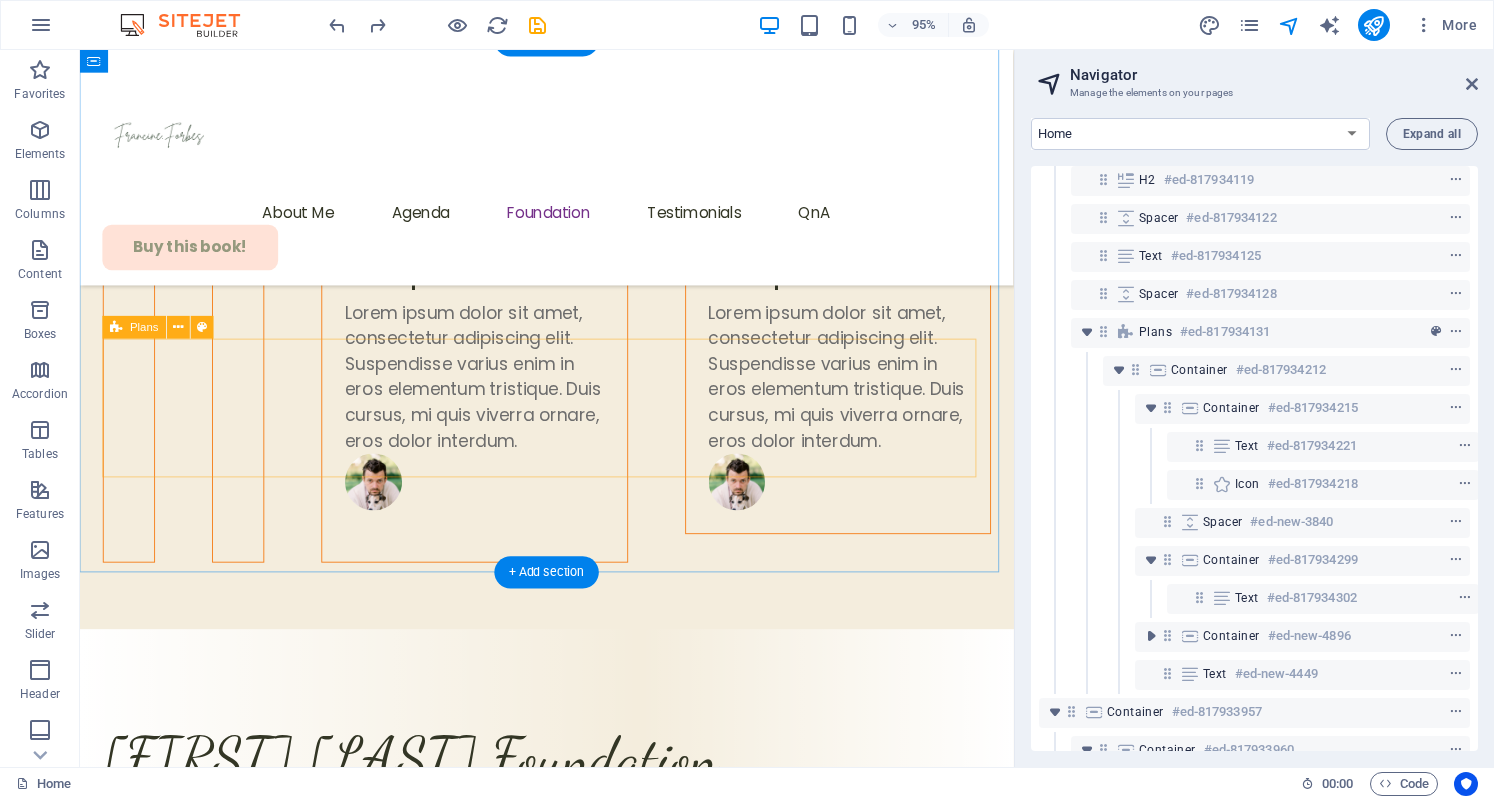 scroll, scrollTop: 236, scrollLeft: 0, axis: vertical 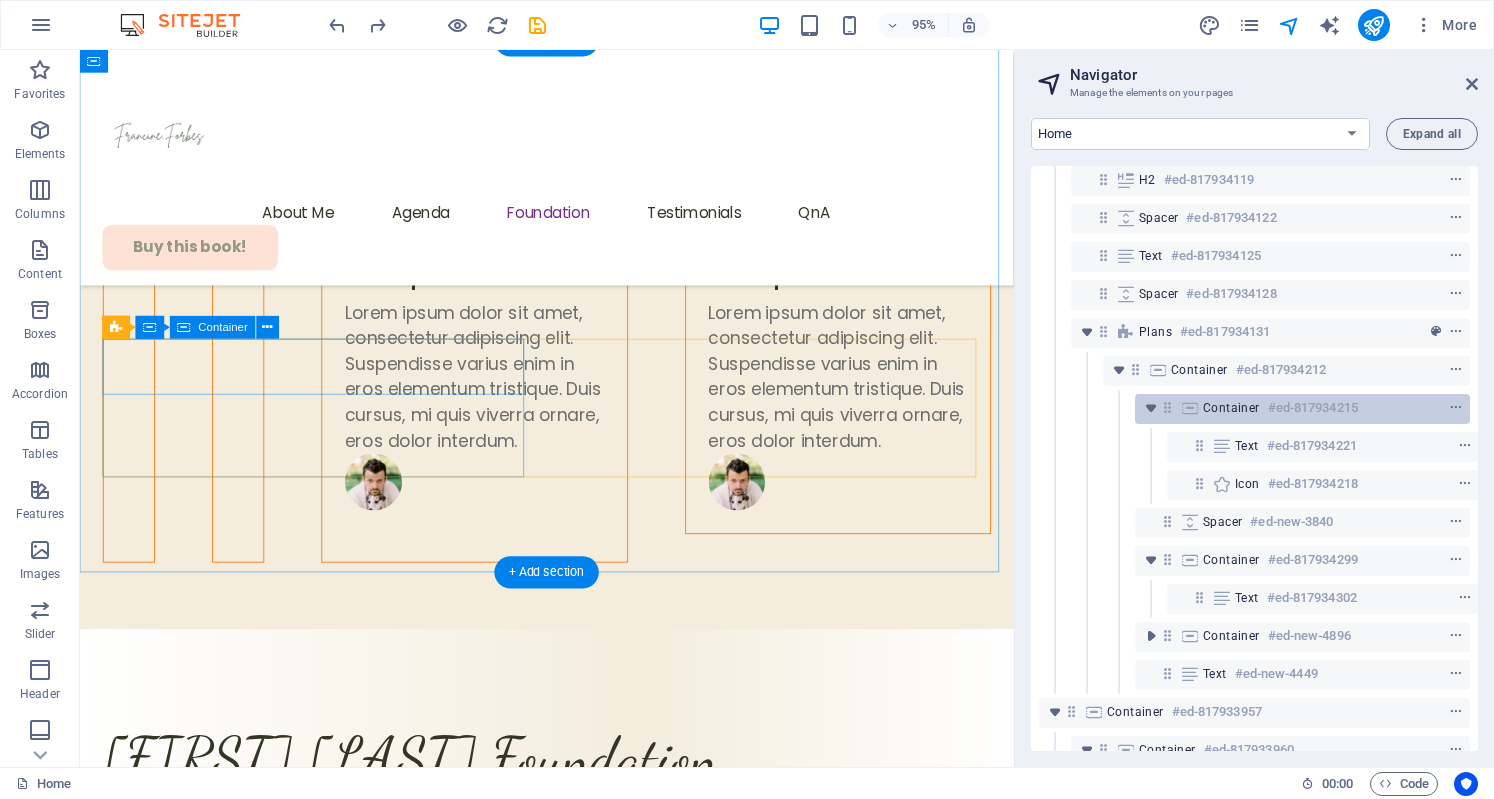 click on "#ed-817934215" at bounding box center [1313, 408] 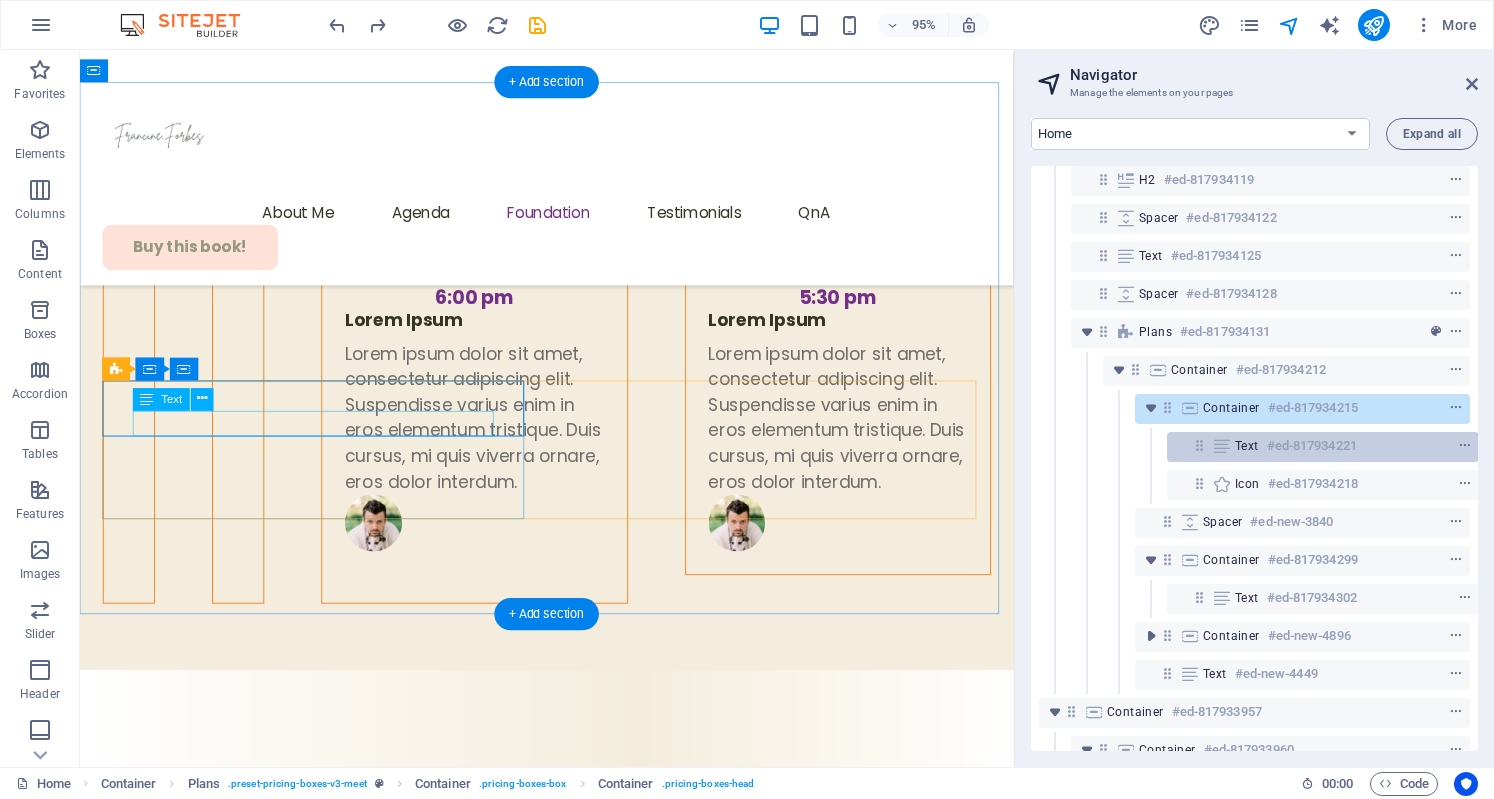 click on "#ed-817934221" at bounding box center (1312, 446) 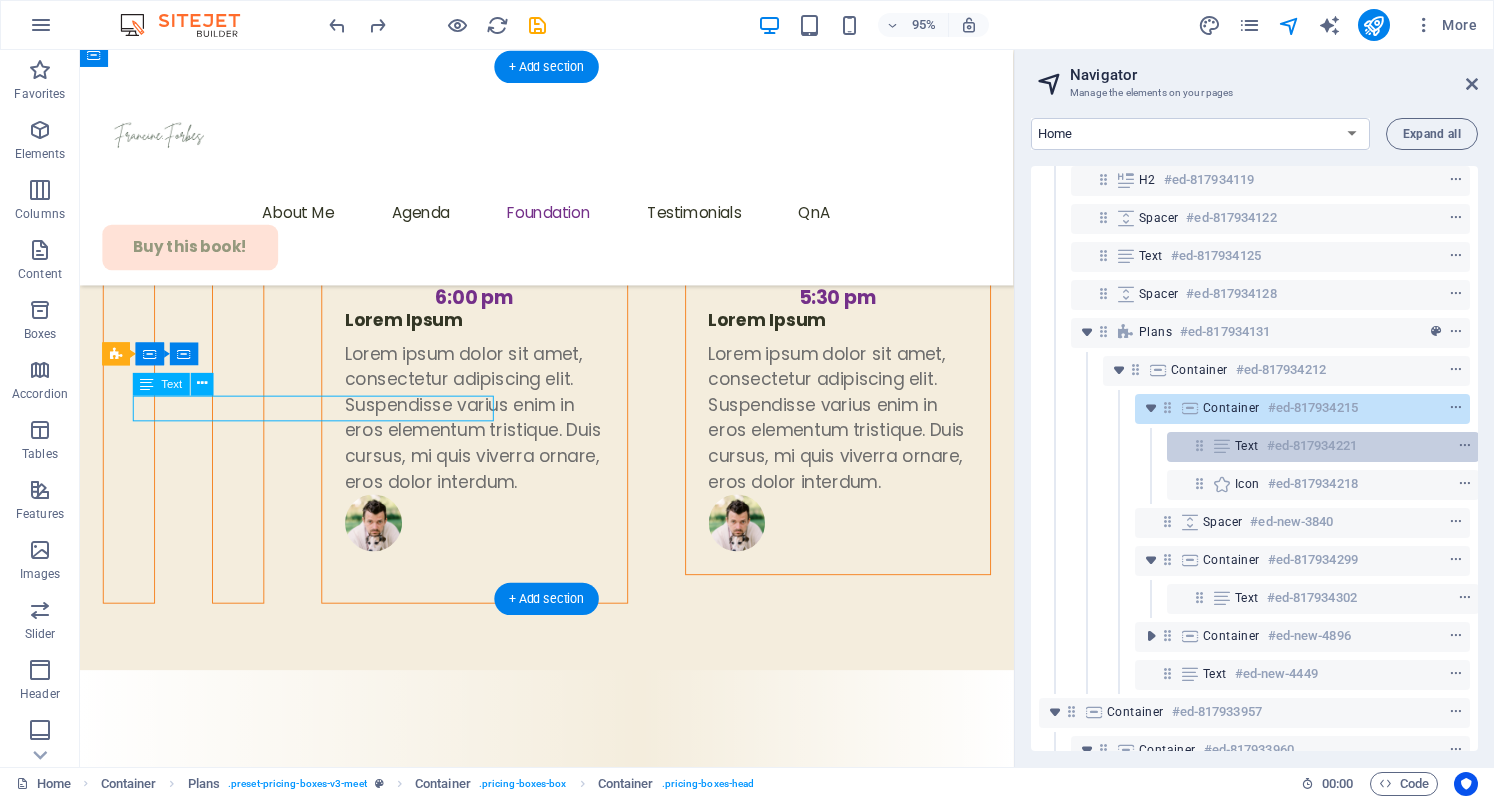 scroll, scrollTop: 7000, scrollLeft: 0, axis: vertical 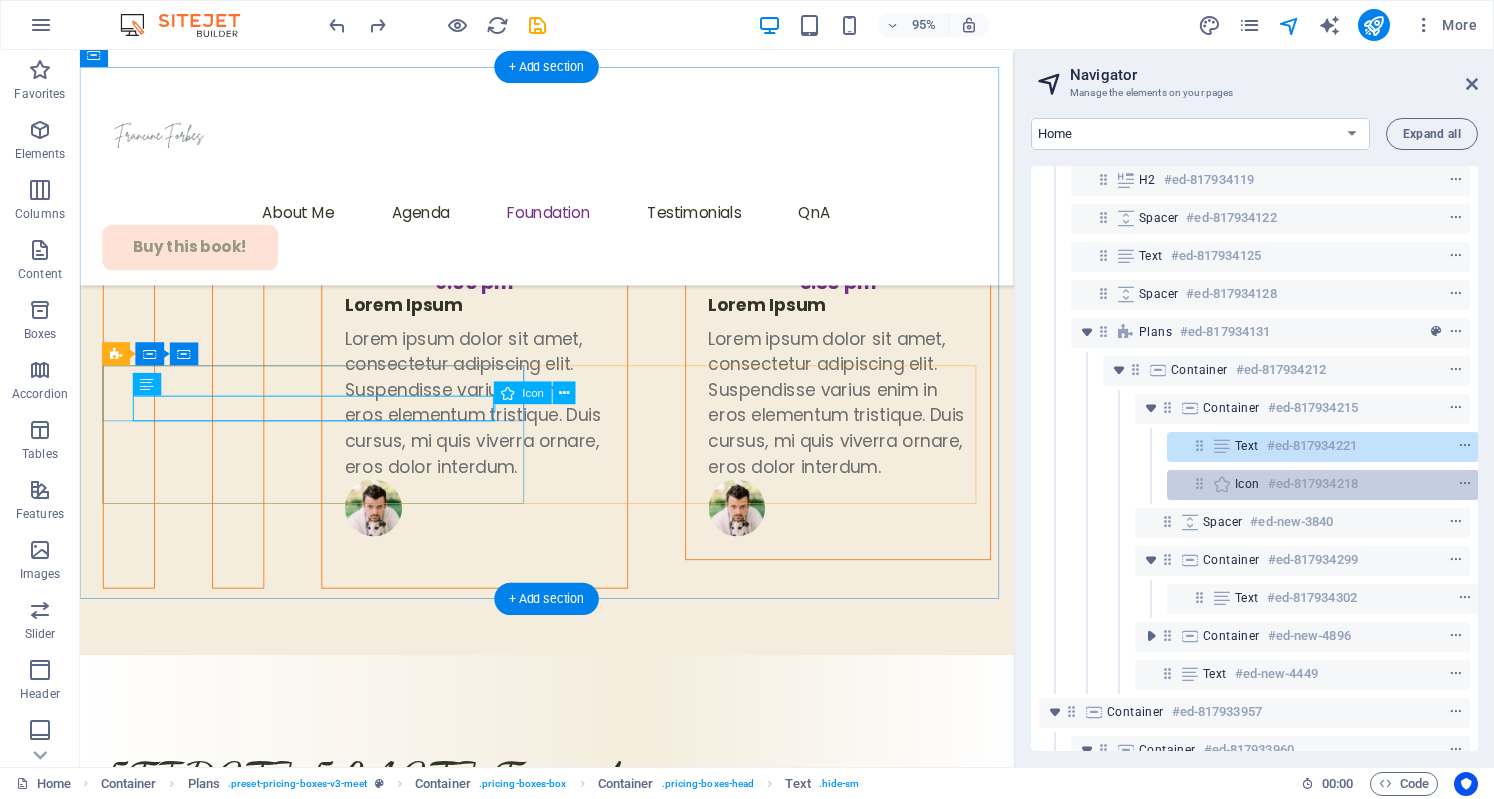 click on "#ed-817934218" at bounding box center [1313, 484] 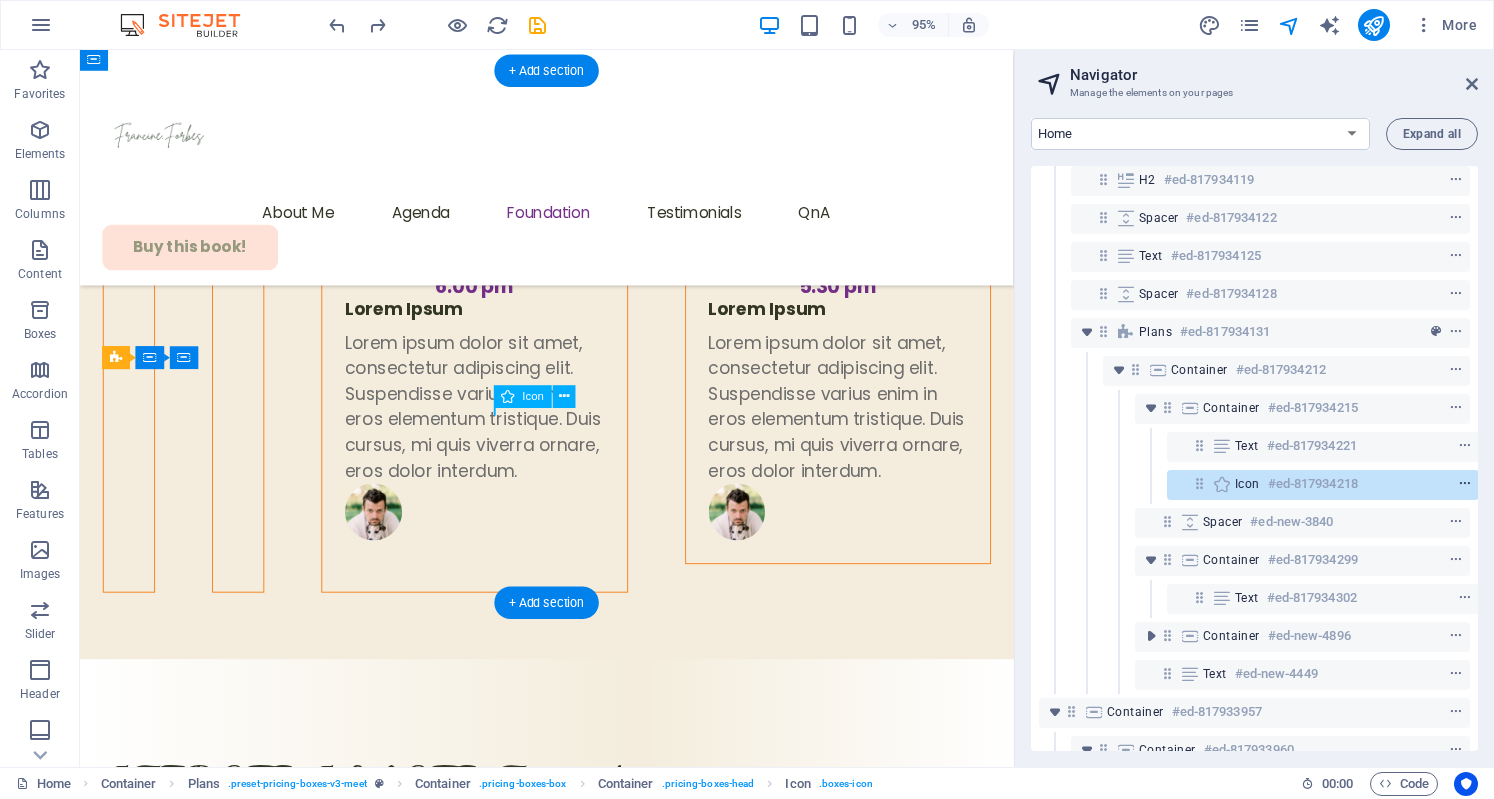 click at bounding box center (1465, 484) 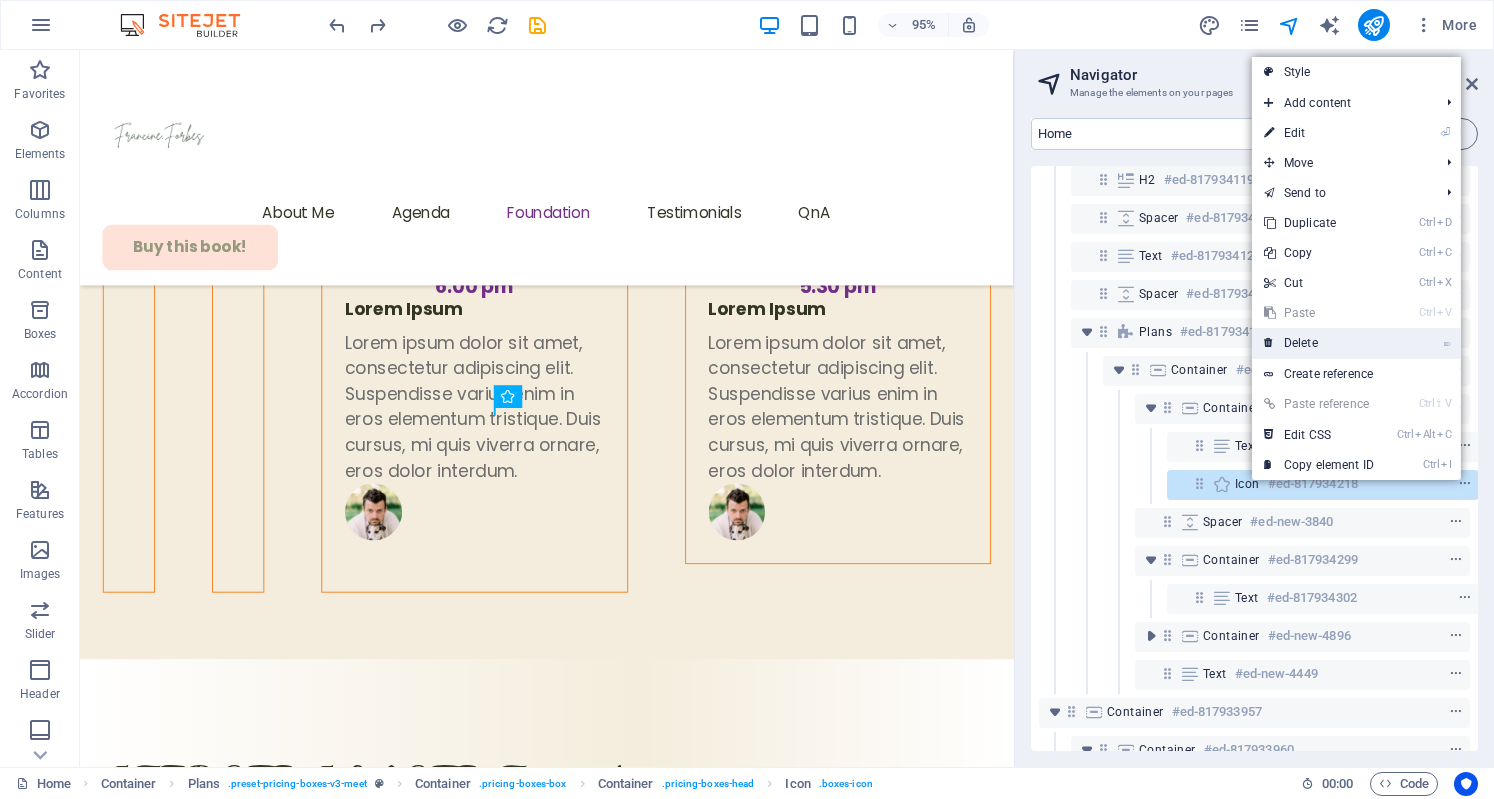 click on "⌦  Delete" at bounding box center [1319, 343] 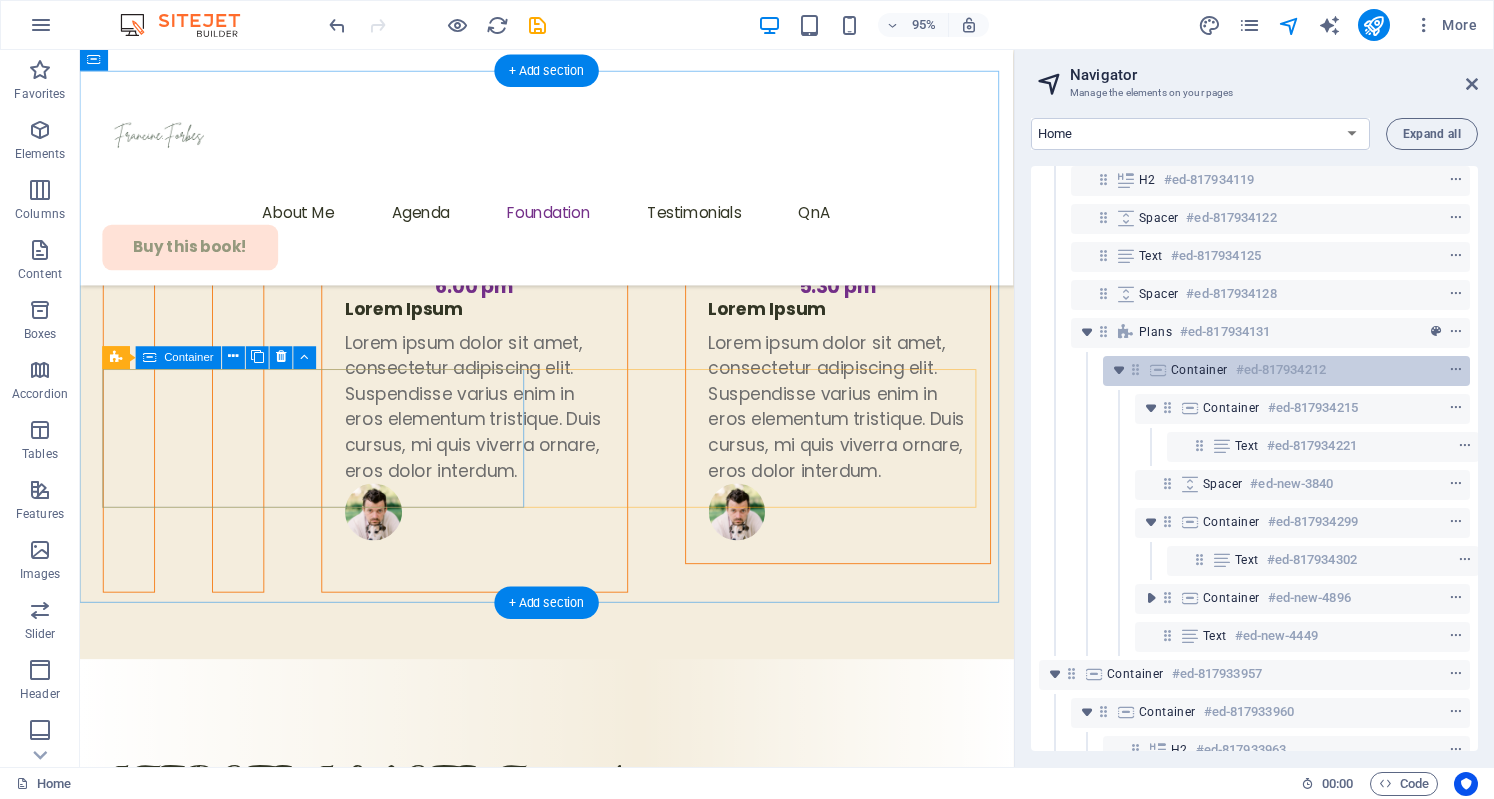click on "#ed-817934212" at bounding box center [1281, 370] 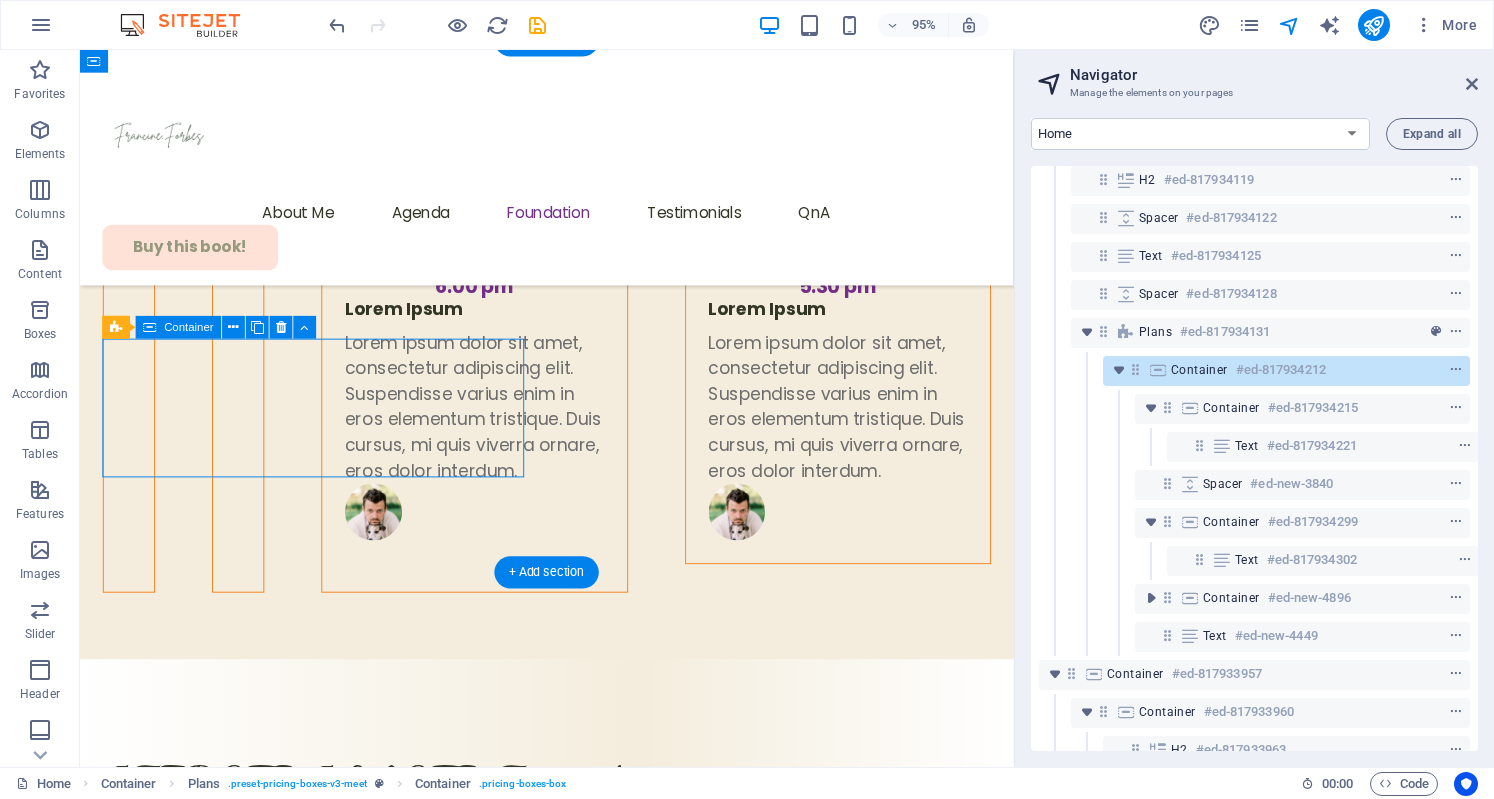 scroll, scrollTop: 7027, scrollLeft: 0, axis: vertical 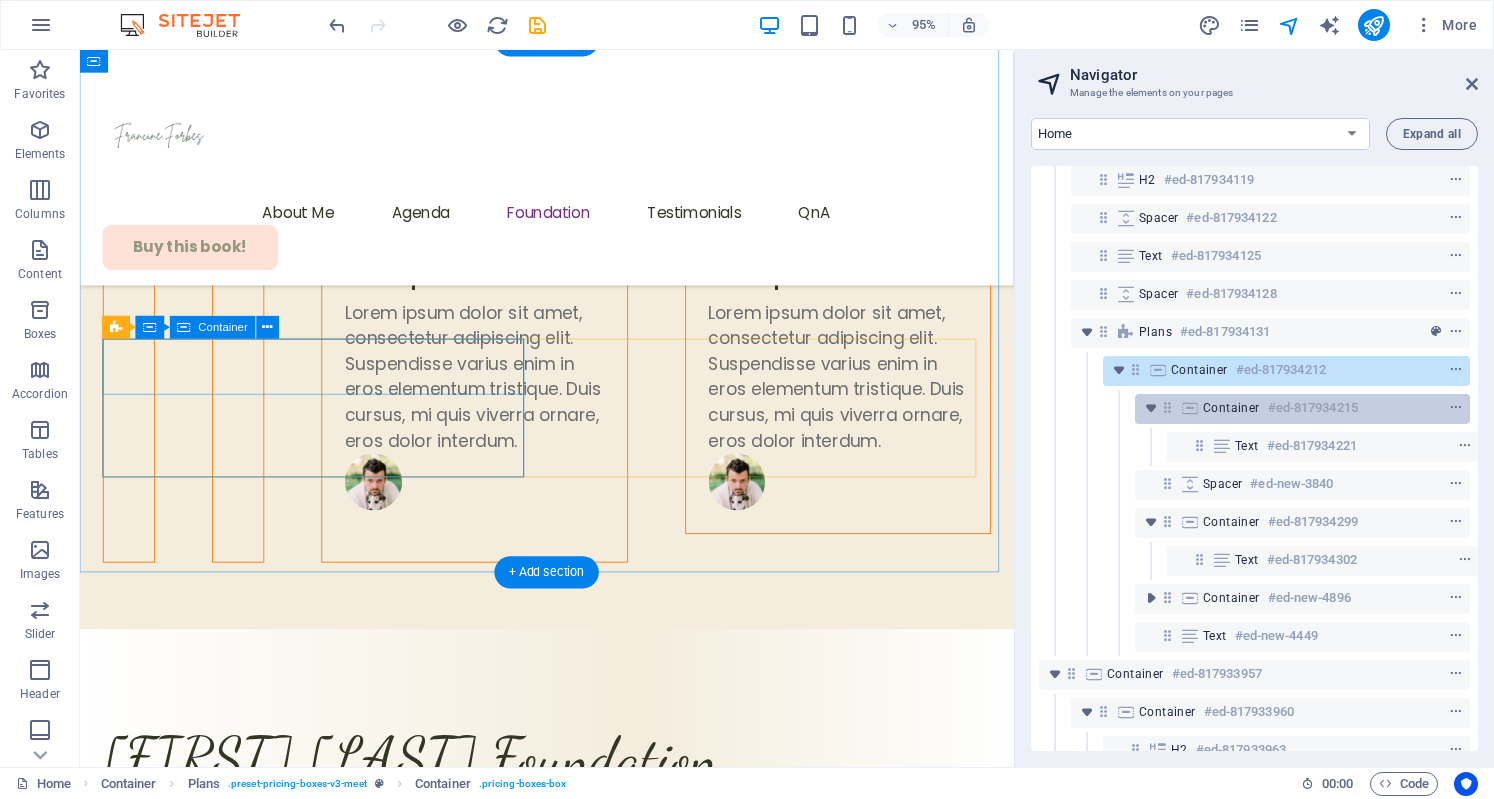 click at bounding box center (1419, 408) 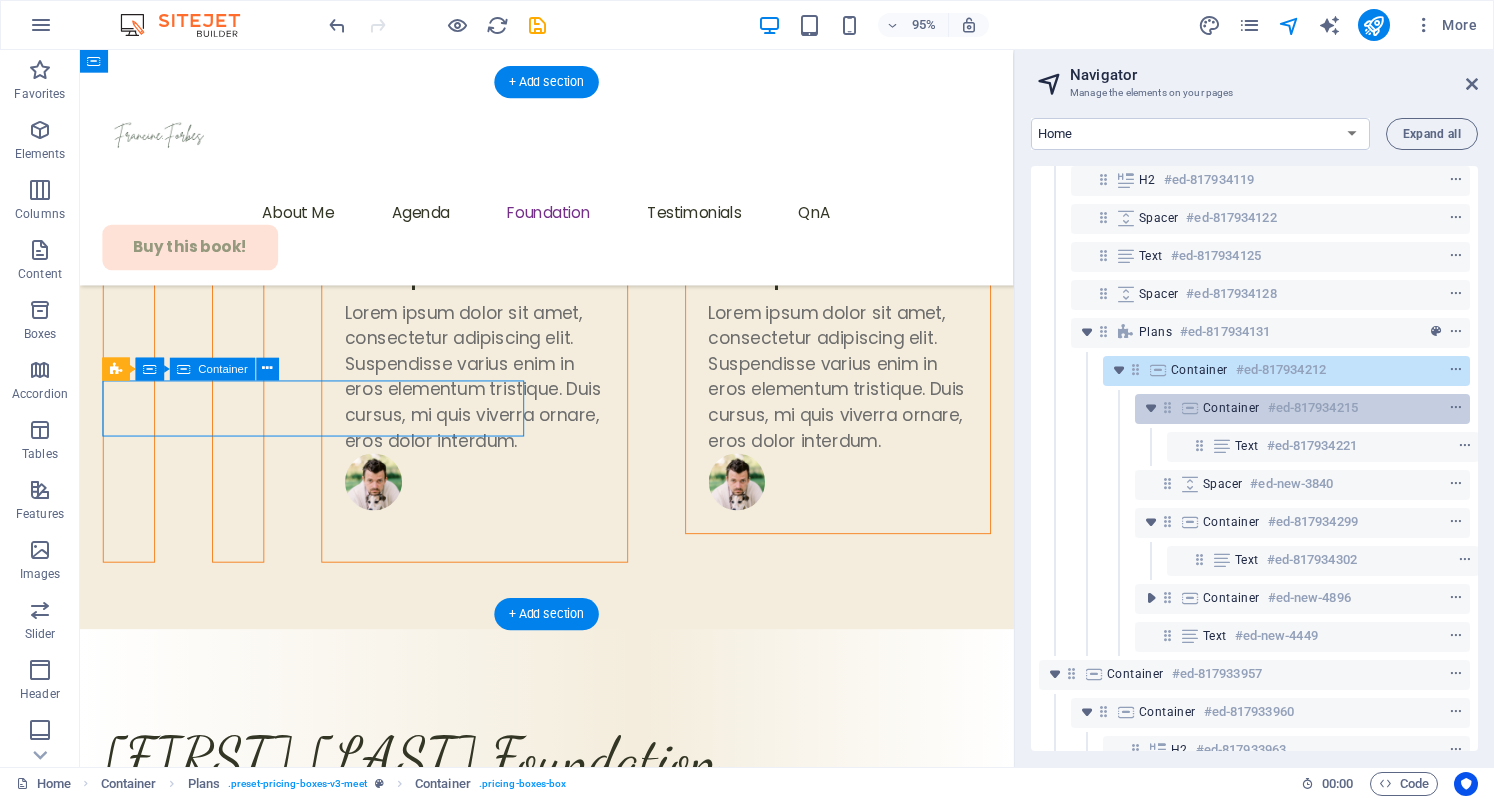 scroll, scrollTop: 6984, scrollLeft: 0, axis: vertical 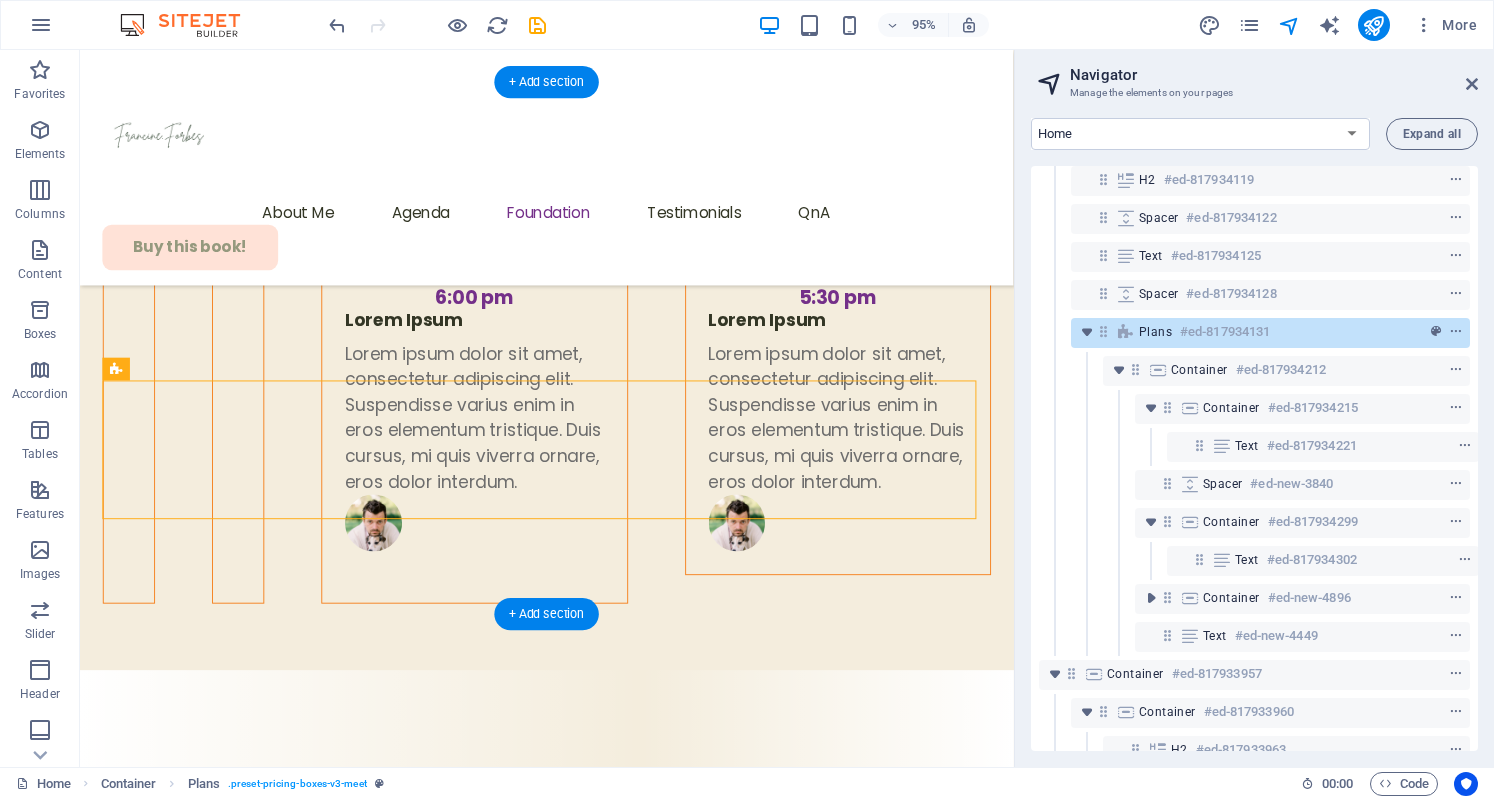 drag, startPoint x: 562, startPoint y: 472, endPoint x: 434, endPoint y: 413, distance: 140.94325 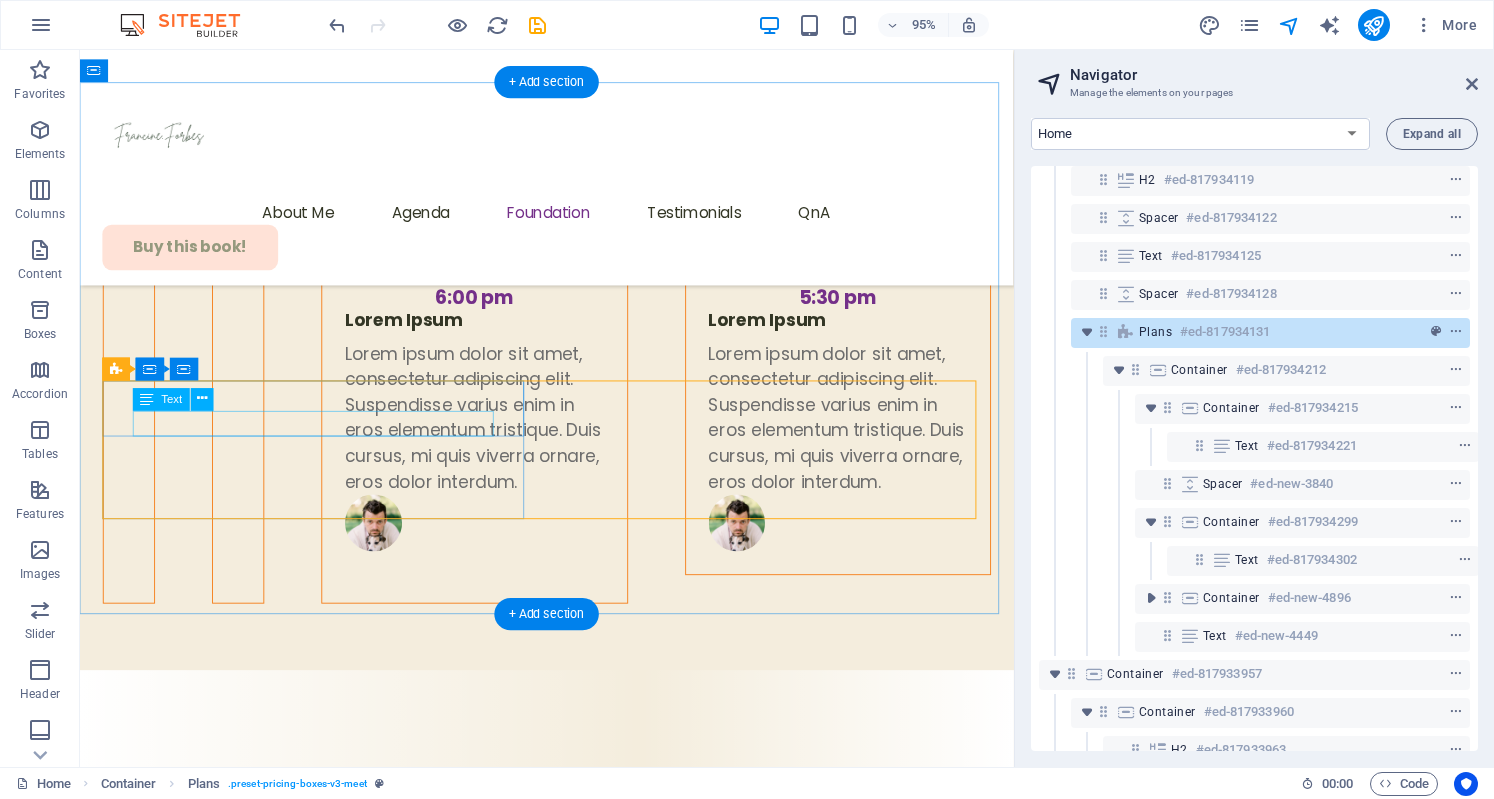 click on "access to mental health care" at bounding box center [571, 4344] 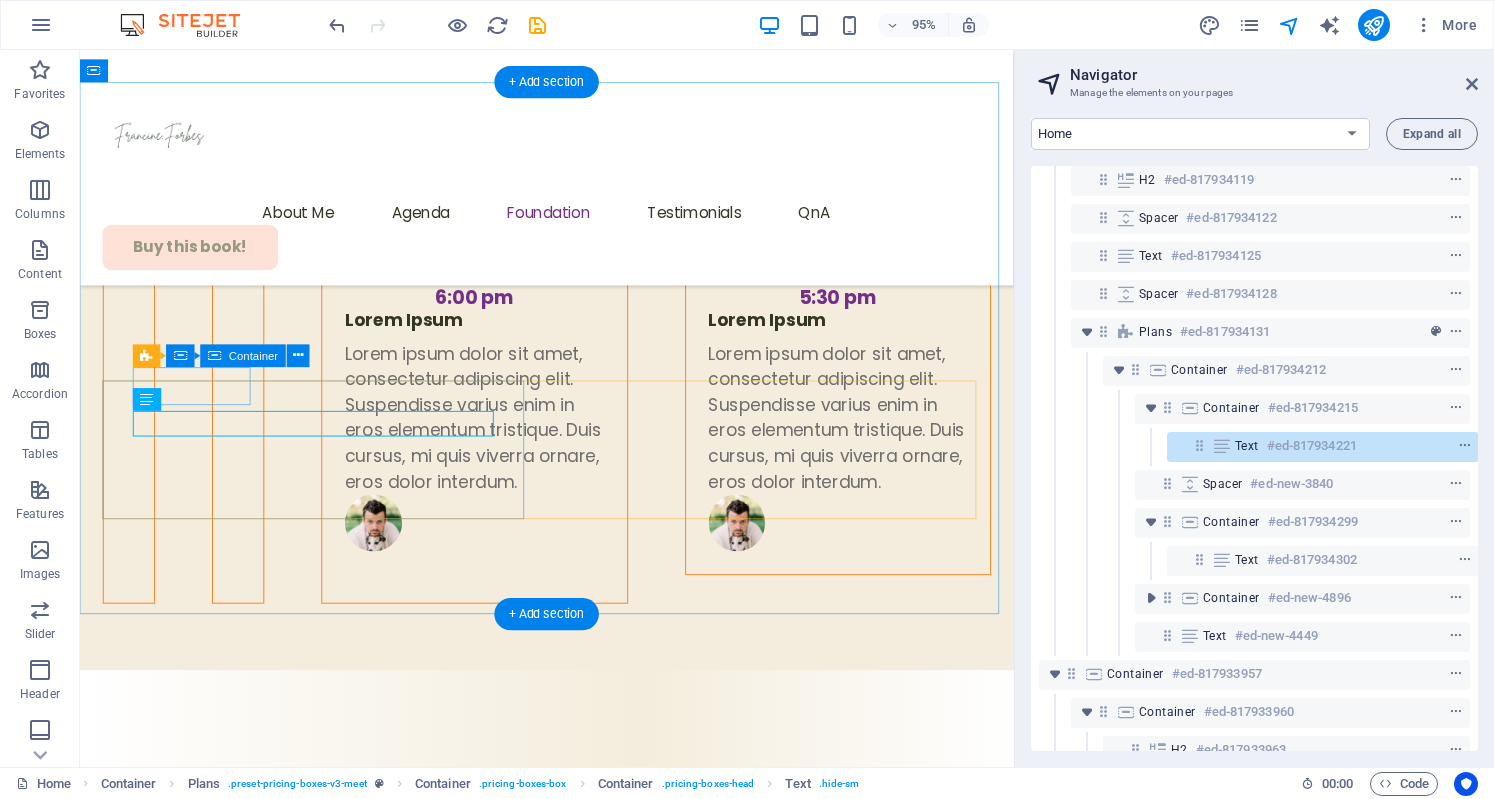 click on "Expand" at bounding box center [174, -6928] 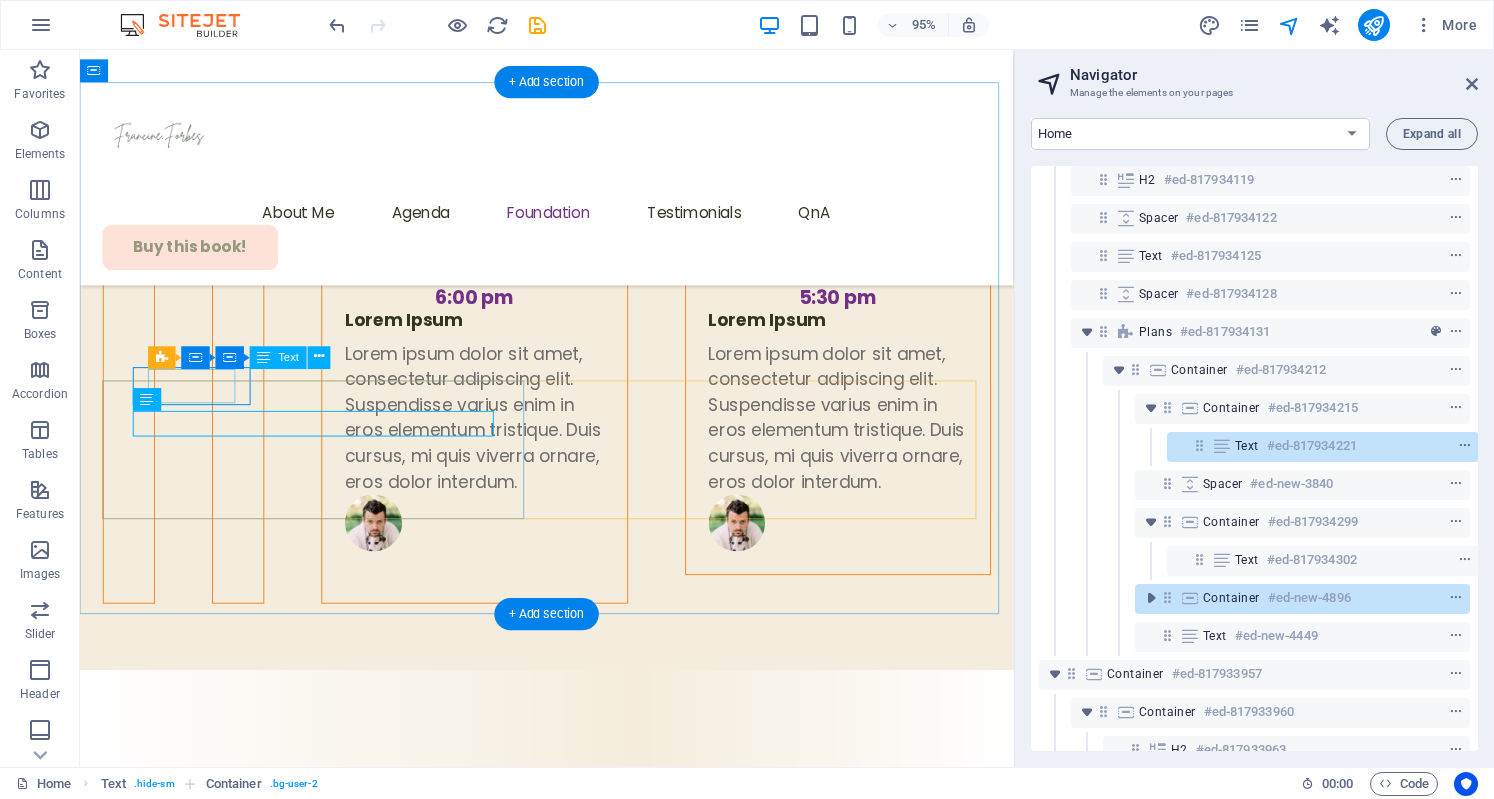 click on "Expand" at bounding box center (174, -6928) 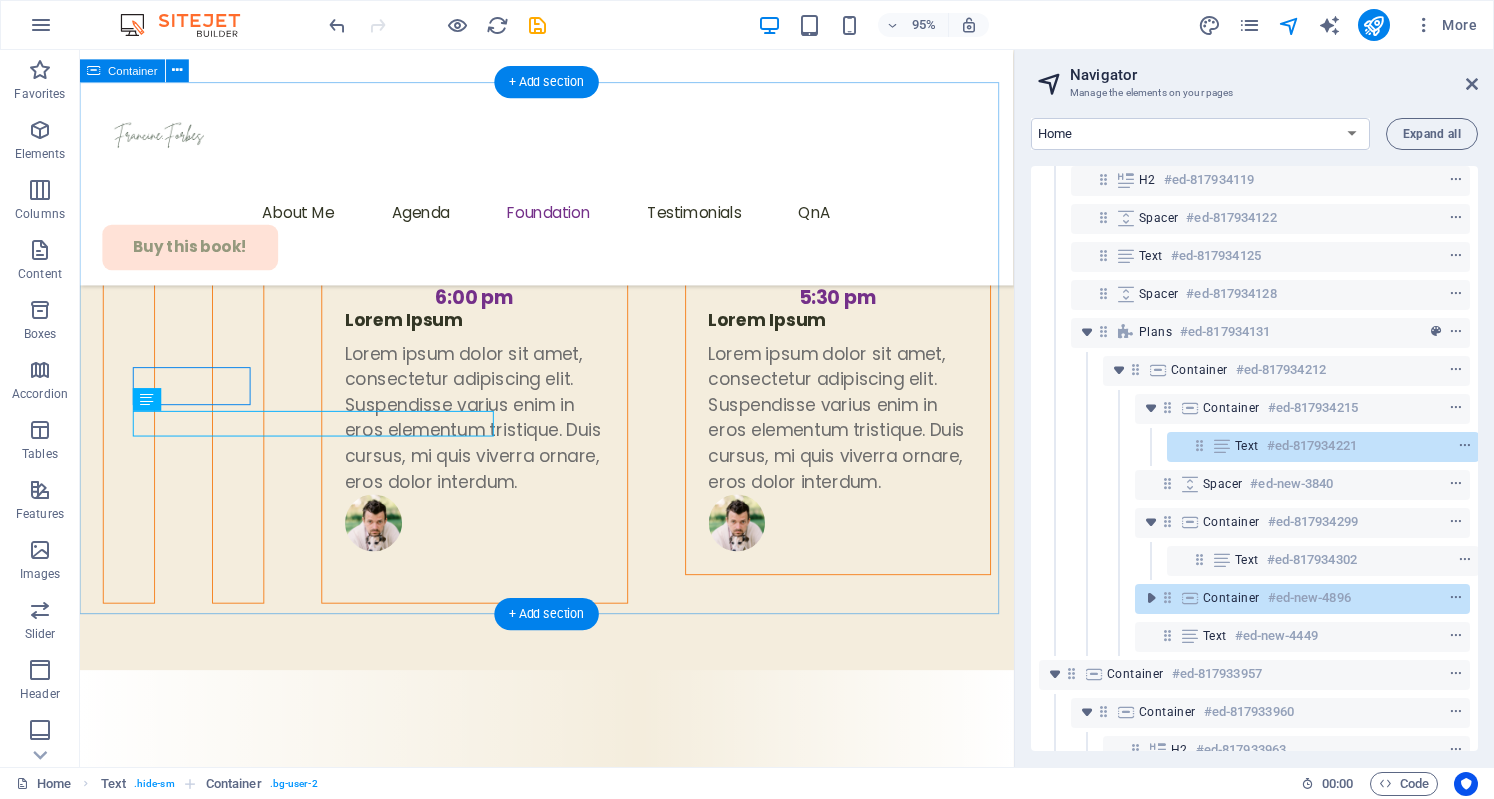 click on "What We Do We believe wellness is a basic right, not a luxury.  The Foundation develops and supports initiatives that: access to mental health care Expand Expand nutritional education and resources" at bounding box center (571, 4265) 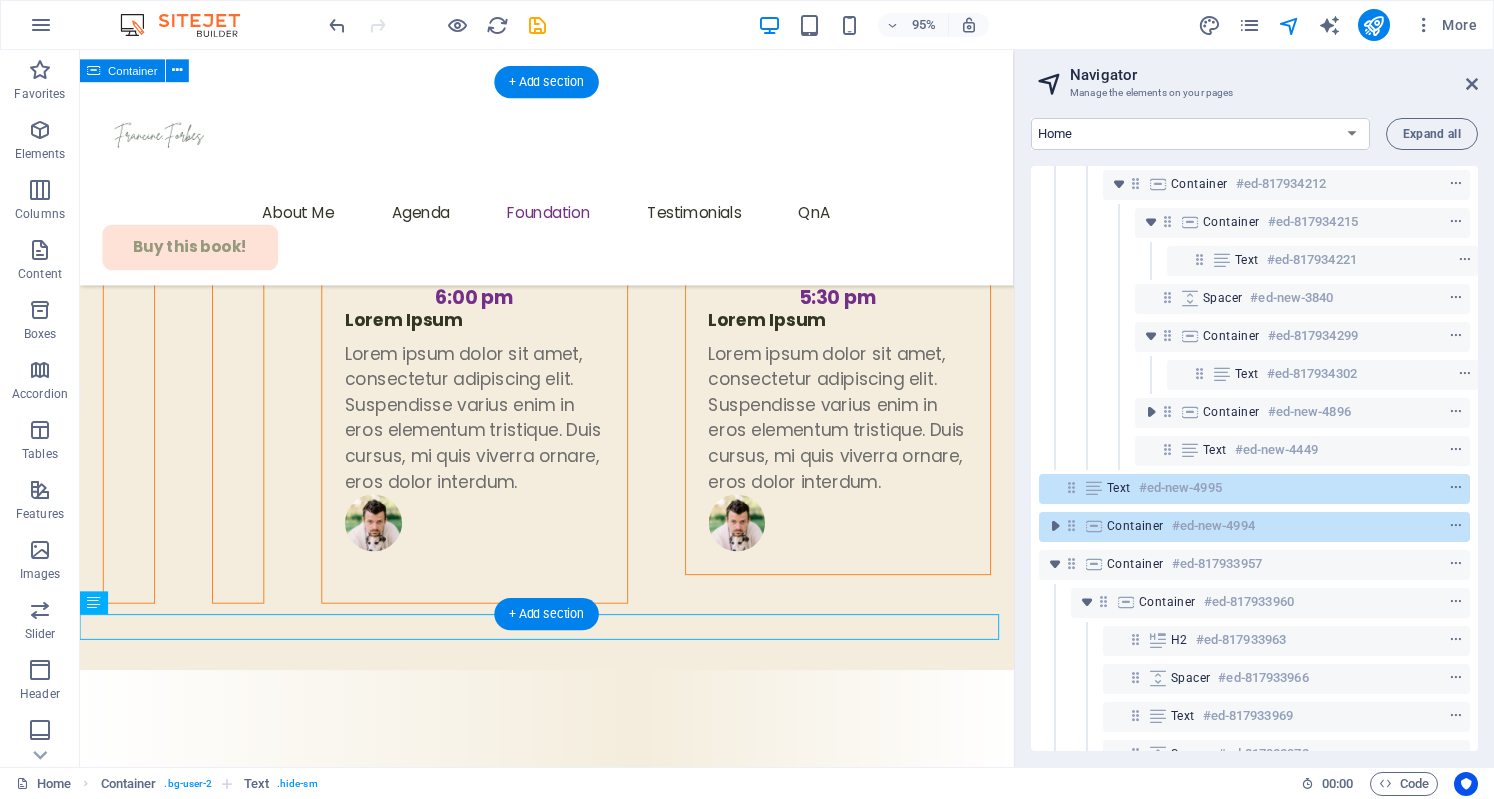 scroll, scrollTop: 460, scrollLeft: 0, axis: vertical 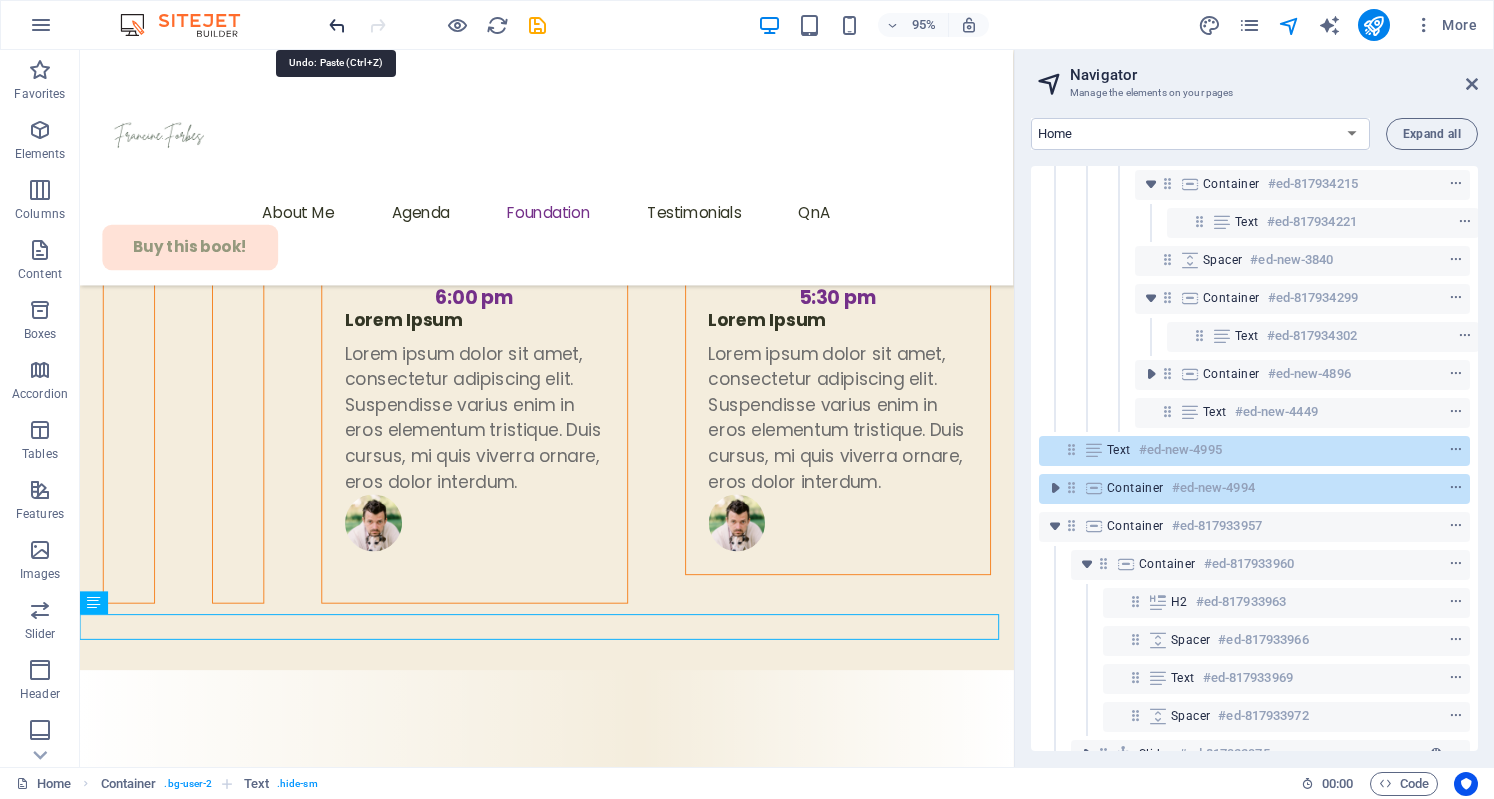 click at bounding box center (337, 25) 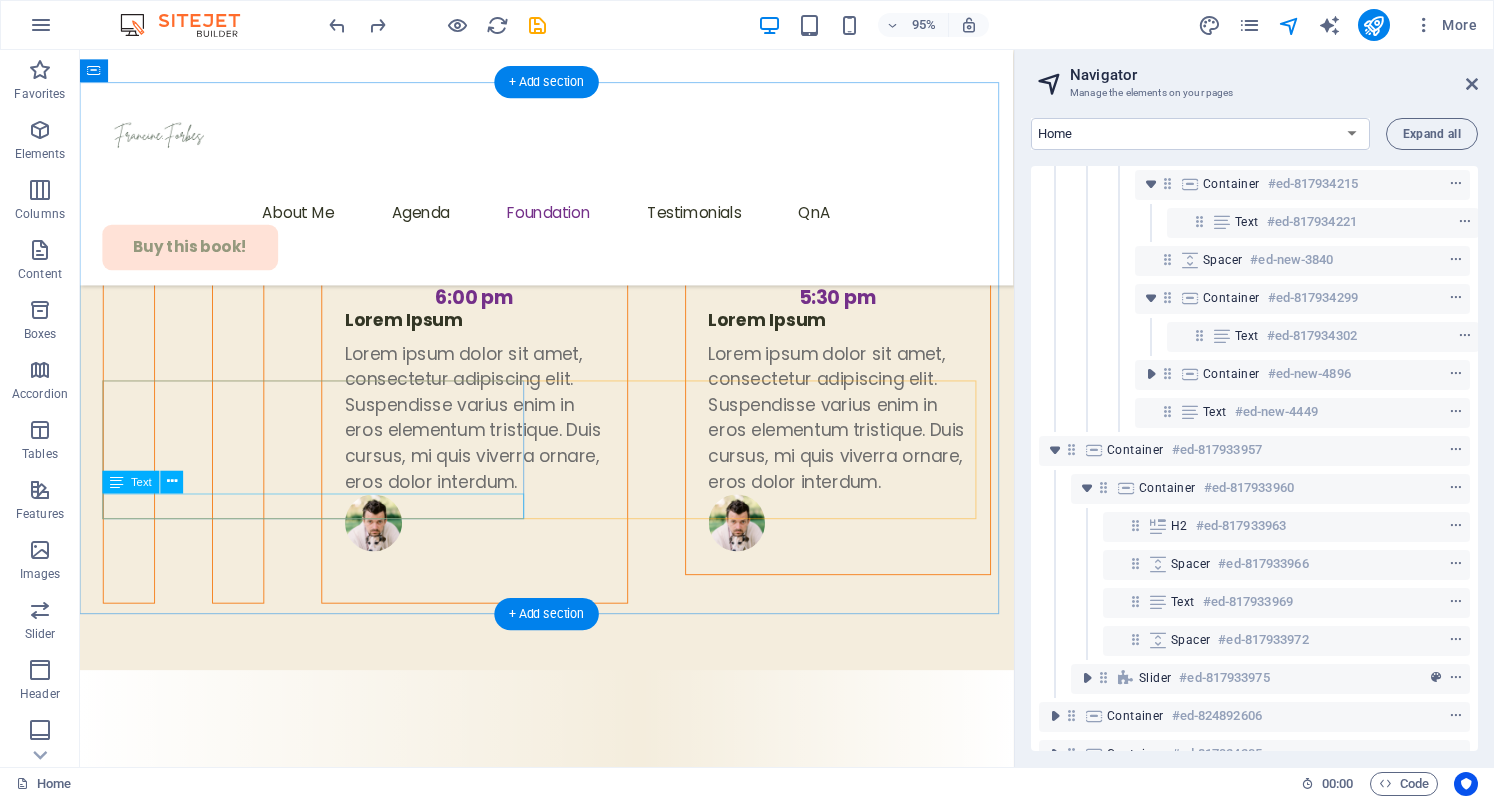 click on "nutritional education and resources" at bounding box center [571, 4431] 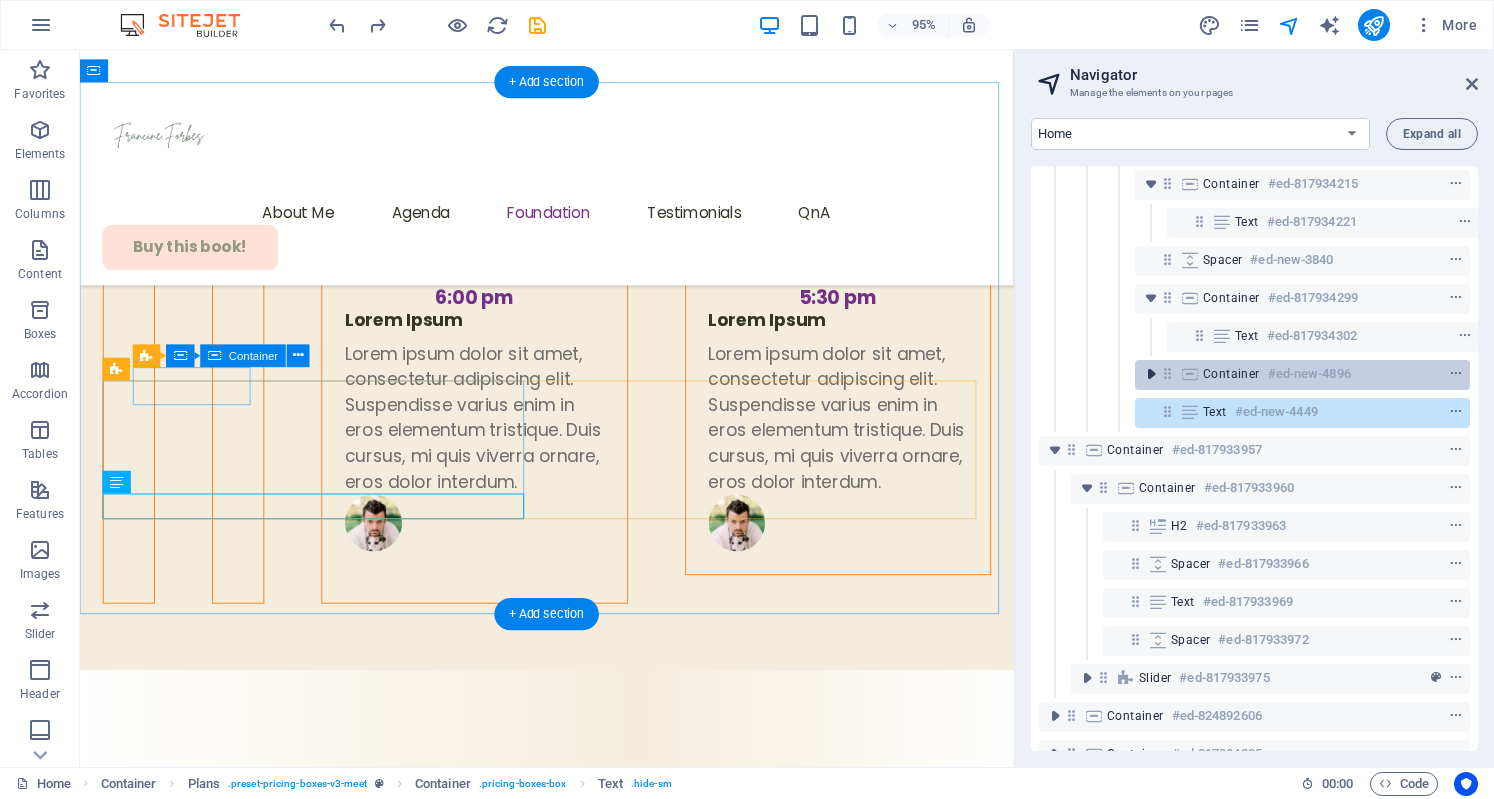click at bounding box center [1151, 374] 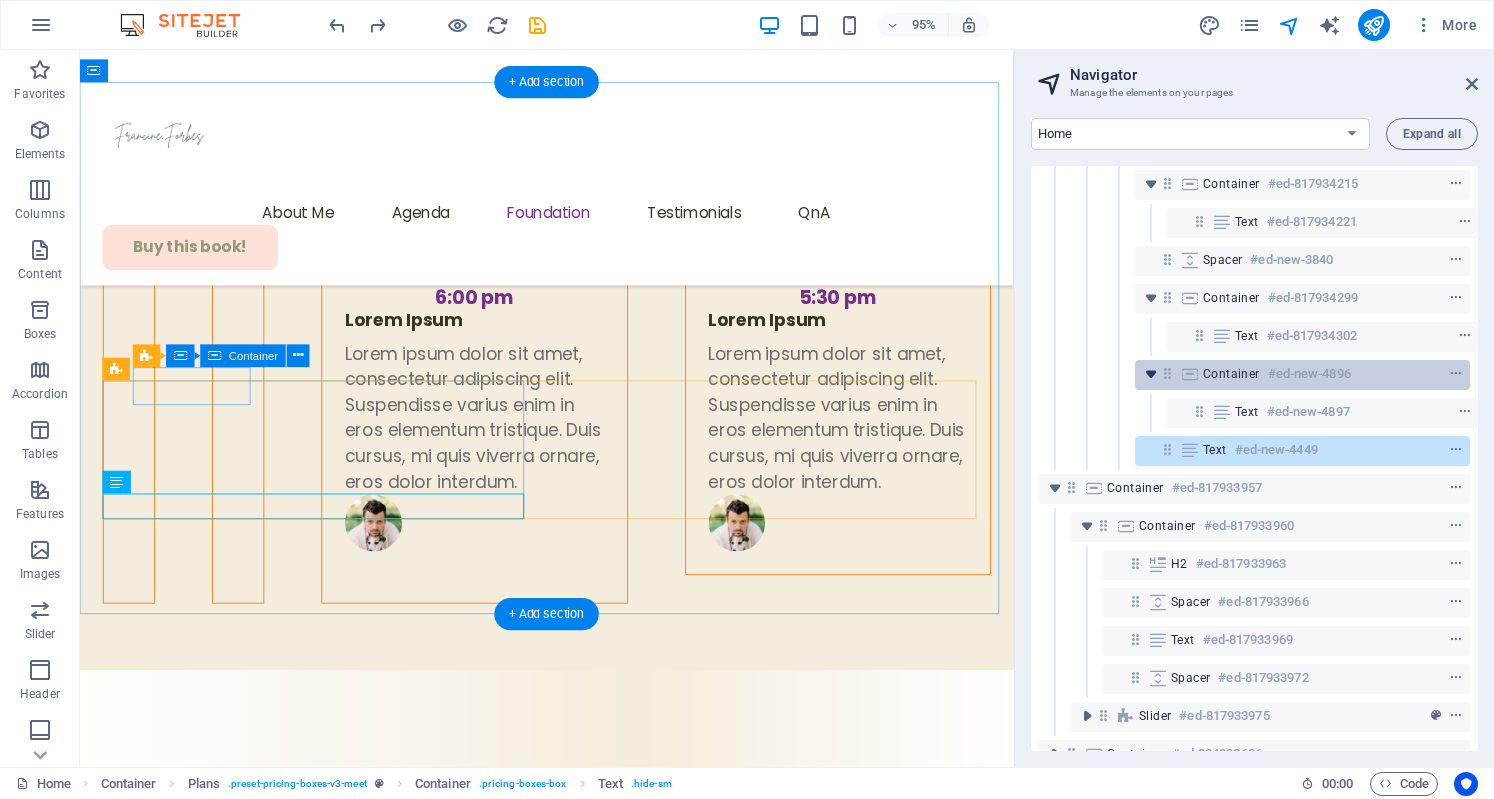 click at bounding box center [1151, 374] 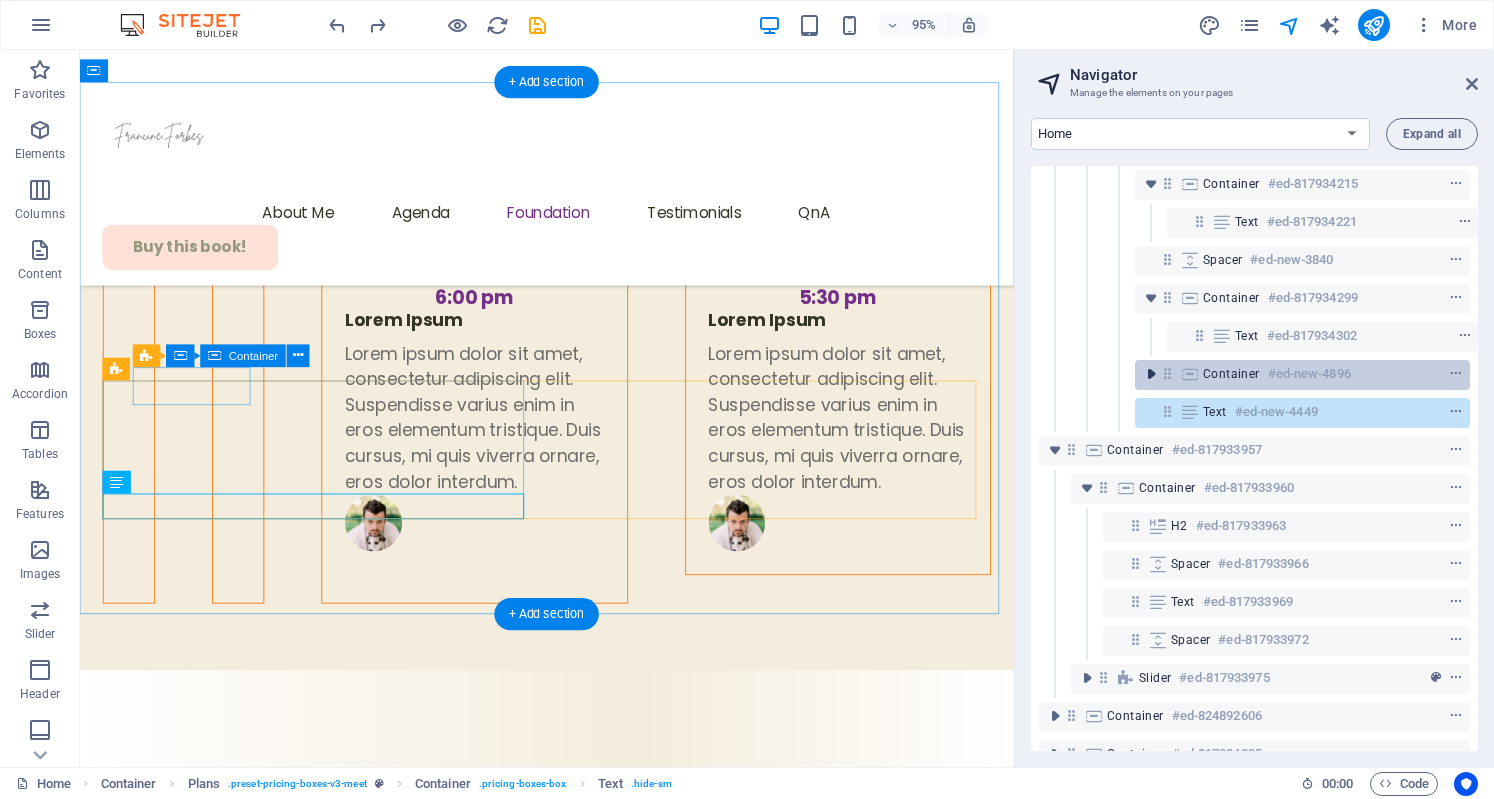 click at bounding box center (1151, 374) 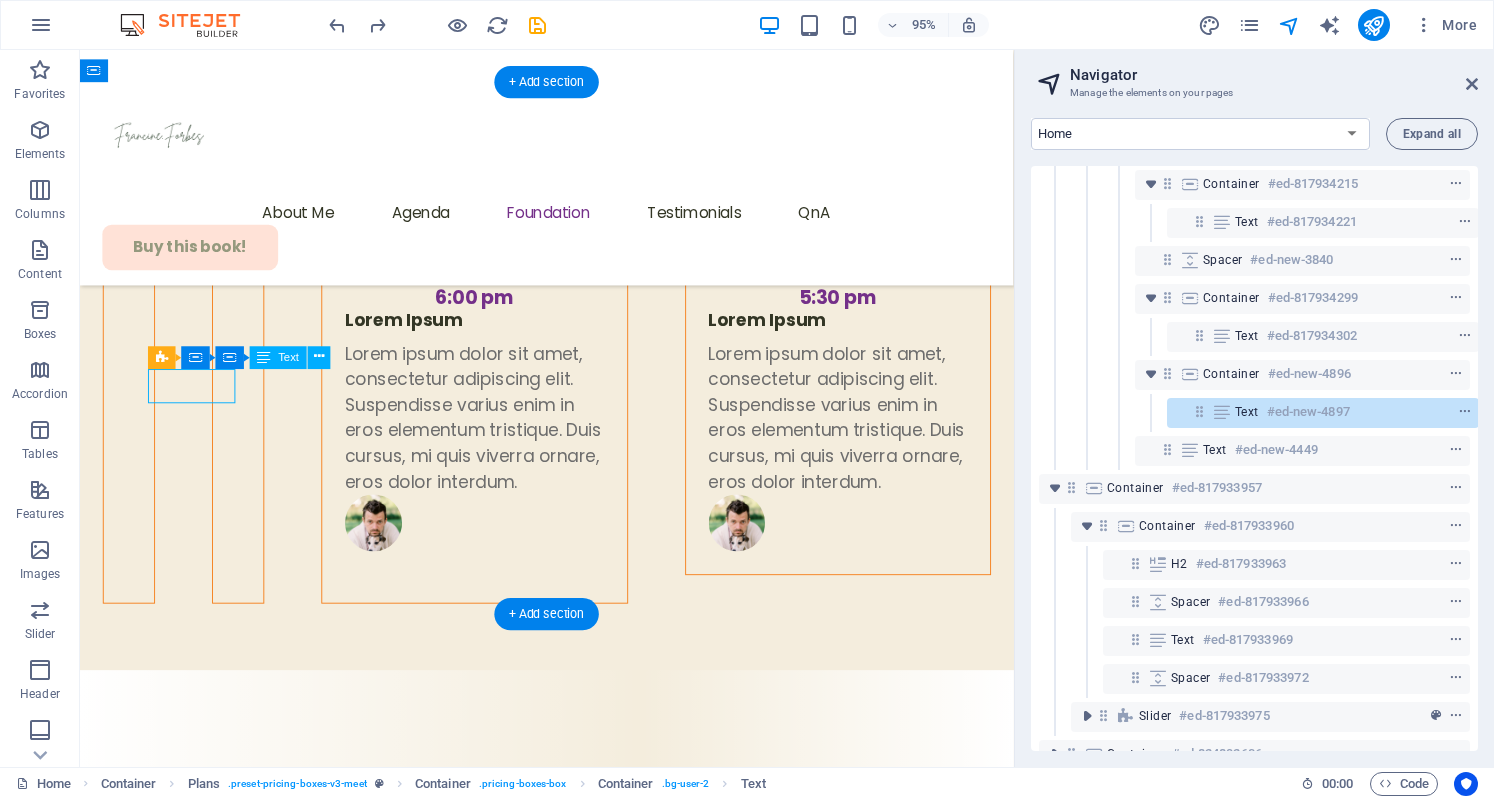 click at bounding box center (1199, 411) 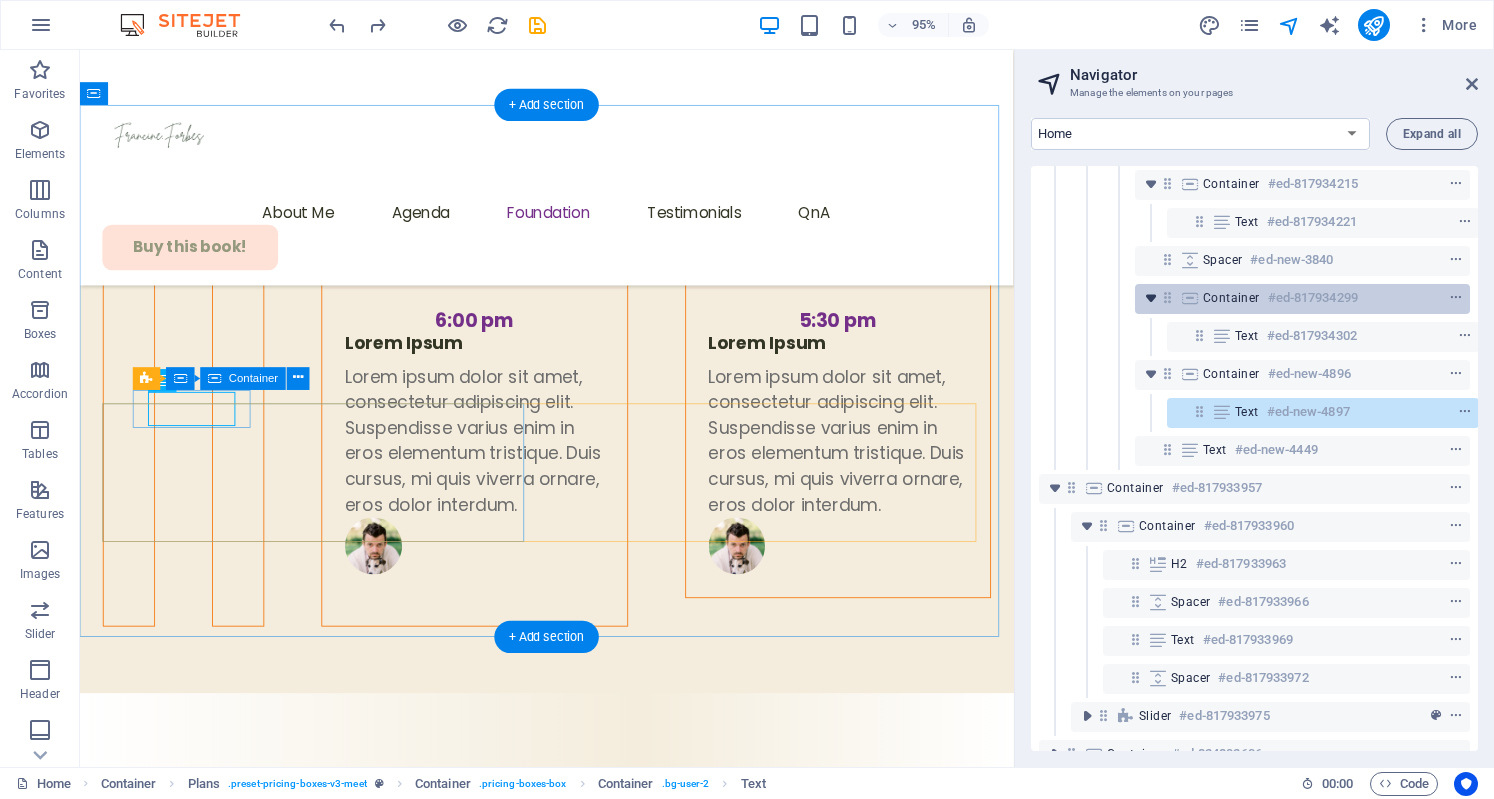 click at bounding box center (1151, 298) 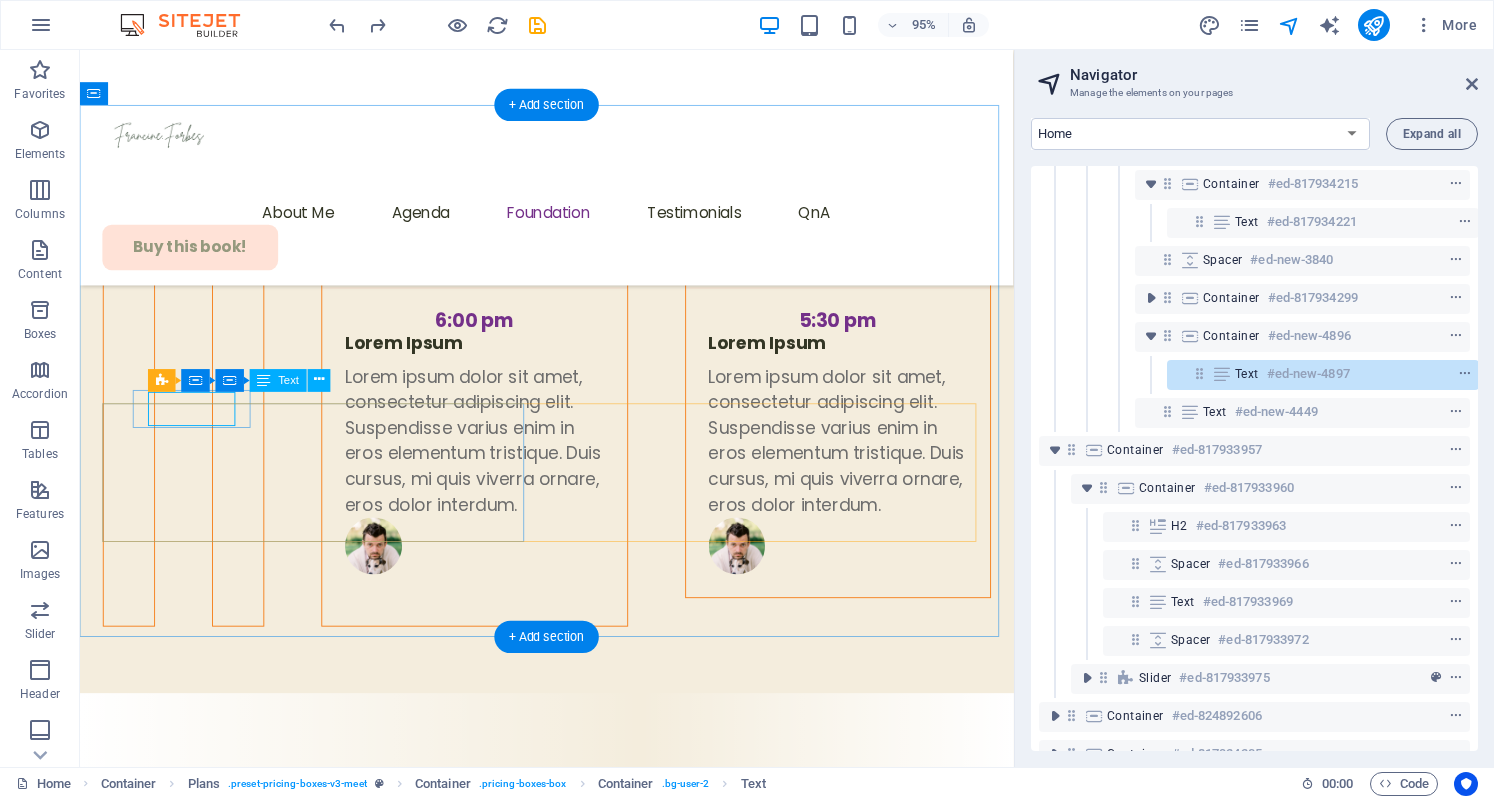 click on "Text #ed-new-4897" at bounding box center (1323, 375) 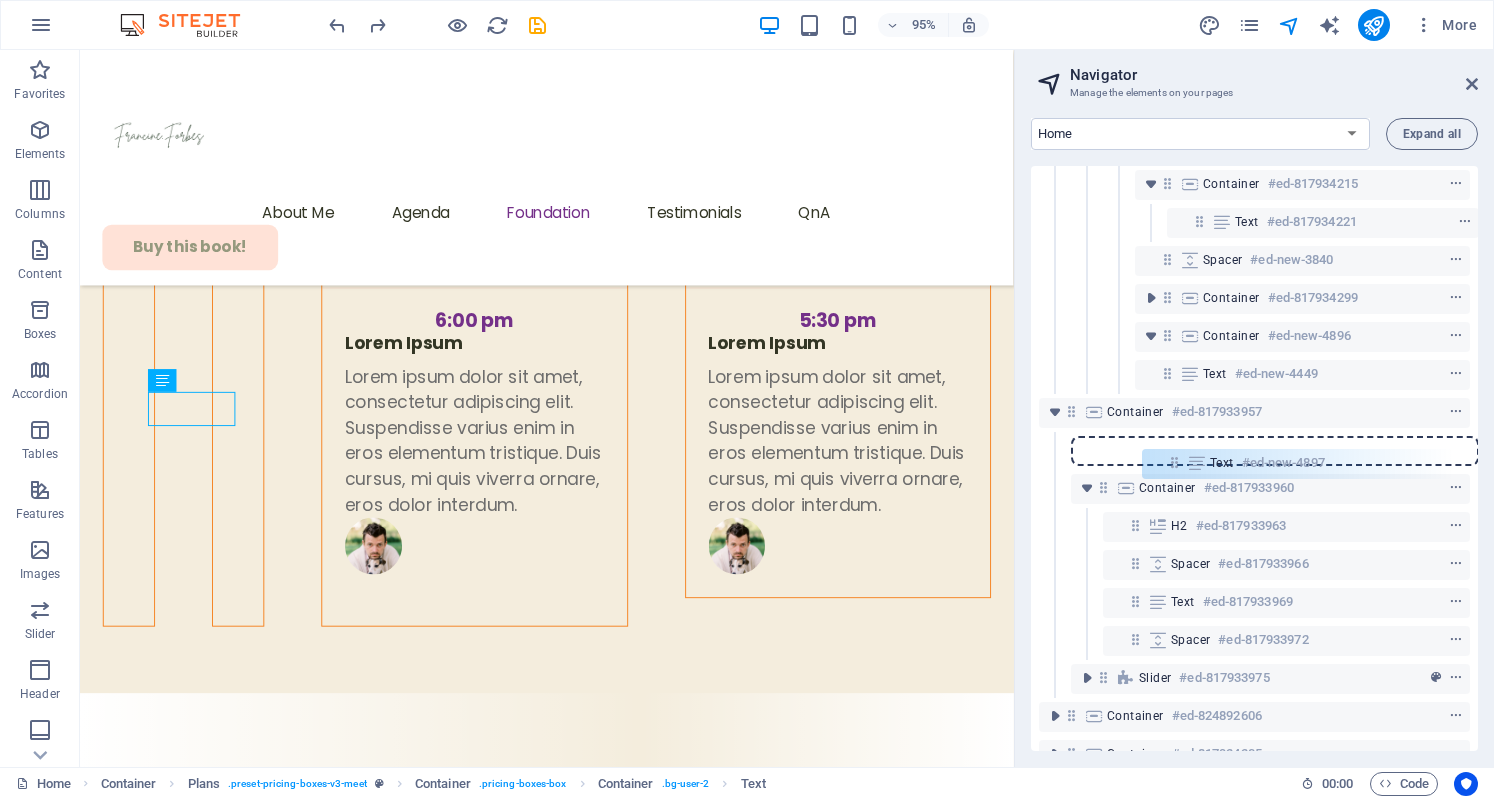 drag, startPoint x: 1198, startPoint y: 371, endPoint x: 1170, endPoint y: 465, distance: 98.0816 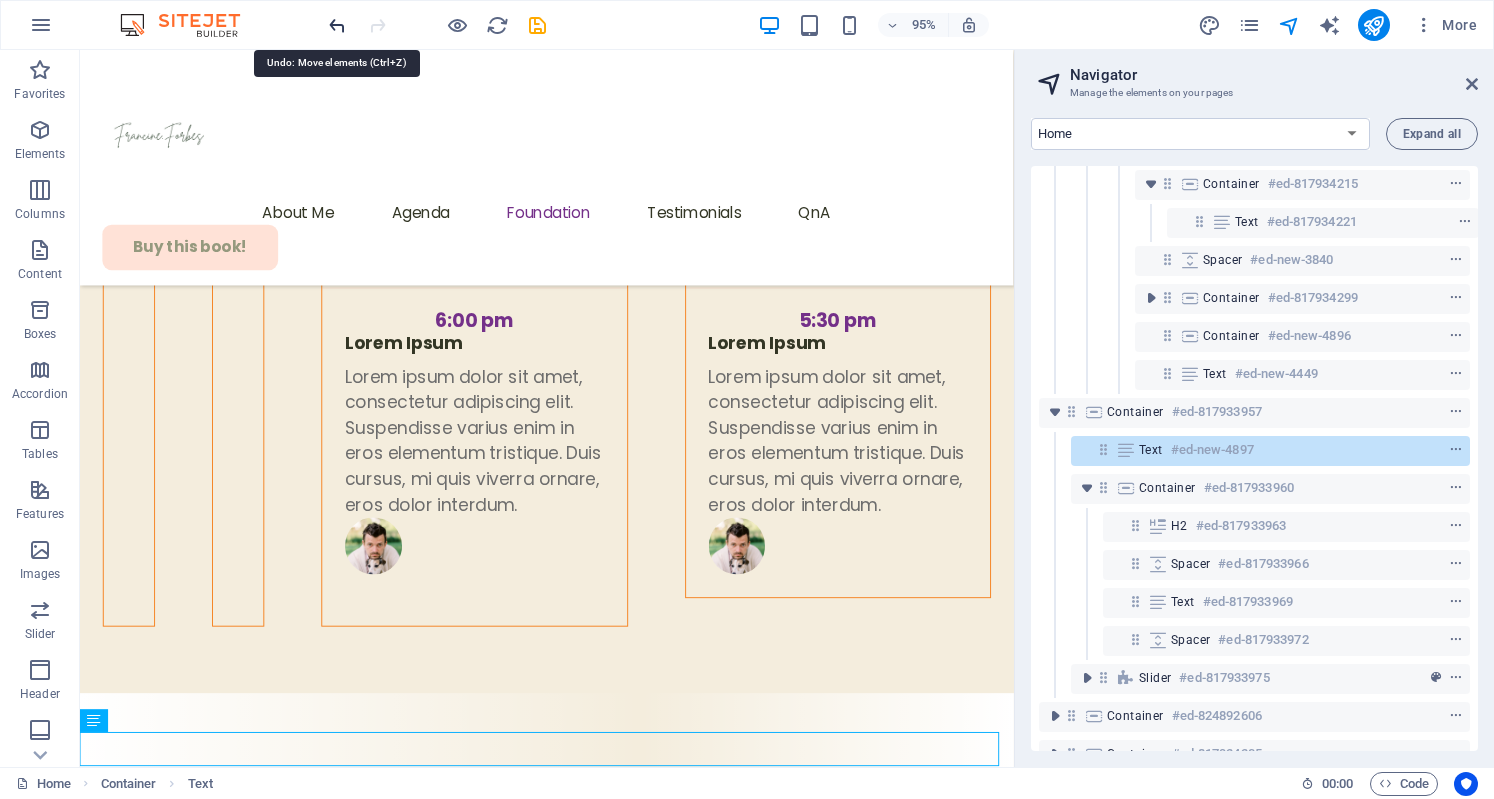 click at bounding box center [337, 25] 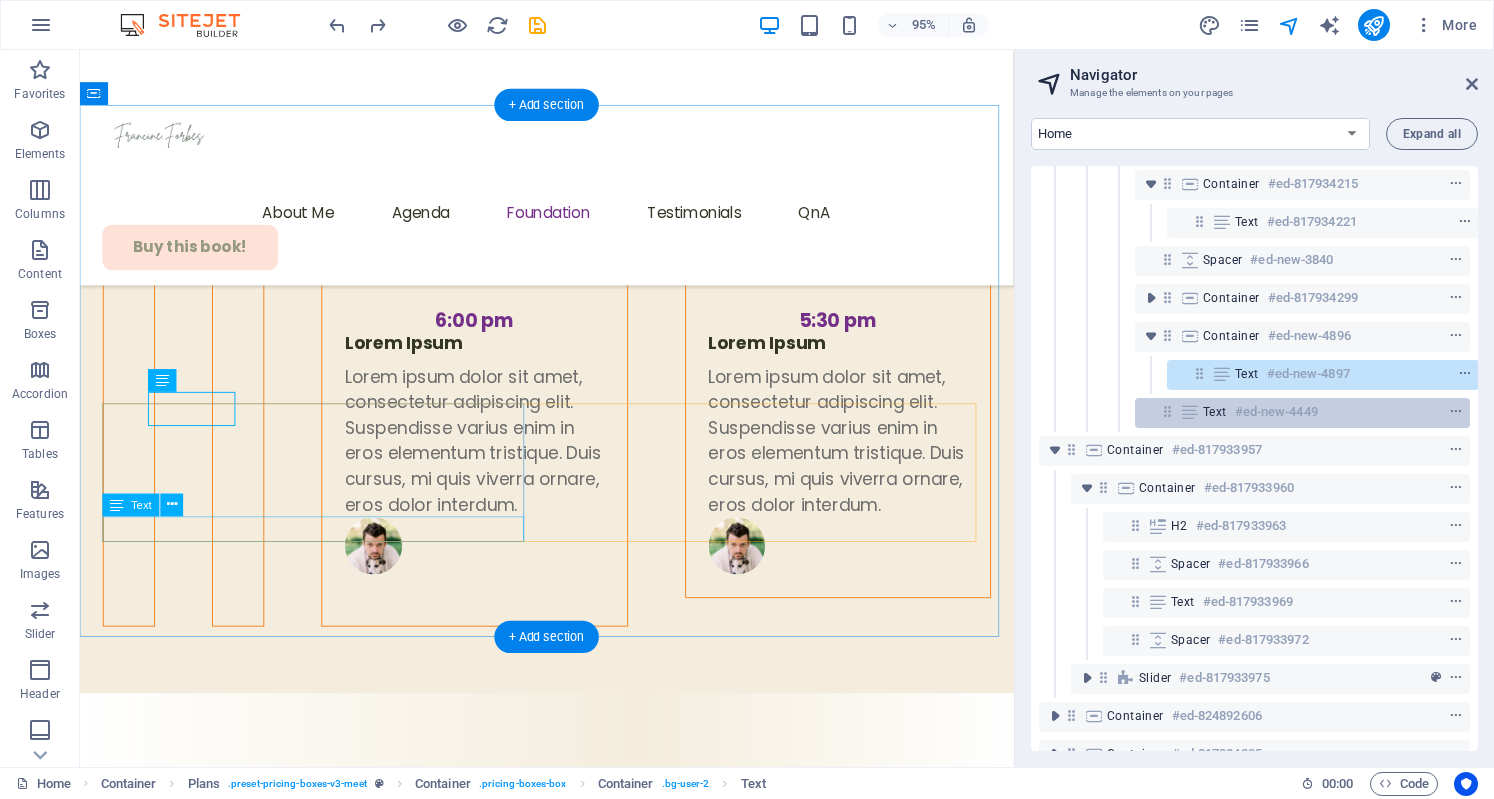 click on "Text #ed-new-4449" at bounding box center (1302, 413) 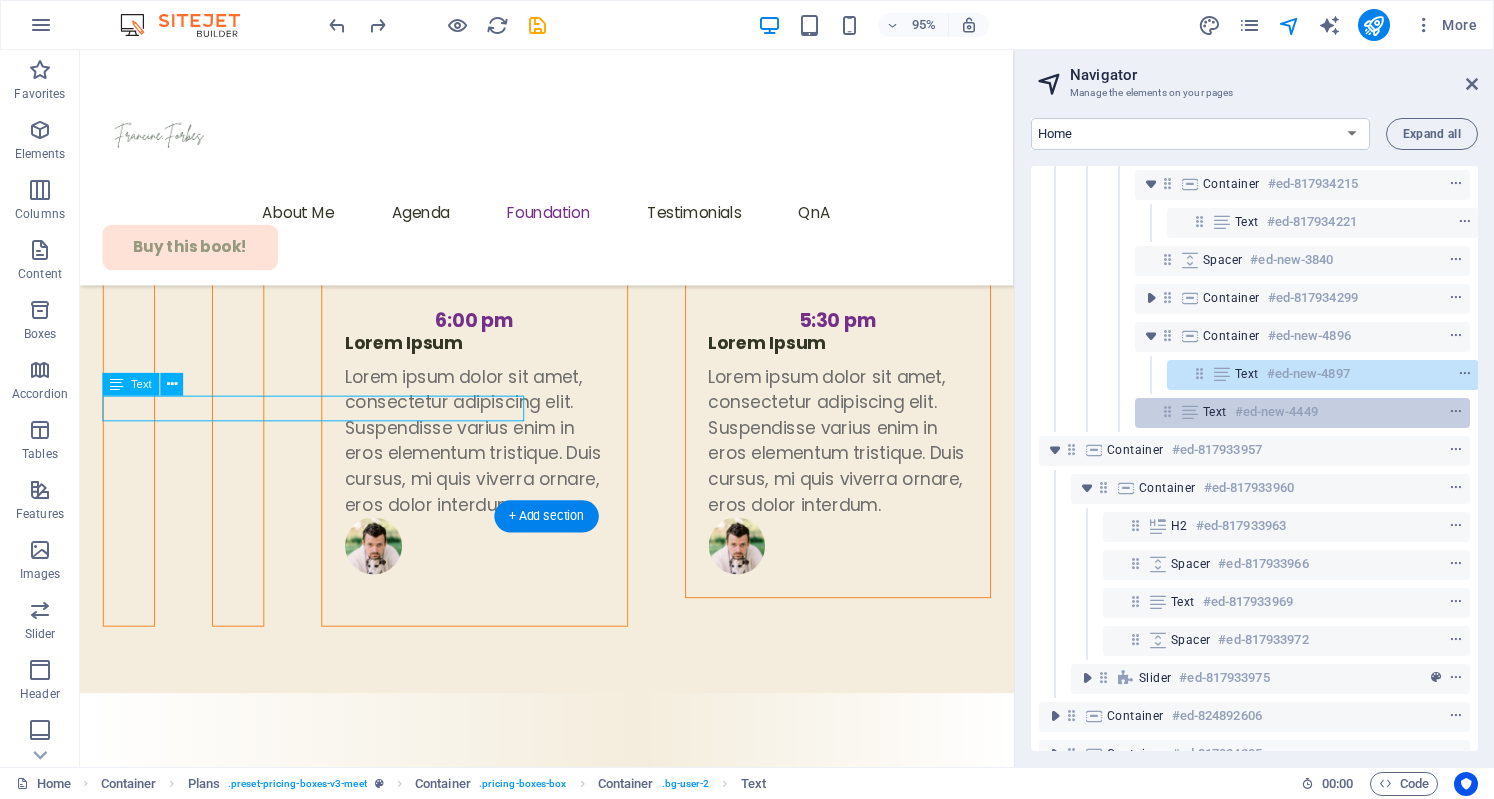 scroll, scrollTop: 7086, scrollLeft: 0, axis: vertical 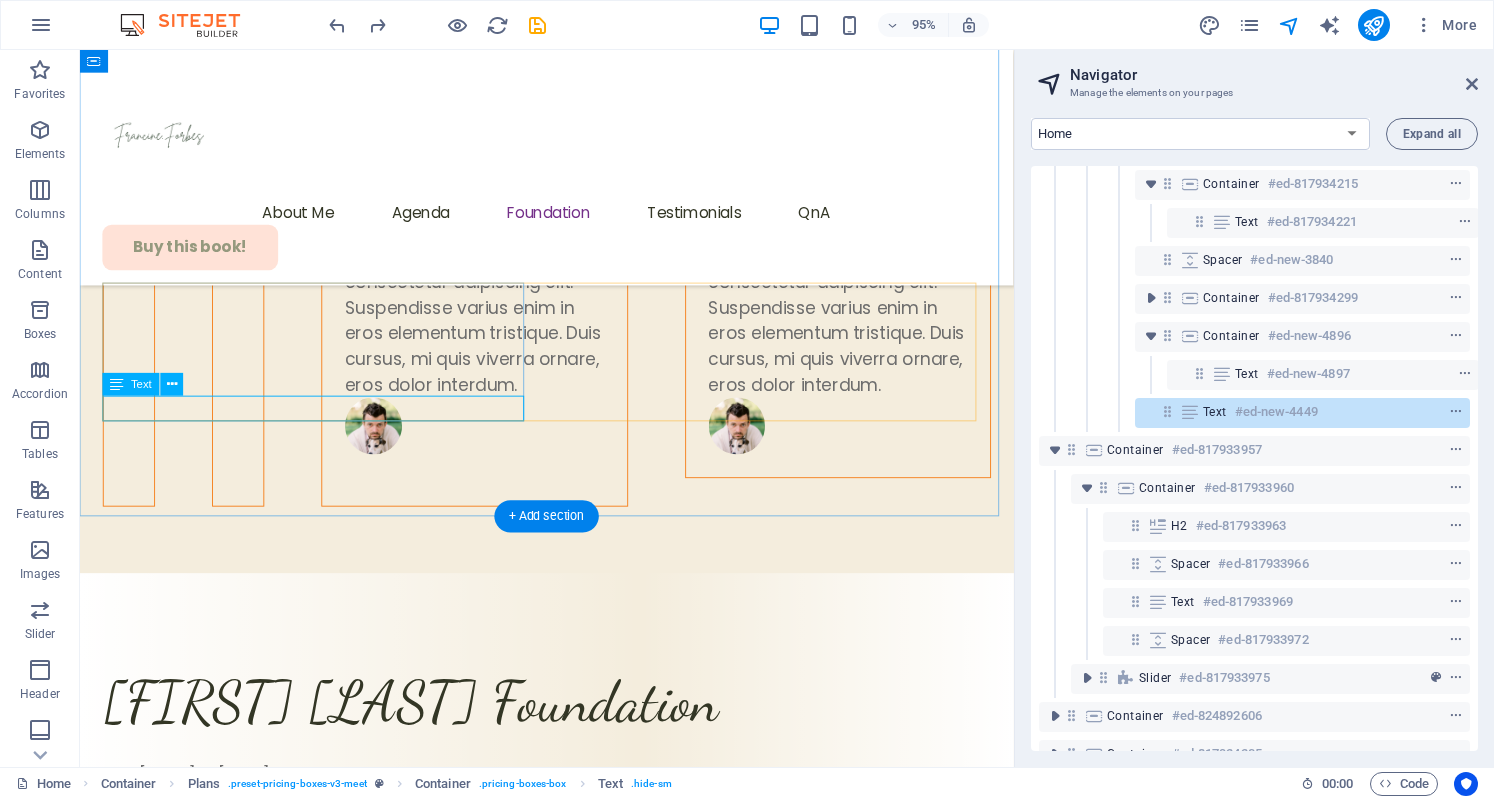 drag, startPoint x: 1142, startPoint y: 415, endPoint x: 1224, endPoint y: 406, distance: 82.492424 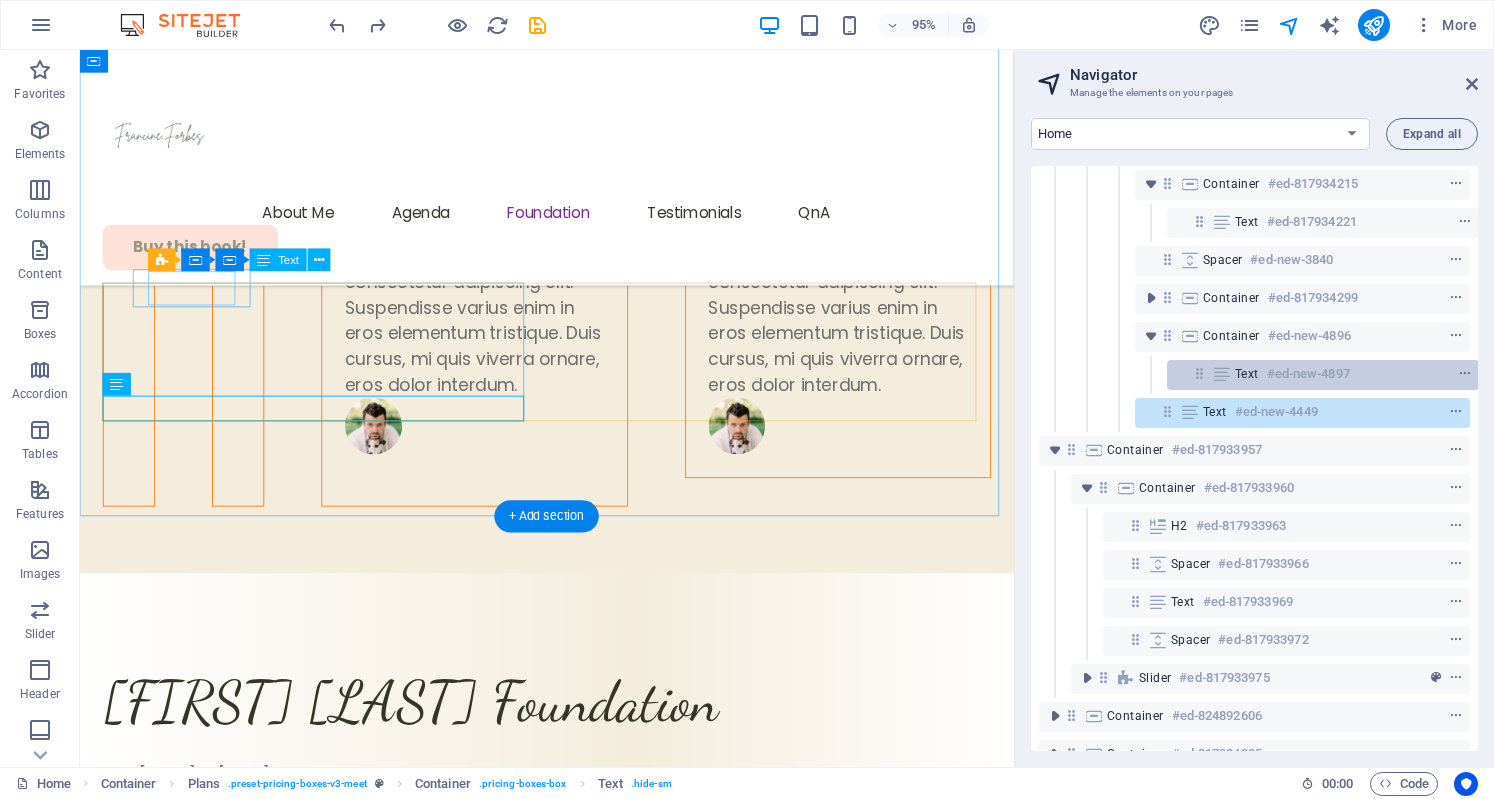 click on "Text #ed-new-4897" at bounding box center [1307, 374] 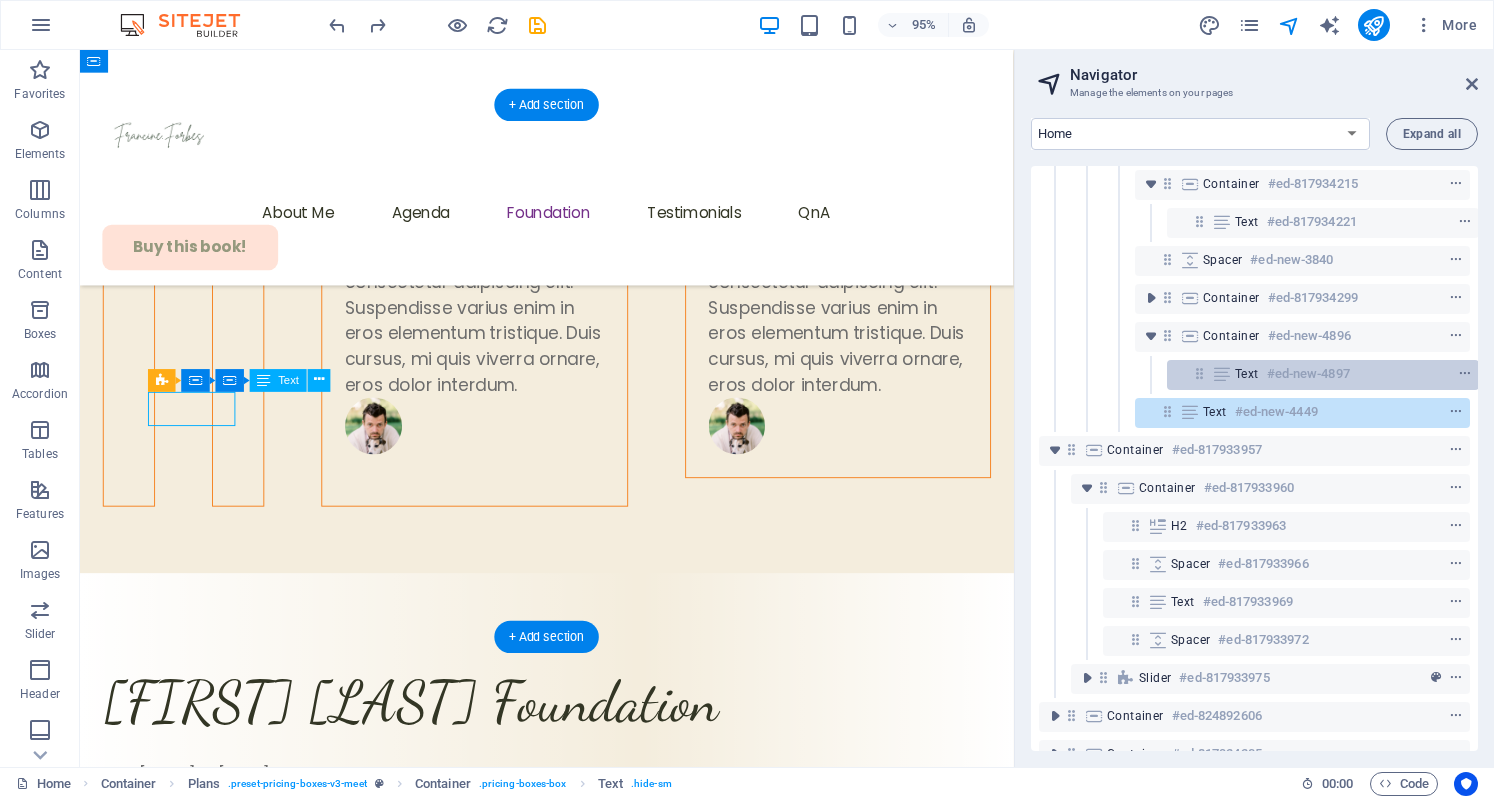 scroll, scrollTop: 6960, scrollLeft: 0, axis: vertical 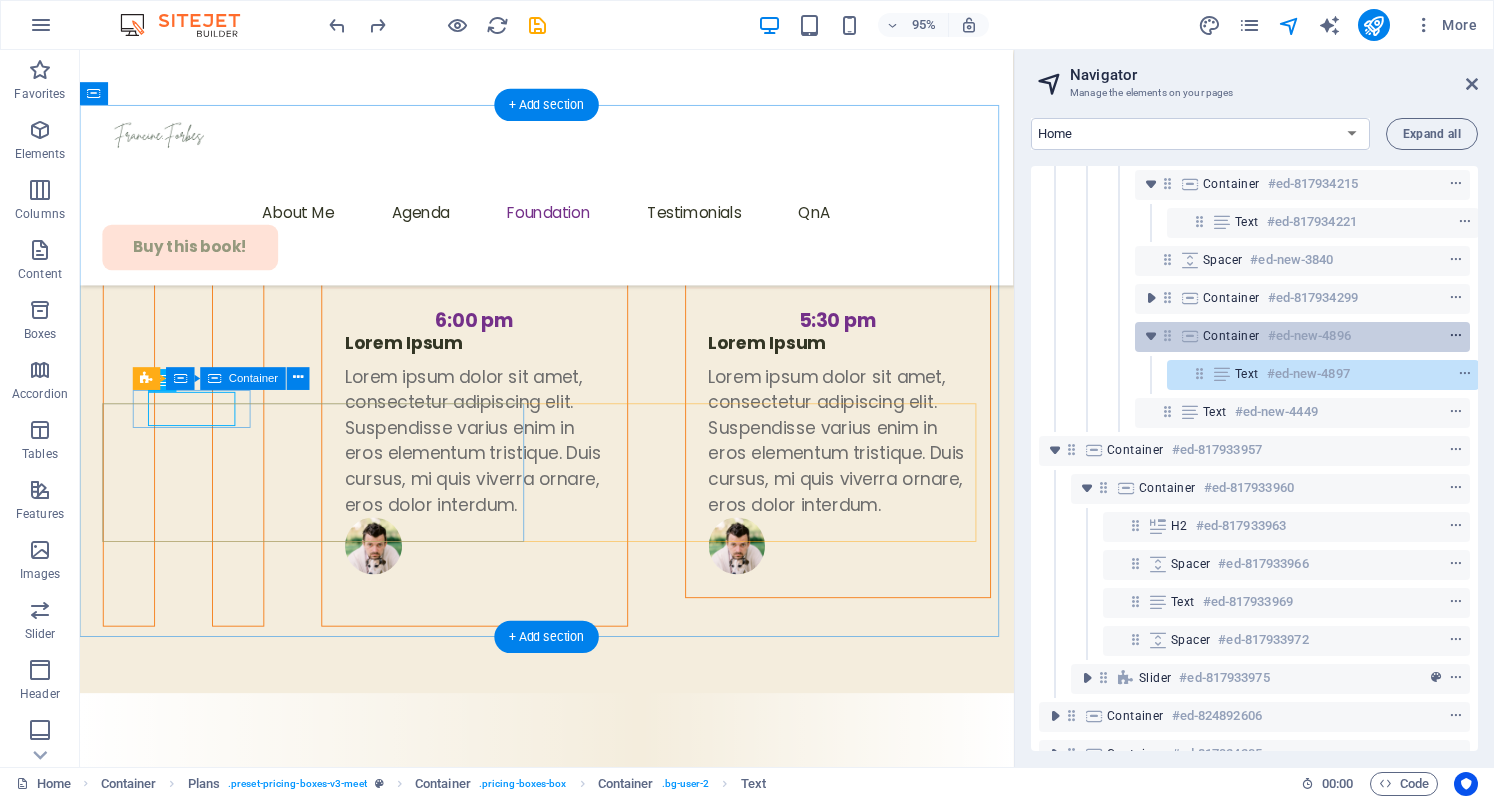 click at bounding box center [1456, 336] 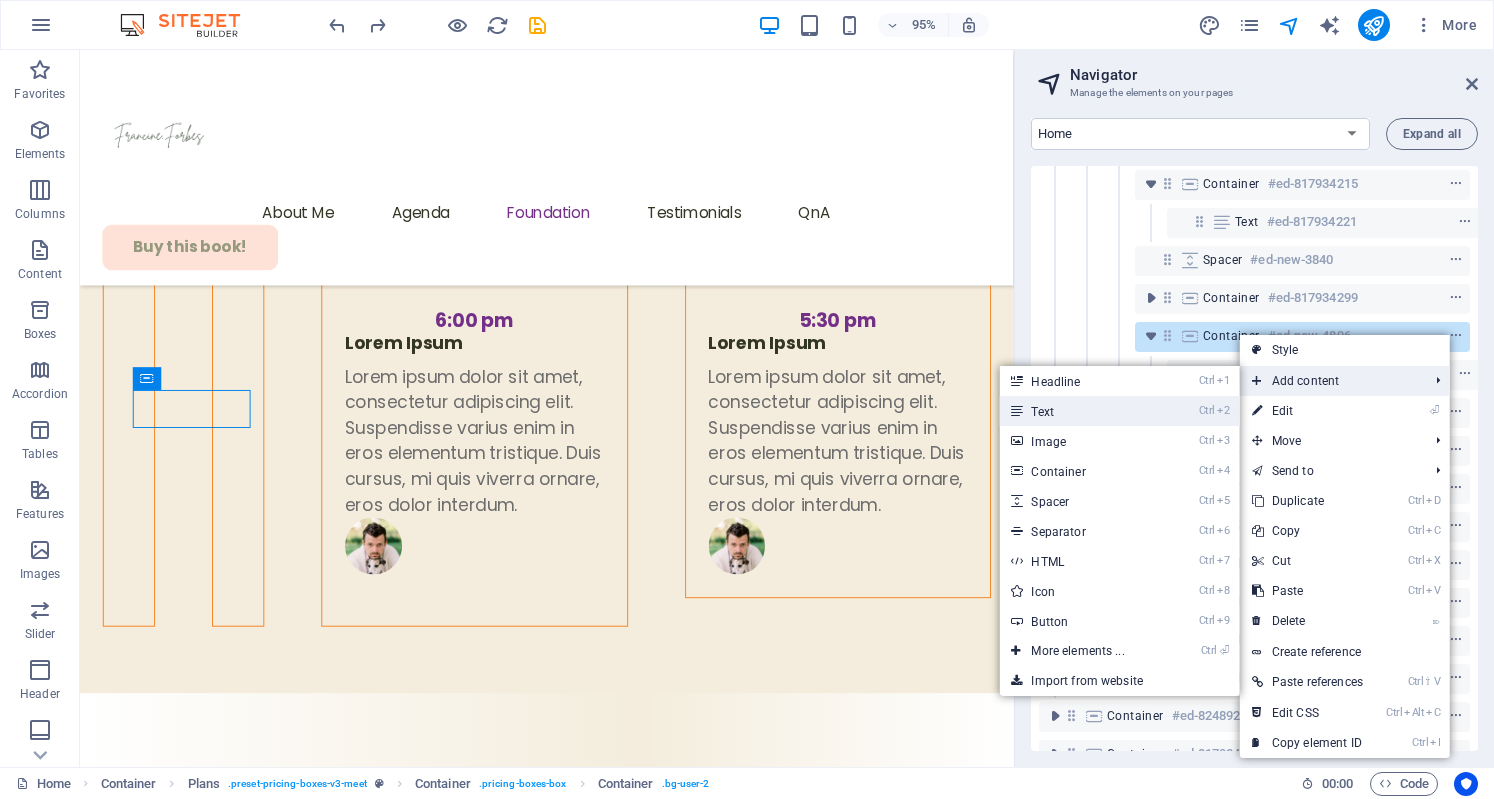 click on "Ctrl 2  Text" at bounding box center (1119, 411) 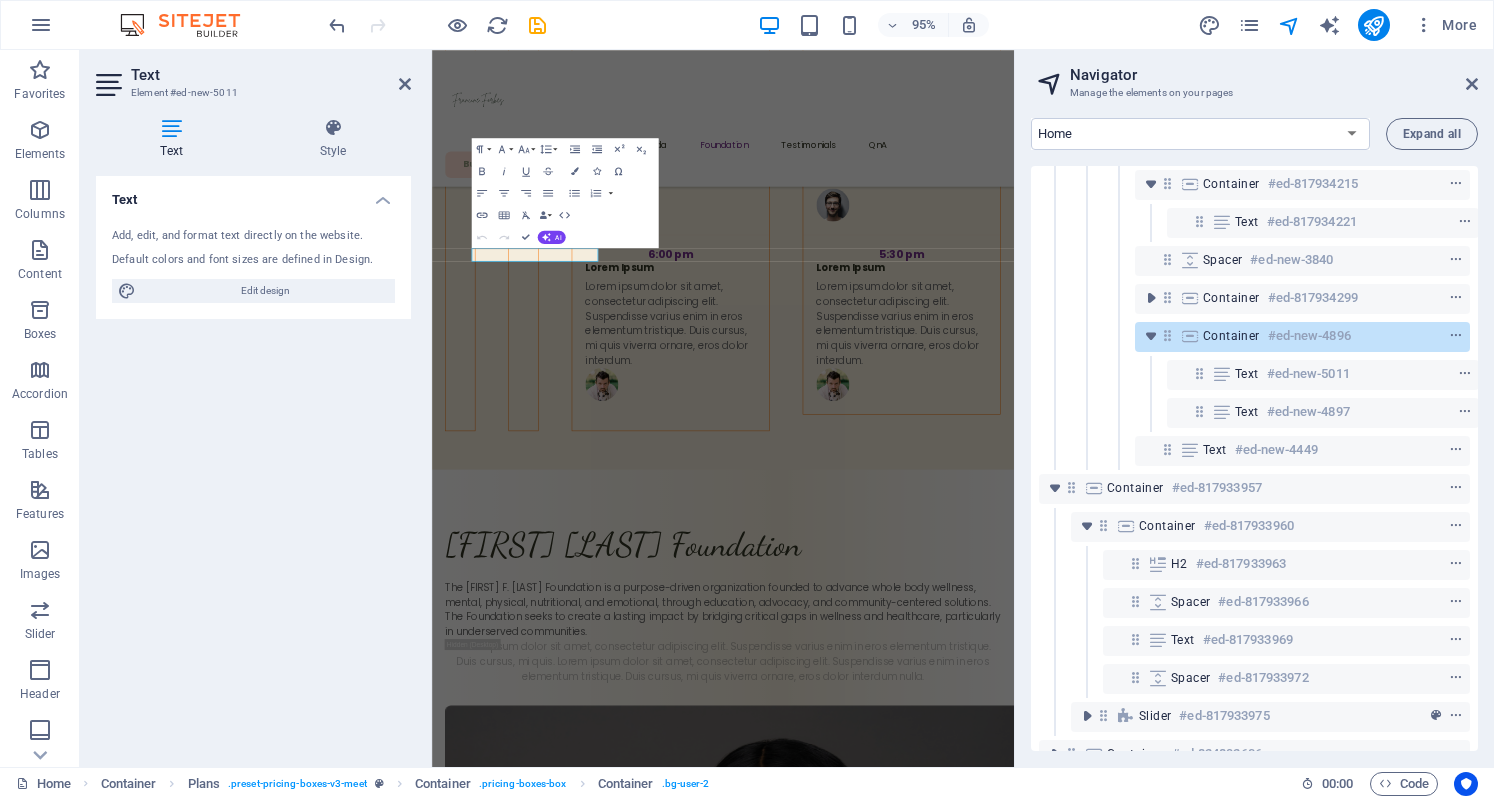 scroll, scrollTop: 6889, scrollLeft: 0, axis: vertical 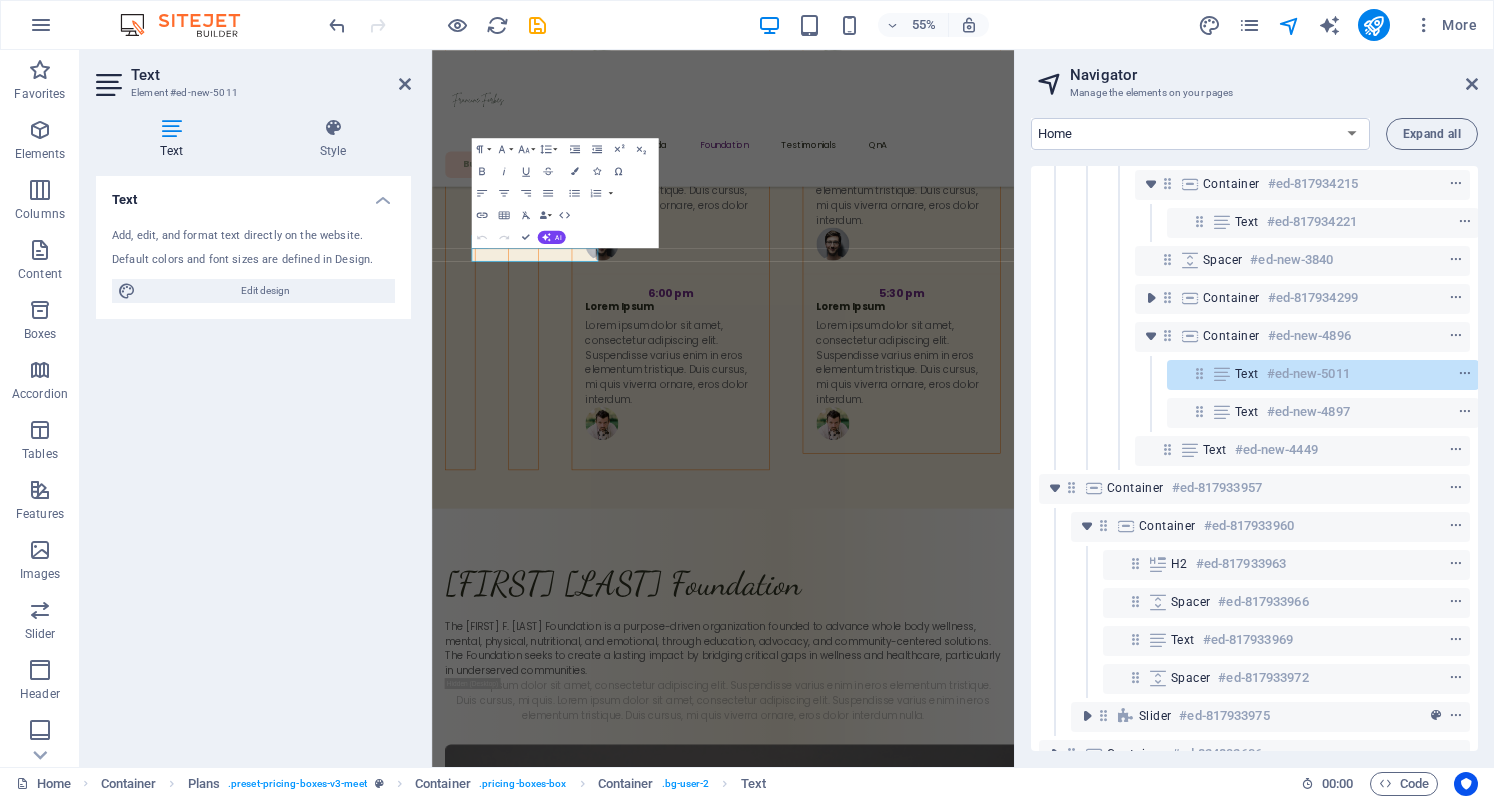 click on "Text #ed-new-5011" at bounding box center (1254, 375) 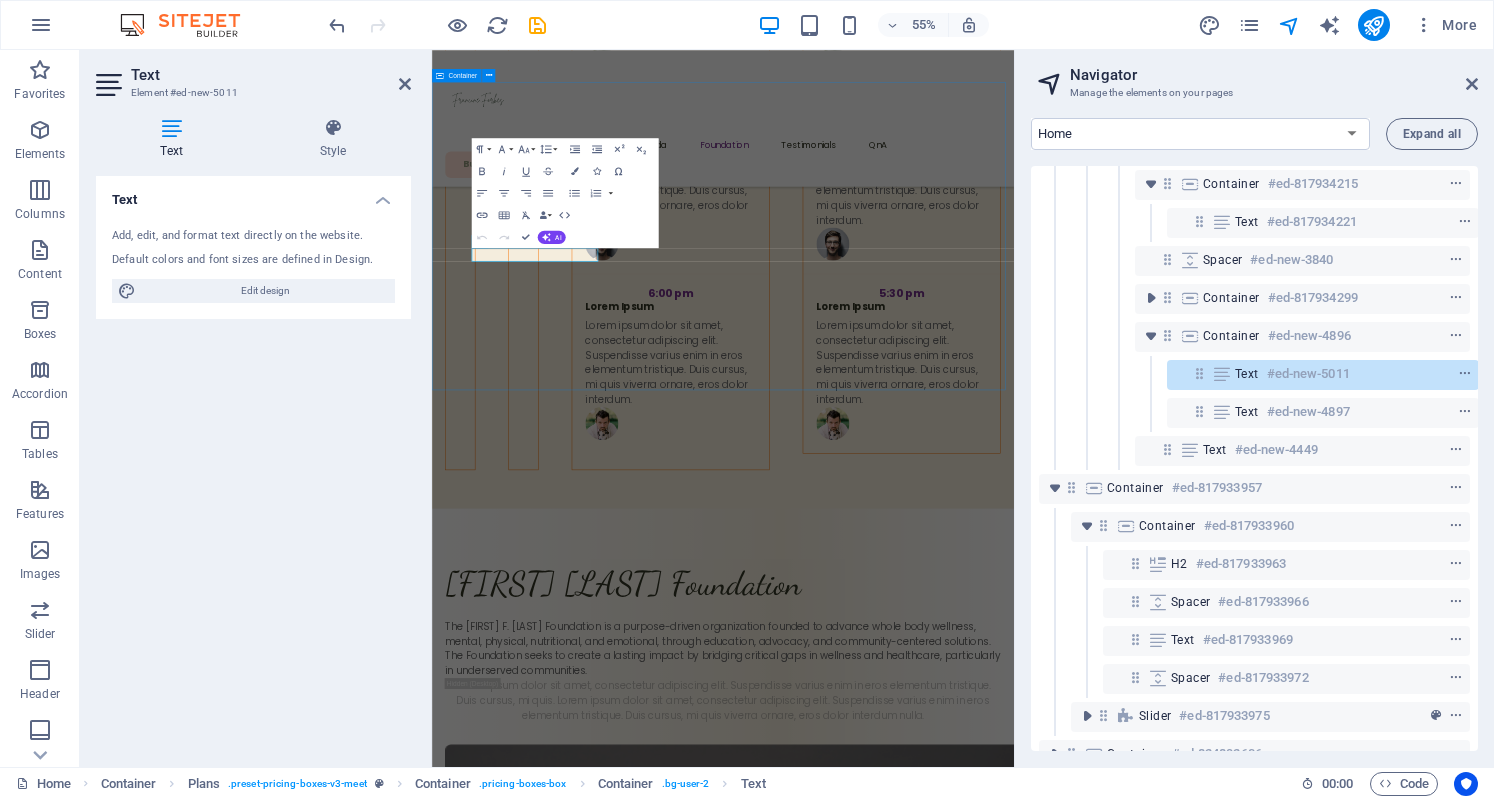 click on "What We Do We believe wellness is a basic right, not a luxury.  The Foundation develops and supports initiatives that: access to mental health care Expand New text element Expand nutritional education and resources" at bounding box center (961, 4446) 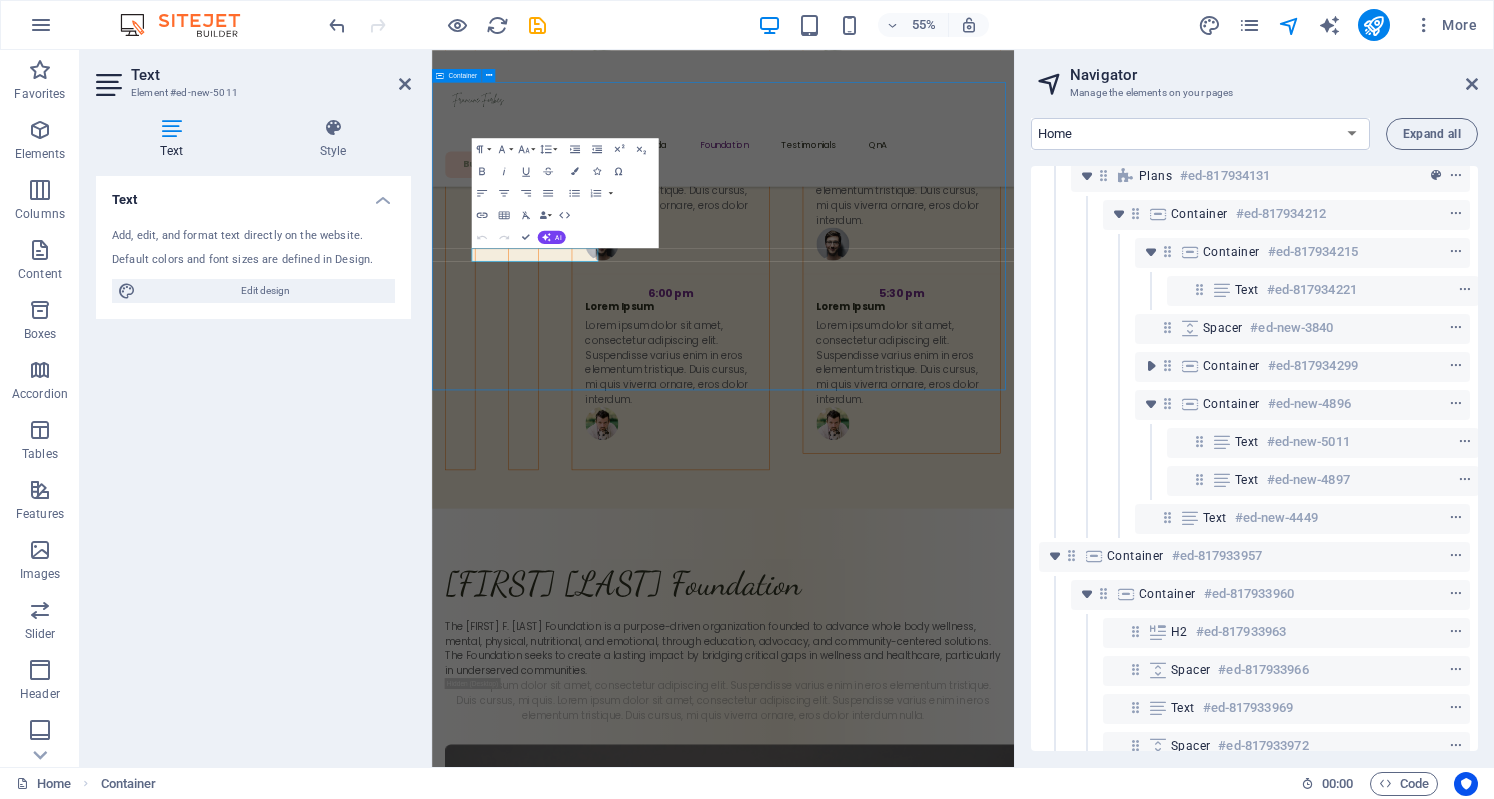 scroll, scrollTop: 38, scrollLeft: 0, axis: vertical 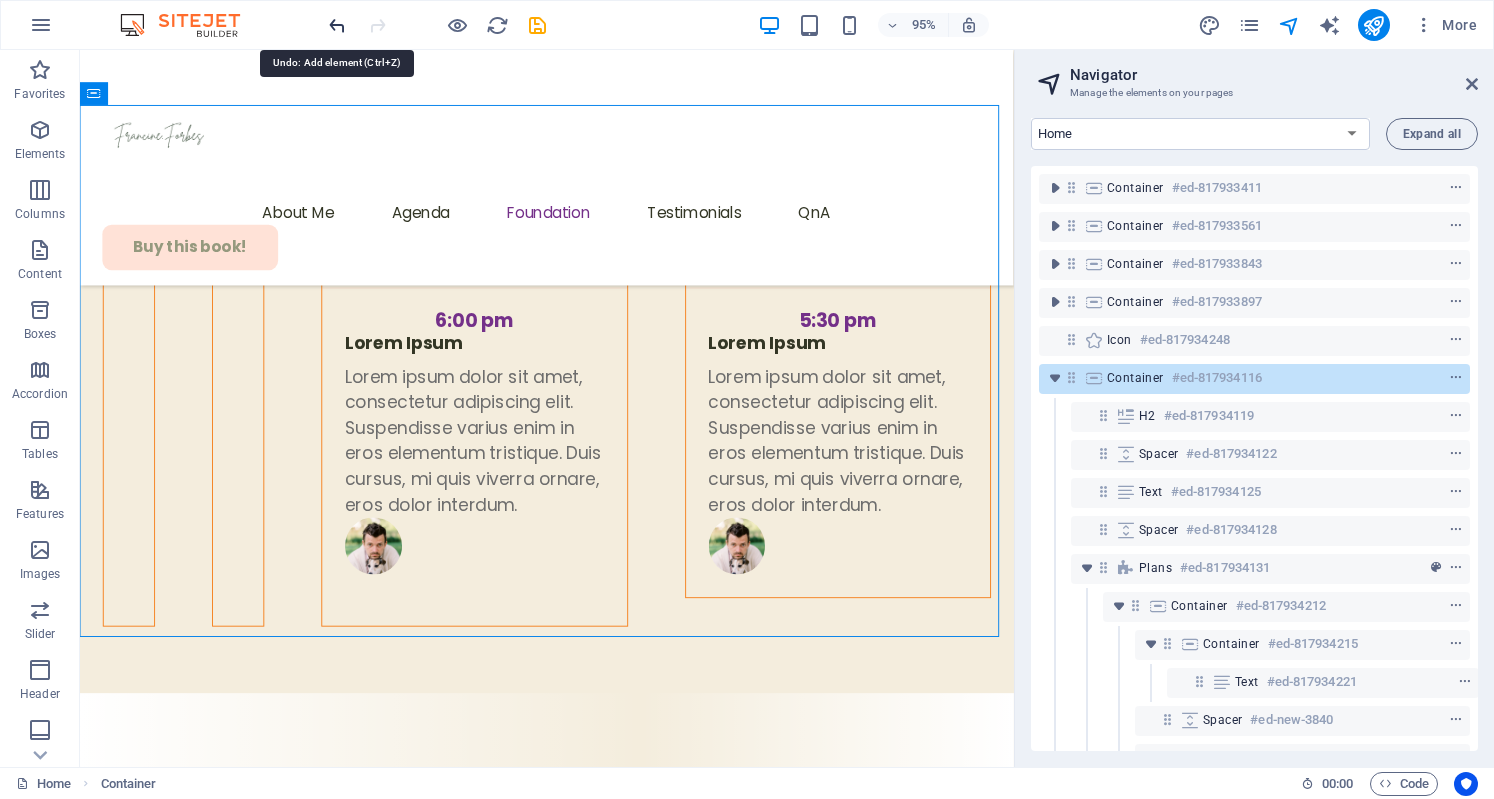 click at bounding box center (337, 25) 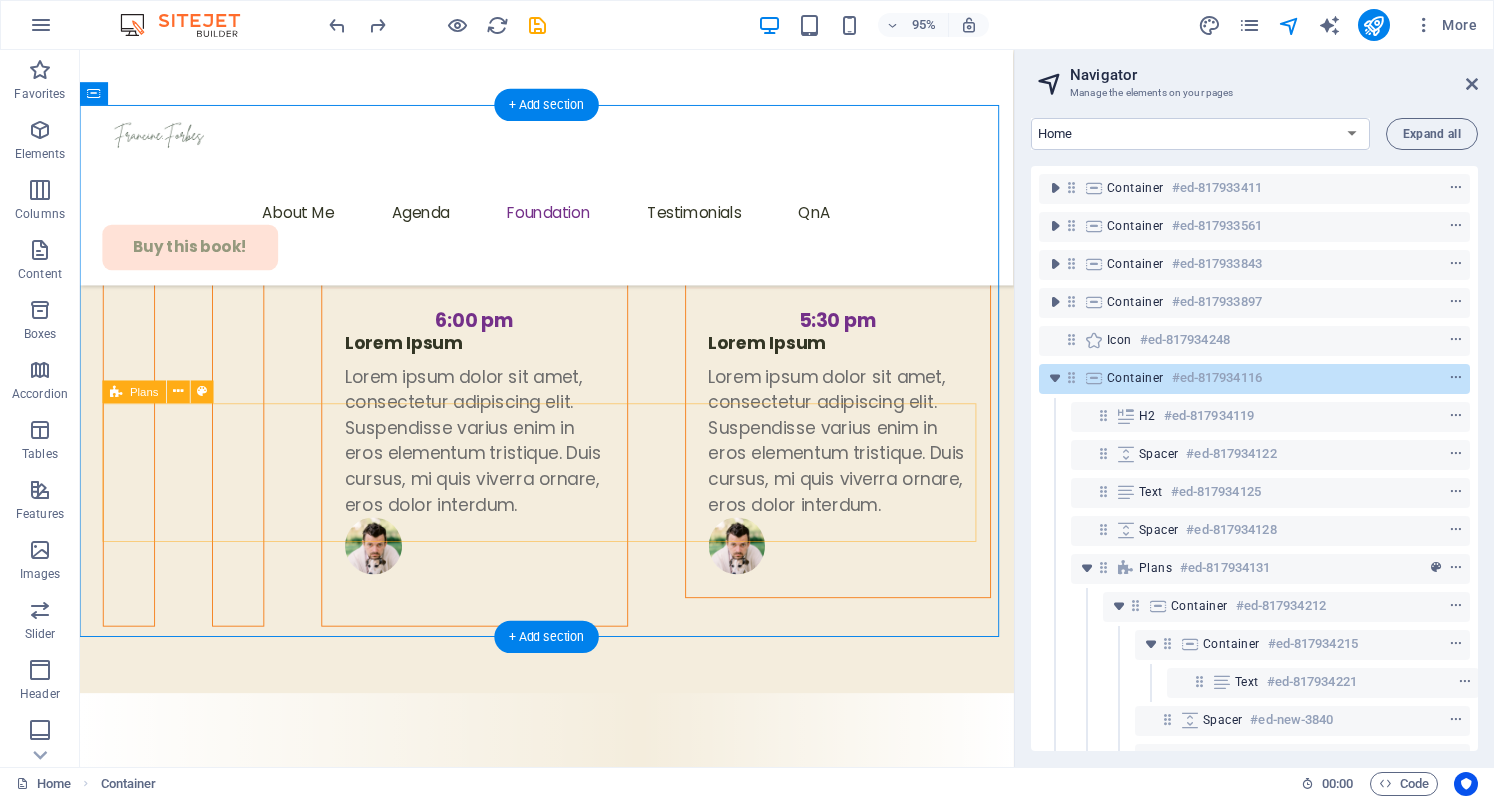 type 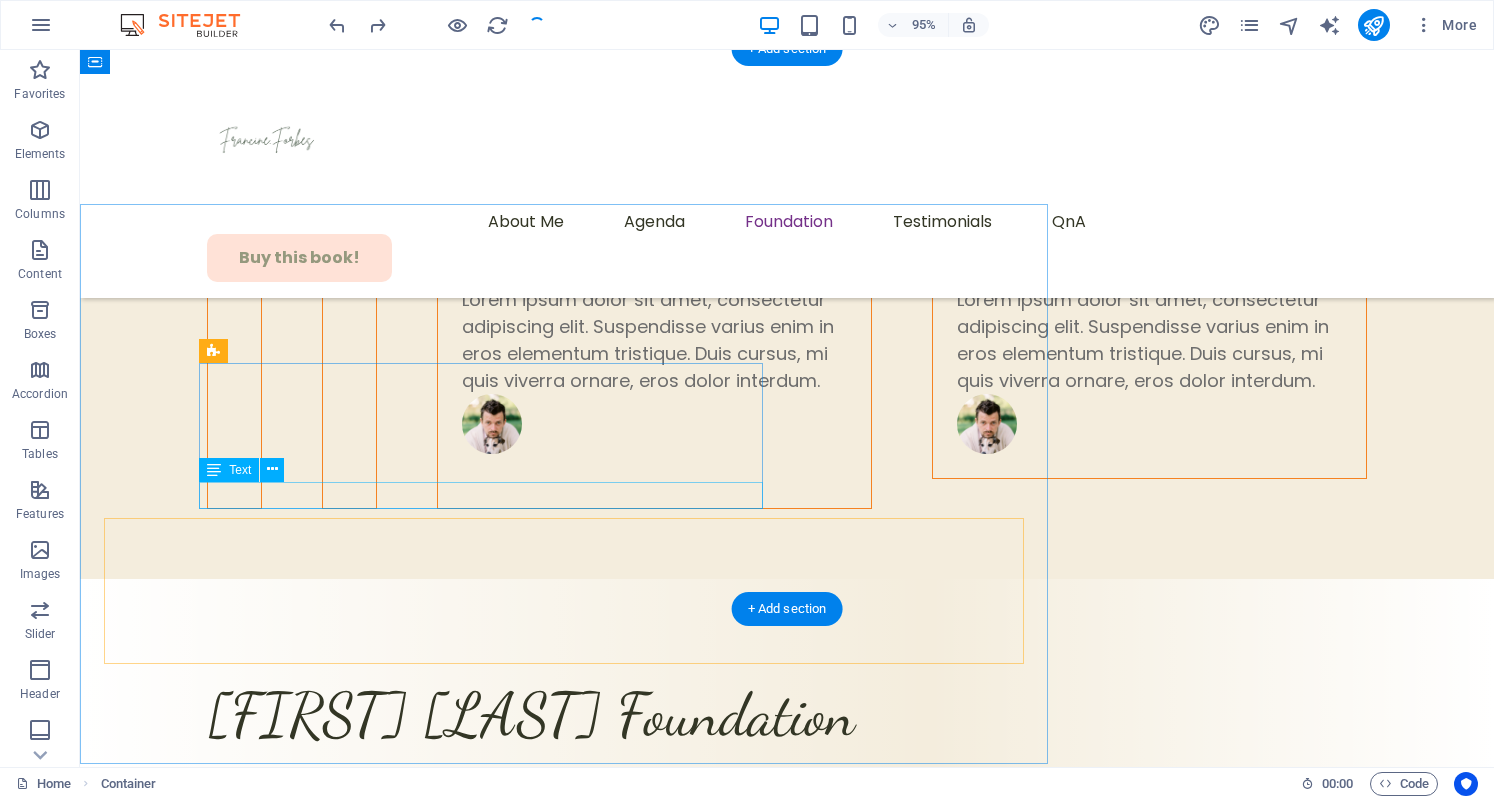 scroll, scrollTop: 6864, scrollLeft: 0, axis: vertical 